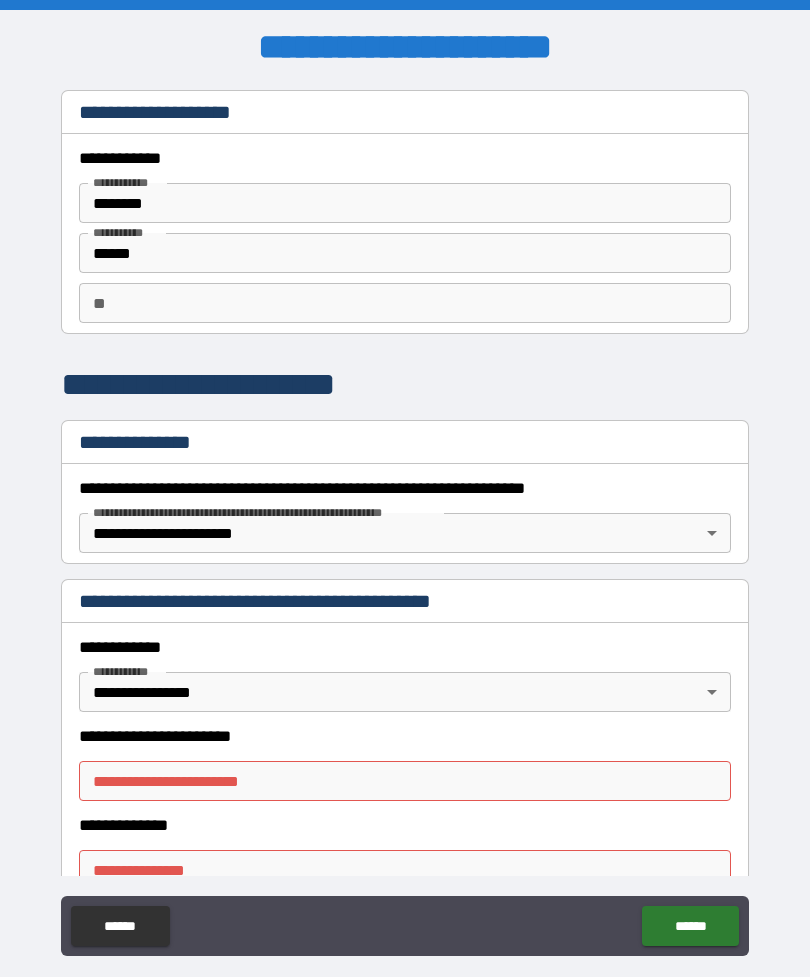 scroll, scrollTop: 64, scrollLeft: 0, axis: vertical 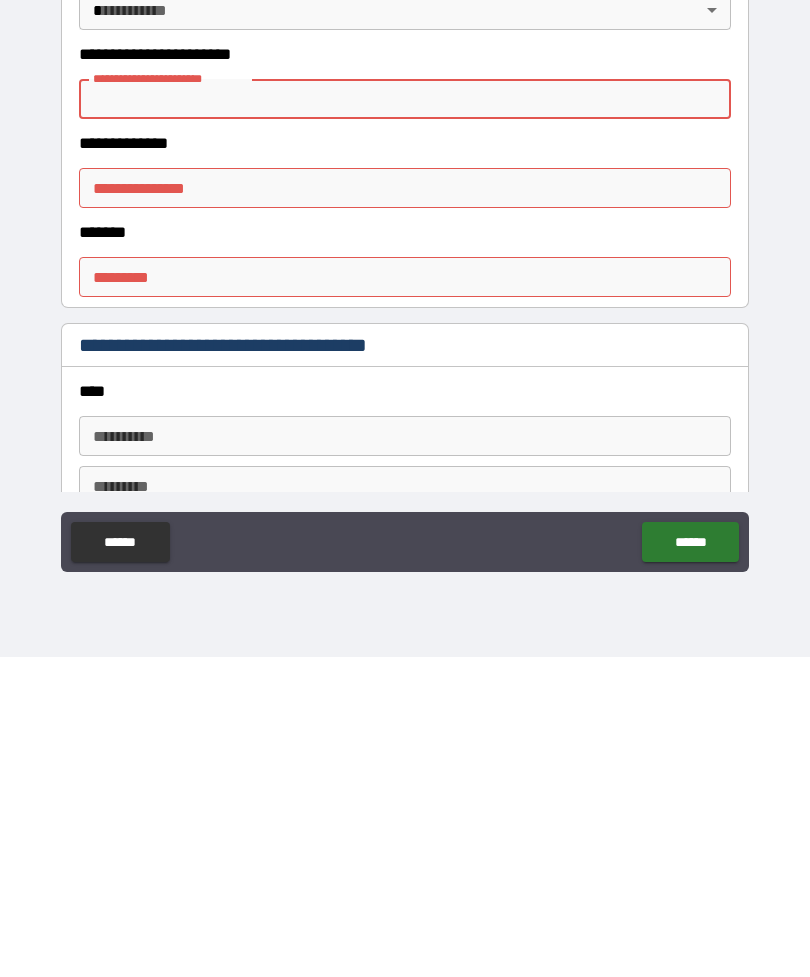 click on "******" at bounding box center [690, 862] 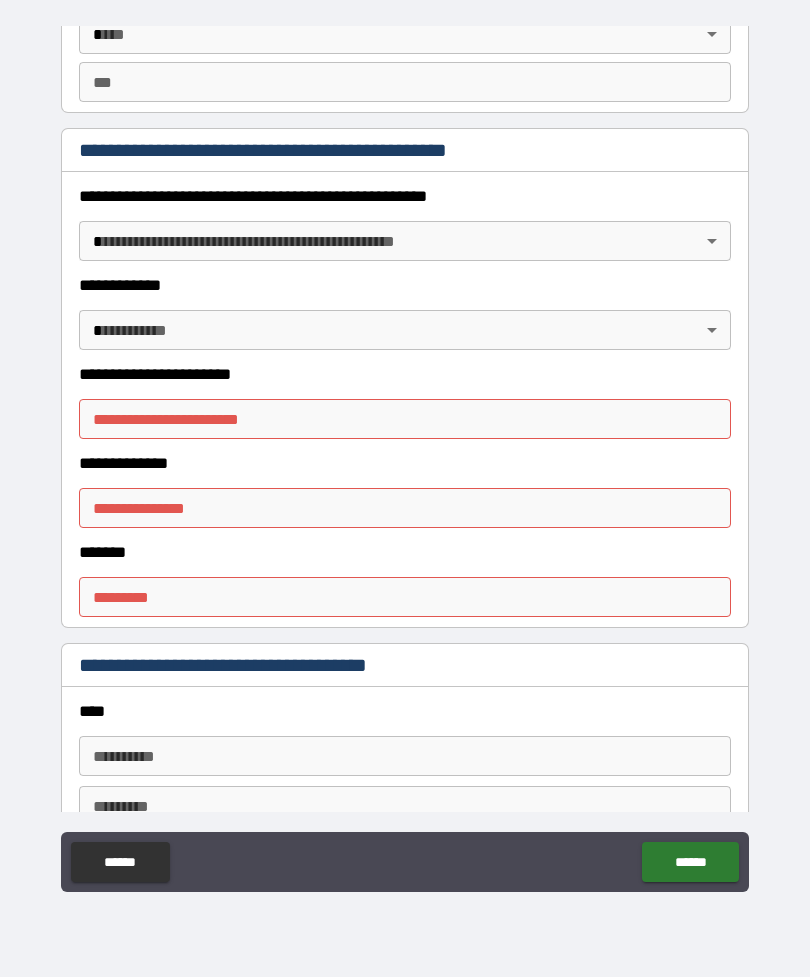 click on "**********" at bounding box center (405, 459) 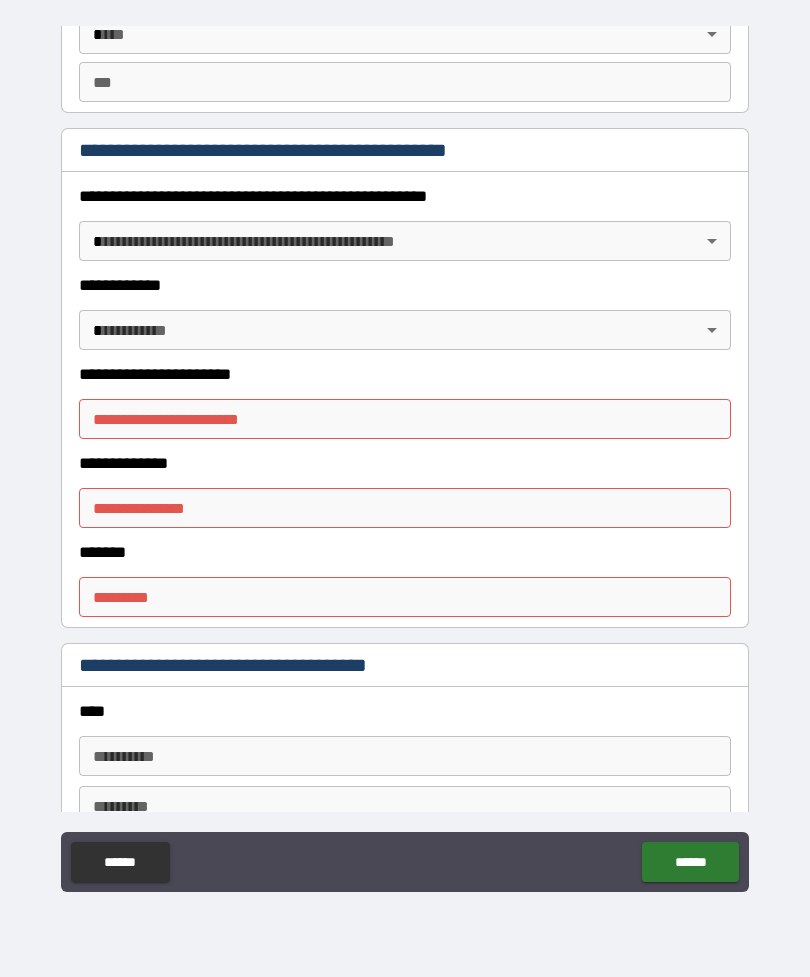 click on "**********" at bounding box center [405, 419] 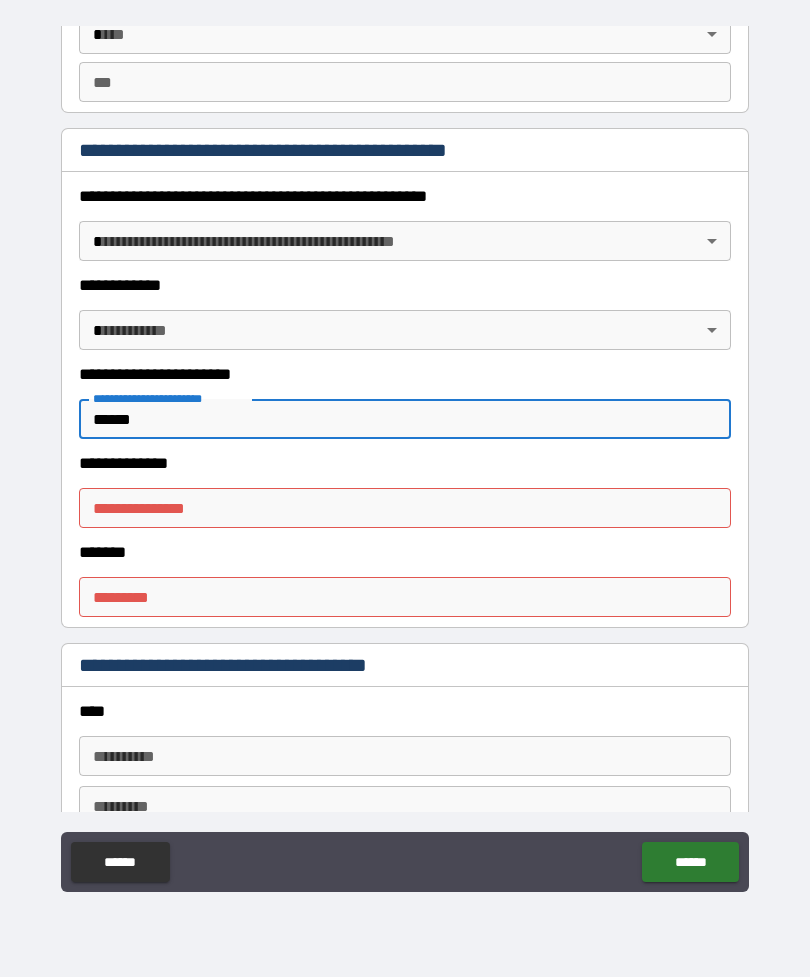 type on "******" 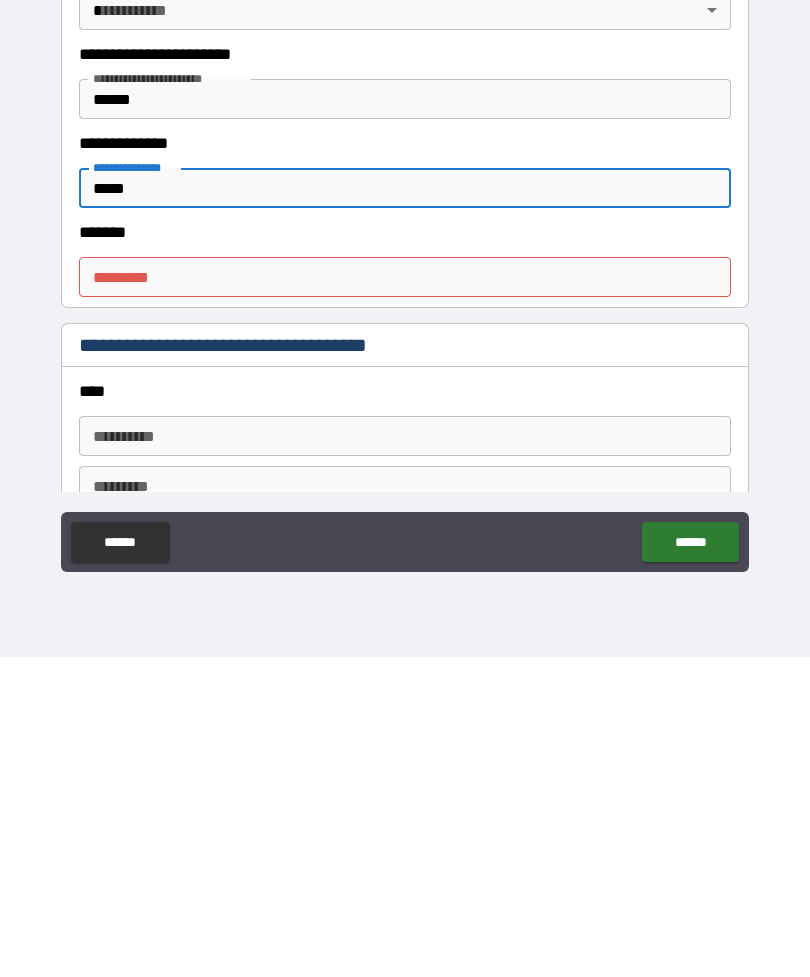 type on "*****" 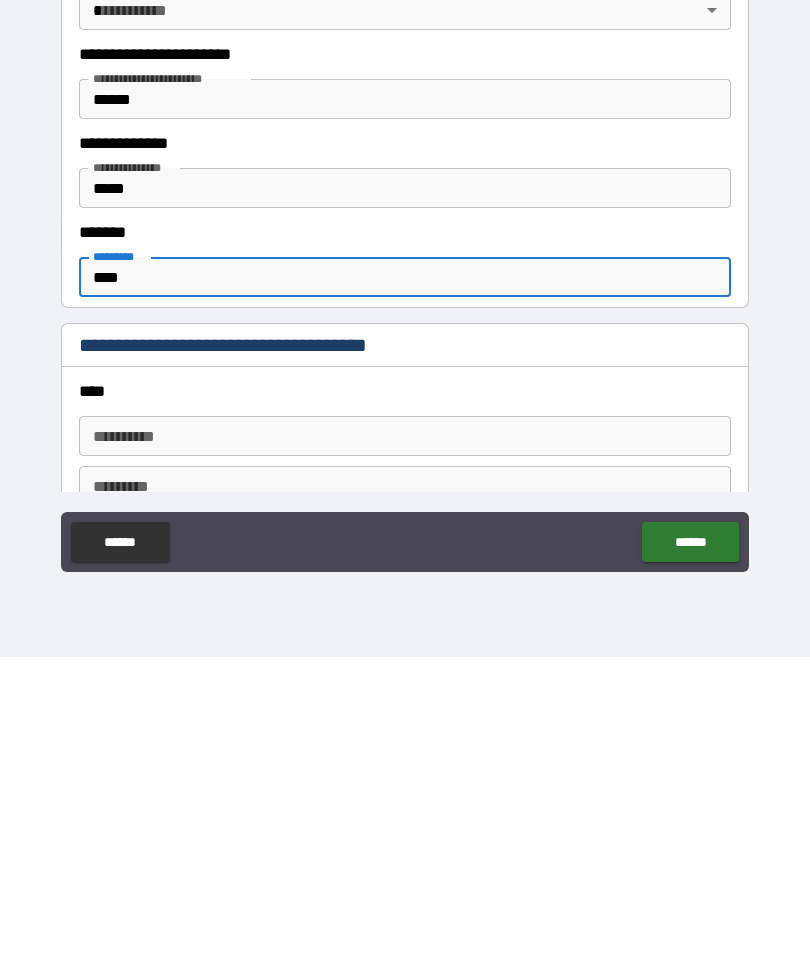 type on "****" 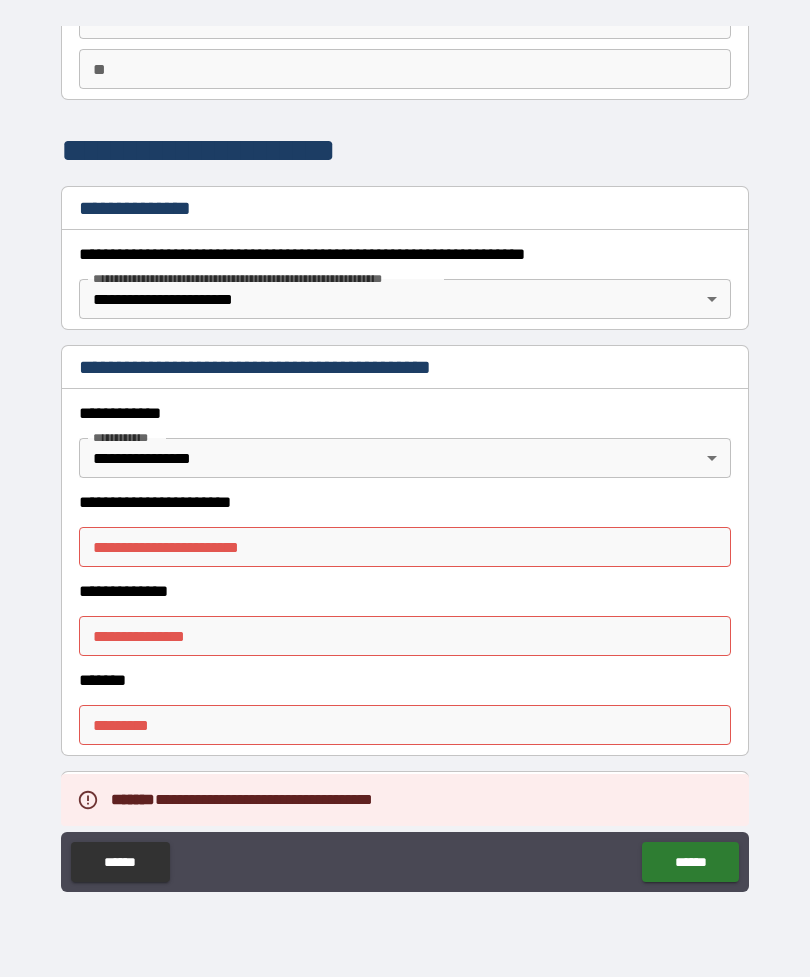scroll, scrollTop: 176, scrollLeft: 0, axis: vertical 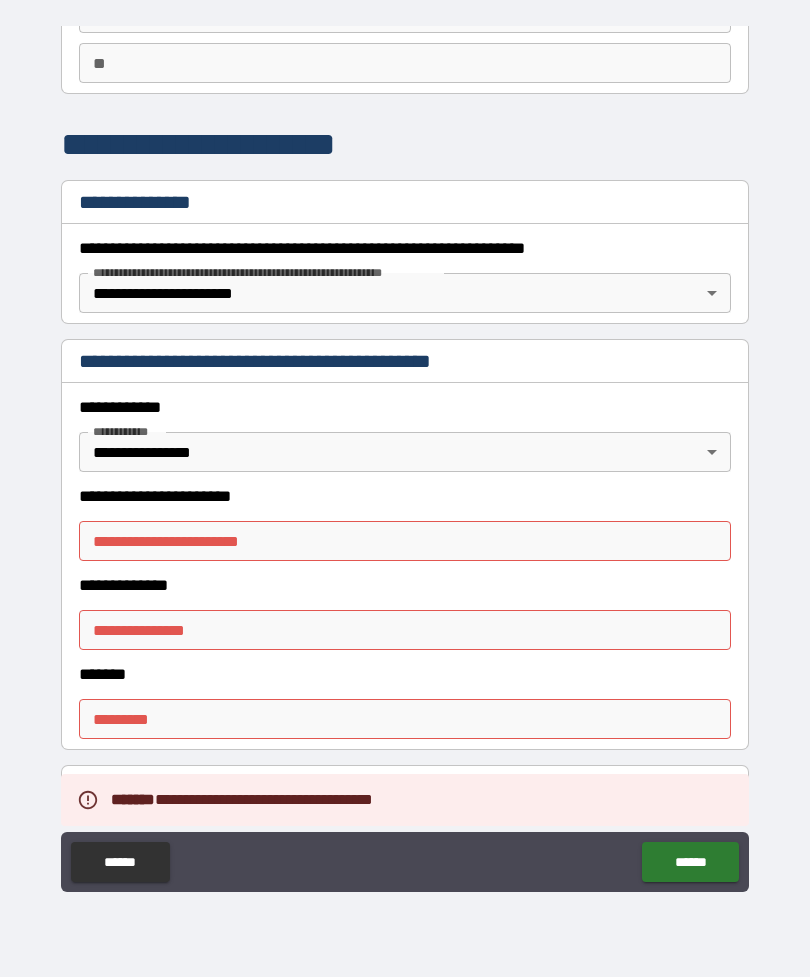 click on "**********" at bounding box center [405, 541] 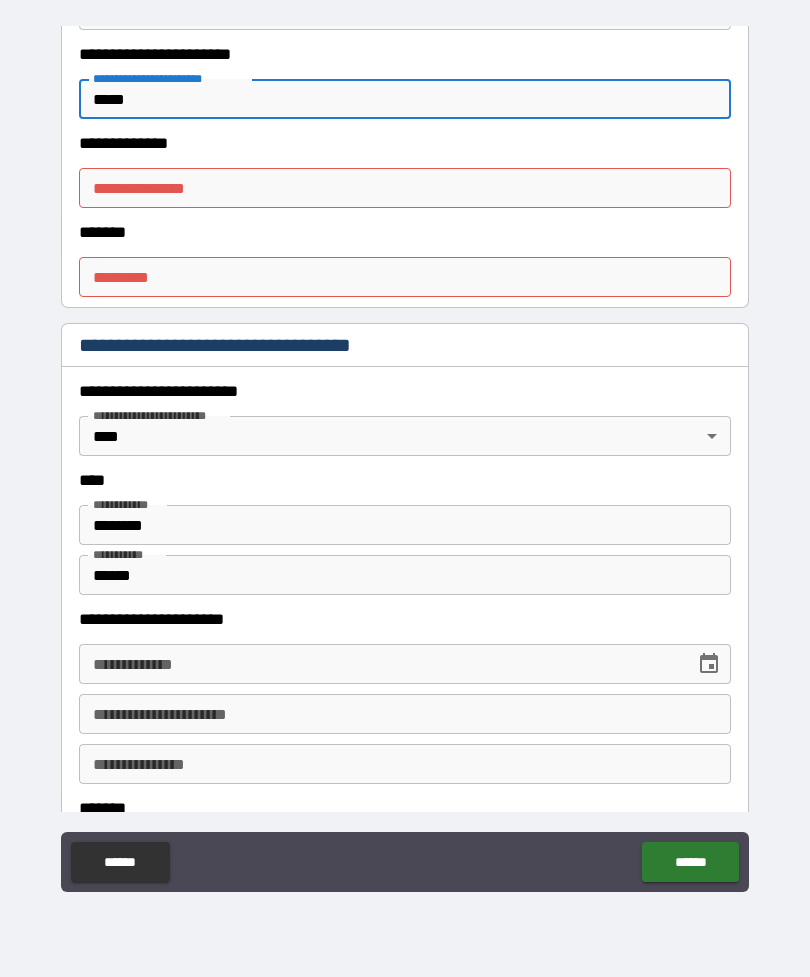 scroll, scrollTop: 643, scrollLeft: 0, axis: vertical 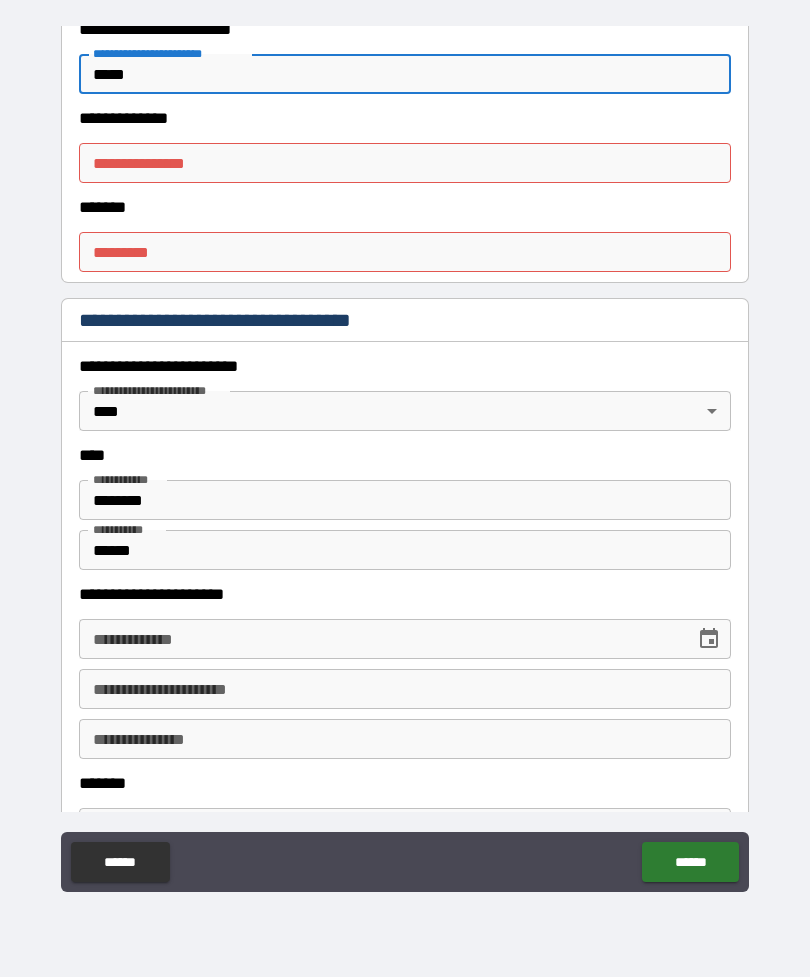 type on "*****" 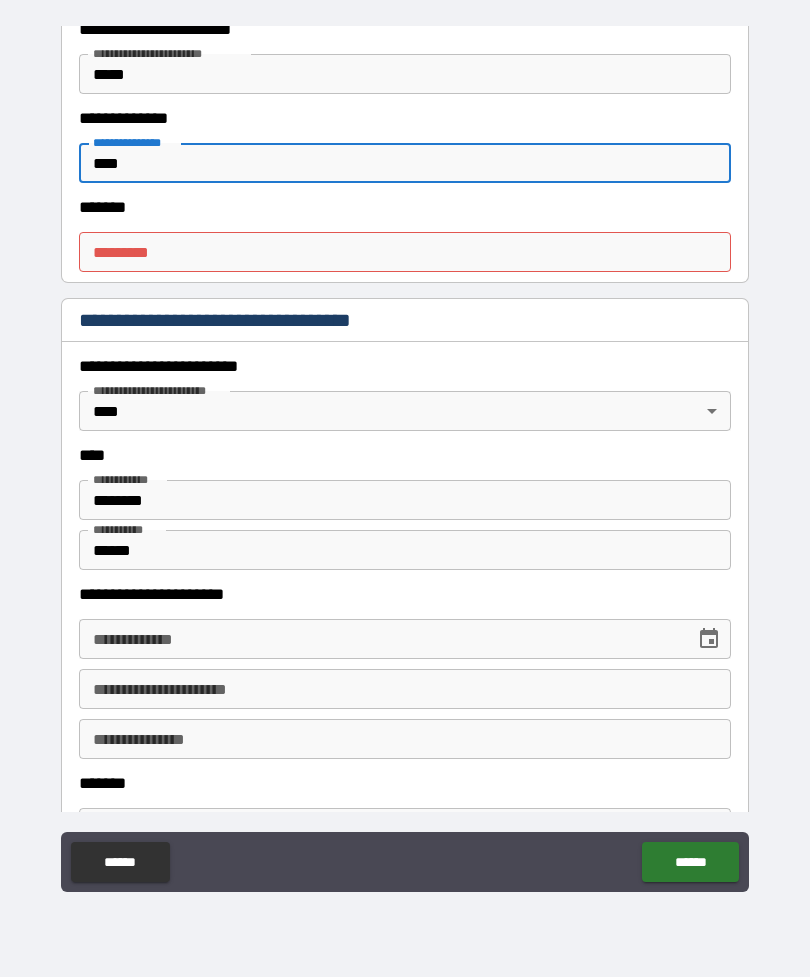 type on "****" 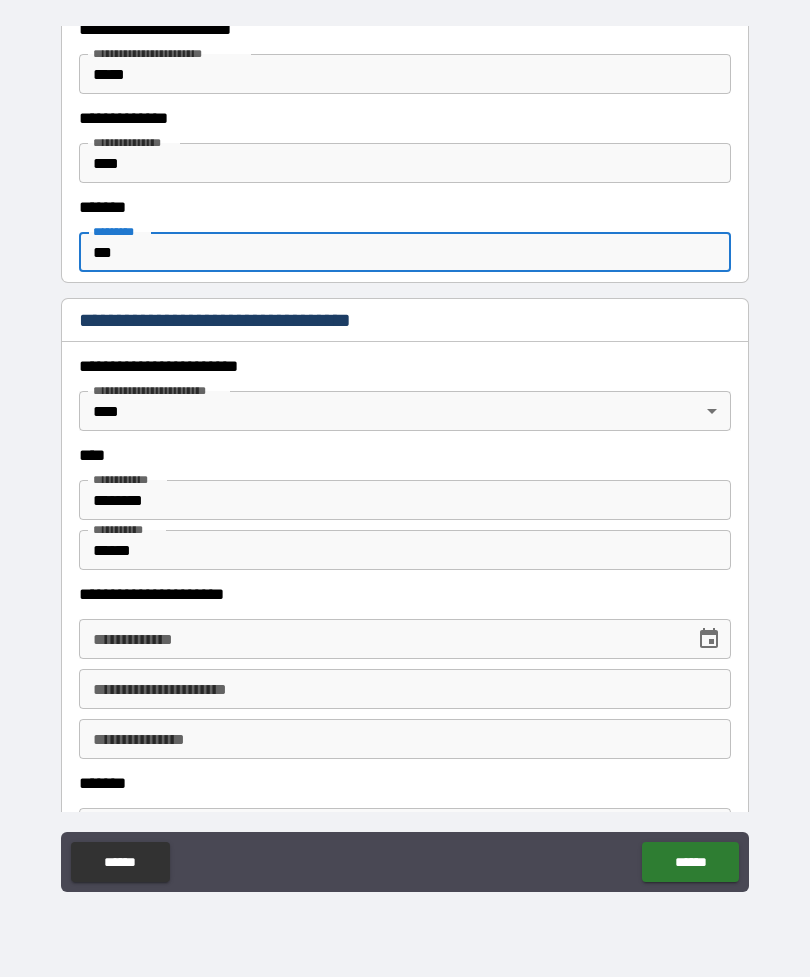 type on "****" 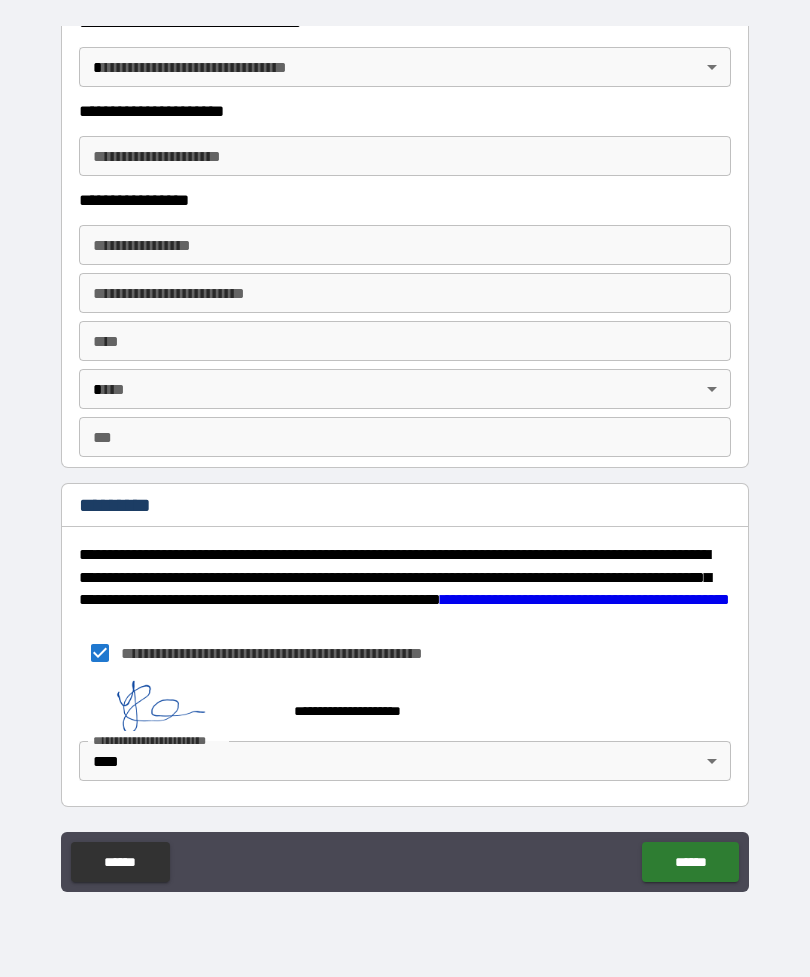 scroll, scrollTop: 3567, scrollLeft: 0, axis: vertical 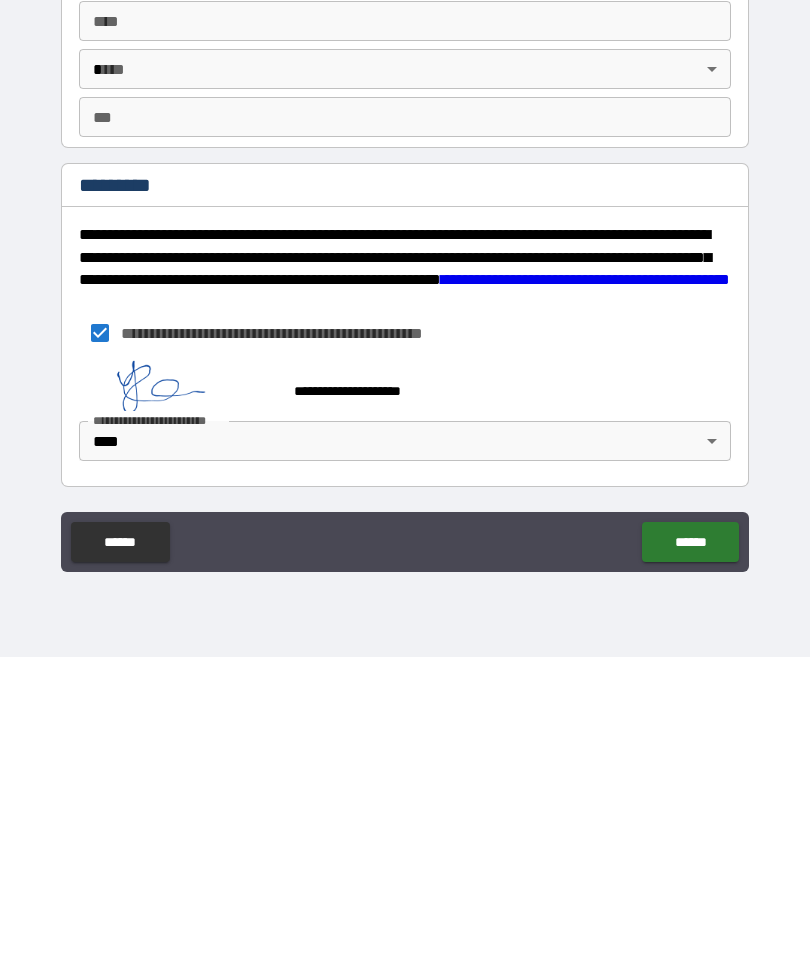 click on "******" at bounding box center [690, 862] 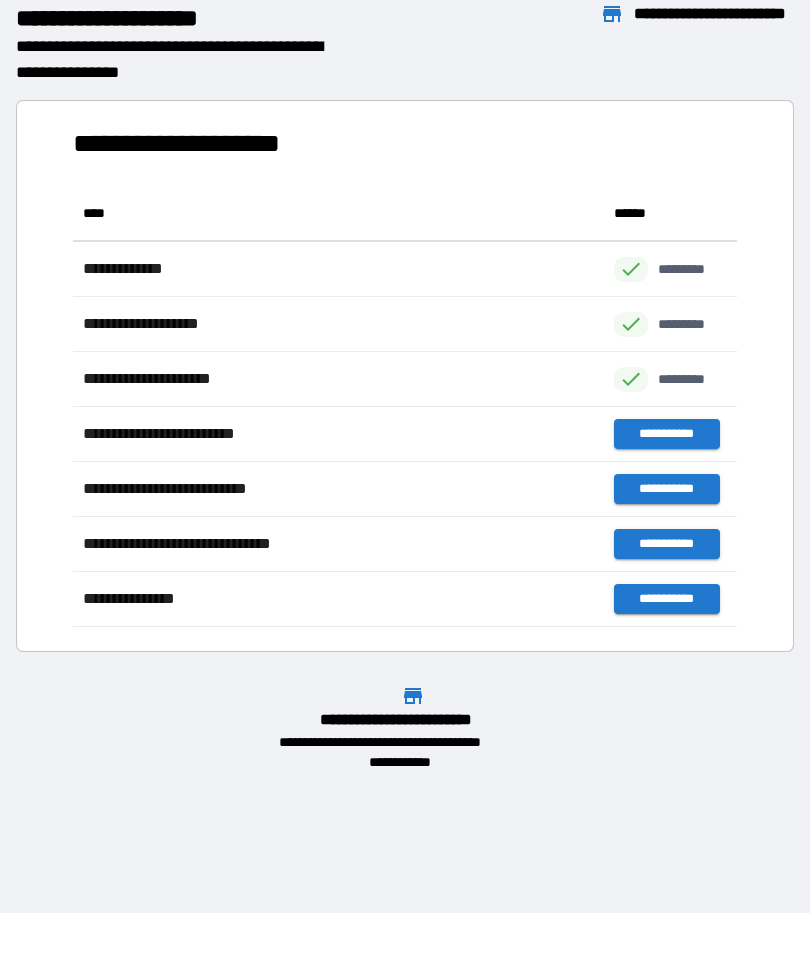 scroll, scrollTop: 441, scrollLeft: 664, axis: both 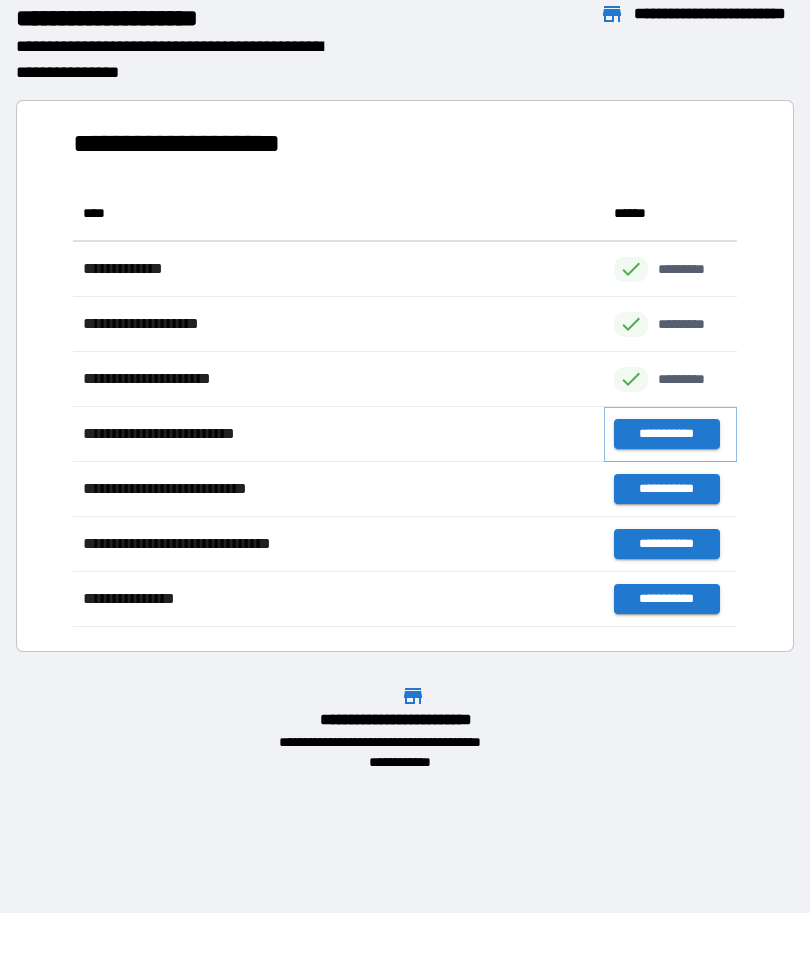 click on "**********" at bounding box center (666, 434) 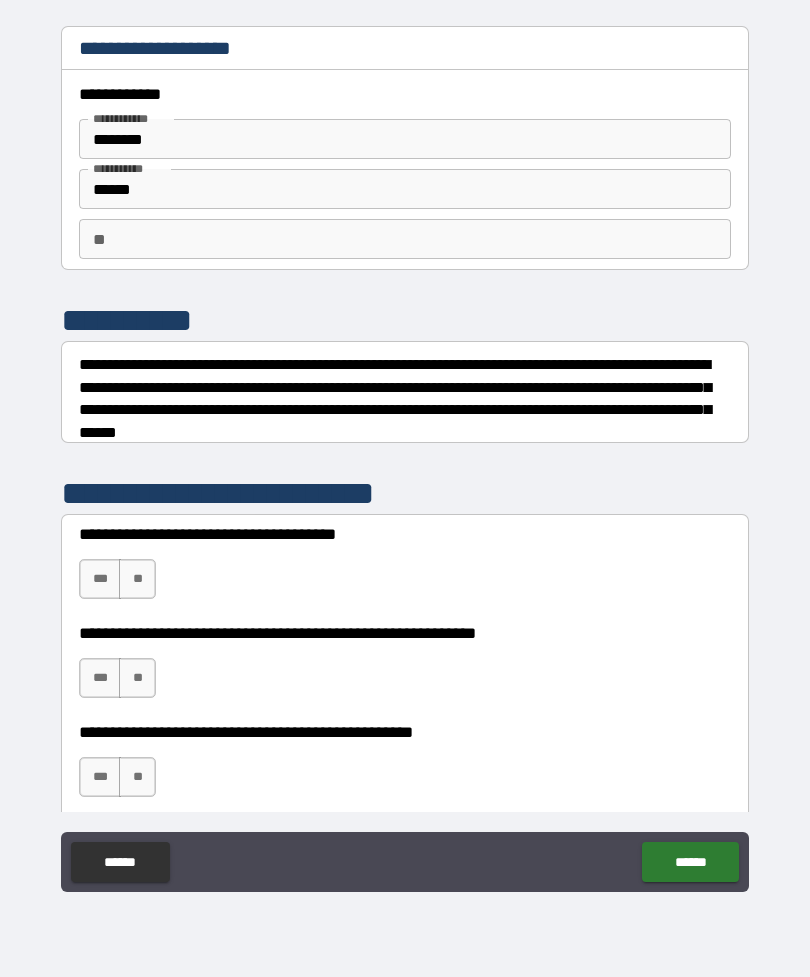 click on "***" at bounding box center (100, 579) 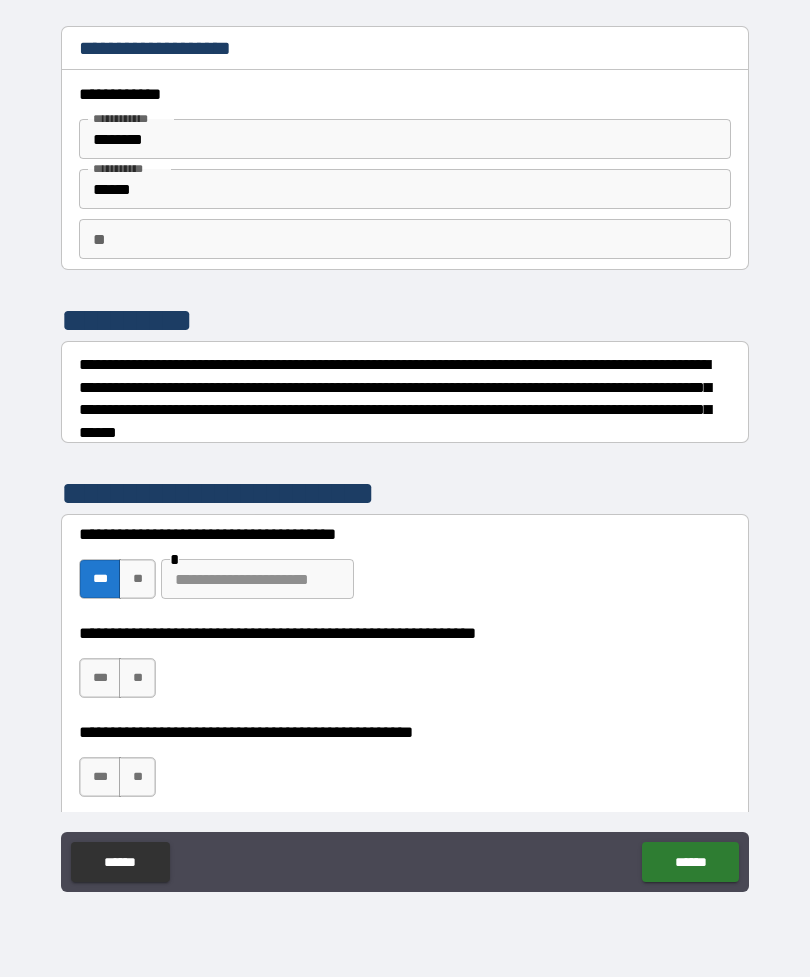 click on "**" at bounding box center (137, 579) 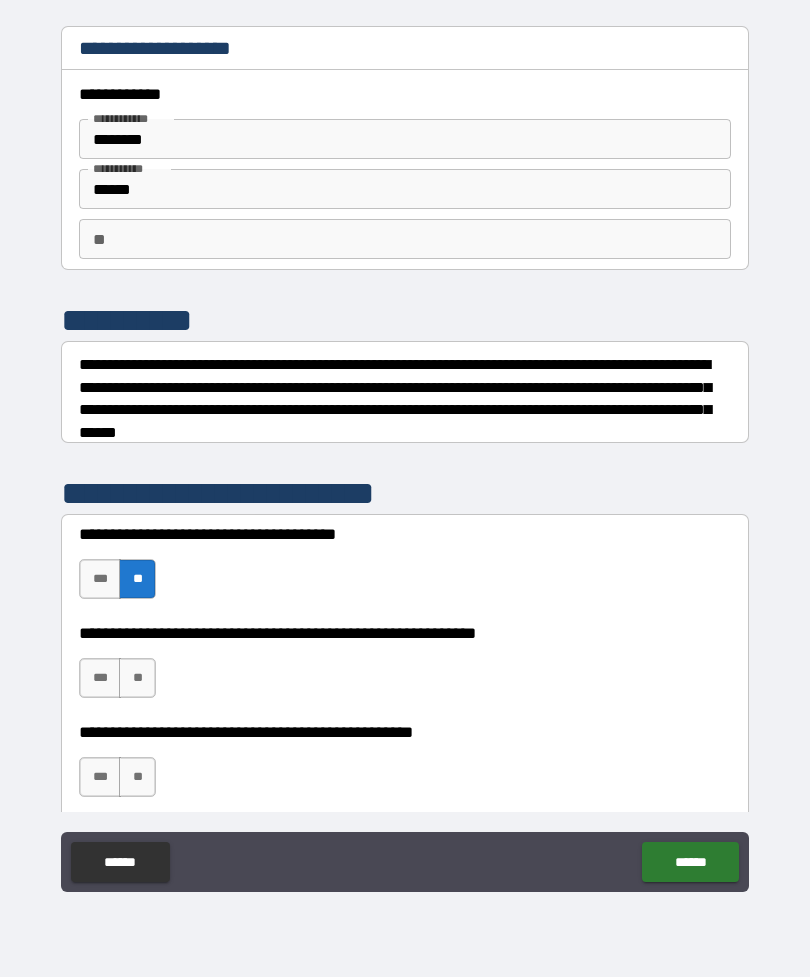 click on "**" at bounding box center (137, 678) 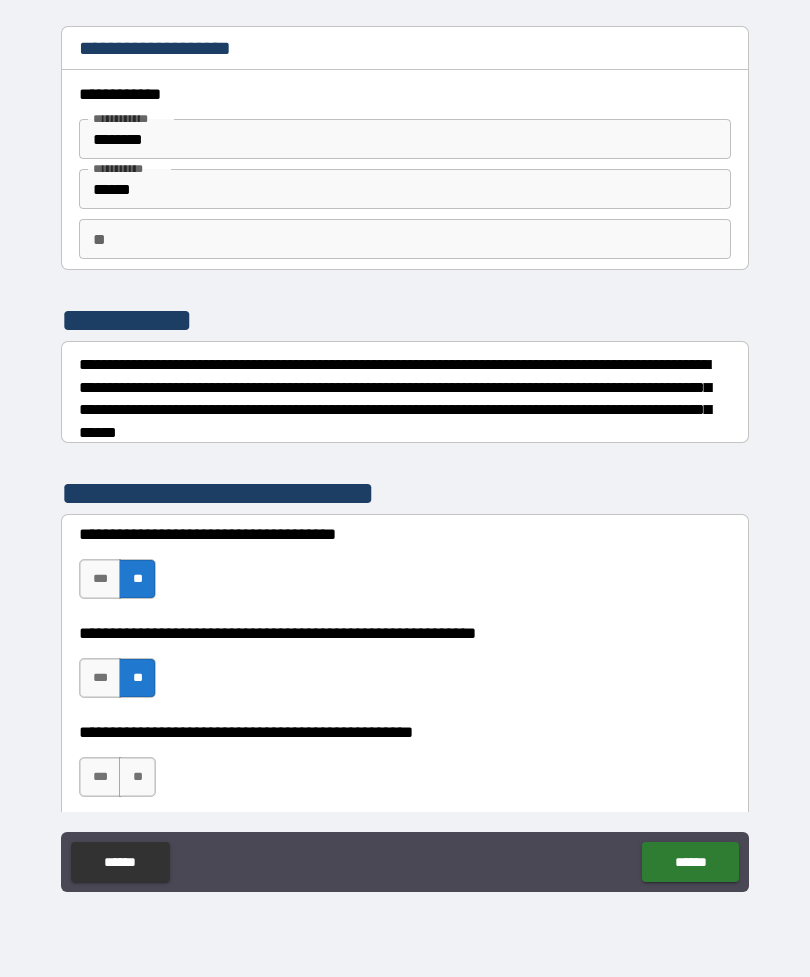 click on "**" at bounding box center (137, 777) 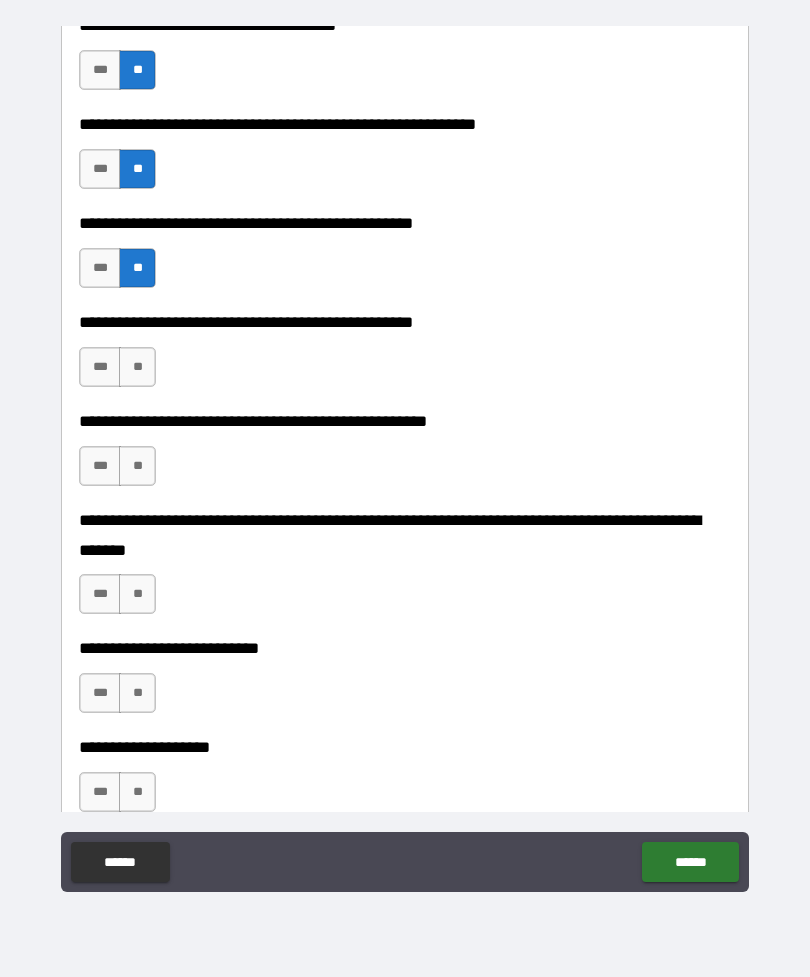 scroll, scrollTop: 611, scrollLeft: 0, axis: vertical 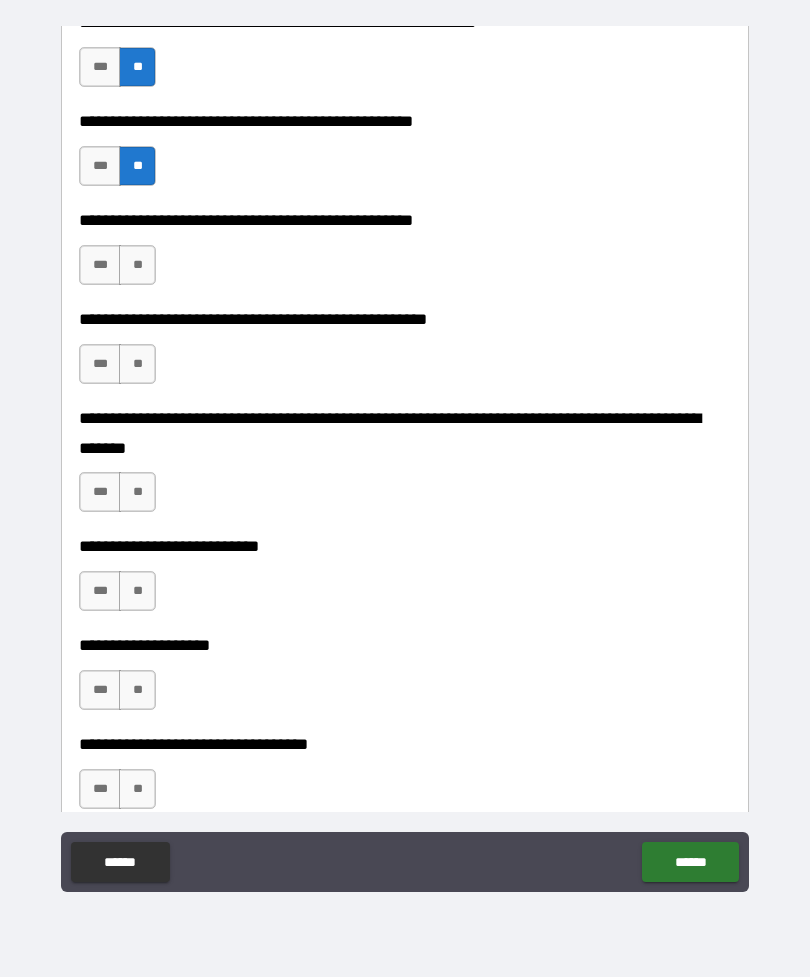 click on "**" at bounding box center (137, 265) 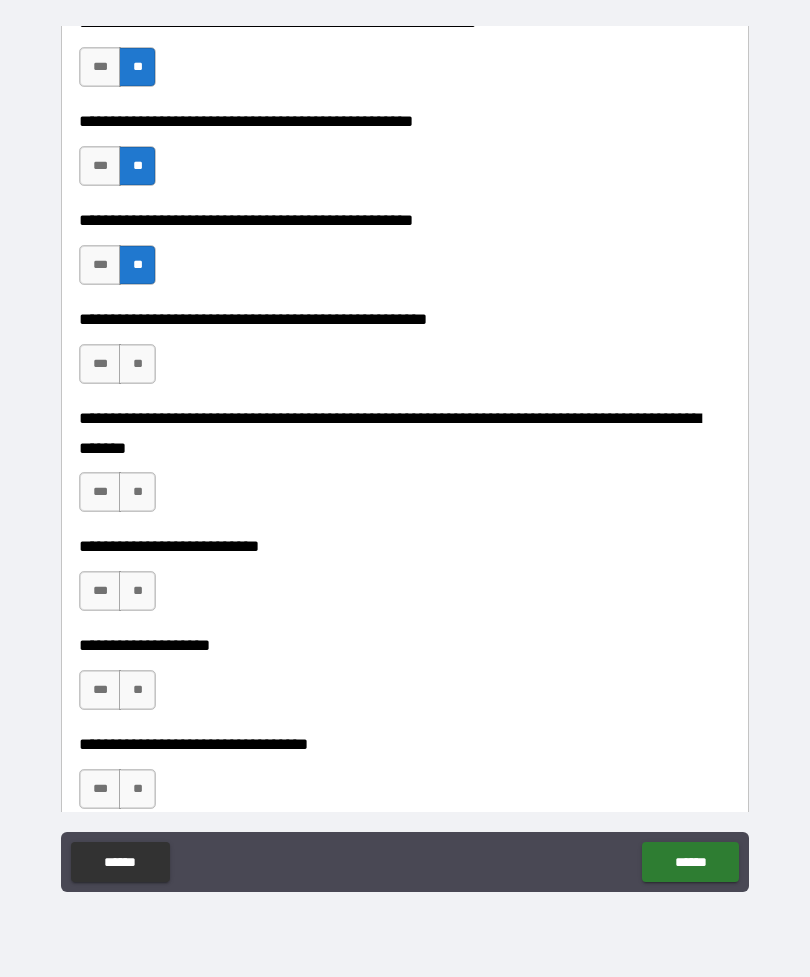 click on "**" at bounding box center (137, 364) 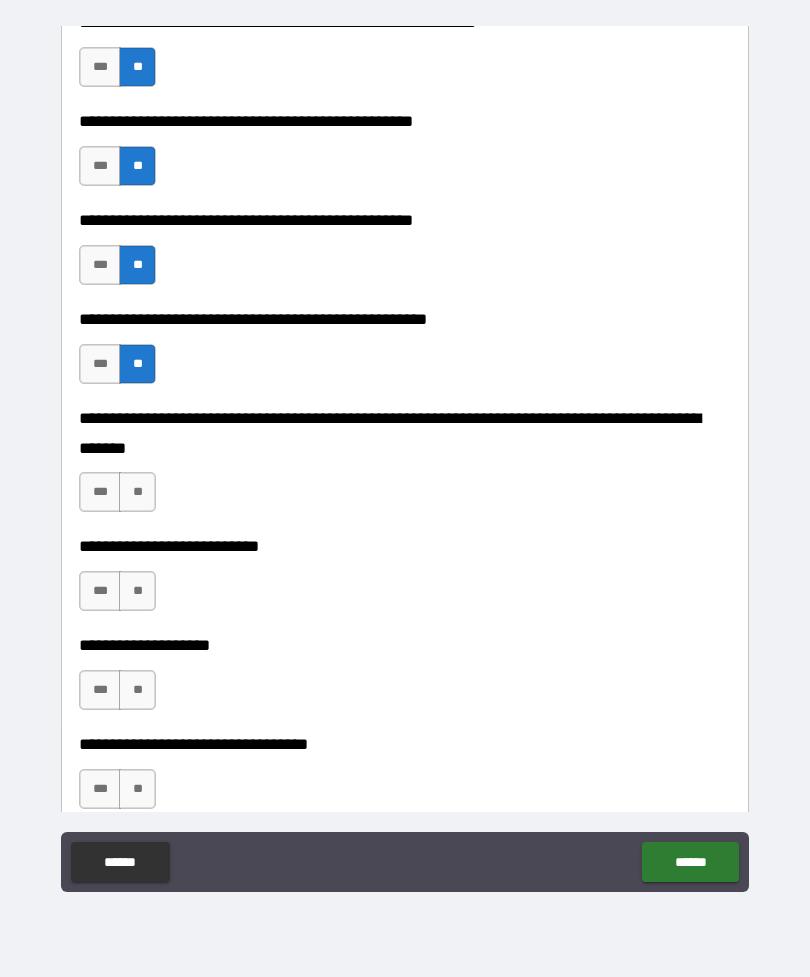 click on "**" at bounding box center [137, 492] 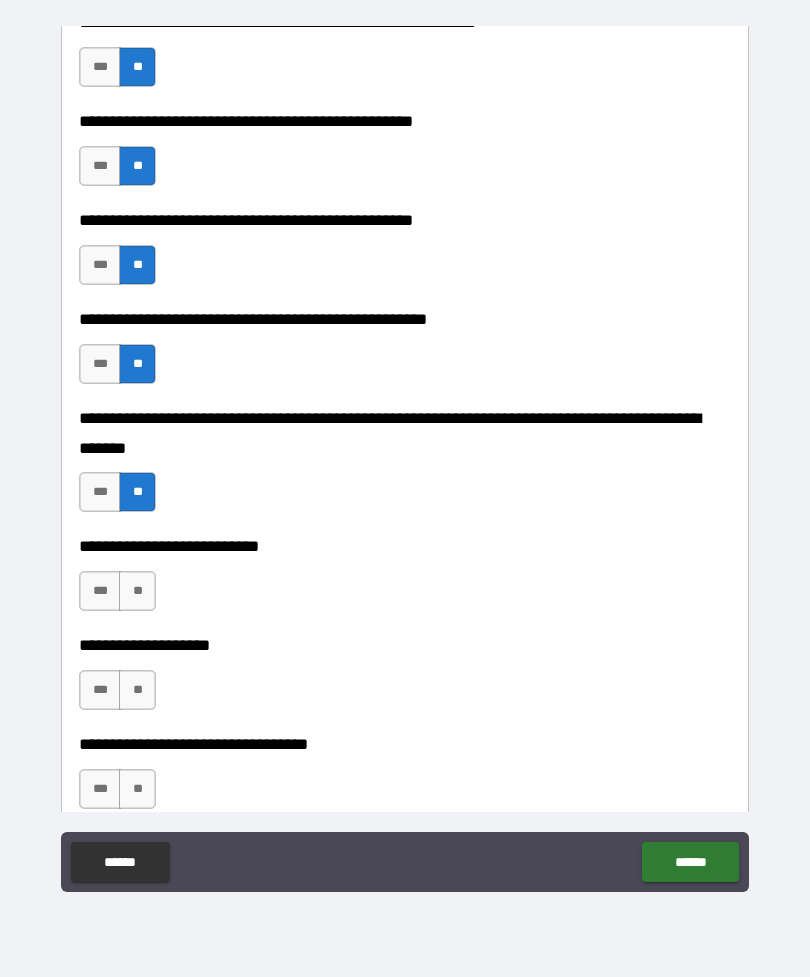 click on "**" at bounding box center (137, 591) 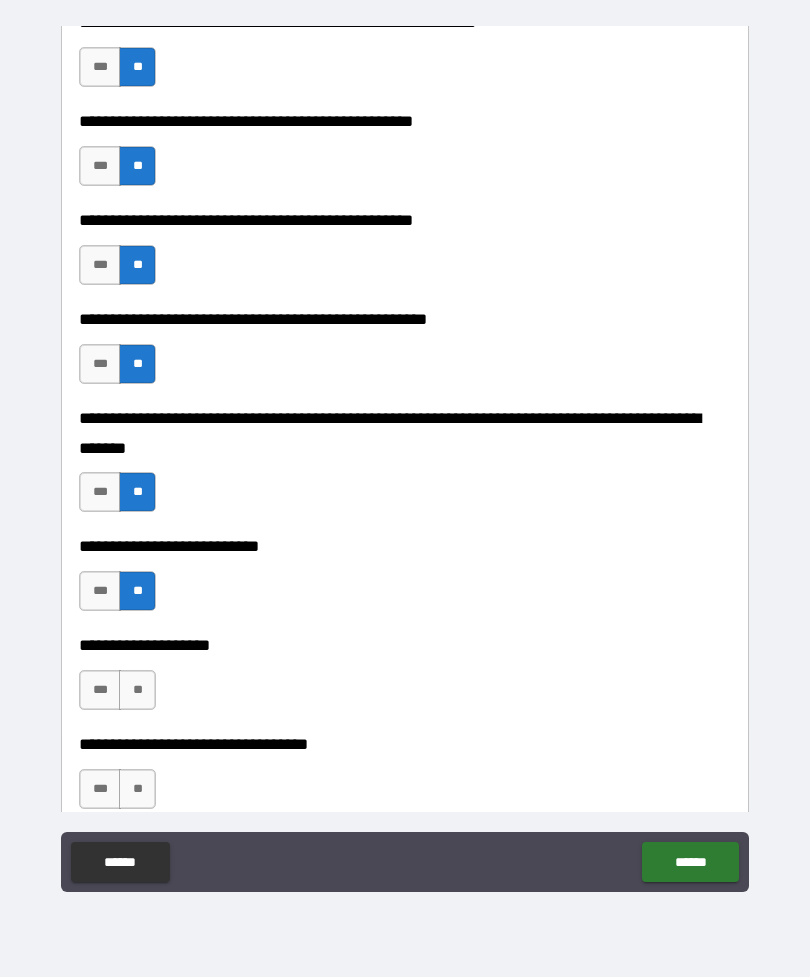 click on "**" at bounding box center (137, 690) 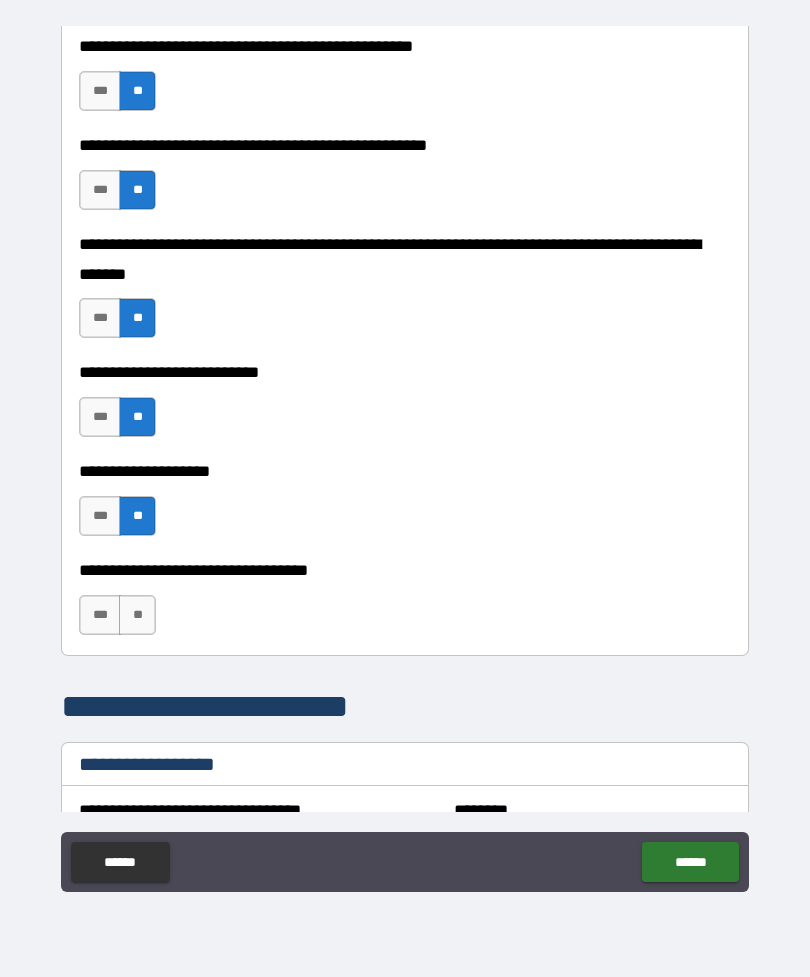 scroll, scrollTop: 800, scrollLeft: 0, axis: vertical 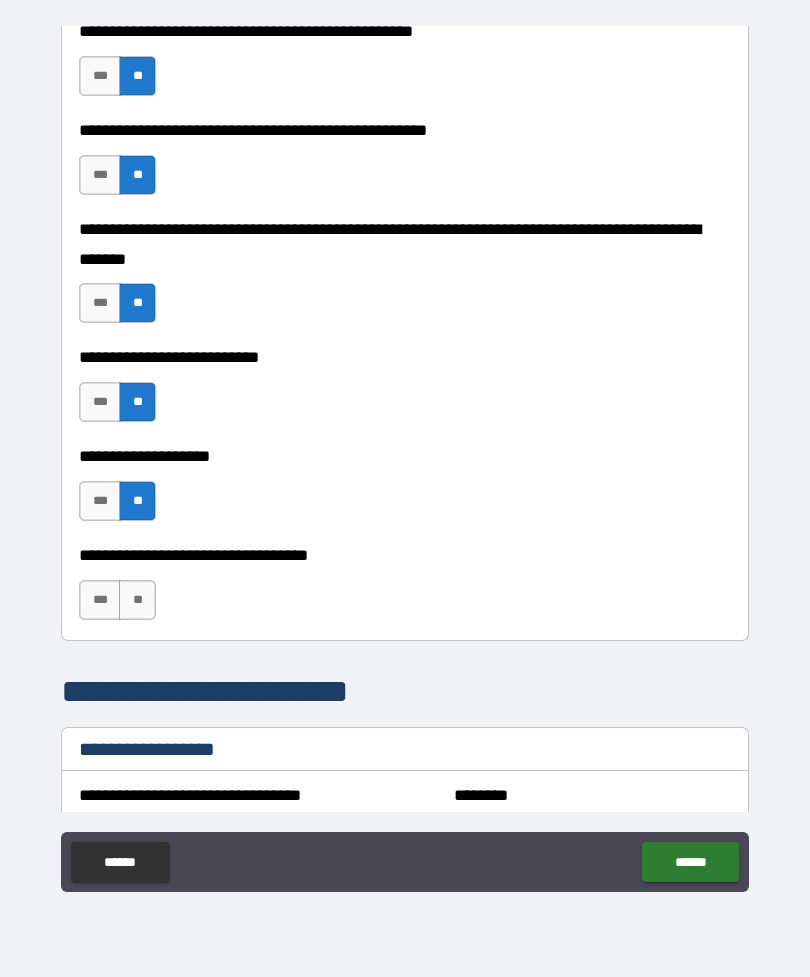 click on "**" at bounding box center [137, 600] 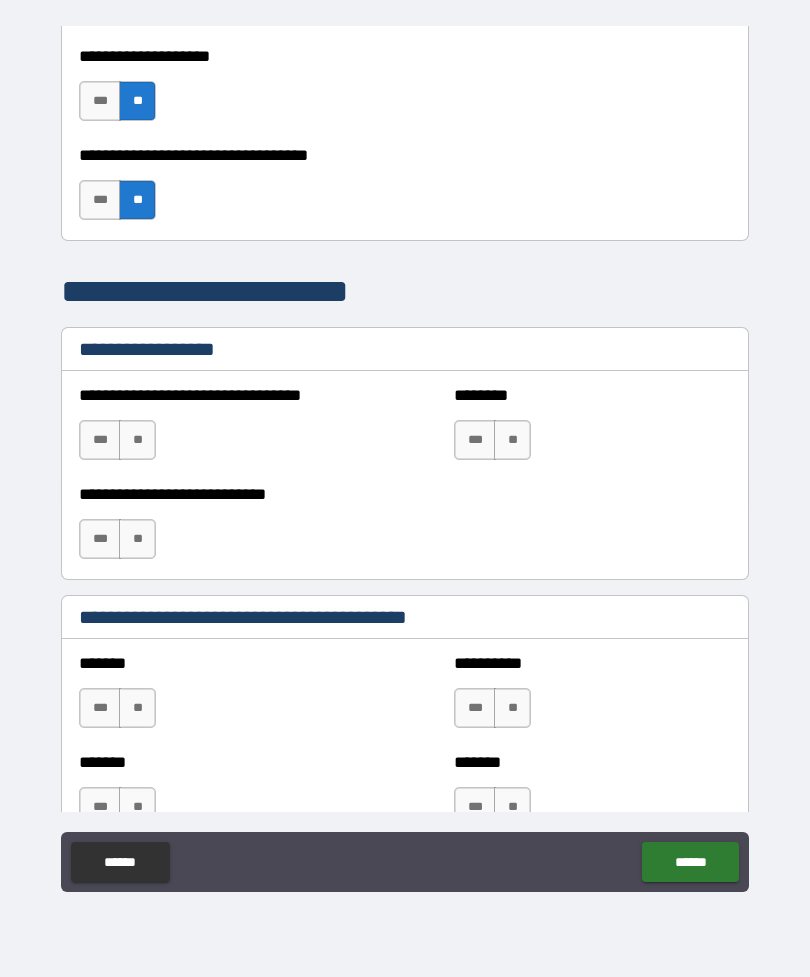 scroll, scrollTop: 1212, scrollLeft: 0, axis: vertical 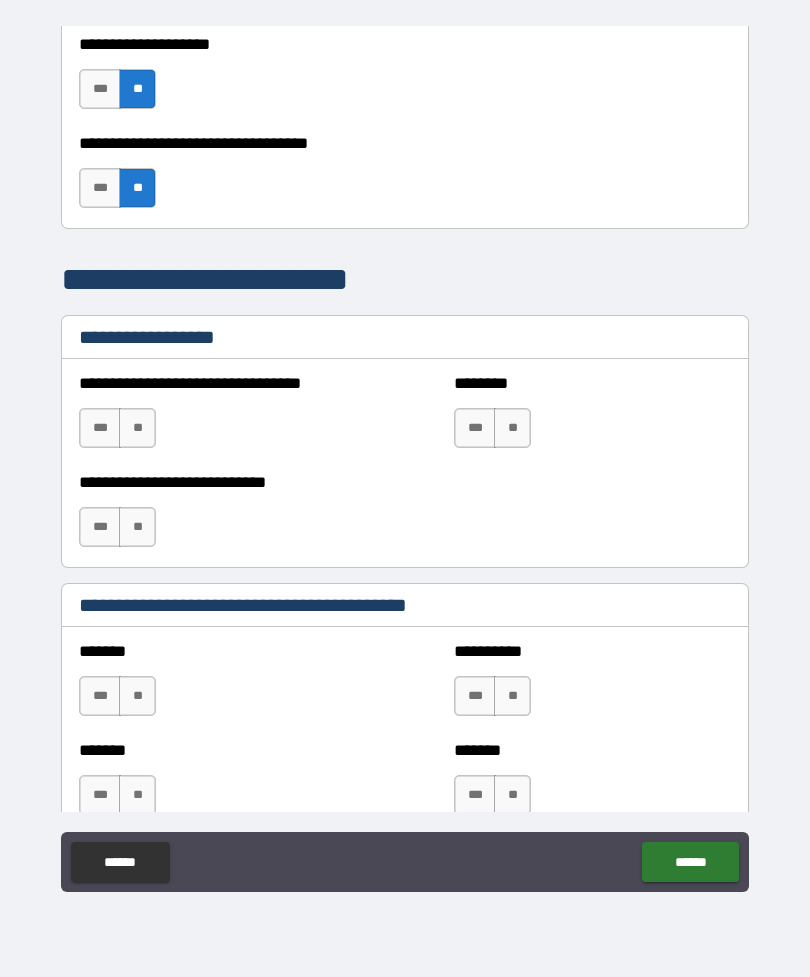click on "***" at bounding box center [100, 428] 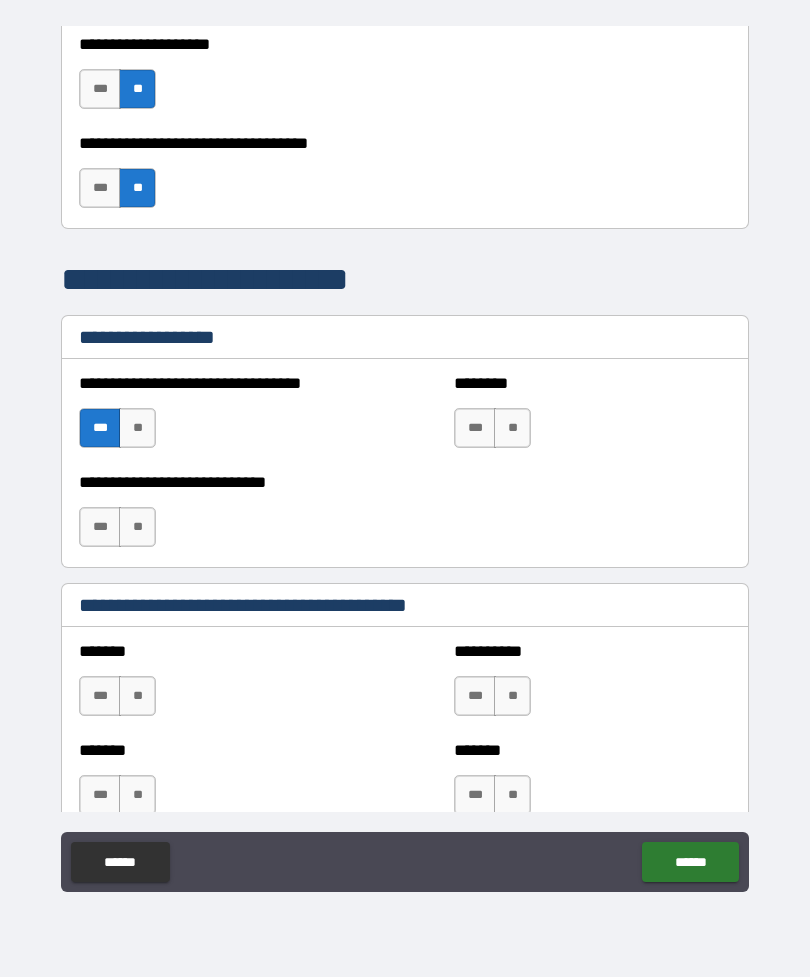 click on "**" at bounding box center [137, 527] 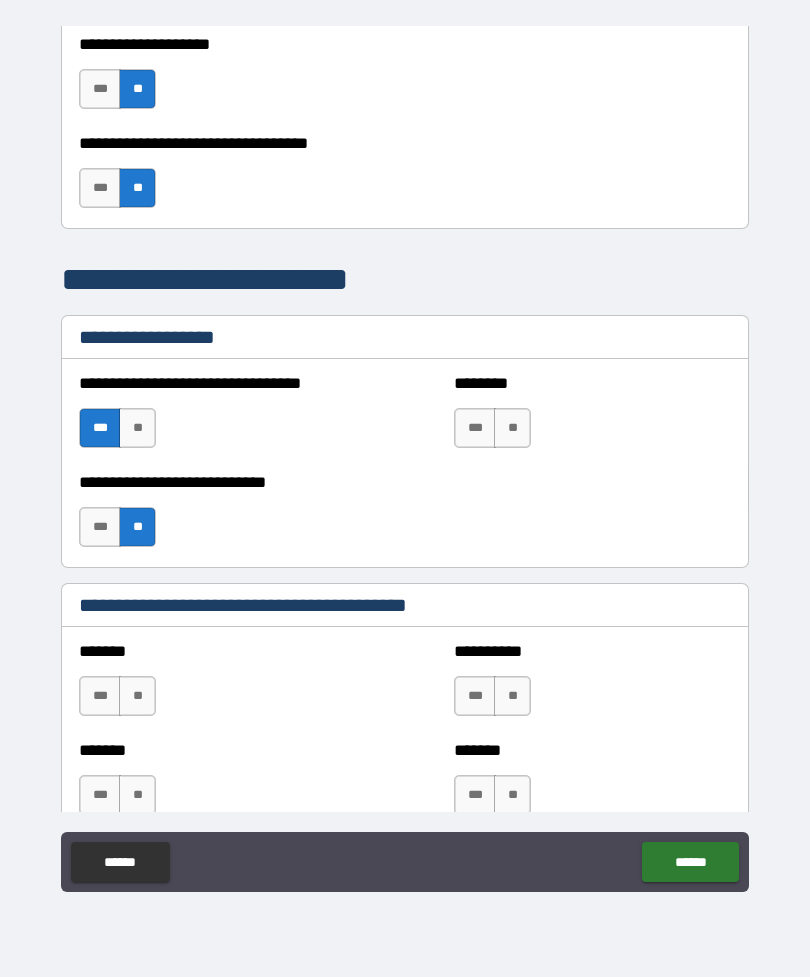 click on "**" at bounding box center [512, 428] 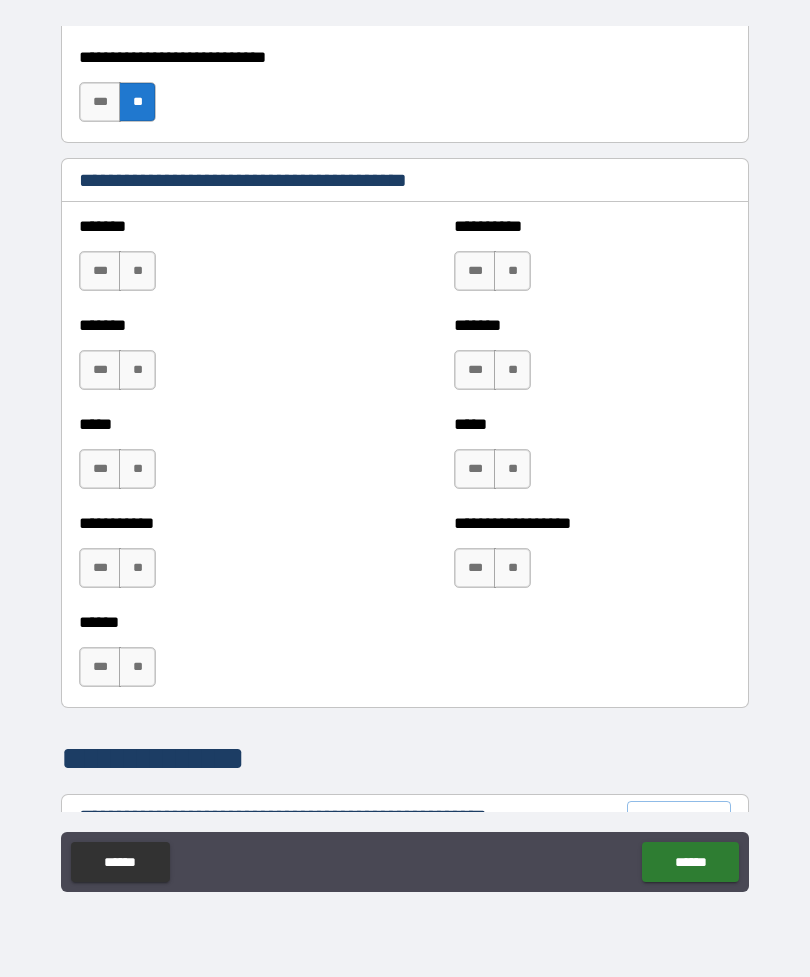 scroll, scrollTop: 1638, scrollLeft: 0, axis: vertical 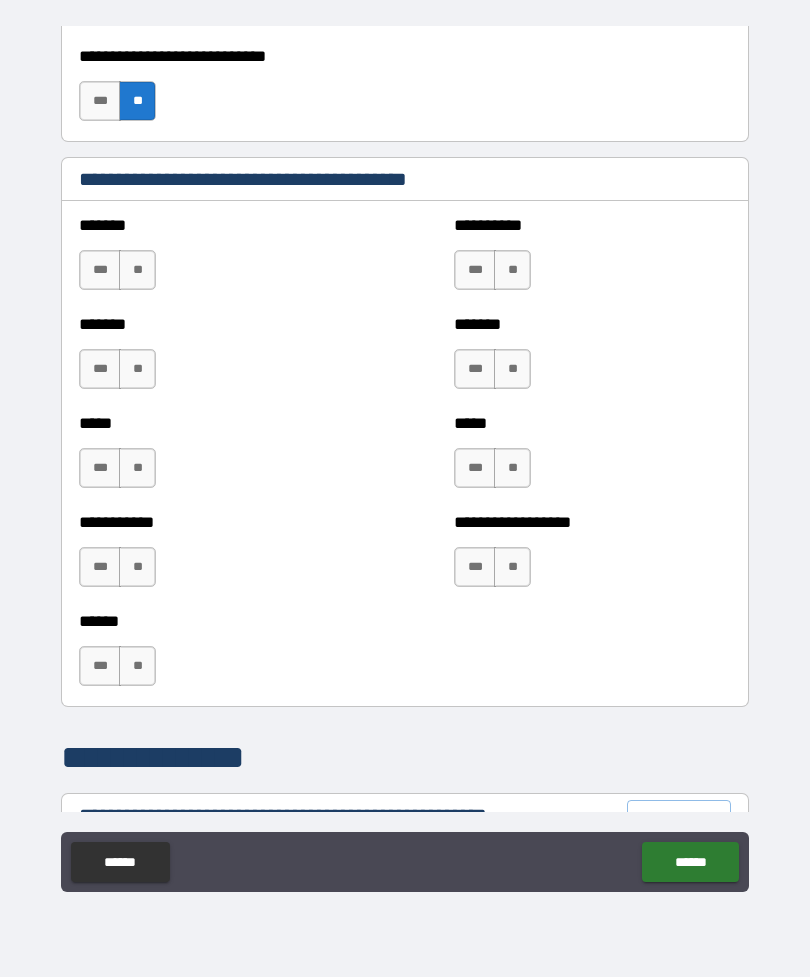 click on "**" at bounding box center (137, 270) 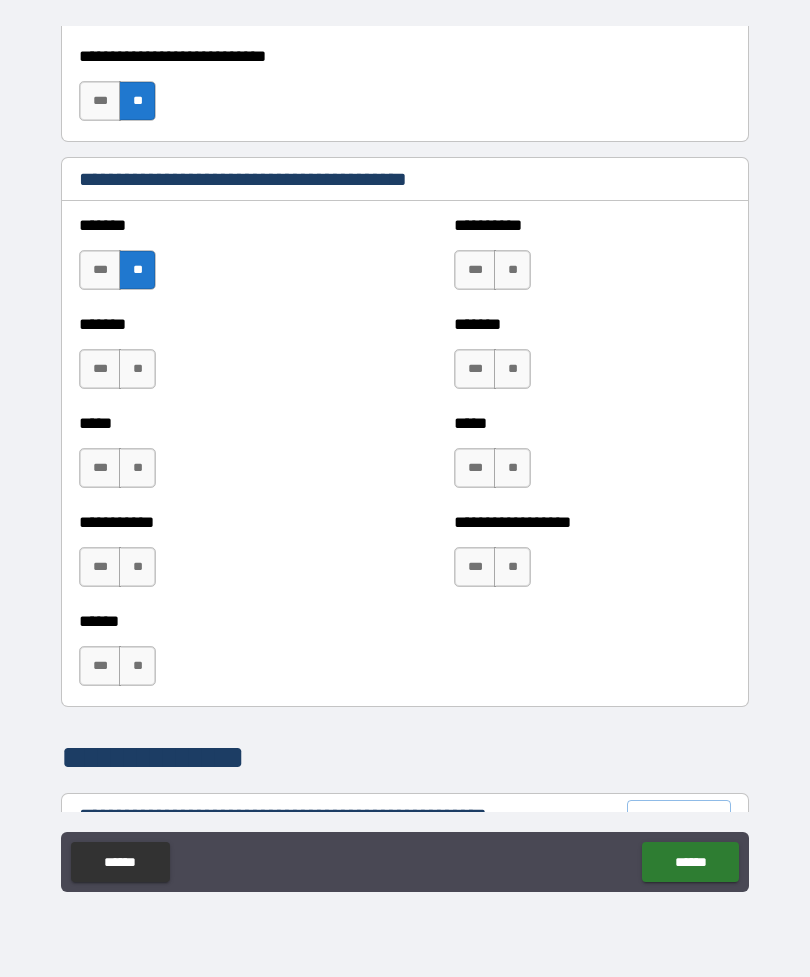 click on "**" at bounding box center (137, 369) 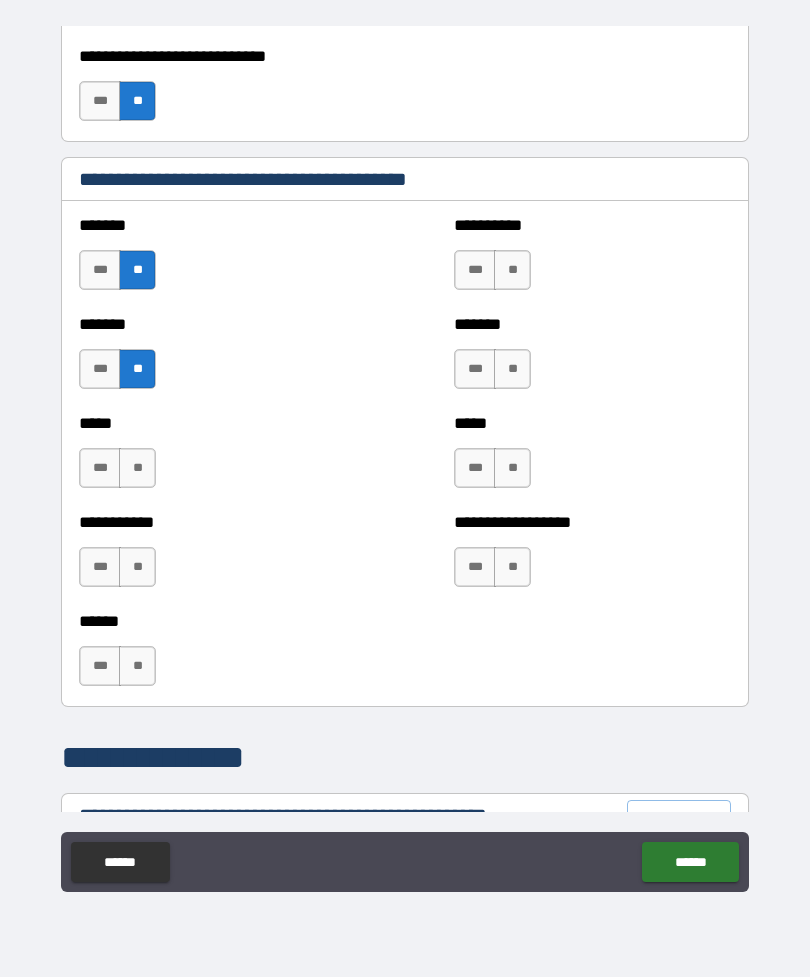click on "**" at bounding box center (137, 468) 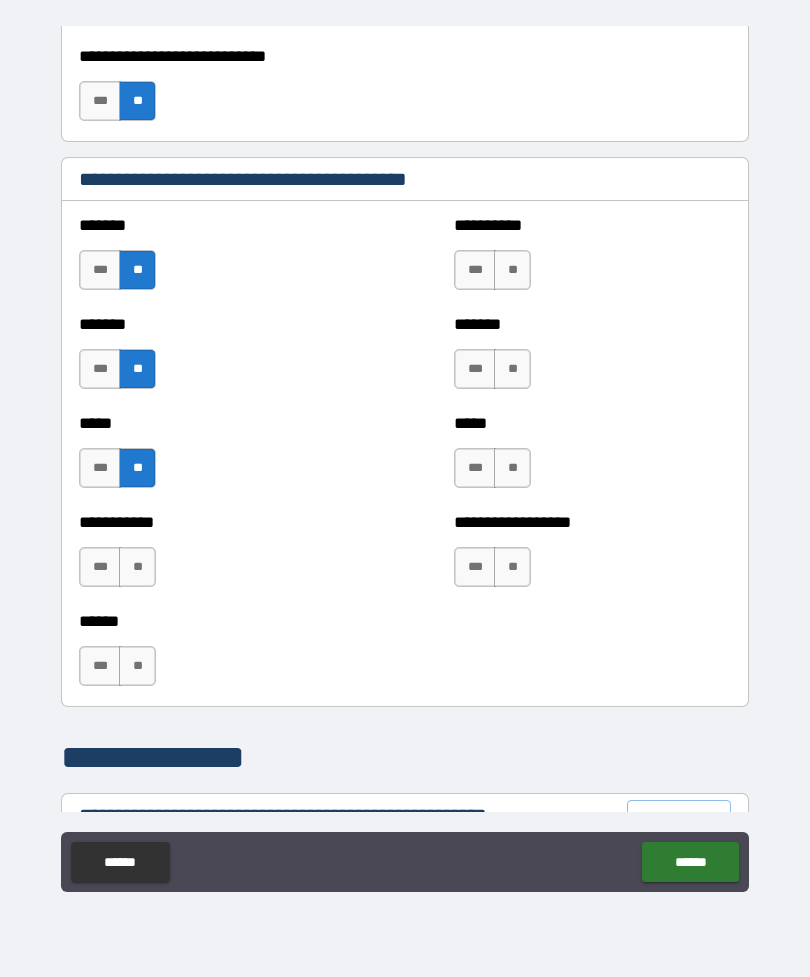 click on "**" at bounding box center (137, 567) 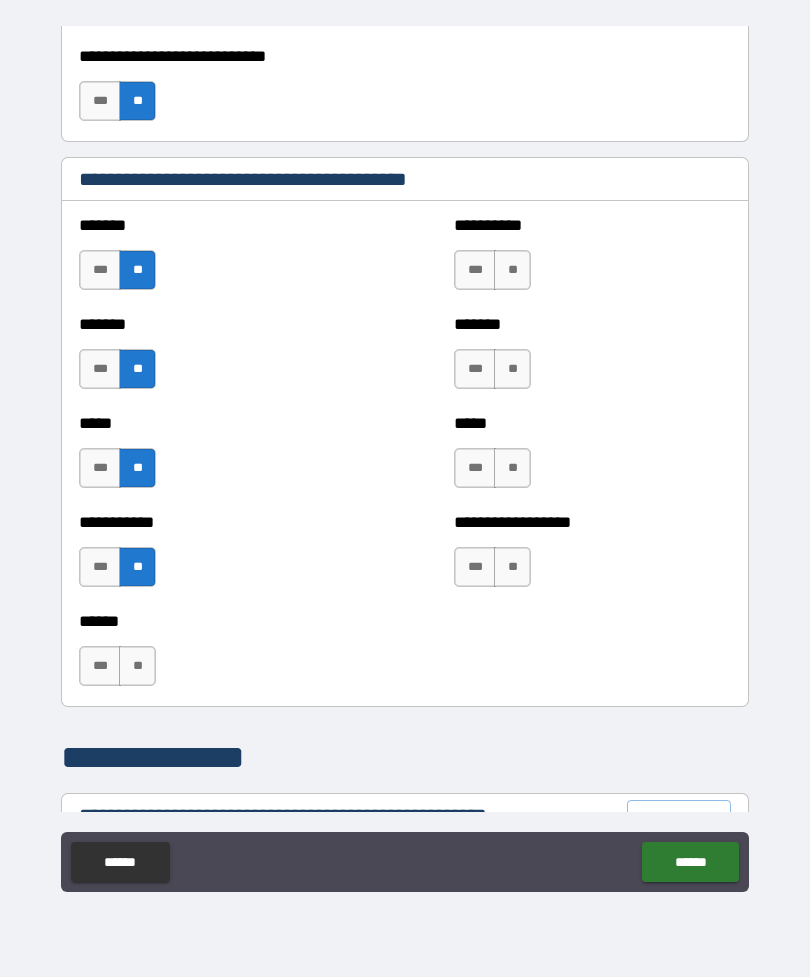 click on "**" at bounding box center [137, 666] 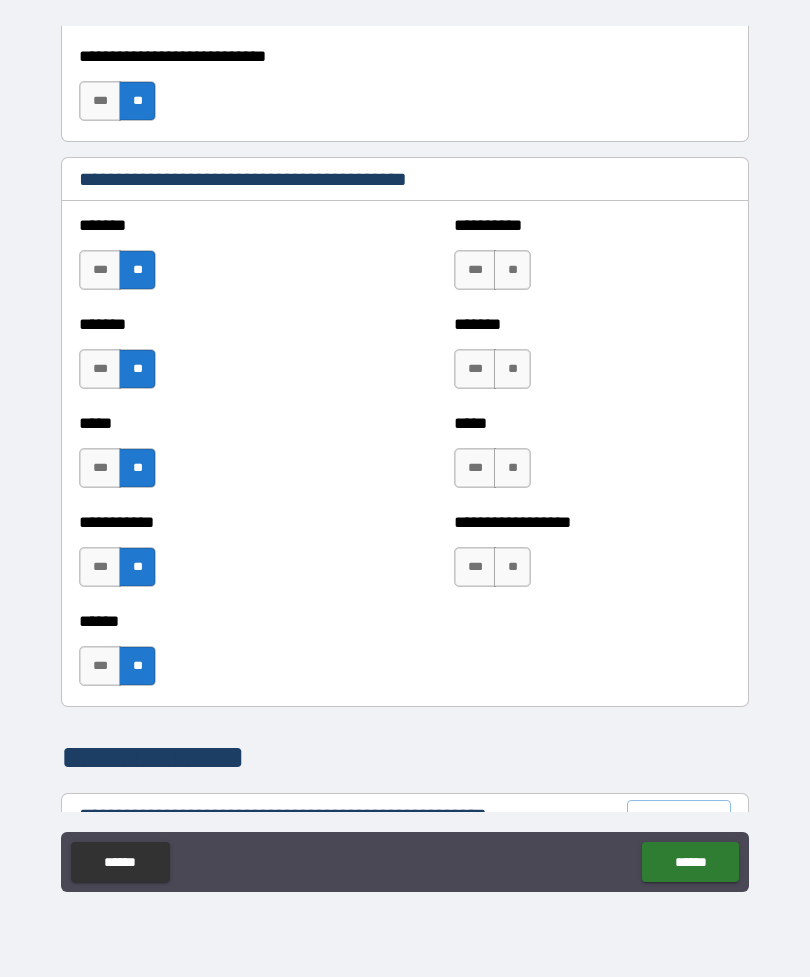 click on "**" at bounding box center (512, 270) 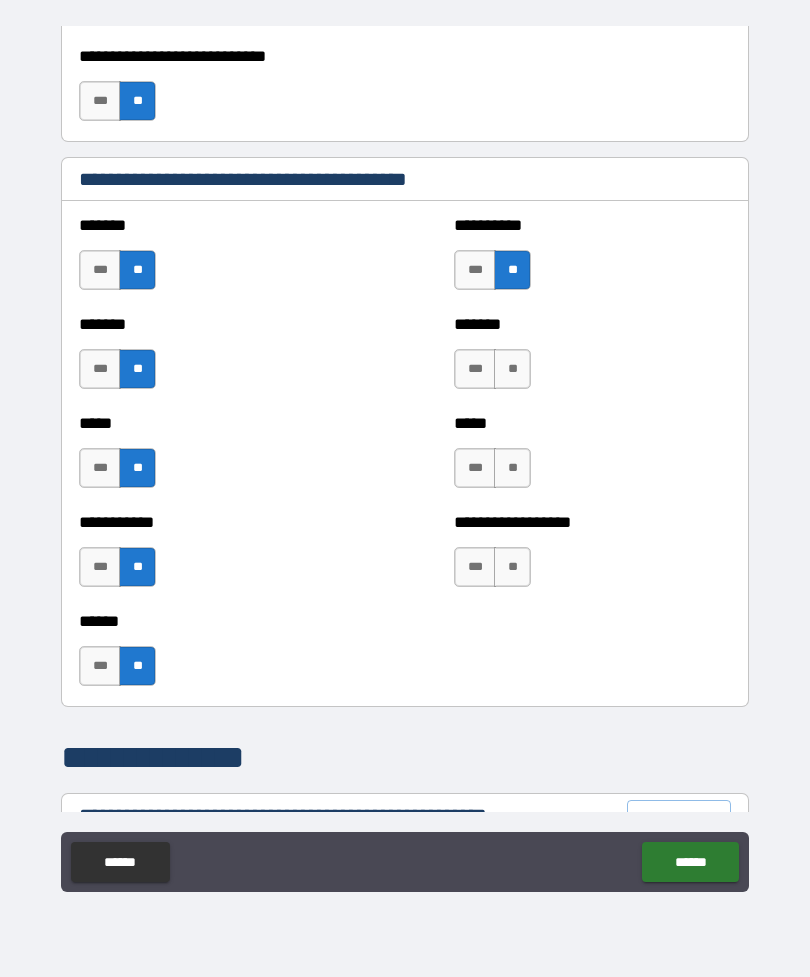 click on "**" at bounding box center [512, 369] 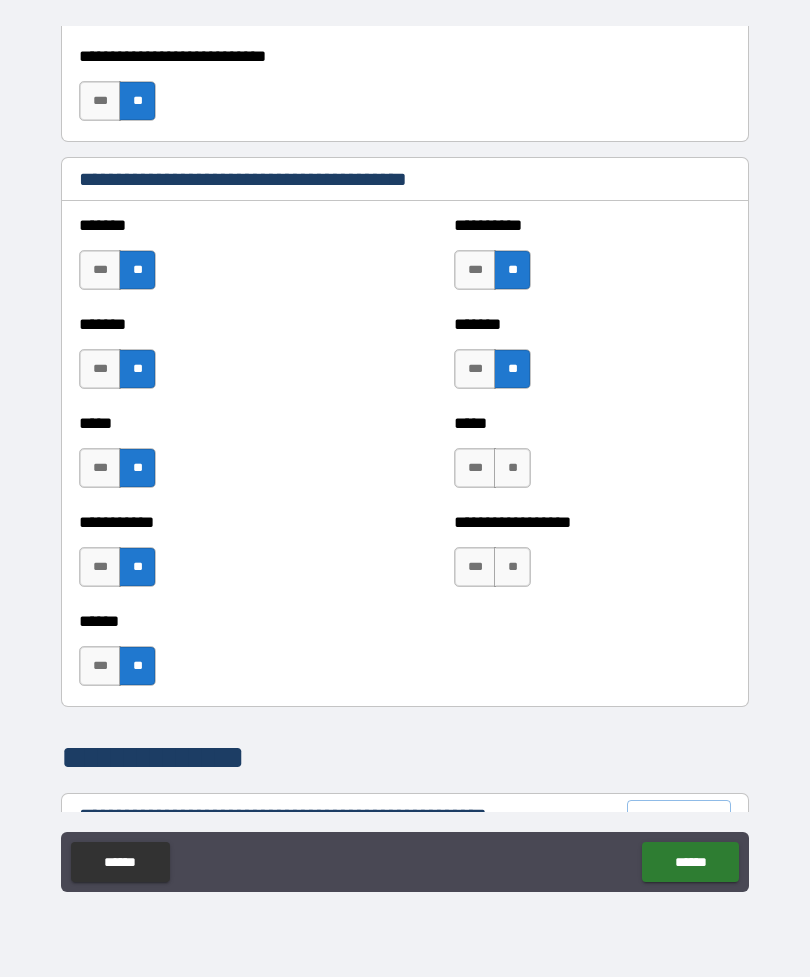 click on "**" at bounding box center (512, 468) 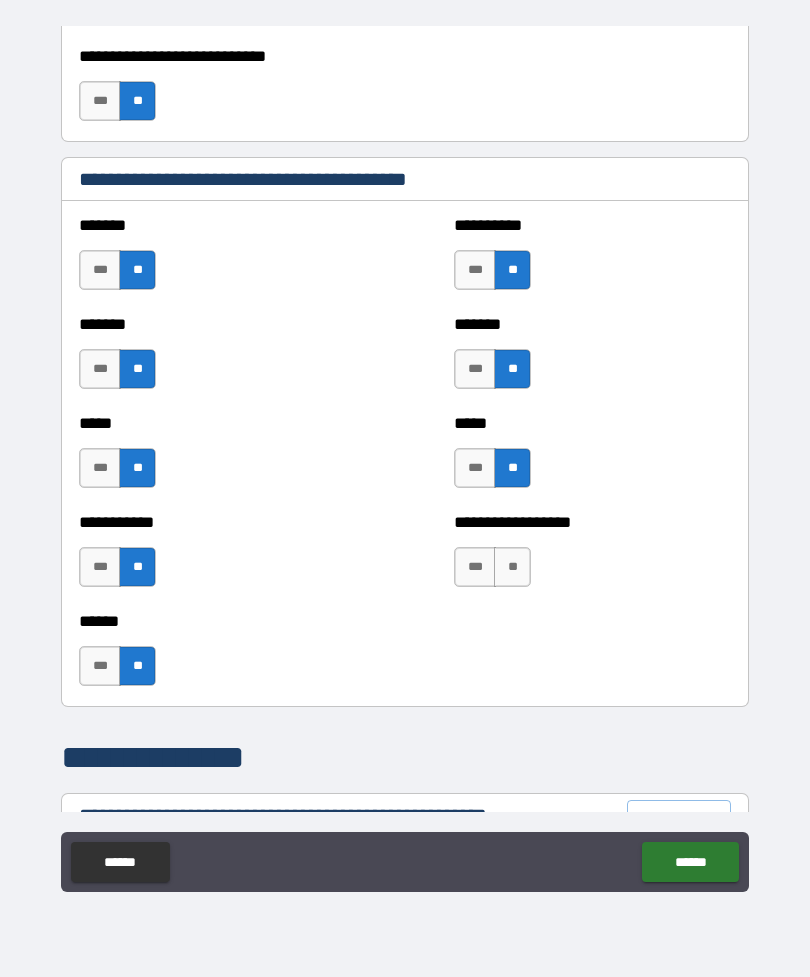 click on "**" at bounding box center [512, 567] 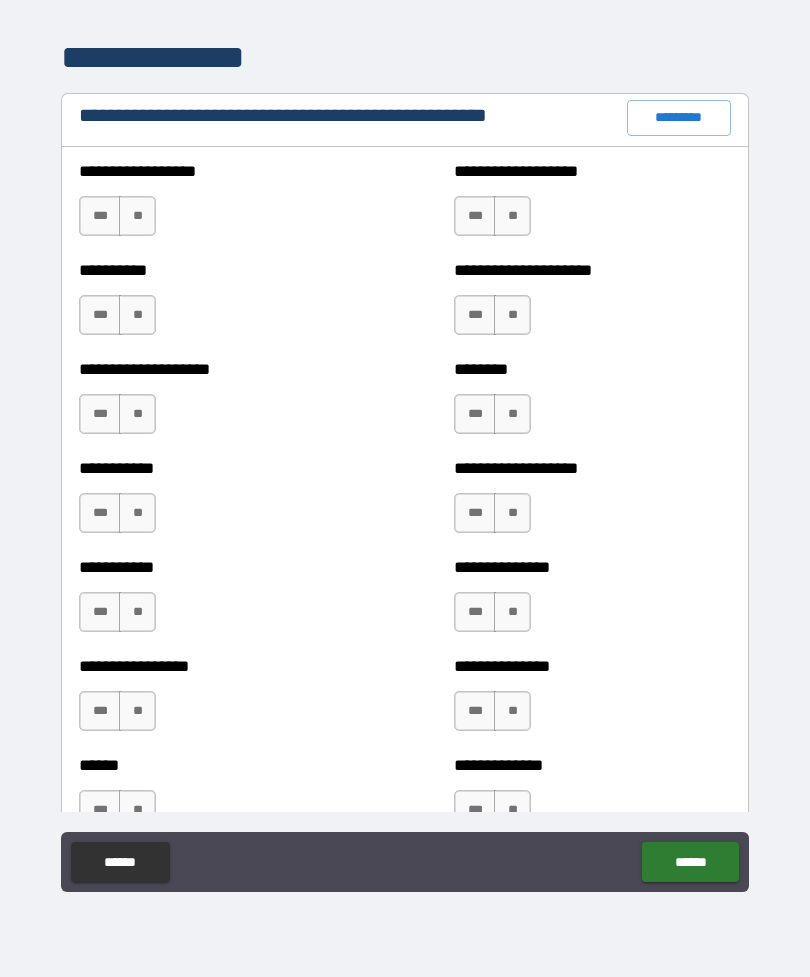 scroll, scrollTop: 2338, scrollLeft: 0, axis: vertical 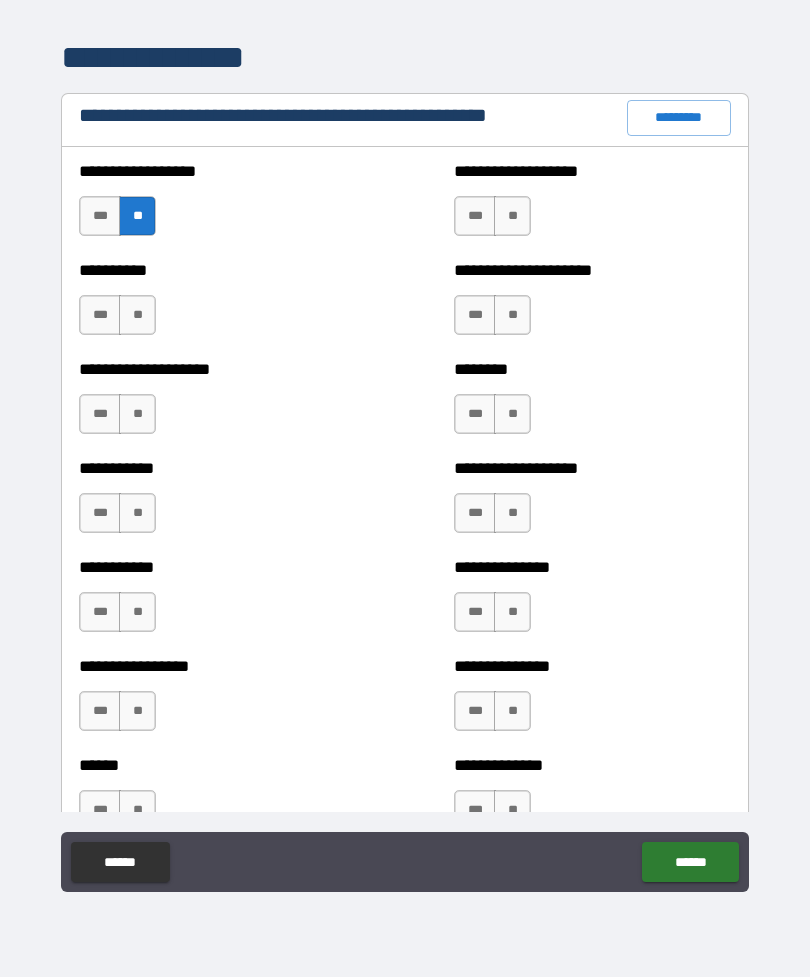 click on "**" at bounding box center (137, 315) 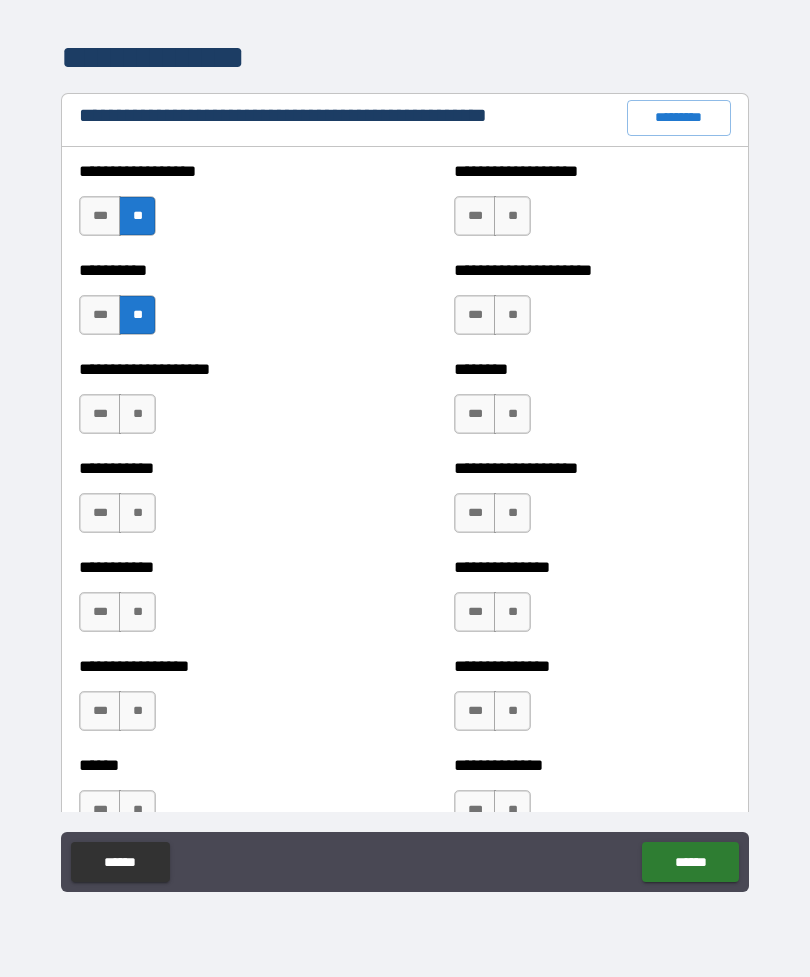 click on "**" at bounding box center (137, 414) 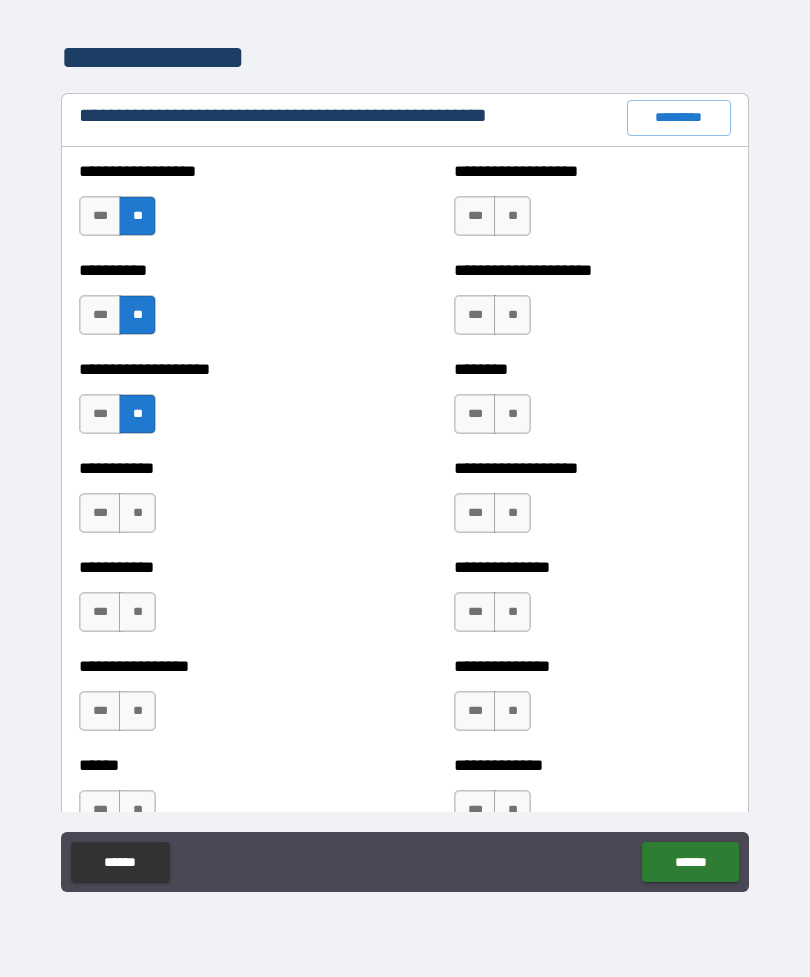 click on "**" at bounding box center (137, 513) 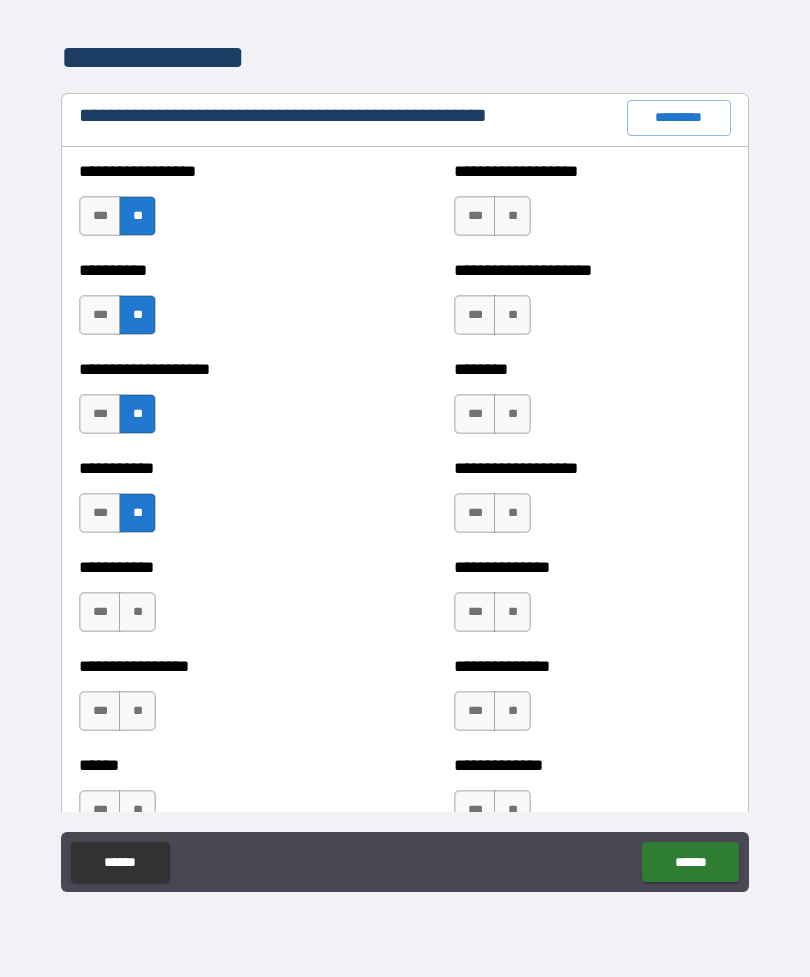 click on "**" at bounding box center [137, 612] 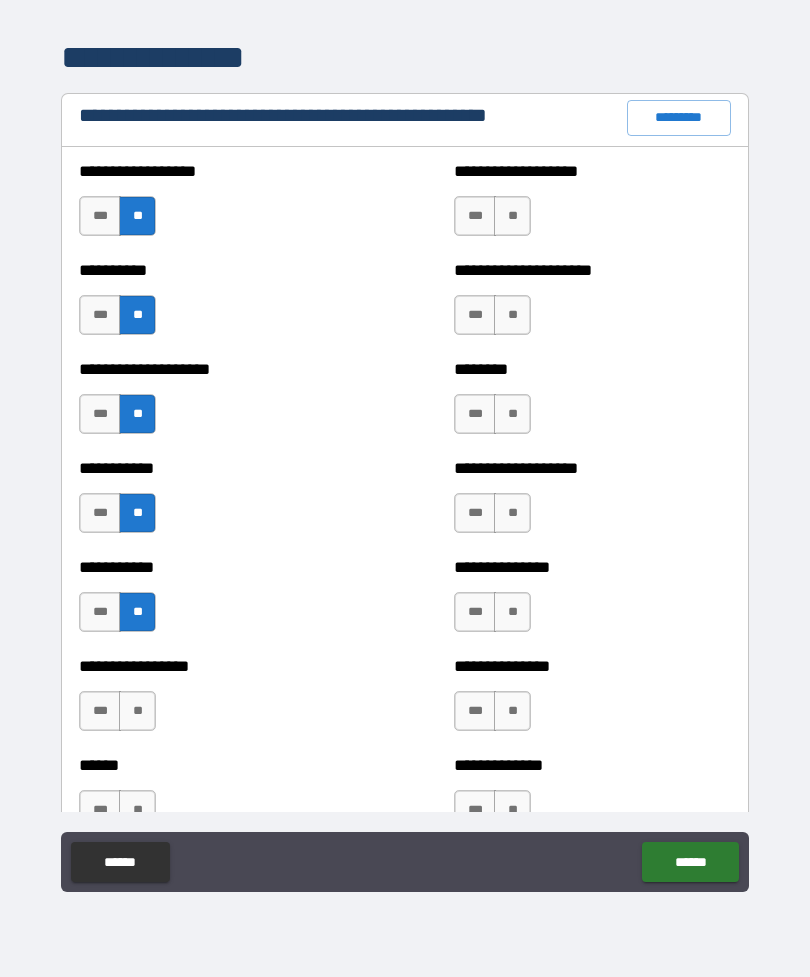 click on "**" at bounding box center (137, 711) 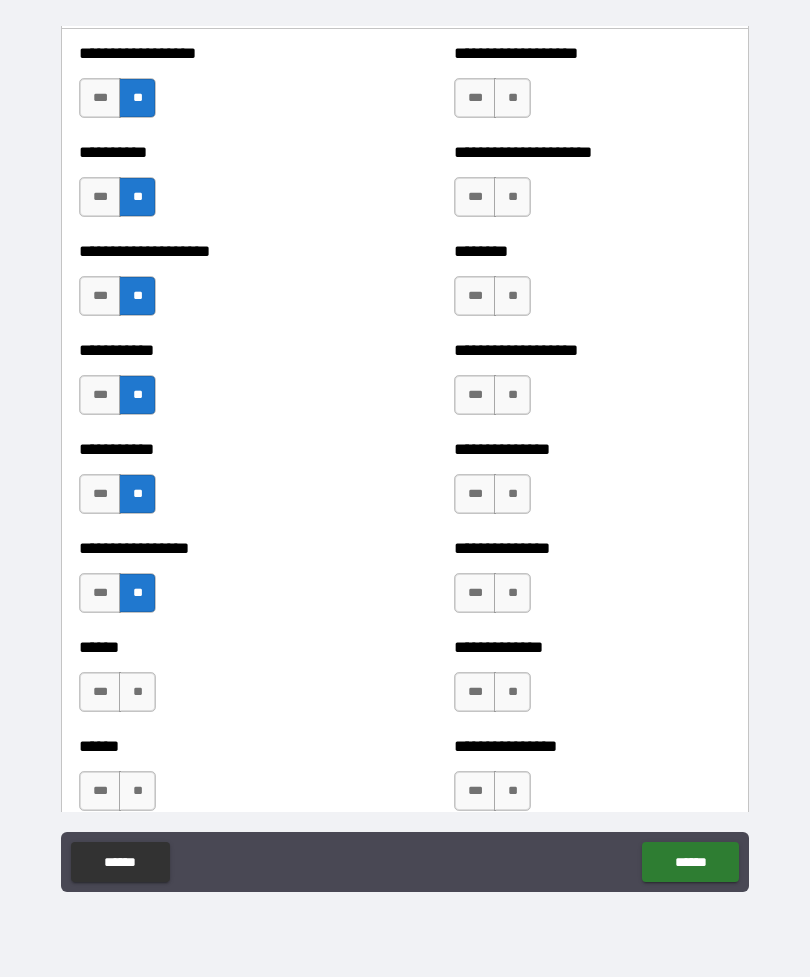 scroll, scrollTop: 2536, scrollLeft: 0, axis: vertical 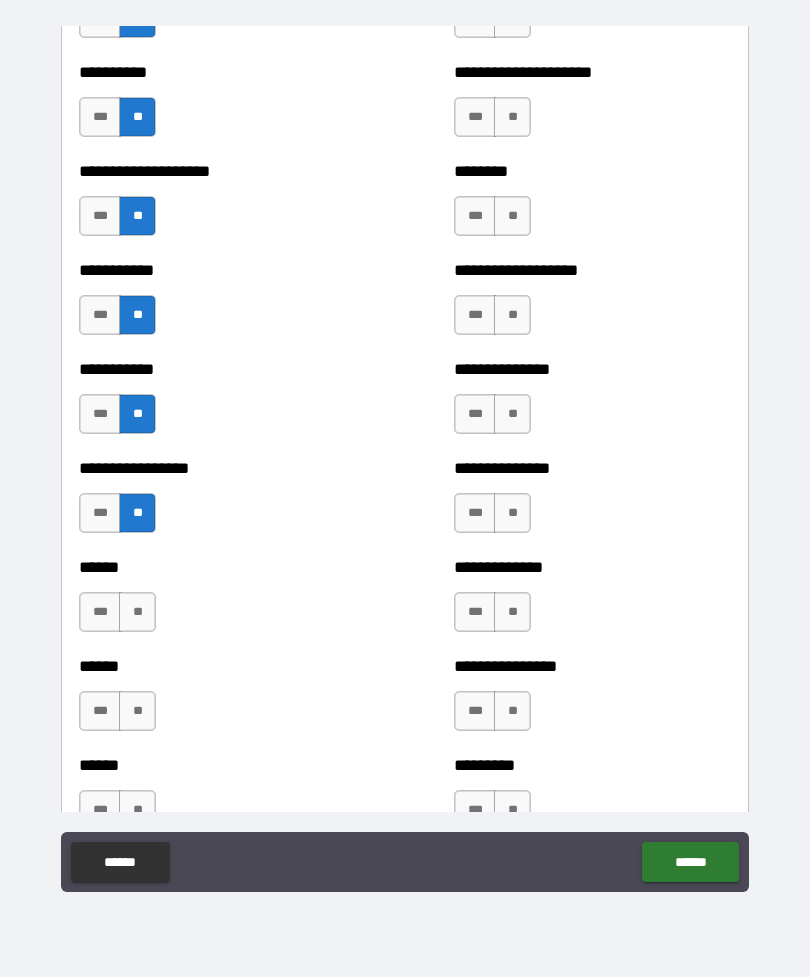 click on "**" at bounding box center [137, 612] 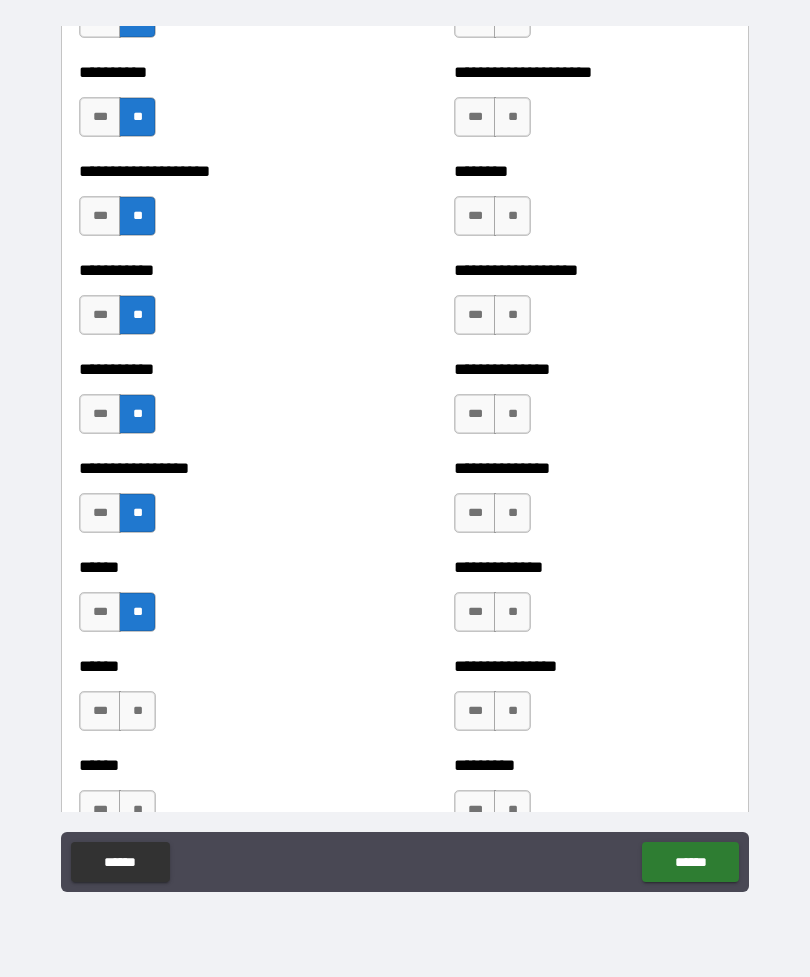 click on "*** **" at bounding box center (120, 716) 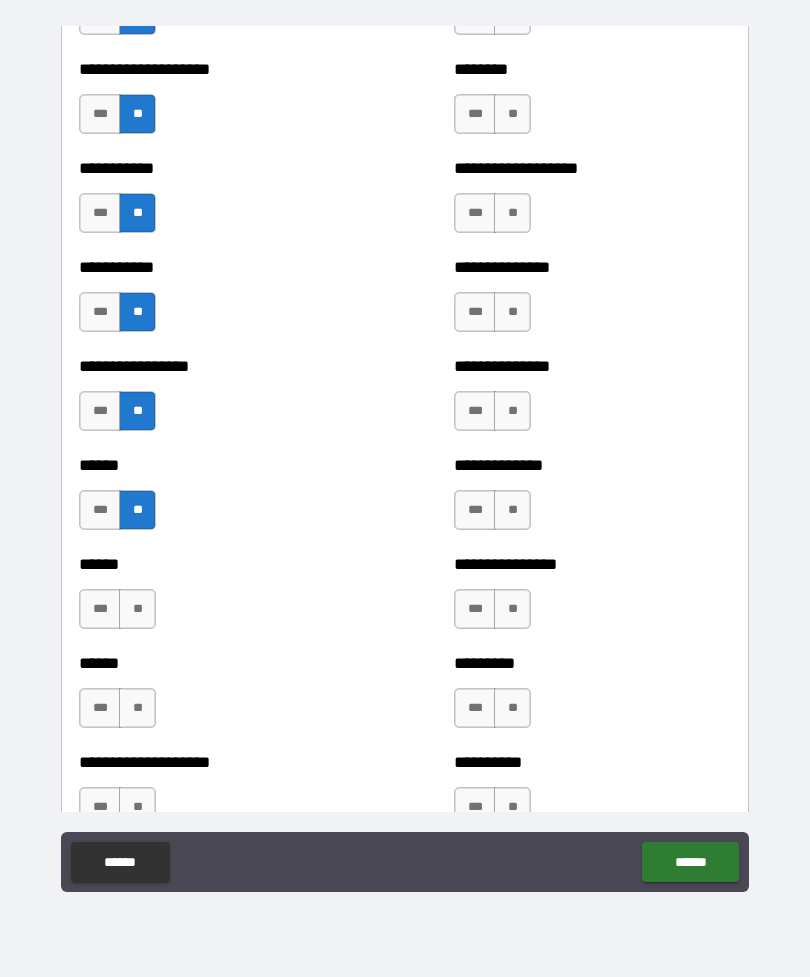 scroll, scrollTop: 2648, scrollLeft: 0, axis: vertical 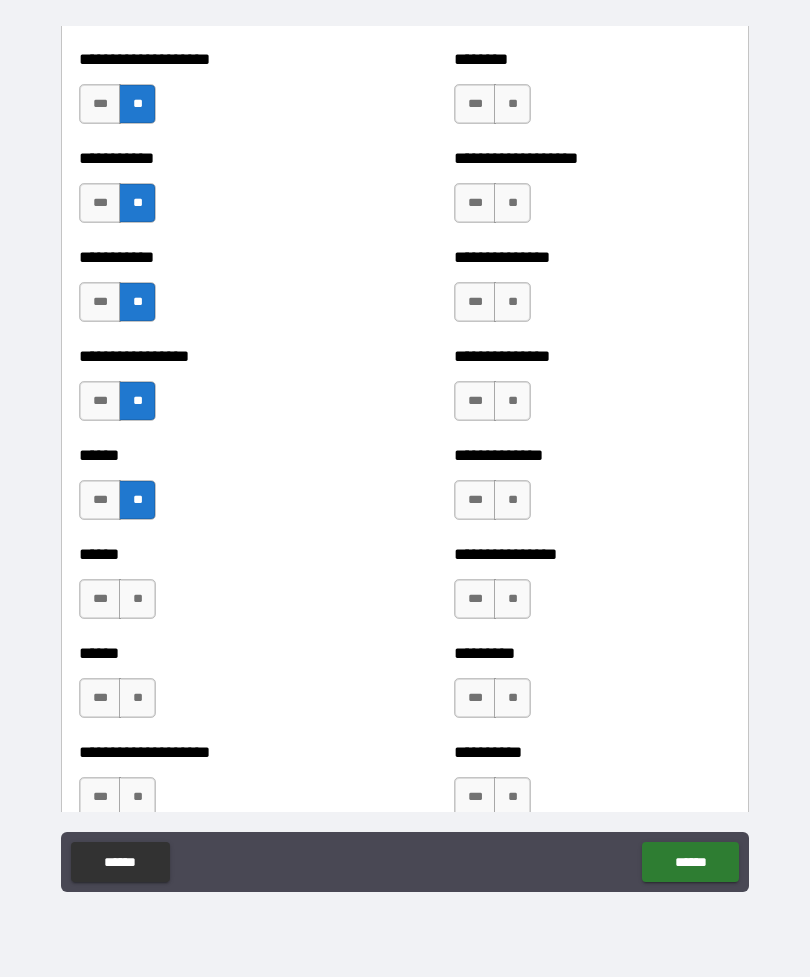 click on "**" at bounding box center [137, 698] 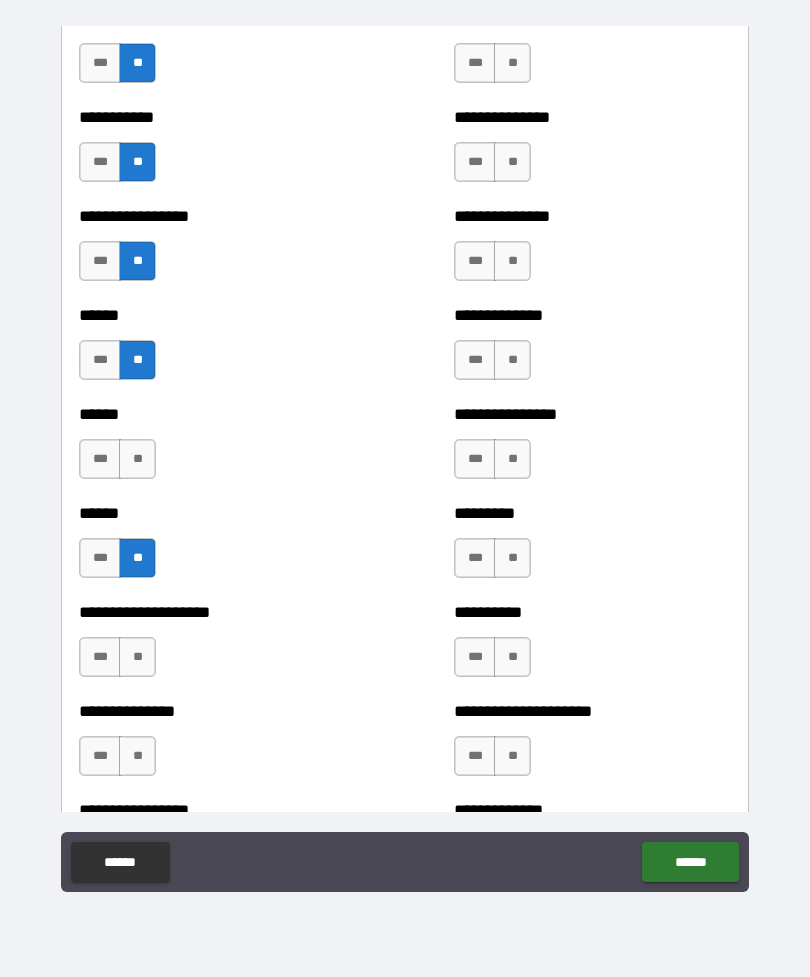 scroll, scrollTop: 2789, scrollLeft: 0, axis: vertical 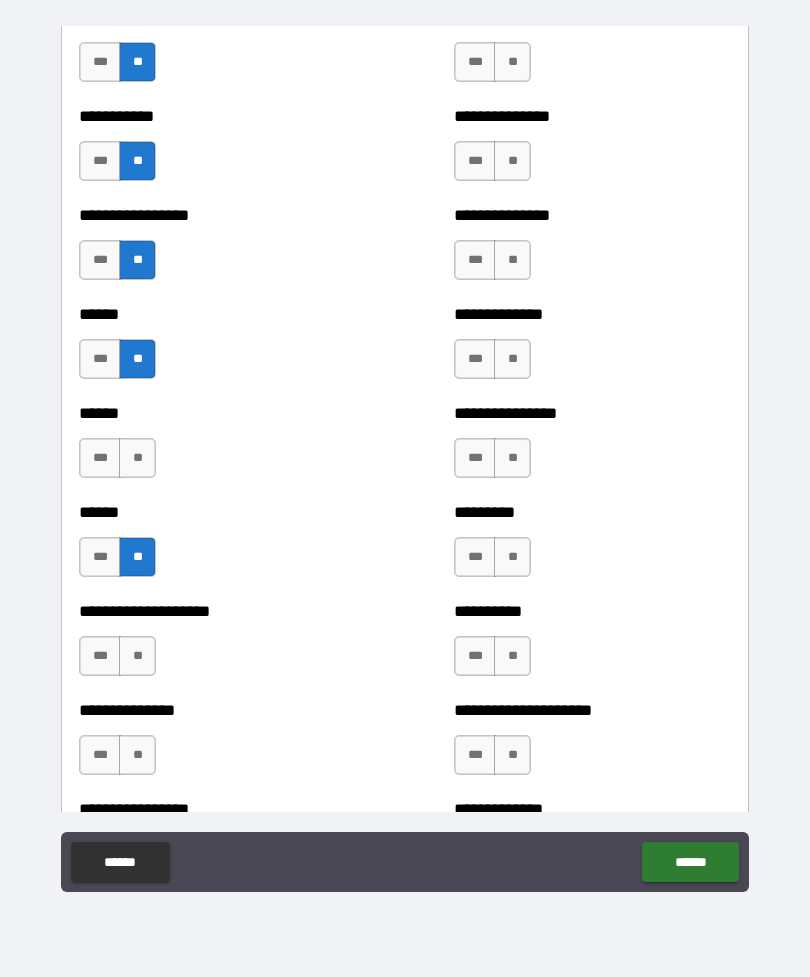 click on "**" at bounding box center [137, 656] 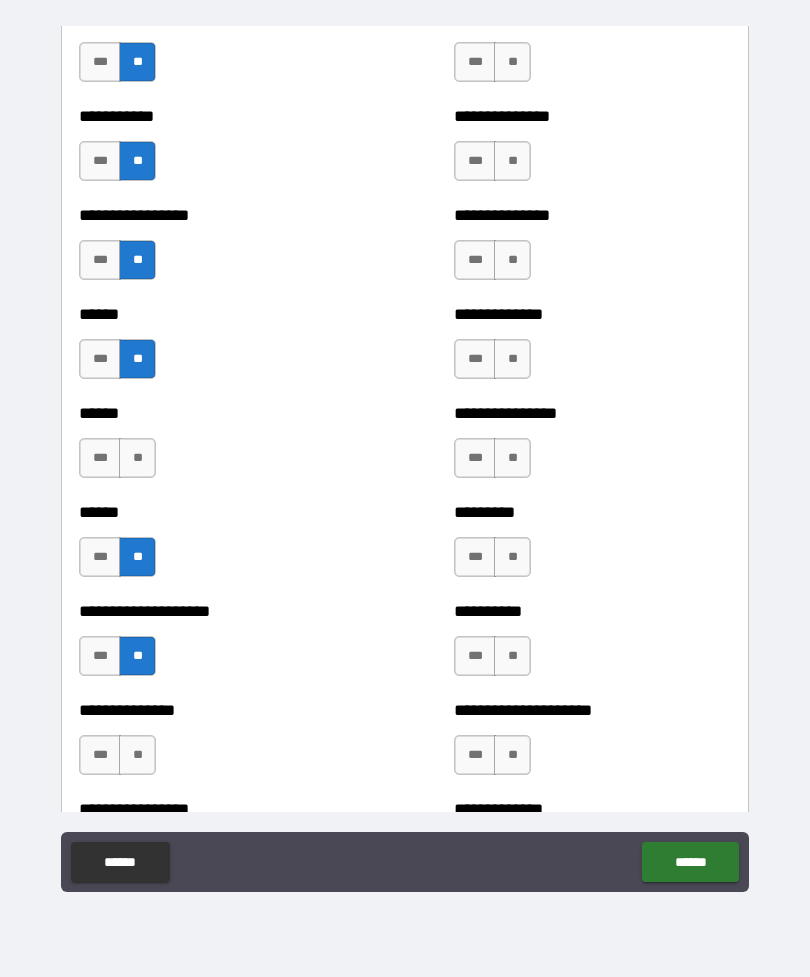 click on "**" at bounding box center (137, 755) 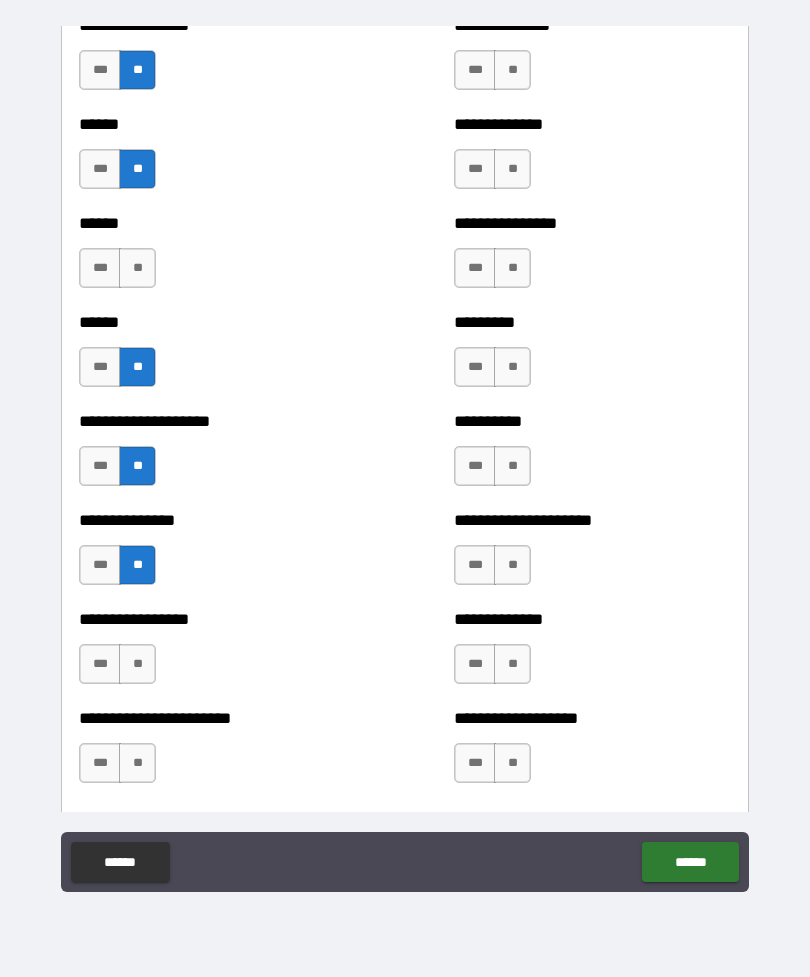 scroll, scrollTop: 2991, scrollLeft: 0, axis: vertical 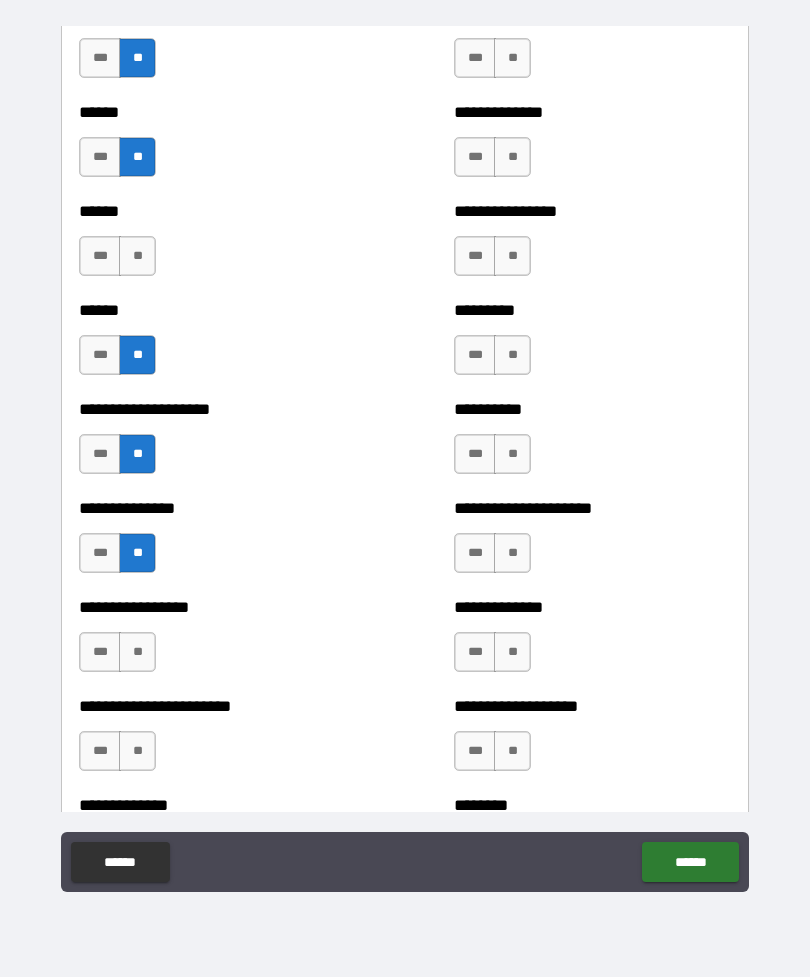 click on "**" at bounding box center [137, 652] 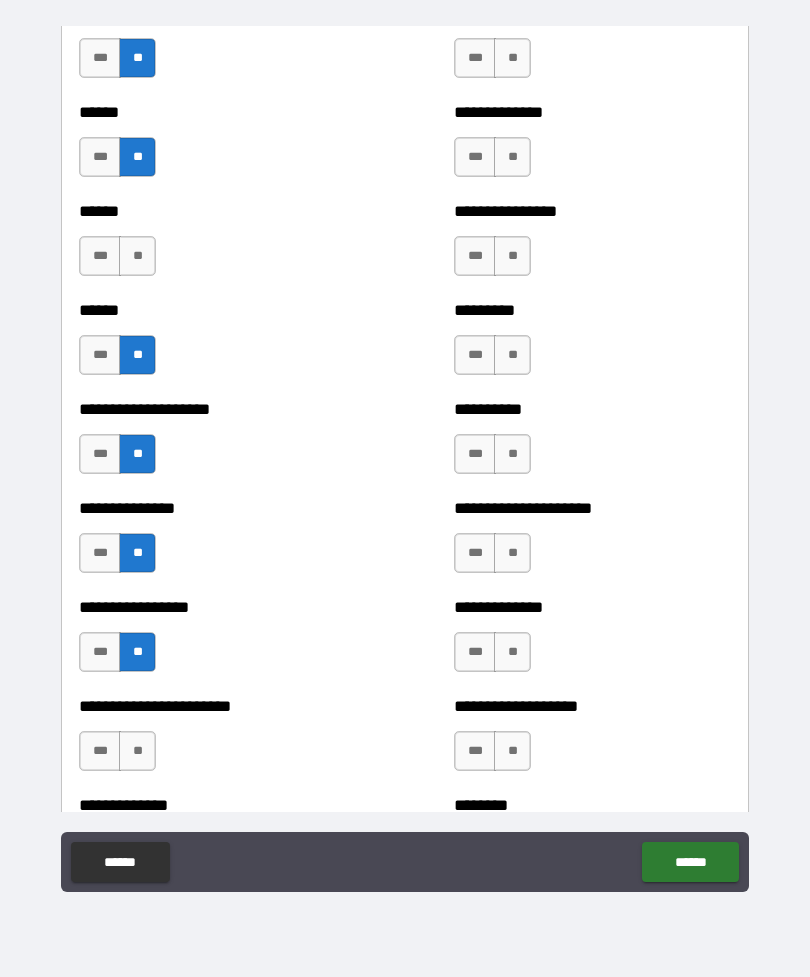 click on "**" at bounding box center (137, 751) 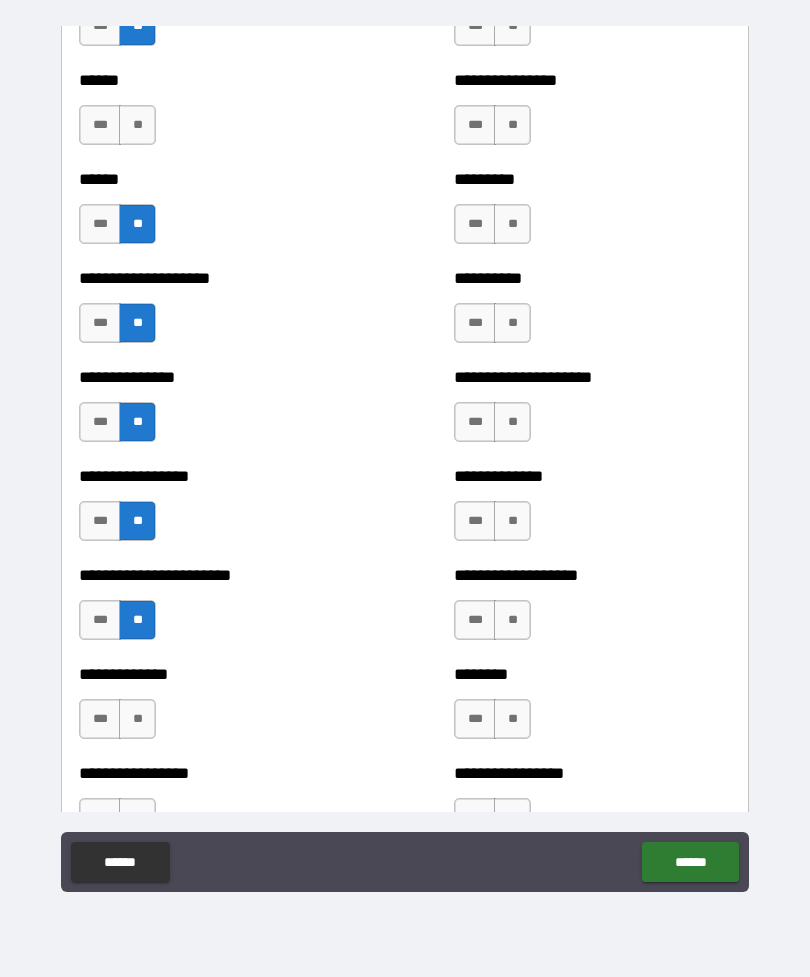 scroll, scrollTop: 3149, scrollLeft: 0, axis: vertical 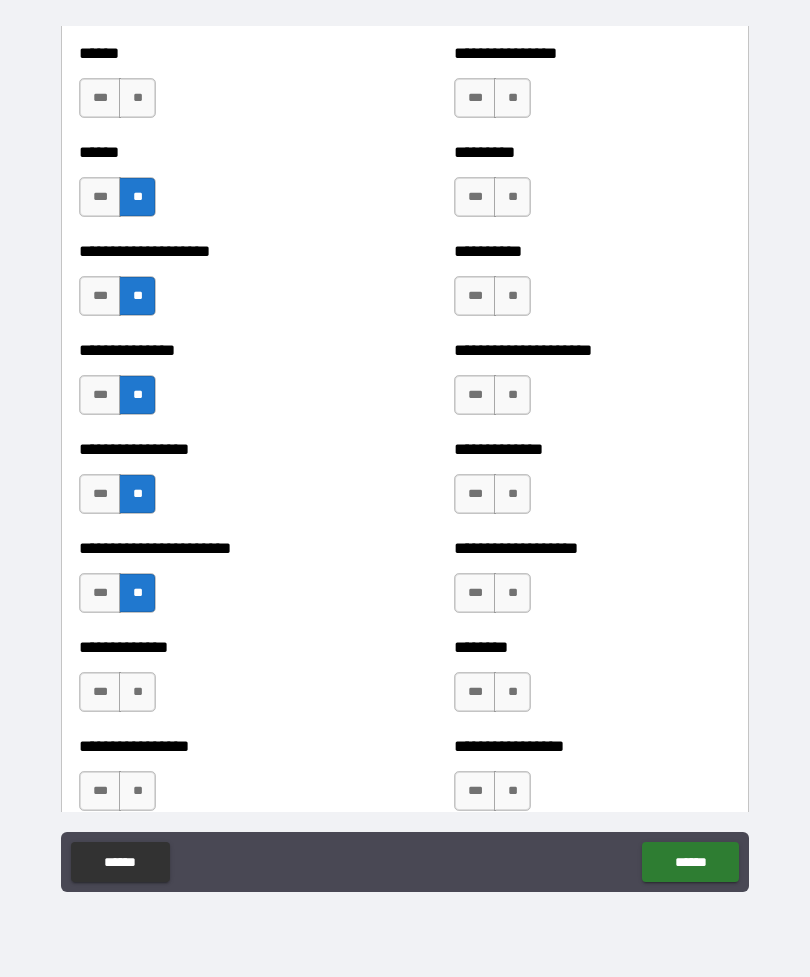 click on "**" at bounding box center (137, 692) 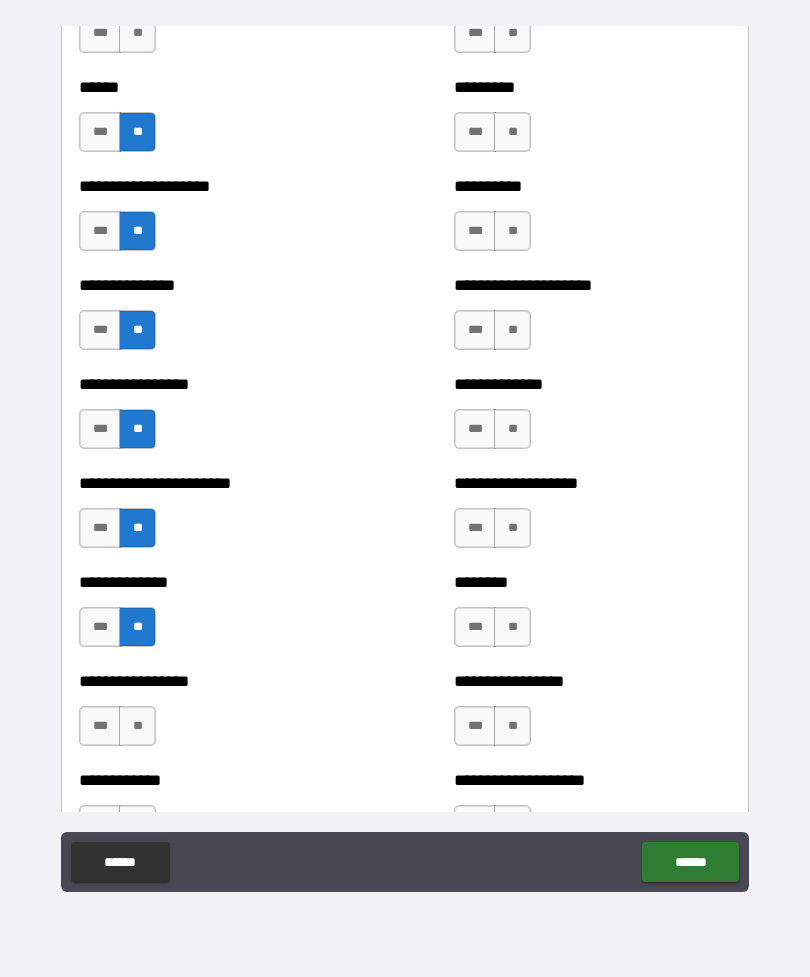 scroll, scrollTop: 3258, scrollLeft: 0, axis: vertical 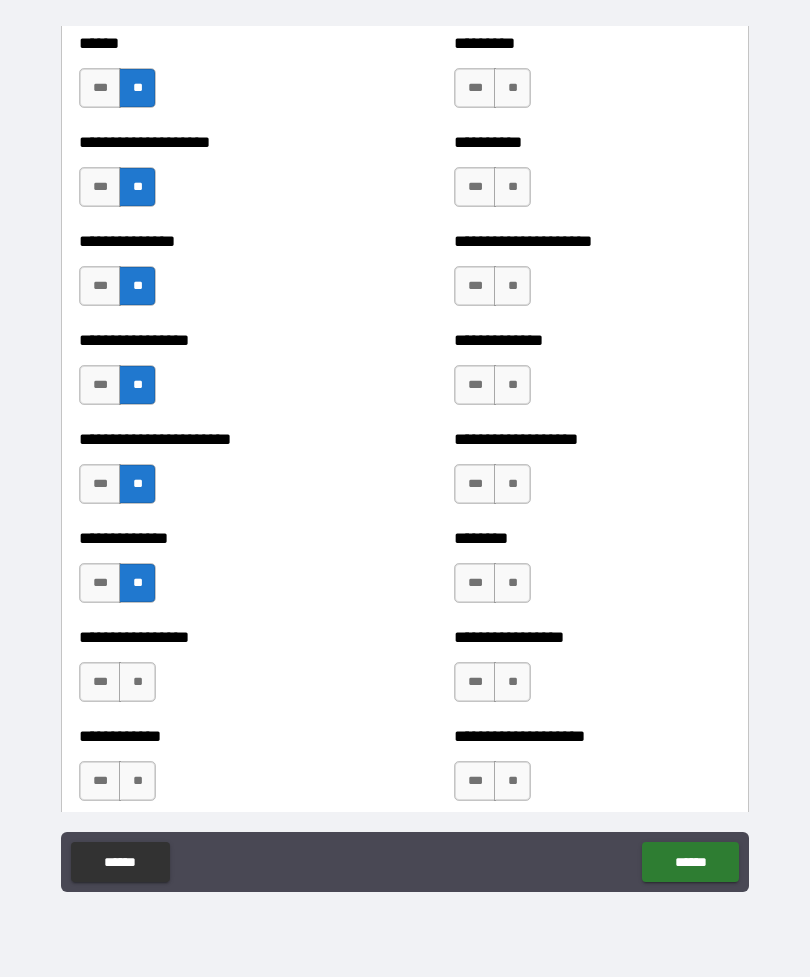 click on "**" at bounding box center (137, 682) 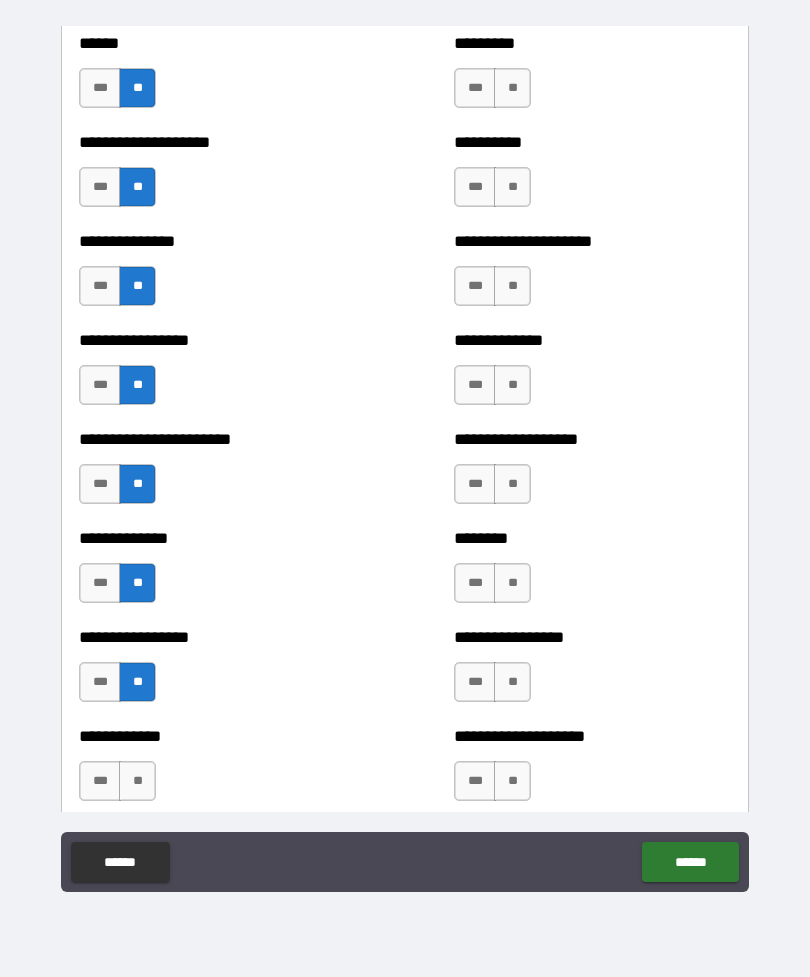 click on "**" at bounding box center (137, 781) 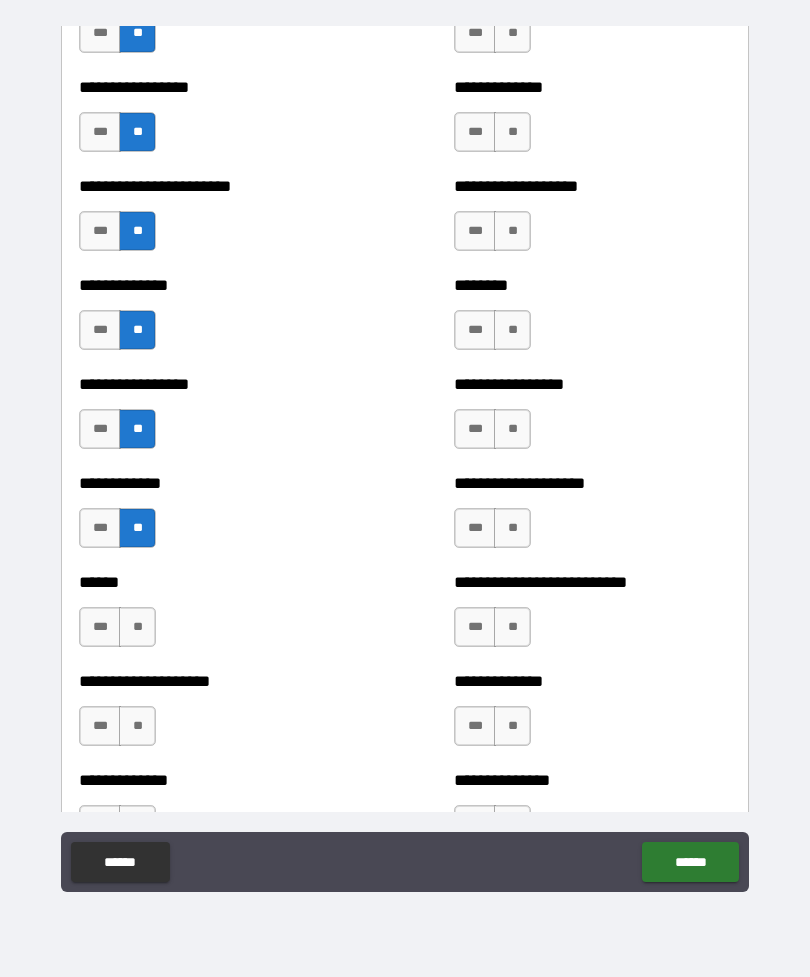 scroll, scrollTop: 3512, scrollLeft: 0, axis: vertical 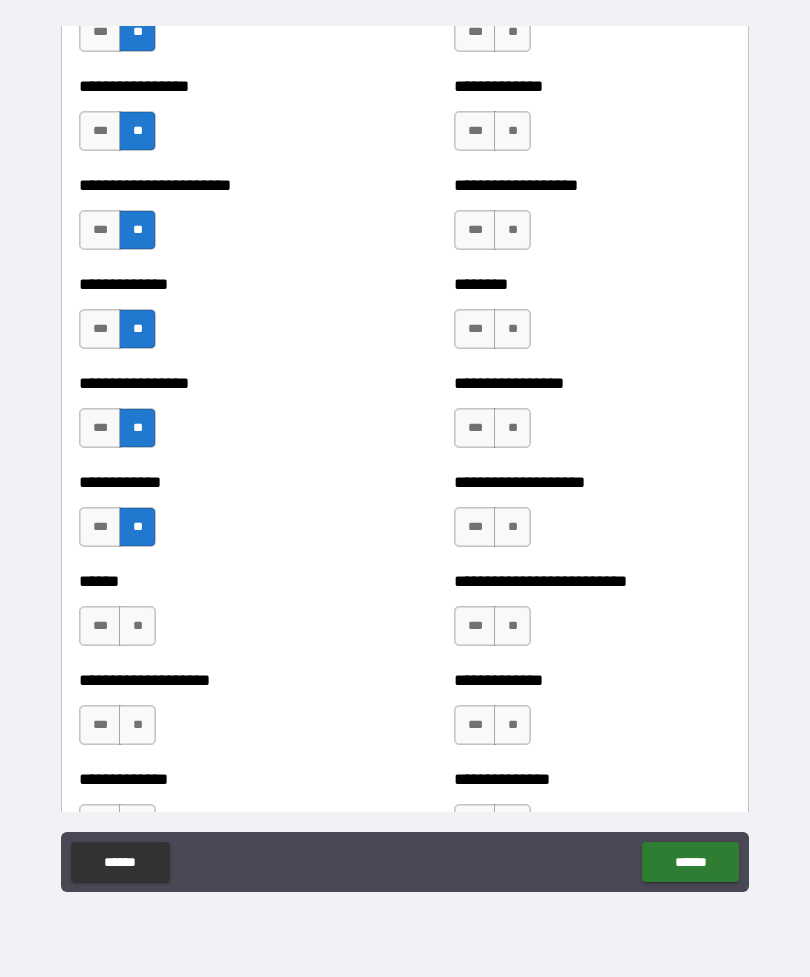 click on "**" at bounding box center [137, 626] 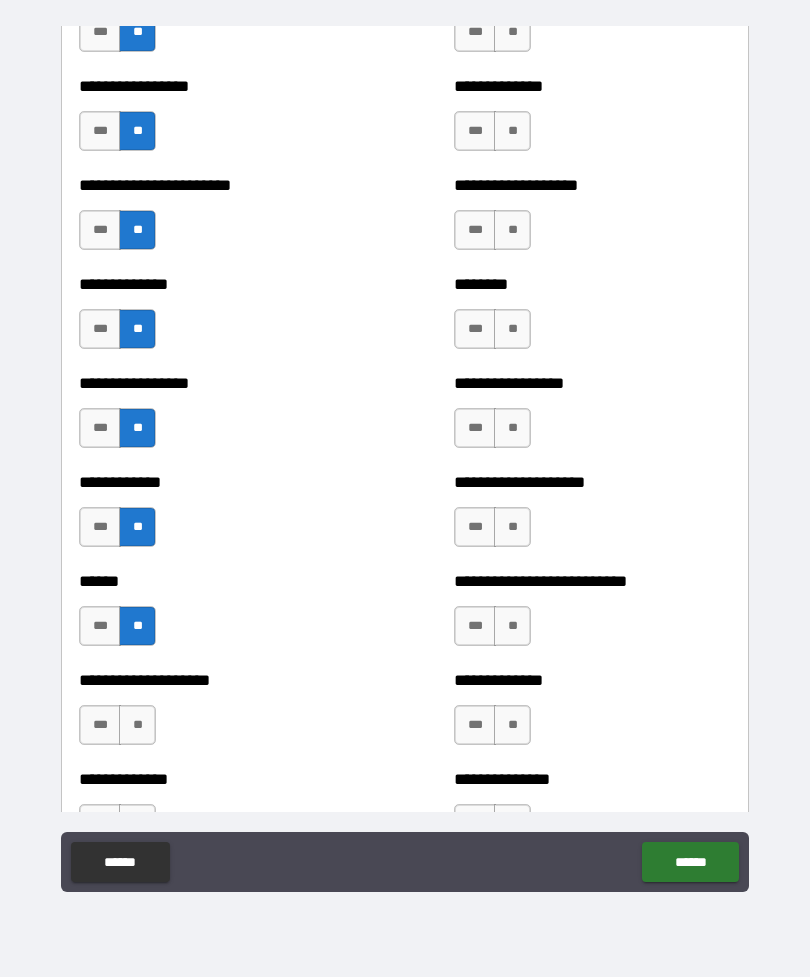 click on "**" at bounding box center [137, 725] 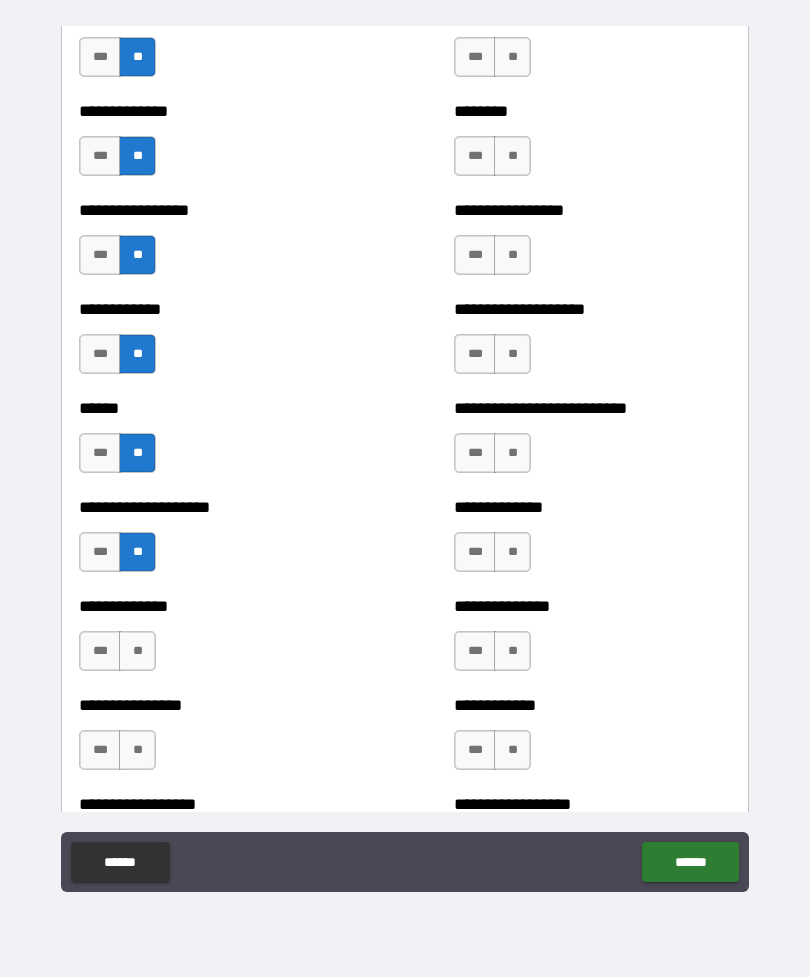 scroll, scrollTop: 3696, scrollLeft: 0, axis: vertical 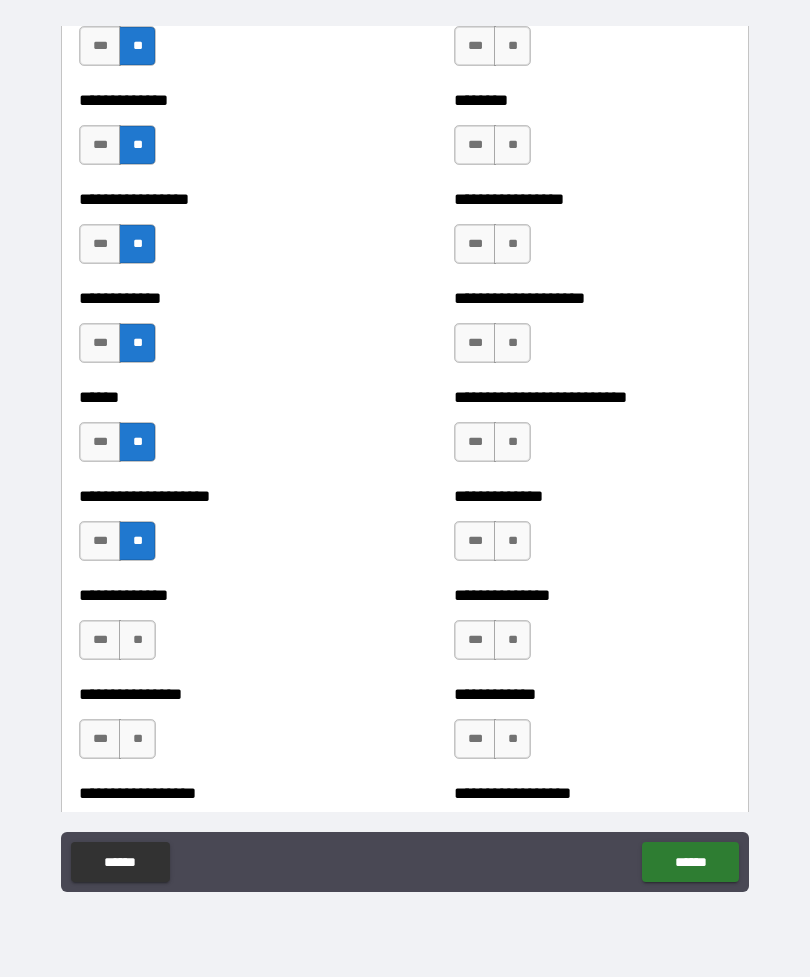 click on "**" at bounding box center (137, 640) 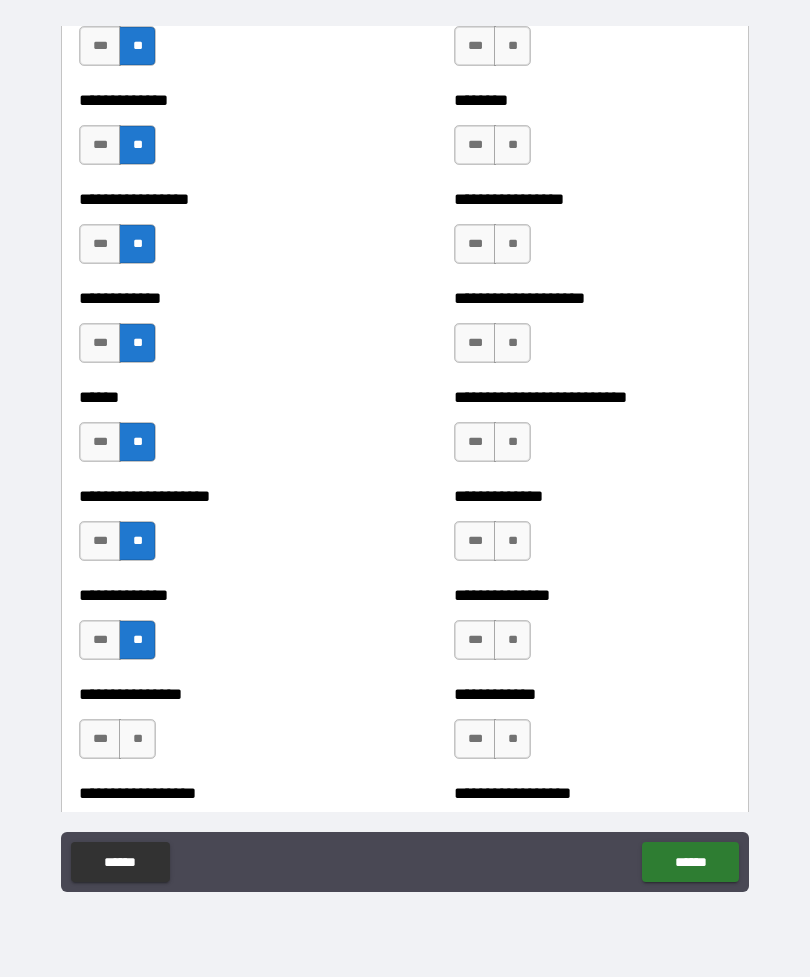 click on "**" at bounding box center [137, 739] 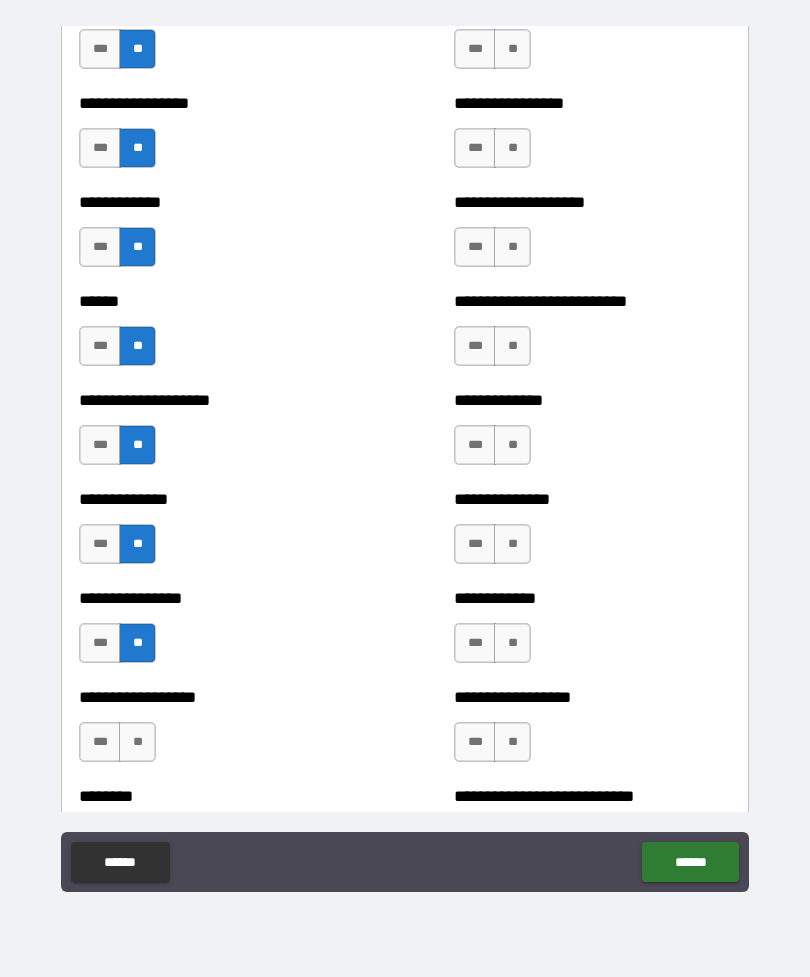 scroll, scrollTop: 3860, scrollLeft: 0, axis: vertical 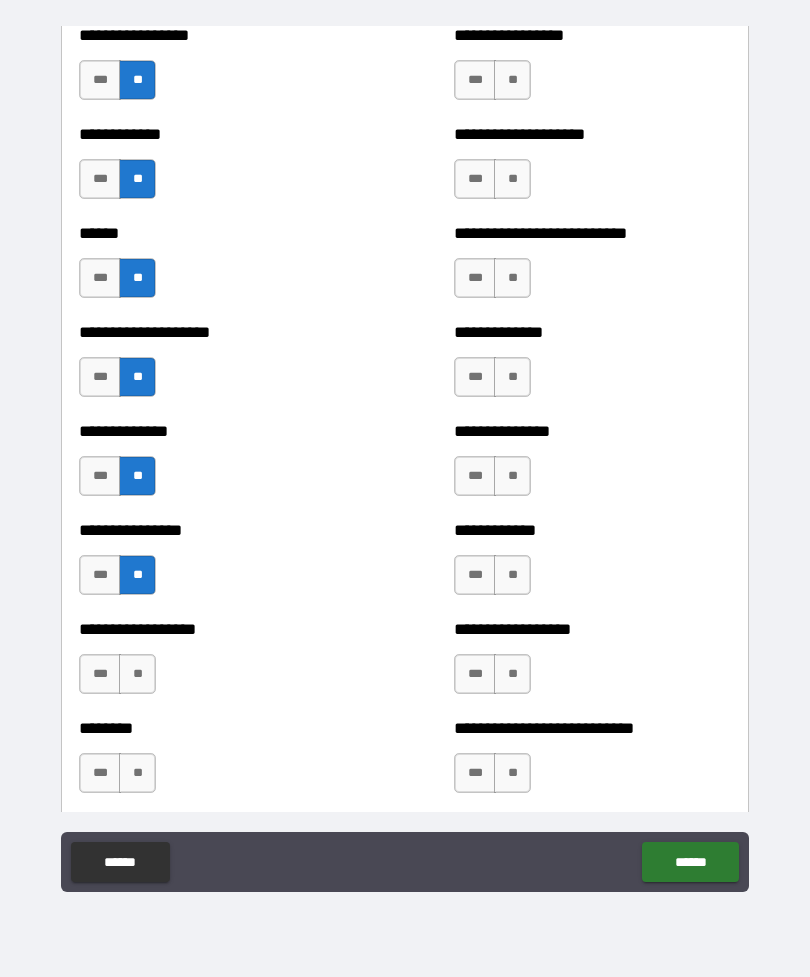 click on "**" at bounding box center [137, 674] 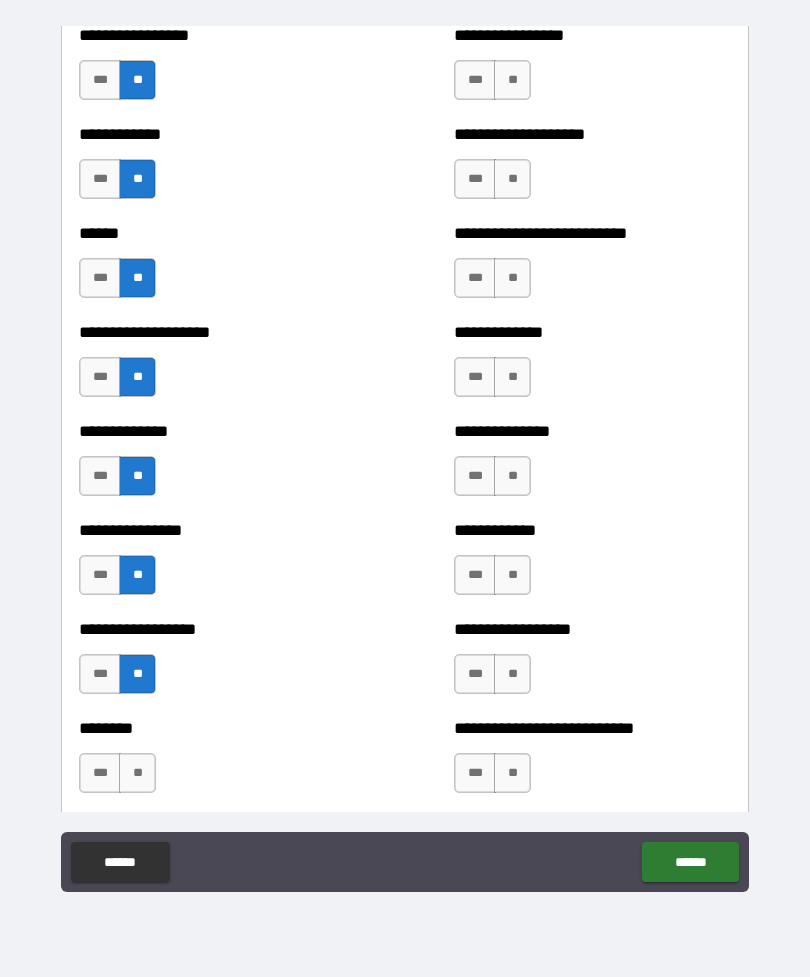 click on "**" at bounding box center [137, 773] 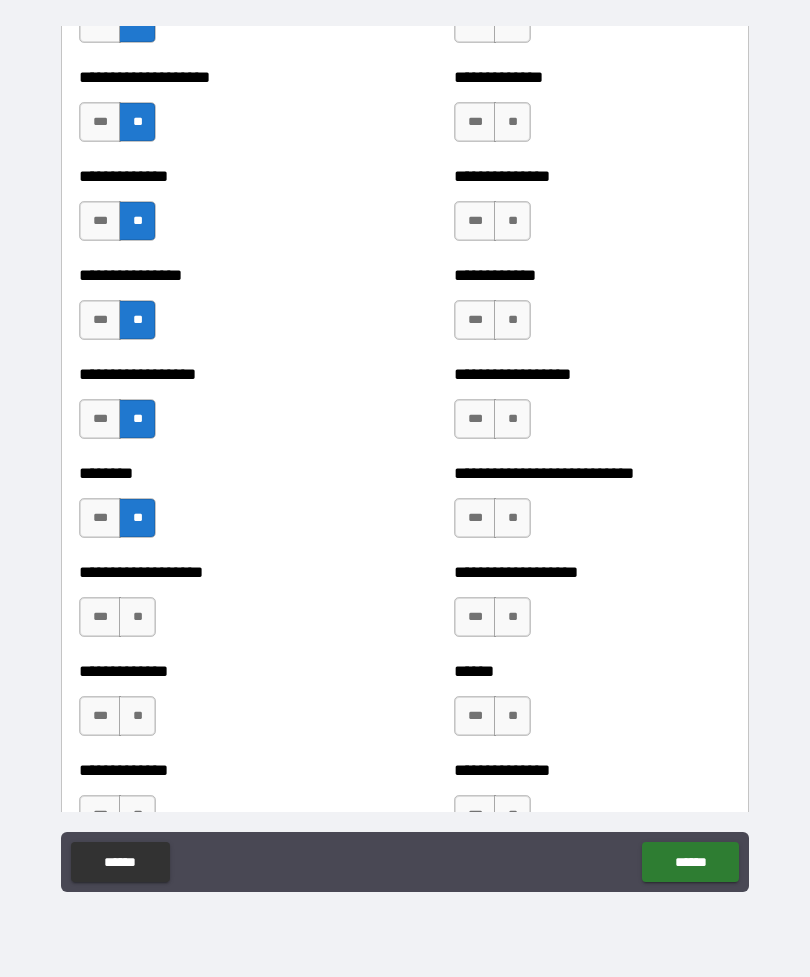 scroll, scrollTop: 4116, scrollLeft: 0, axis: vertical 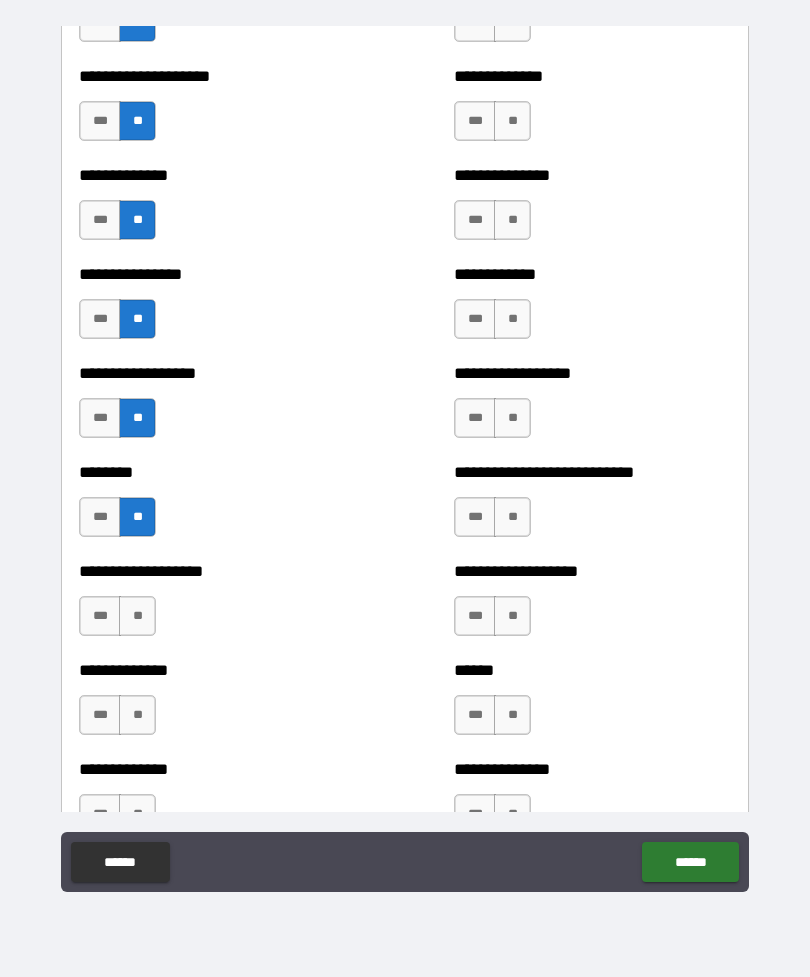 click on "**" at bounding box center (137, 715) 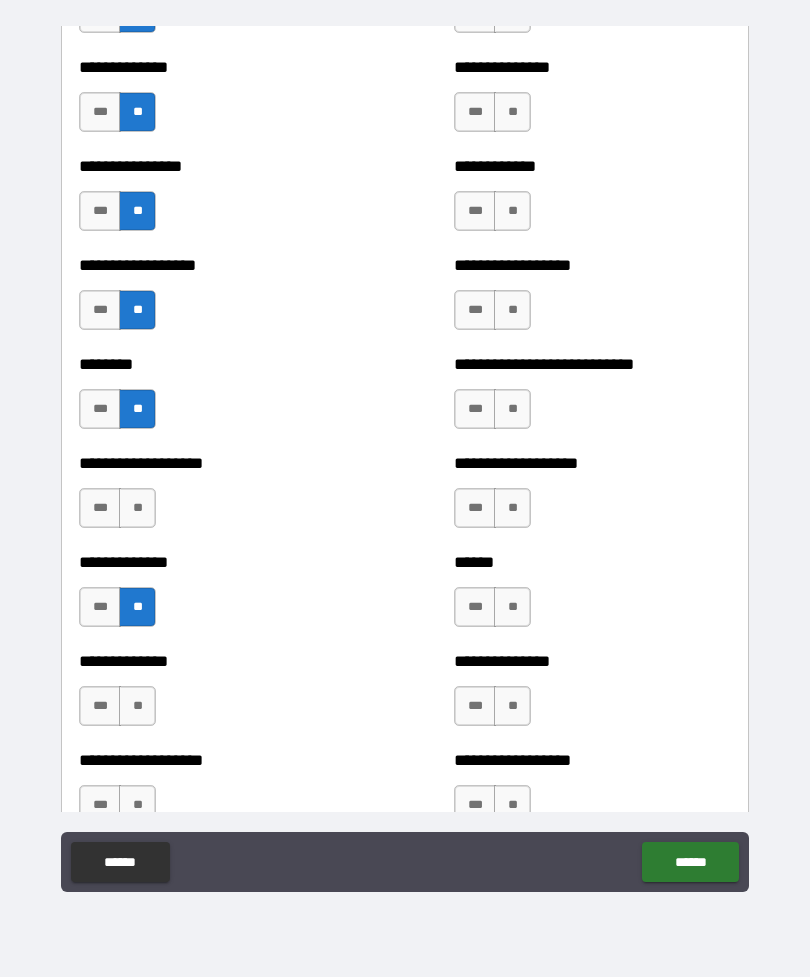 scroll, scrollTop: 4225, scrollLeft: 0, axis: vertical 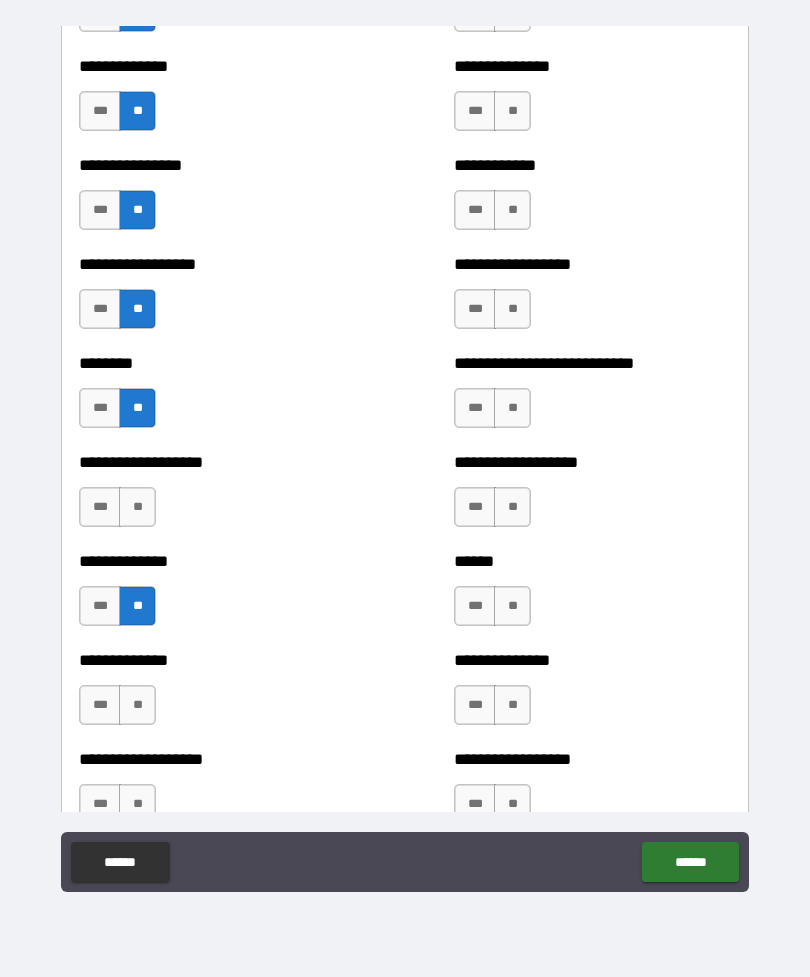 click on "**" at bounding box center [137, 507] 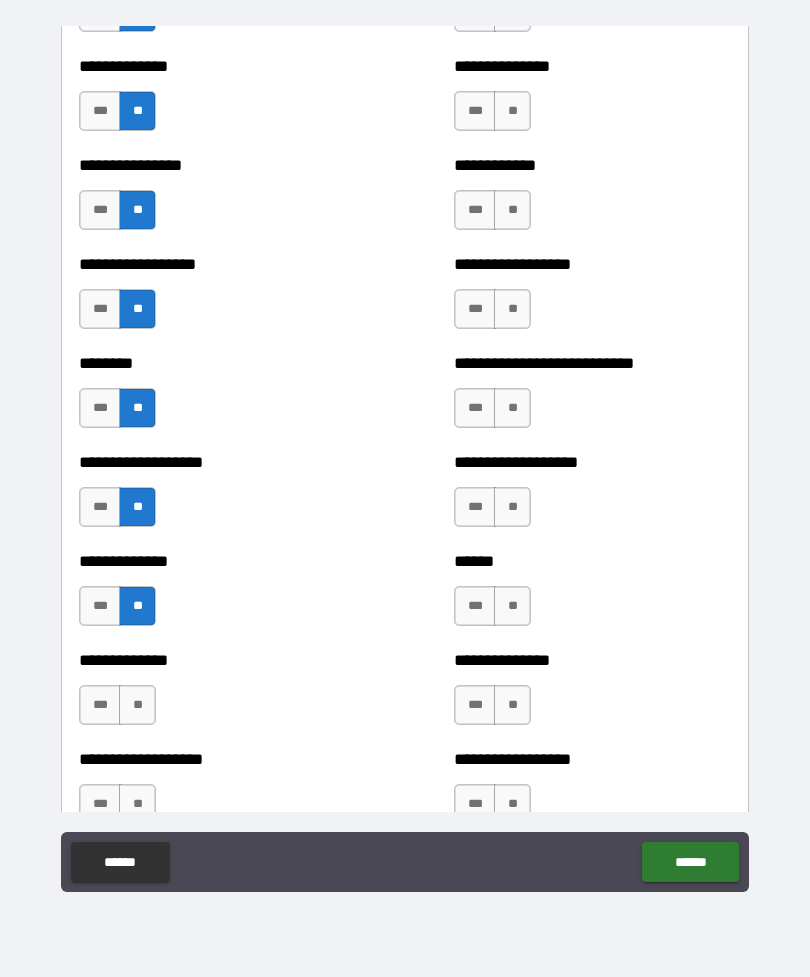 click on "**" at bounding box center (137, 705) 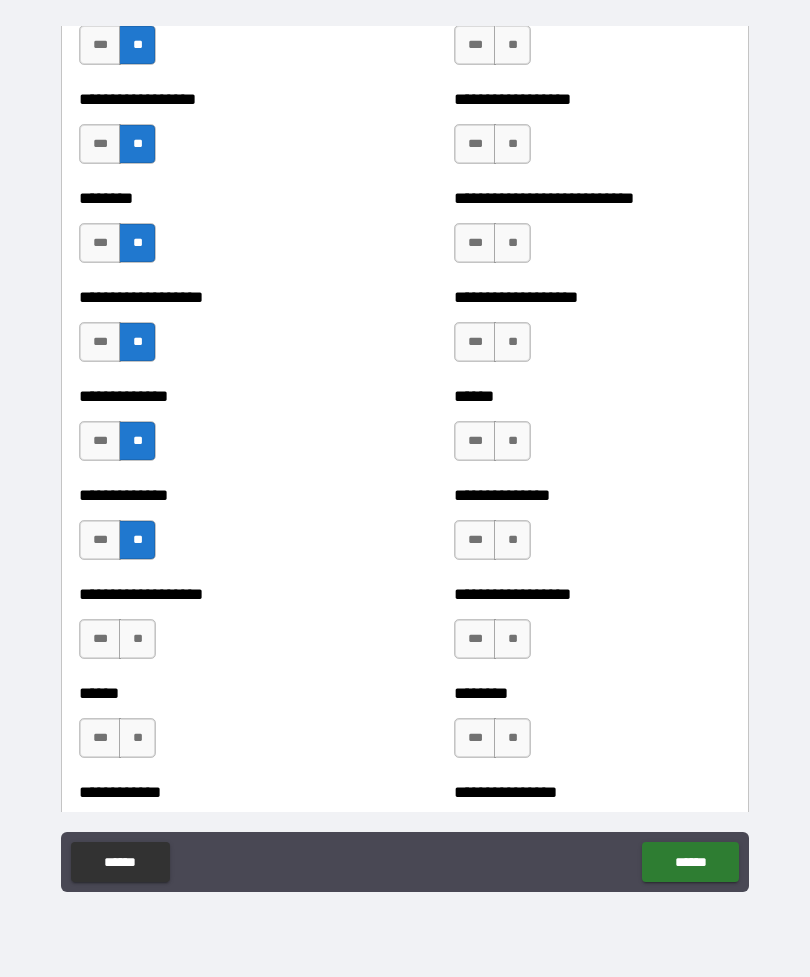 scroll, scrollTop: 4397, scrollLeft: 0, axis: vertical 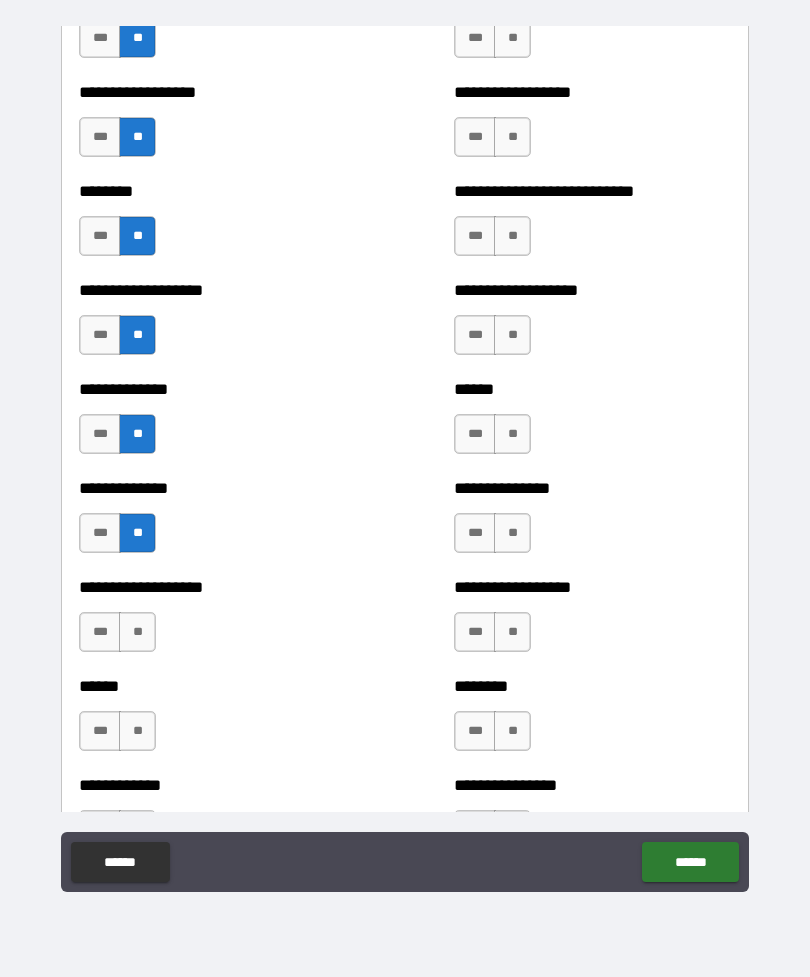 click on "**" at bounding box center [137, 632] 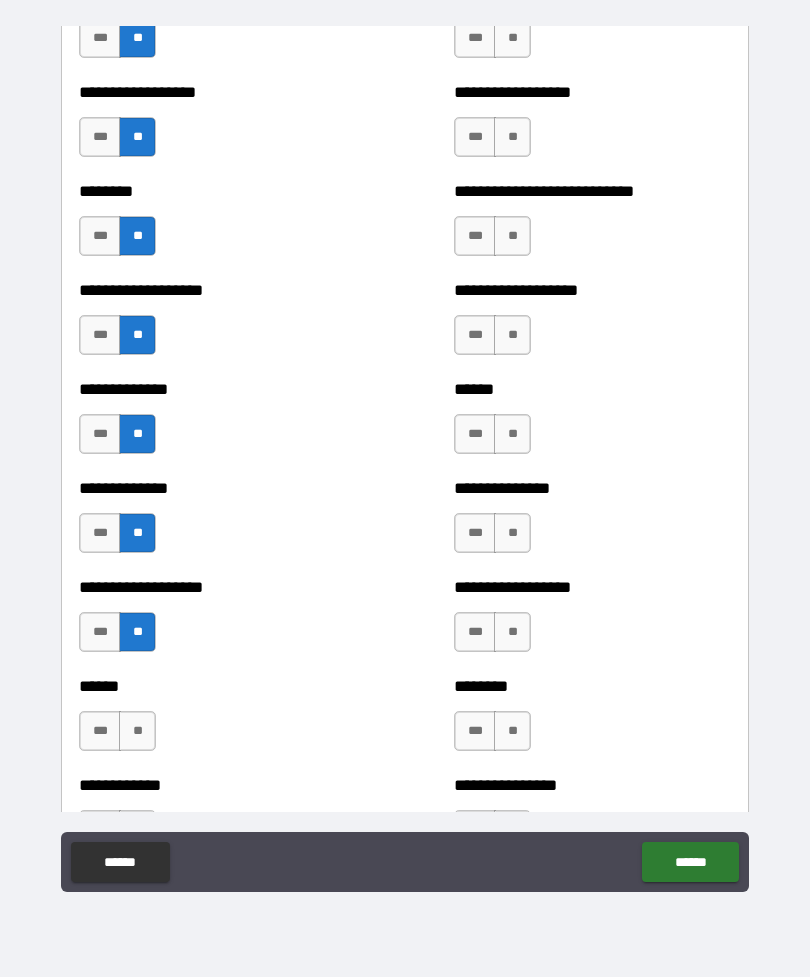 click on "**" at bounding box center [137, 731] 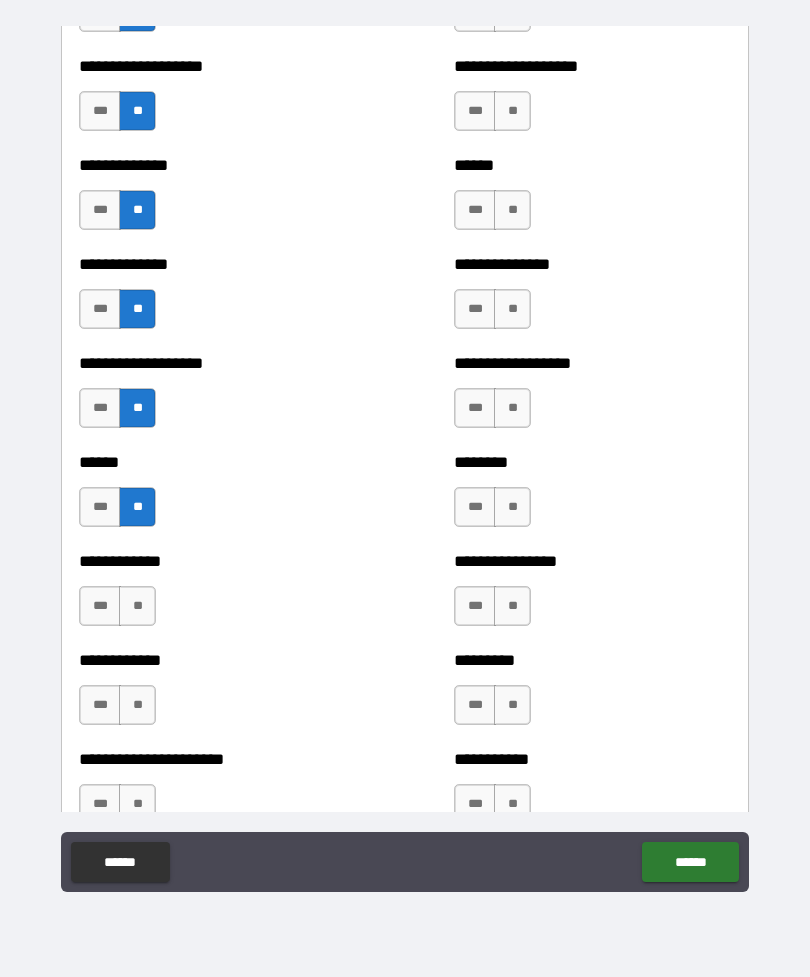 scroll, scrollTop: 4625, scrollLeft: 0, axis: vertical 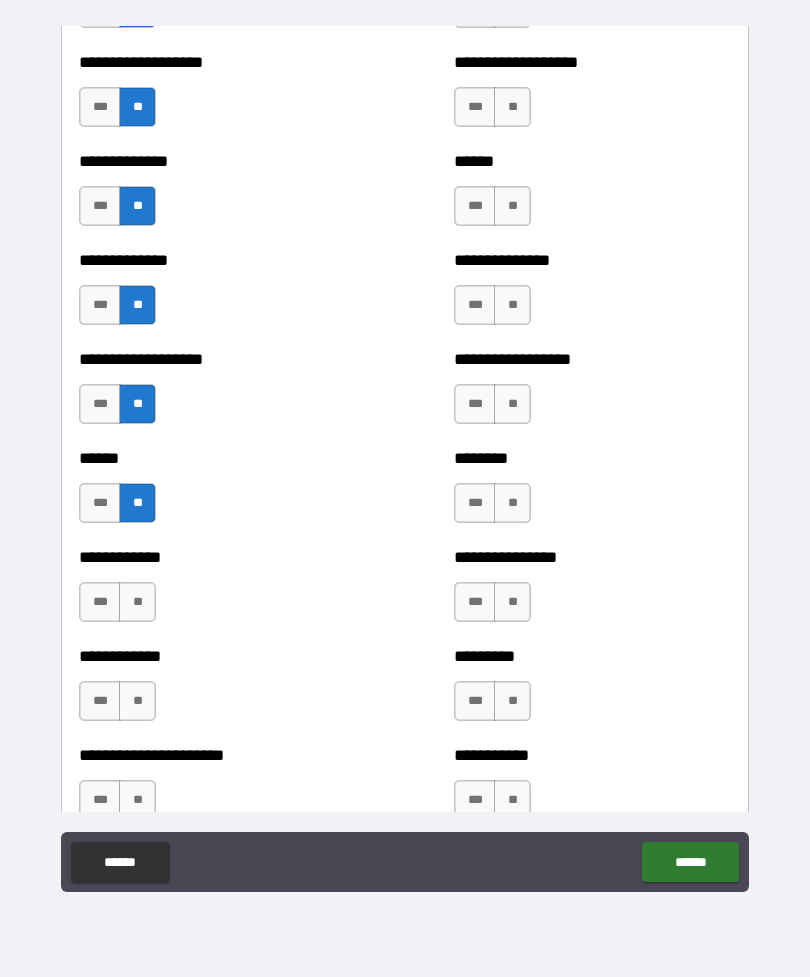 click on "**" at bounding box center (137, 602) 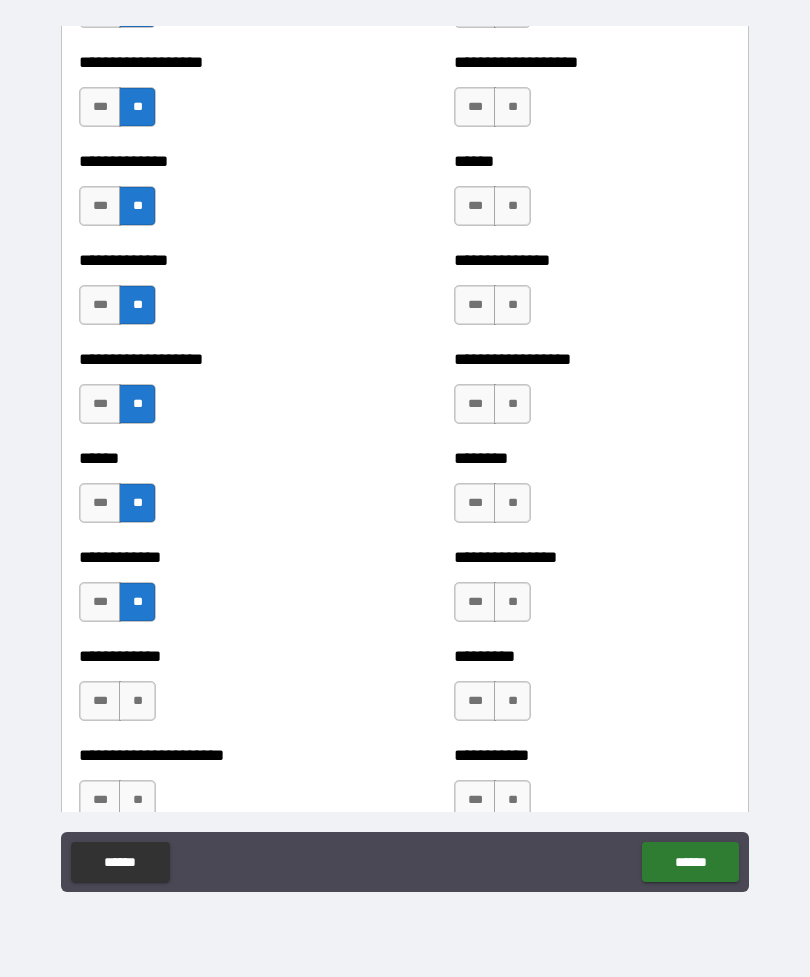 click on "**" at bounding box center (137, 701) 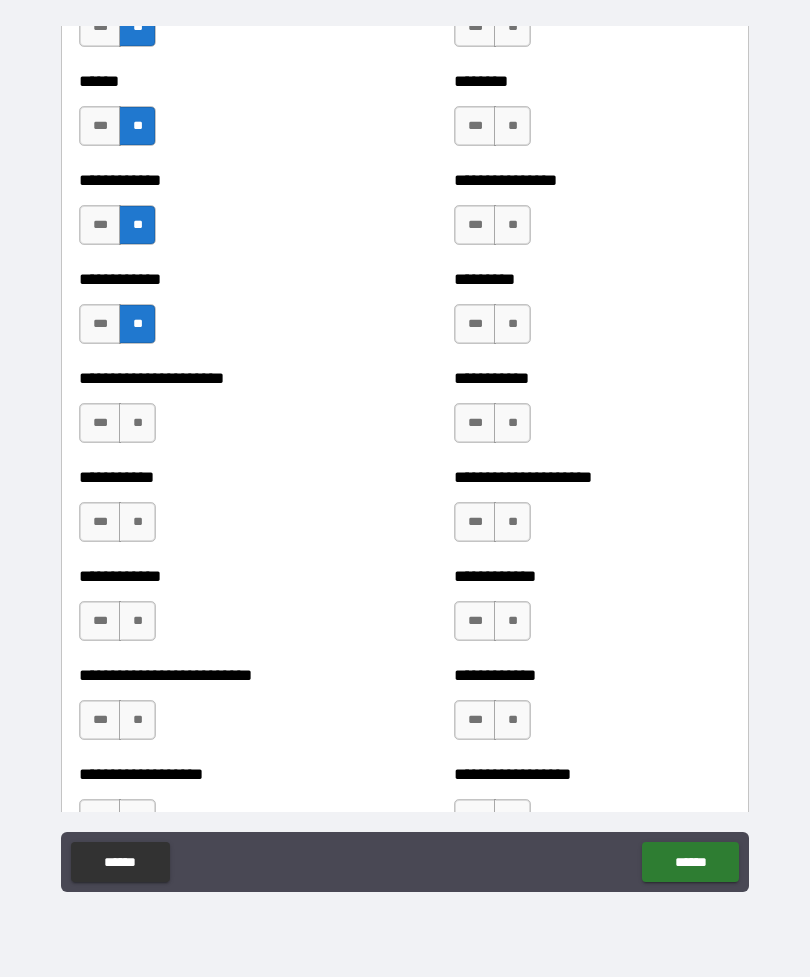 scroll, scrollTop: 5010, scrollLeft: 0, axis: vertical 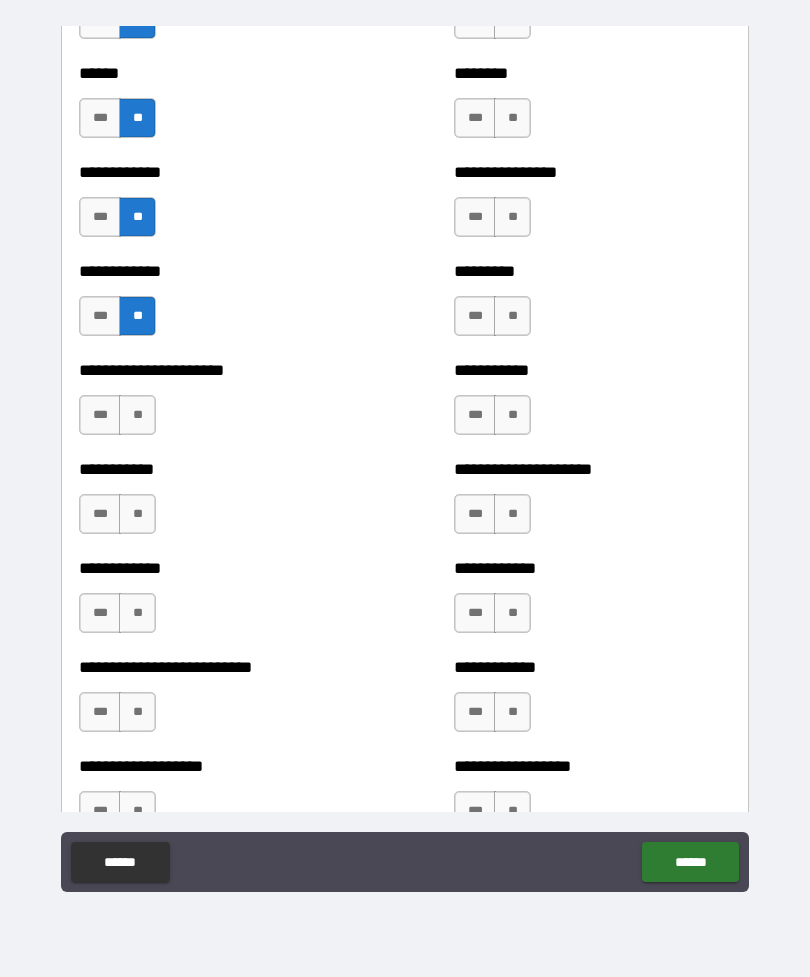 click on "**" at bounding box center (137, 415) 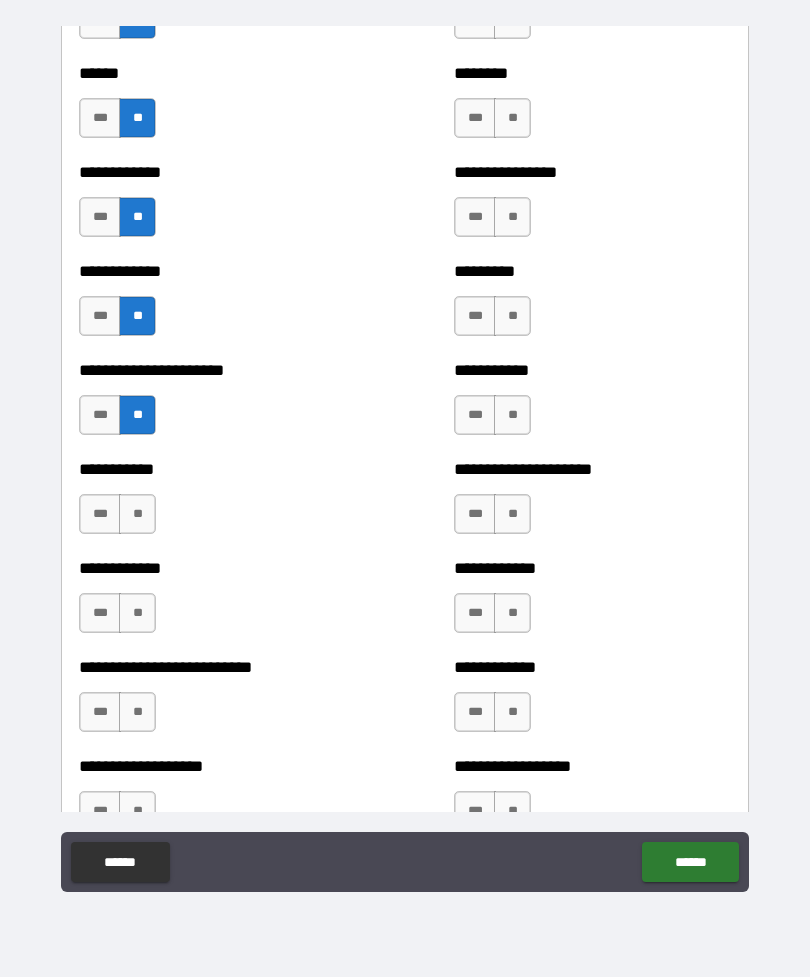 click on "**" at bounding box center [137, 514] 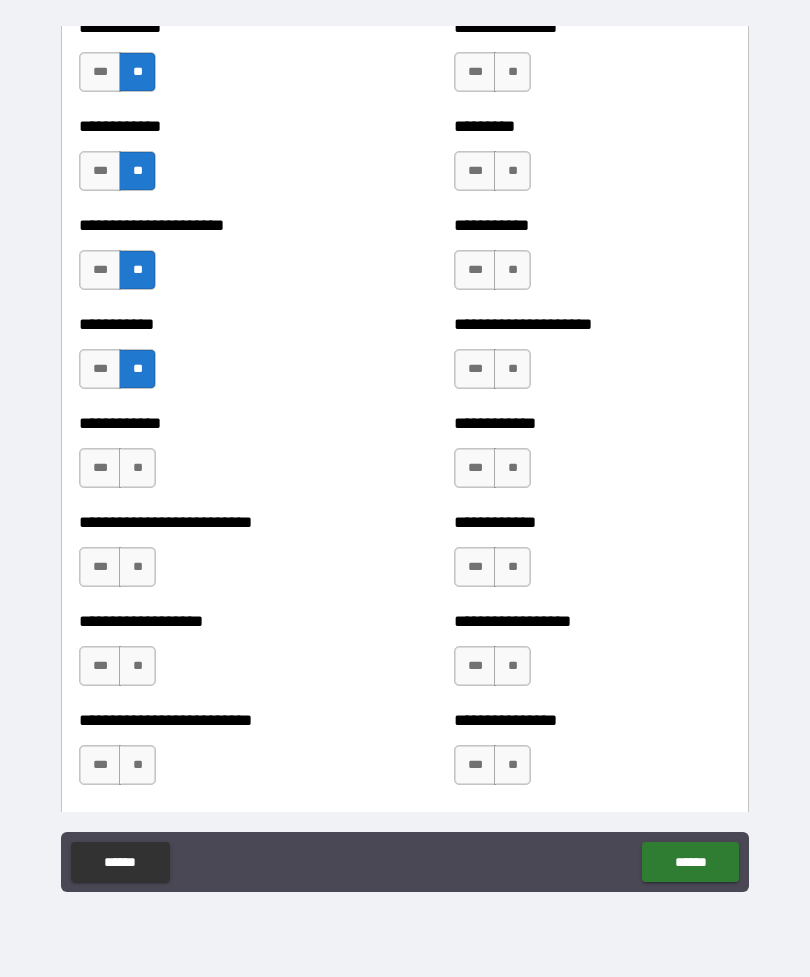 scroll, scrollTop: 5156, scrollLeft: 0, axis: vertical 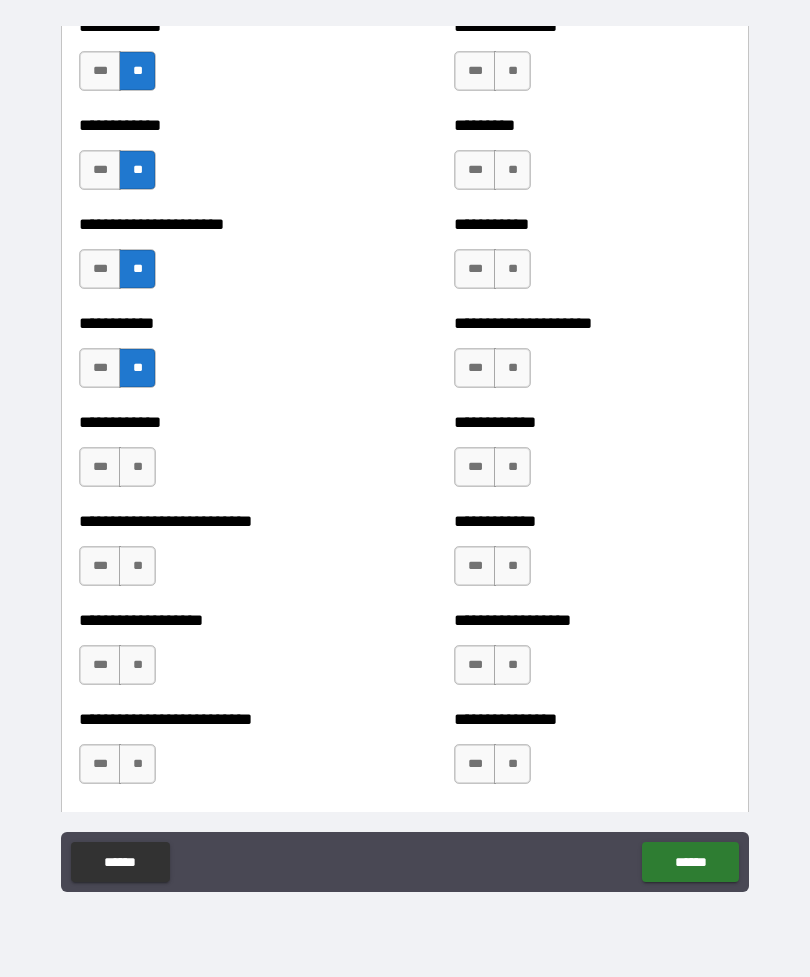 click on "**" at bounding box center [137, 467] 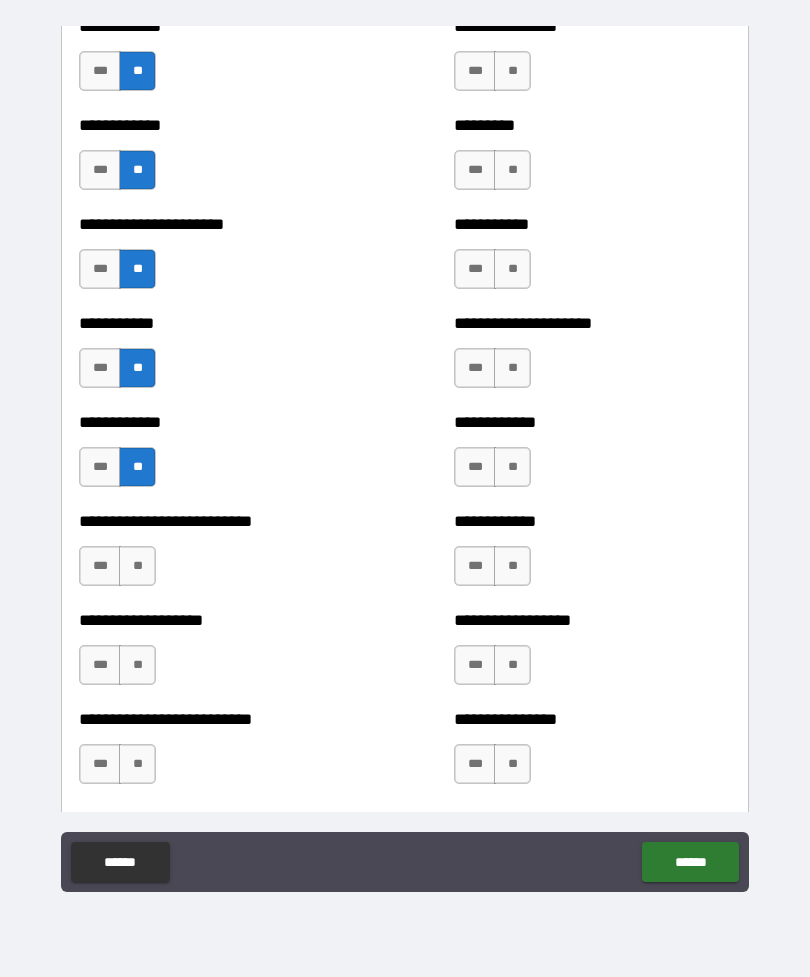 click on "**" at bounding box center (137, 566) 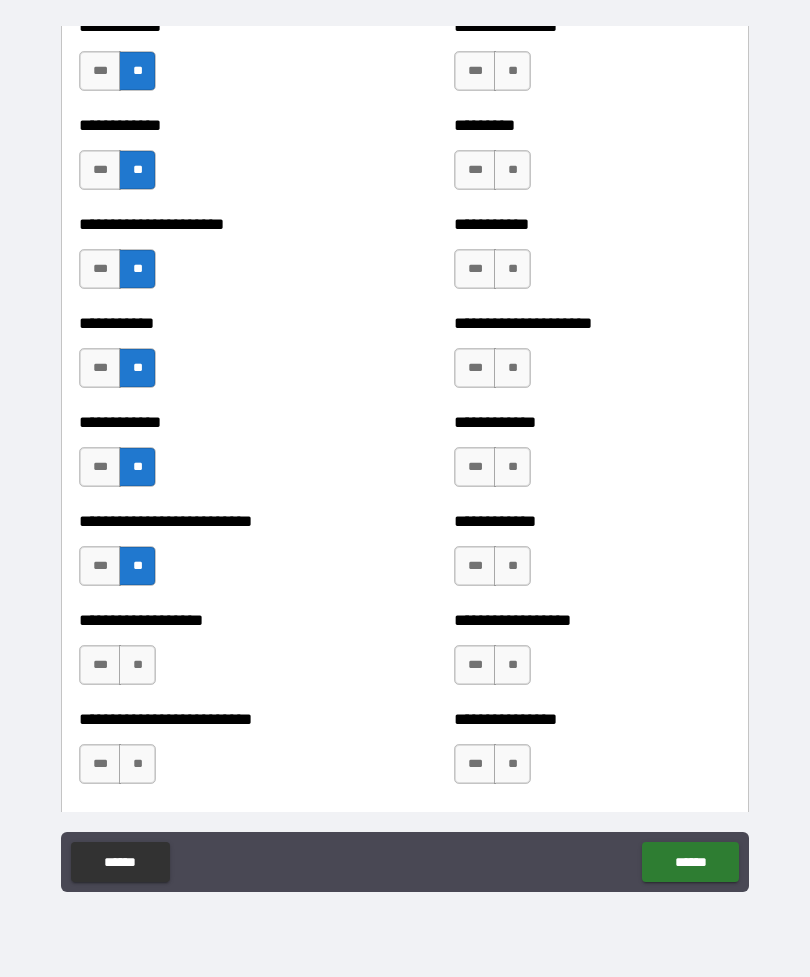 click on "**" at bounding box center [137, 665] 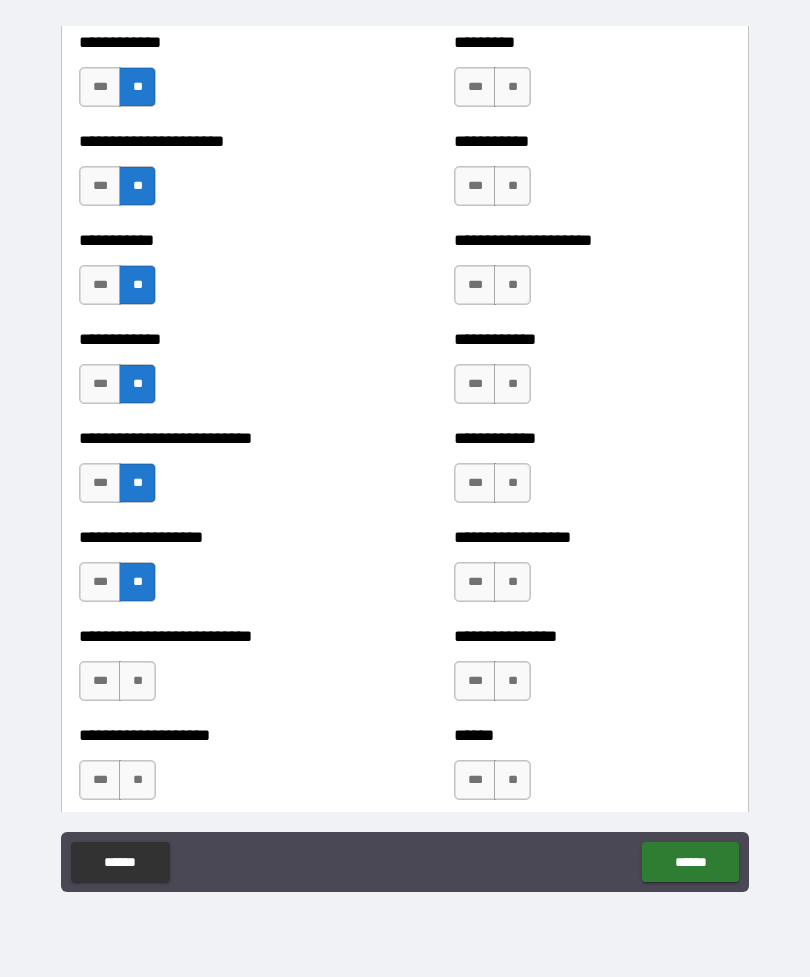 scroll, scrollTop: 5321, scrollLeft: 0, axis: vertical 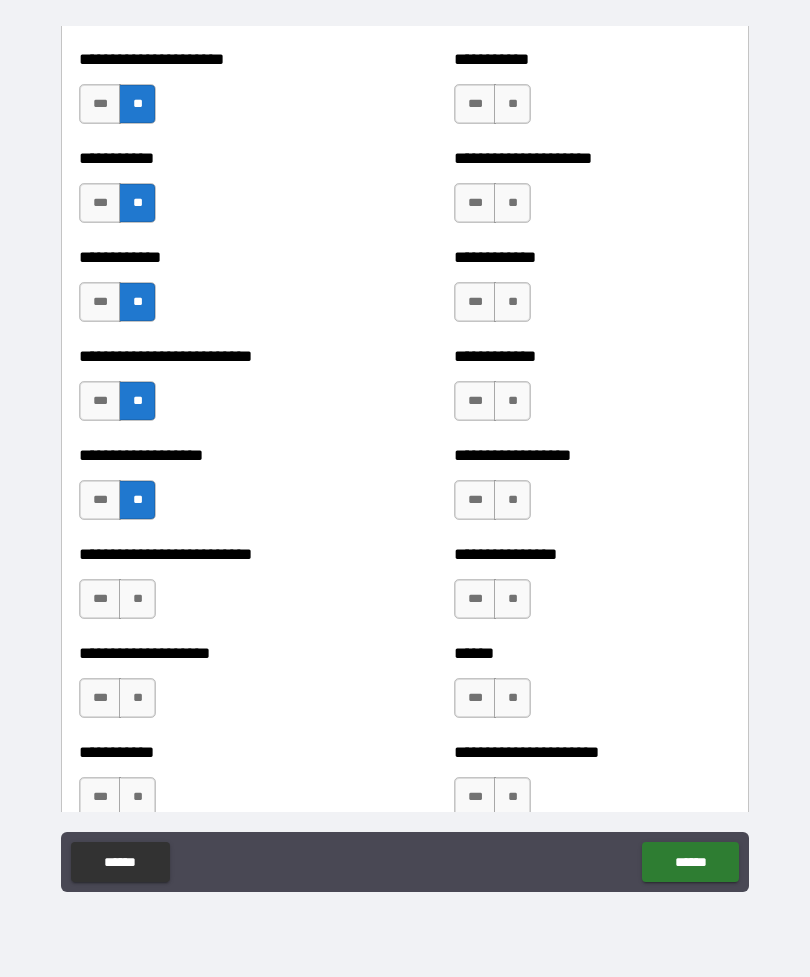 click on "**" at bounding box center (137, 599) 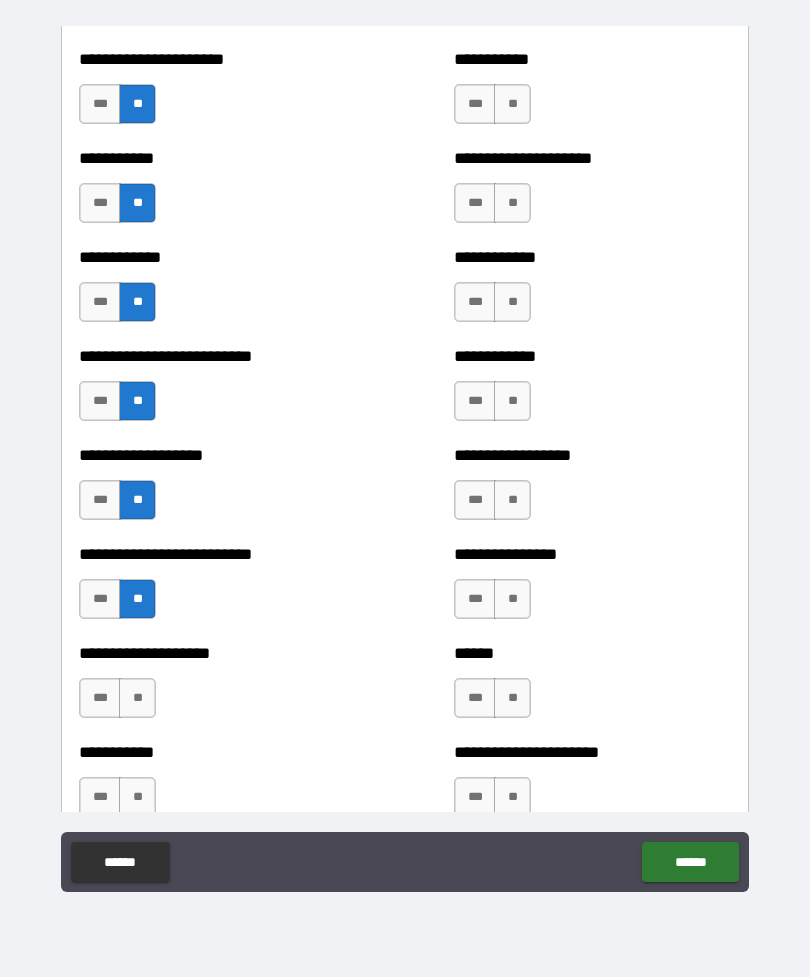 click on "**********" at bounding box center (217, 688) 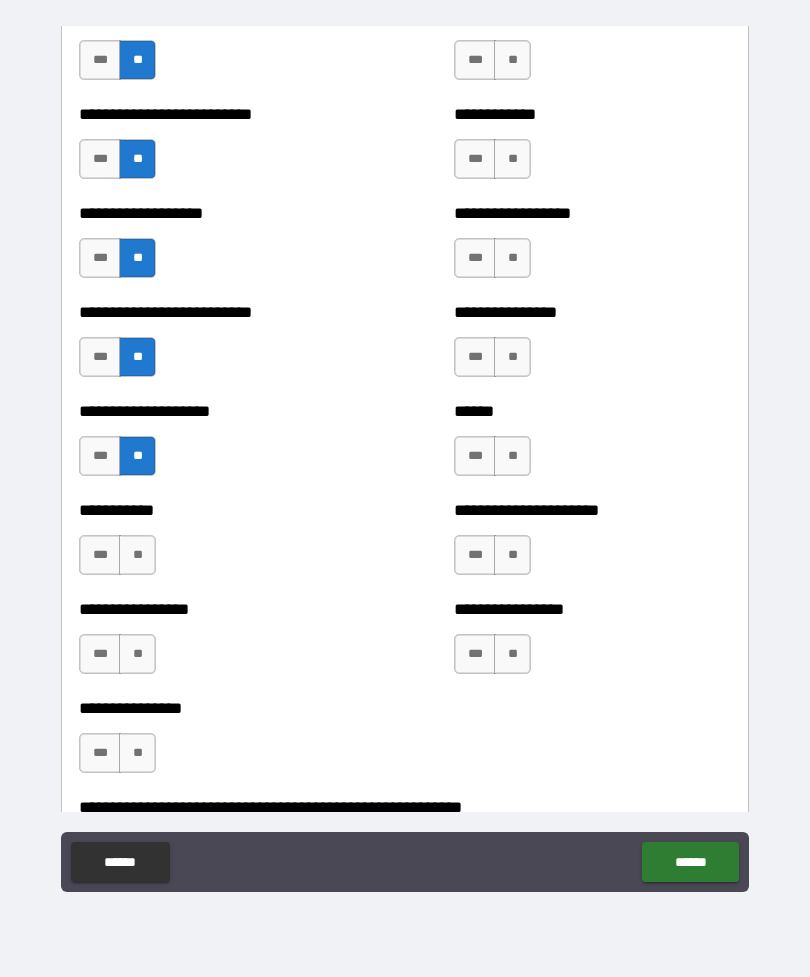 scroll, scrollTop: 5558, scrollLeft: 0, axis: vertical 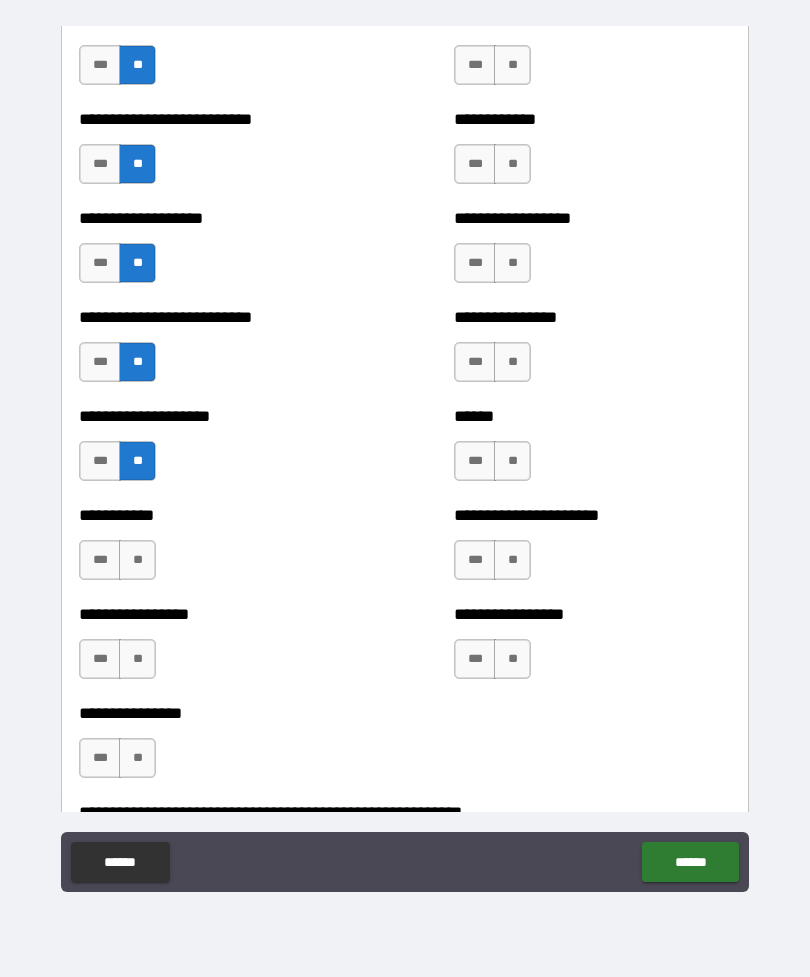 click on "**" at bounding box center (137, 560) 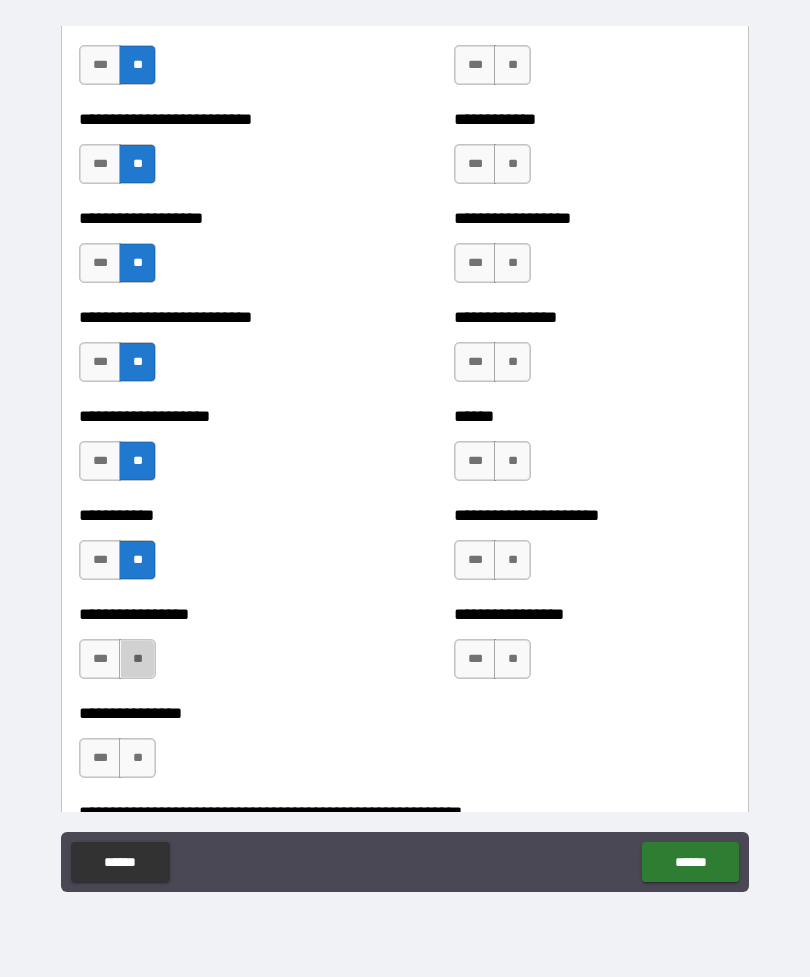 click on "**" at bounding box center [137, 659] 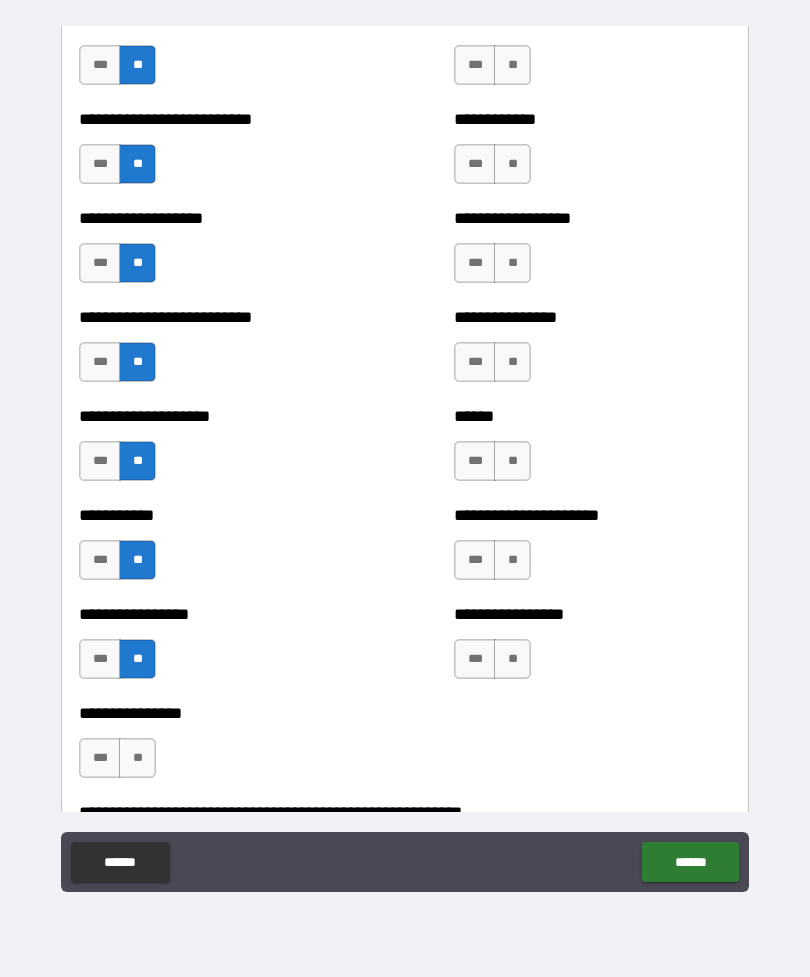 click on "**" at bounding box center [137, 758] 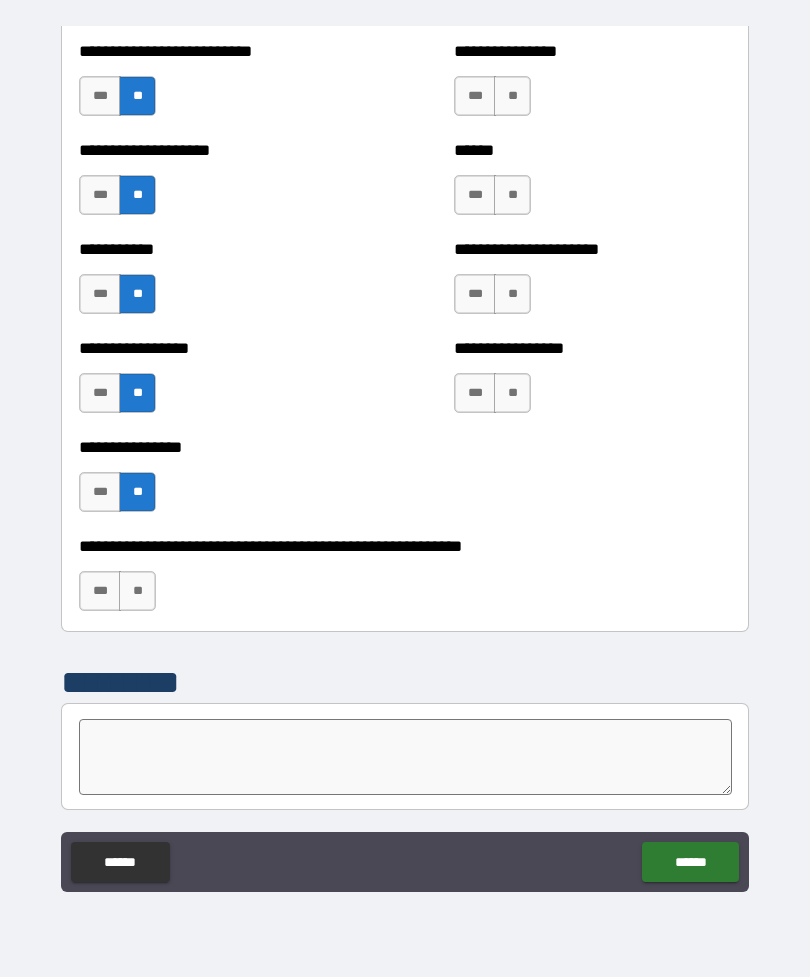 scroll, scrollTop: 5823, scrollLeft: 0, axis: vertical 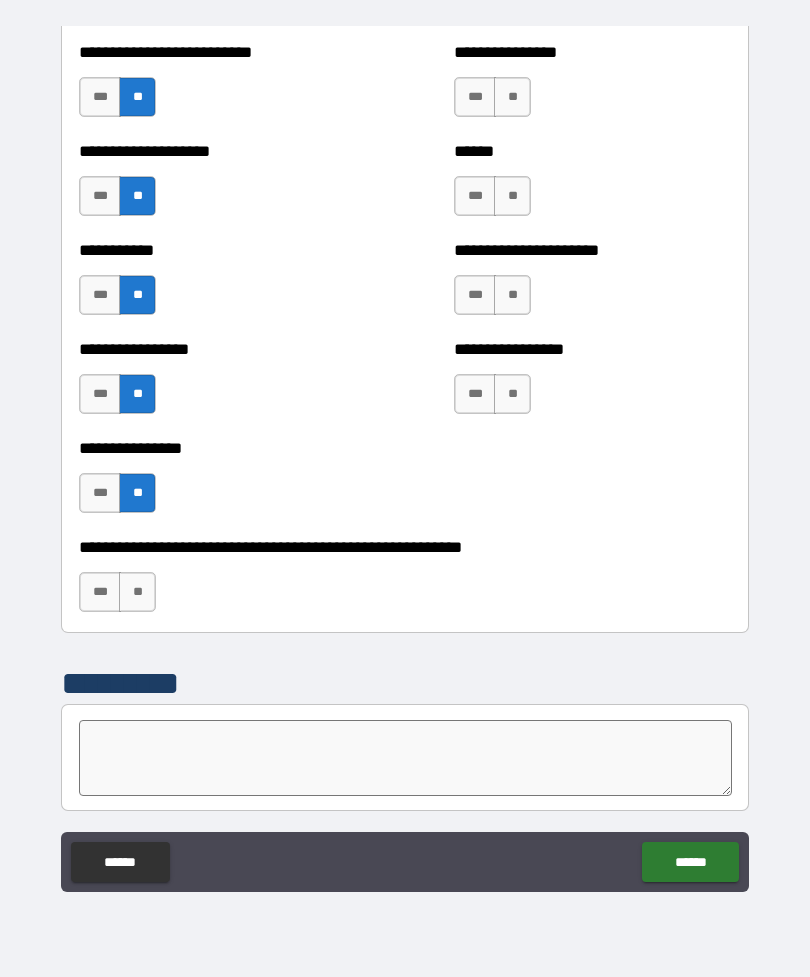 click on "**" at bounding box center [137, 592] 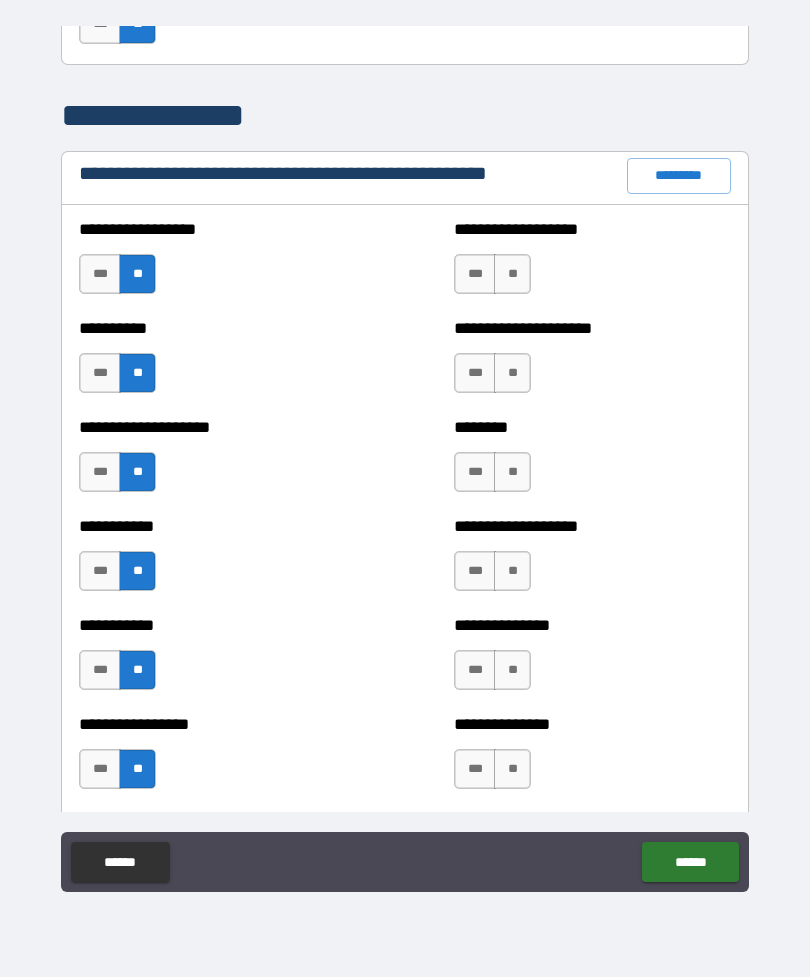 scroll, scrollTop: 2298, scrollLeft: 0, axis: vertical 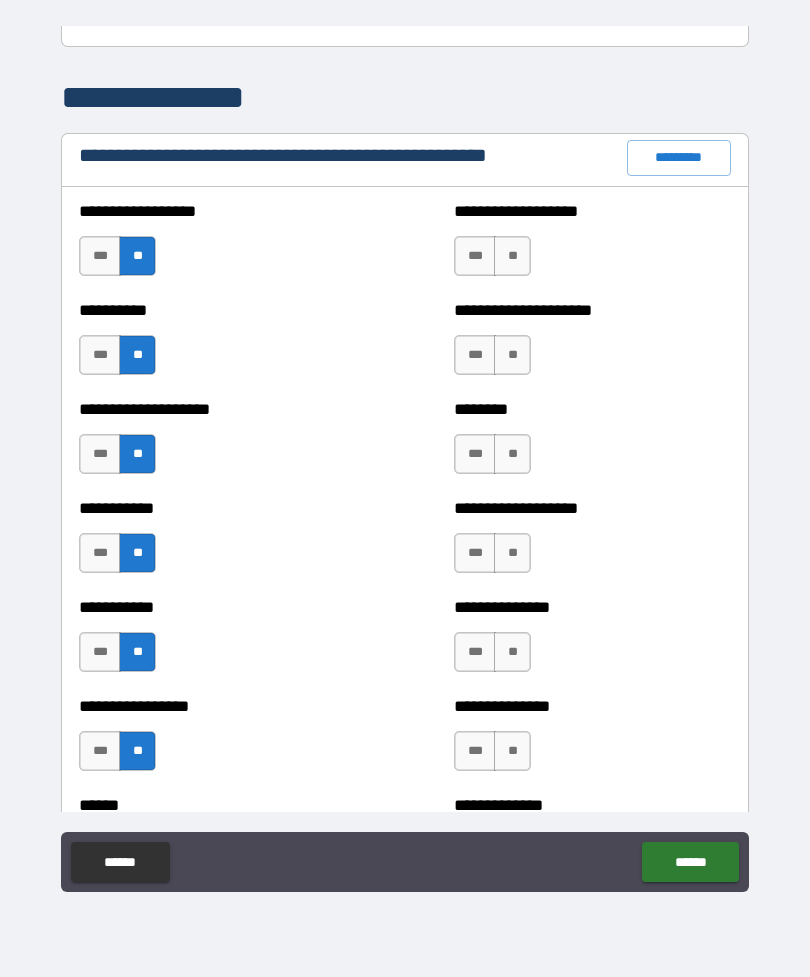 click on "**" at bounding box center [512, 256] 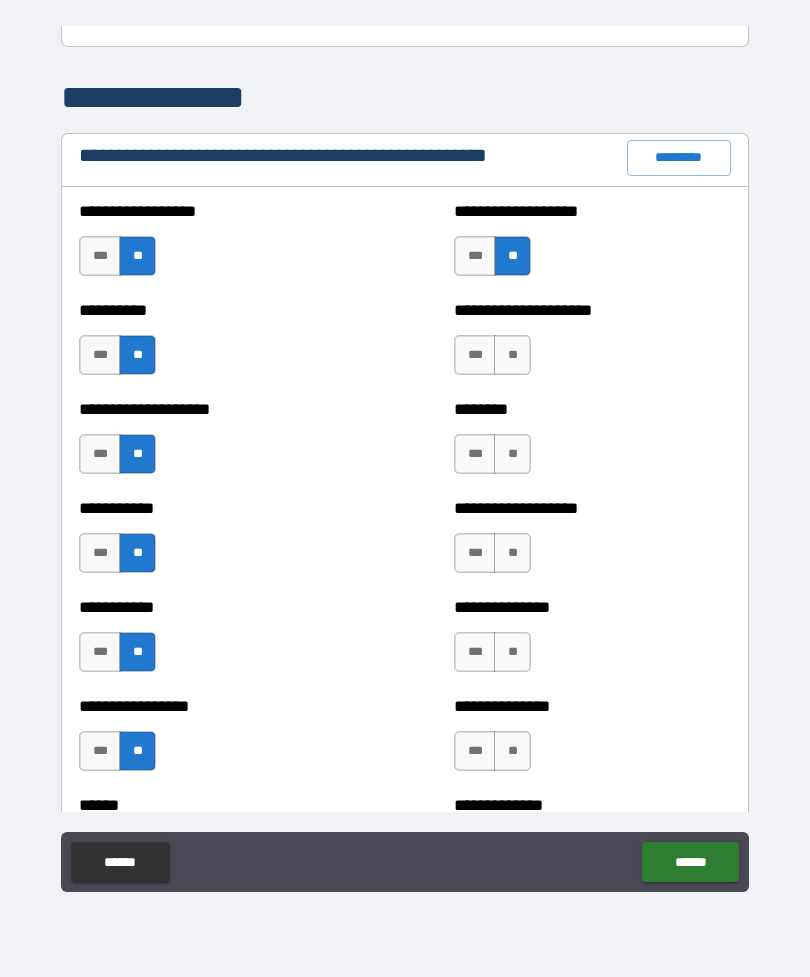 click on "**" at bounding box center [512, 355] 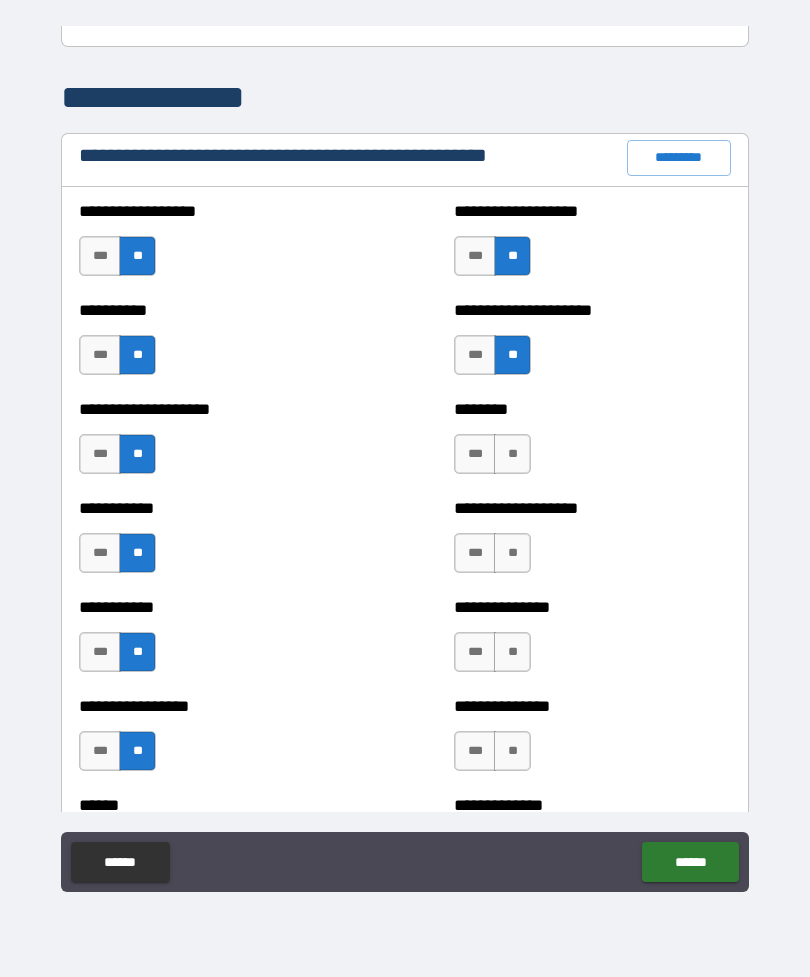 click on "**" at bounding box center (512, 454) 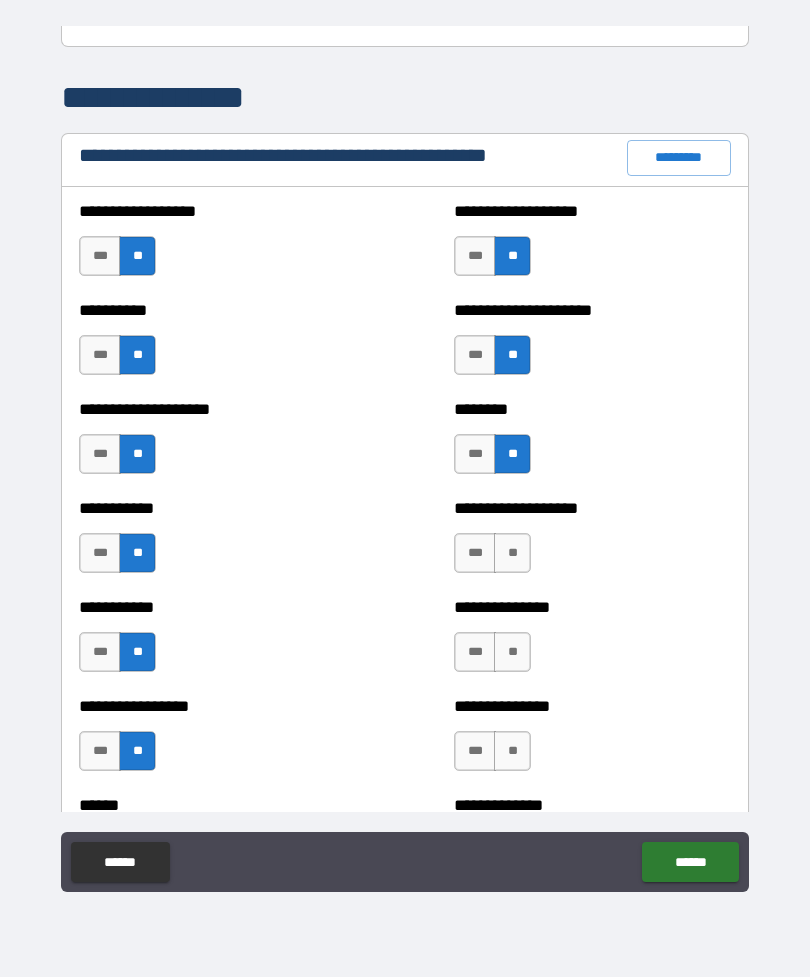 click on "**********" at bounding box center (592, 543) 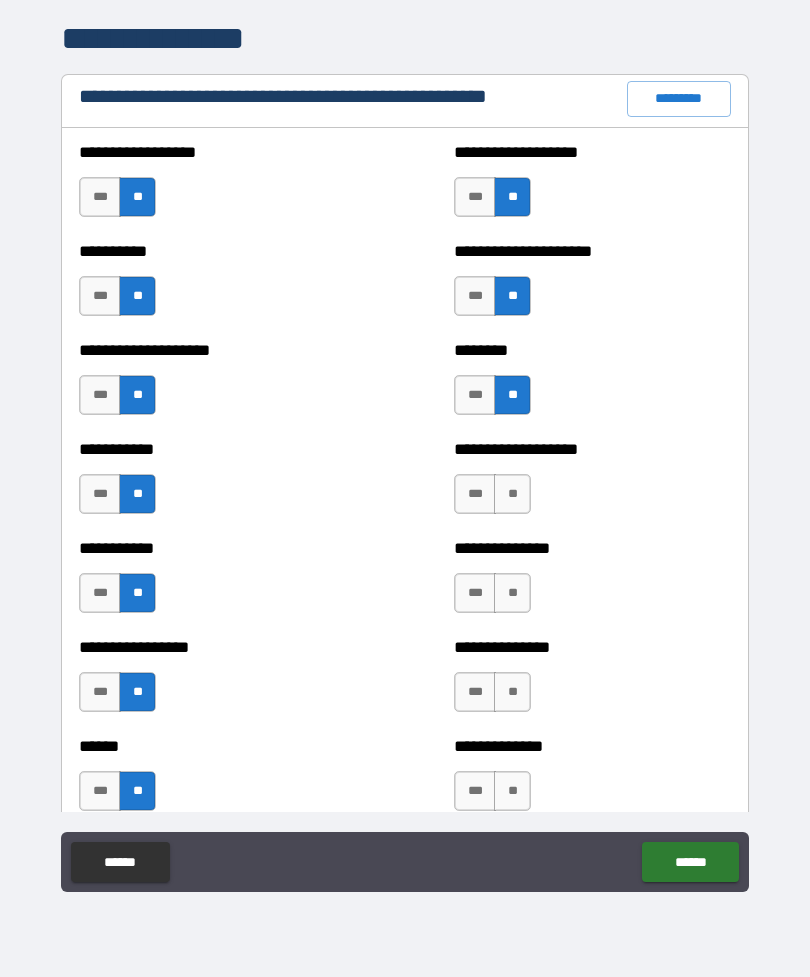 scroll, scrollTop: 2394, scrollLeft: 0, axis: vertical 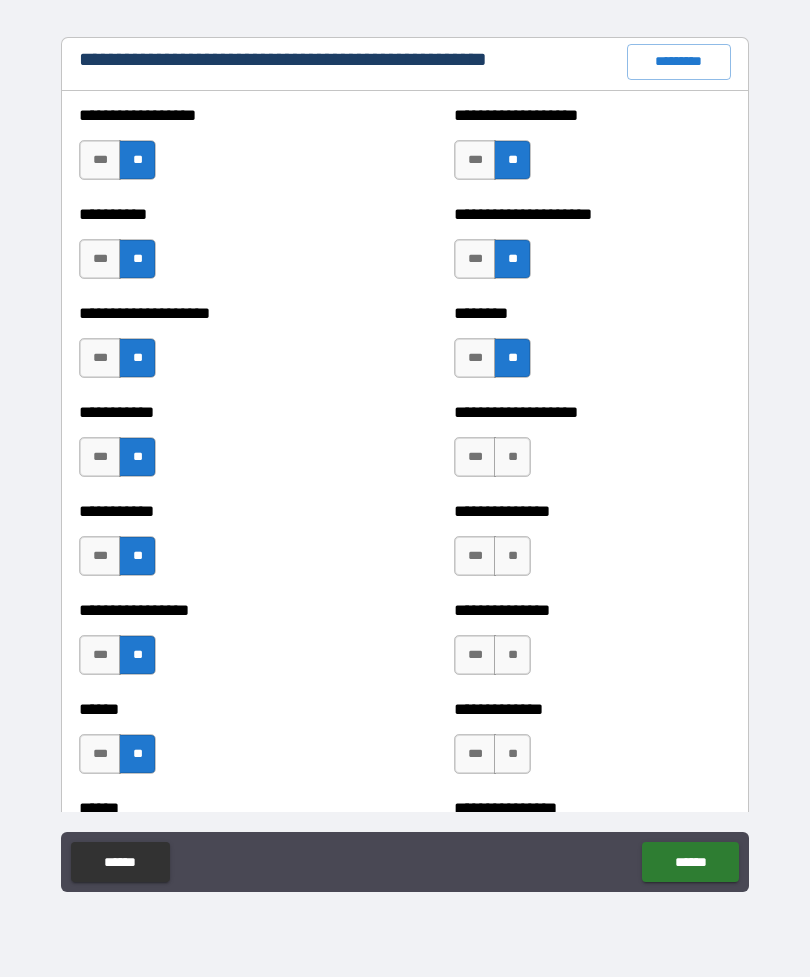 click on "**" at bounding box center [512, 457] 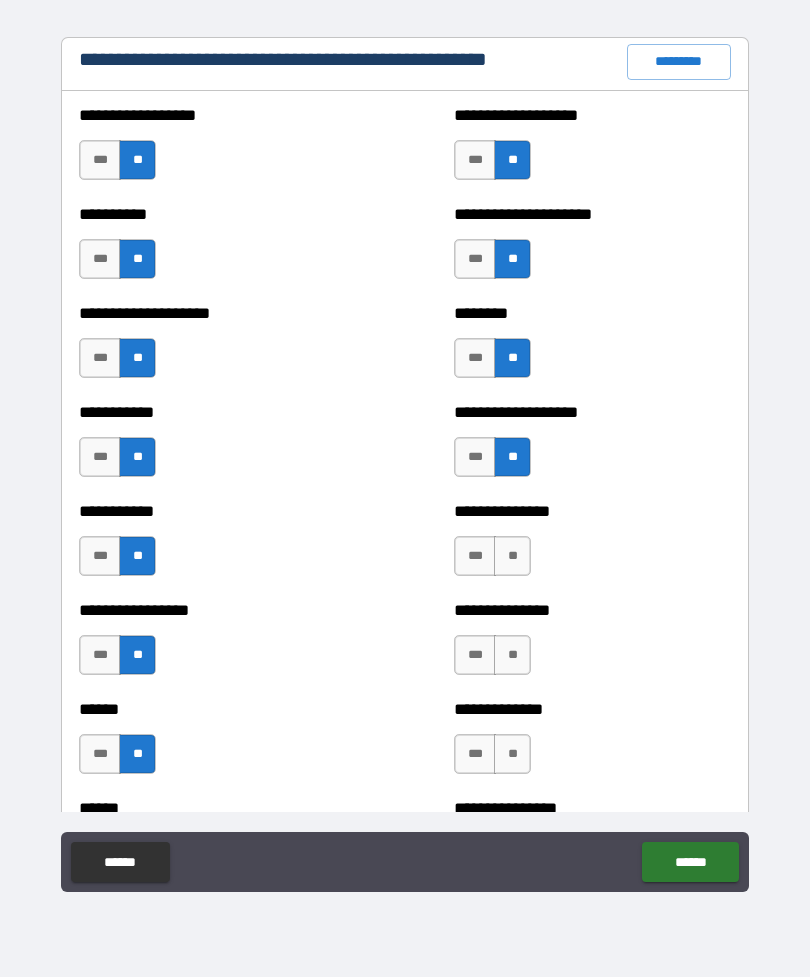click on "**" at bounding box center (512, 556) 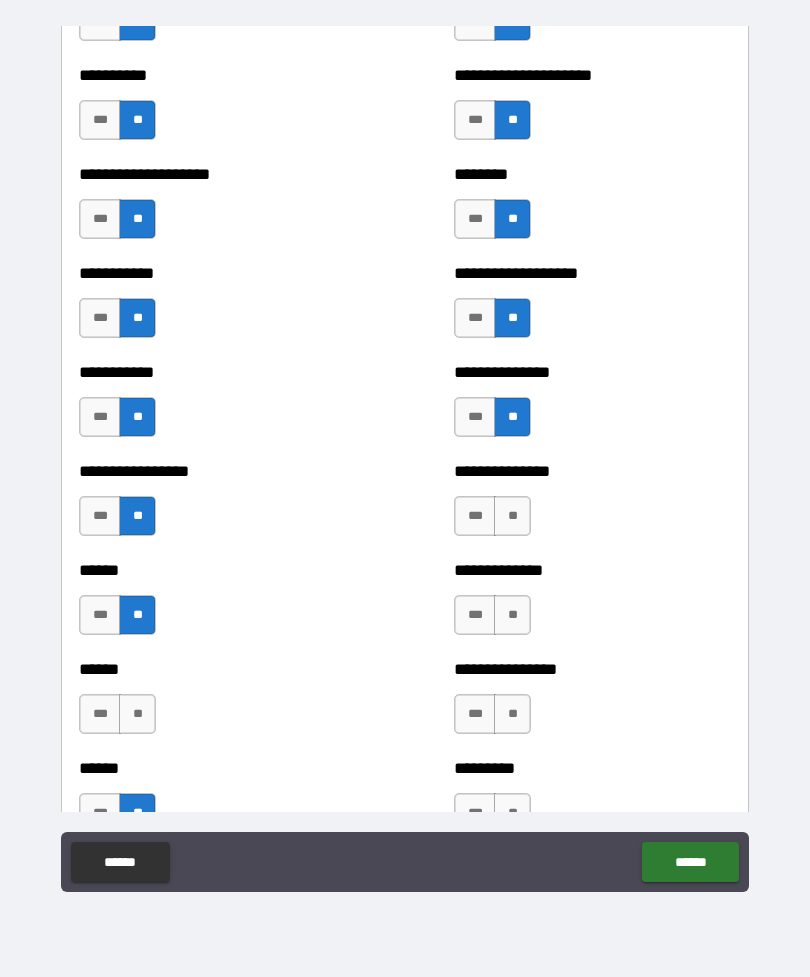 scroll, scrollTop: 2535, scrollLeft: 0, axis: vertical 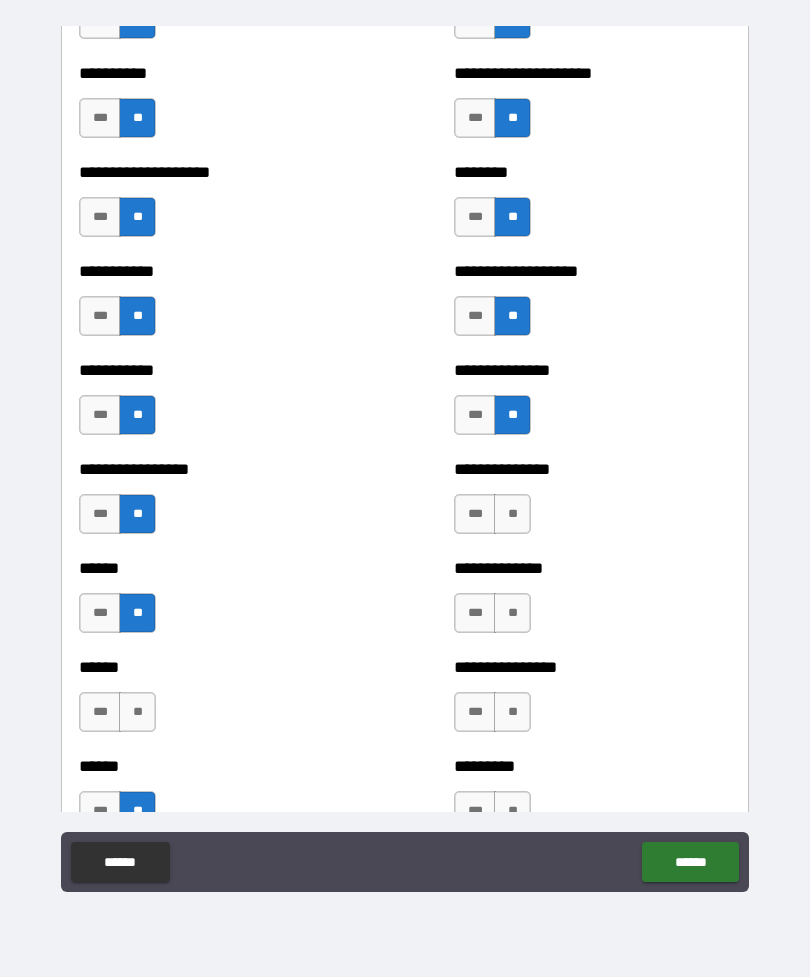 click on "**" at bounding box center (512, 514) 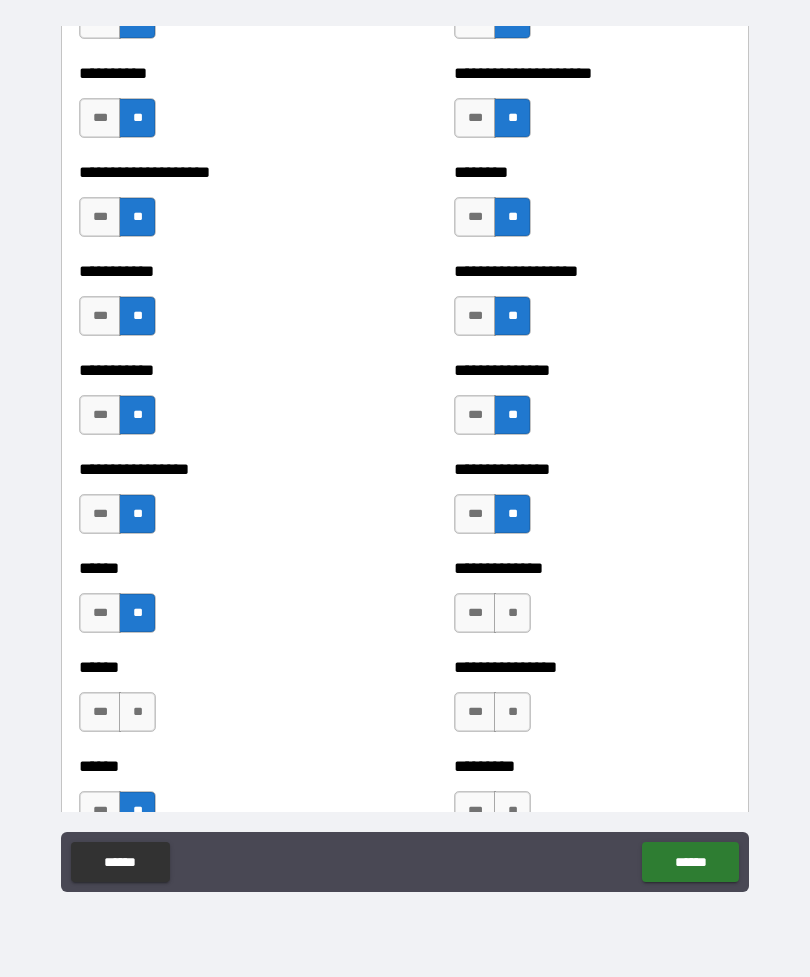 click on "**" at bounding box center (512, 613) 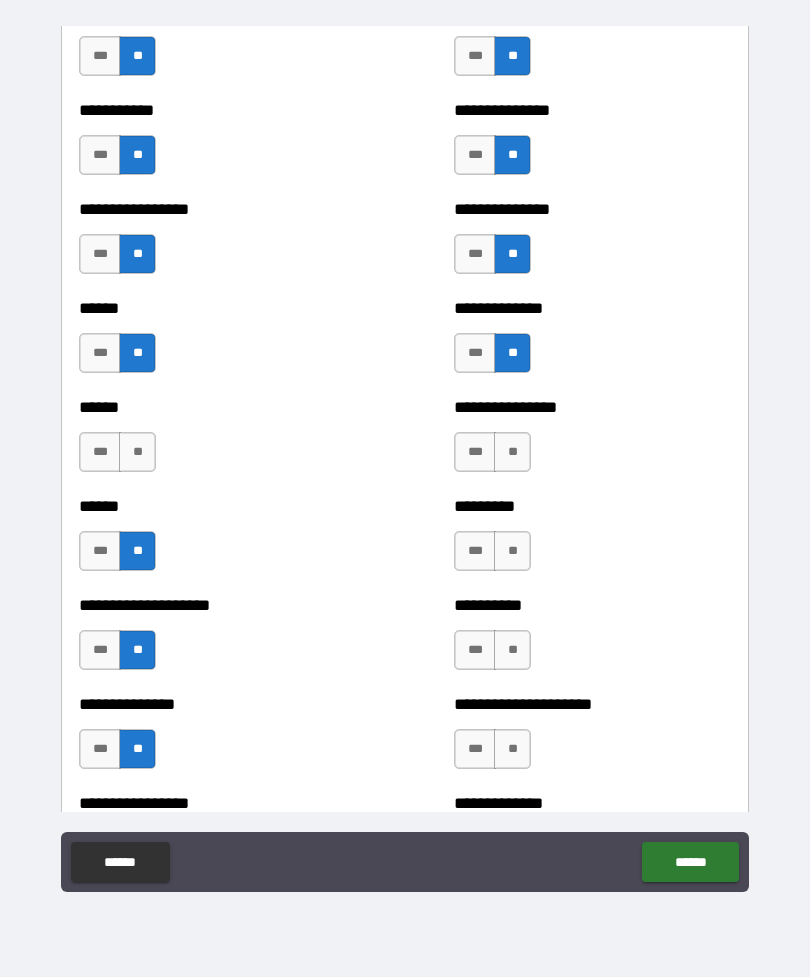 scroll, scrollTop: 2801, scrollLeft: 0, axis: vertical 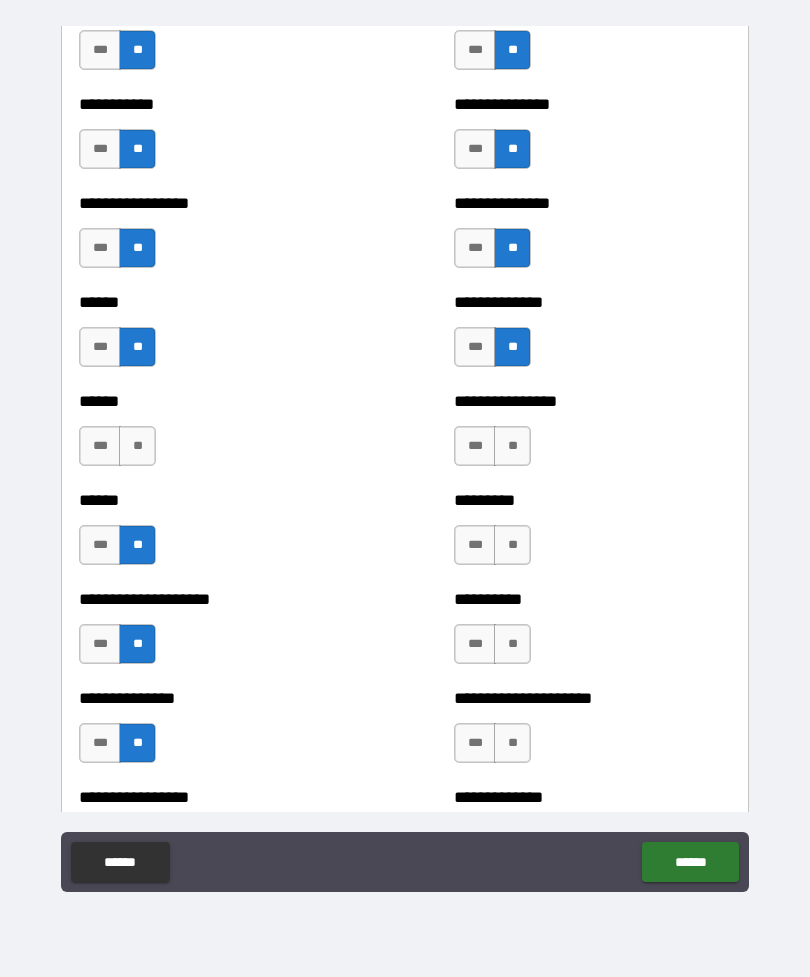 click on "**" at bounding box center [512, 446] 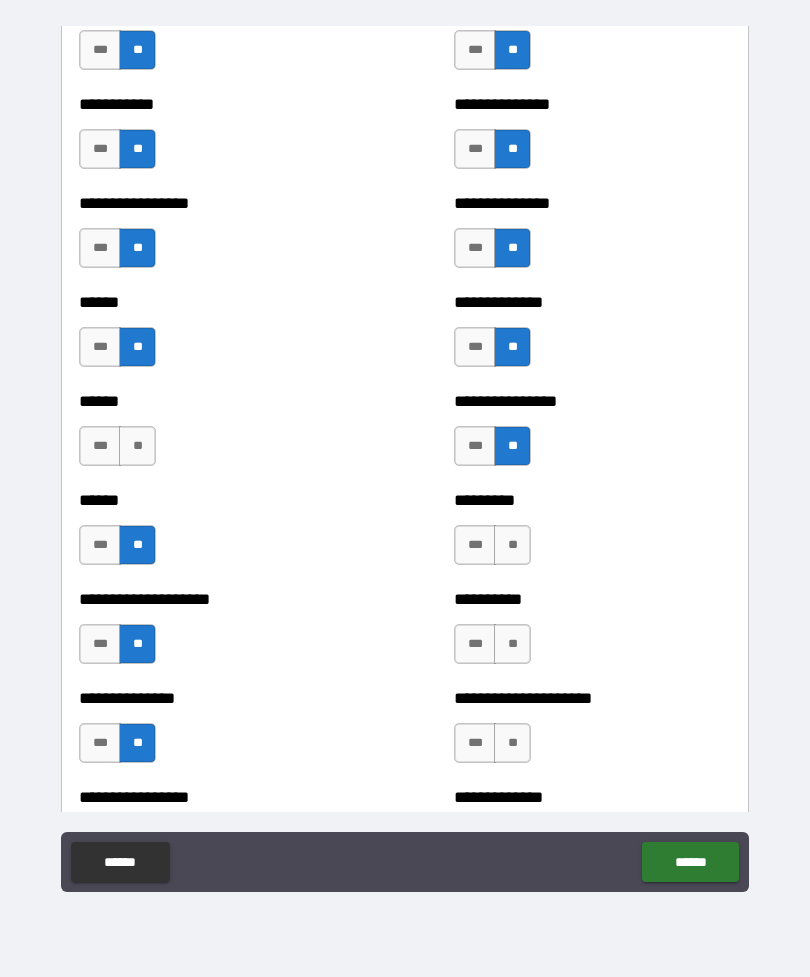 click on "**" at bounding box center (512, 545) 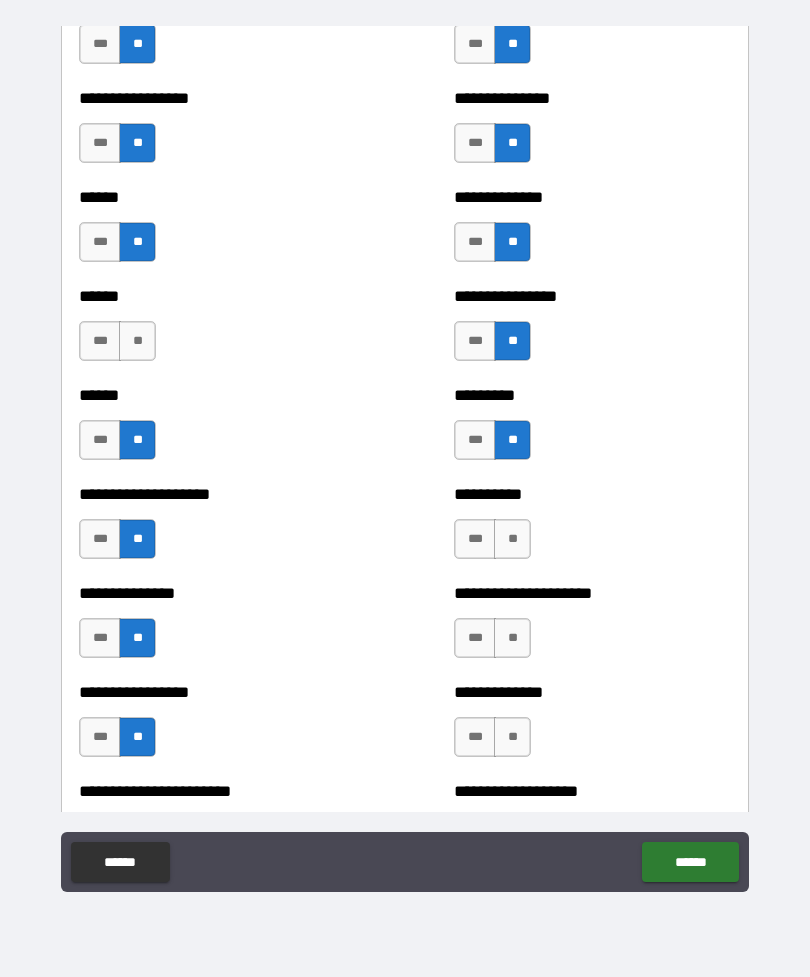 scroll, scrollTop: 2913, scrollLeft: 0, axis: vertical 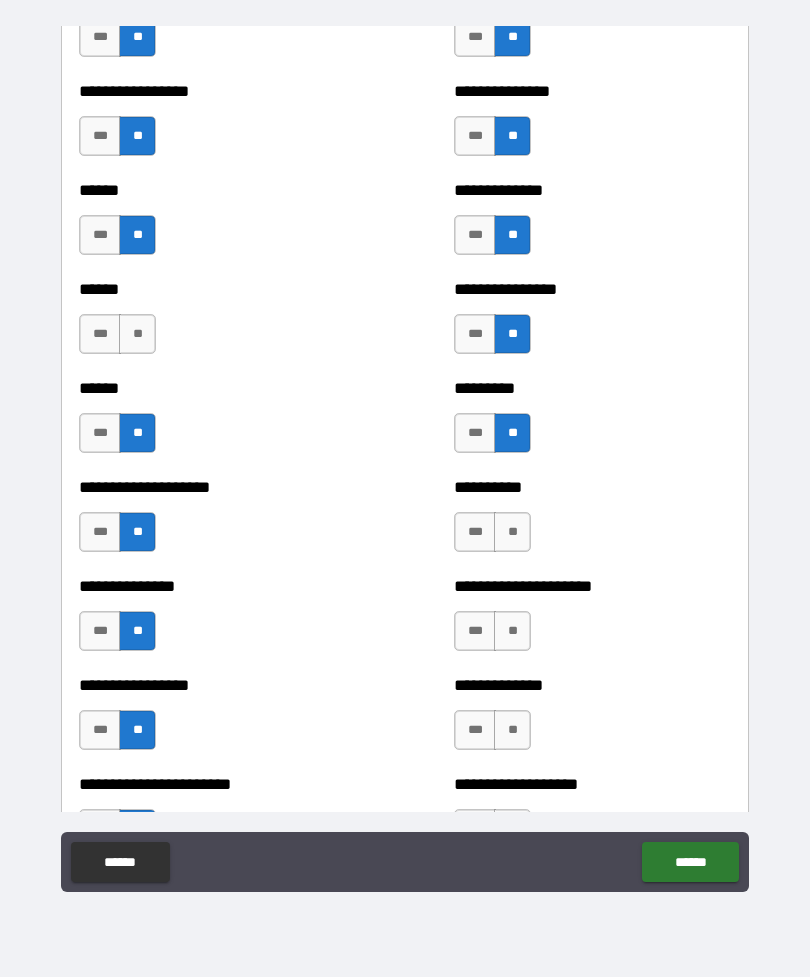 click on "**" at bounding box center (512, 532) 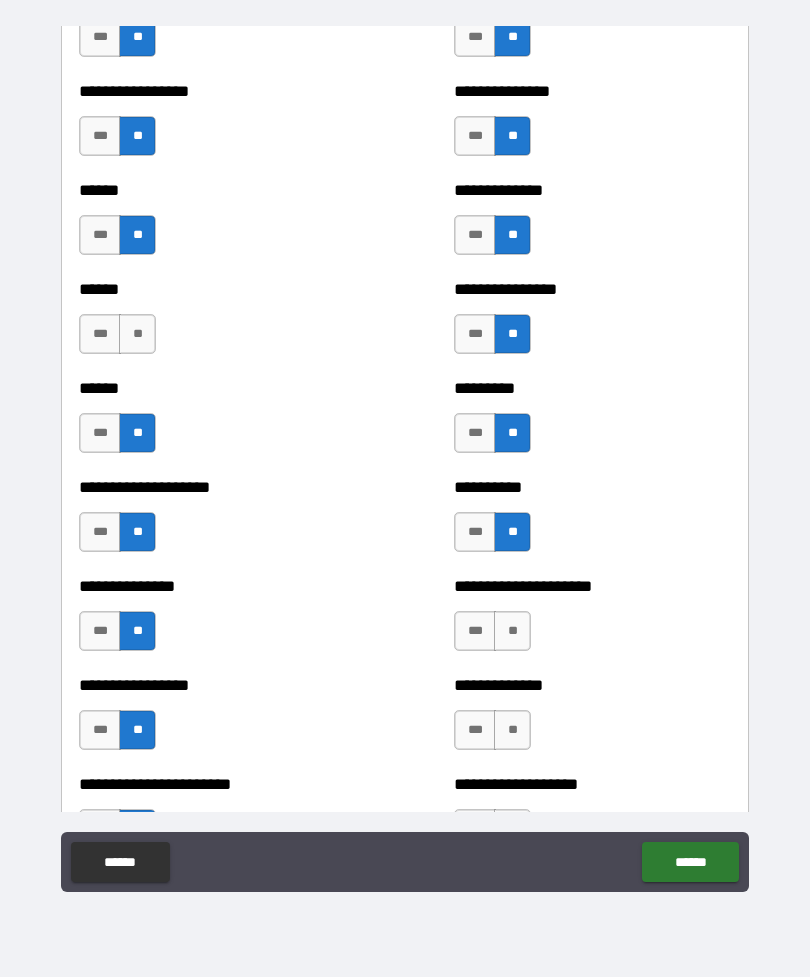 click on "**" at bounding box center (512, 631) 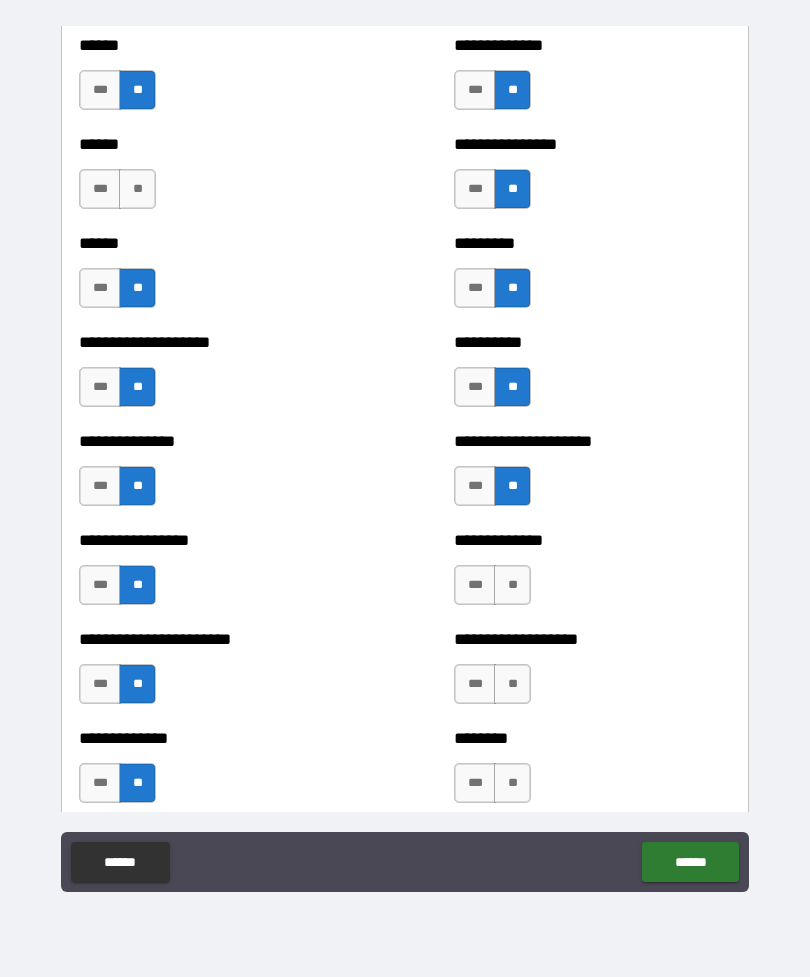 scroll, scrollTop: 3060, scrollLeft: 0, axis: vertical 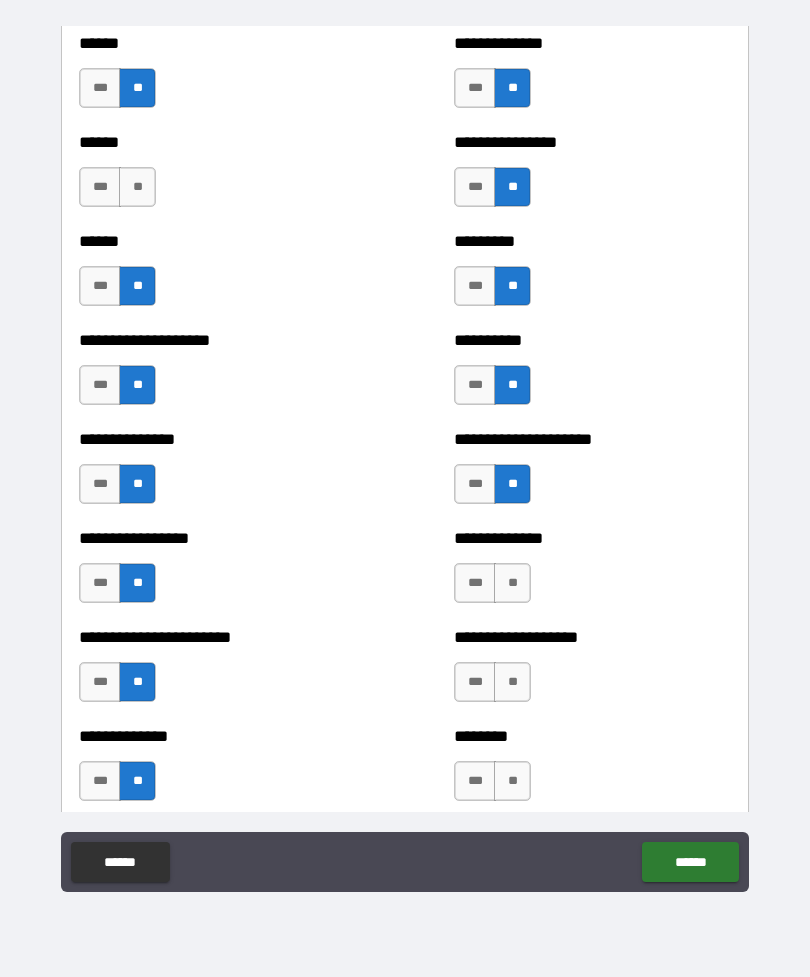 click on "**" at bounding box center [512, 682] 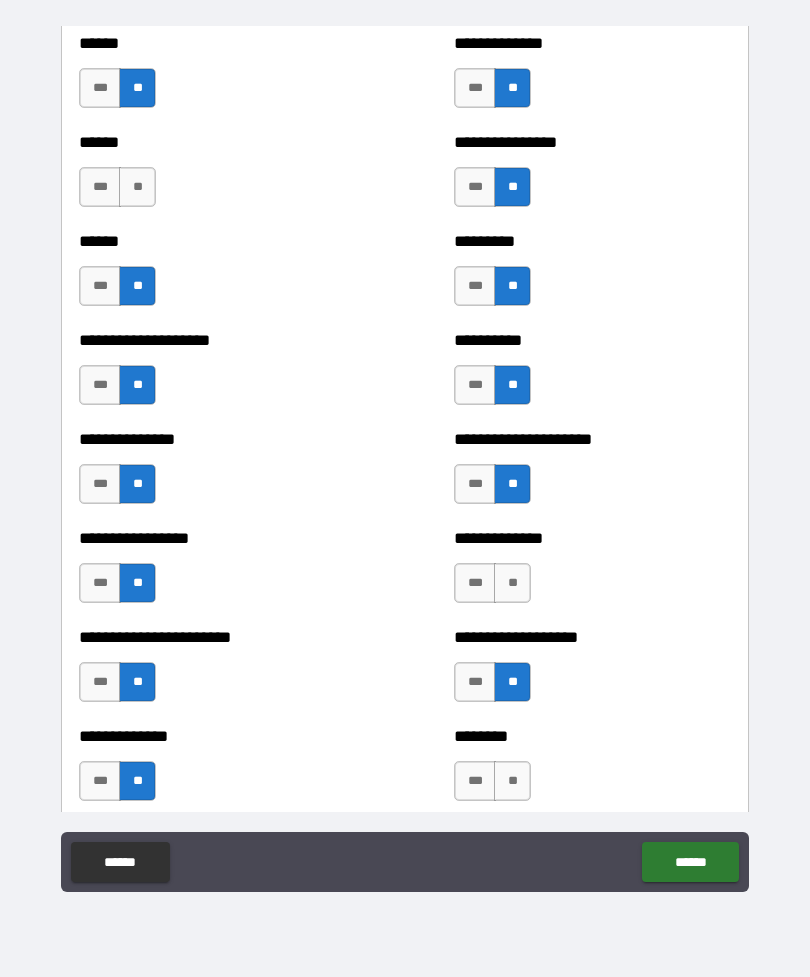 click on "**" at bounding box center (512, 583) 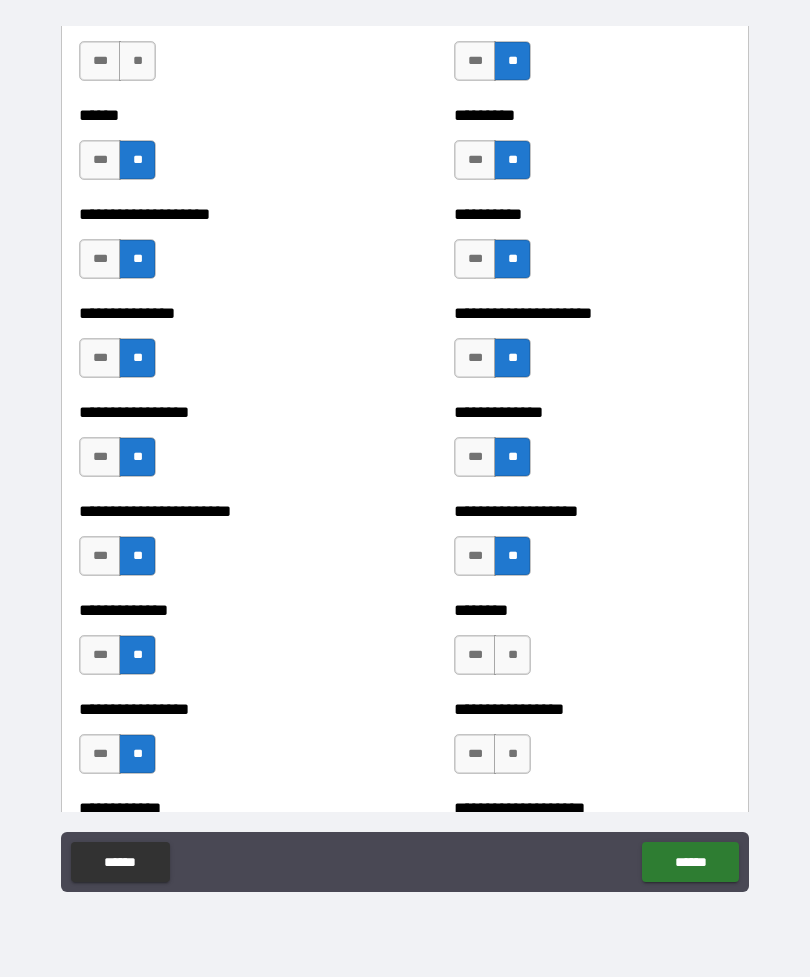 click on "**" at bounding box center [512, 655] 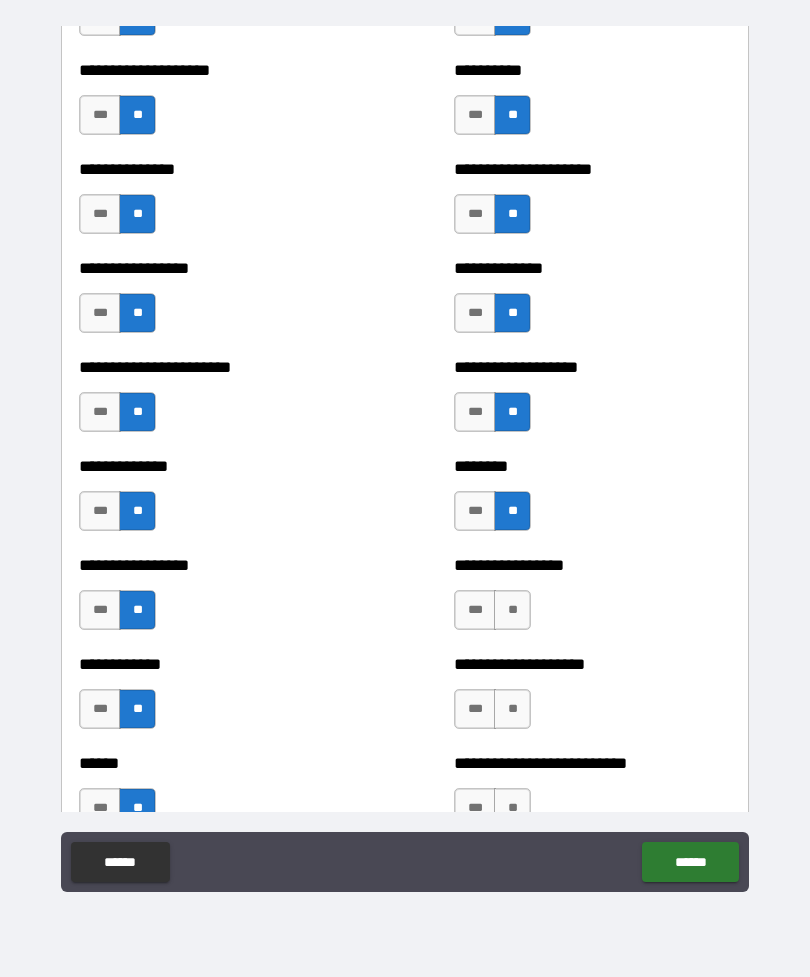 scroll, scrollTop: 3336, scrollLeft: 0, axis: vertical 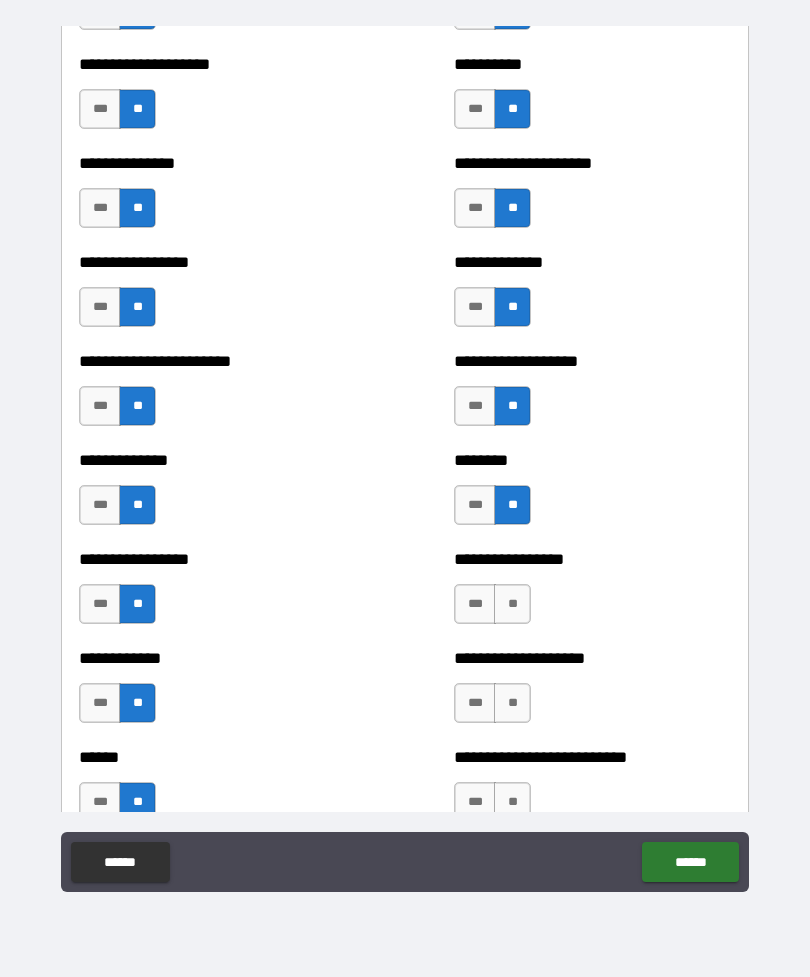 click on "**" at bounding box center (512, 604) 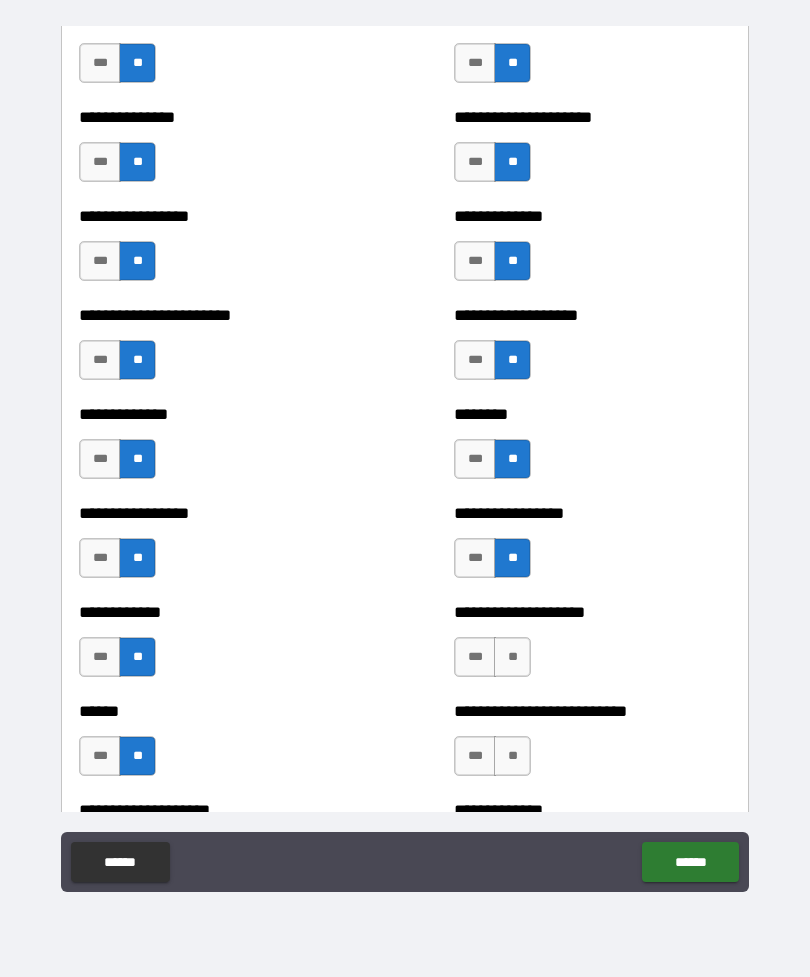 scroll, scrollTop: 3393, scrollLeft: 0, axis: vertical 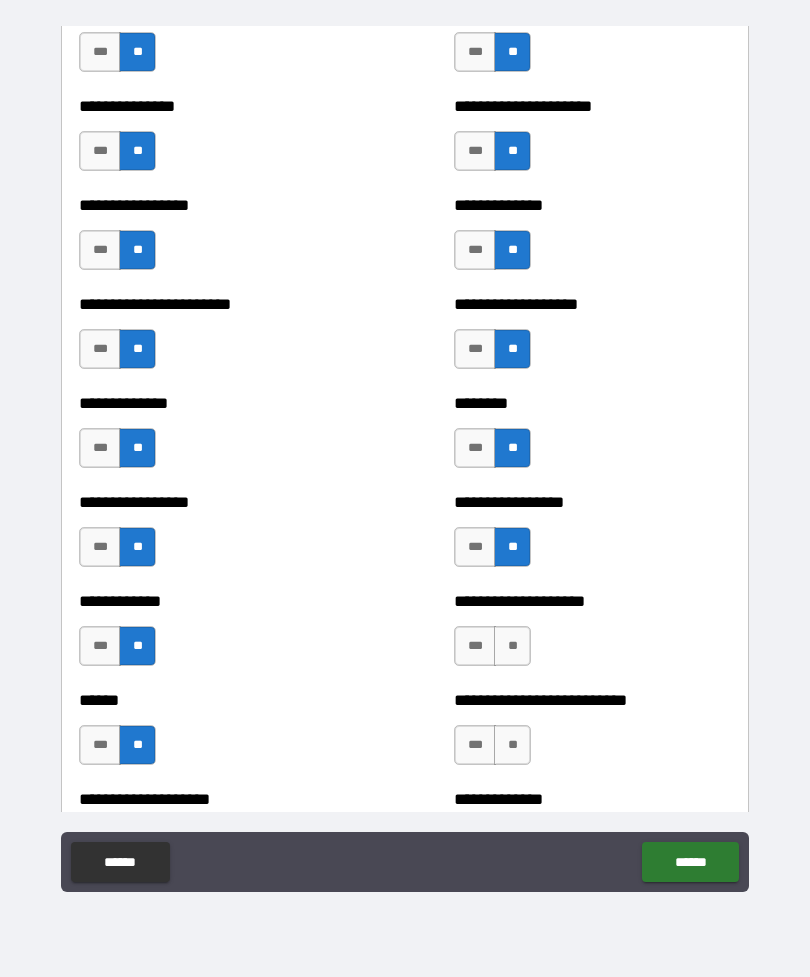 click on "**" at bounding box center [512, 646] 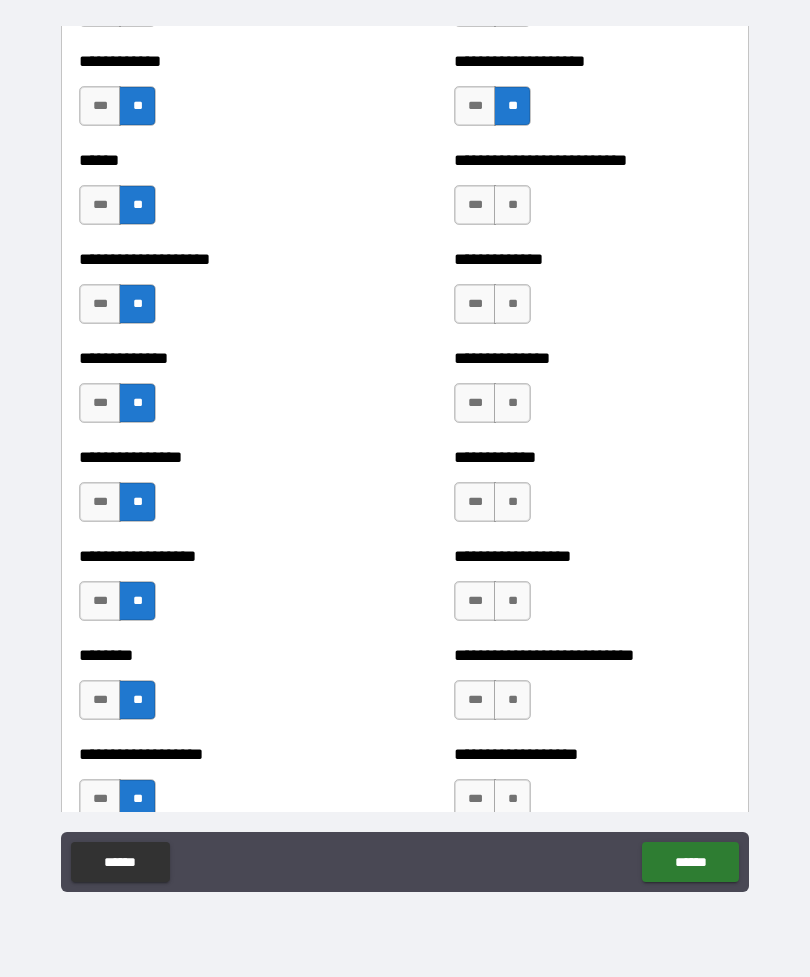 scroll, scrollTop: 3939, scrollLeft: 0, axis: vertical 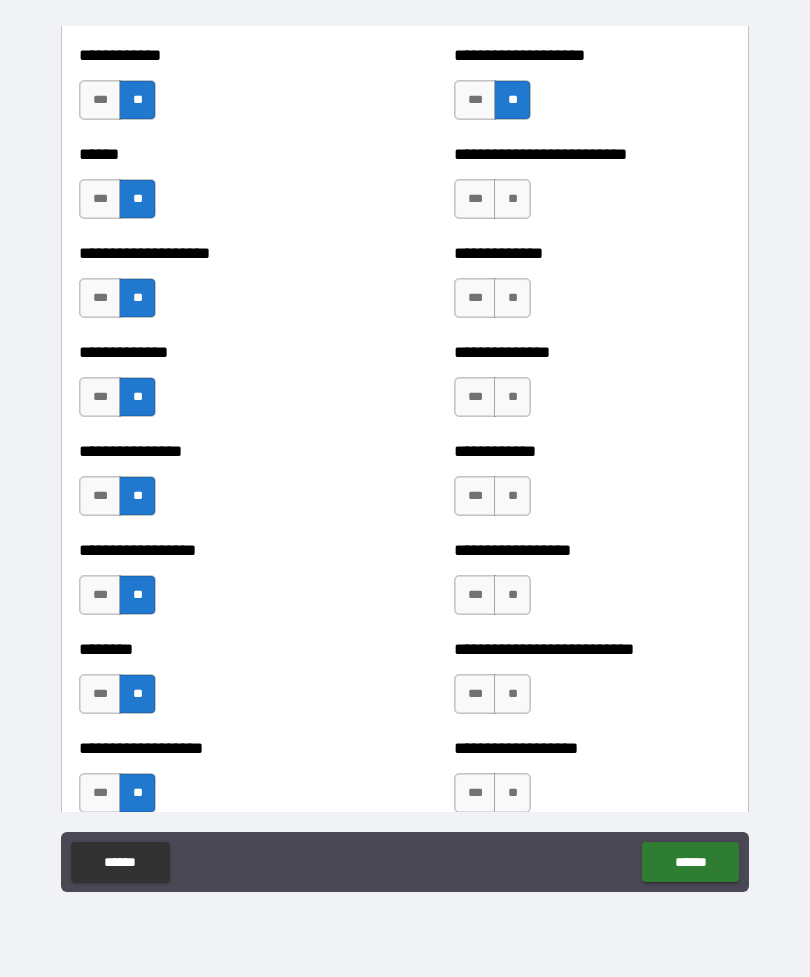 click on "**" at bounding box center (512, 199) 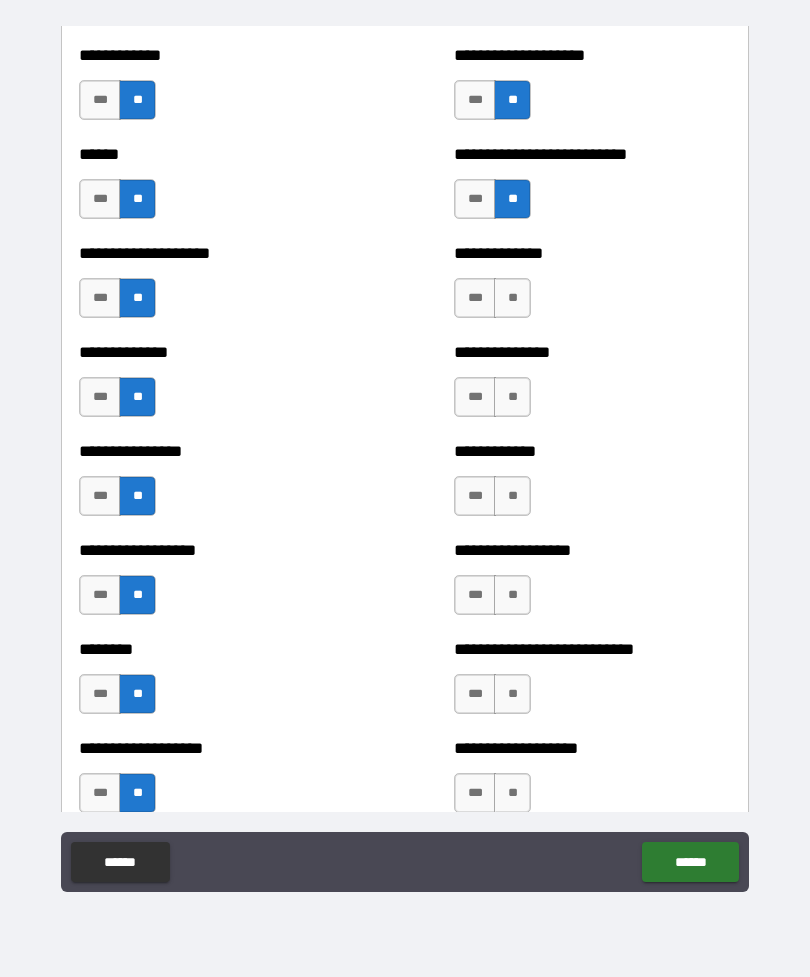 click on "**" at bounding box center (512, 298) 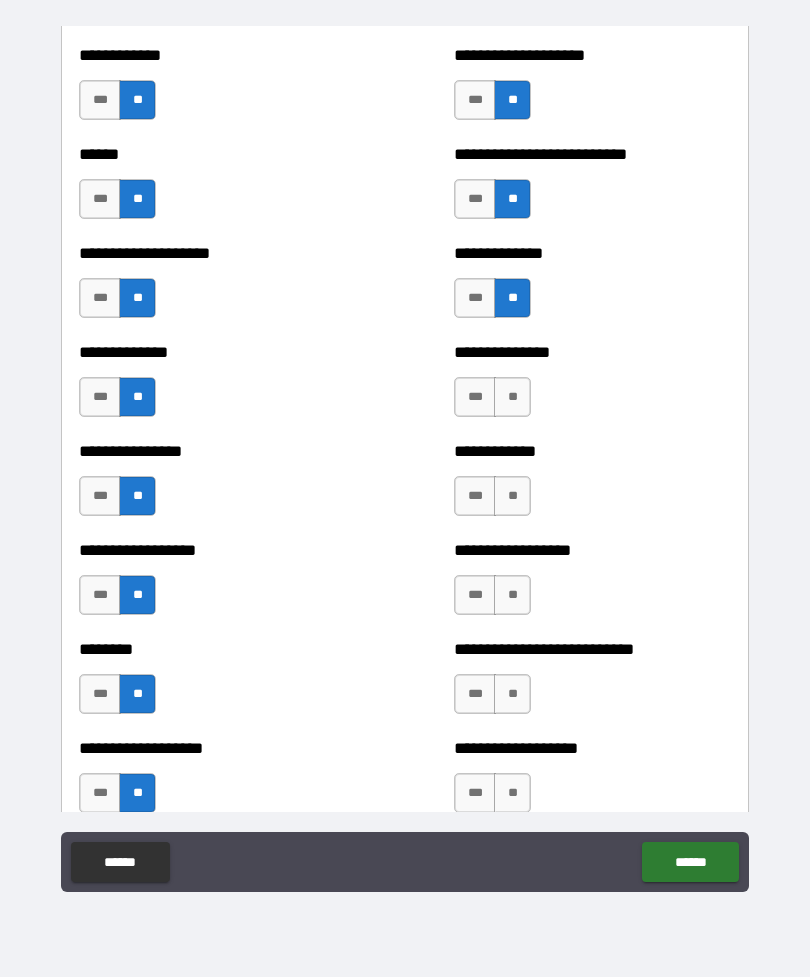 click on "**" at bounding box center (512, 397) 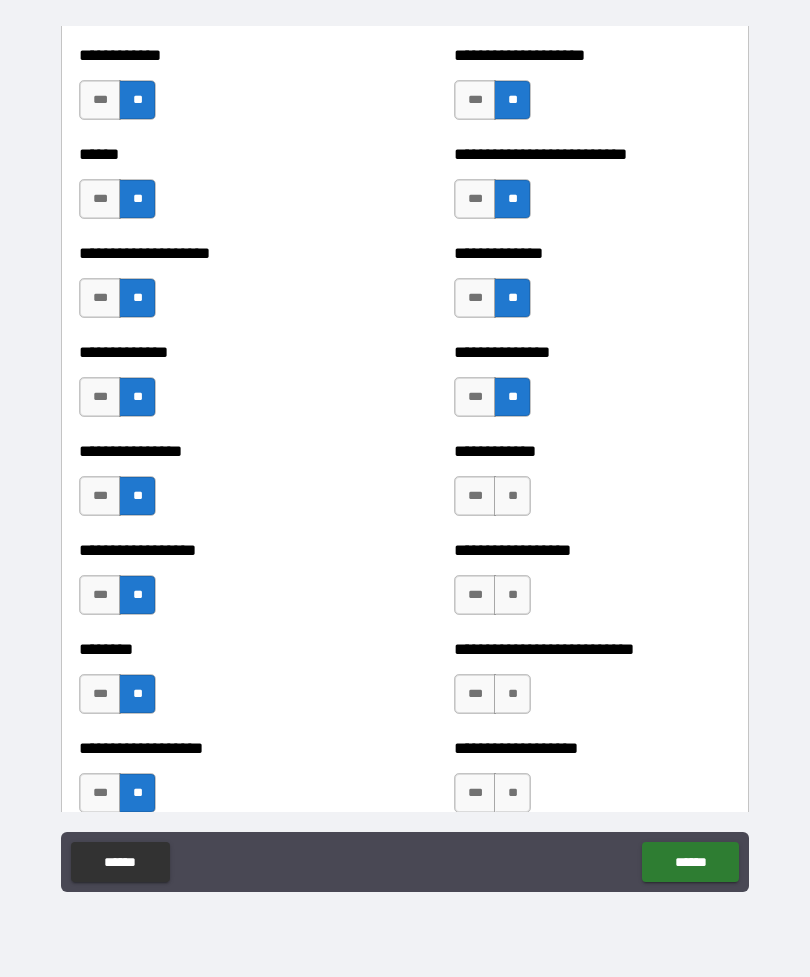 click on "**" at bounding box center [512, 496] 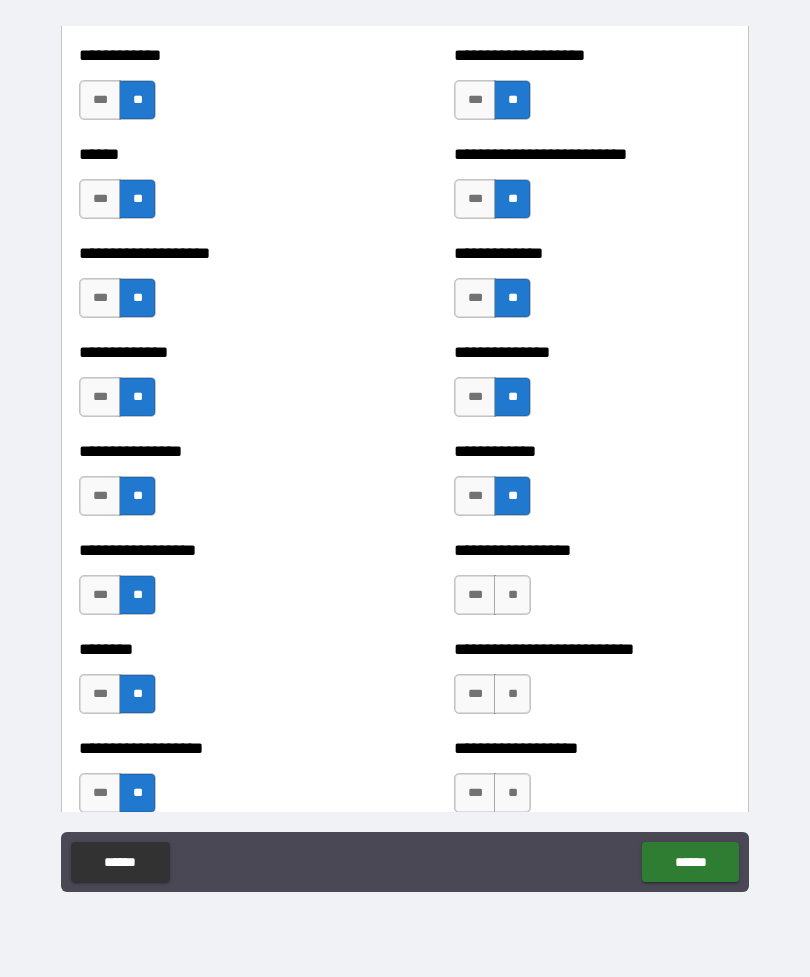 click on "**" at bounding box center [512, 595] 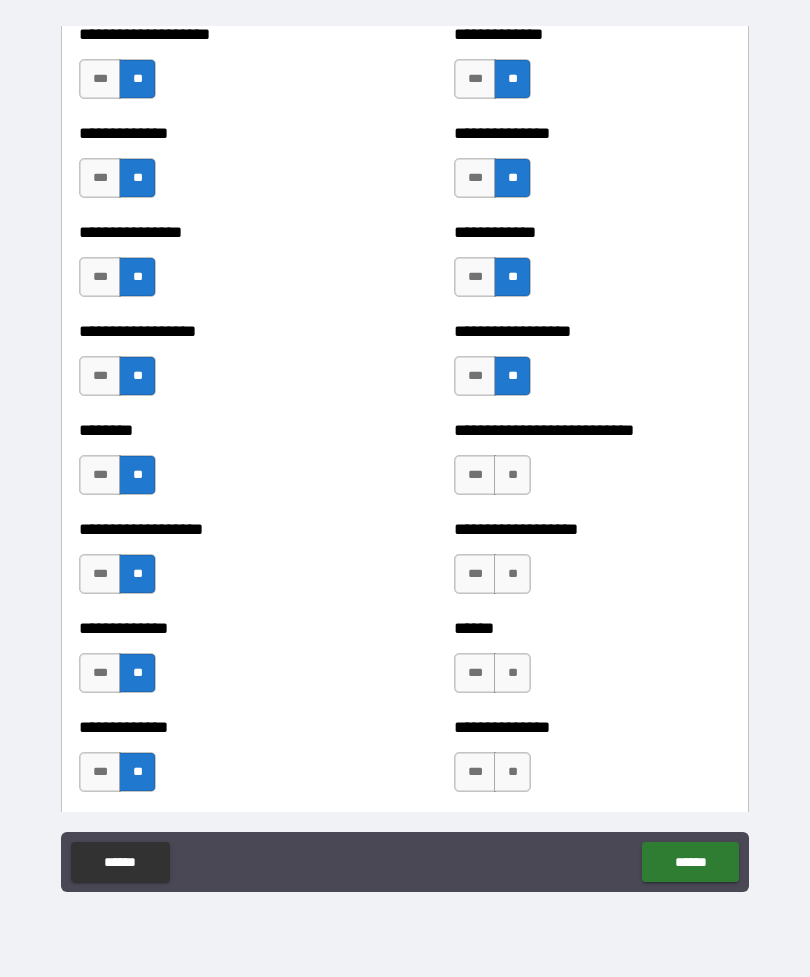 scroll, scrollTop: 4211, scrollLeft: 0, axis: vertical 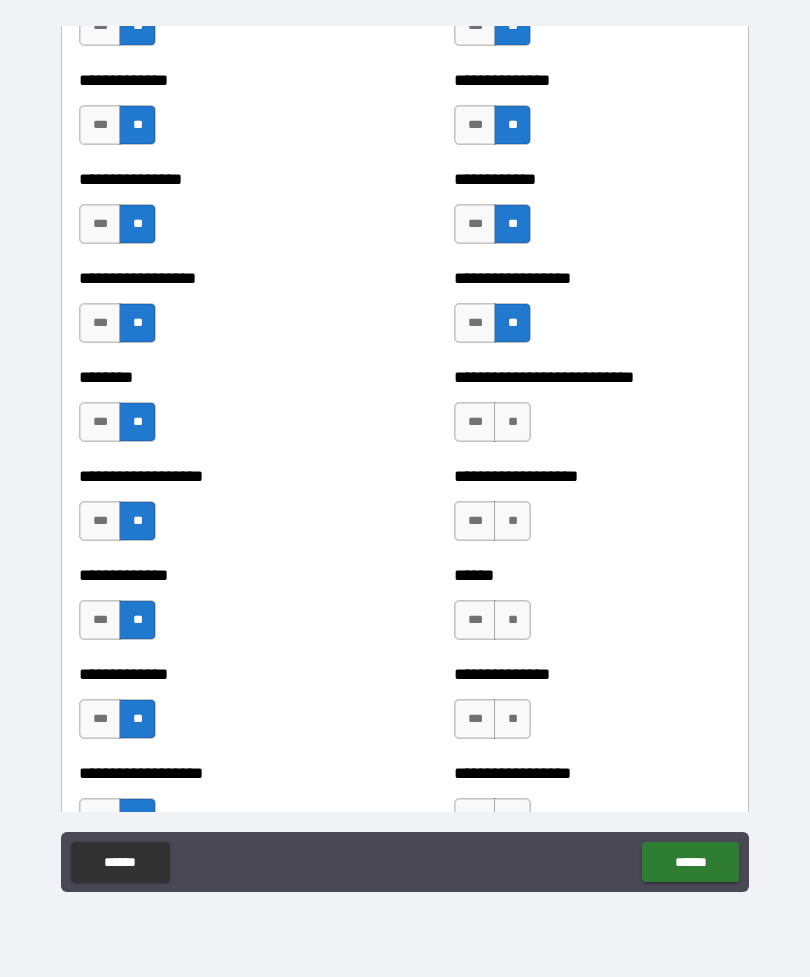 click on "**" at bounding box center (512, 422) 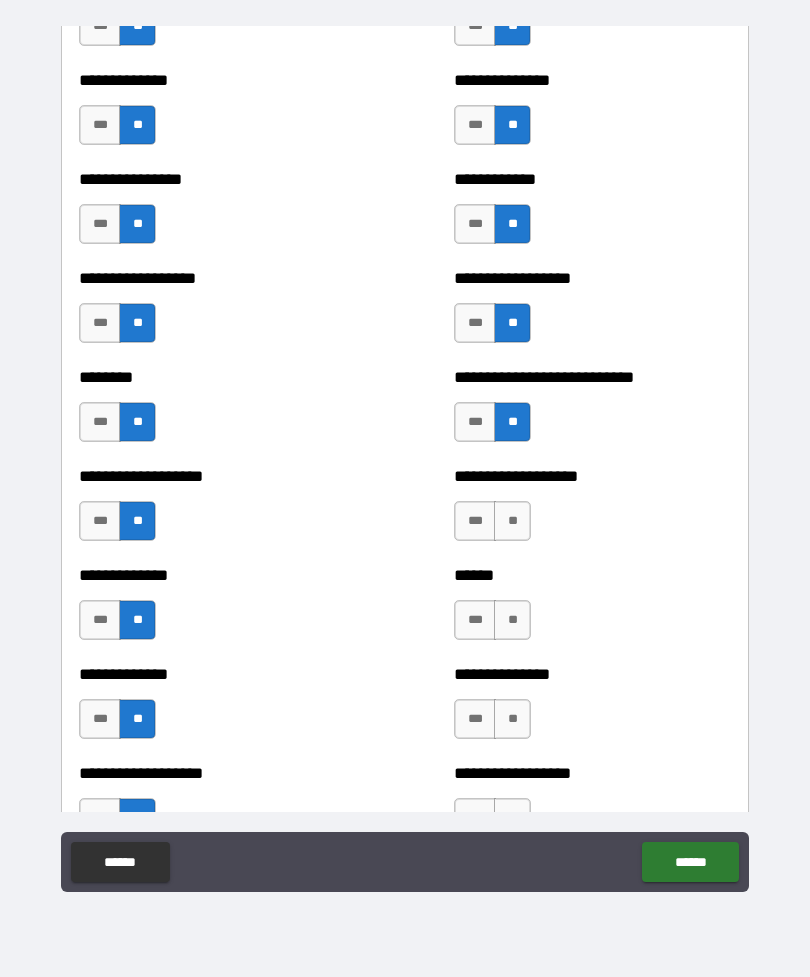 click on "**" at bounding box center (512, 521) 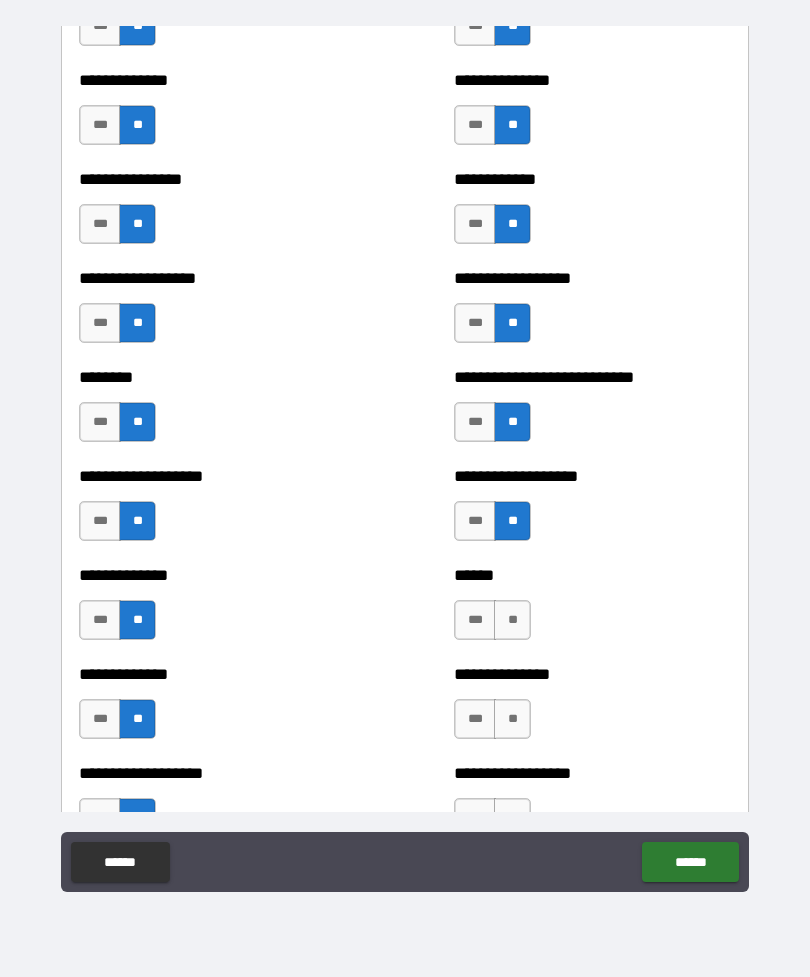 click on "**" at bounding box center [512, 620] 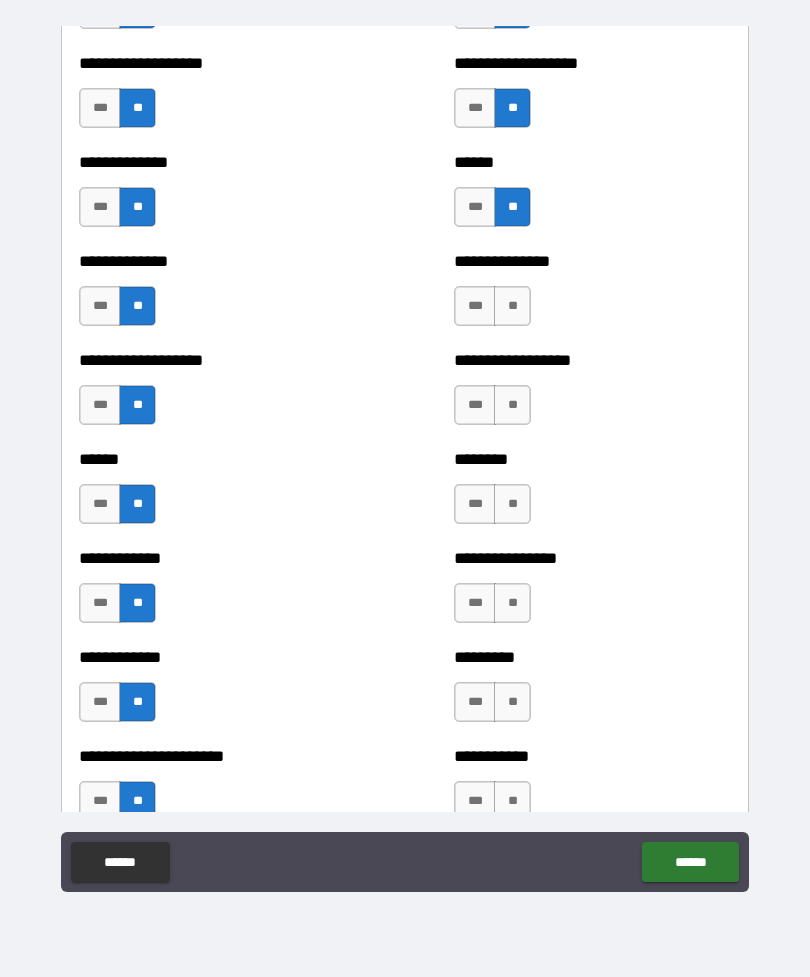scroll, scrollTop: 4624, scrollLeft: 0, axis: vertical 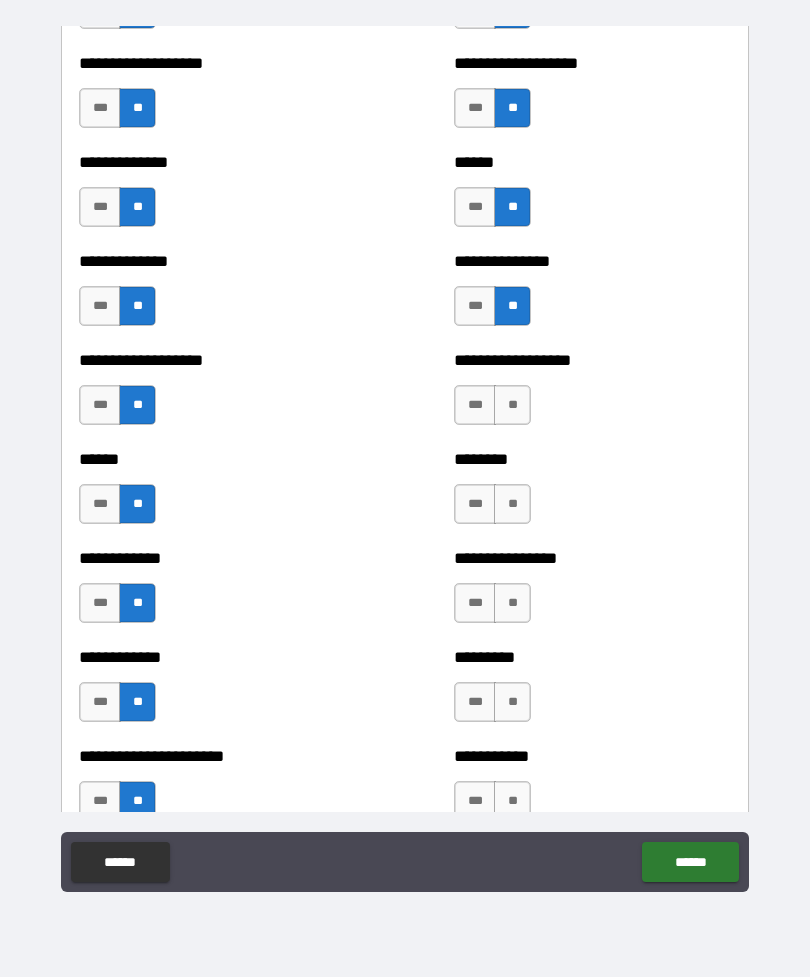 click on "**" at bounding box center [512, 405] 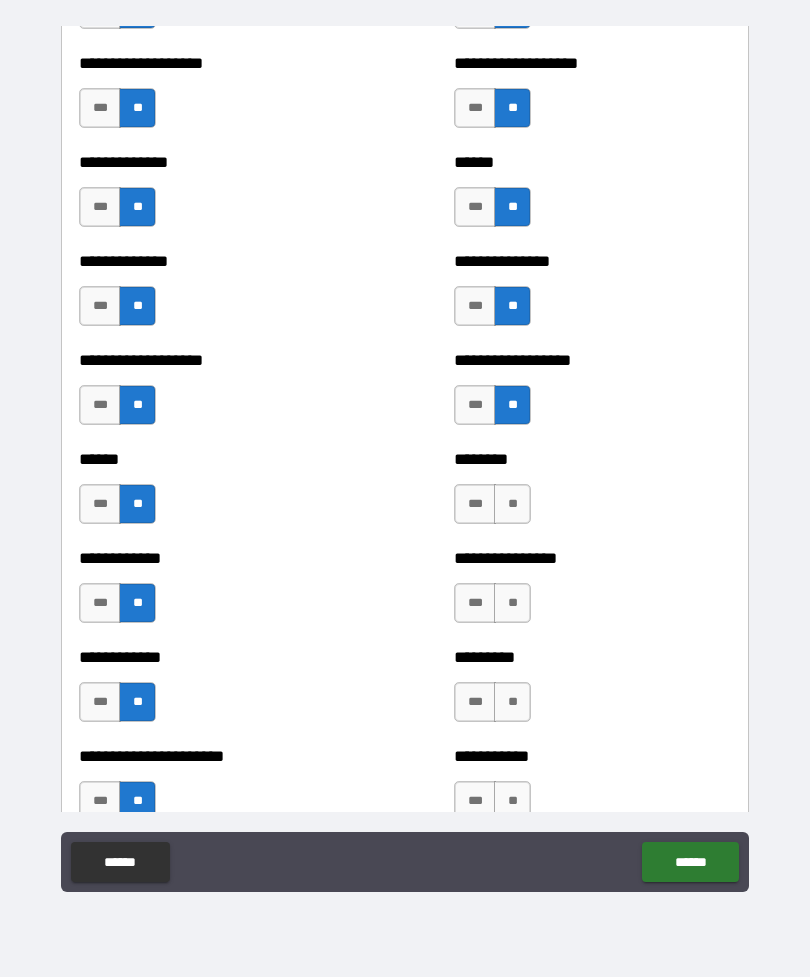 click on "**" at bounding box center [512, 504] 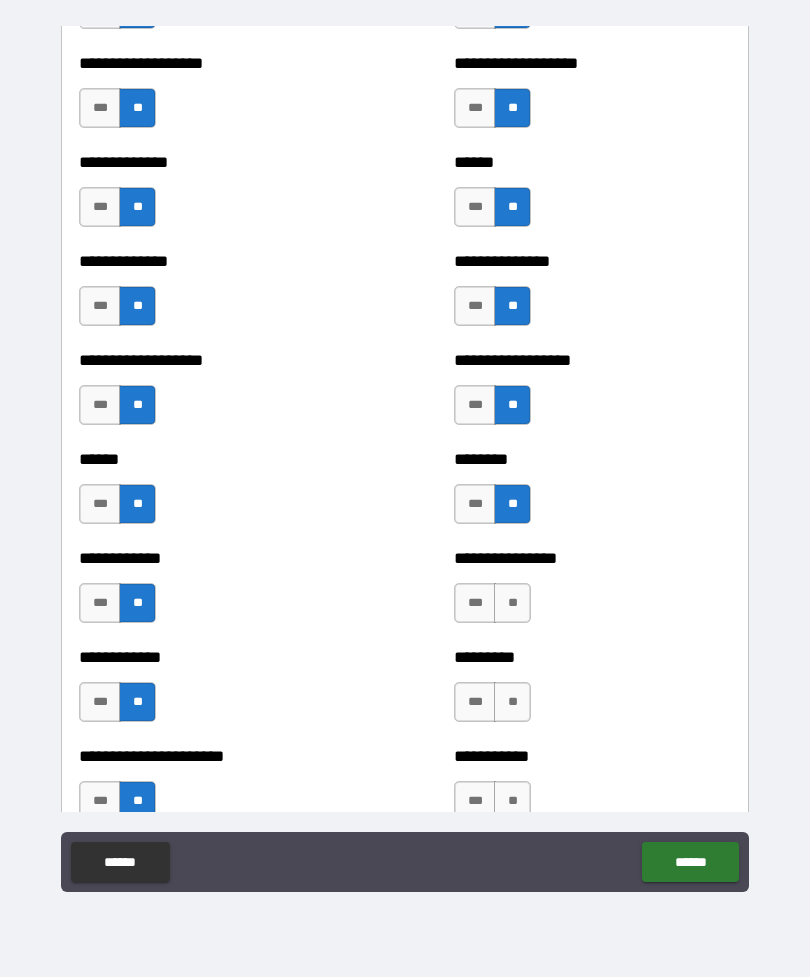 click on "**" at bounding box center [512, 603] 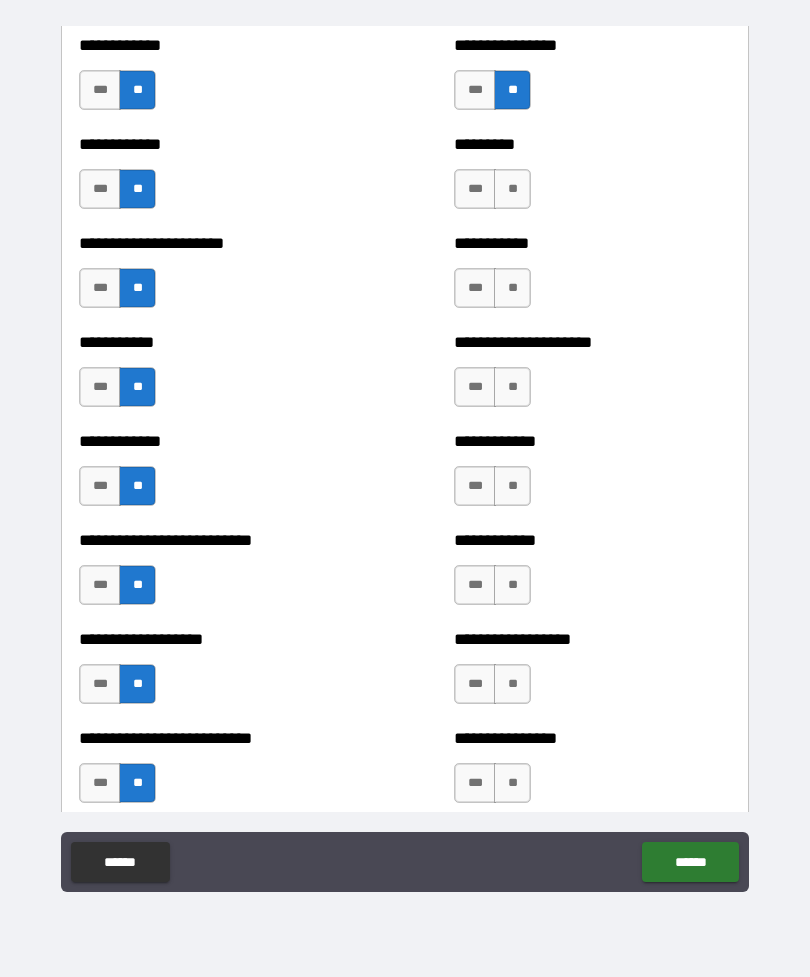 scroll, scrollTop: 5163, scrollLeft: 0, axis: vertical 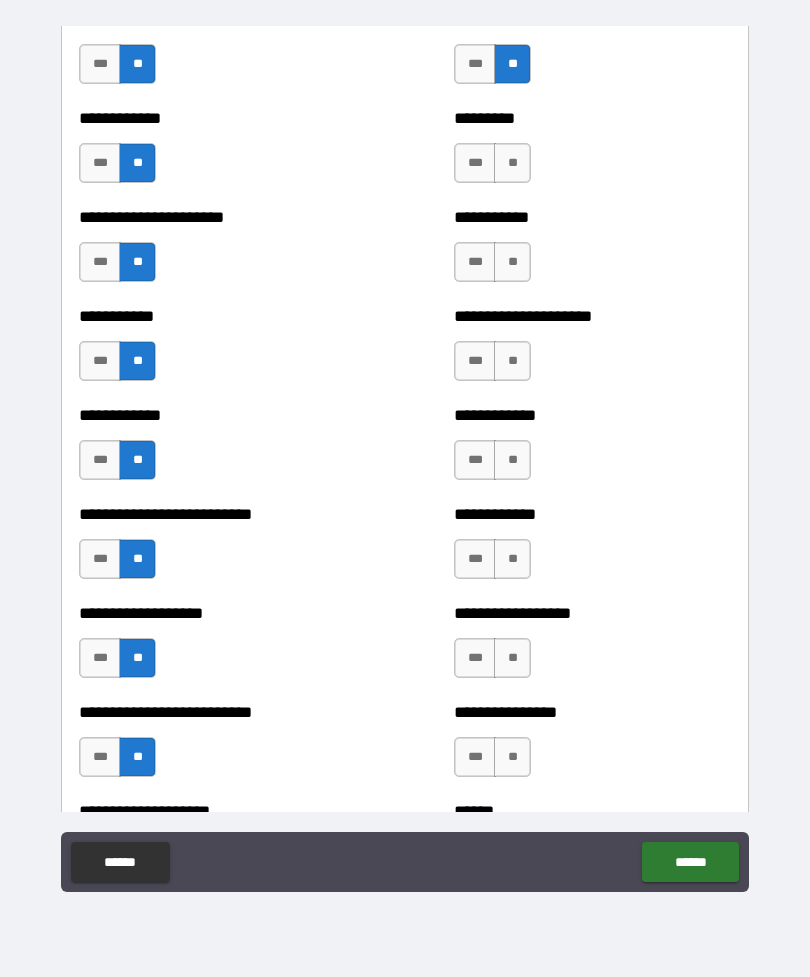 click on "**" at bounding box center [512, 163] 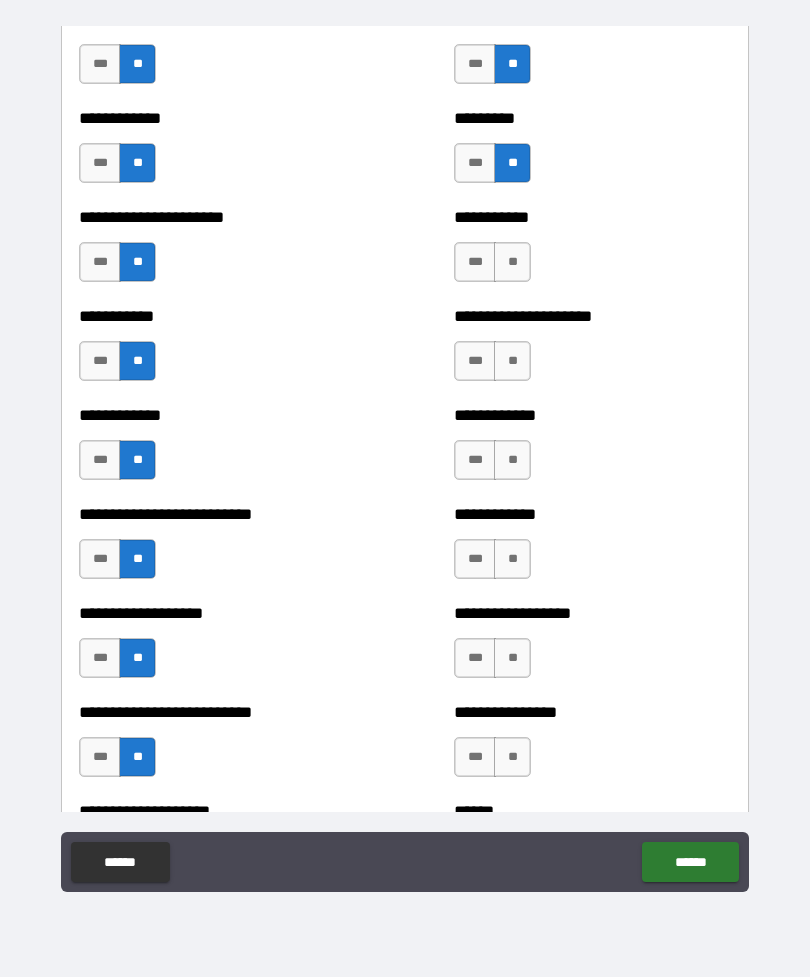 click on "**" at bounding box center (512, 262) 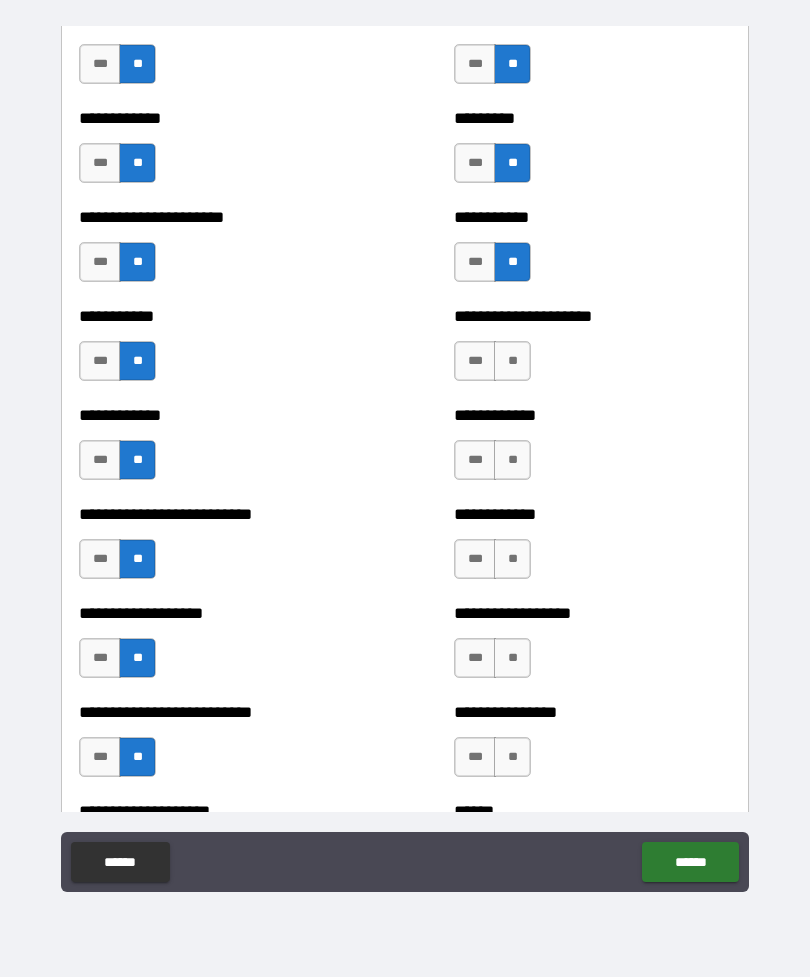 click on "**" at bounding box center [512, 361] 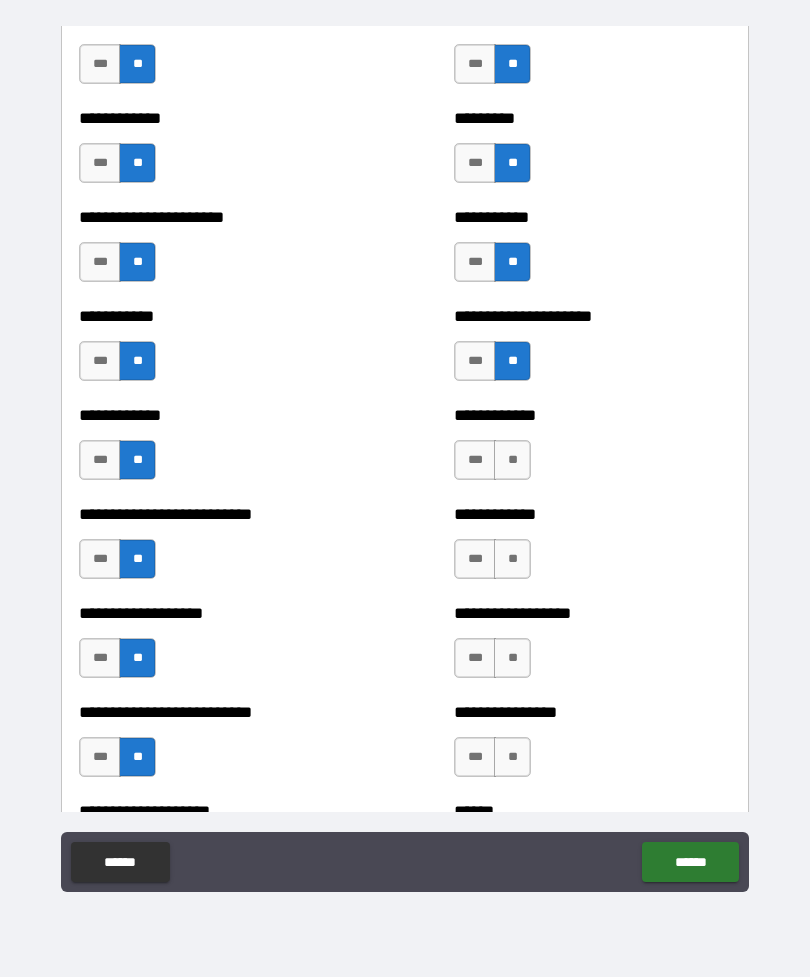 click on "**" at bounding box center [512, 460] 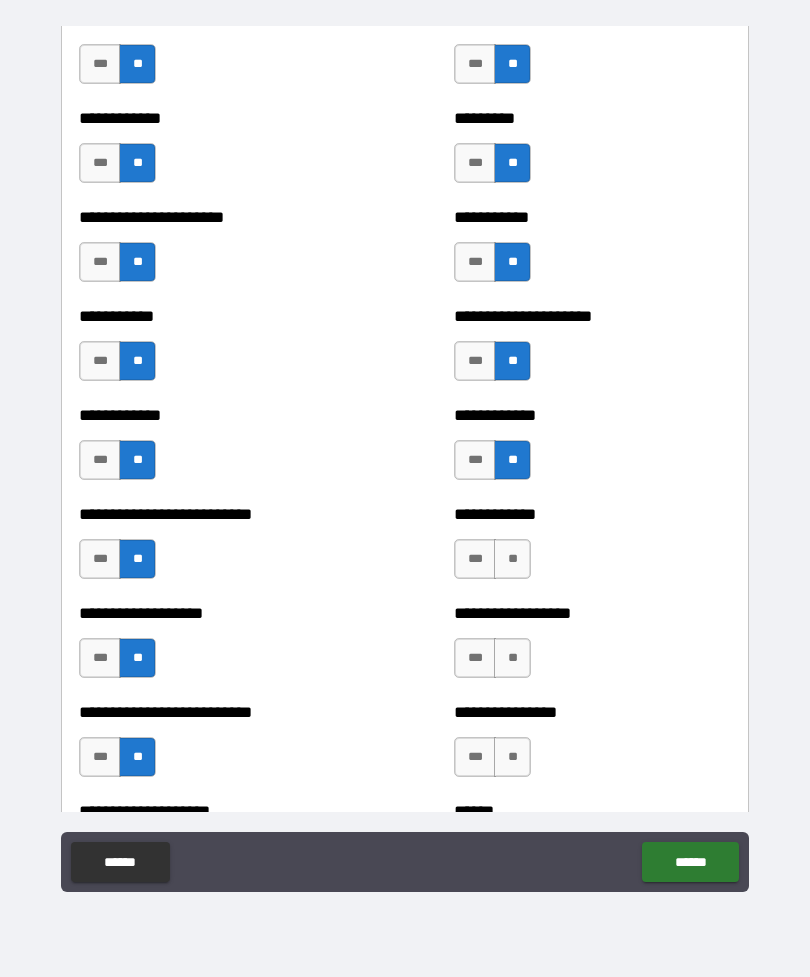 click on "**" at bounding box center (512, 559) 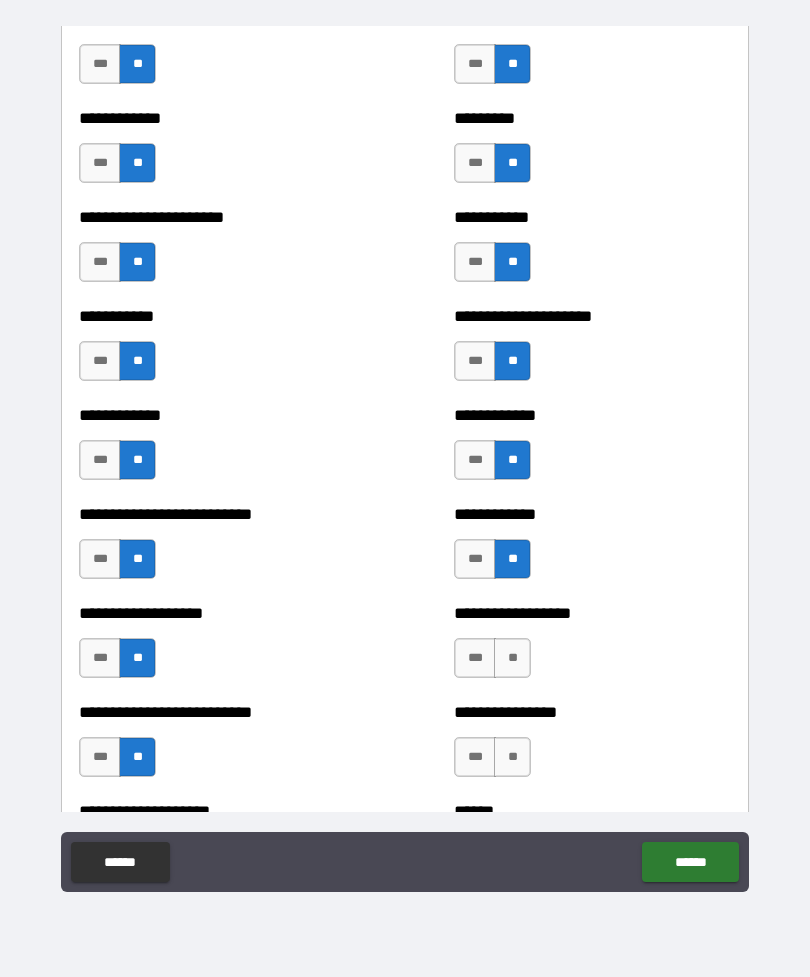 click on "**" at bounding box center [512, 658] 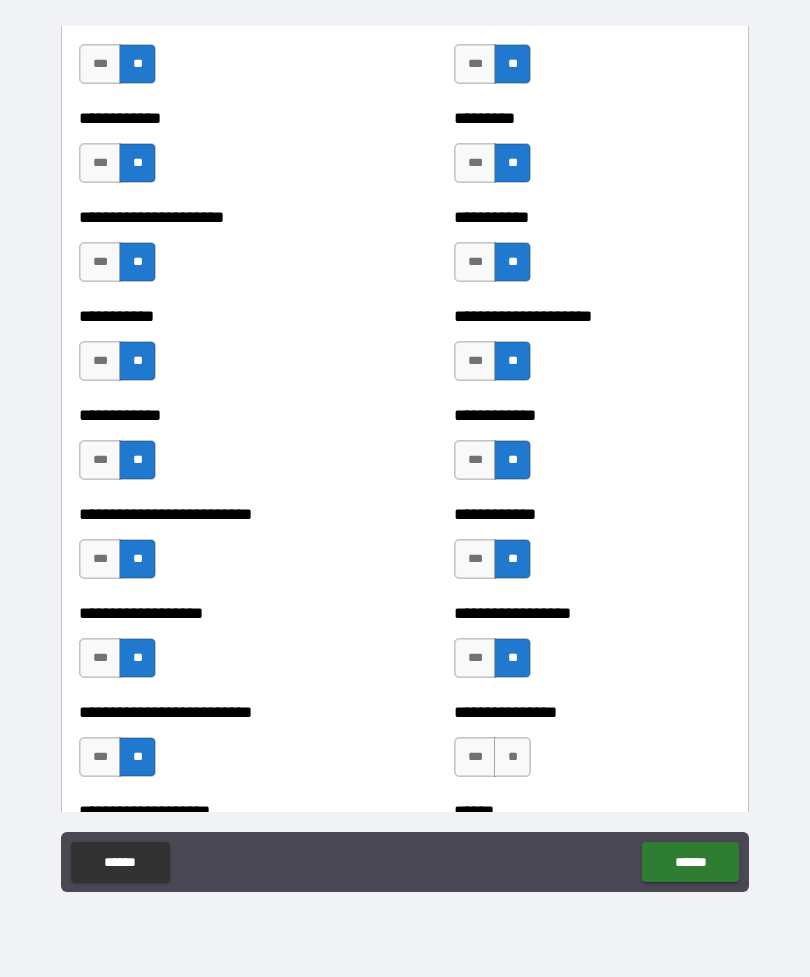click on "**" at bounding box center (512, 757) 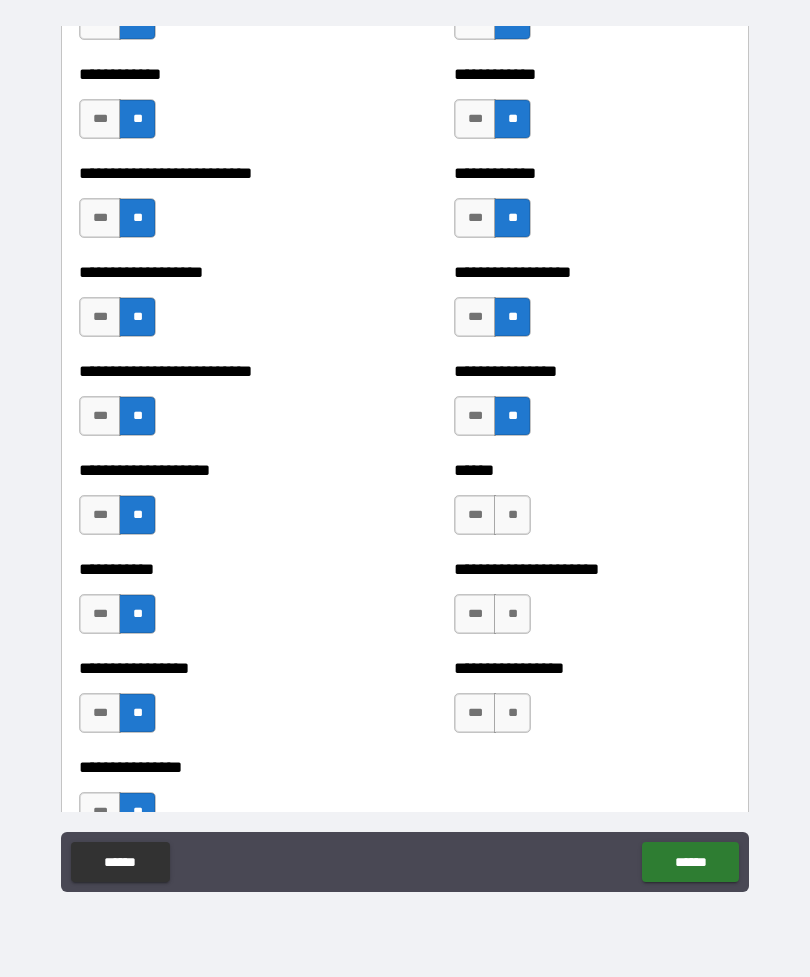 scroll, scrollTop: 5509, scrollLeft: 0, axis: vertical 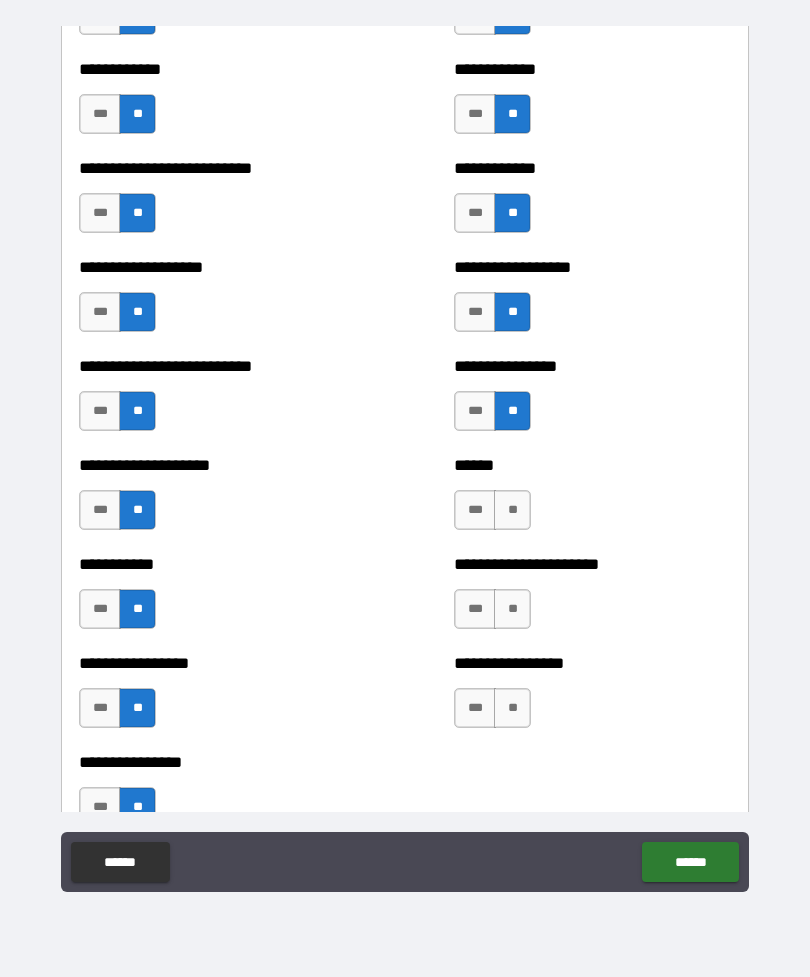 click on "**" at bounding box center (512, 510) 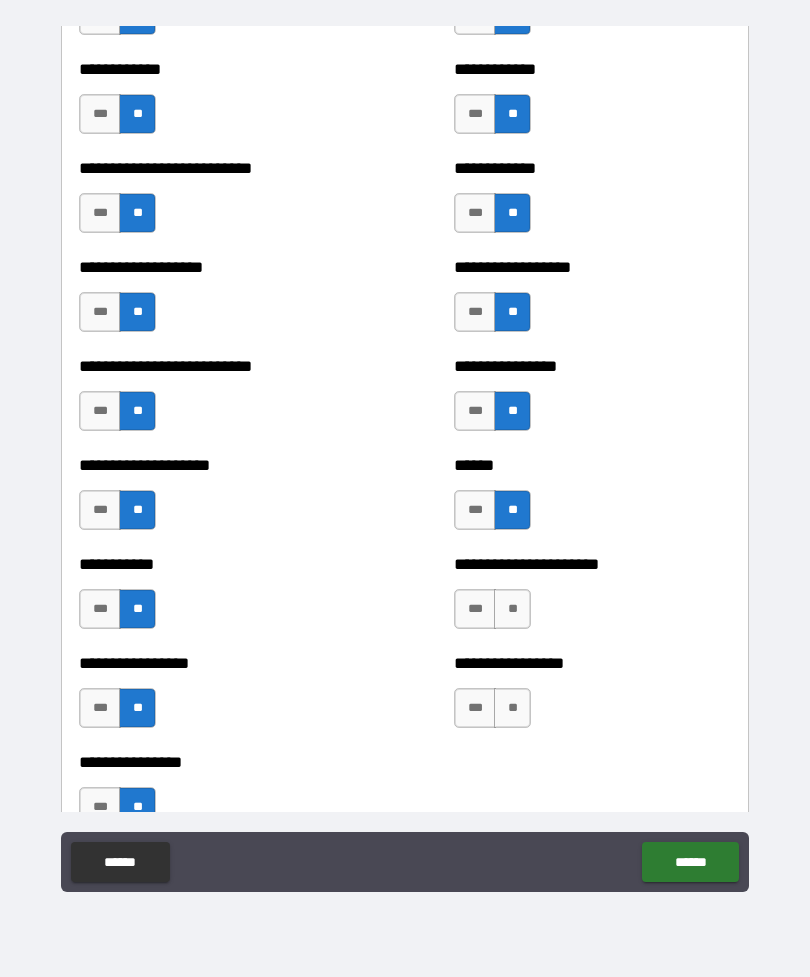 click on "**" at bounding box center (512, 609) 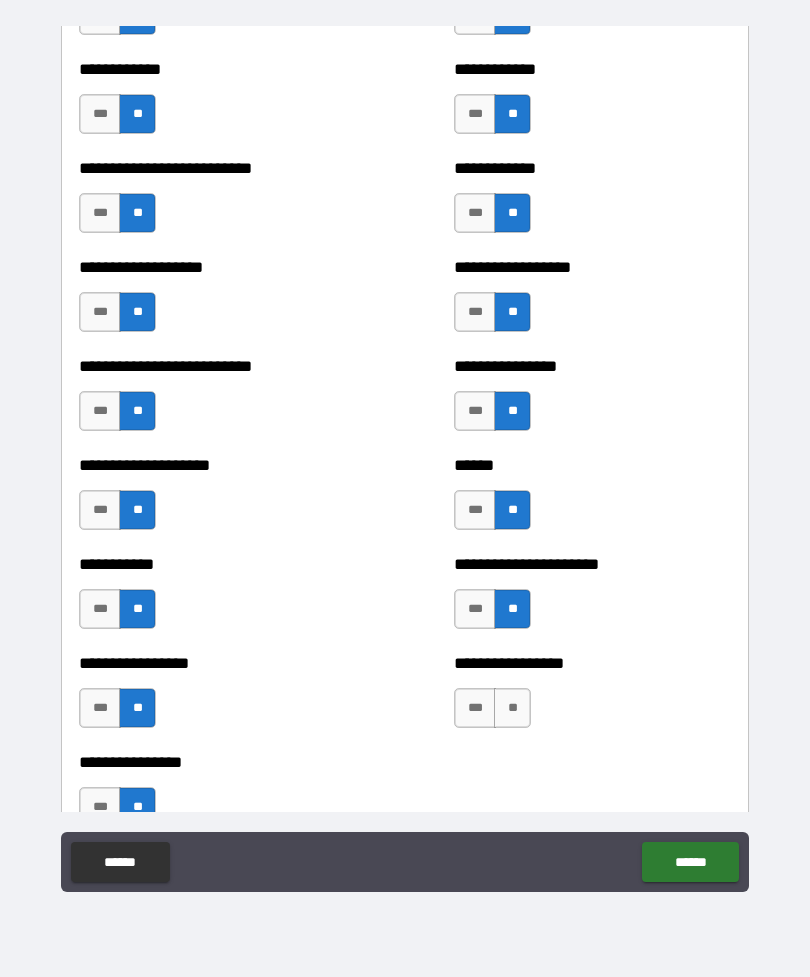 click on "**" at bounding box center (512, 708) 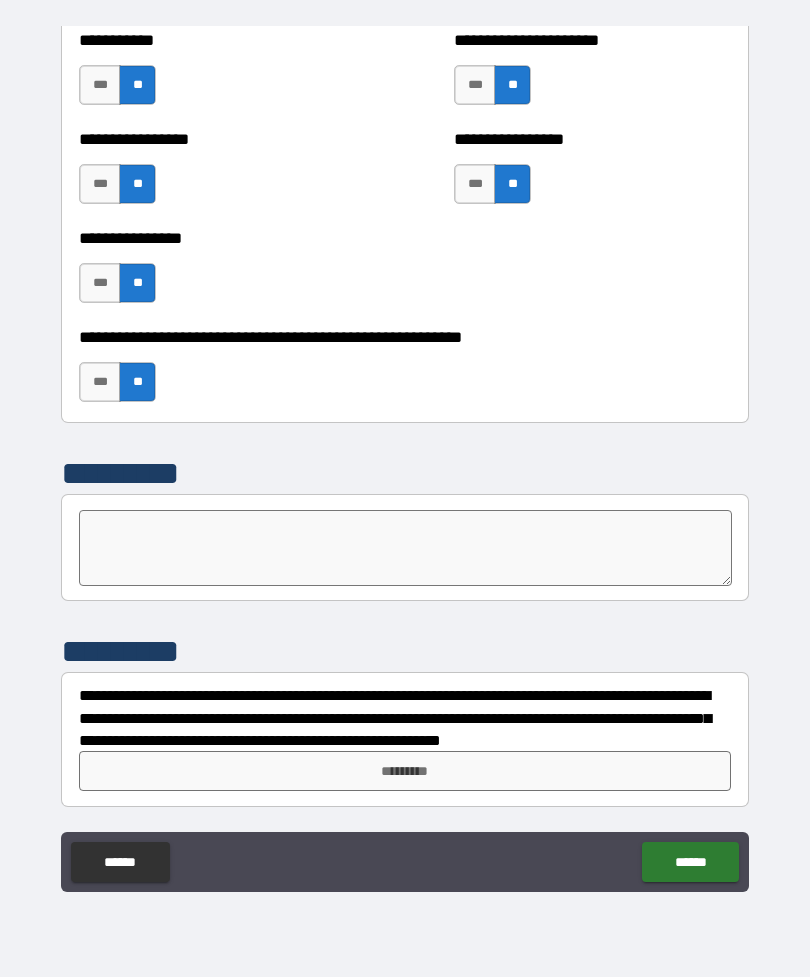 scroll, scrollTop: 6033, scrollLeft: 0, axis: vertical 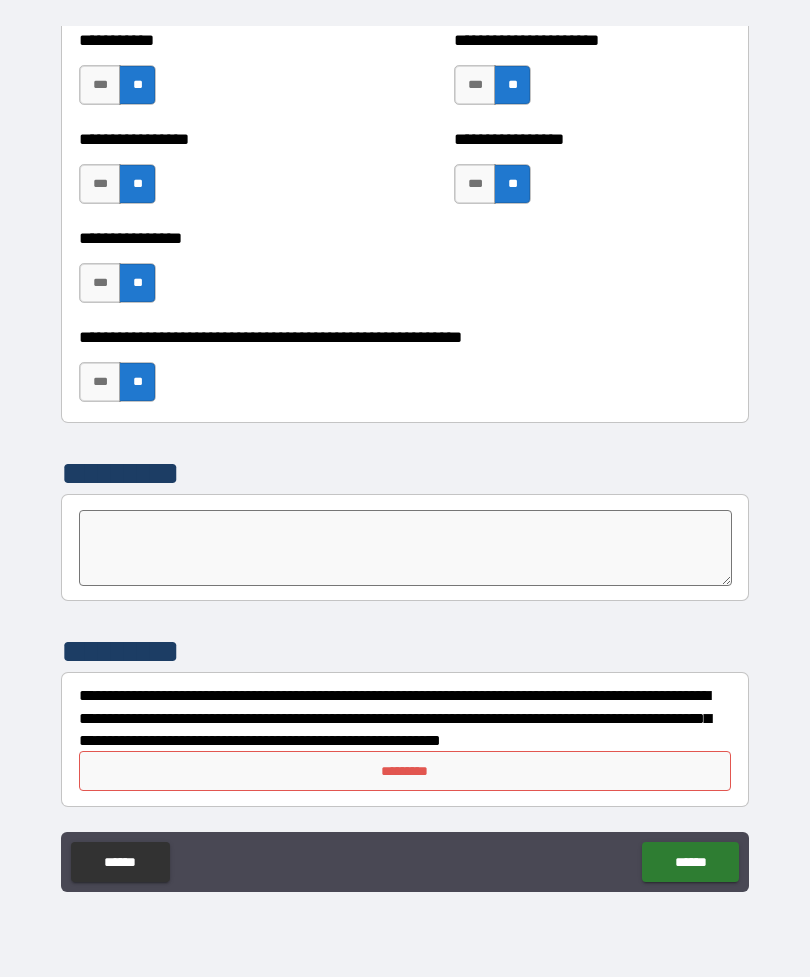 click on "*********" at bounding box center (405, 771) 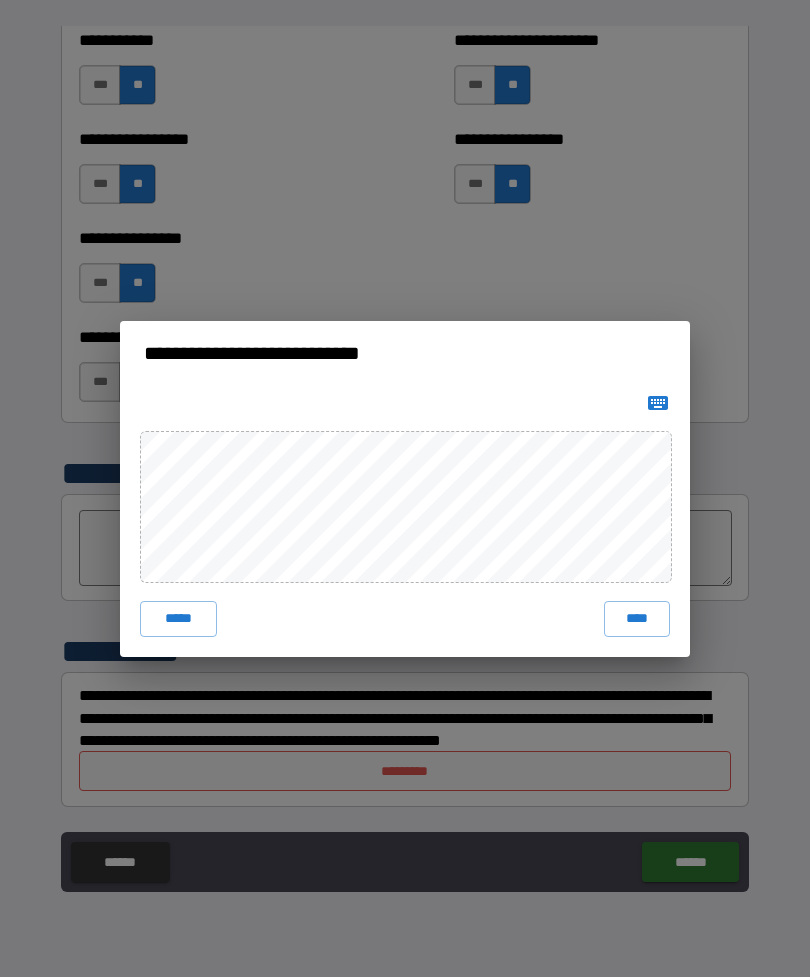 click on "****" at bounding box center [637, 619] 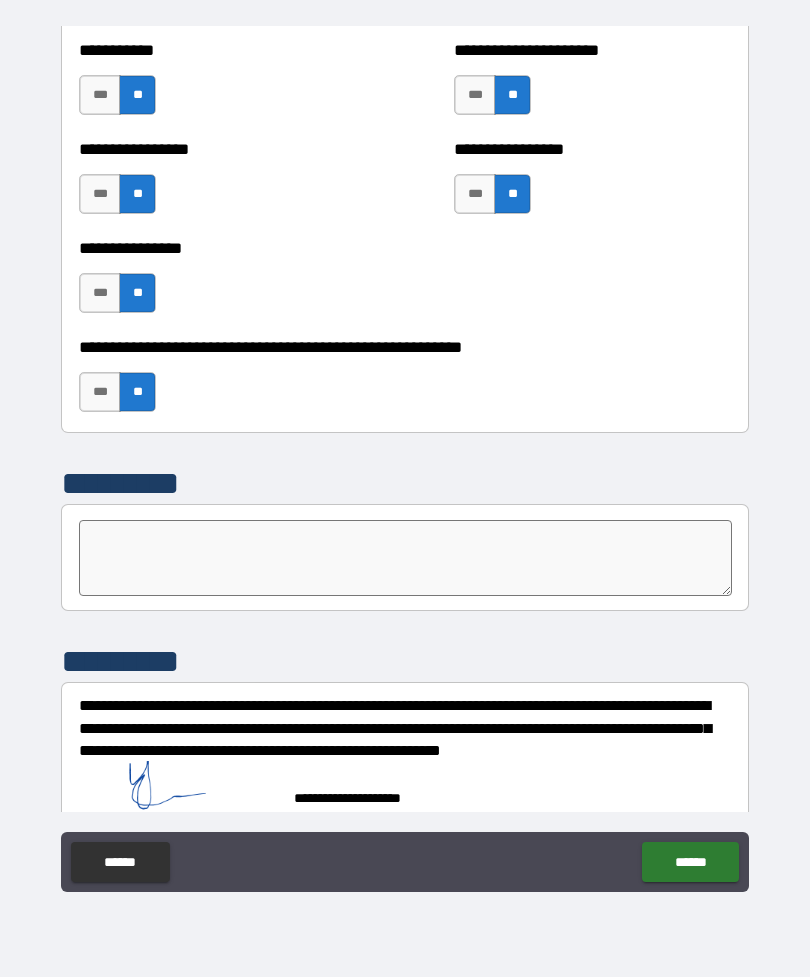 click on "******" at bounding box center [690, 862] 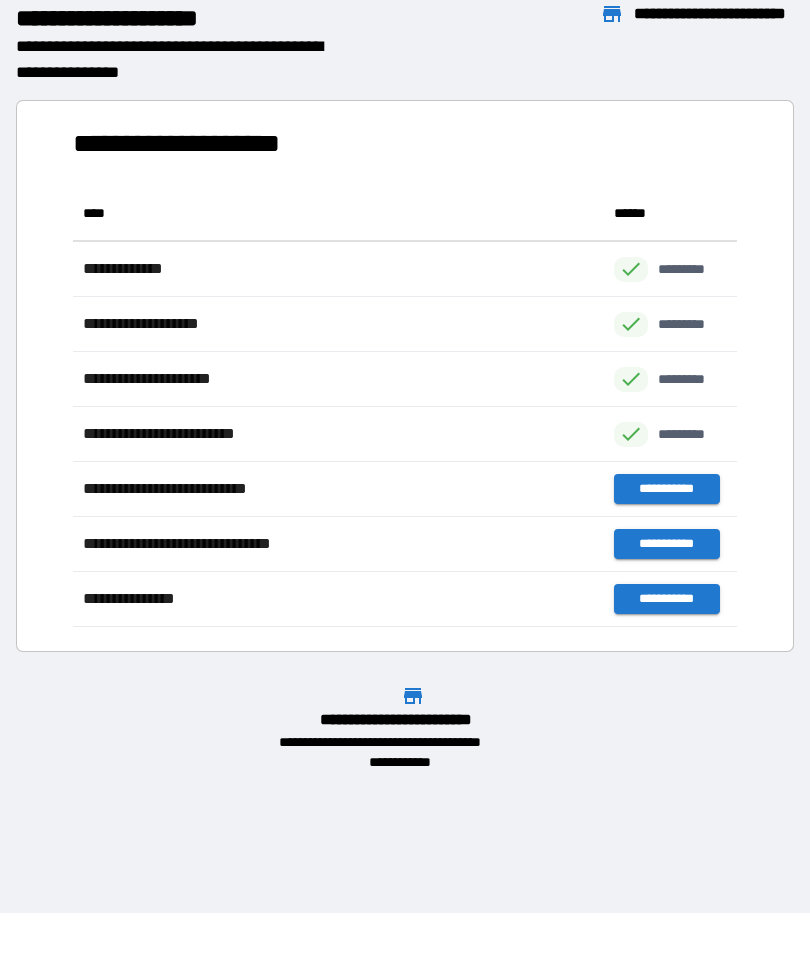 scroll, scrollTop: 441, scrollLeft: 664, axis: both 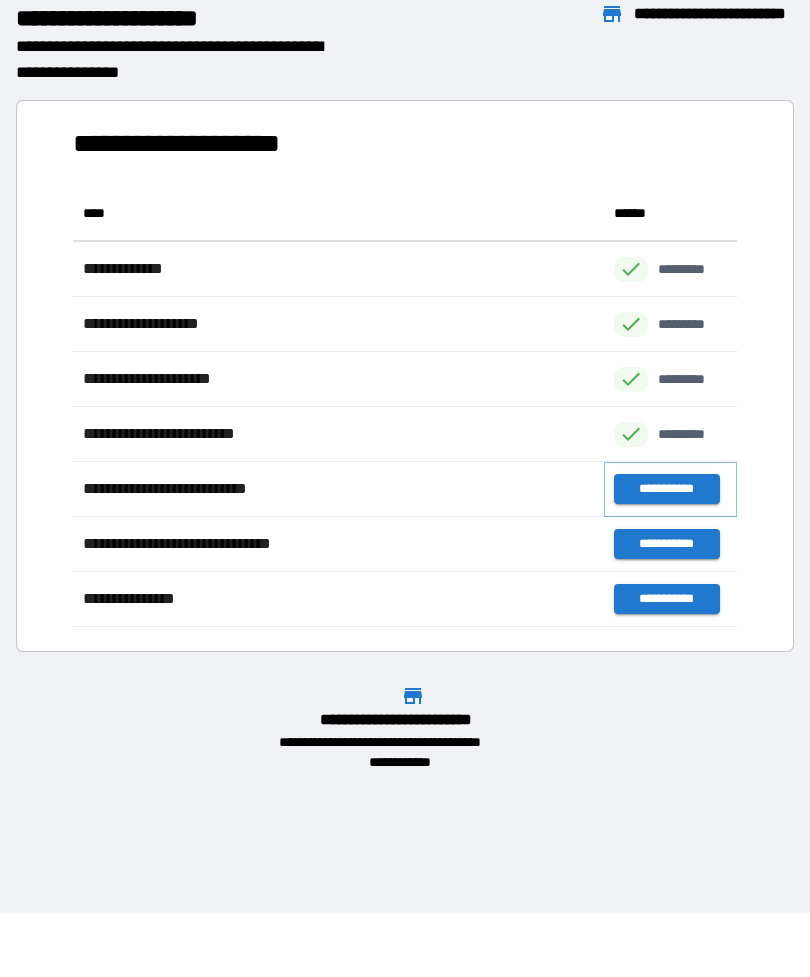 click on "**********" at bounding box center [666, 489] 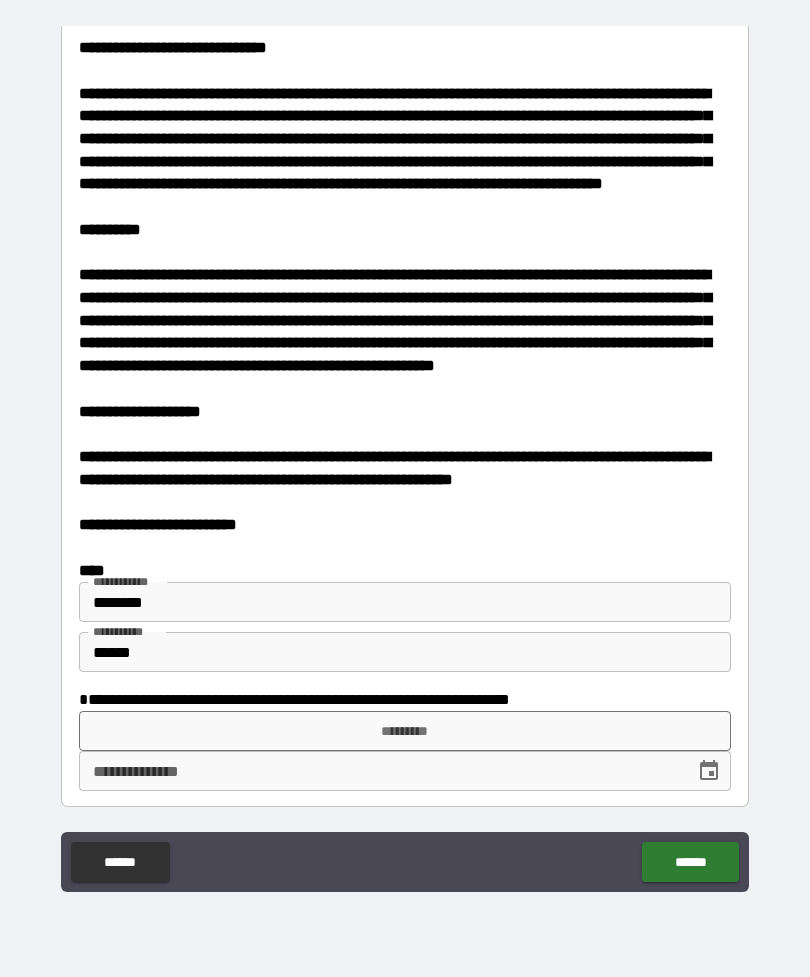 scroll, scrollTop: 3619, scrollLeft: 0, axis: vertical 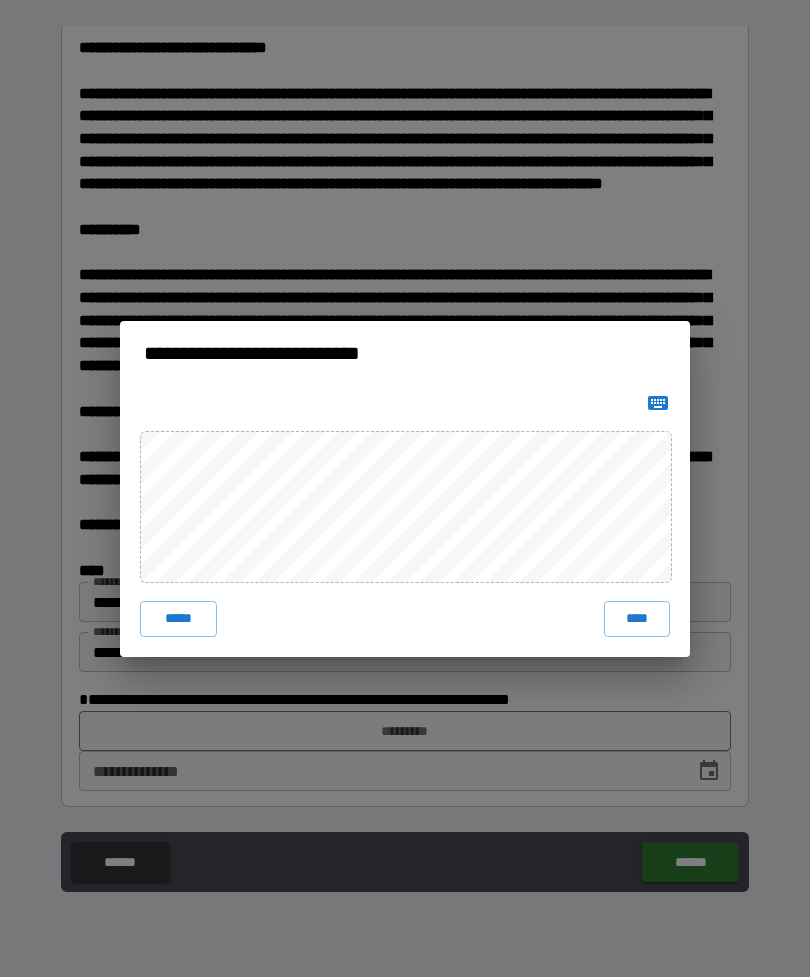 click on "****" at bounding box center (637, 619) 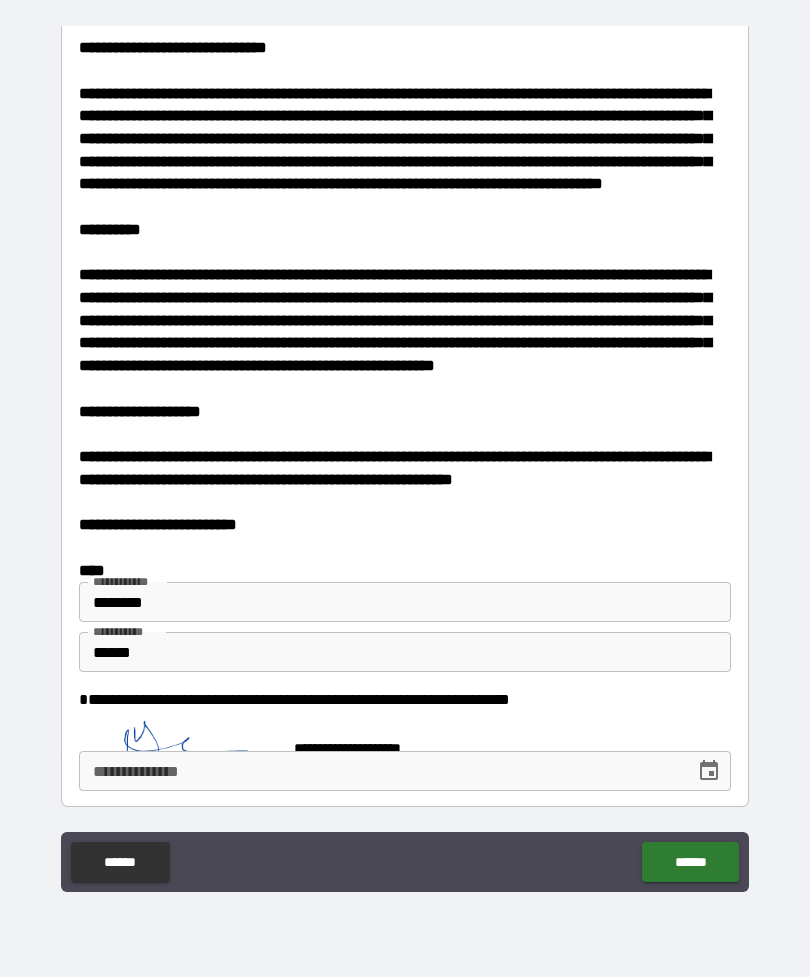 scroll, scrollTop: 3609, scrollLeft: 0, axis: vertical 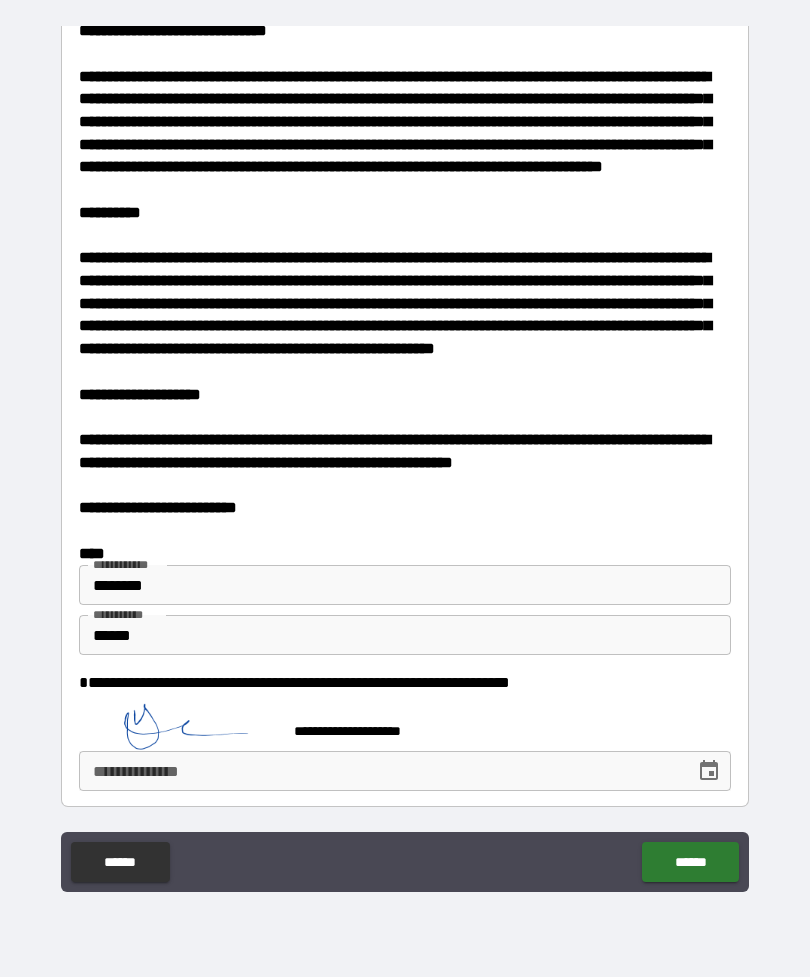 click on "**********" at bounding box center [380, 771] 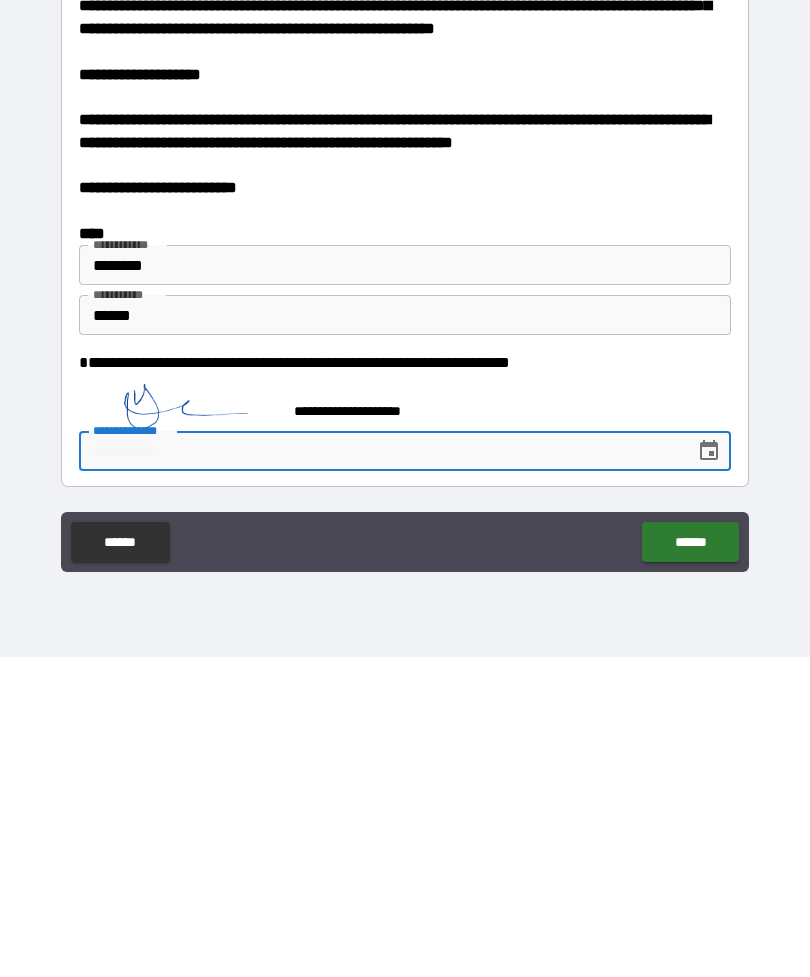 click 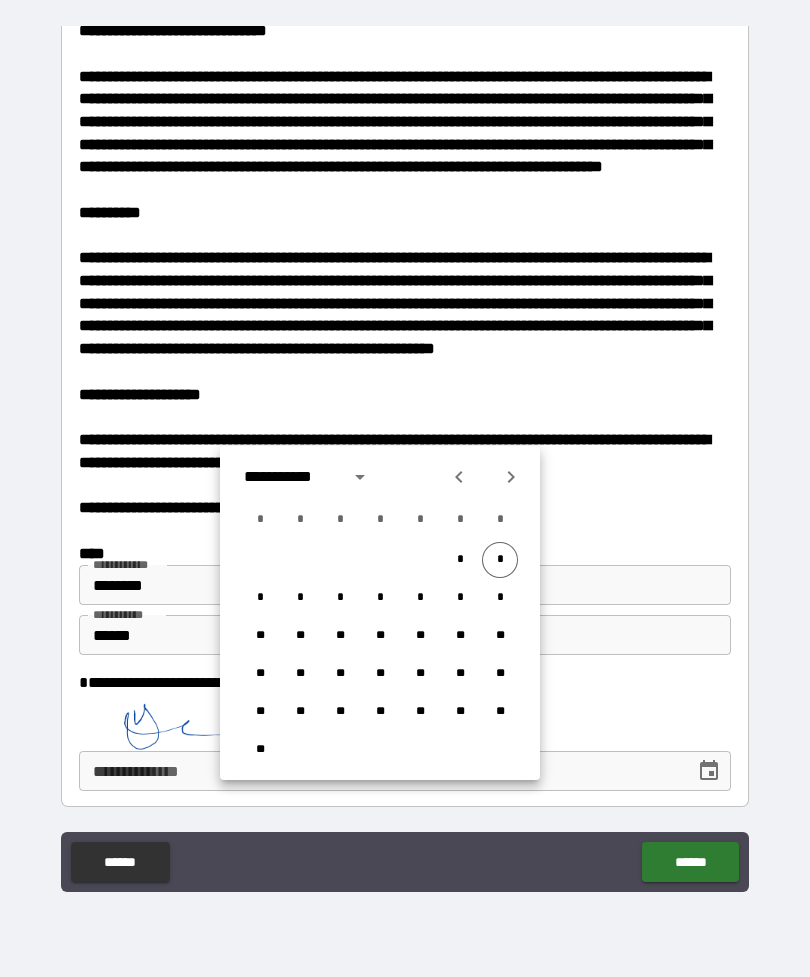 click on "*" at bounding box center [500, 560] 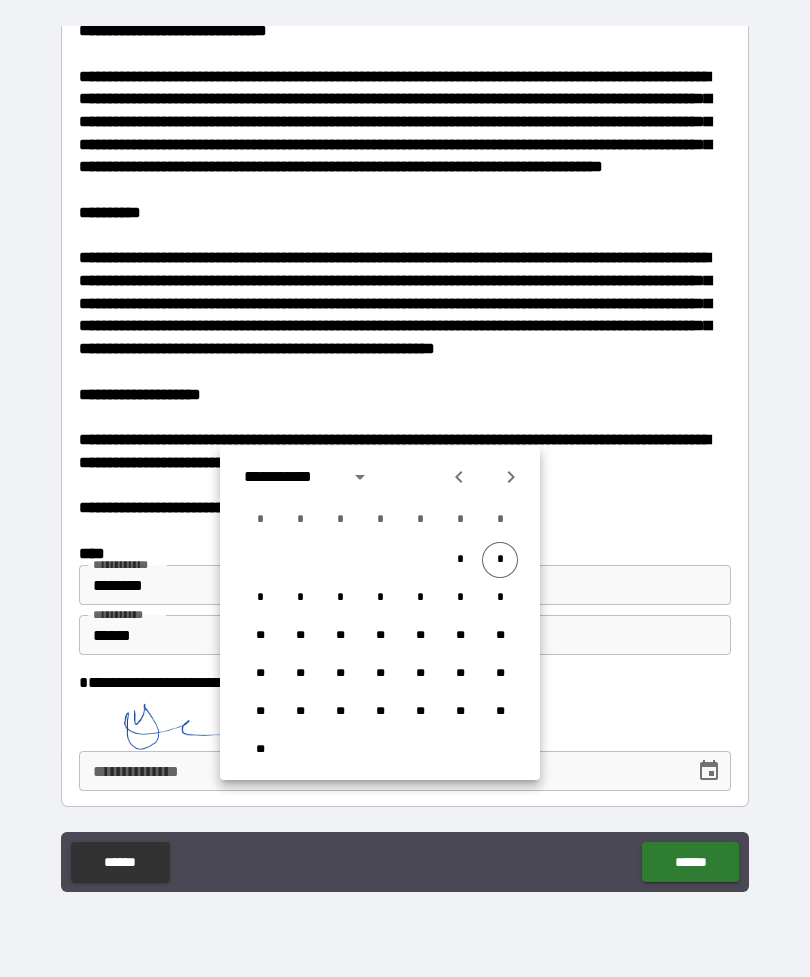type on "**********" 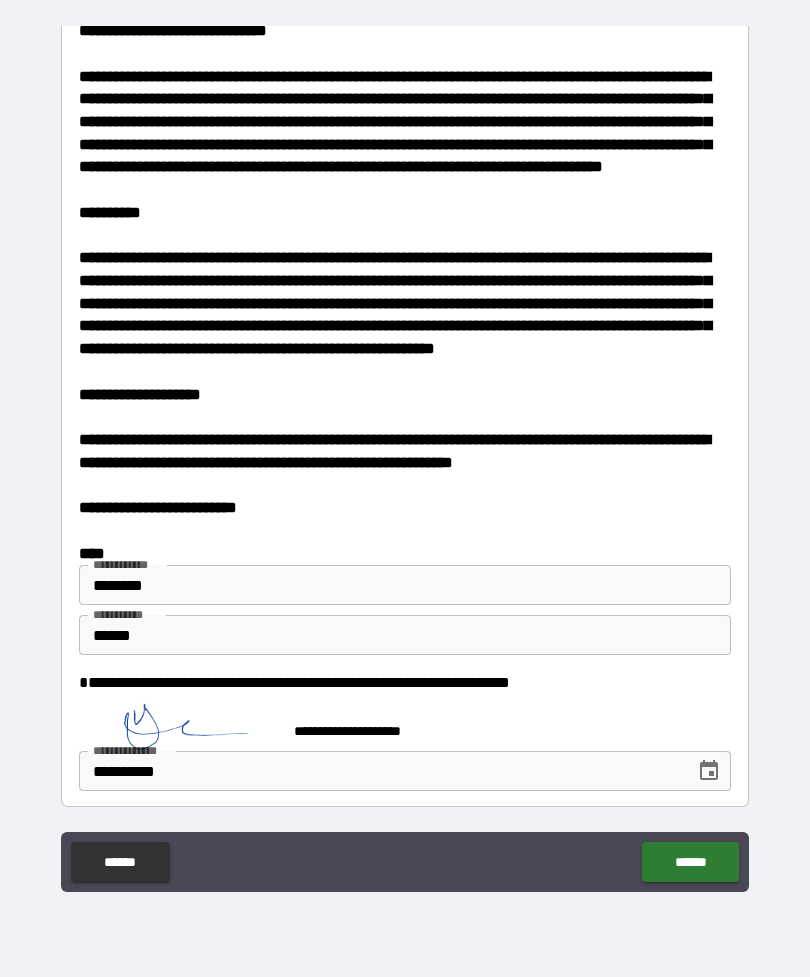 scroll, scrollTop: 3615, scrollLeft: 0, axis: vertical 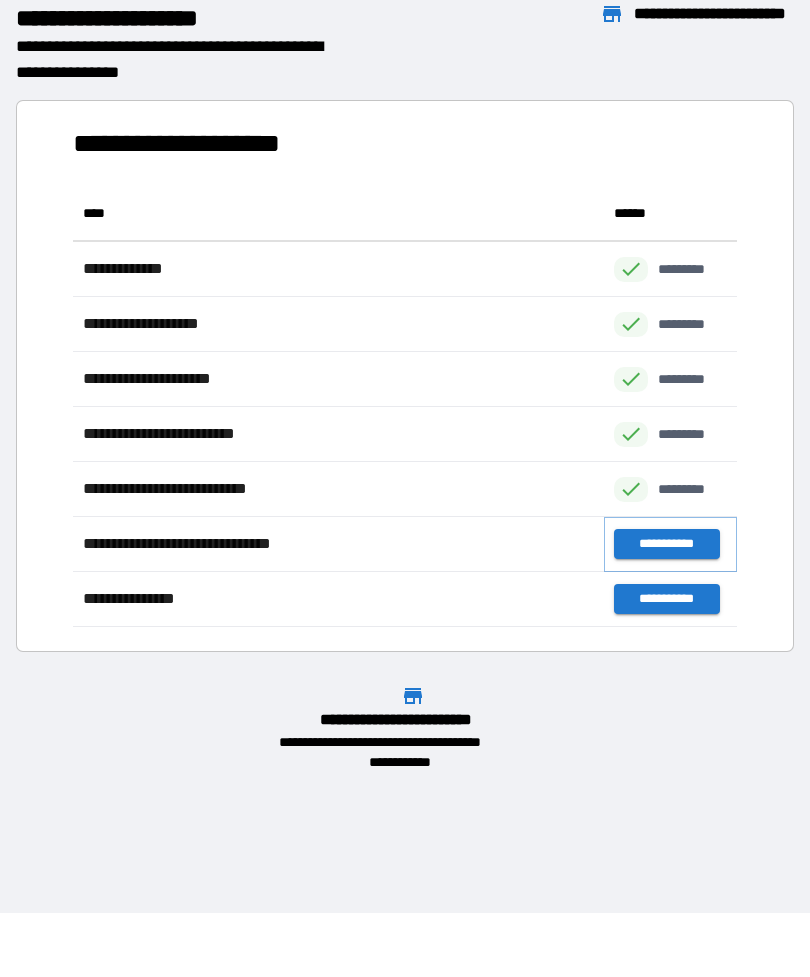 click on "**********" at bounding box center [666, 544] 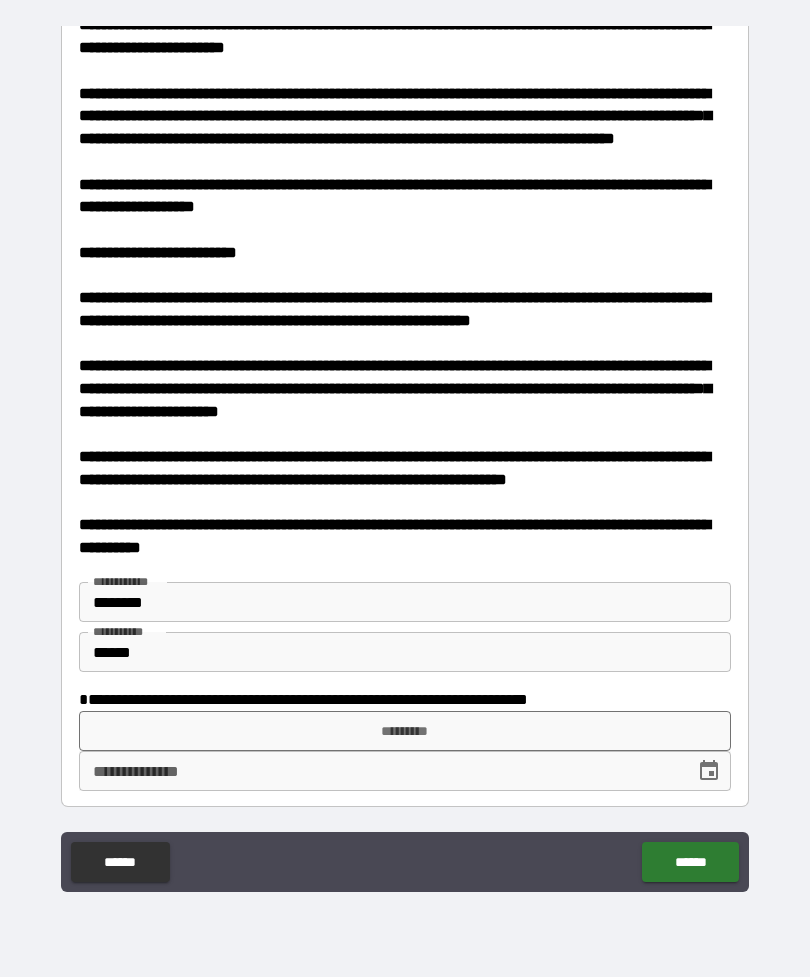scroll, scrollTop: 1126, scrollLeft: 0, axis: vertical 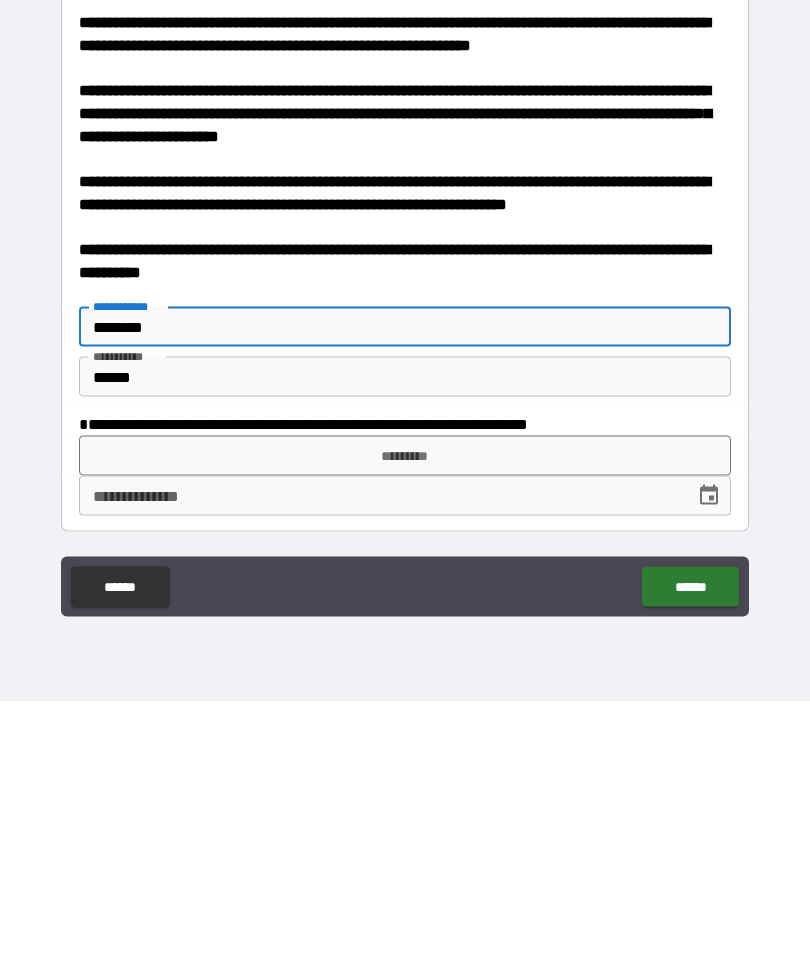 click on "*********" at bounding box center (405, 731) 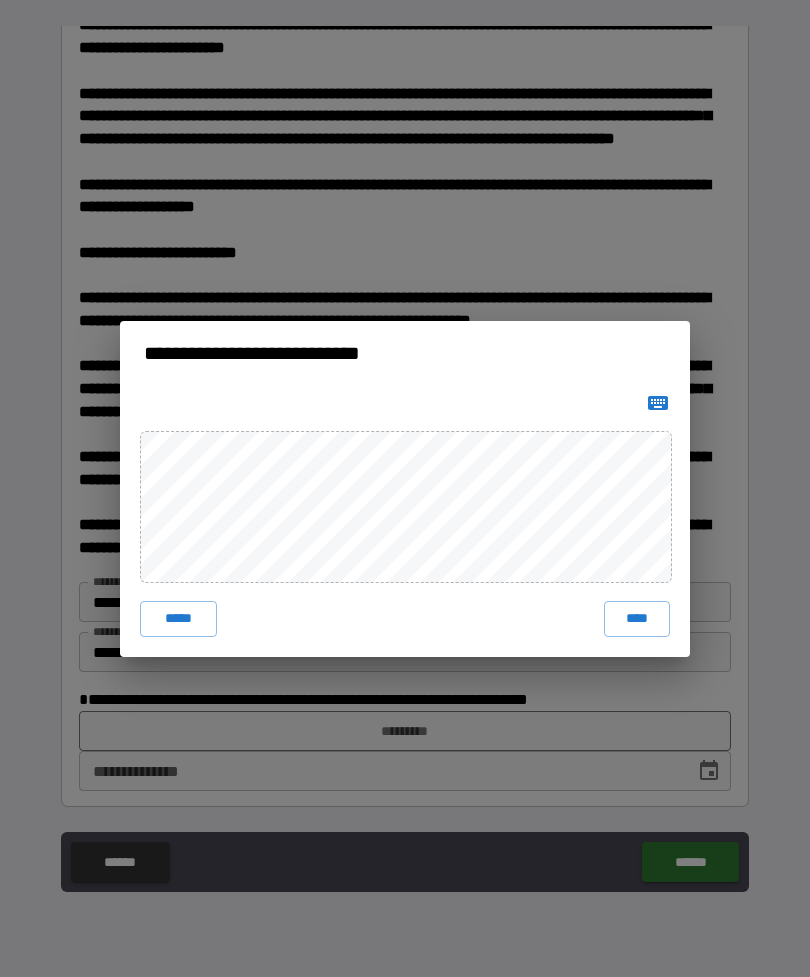 click on "****" at bounding box center (637, 619) 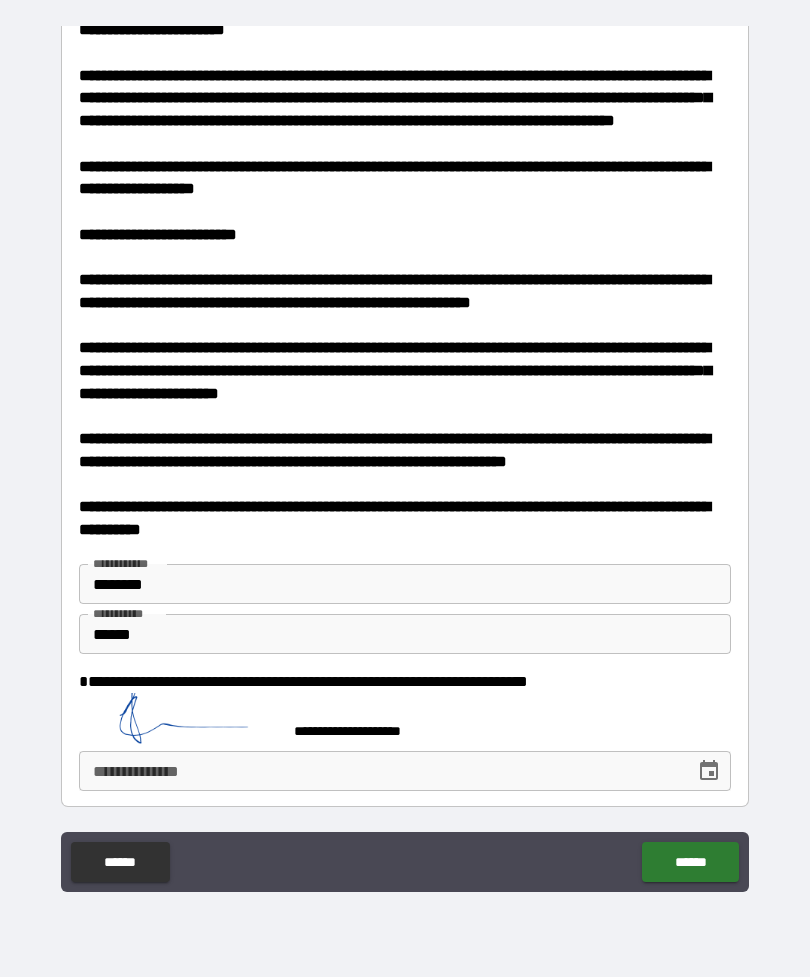 scroll, scrollTop: 1143, scrollLeft: 0, axis: vertical 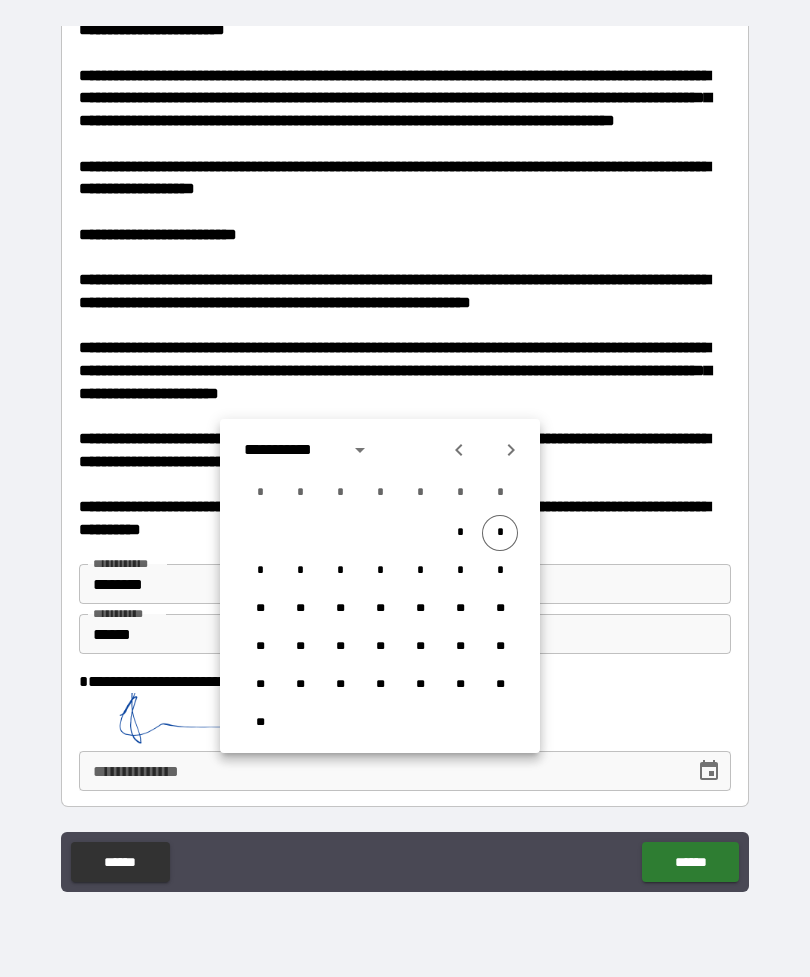 click on "*" at bounding box center (500, 533) 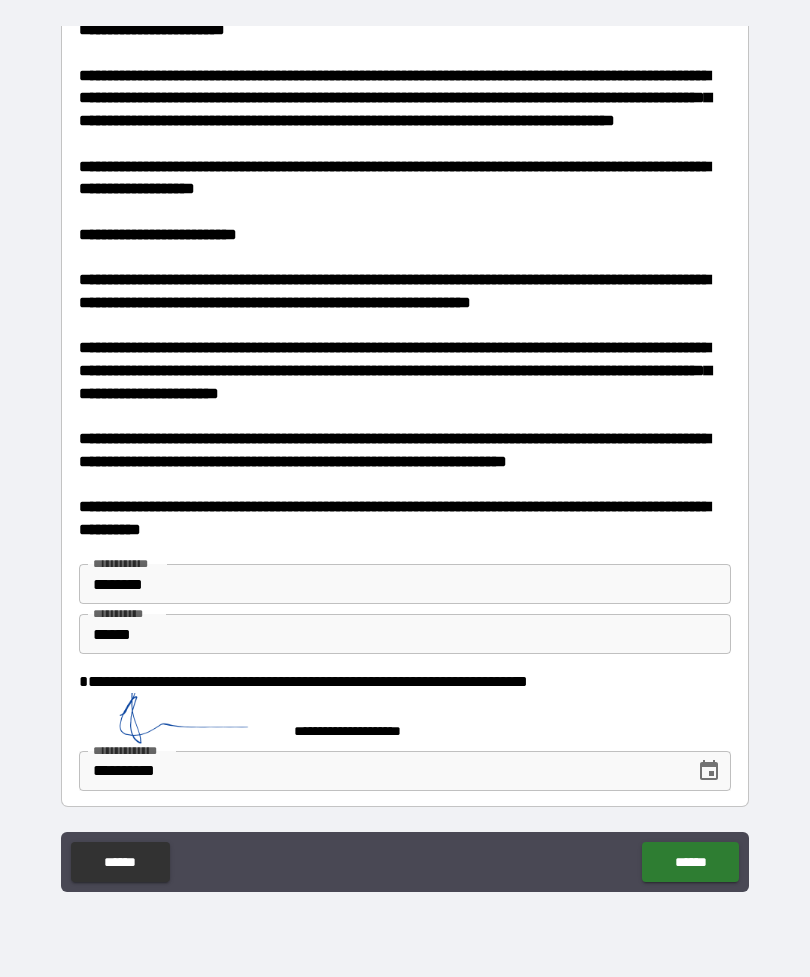 click on "******" at bounding box center (690, 862) 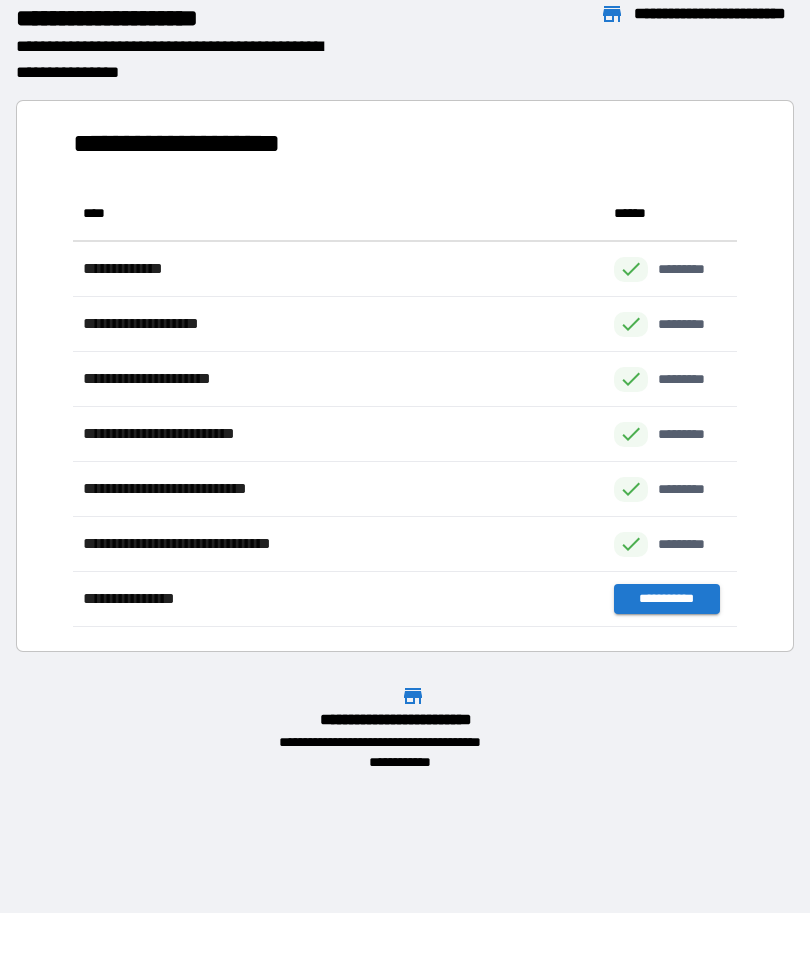 scroll, scrollTop: 1, scrollLeft: 1, axis: both 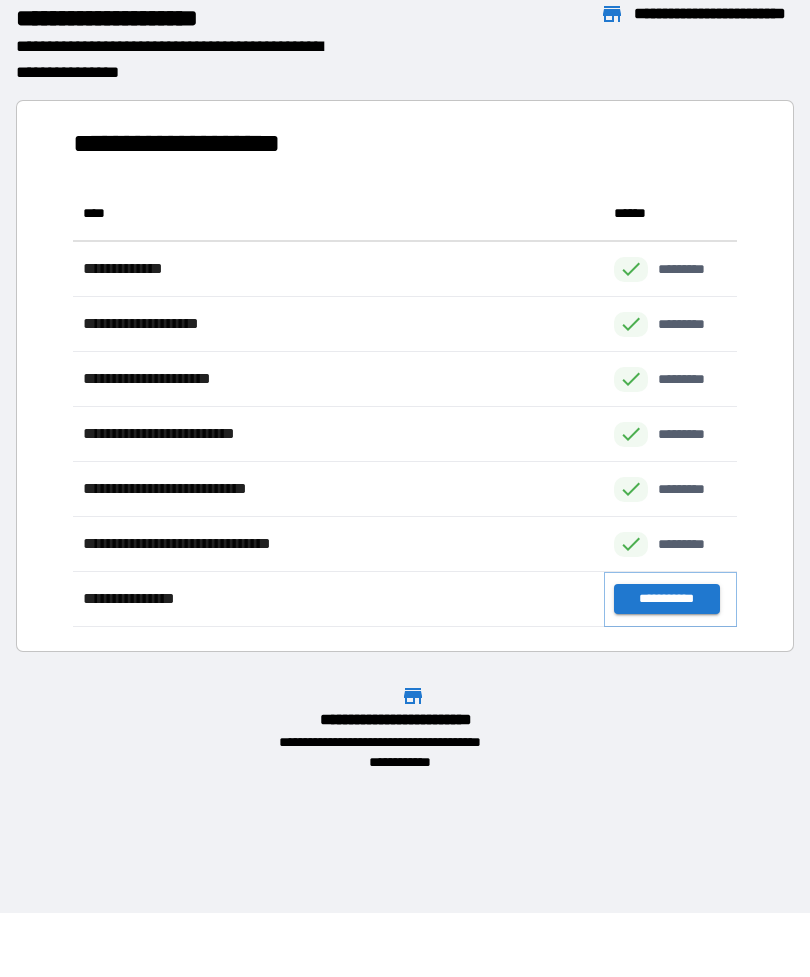 click on "**********" at bounding box center (666, 599) 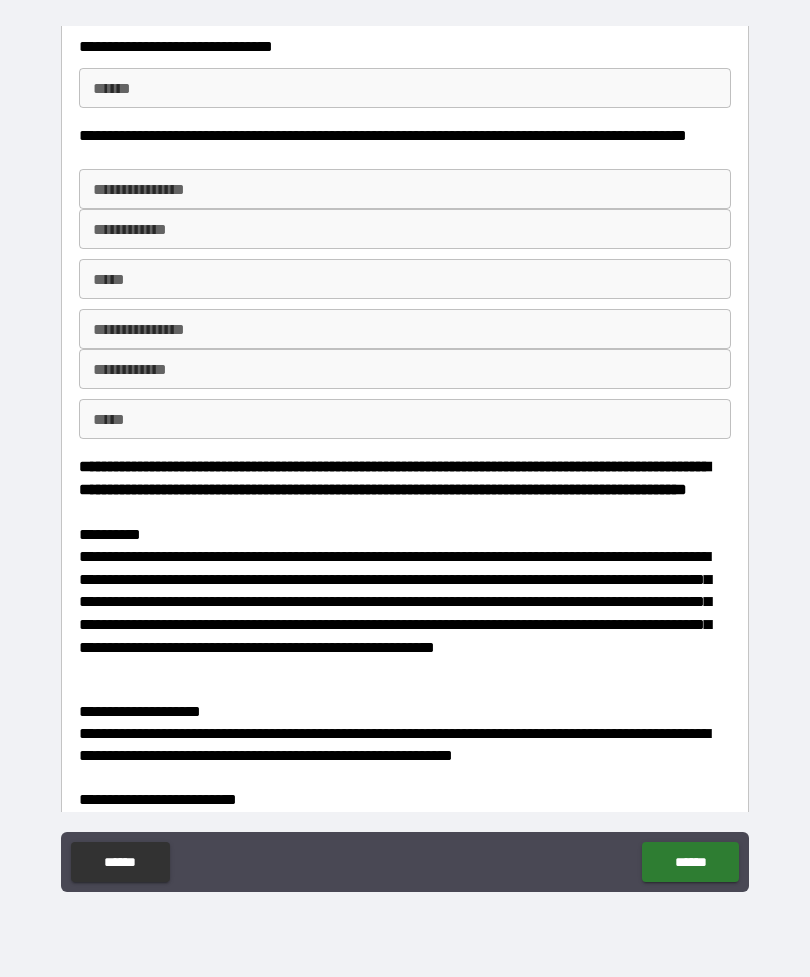 scroll, scrollTop: 591, scrollLeft: 0, axis: vertical 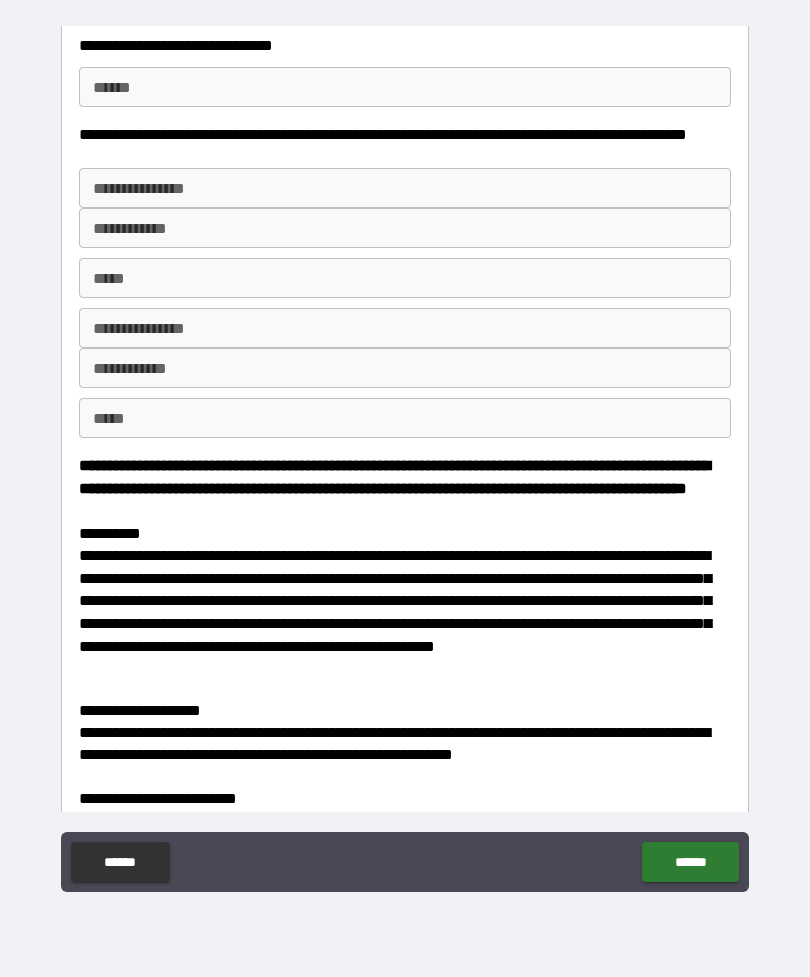 click on "****   *" at bounding box center (405, 87) 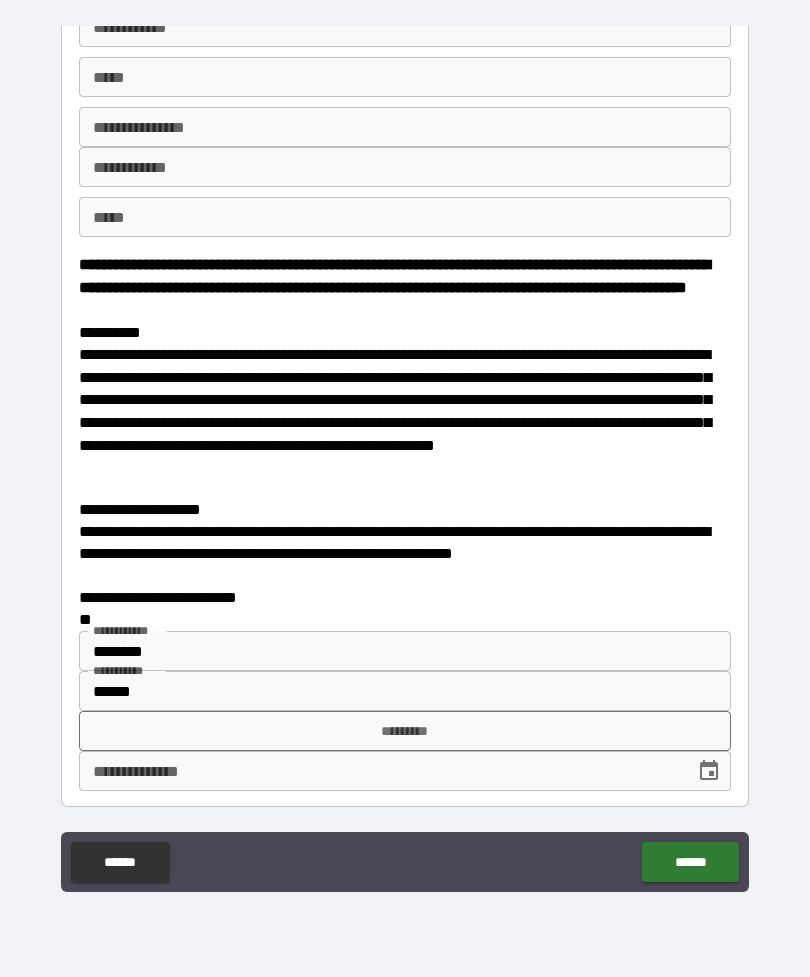 scroll, scrollTop: 844, scrollLeft: 0, axis: vertical 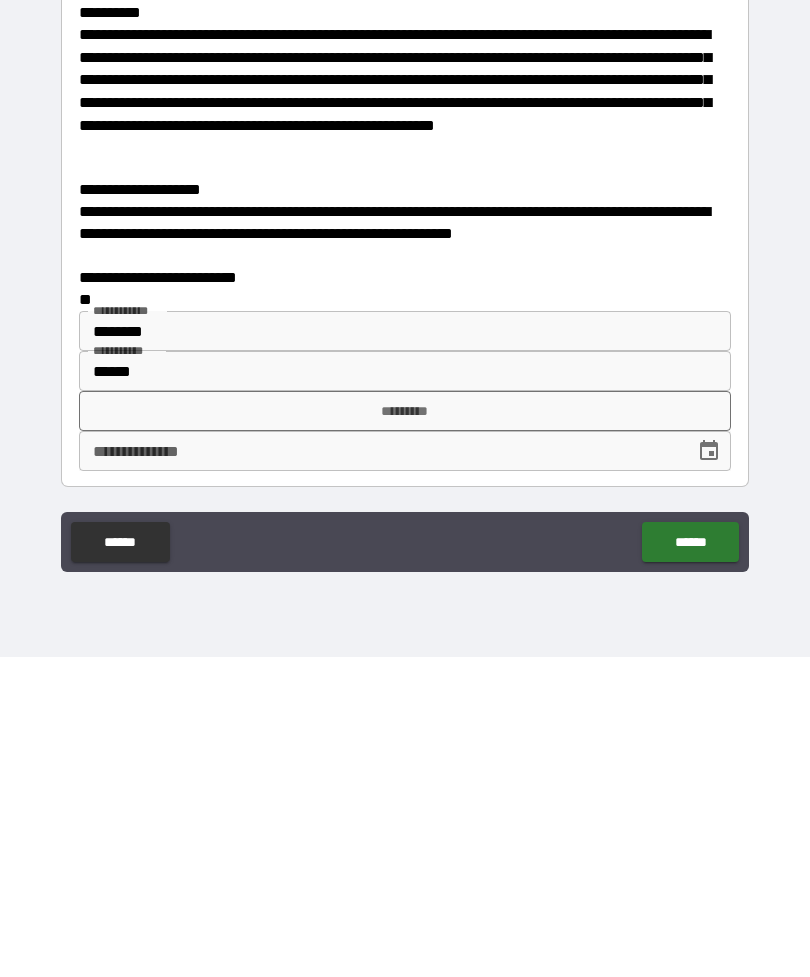 type on "**********" 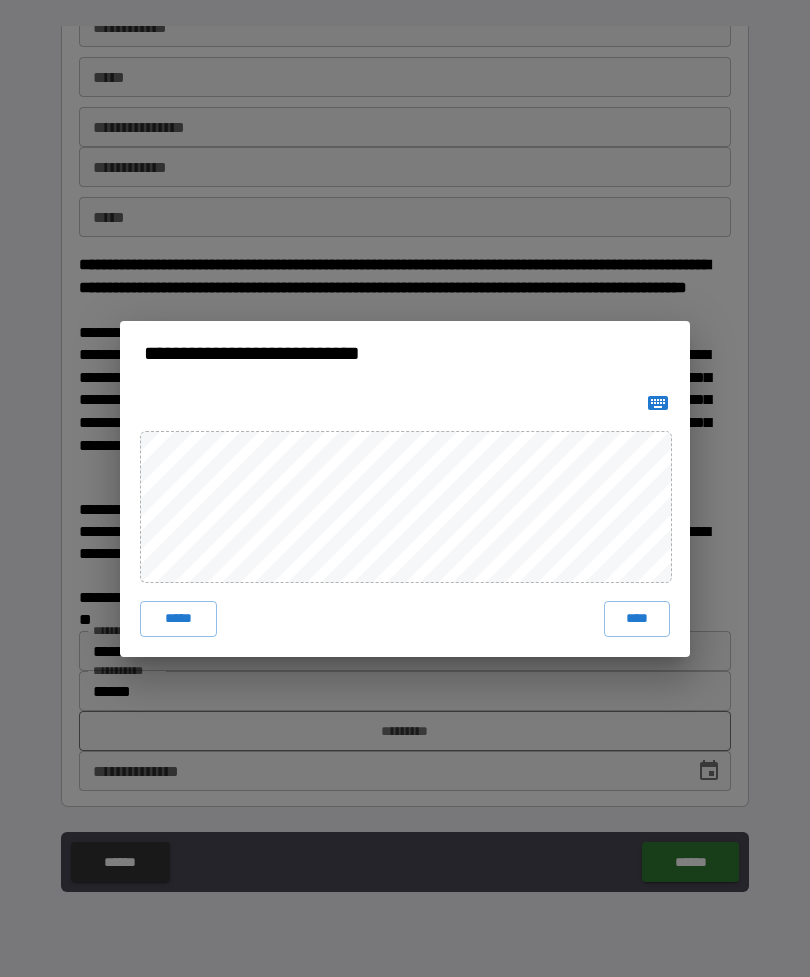 click on "****" at bounding box center (637, 619) 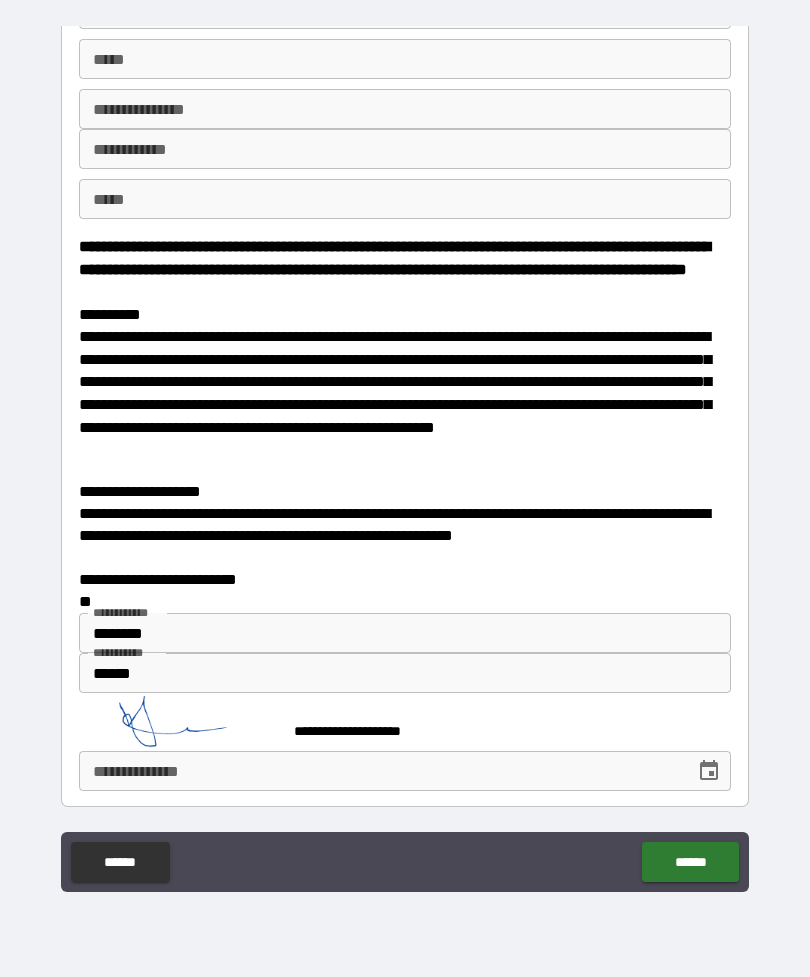 scroll, scrollTop: 861, scrollLeft: 0, axis: vertical 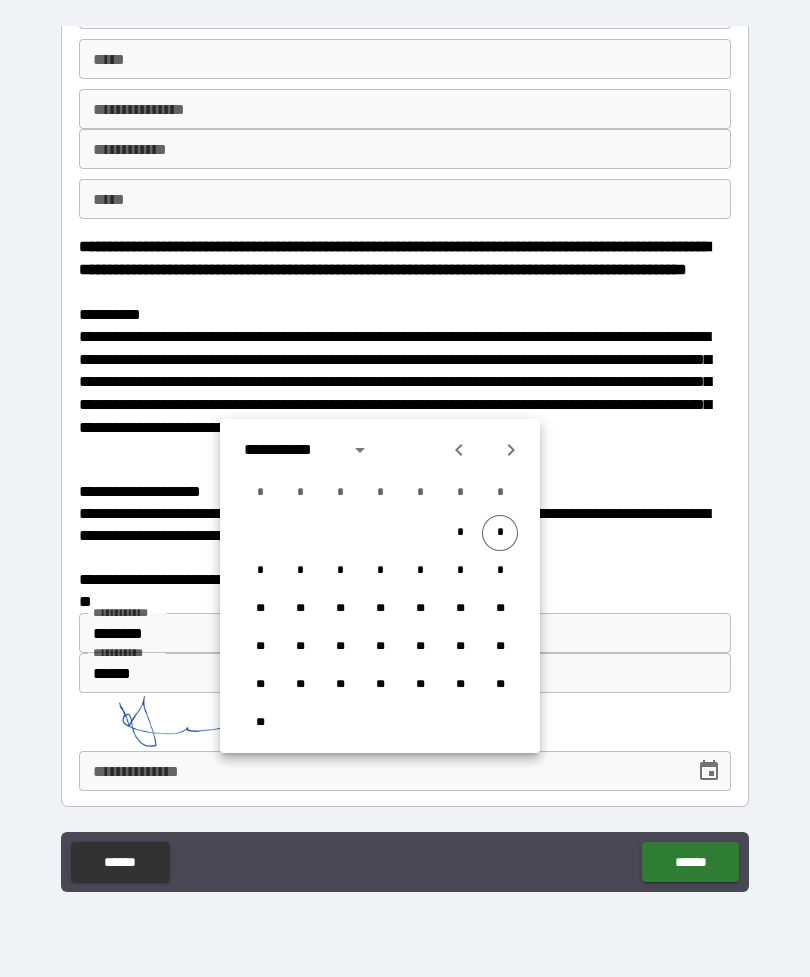 click on "*" at bounding box center [500, 533] 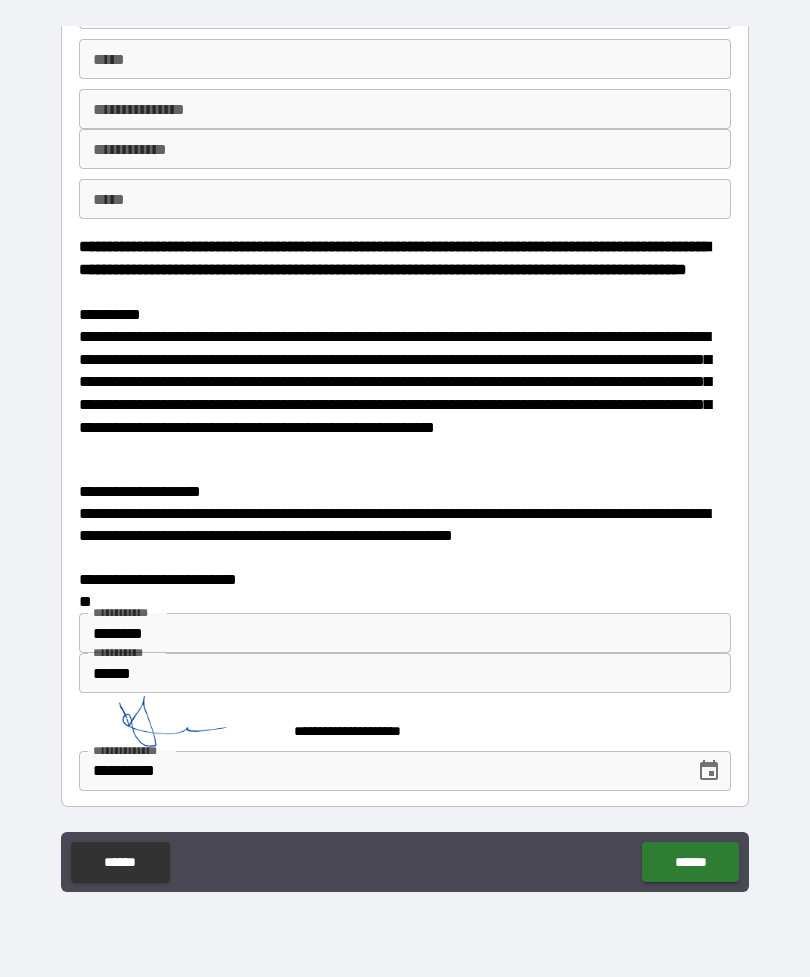 click on "******" at bounding box center (690, 862) 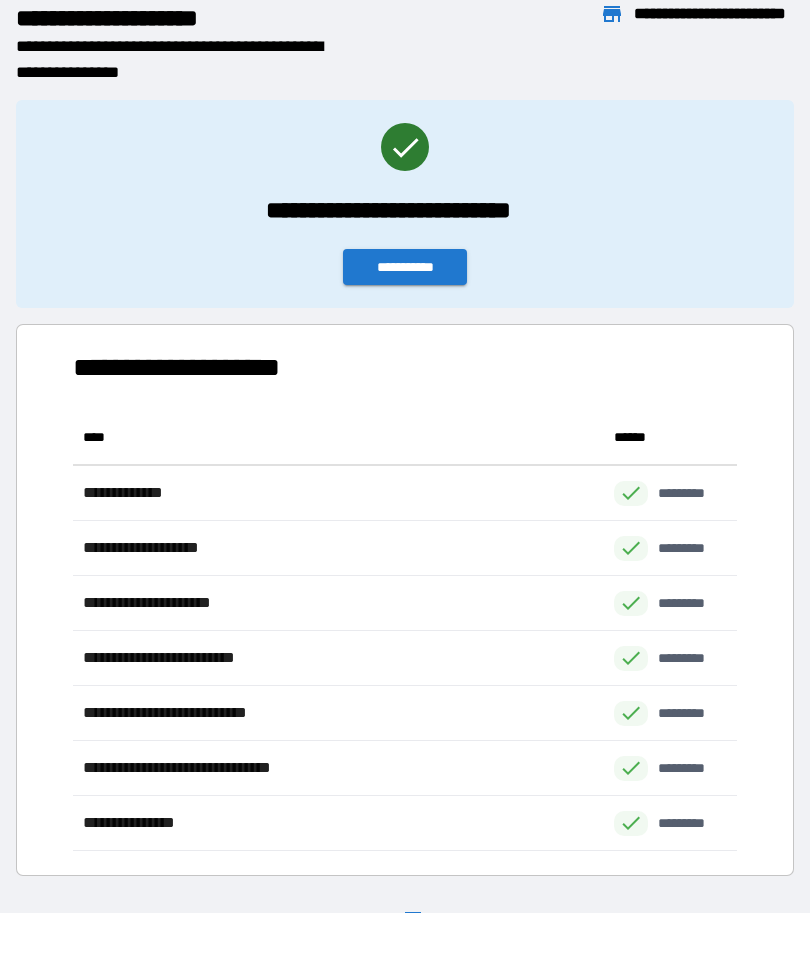 scroll, scrollTop: 441, scrollLeft: 664, axis: both 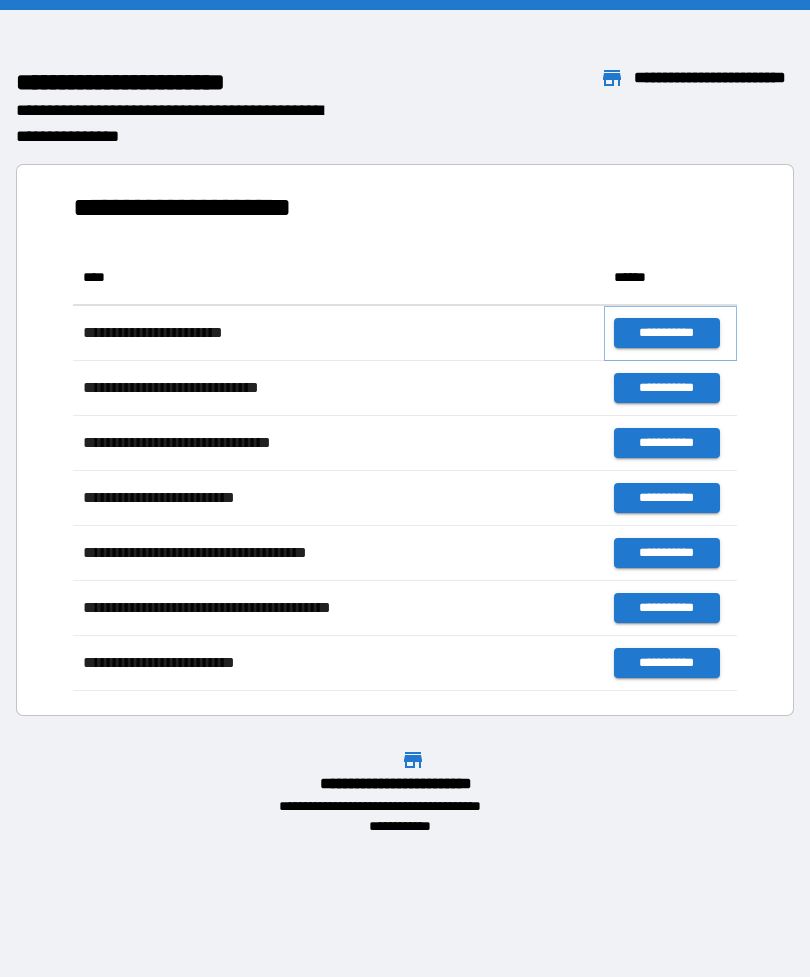 click on "**********" at bounding box center (666, 333) 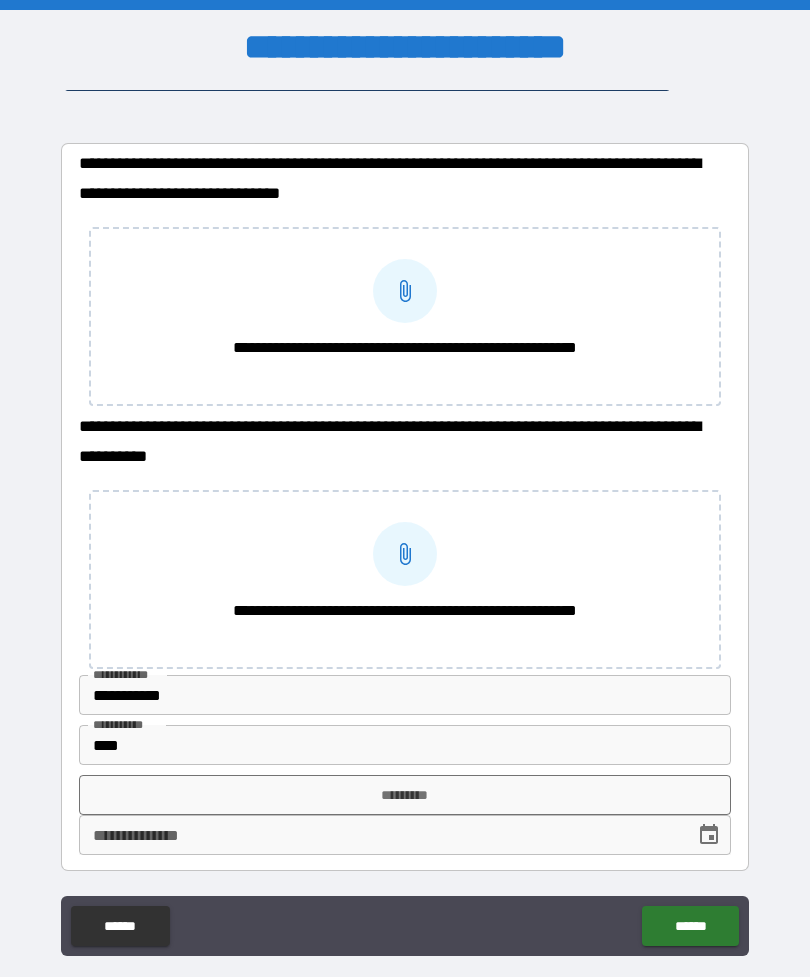 scroll, scrollTop: 29, scrollLeft: 0, axis: vertical 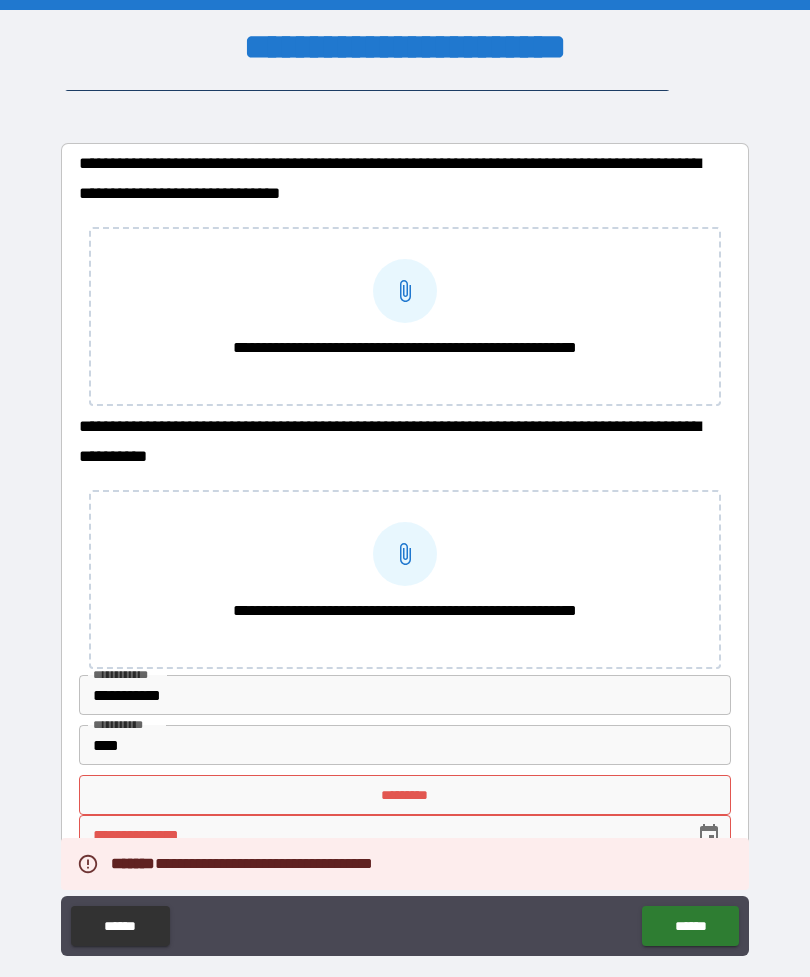 click on "**********" at bounding box center (380, 835) 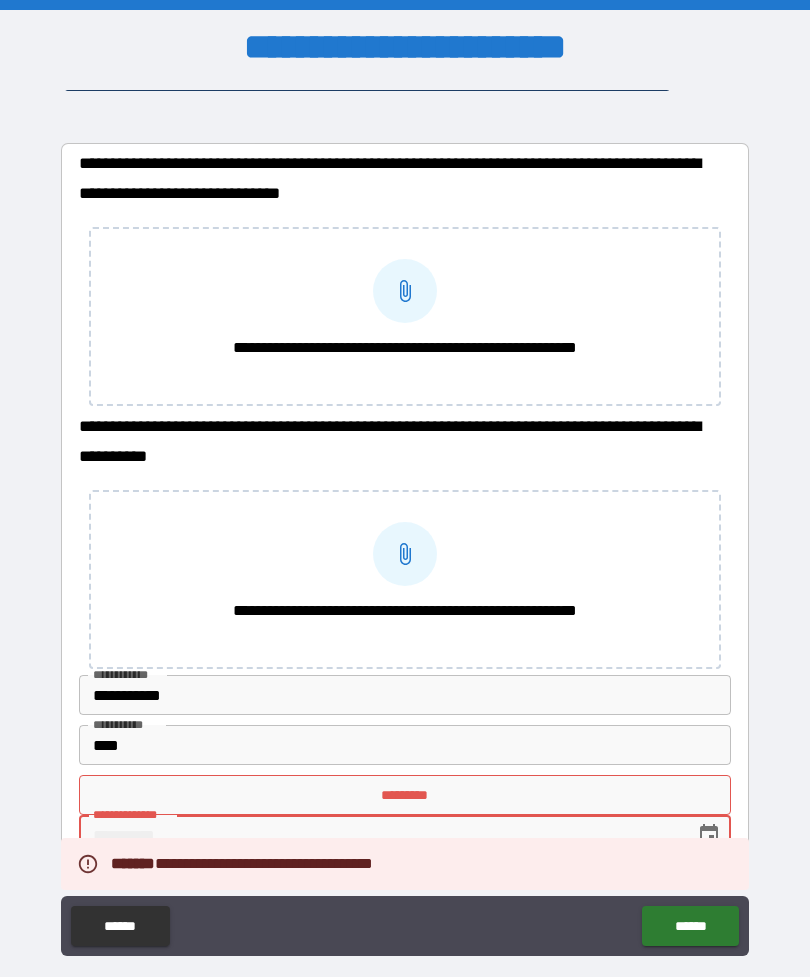 scroll, scrollTop: 64, scrollLeft: 0, axis: vertical 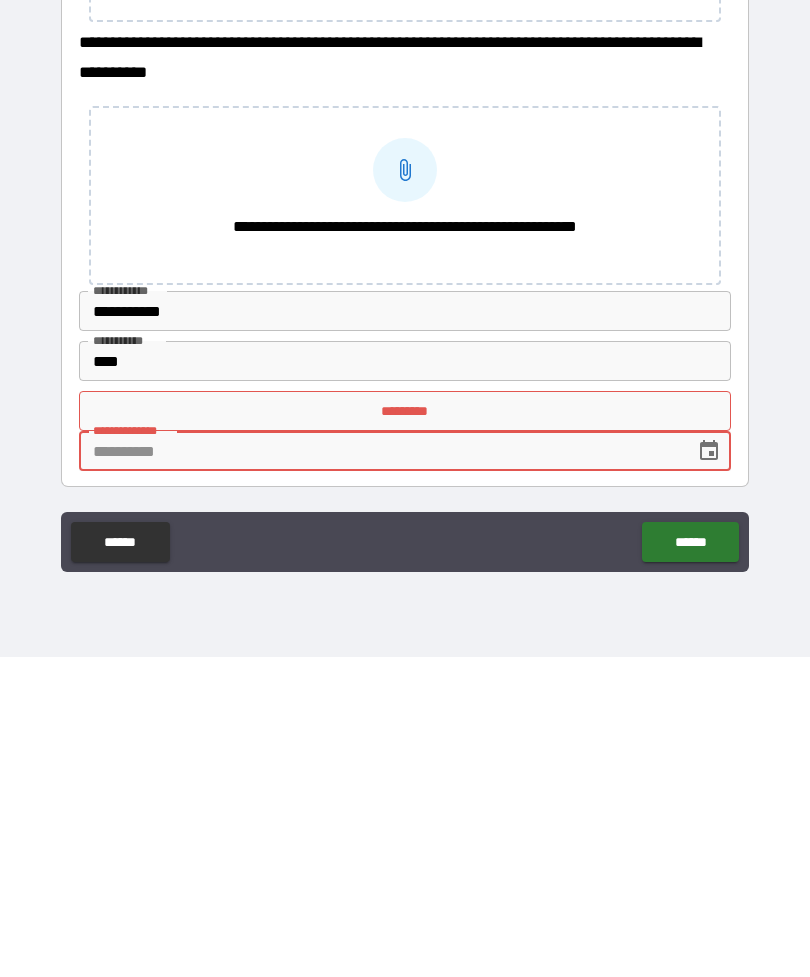 click 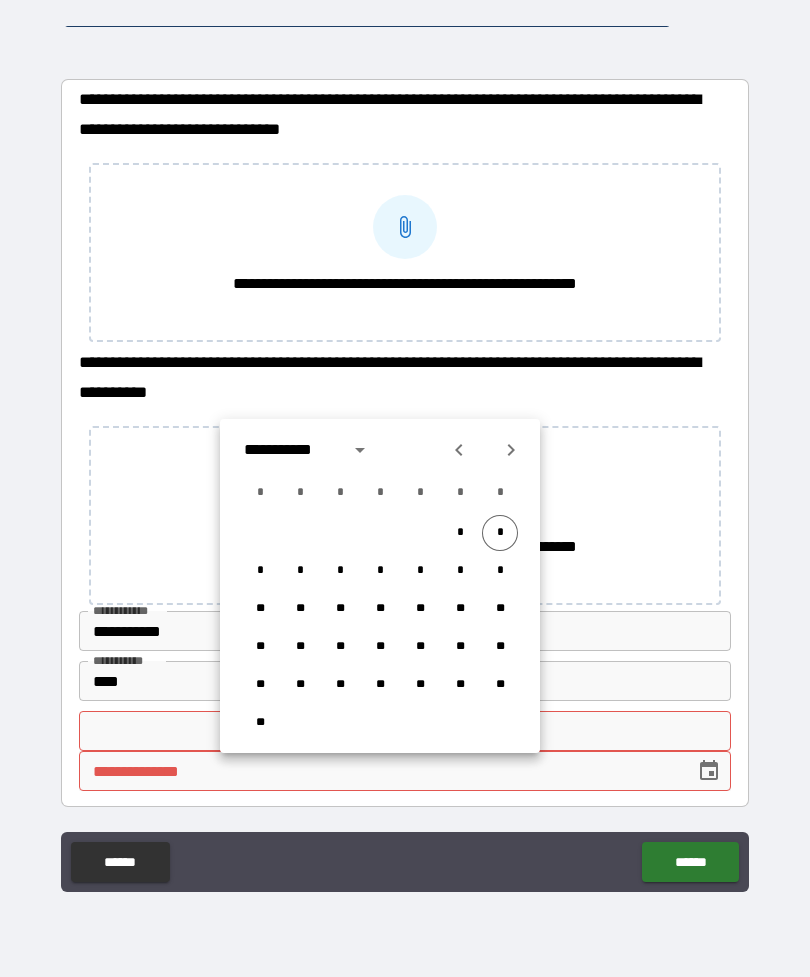 click on "*" at bounding box center [500, 533] 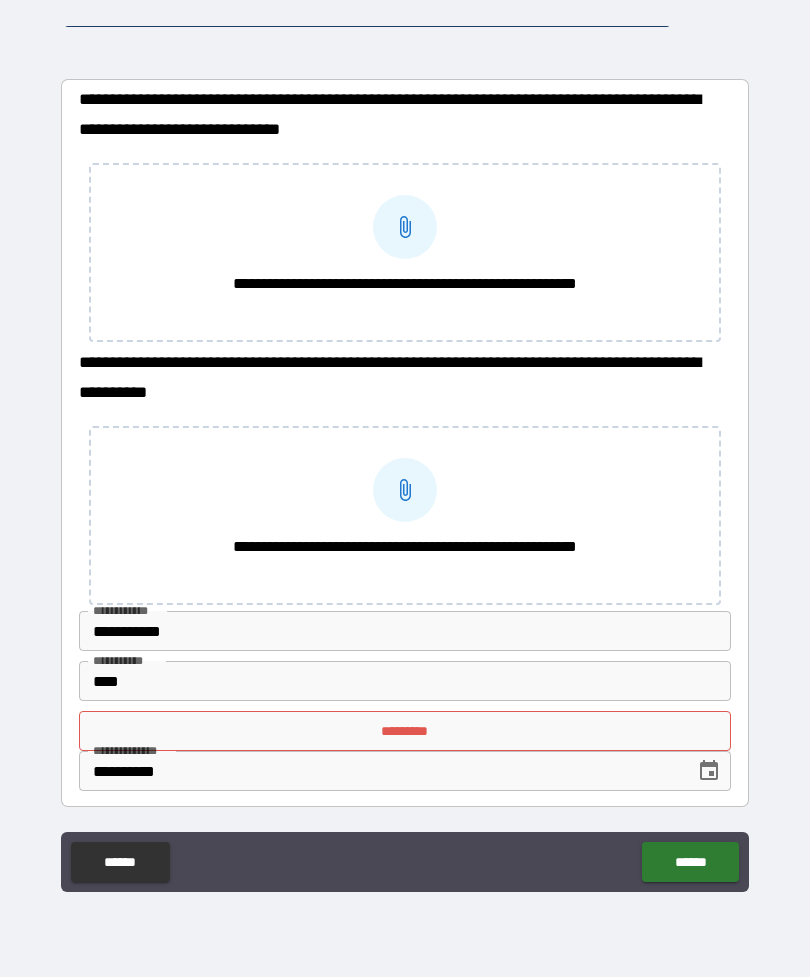 click on "******" at bounding box center (690, 862) 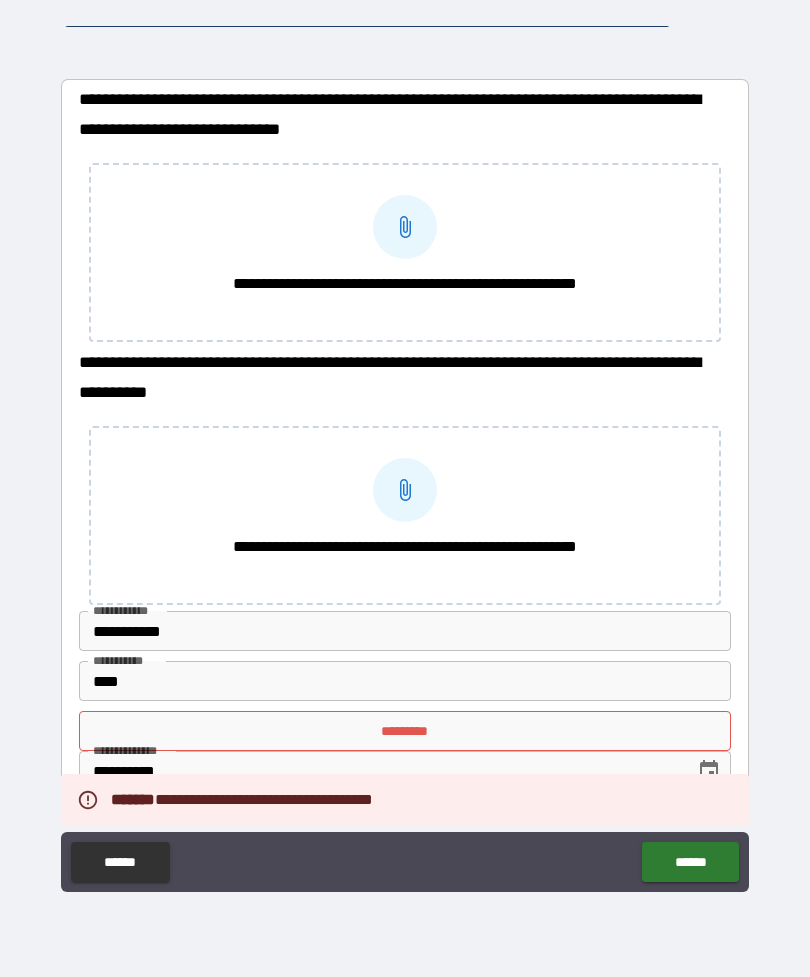 scroll, scrollTop: 29, scrollLeft: 0, axis: vertical 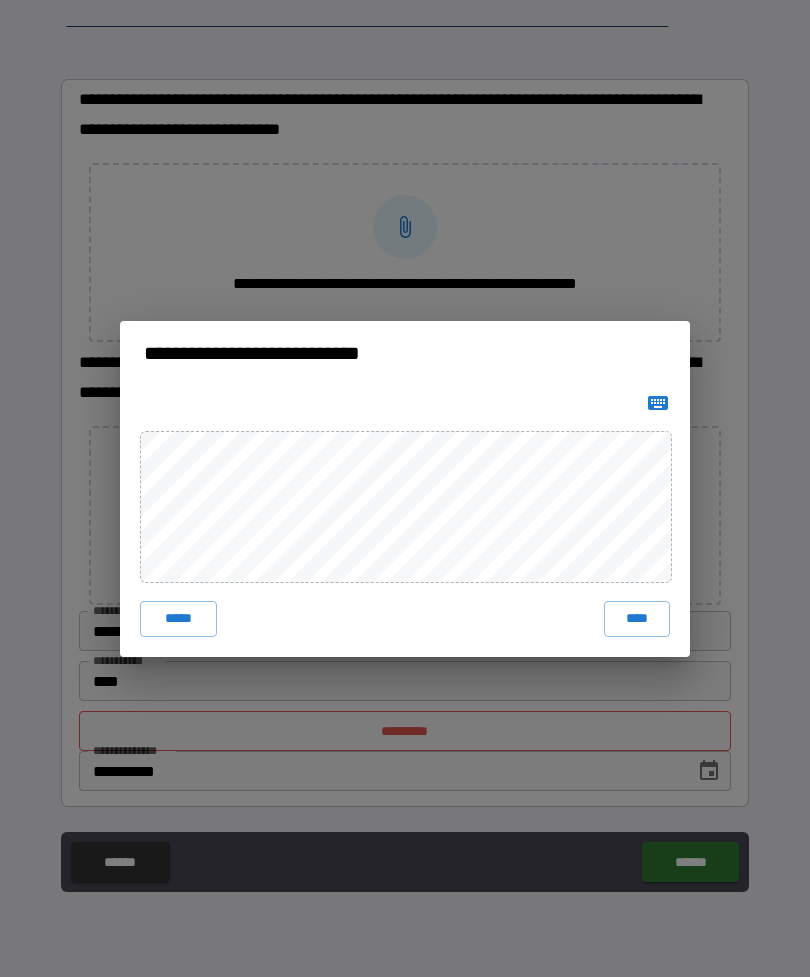 click on "****" at bounding box center [637, 619] 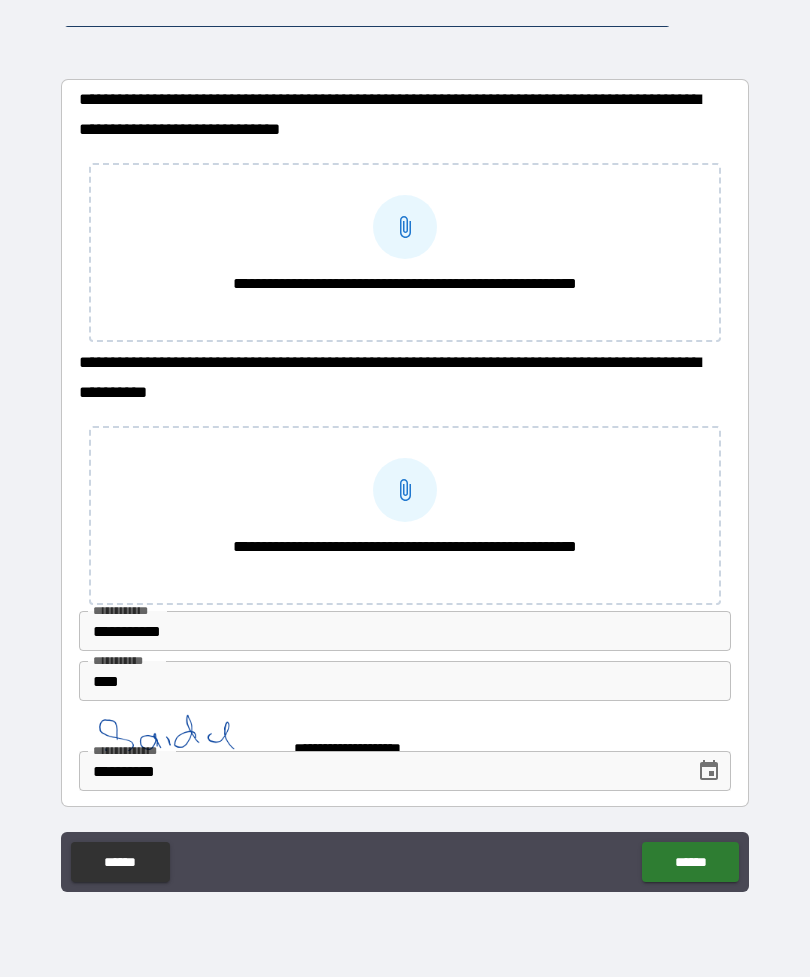 scroll, scrollTop: 19, scrollLeft: 0, axis: vertical 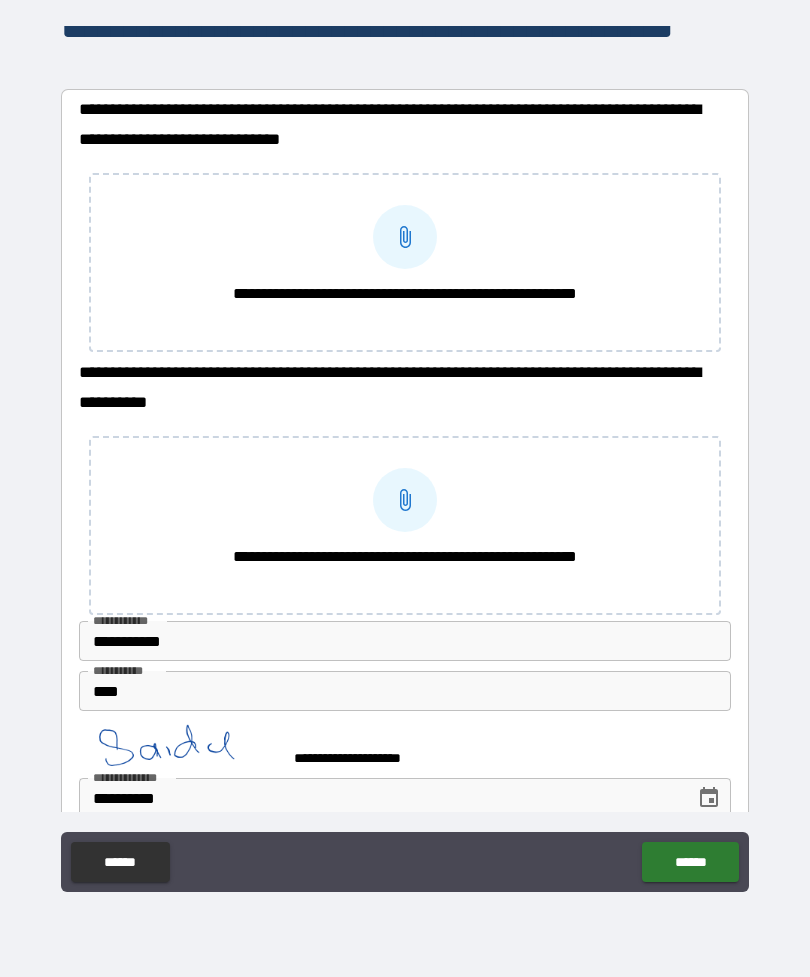 click on "******" at bounding box center (690, 862) 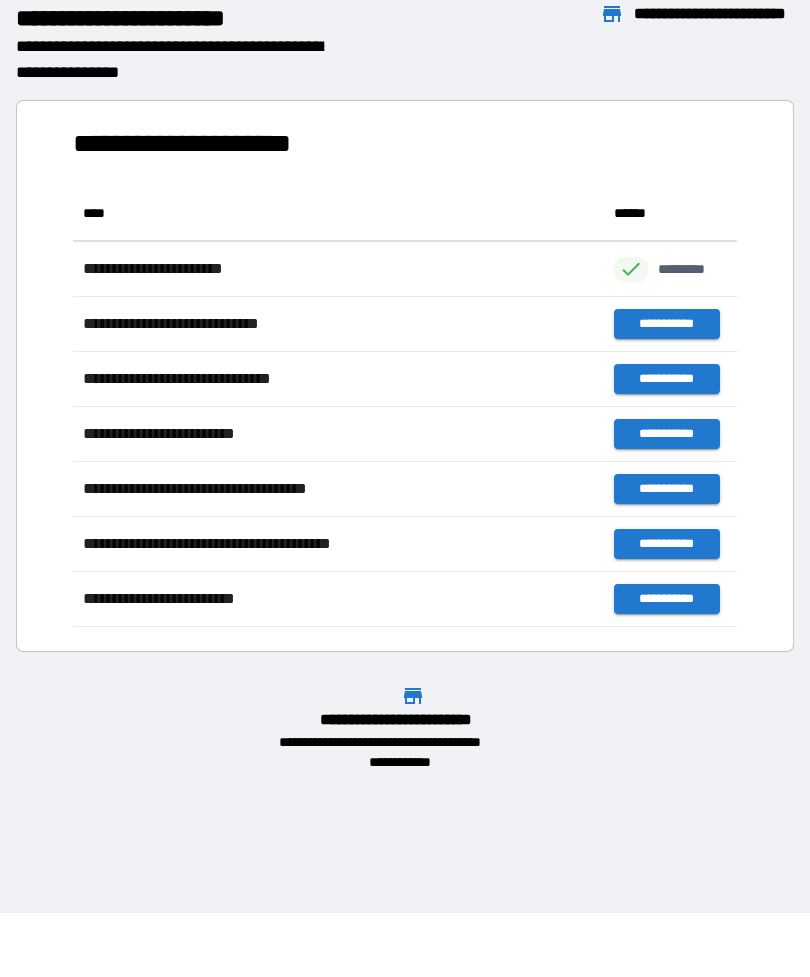 scroll, scrollTop: 1, scrollLeft: 1, axis: both 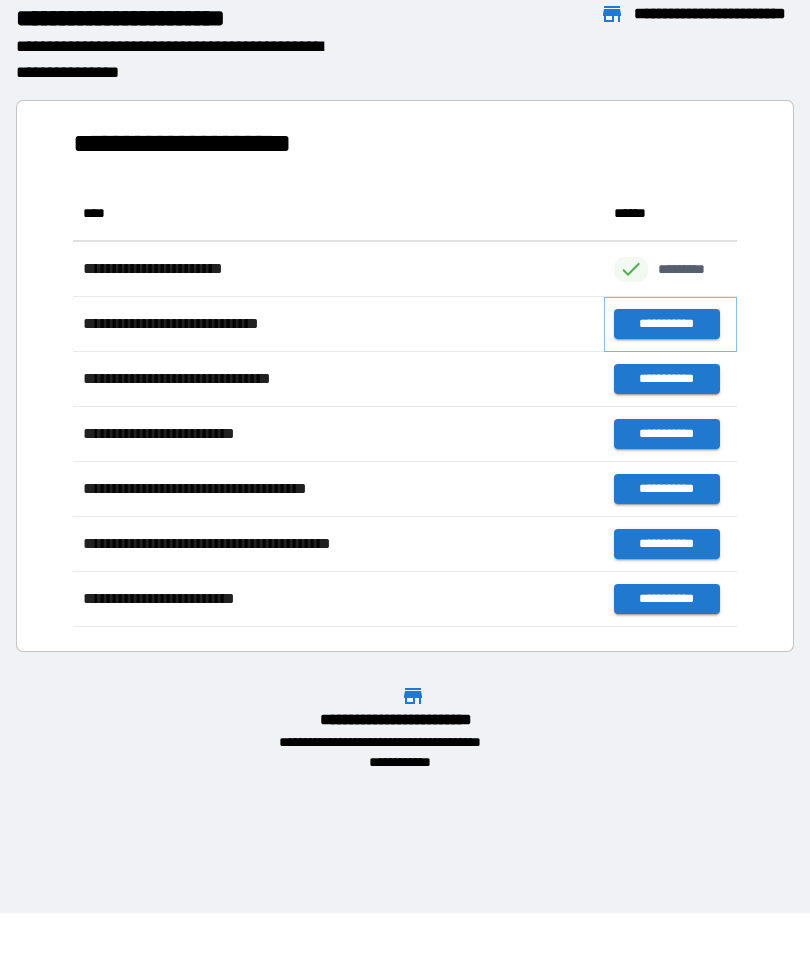 click on "**********" at bounding box center [666, 324] 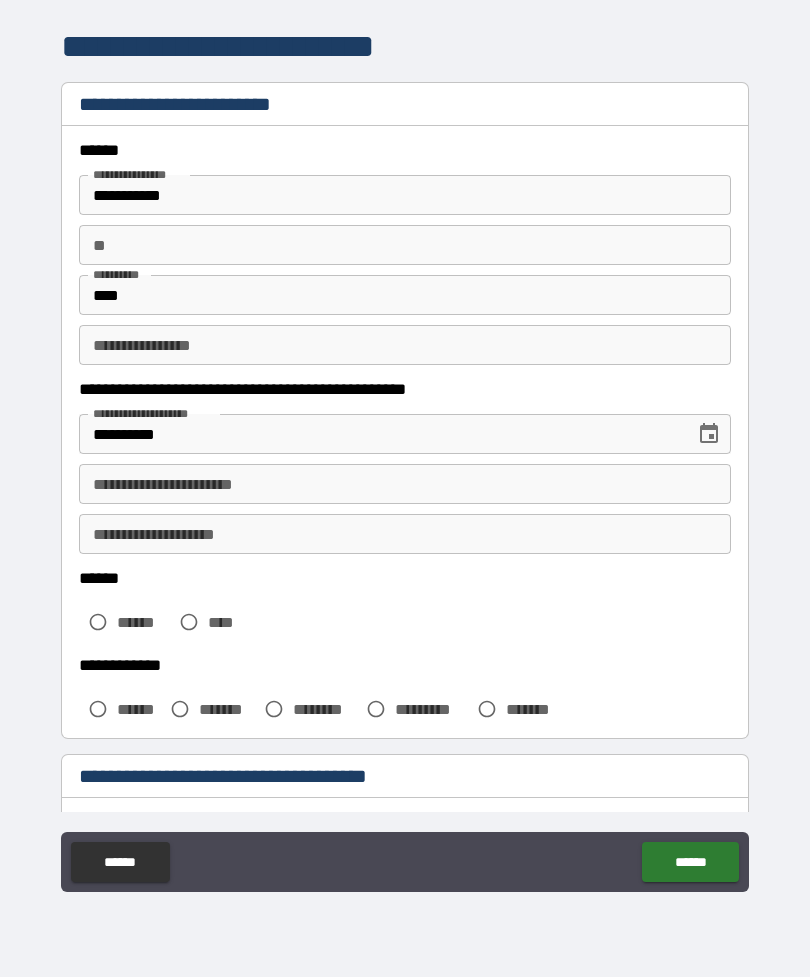 click on "**" at bounding box center (405, 245) 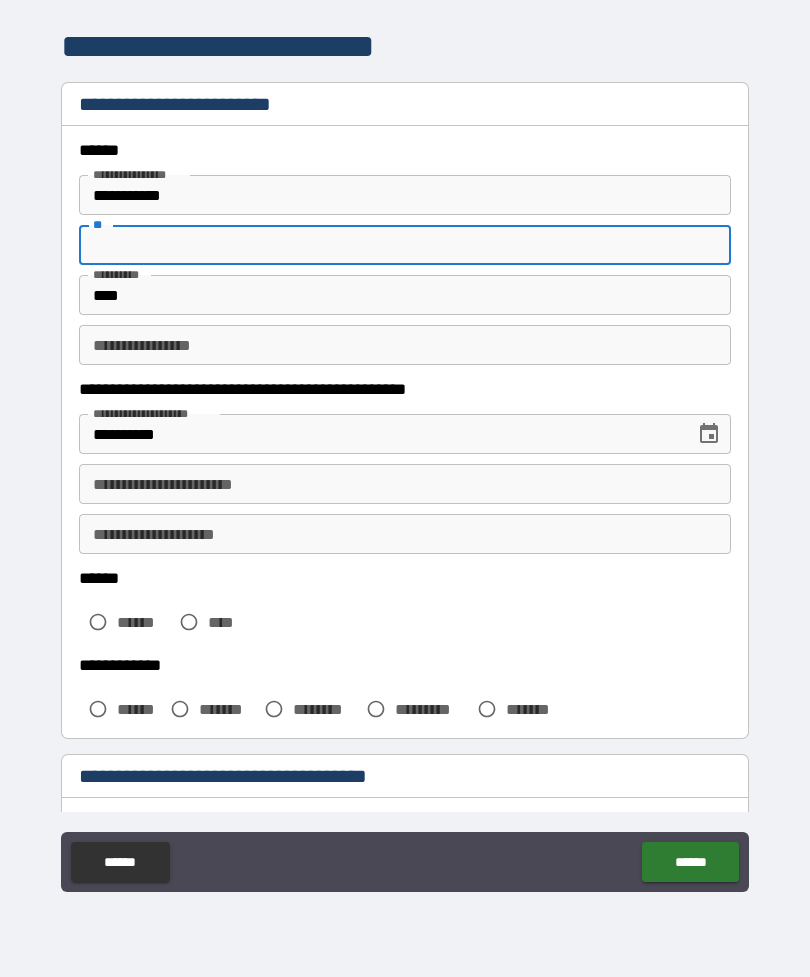 click on "**********" at bounding box center [405, 195] 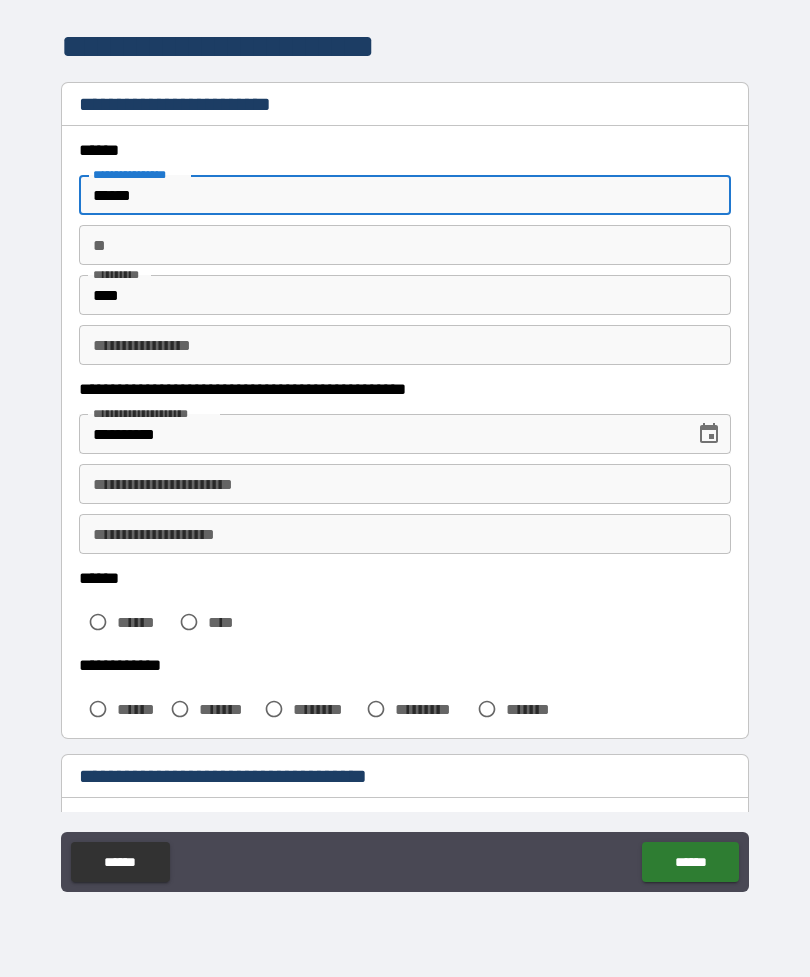 type on "*****" 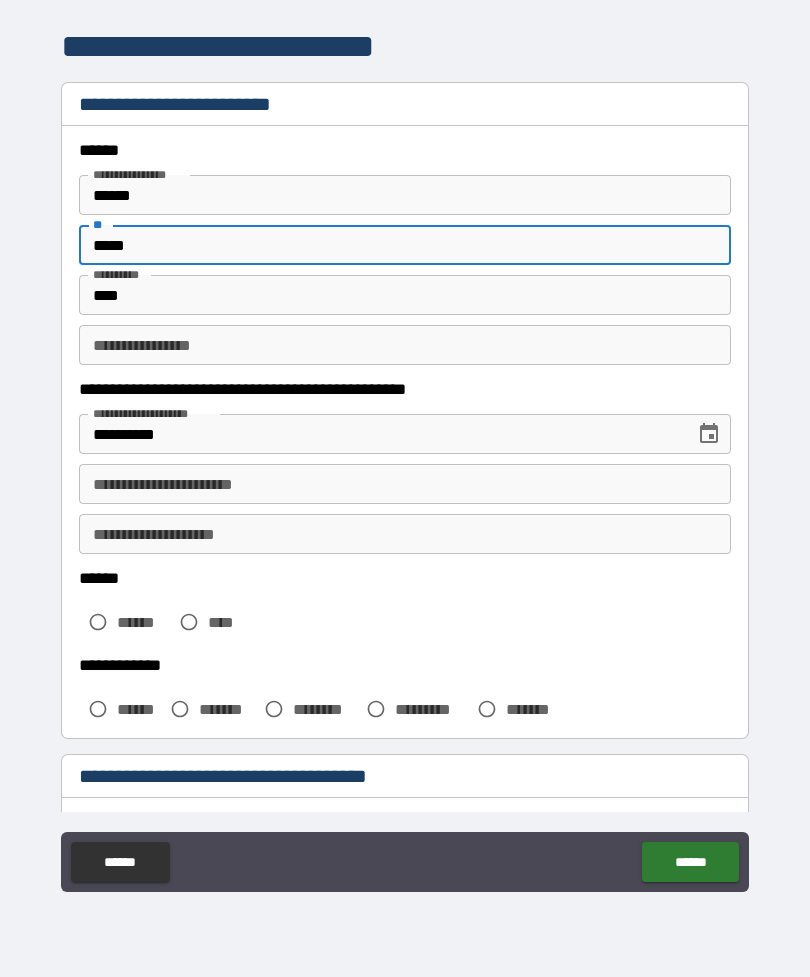 type on "*****" 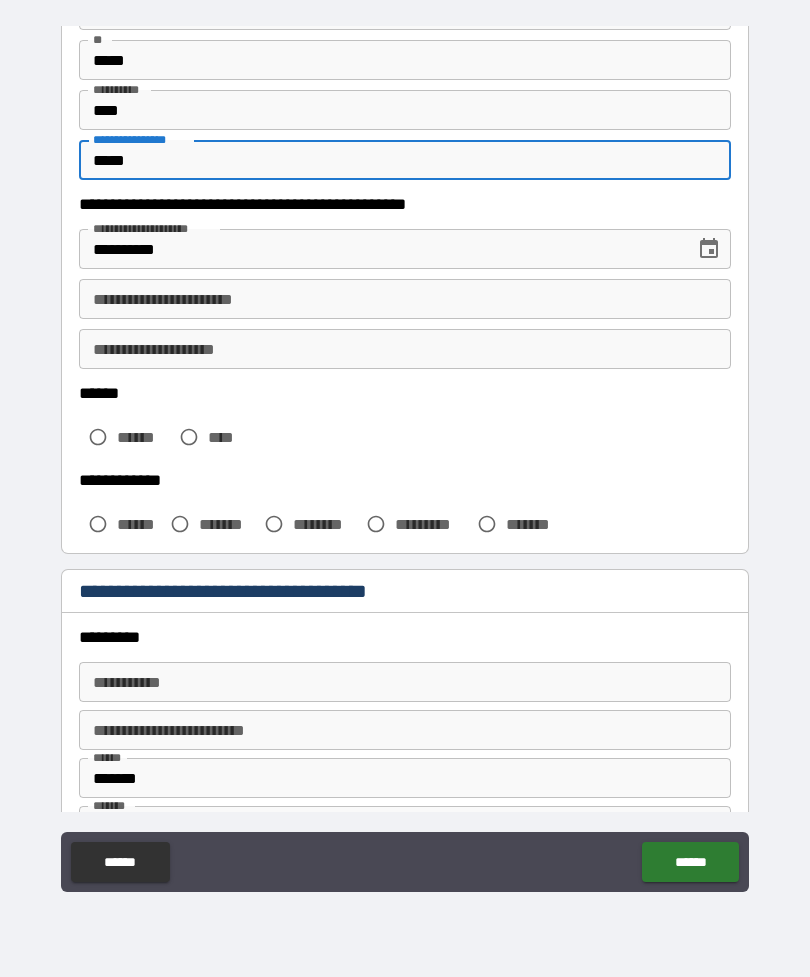 scroll, scrollTop: 178, scrollLeft: 0, axis: vertical 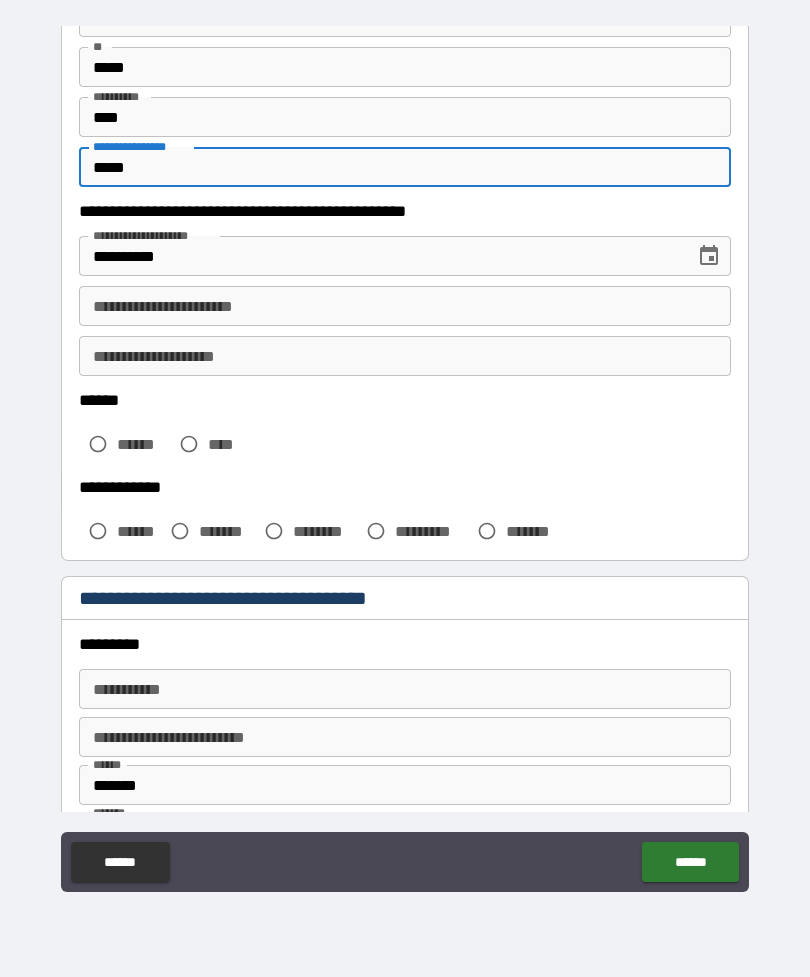 type on "*****" 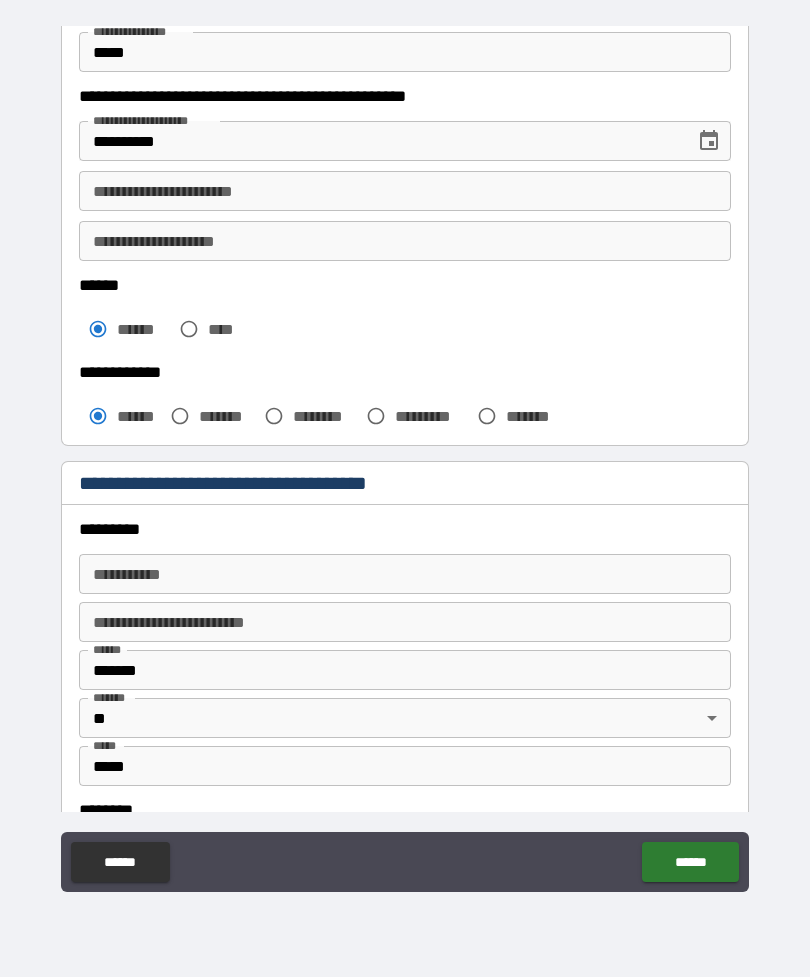 scroll, scrollTop: 306, scrollLeft: 0, axis: vertical 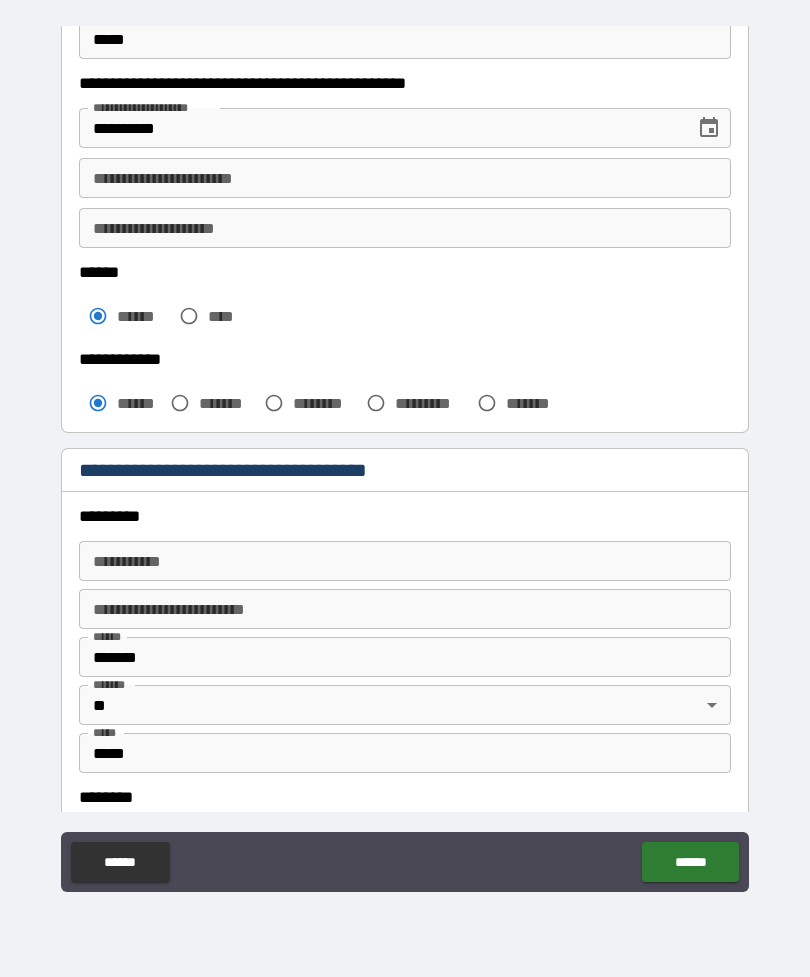 click on "*********   * *********   *" at bounding box center [405, 561] 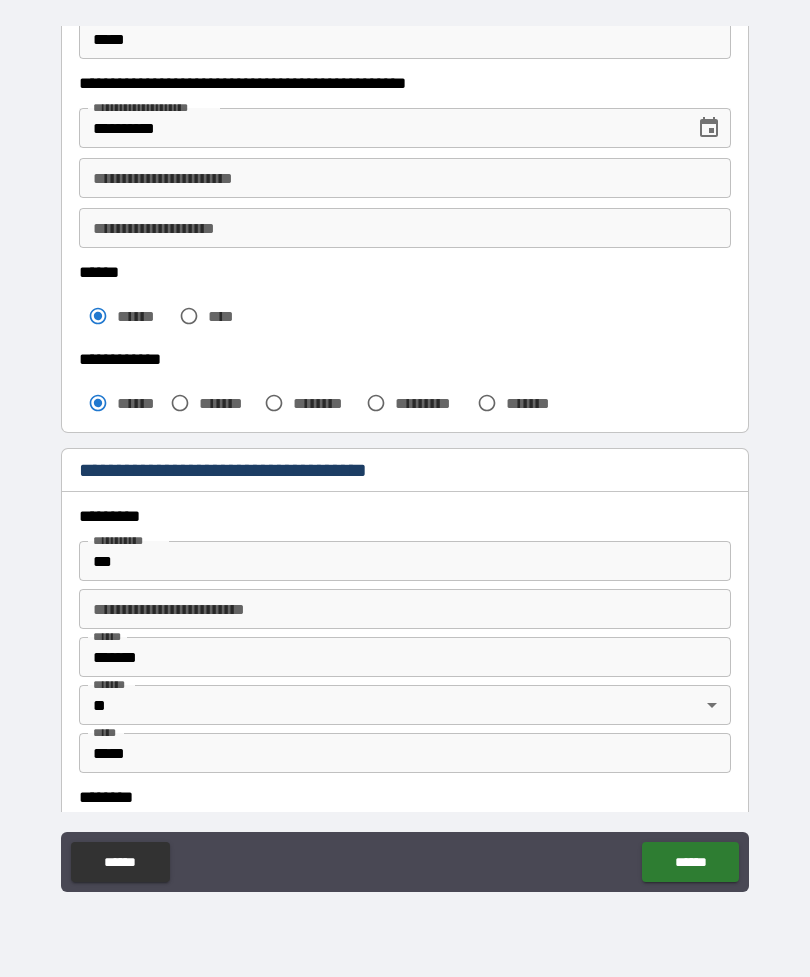 type on "**********" 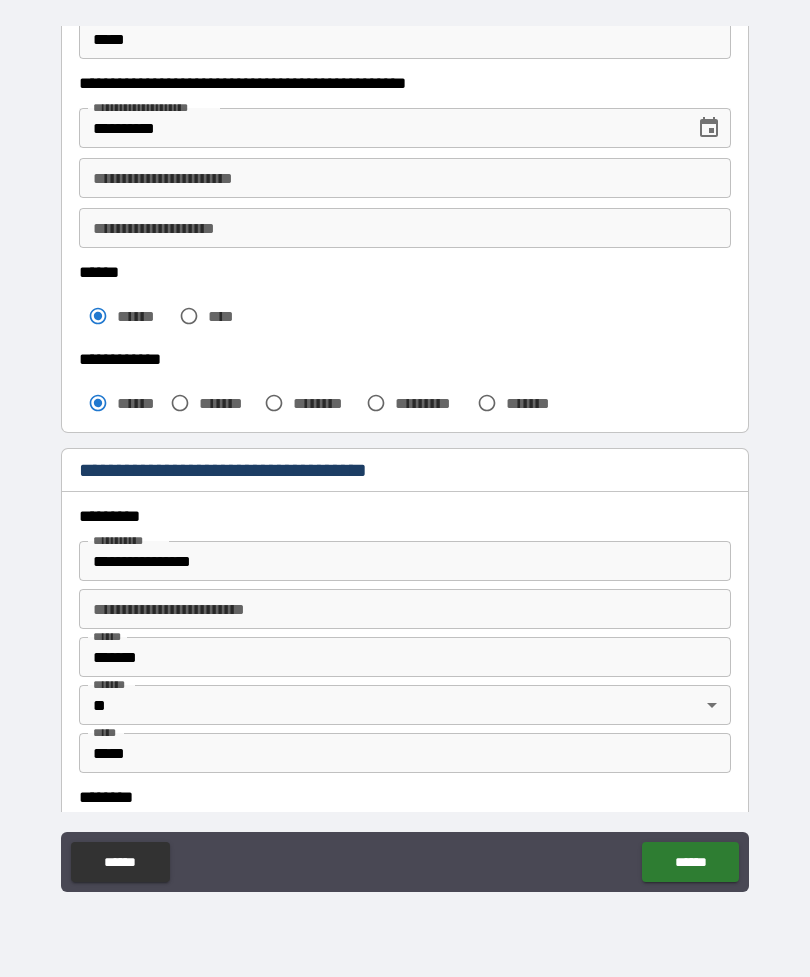 click on "**********" at bounding box center (405, 561) 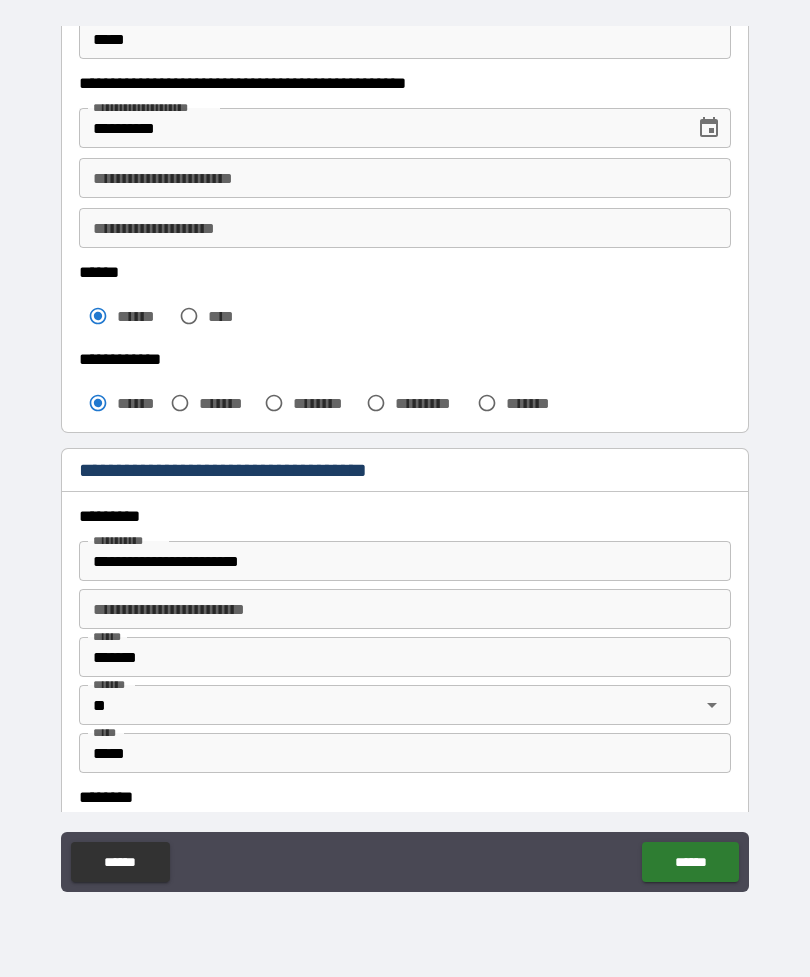 type on "**********" 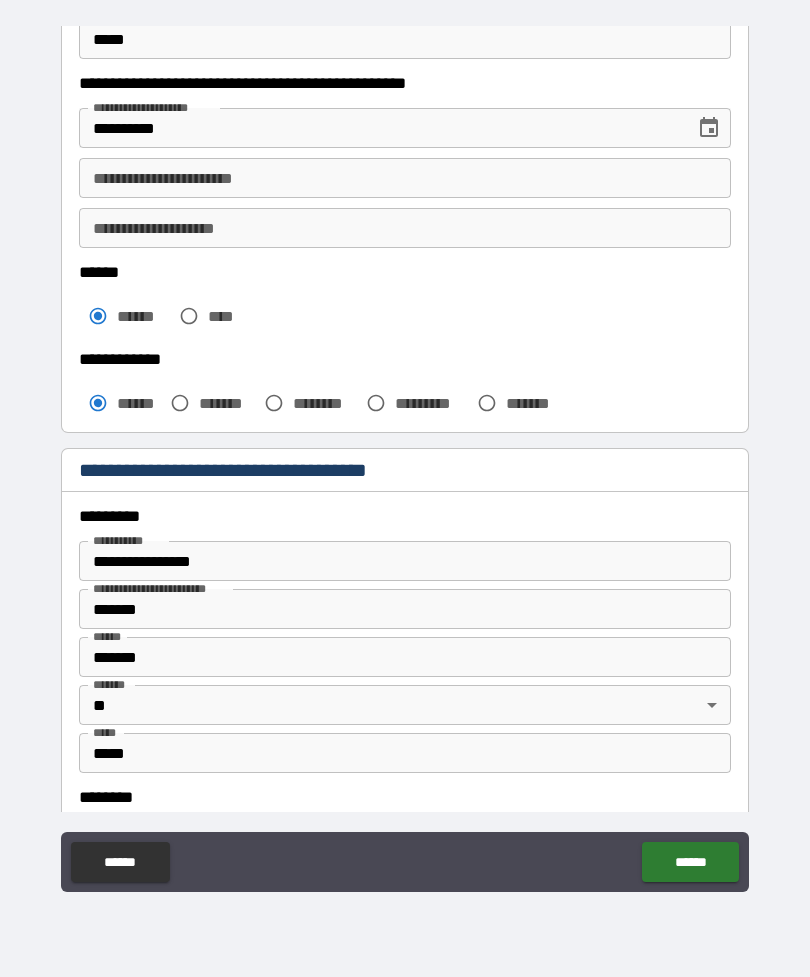 click on "******" at bounding box center (690, 862) 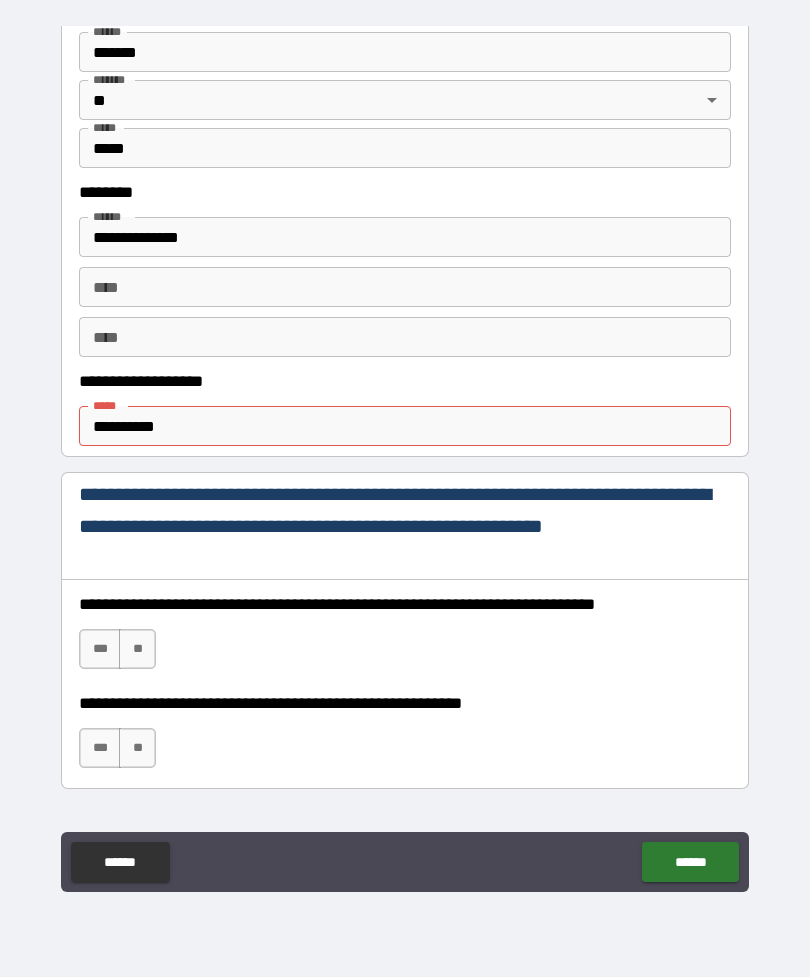scroll, scrollTop: 927, scrollLeft: 0, axis: vertical 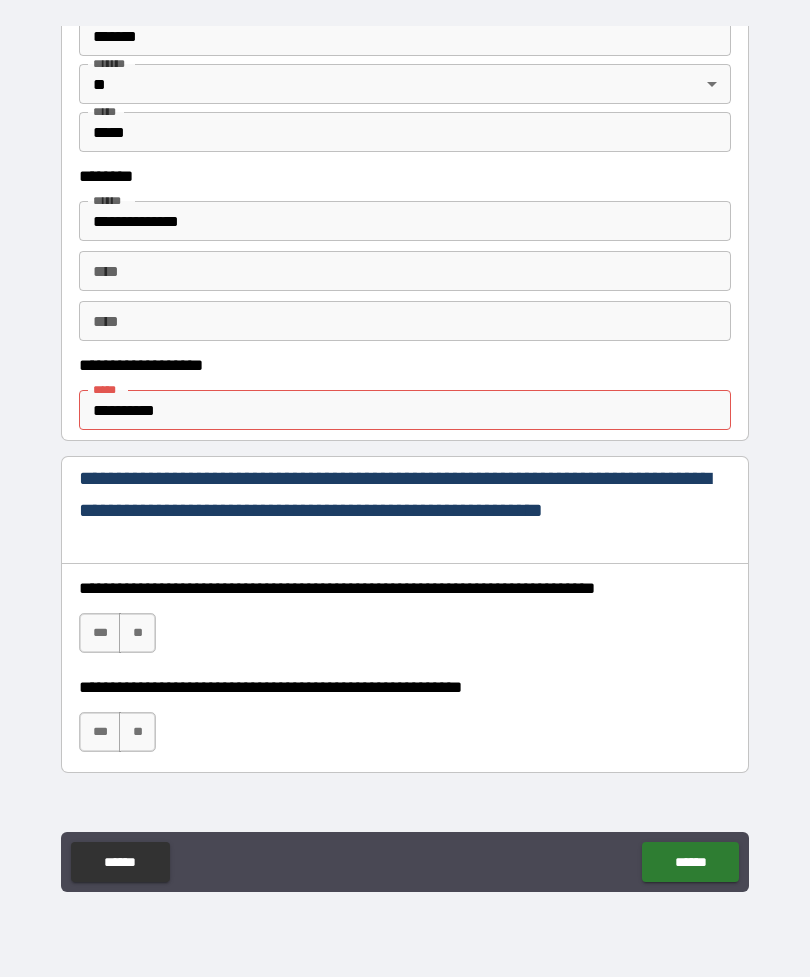 click on "***" at bounding box center (100, 633) 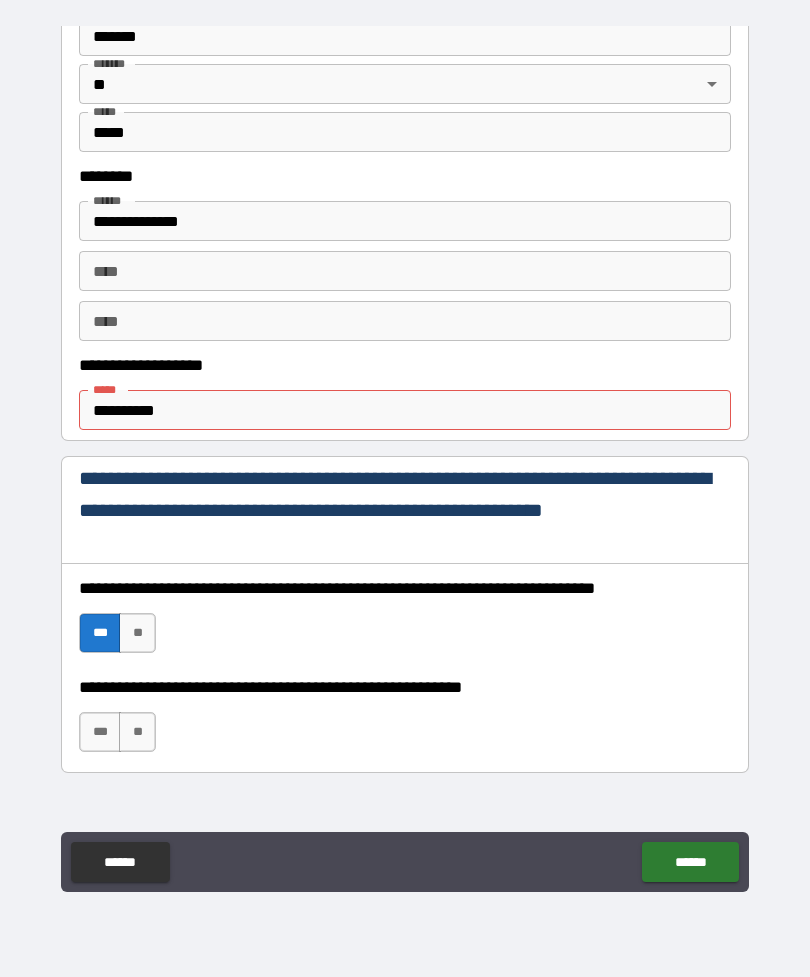 click on "***" at bounding box center [100, 732] 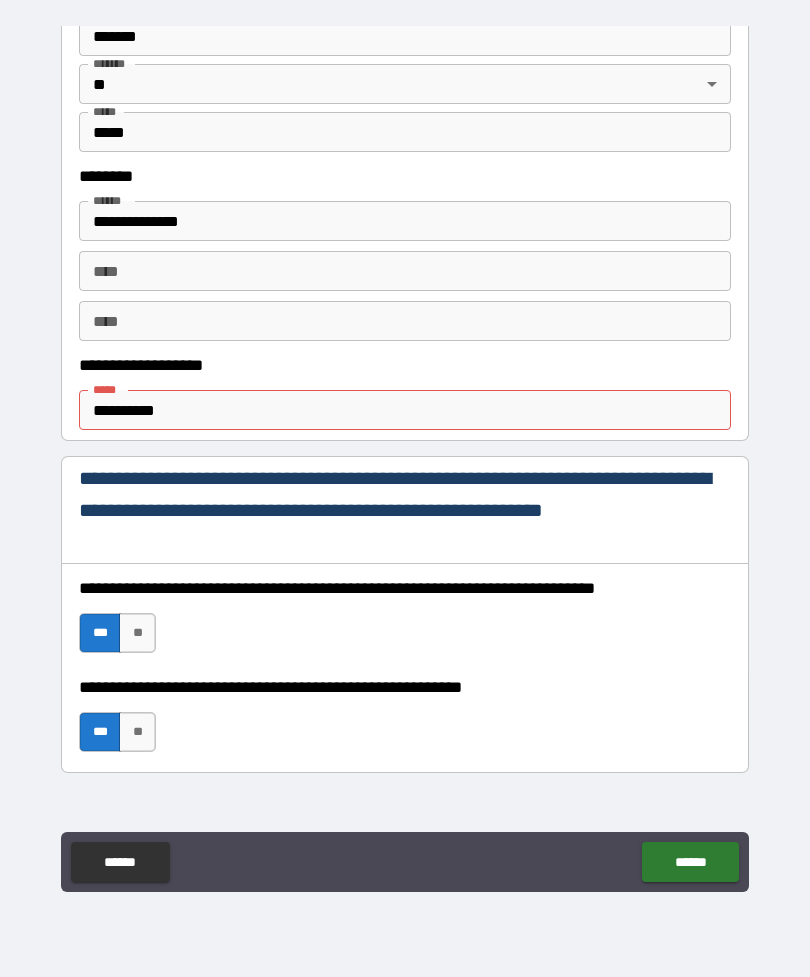 click on "******" at bounding box center [690, 862] 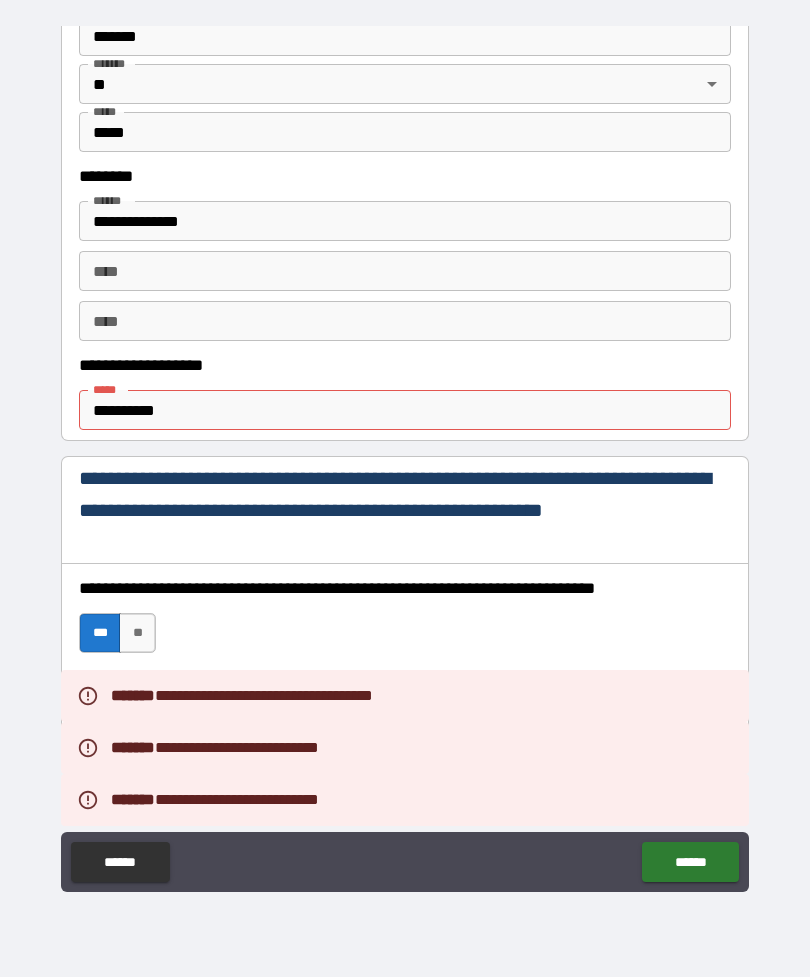 click on "******" at bounding box center (690, 862) 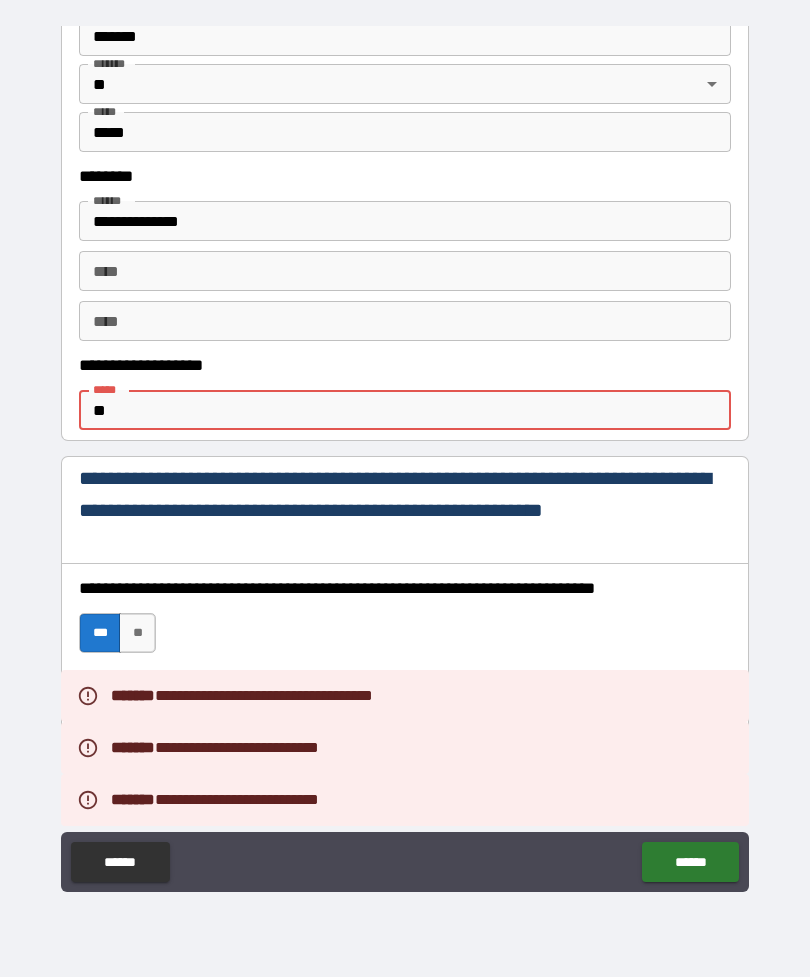type on "*" 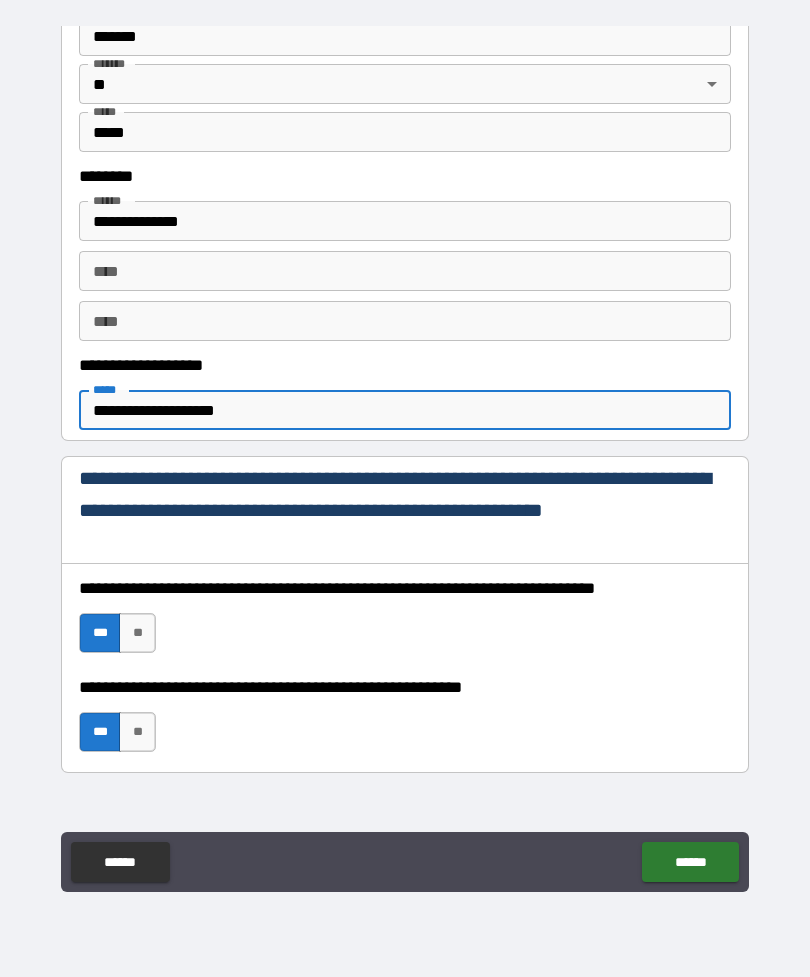 type on "**********" 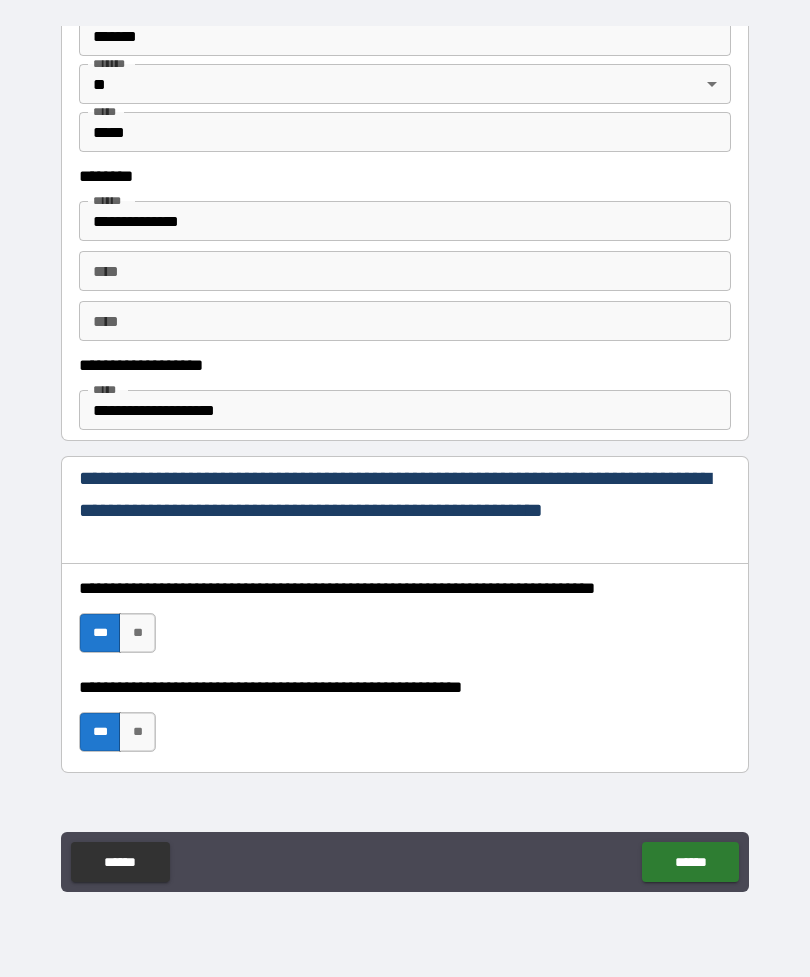 click on "******" at bounding box center [690, 862] 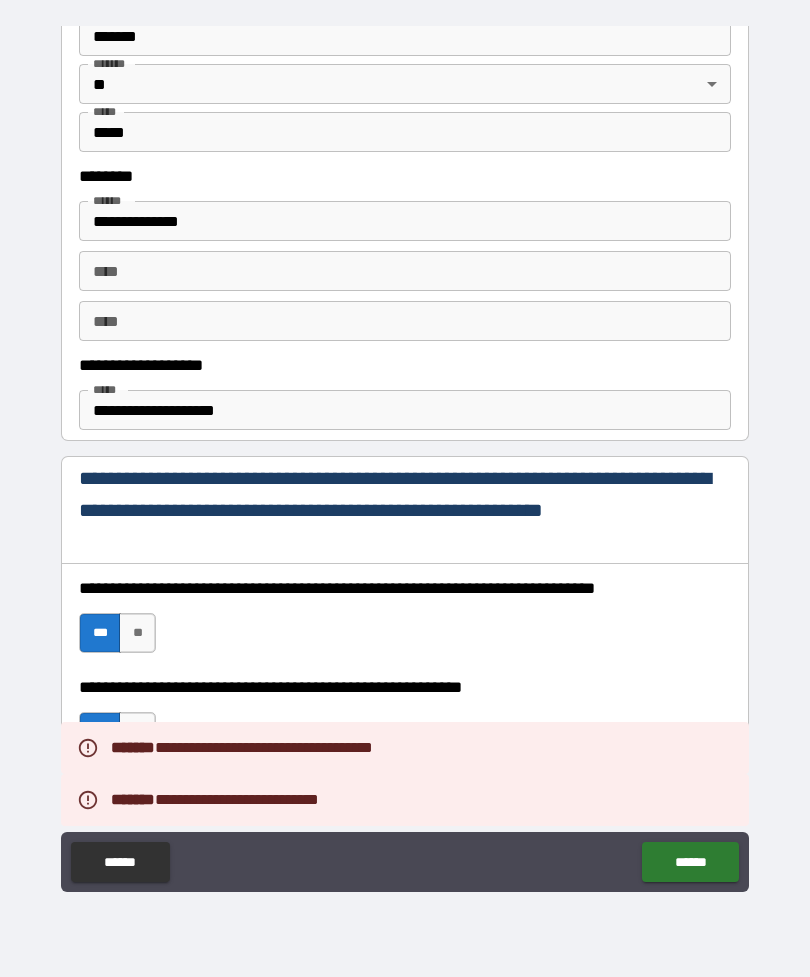 click on "******" at bounding box center [690, 862] 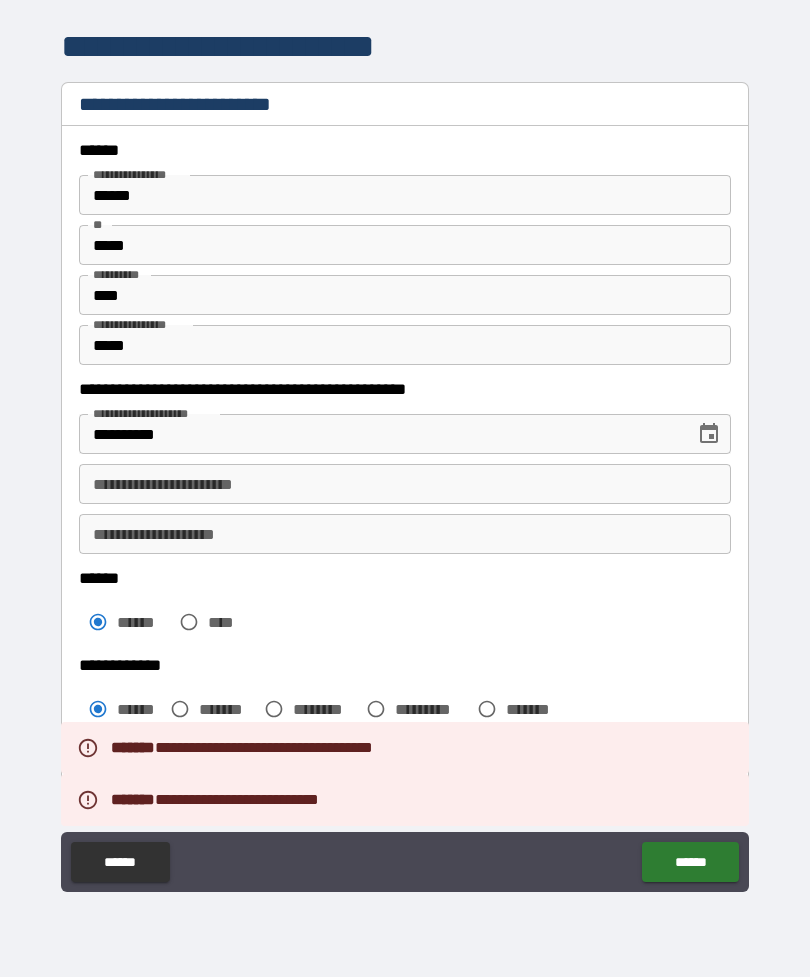 scroll, scrollTop: 0, scrollLeft: 0, axis: both 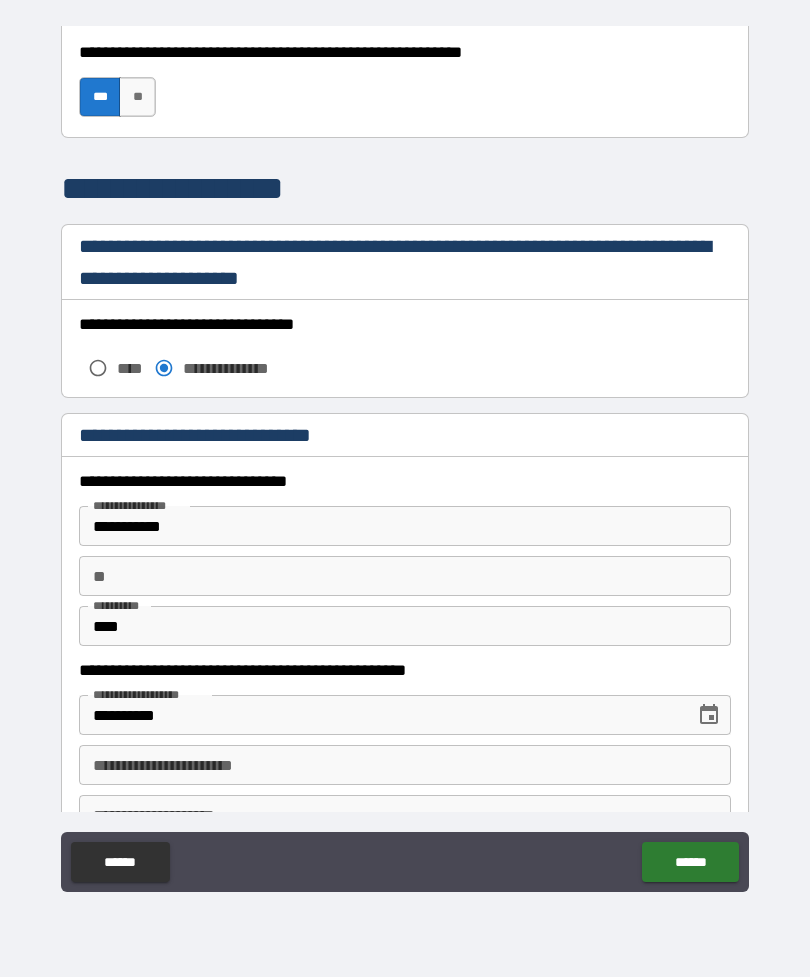 click on "**********" at bounding box center [405, 526] 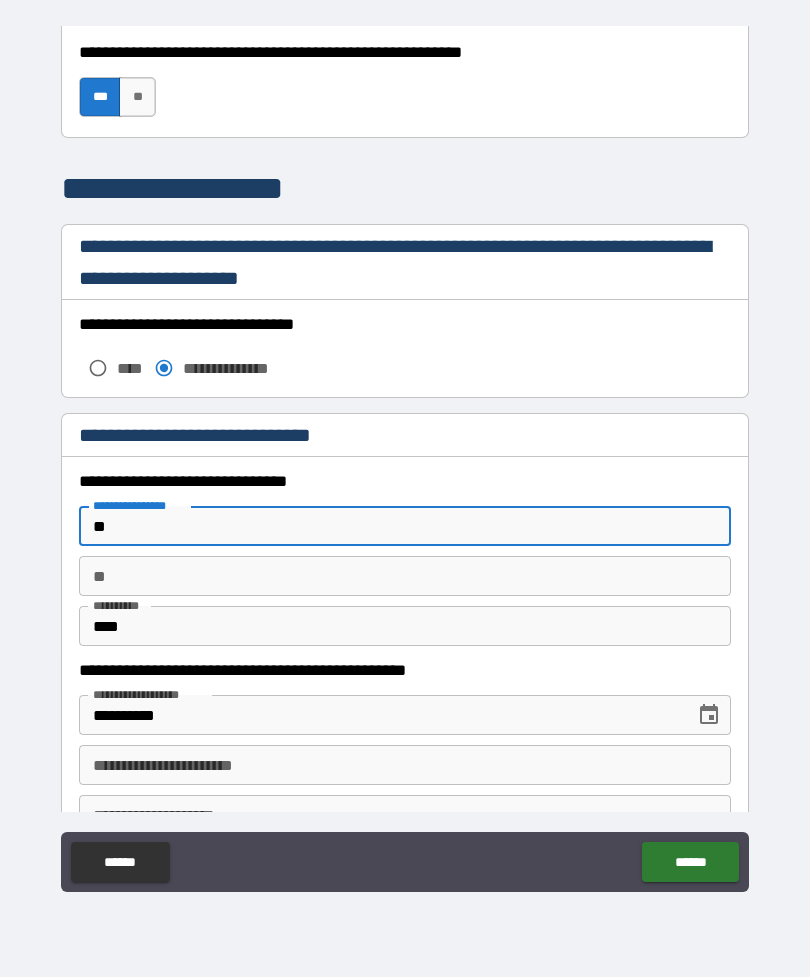 type on "*" 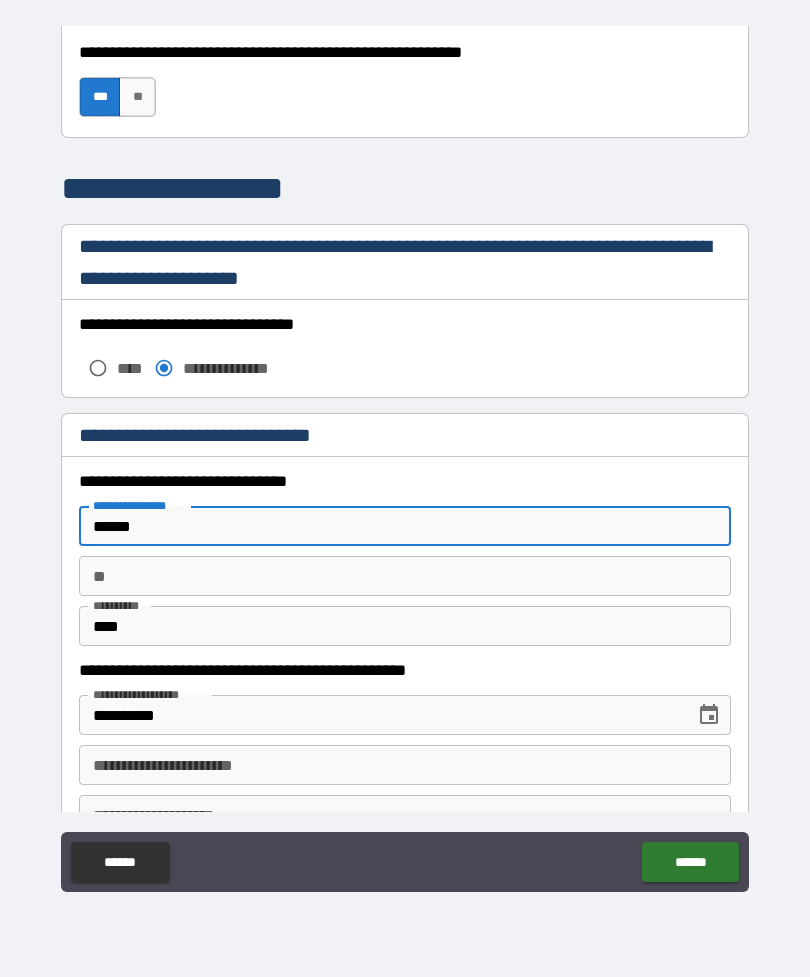 type on "******" 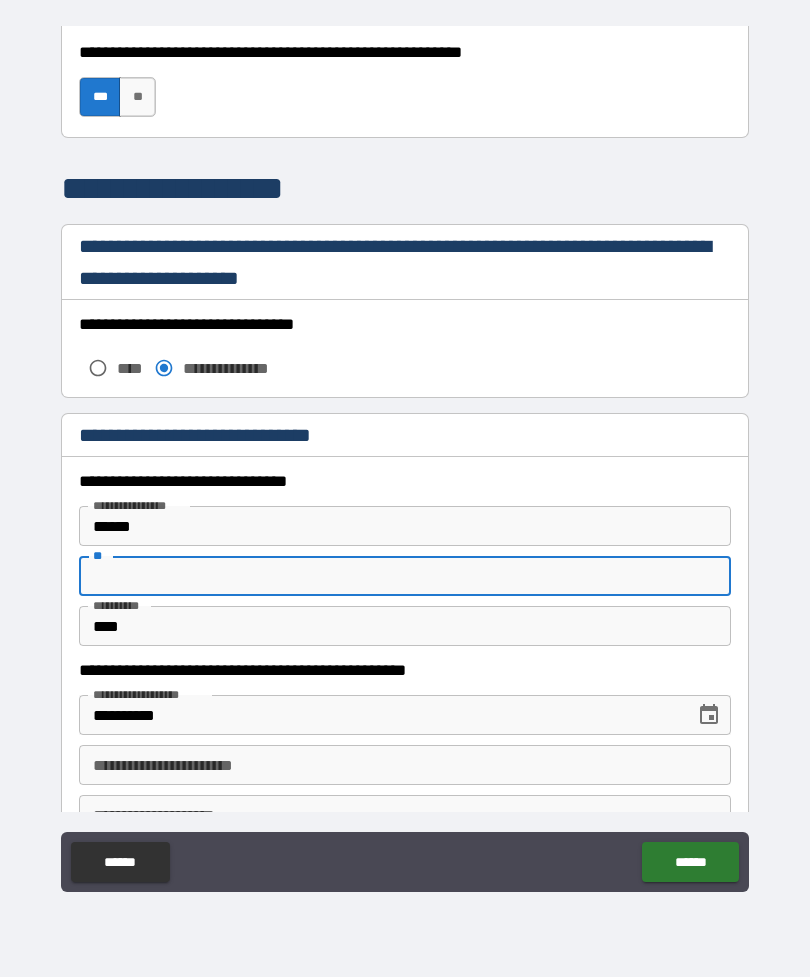 click on "****" at bounding box center (405, 626) 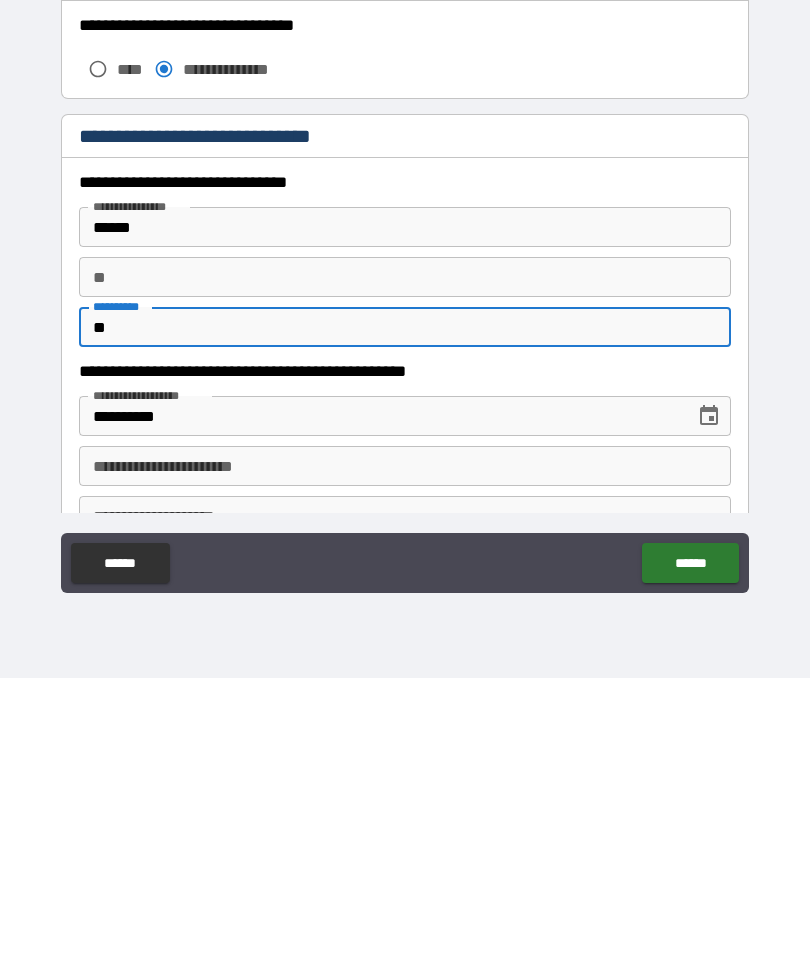 type on "*" 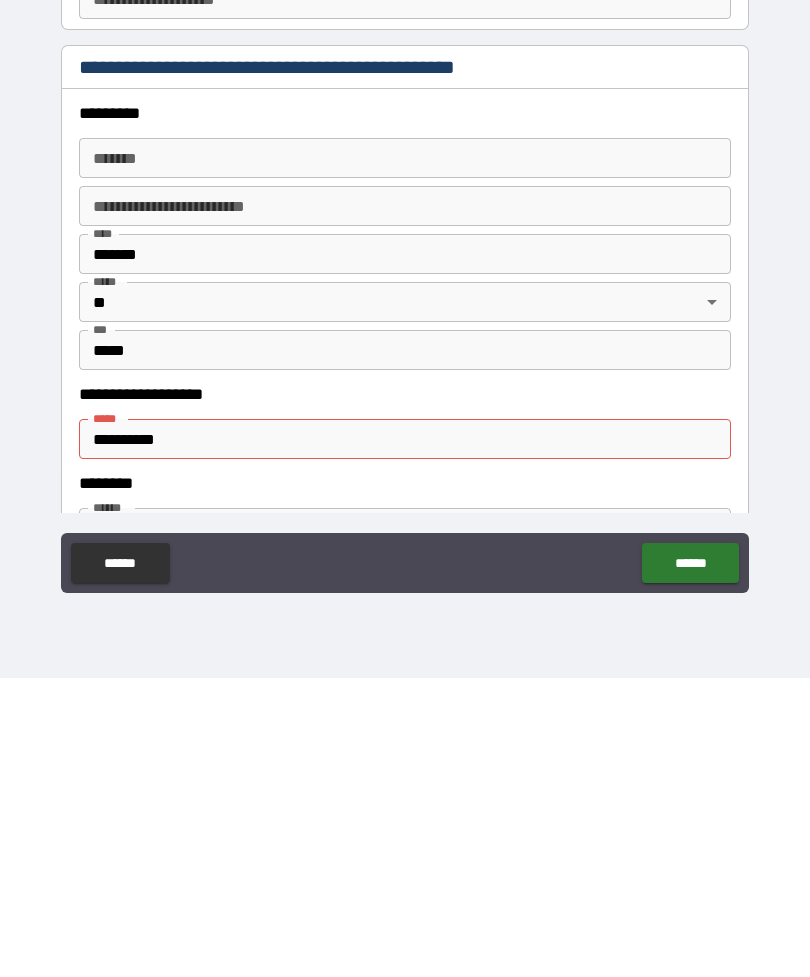 scroll, scrollTop: 2034, scrollLeft: 0, axis: vertical 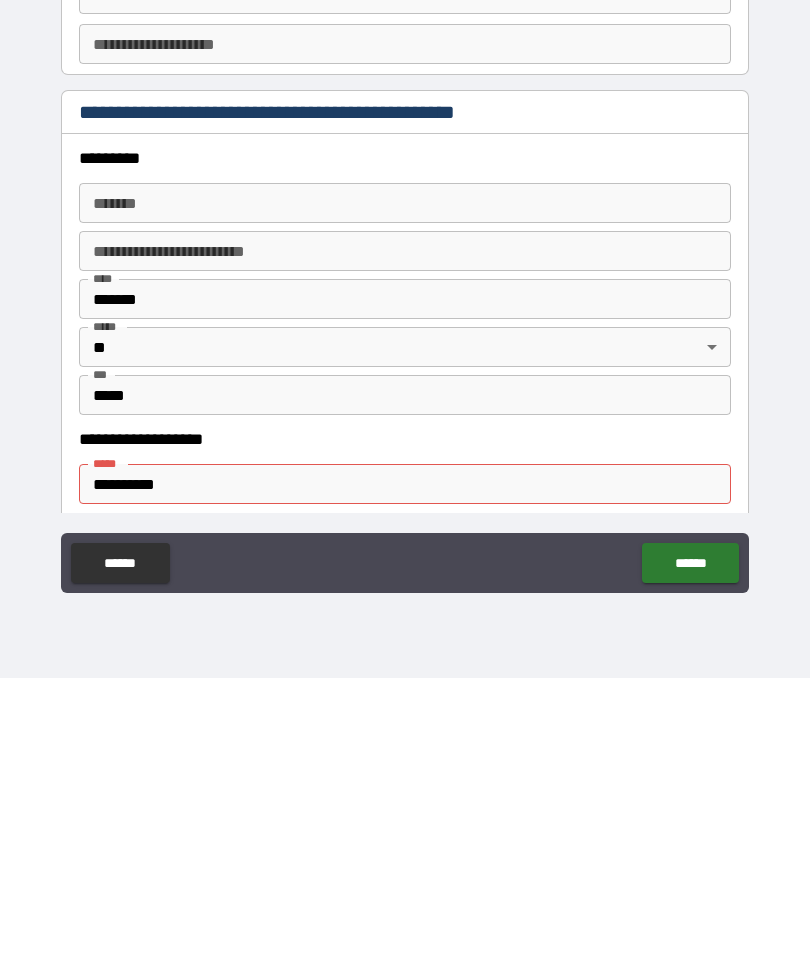 type on "*********" 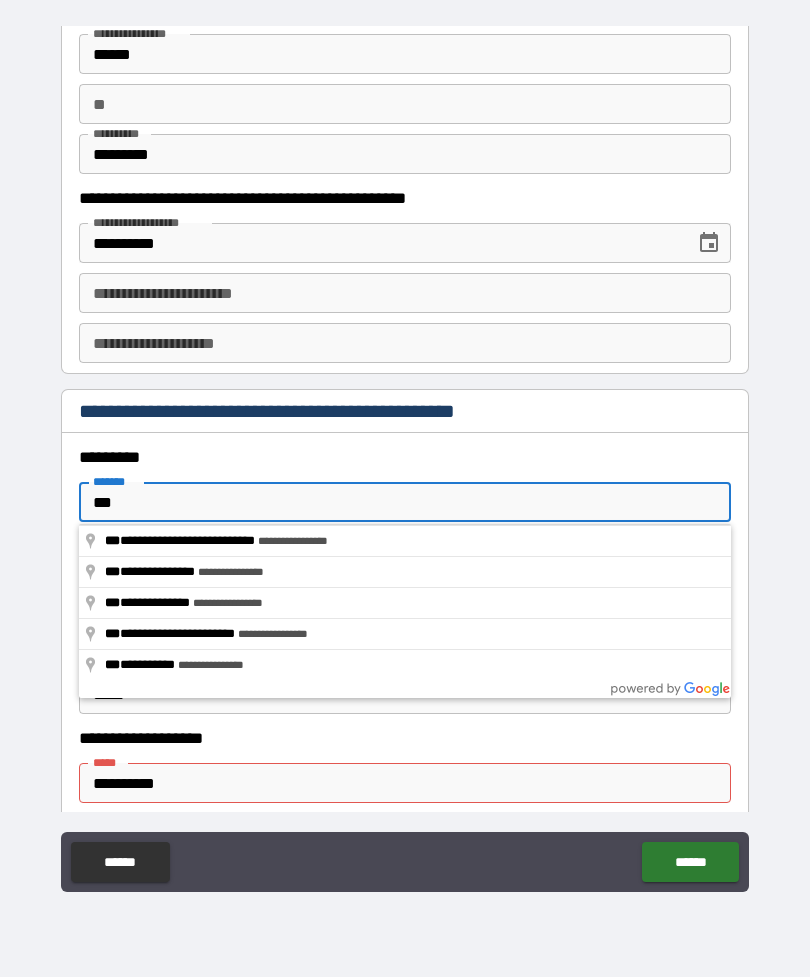 type on "**********" 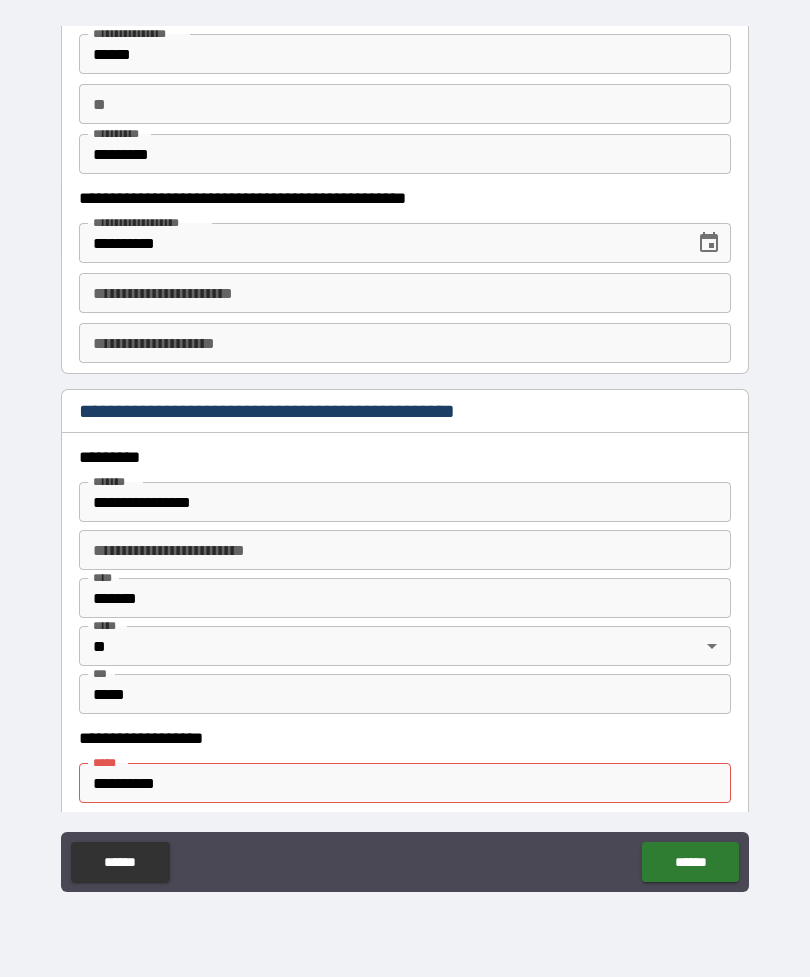 click on "**********" at bounding box center [405, 502] 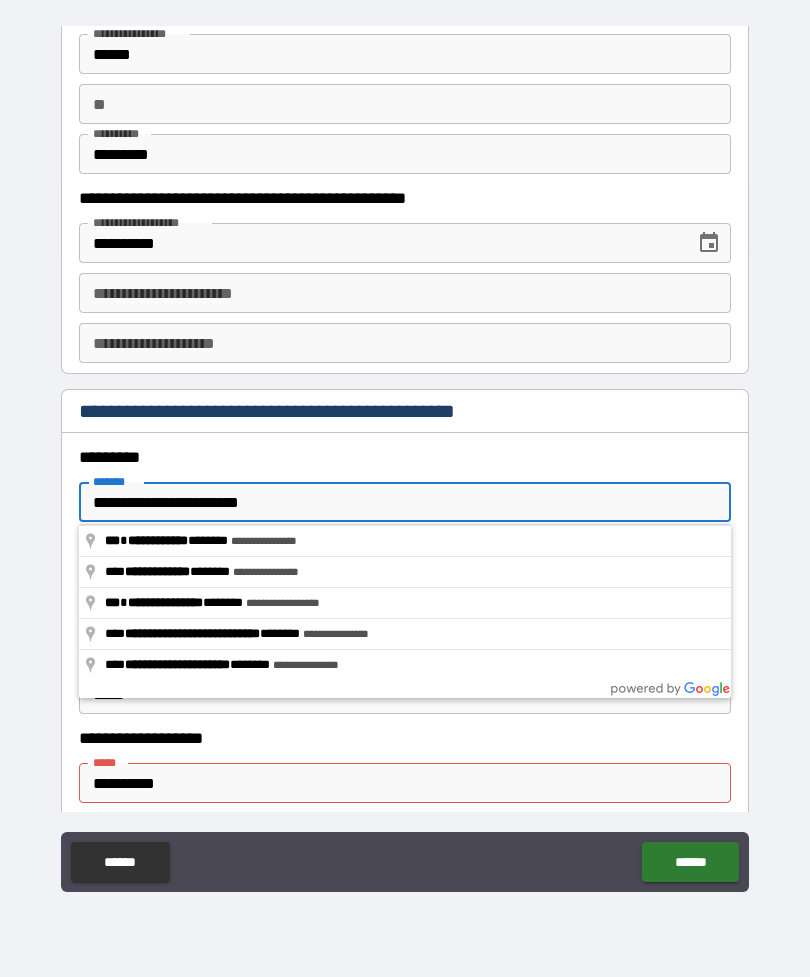 type on "**********" 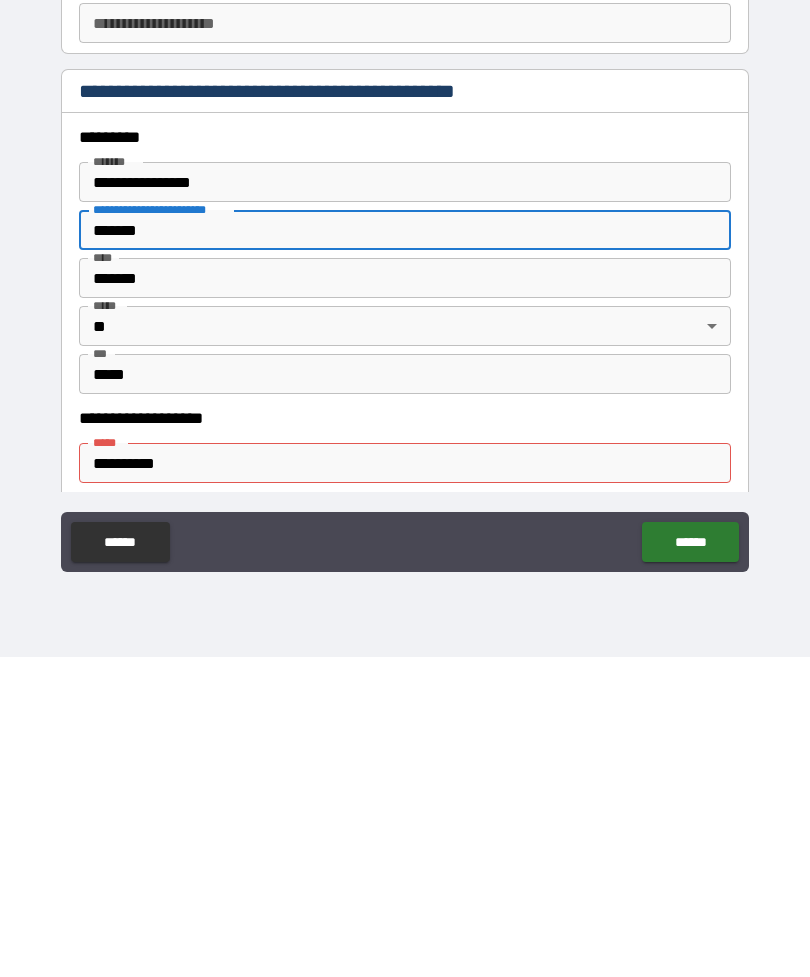 click on "******   ******" at bounding box center (405, 864) 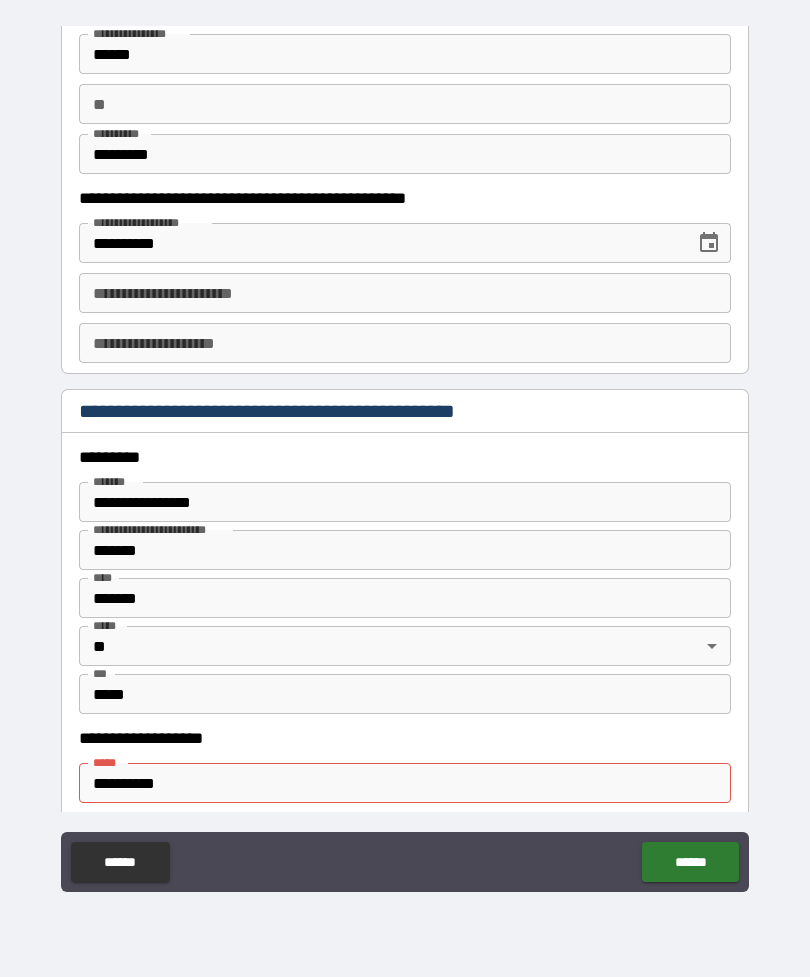 click on "**********" at bounding box center (405, 783) 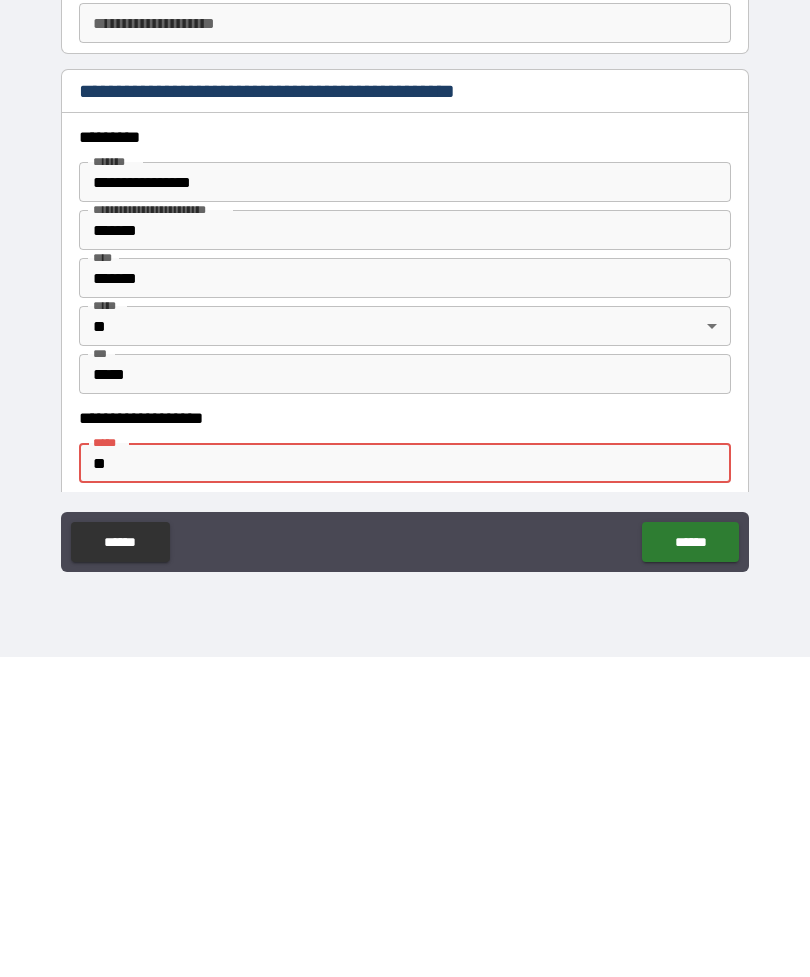 type on "*" 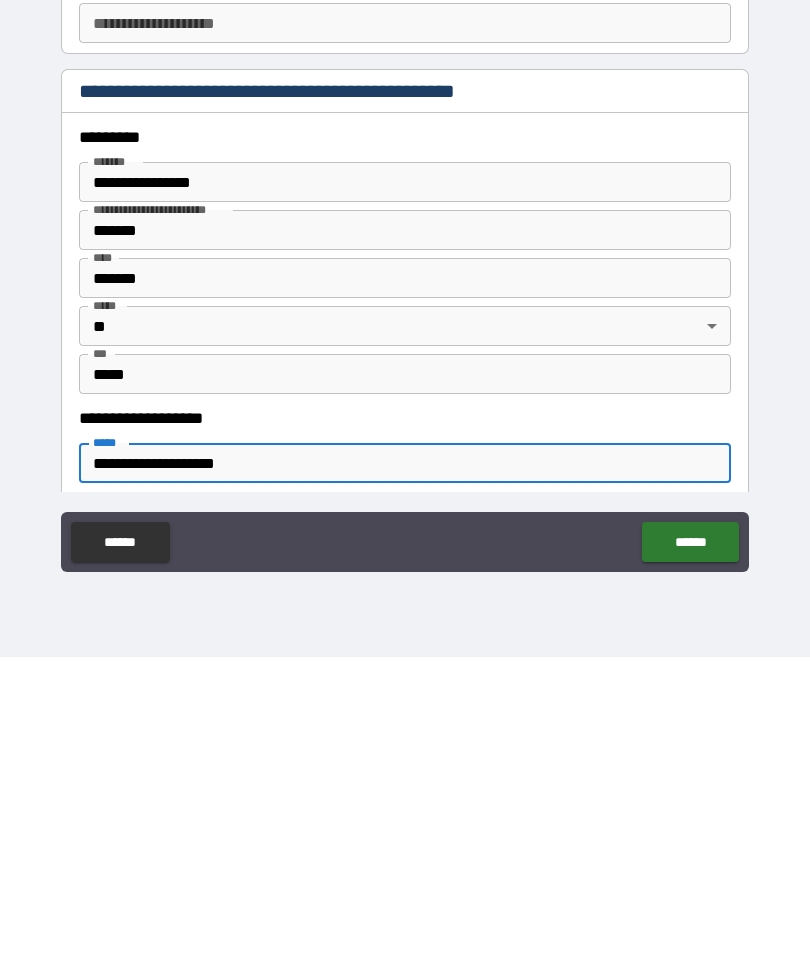 type on "**********" 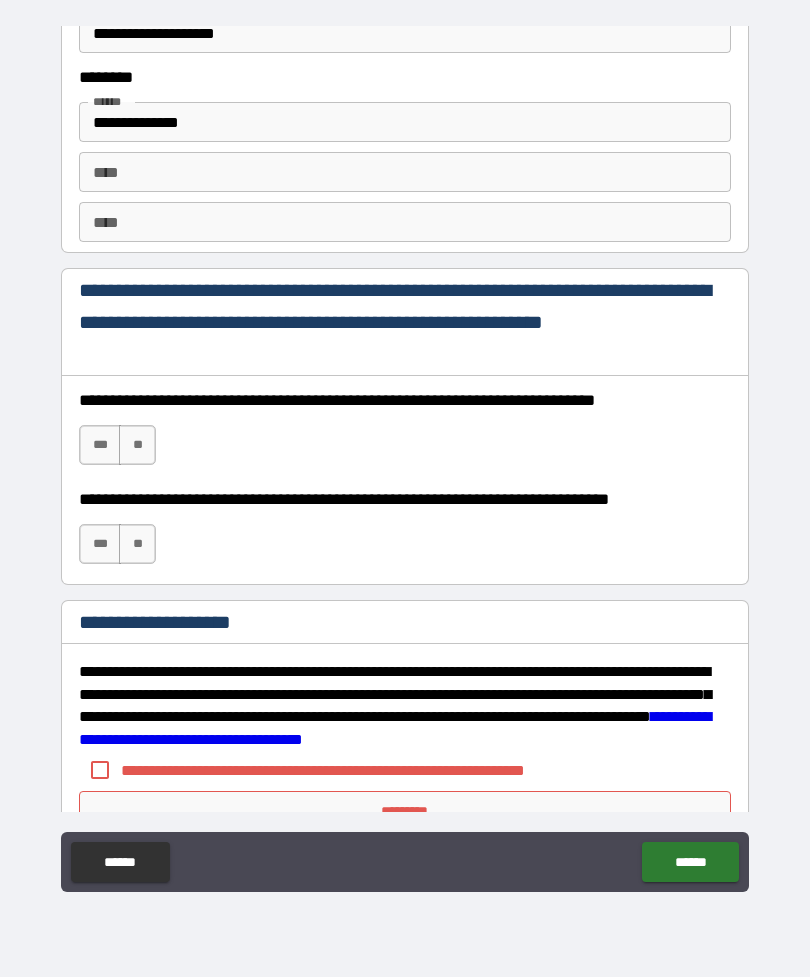 scroll, scrollTop: 2806, scrollLeft: 0, axis: vertical 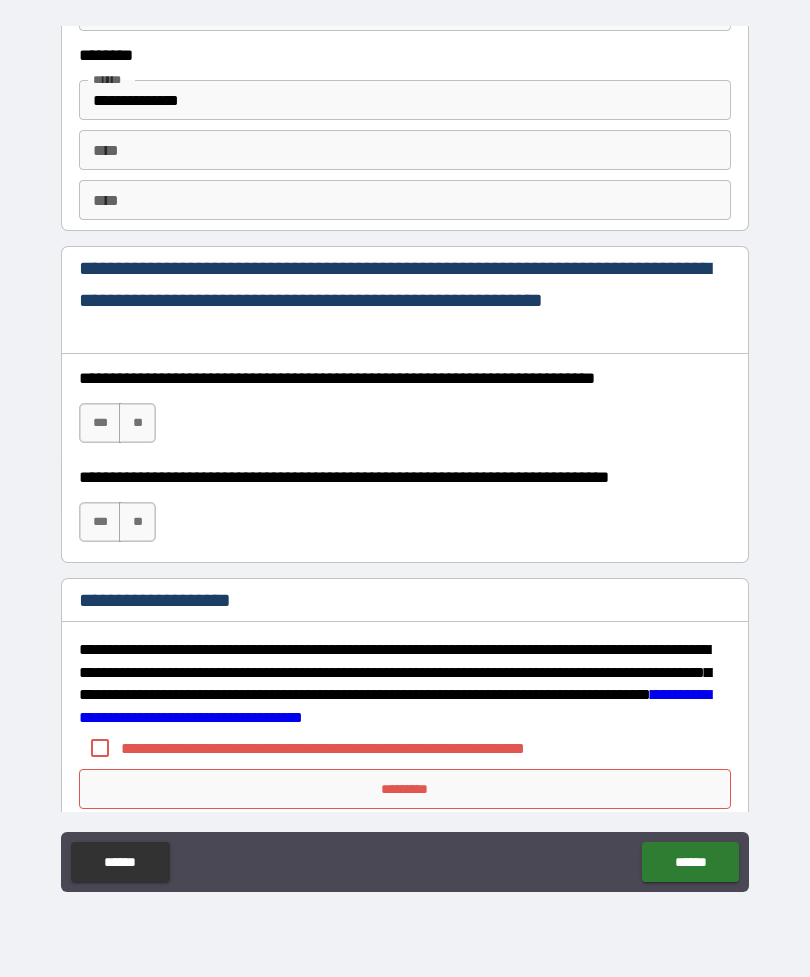 click on "***" at bounding box center (100, 423) 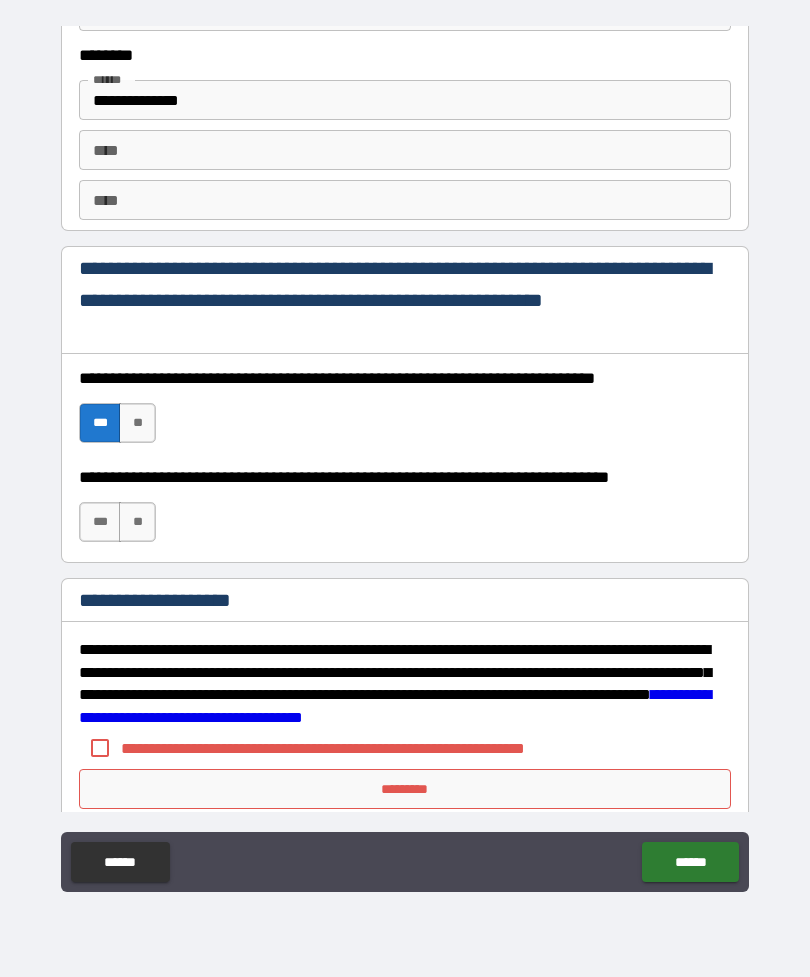 click on "***" at bounding box center [100, 522] 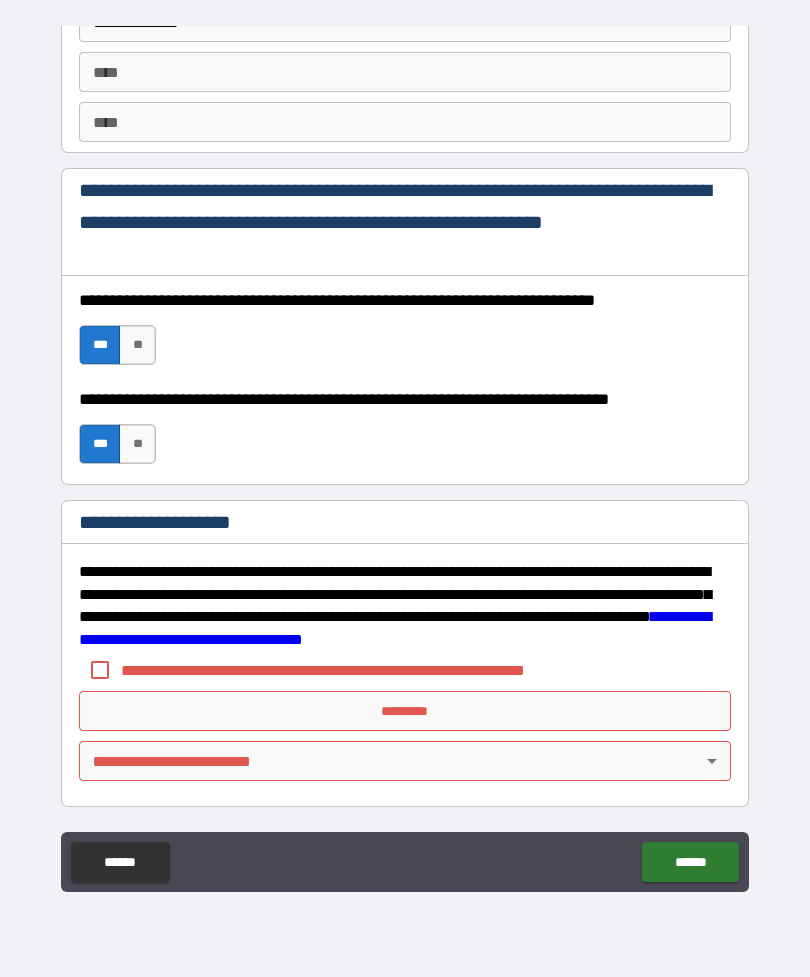 scroll, scrollTop: 2884, scrollLeft: 0, axis: vertical 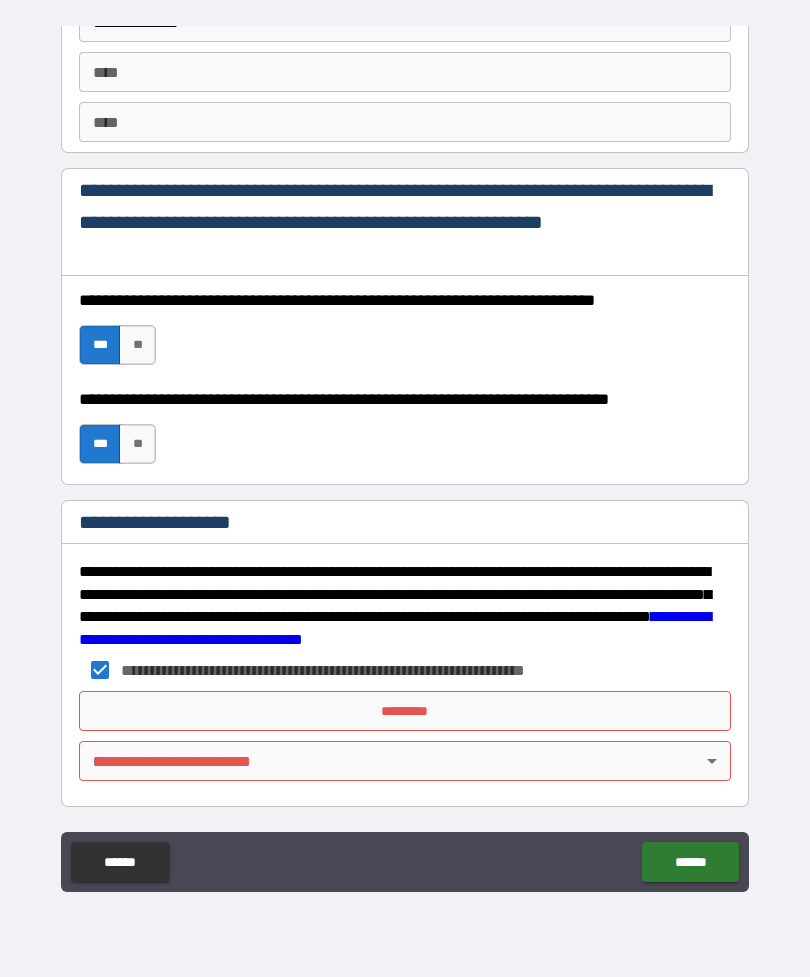 click on "**********" at bounding box center [405, 749] 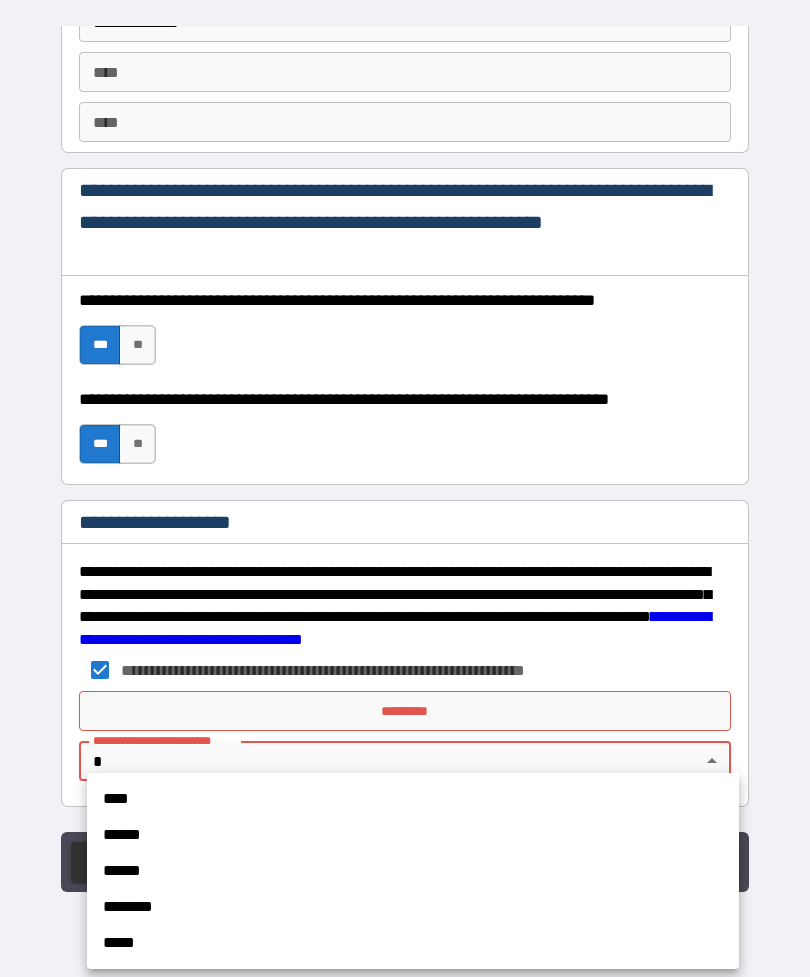 click on "********" at bounding box center [413, 907] 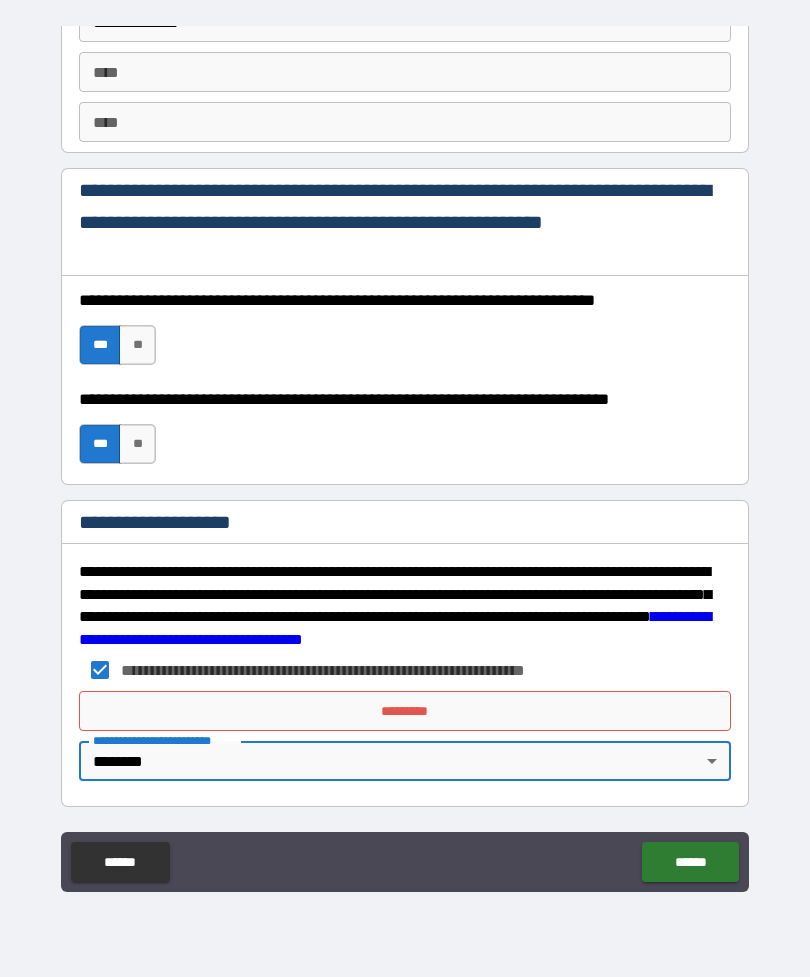 click on "******" at bounding box center [120, 862] 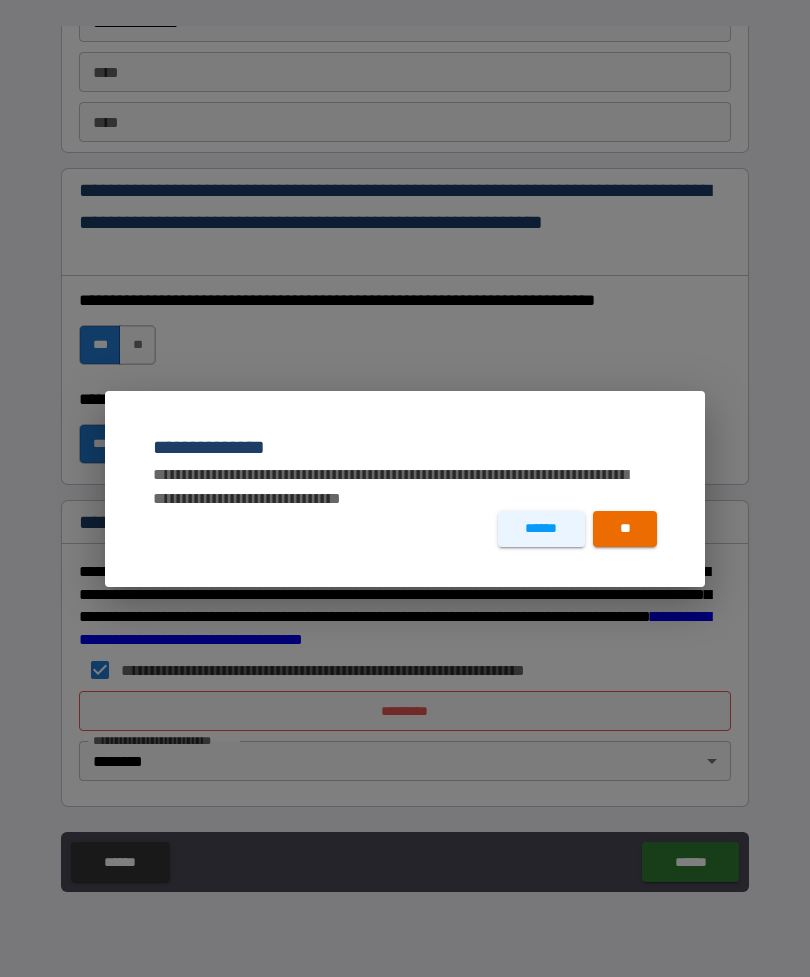 click on "******" at bounding box center [541, 529] 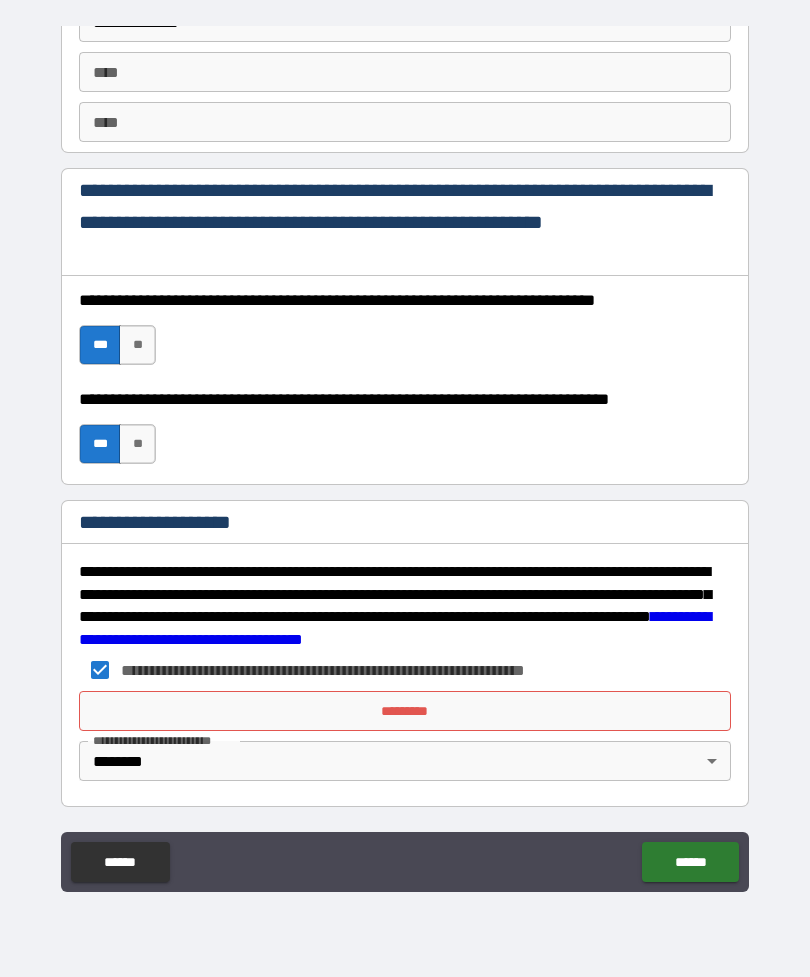 click on "**********" at bounding box center [405, 456] 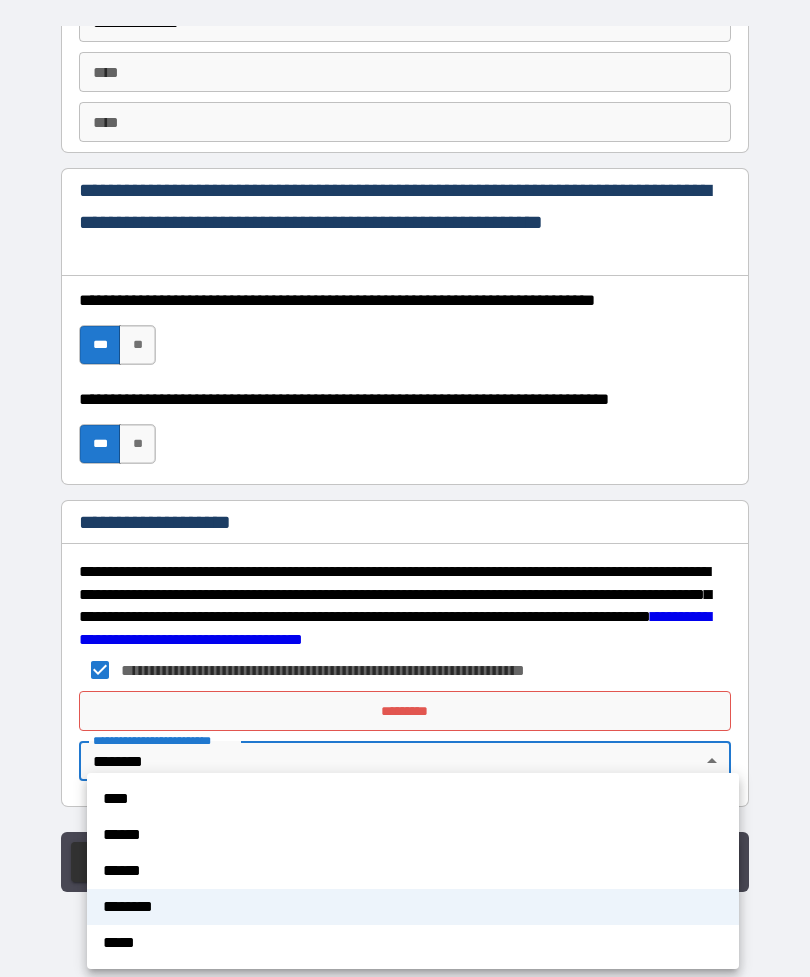 click on "******" at bounding box center [413, 835] 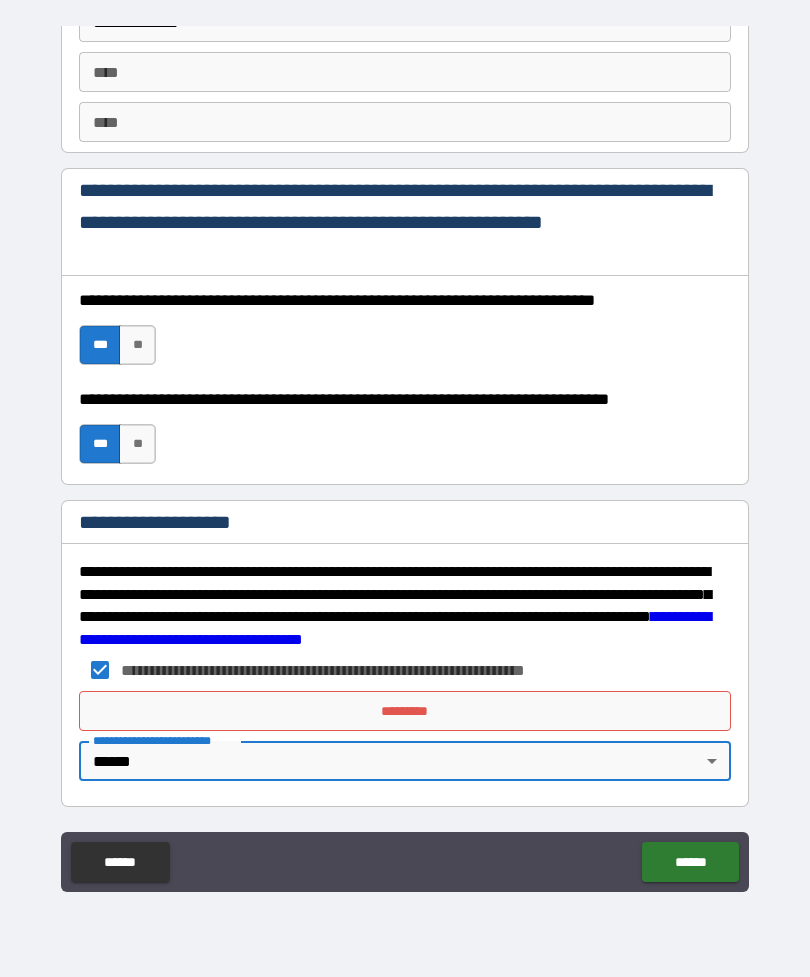 type on "*" 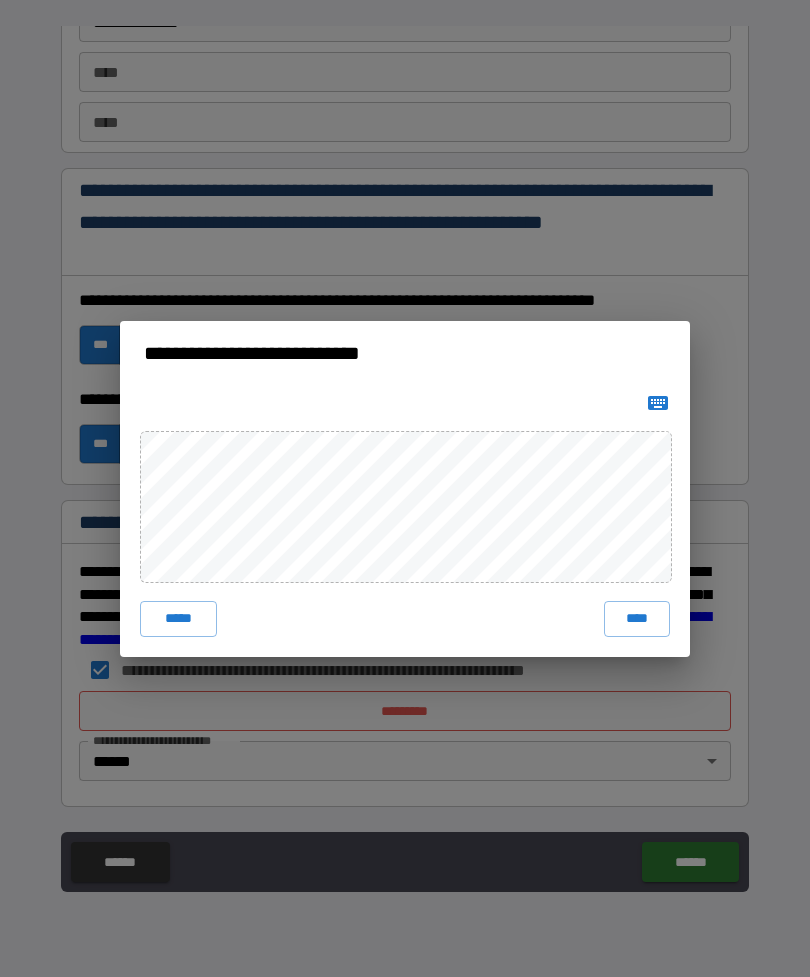 click on "****" at bounding box center [637, 619] 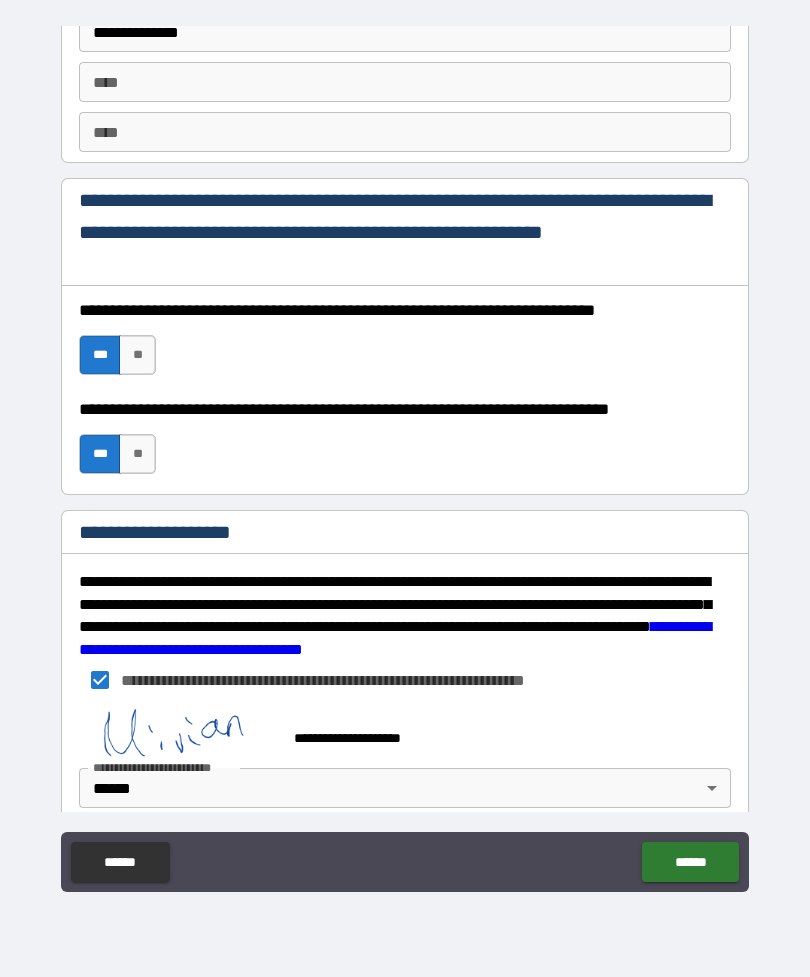 click on "******" at bounding box center [690, 862] 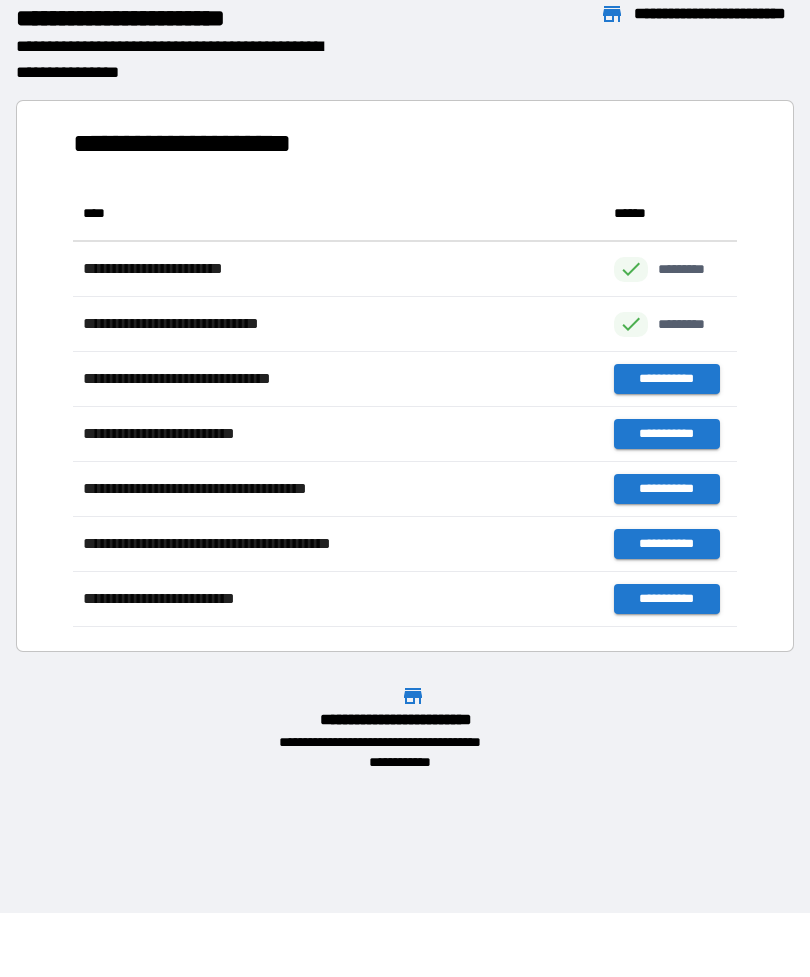 scroll, scrollTop: 1, scrollLeft: 1, axis: both 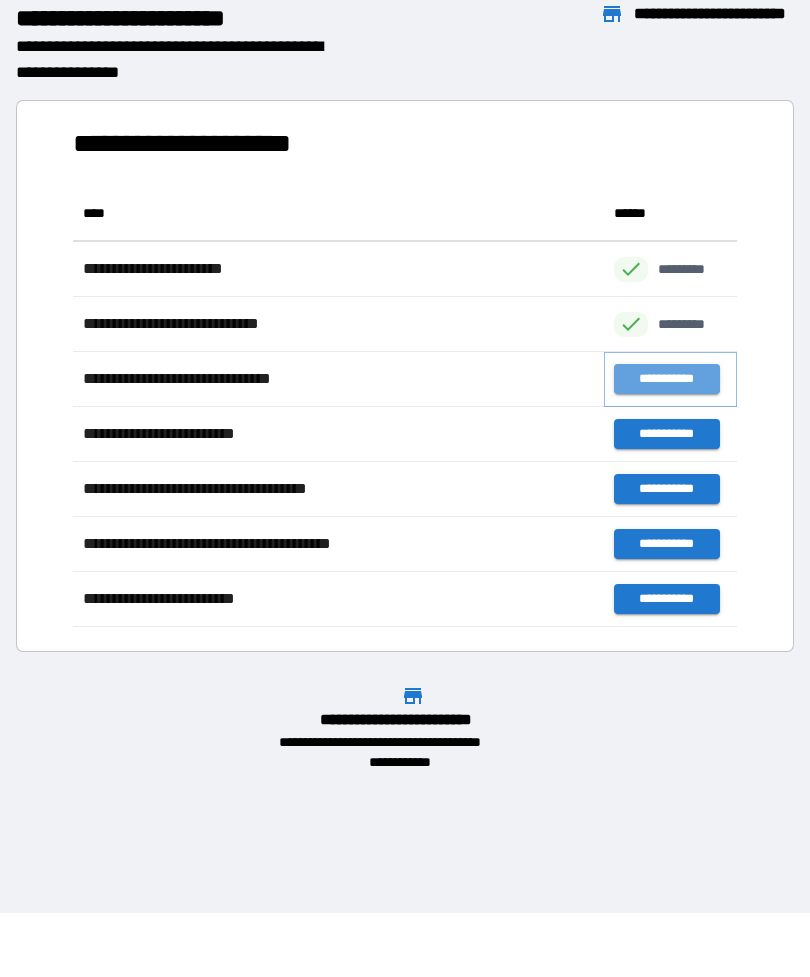 click on "**********" at bounding box center [666, 379] 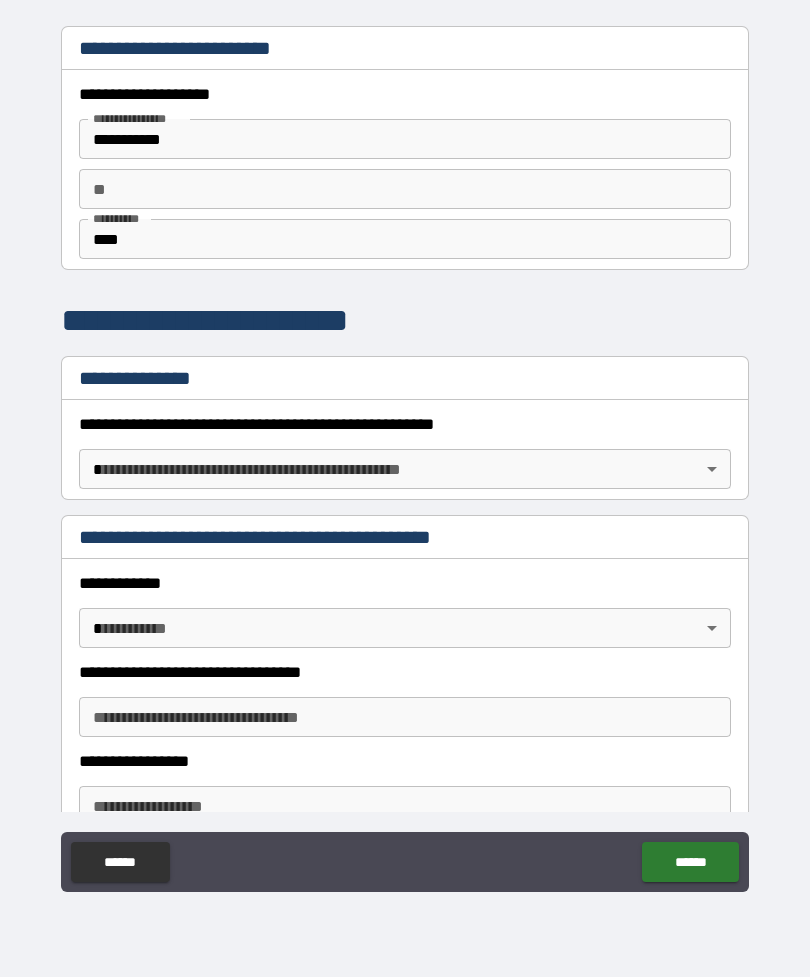click on "**********" at bounding box center (405, 139) 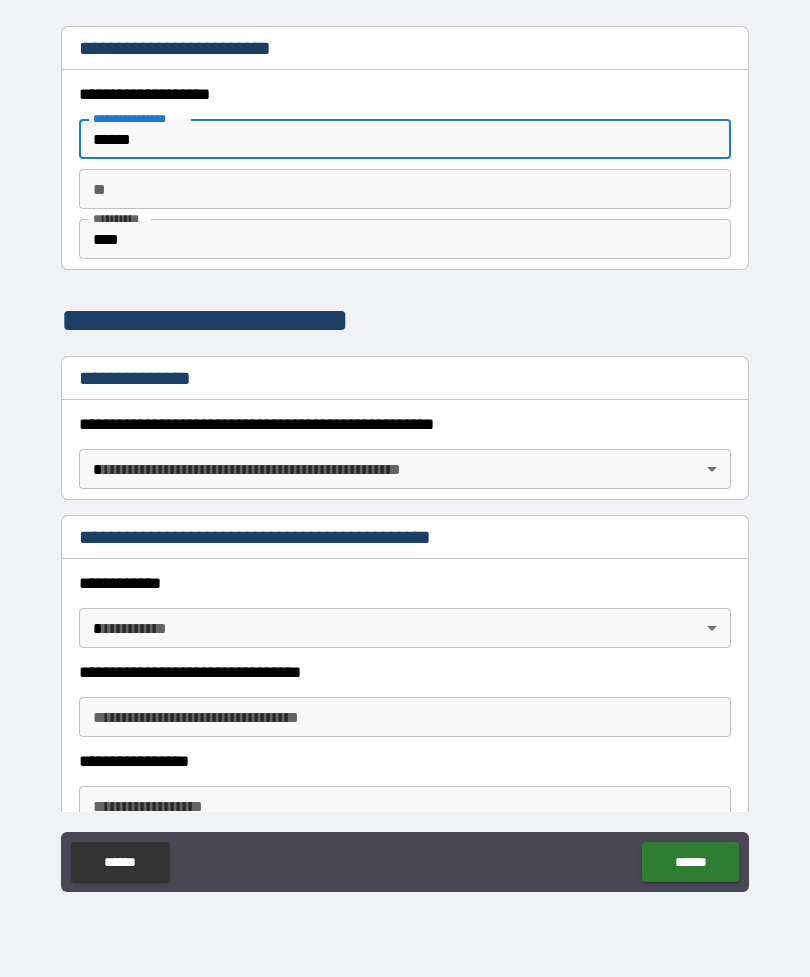 type on "*****" 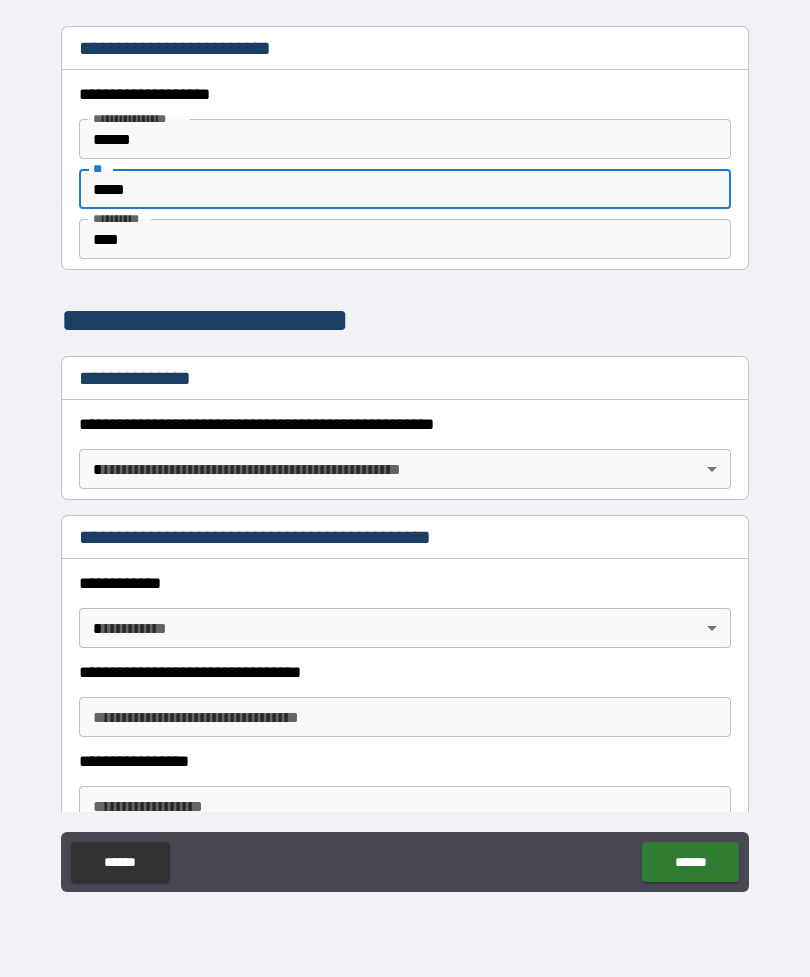 type on "*****" 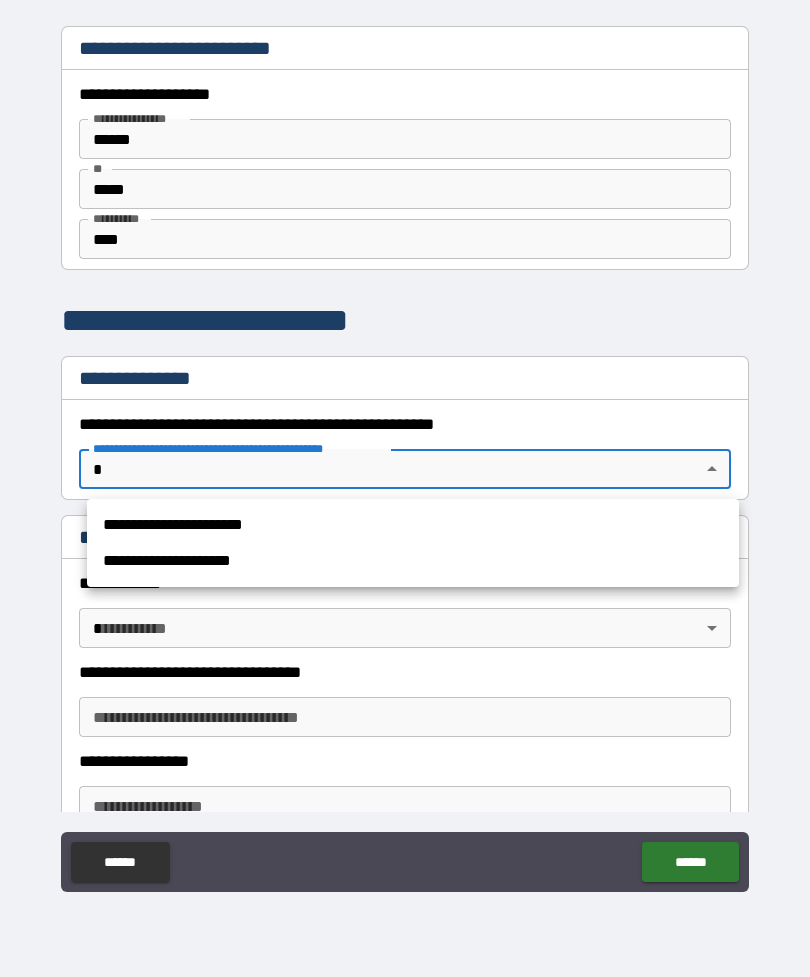 click on "**********" at bounding box center [413, 561] 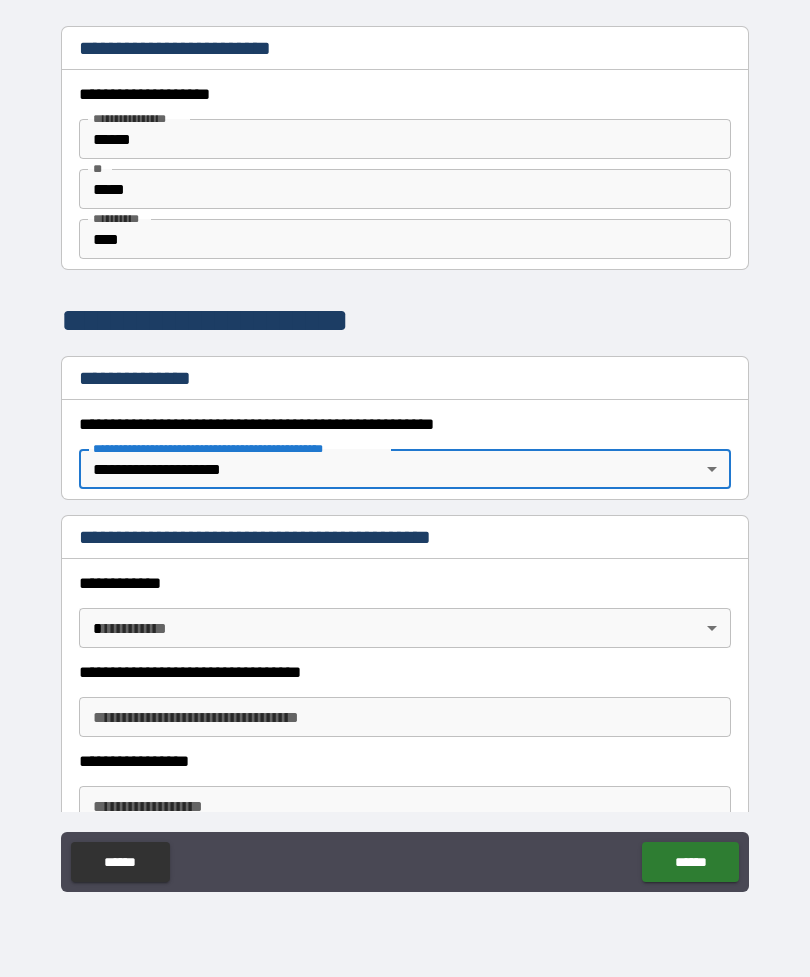 click on "******" at bounding box center (690, 862) 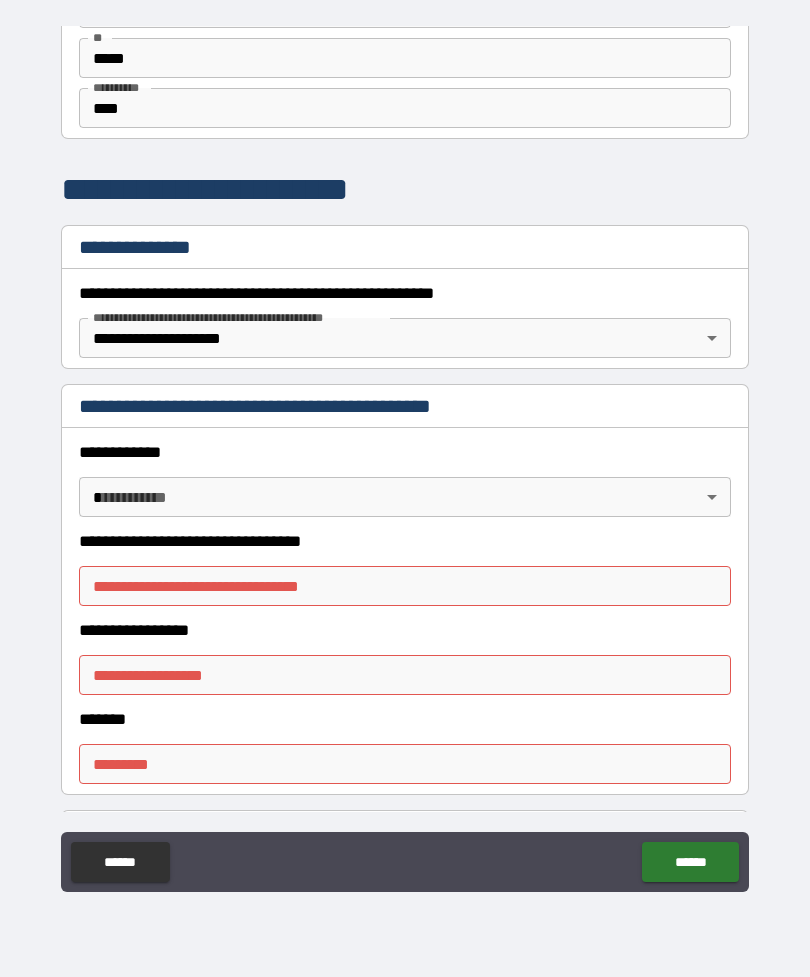 scroll, scrollTop: 134, scrollLeft: 0, axis: vertical 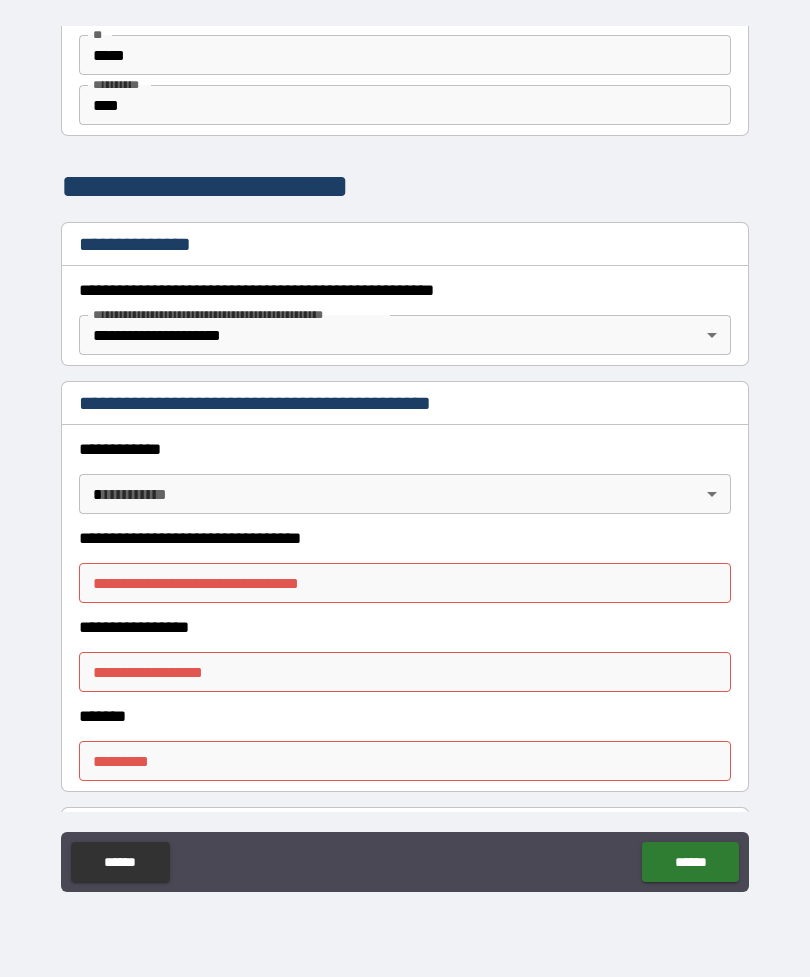click on "**********" at bounding box center (405, 583) 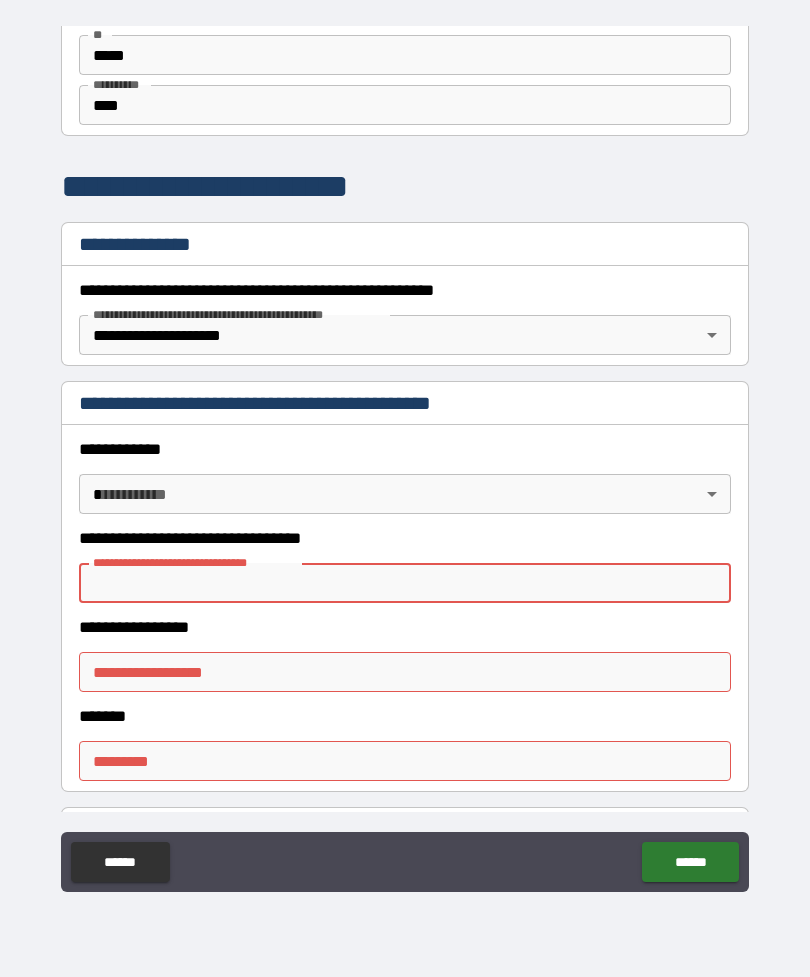 click on "**********" at bounding box center (405, 459) 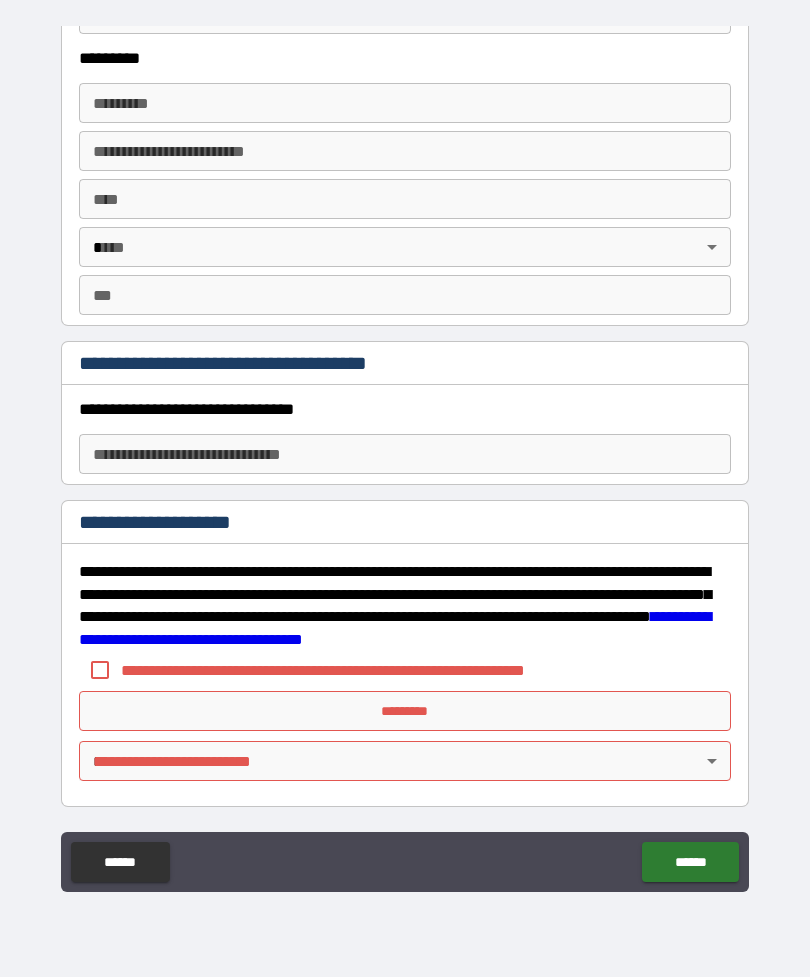 scroll, scrollTop: 2750, scrollLeft: 0, axis: vertical 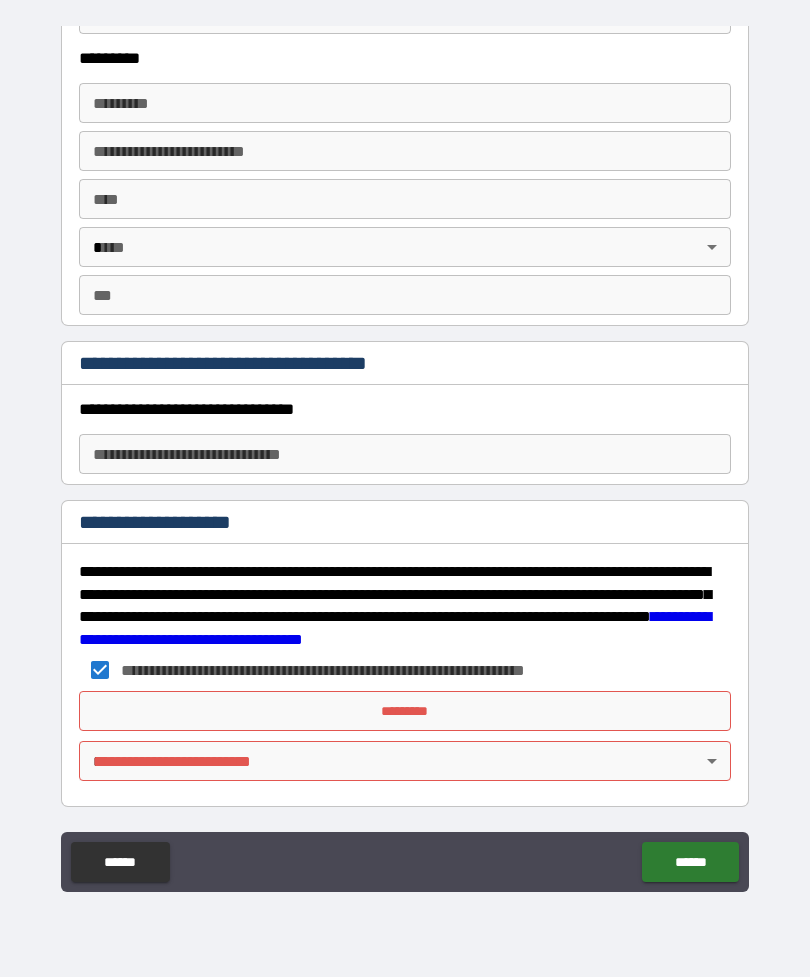 click on "*********" at bounding box center [405, 711] 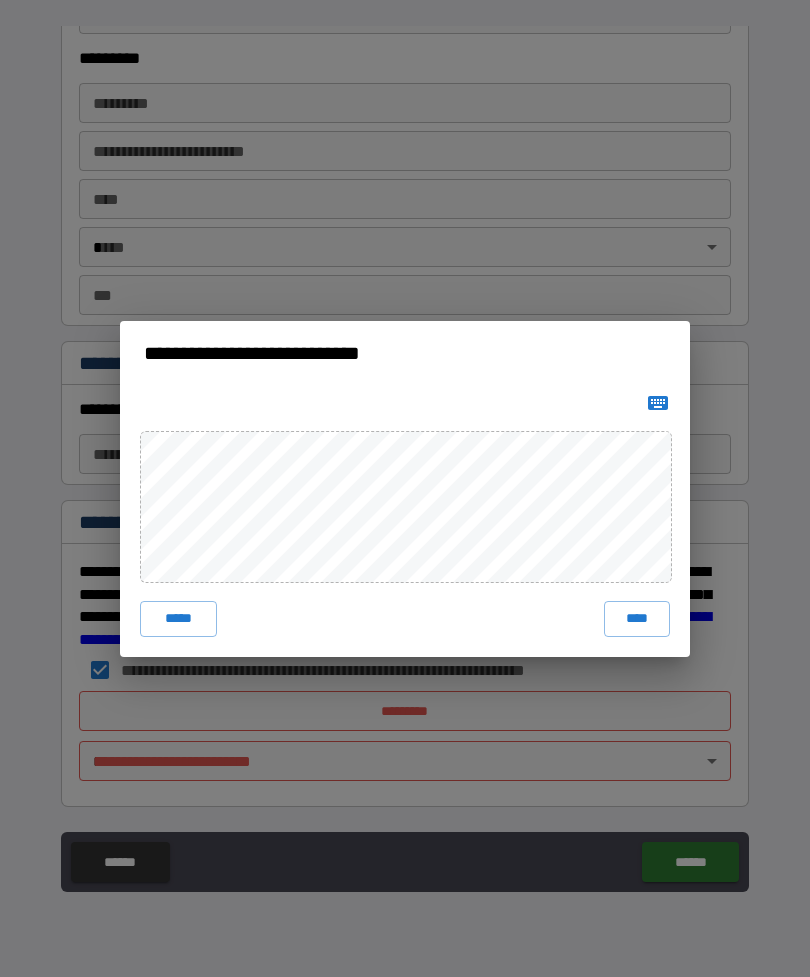 click on "****" at bounding box center [637, 619] 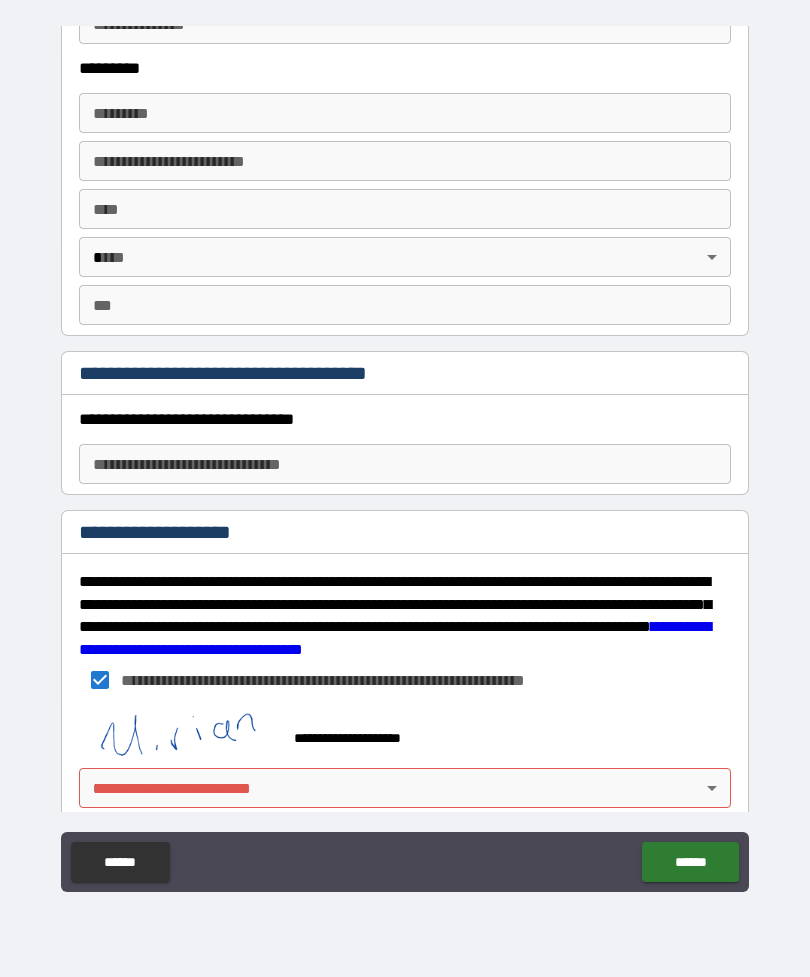 click on "**********" at bounding box center (405, 456) 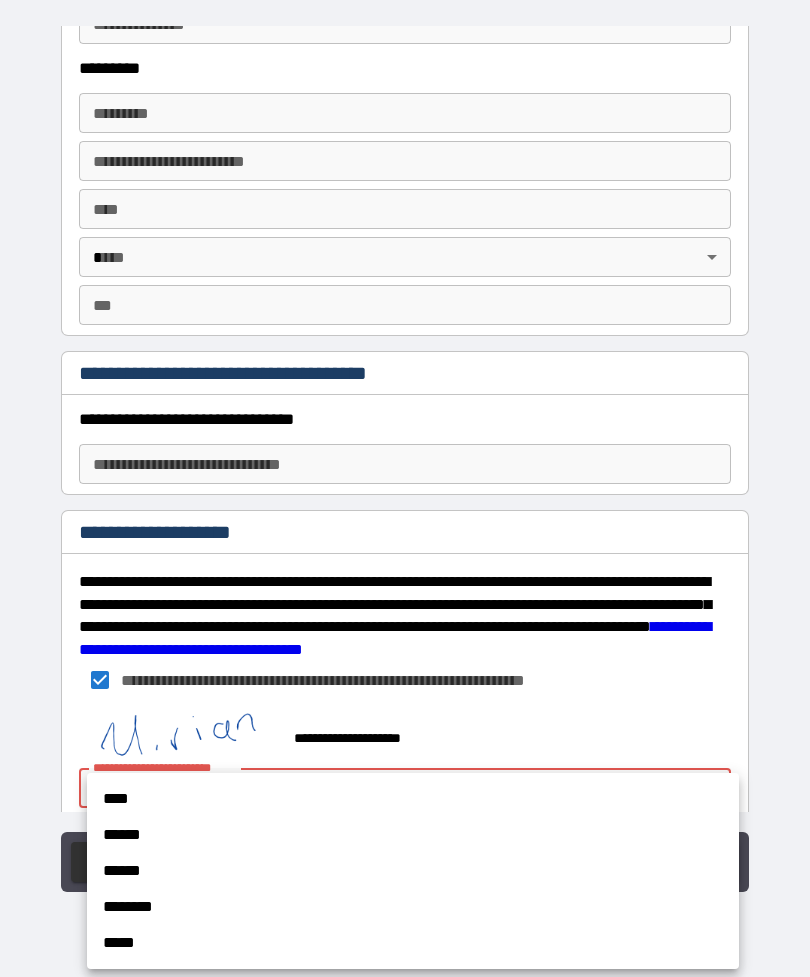click on "******" at bounding box center [413, 835] 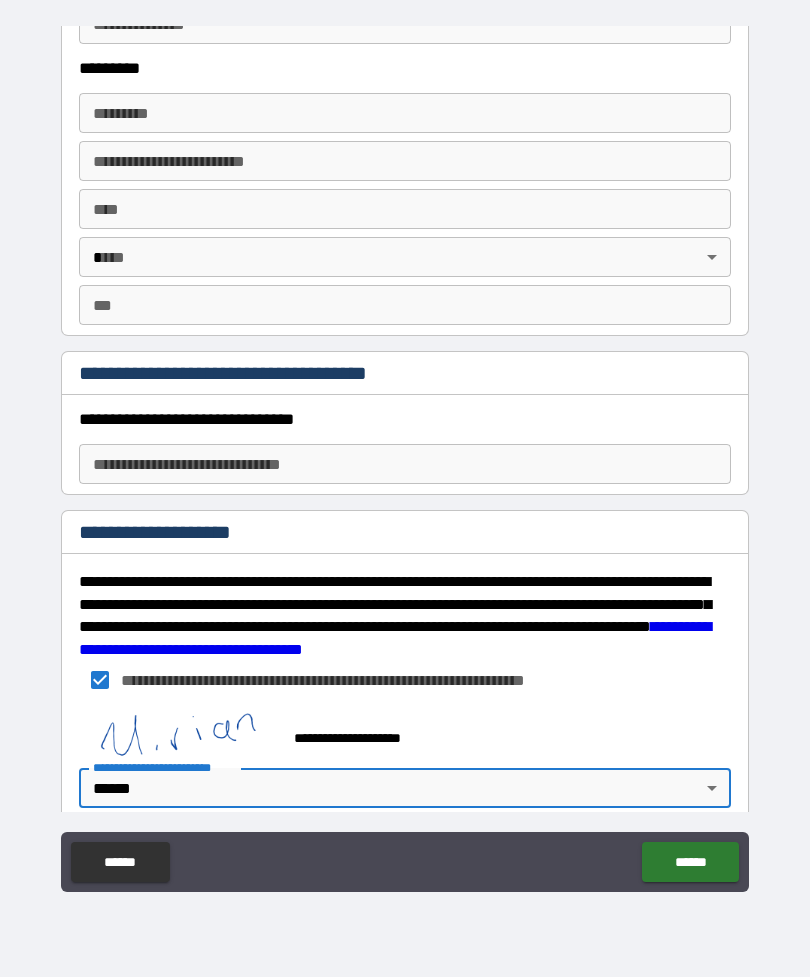 click on "******" at bounding box center [690, 862] 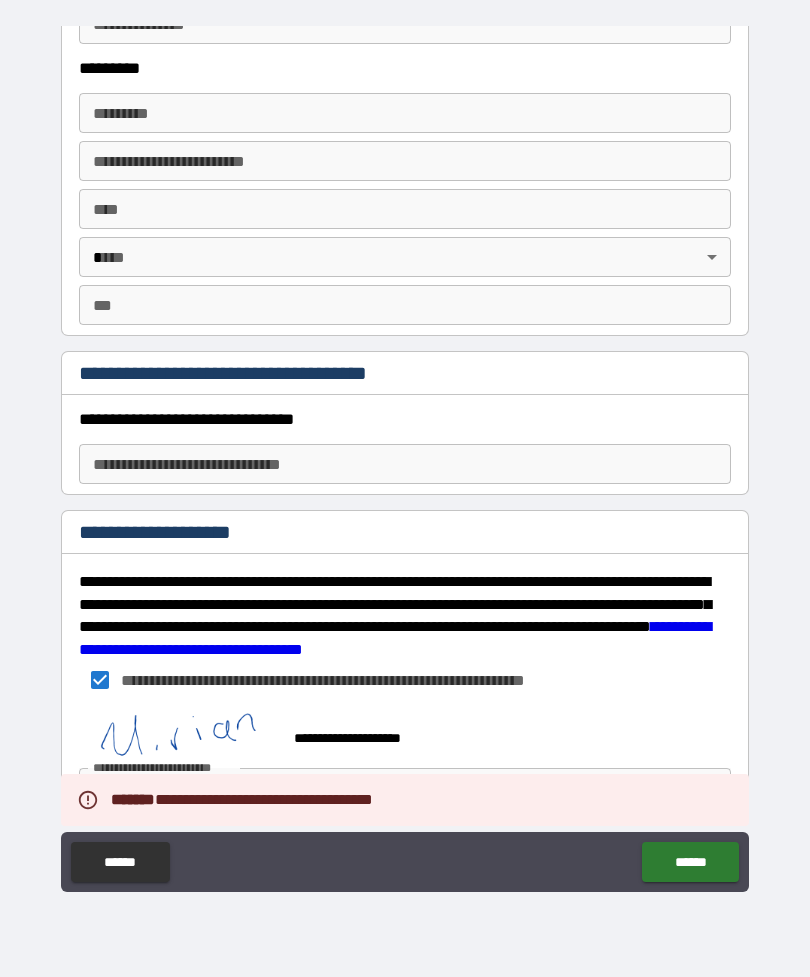 click on "**********" at bounding box center [405, 459] 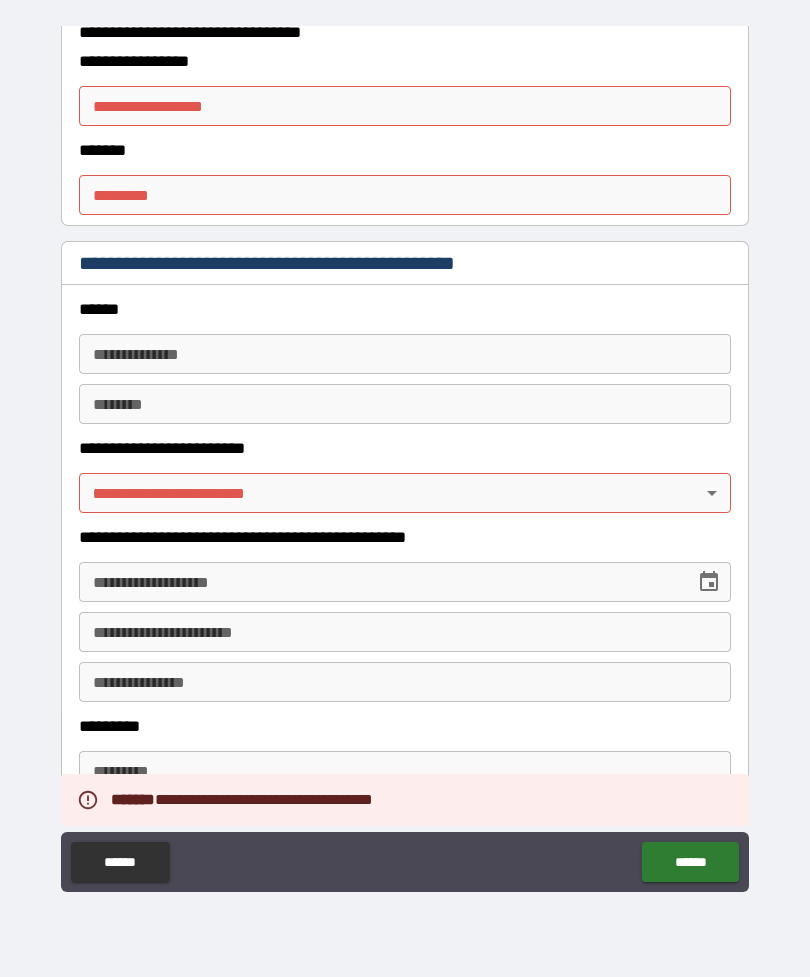 scroll, scrollTop: 2068, scrollLeft: 0, axis: vertical 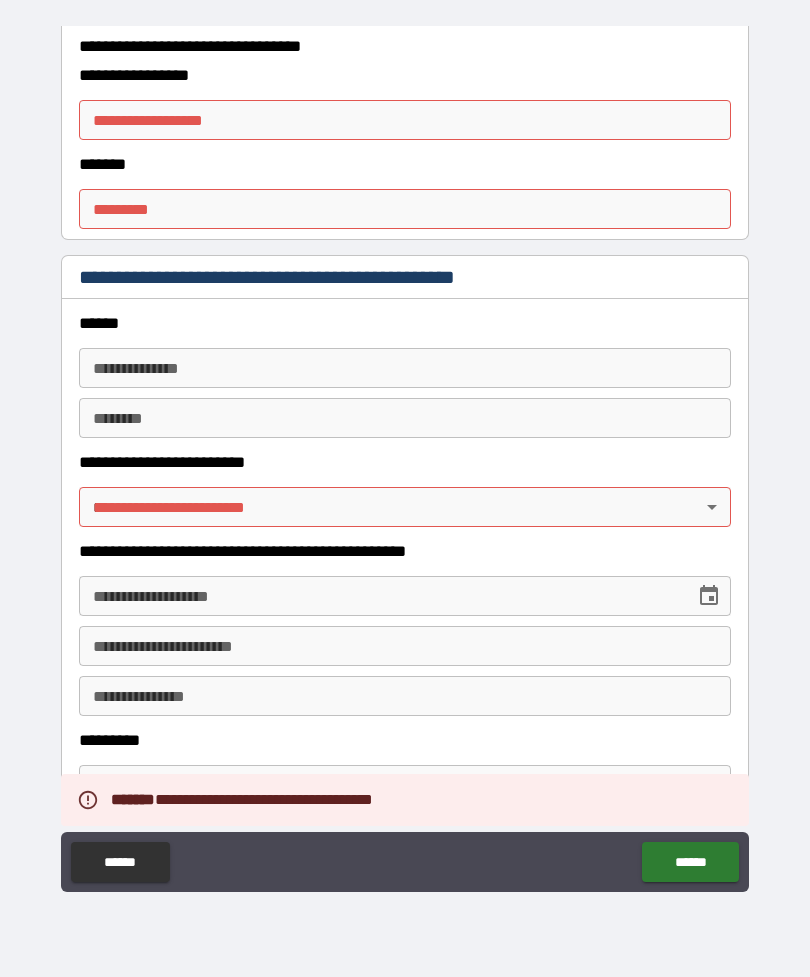 click on "**********" at bounding box center (405, 456) 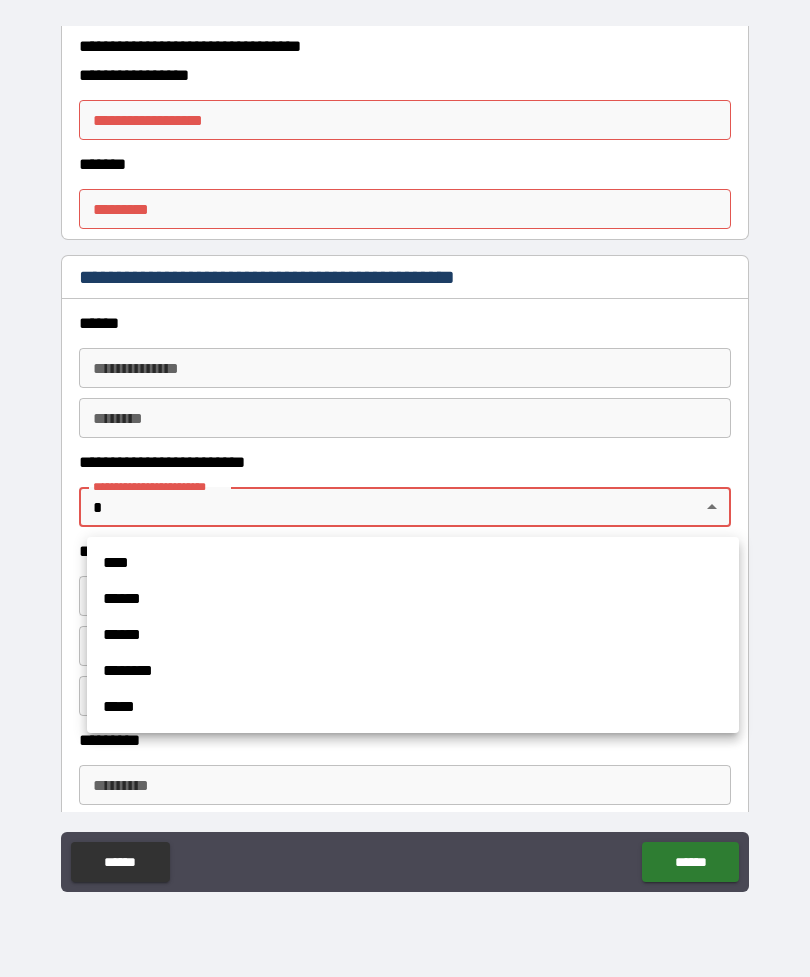 click on "******" at bounding box center [413, 599] 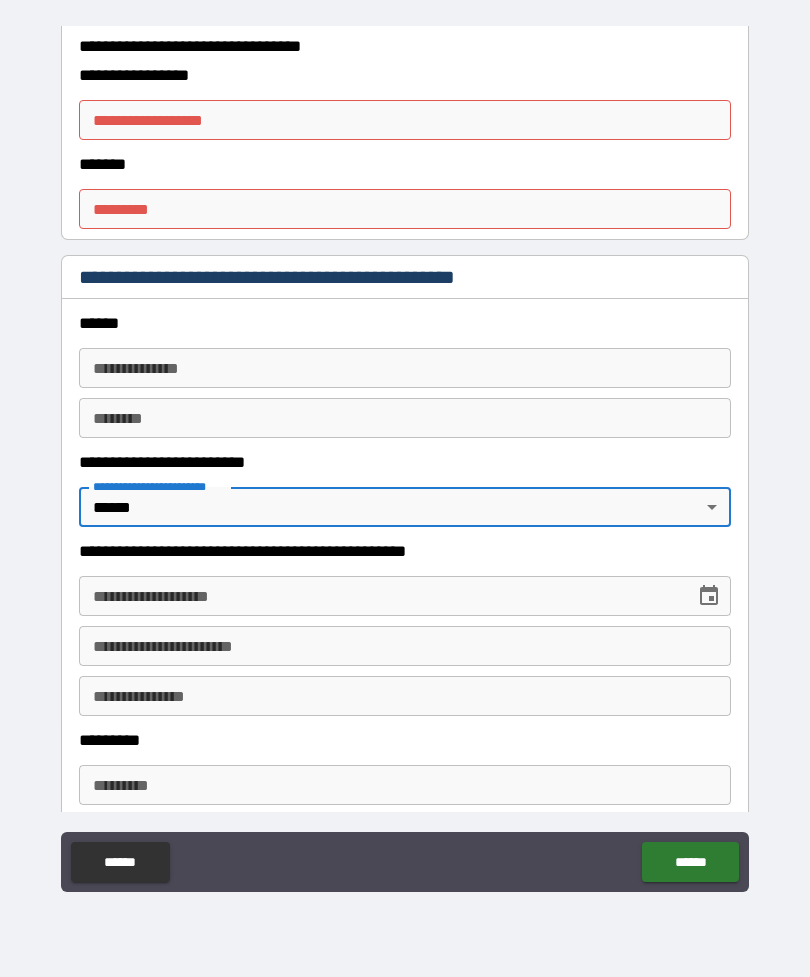 type on "*" 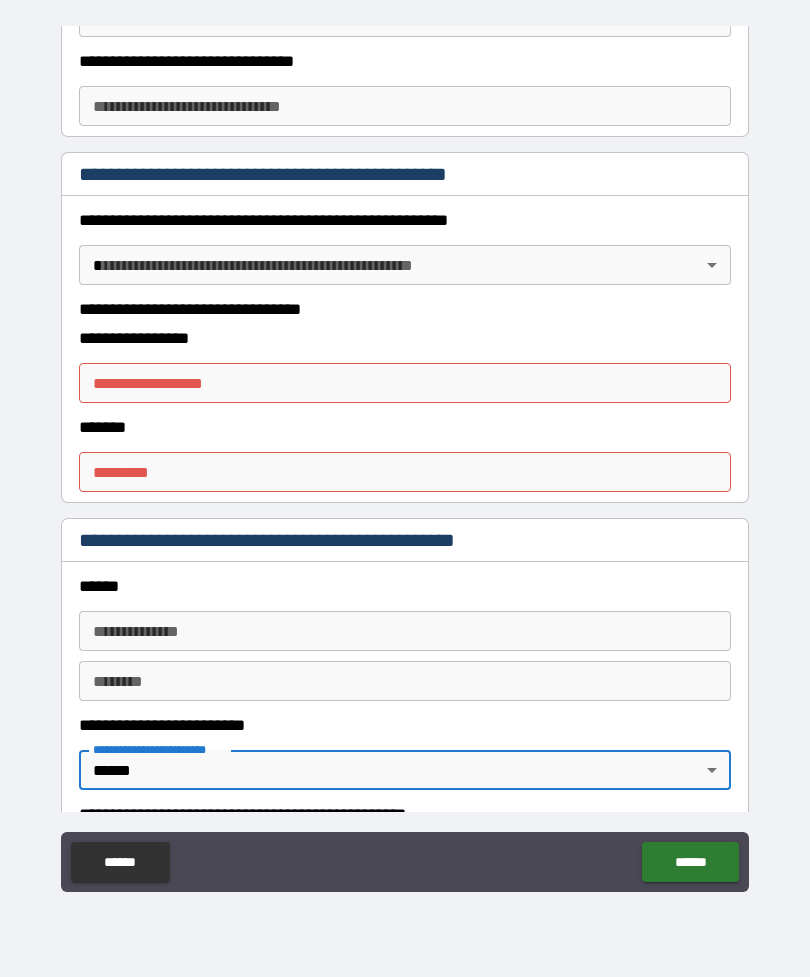 scroll, scrollTop: 1804, scrollLeft: 0, axis: vertical 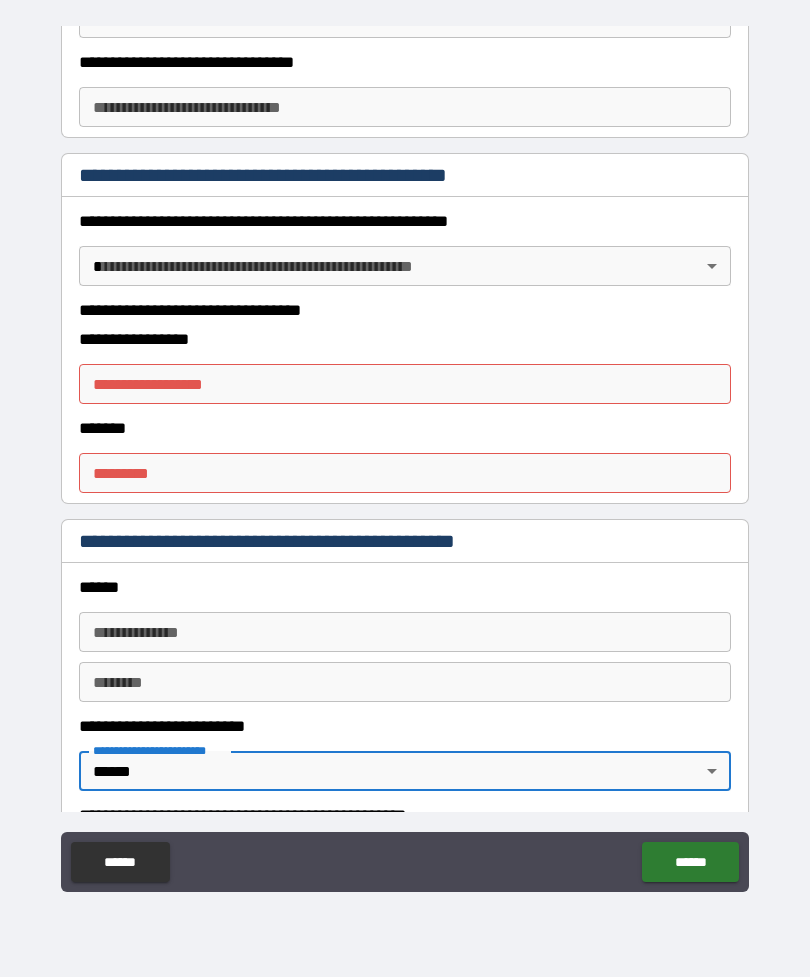 click on "******" at bounding box center [690, 862] 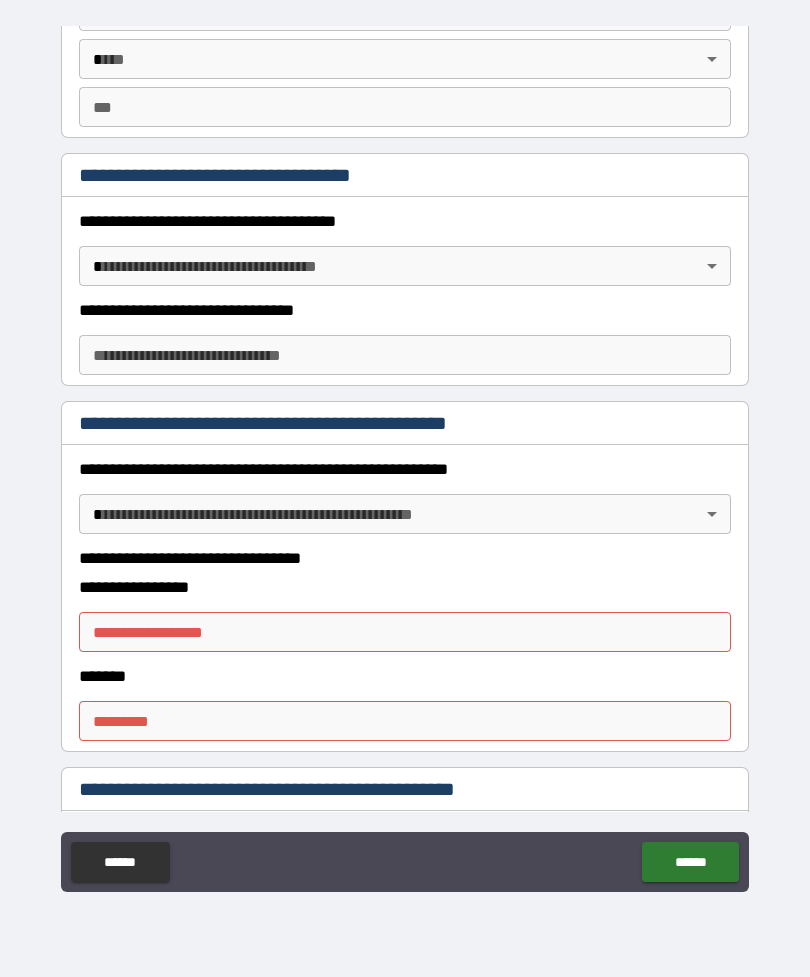 scroll, scrollTop: 1555, scrollLeft: 0, axis: vertical 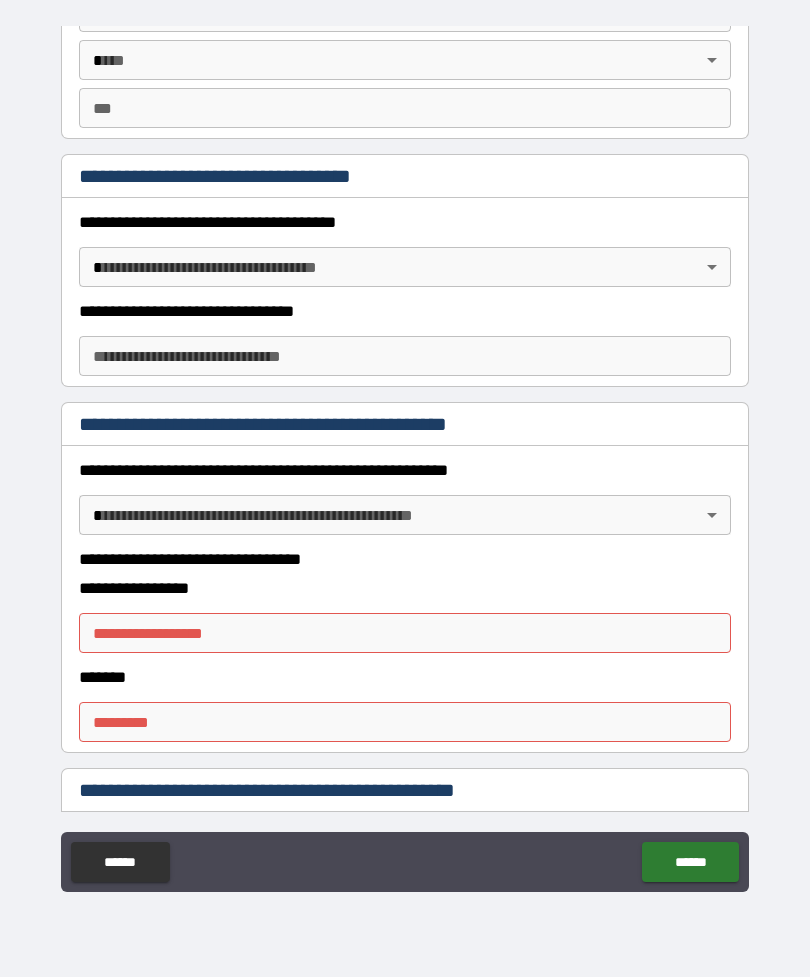 click on "**********" at bounding box center [405, 456] 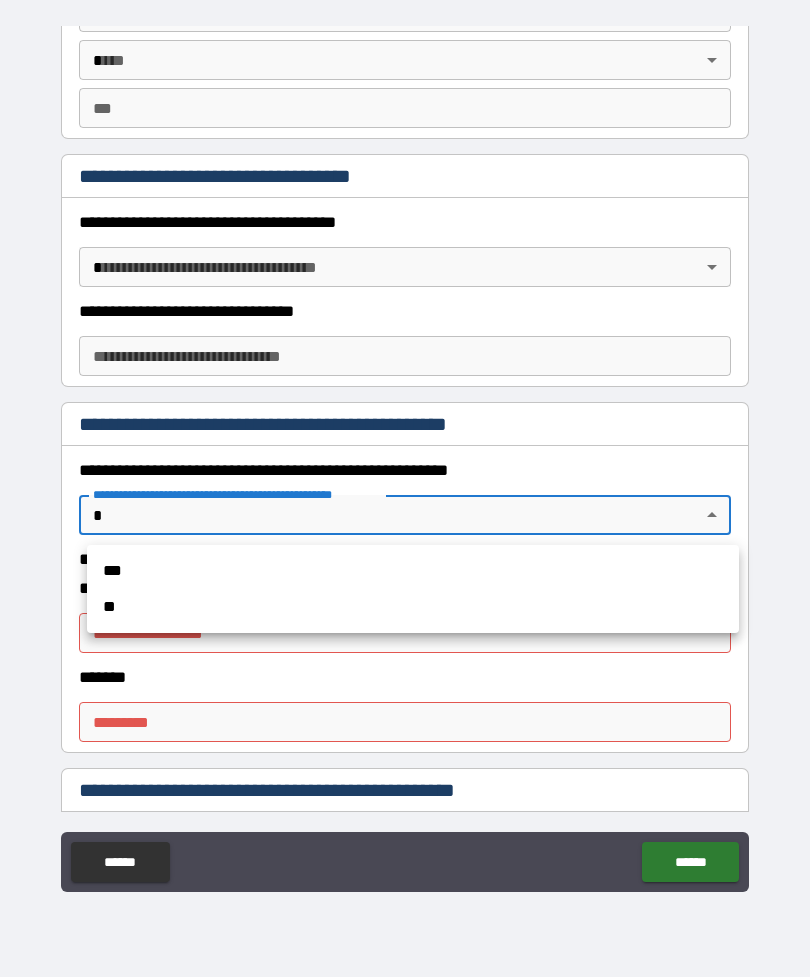 click on "**" at bounding box center [413, 607] 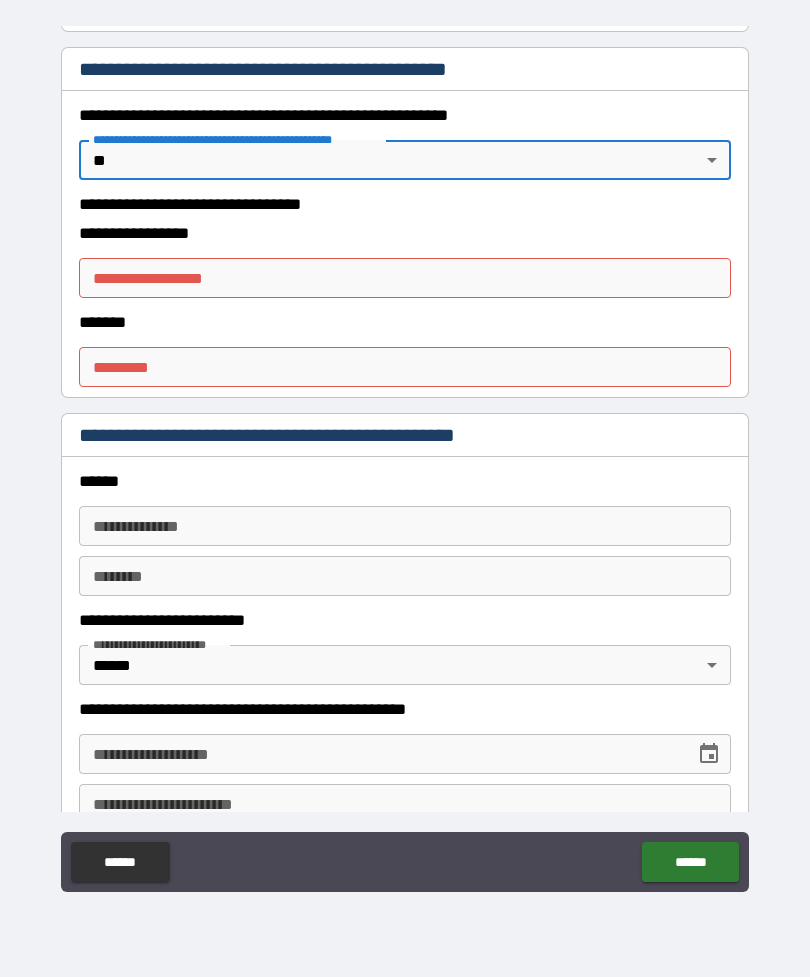 click on "******" at bounding box center (690, 862) 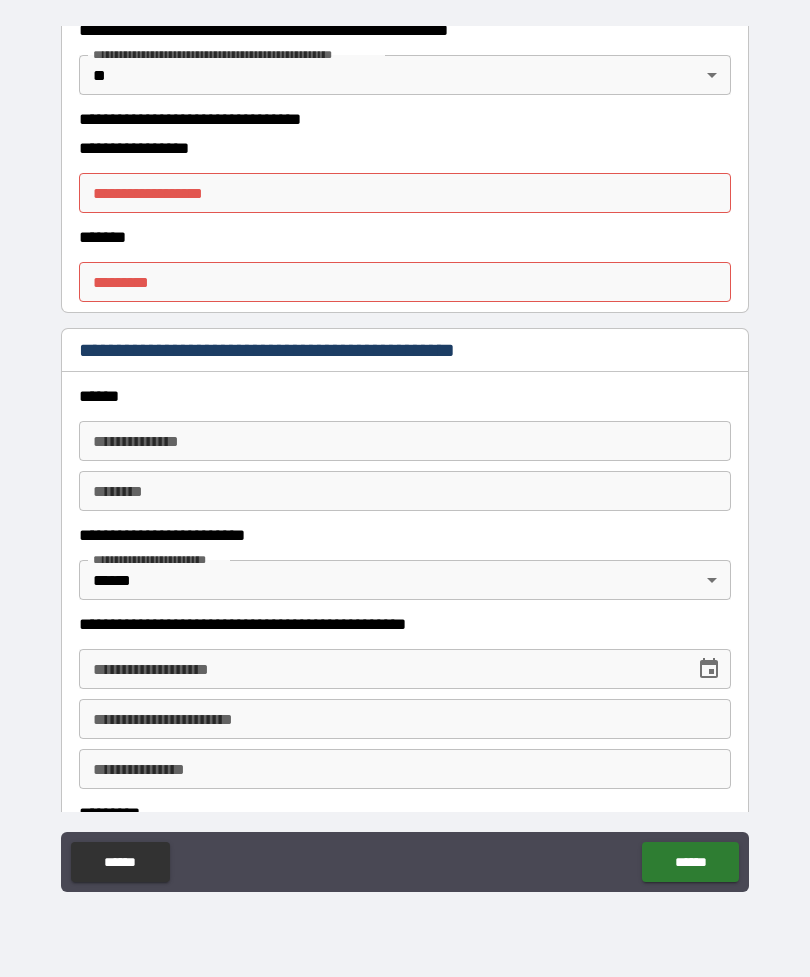 scroll, scrollTop: 1973, scrollLeft: 0, axis: vertical 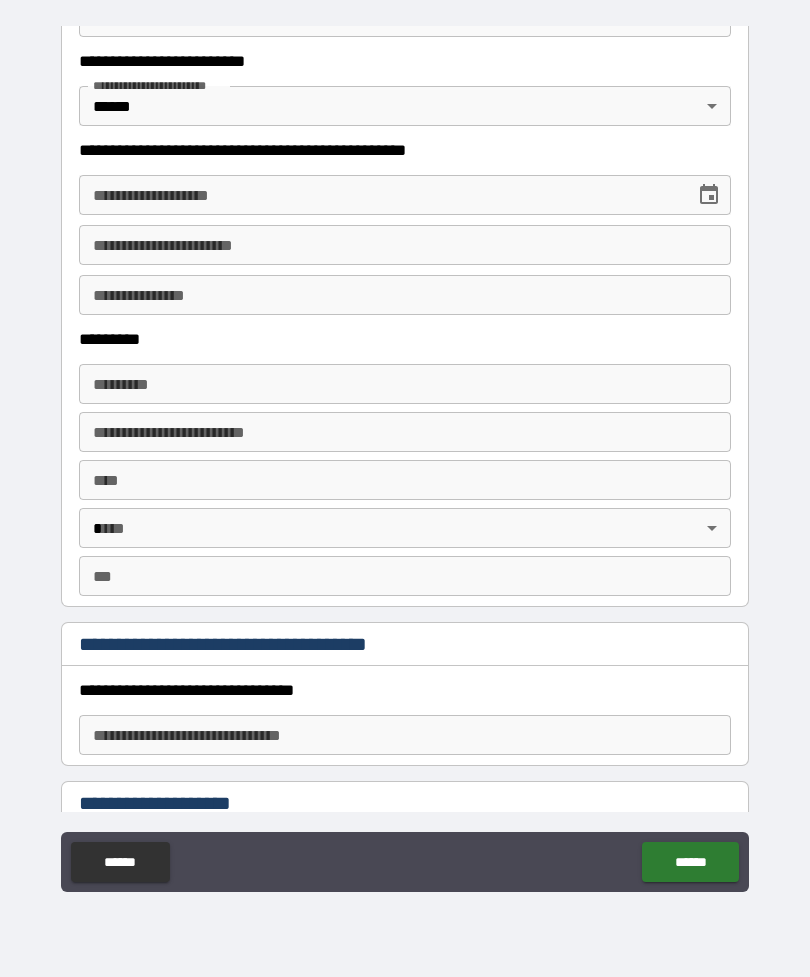 click on "******" at bounding box center (690, 862) 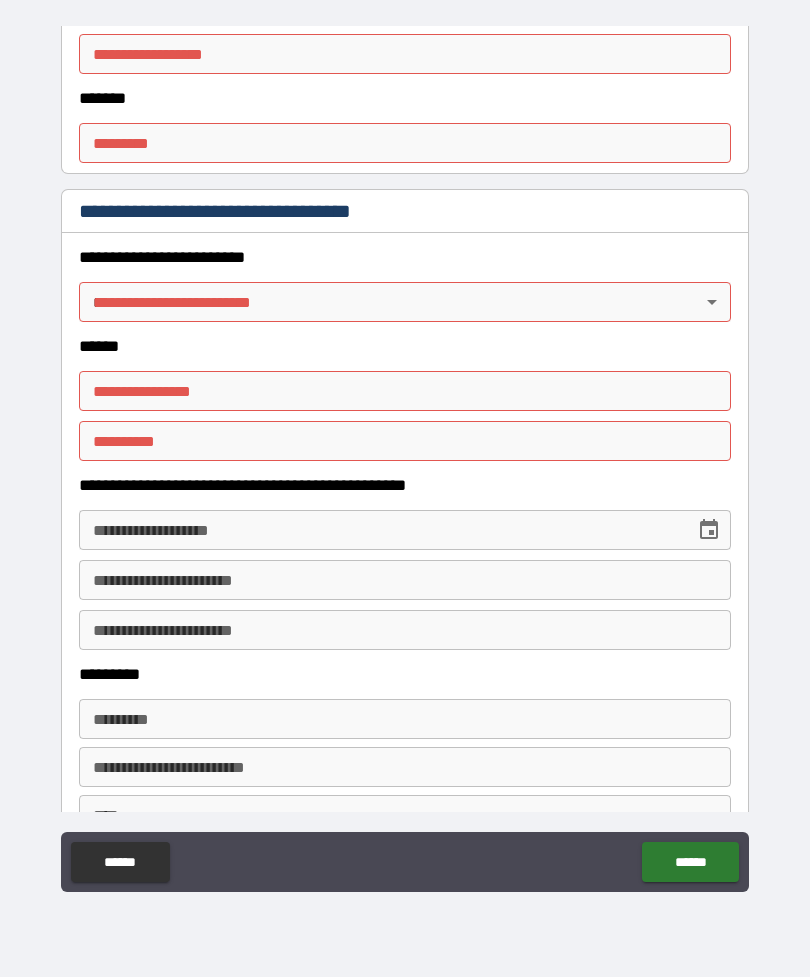 scroll, scrollTop: 740, scrollLeft: 0, axis: vertical 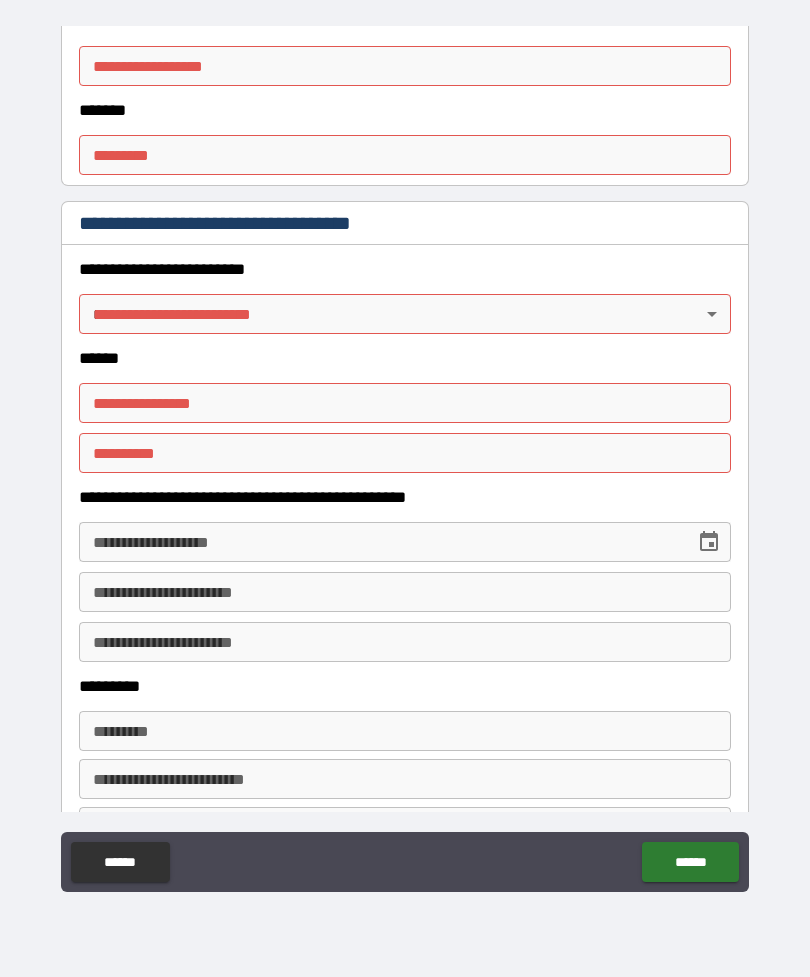 click on "**********" at bounding box center (405, 456) 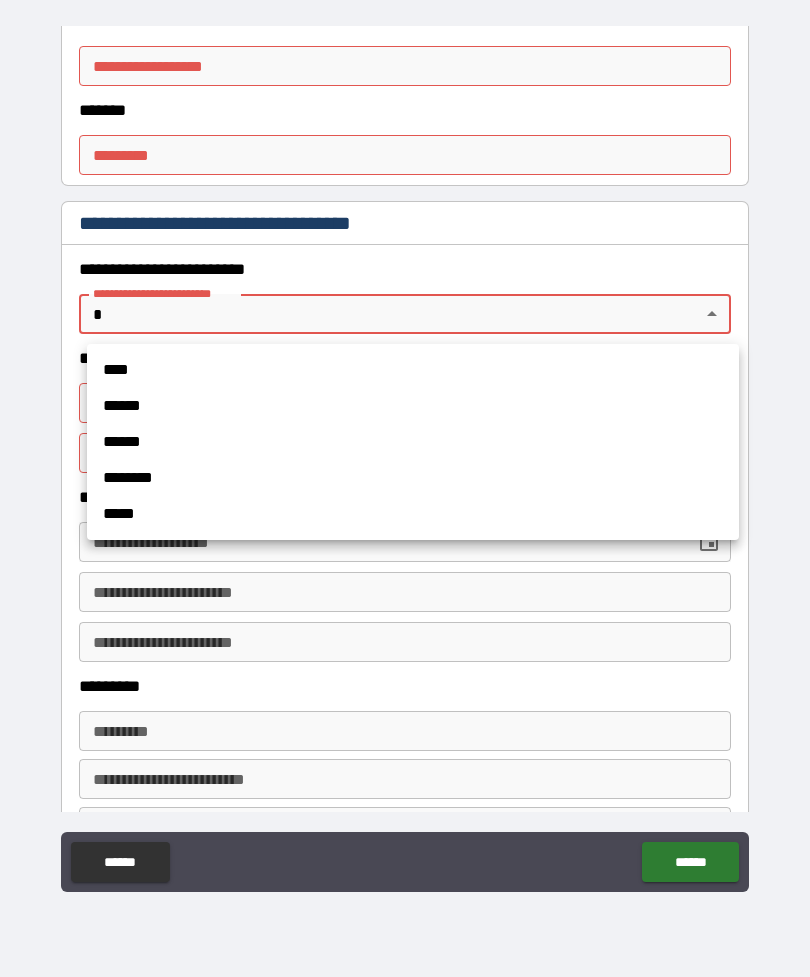 click on "******" at bounding box center [413, 406] 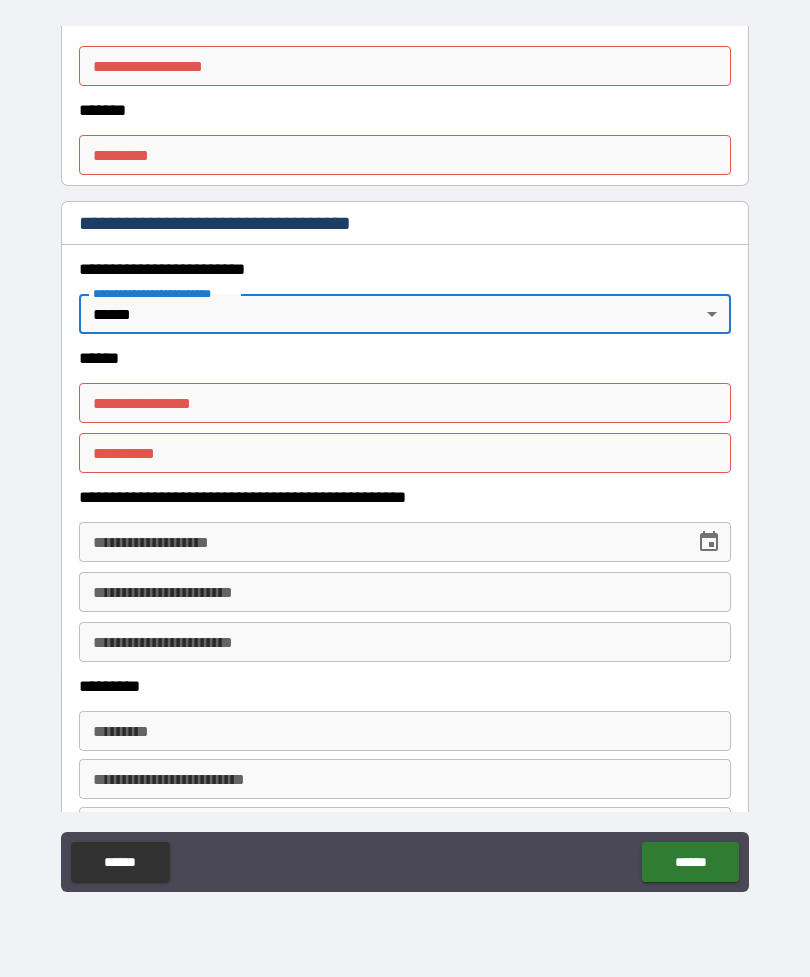 click on "**********" at bounding box center [405, 456] 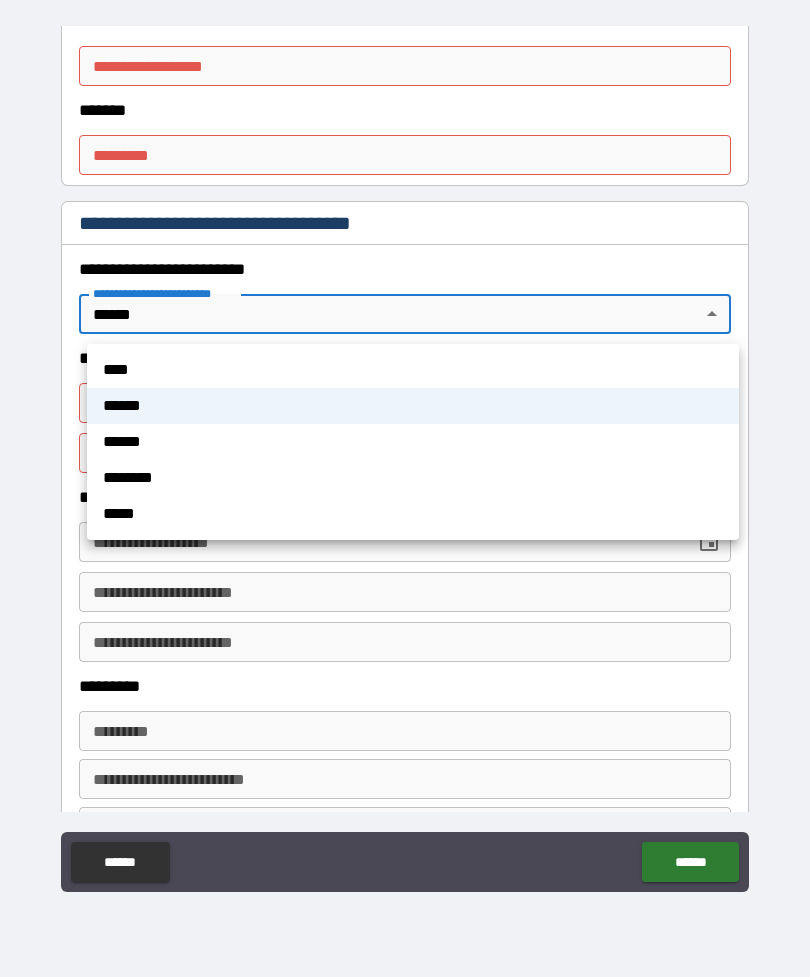 click on "*****" at bounding box center [413, 514] 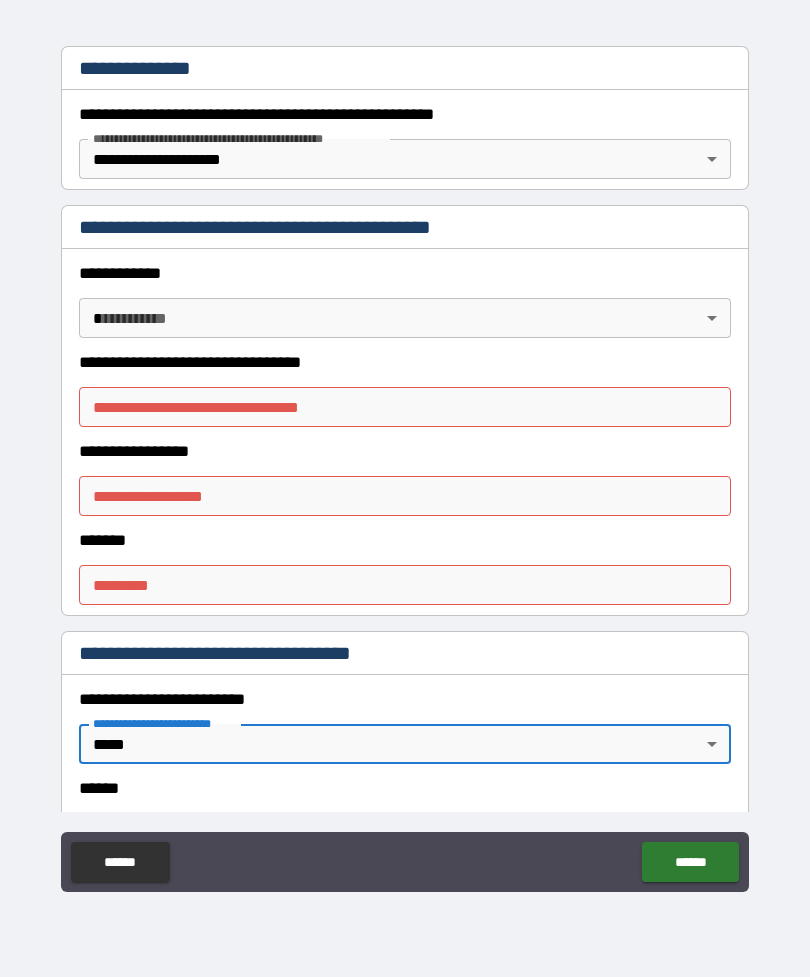 scroll, scrollTop: 311, scrollLeft: 0, axis: vertical 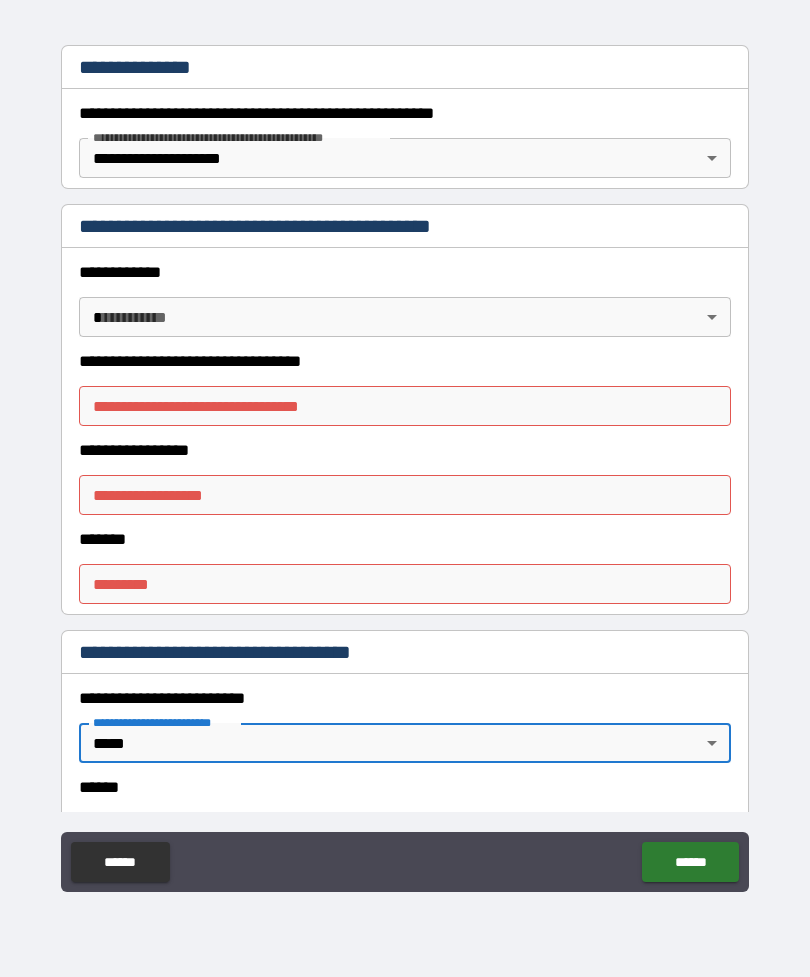 click on "**********" at bounding box center (405, 456) 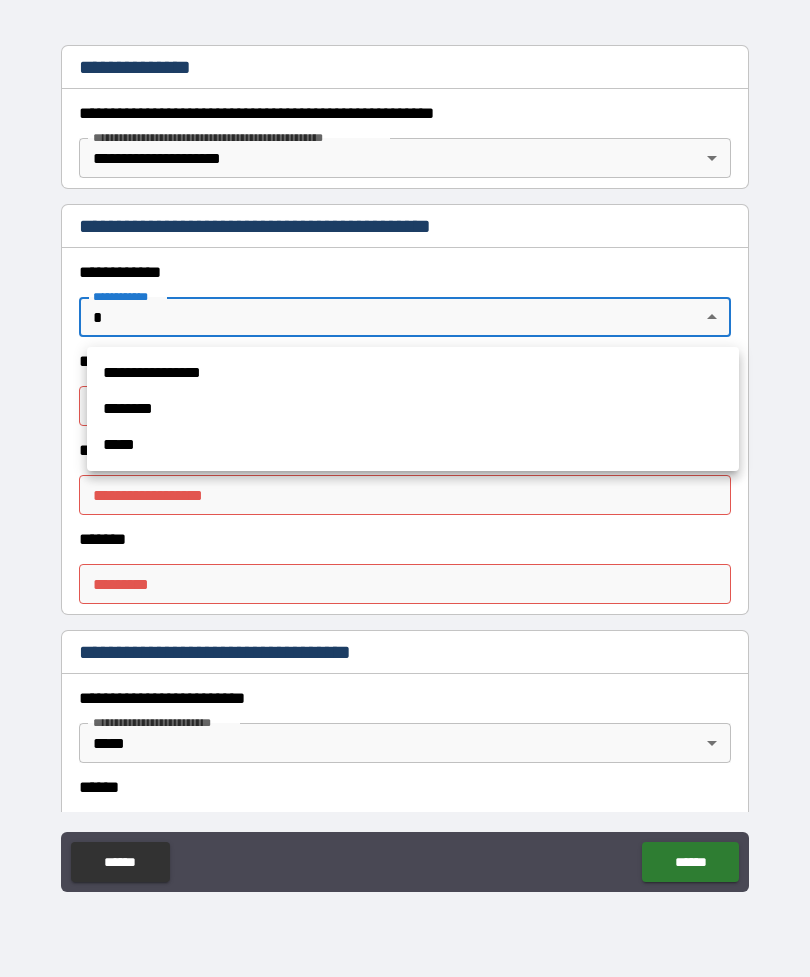 click at bounding box center (405, 488) 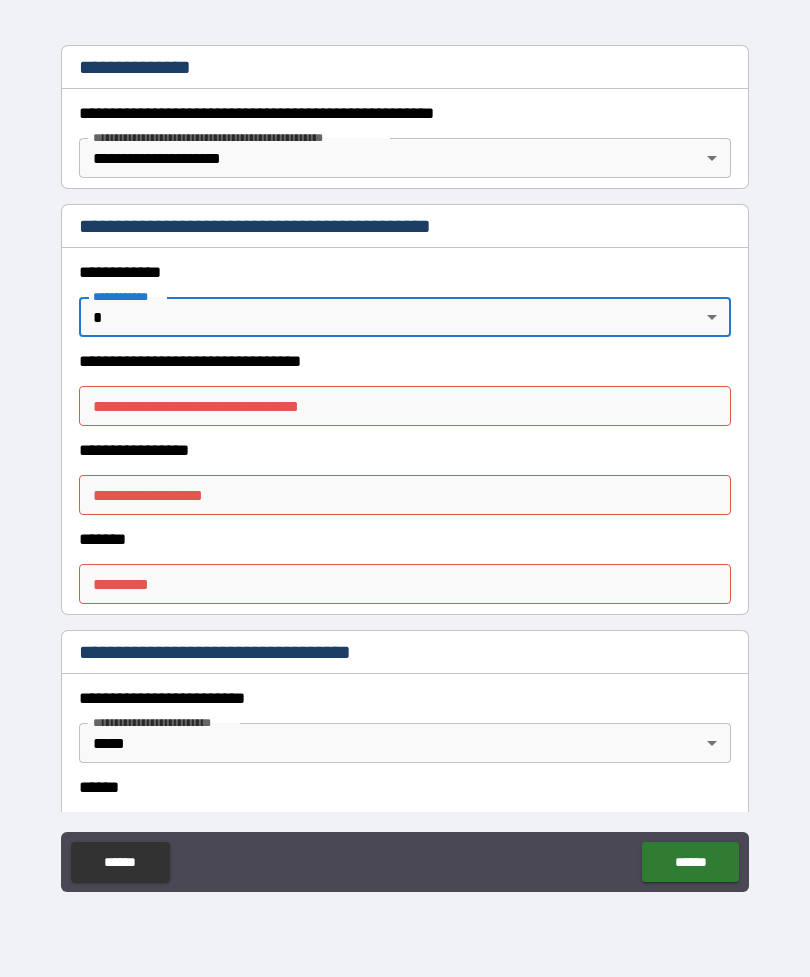 click on "******" at bounding box center (690, 862) 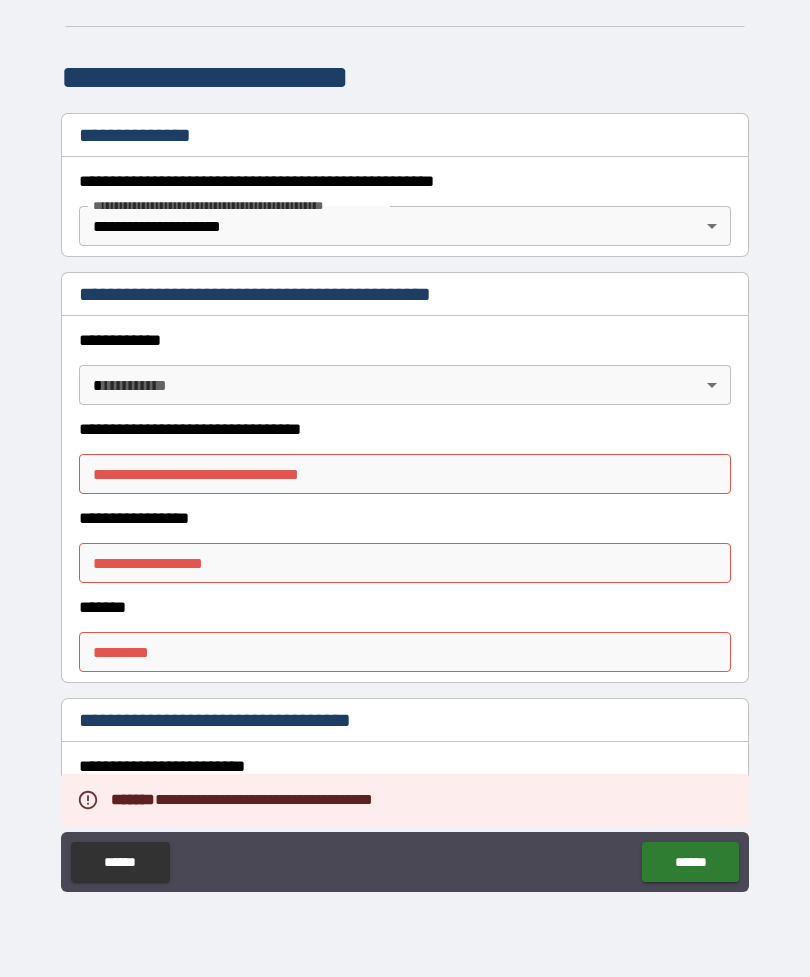 scroll, scrollTop: 245, scrollLeft: 0, axis: vertical 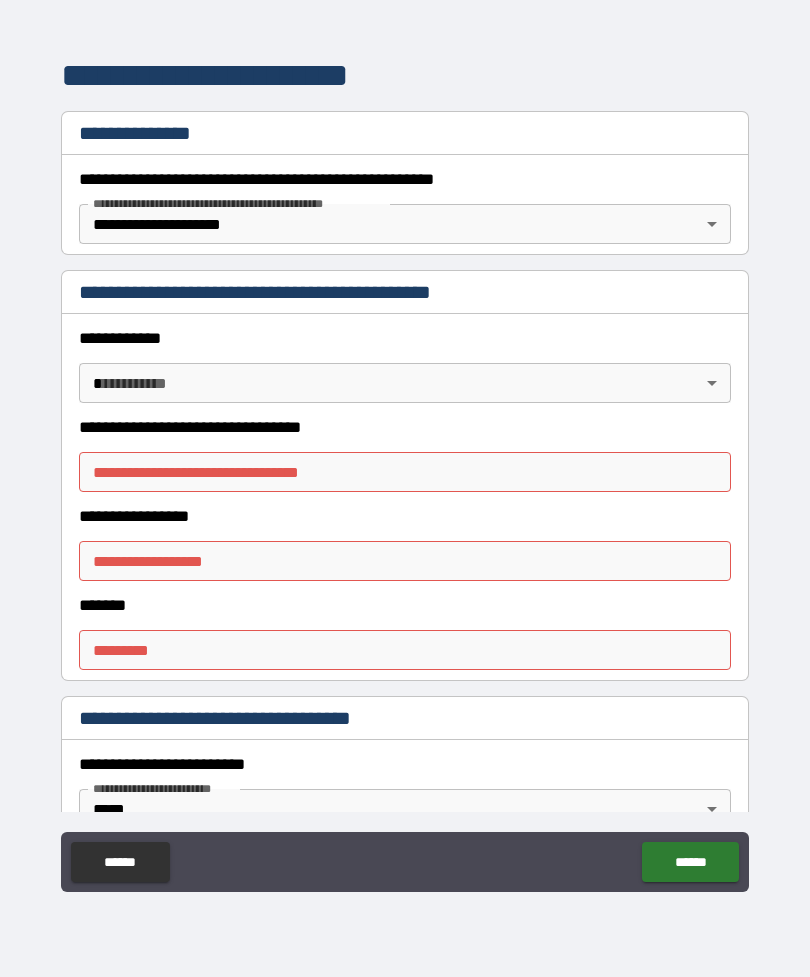 click on "**********" at bounding box center [405, 456] 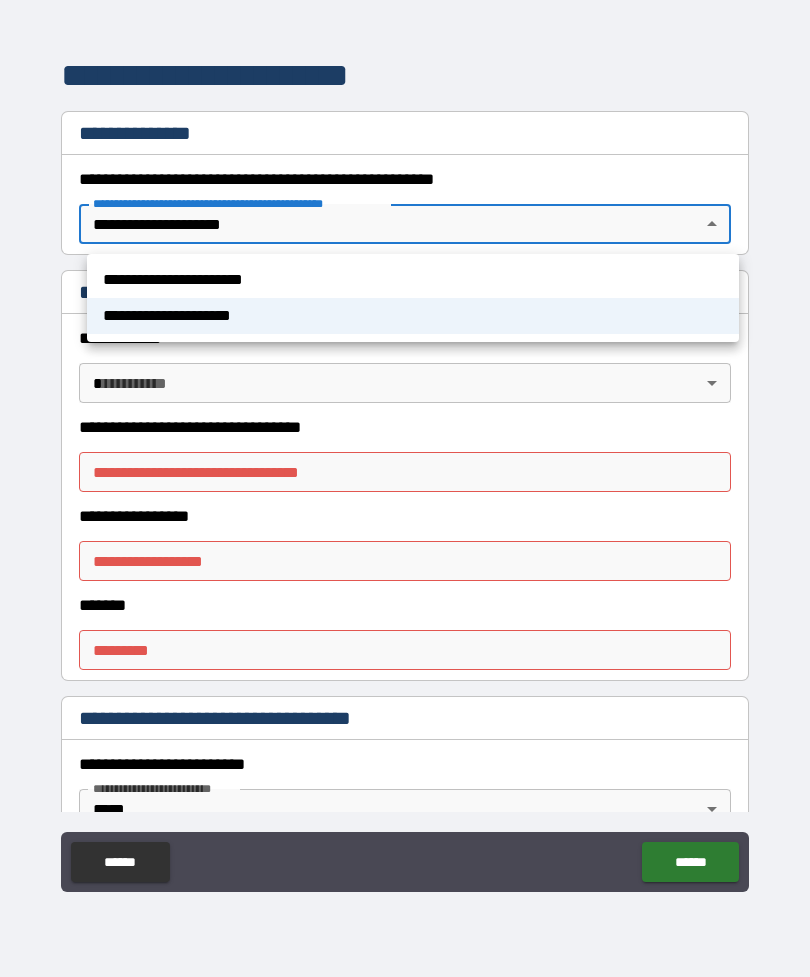 click at bounding box center [405, 488] 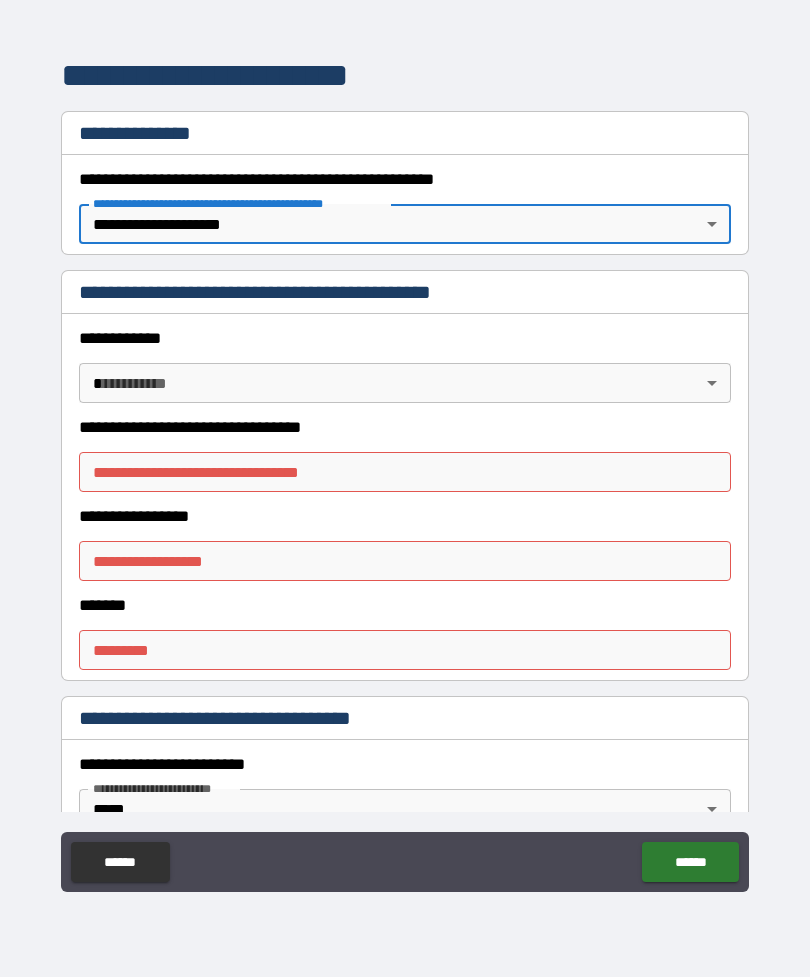 click on "******" at bounding box center (690, 862) 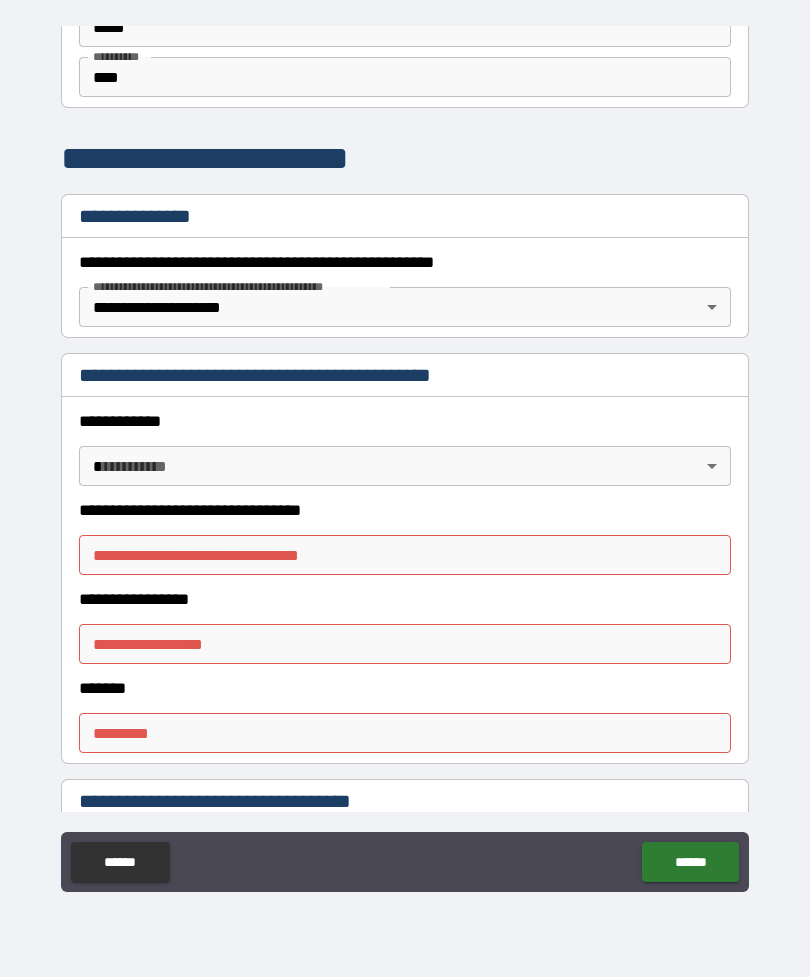 scroll, scrollTop: 162, scrollLeft: 0, axis: vertical 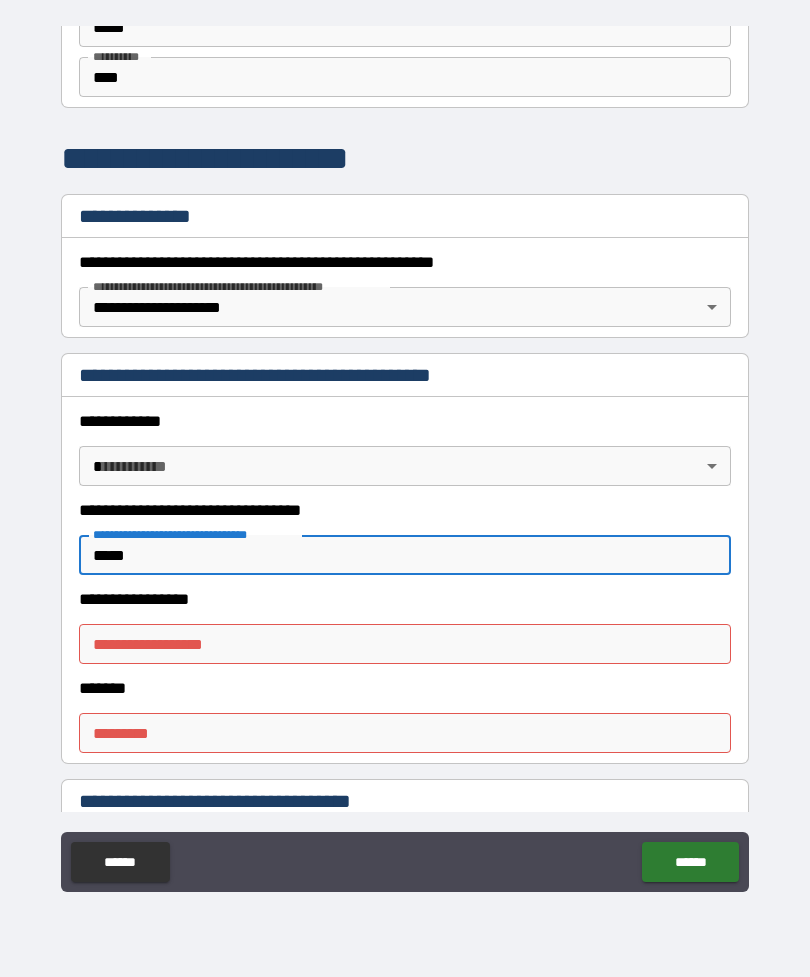 type on "*****" 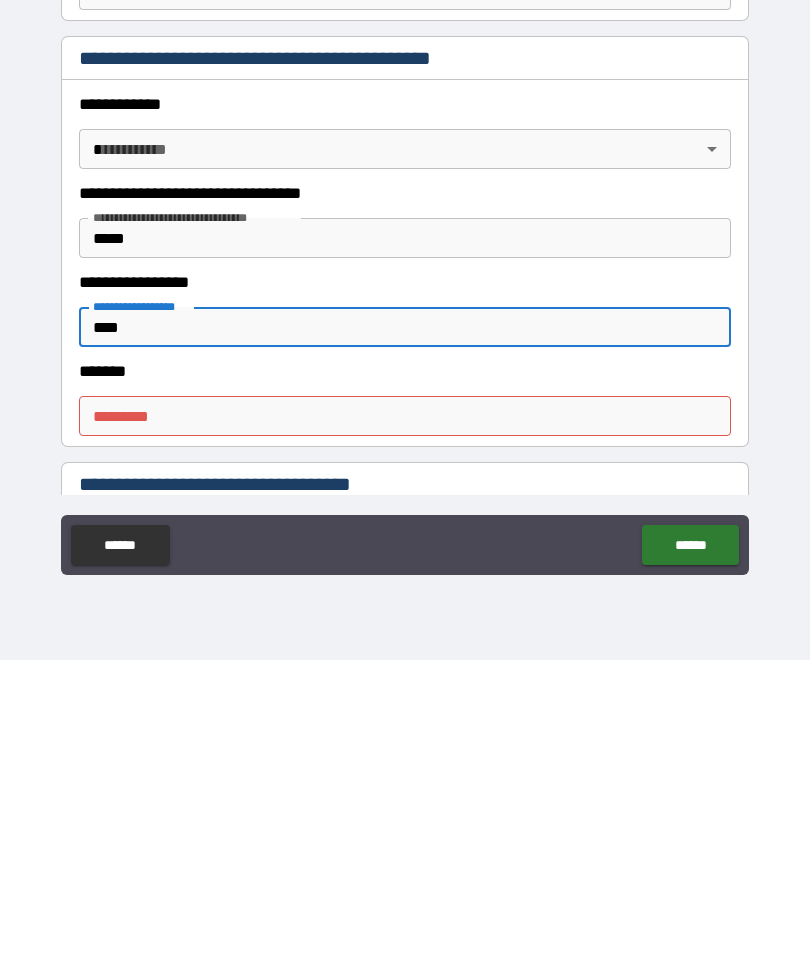 type on "****" 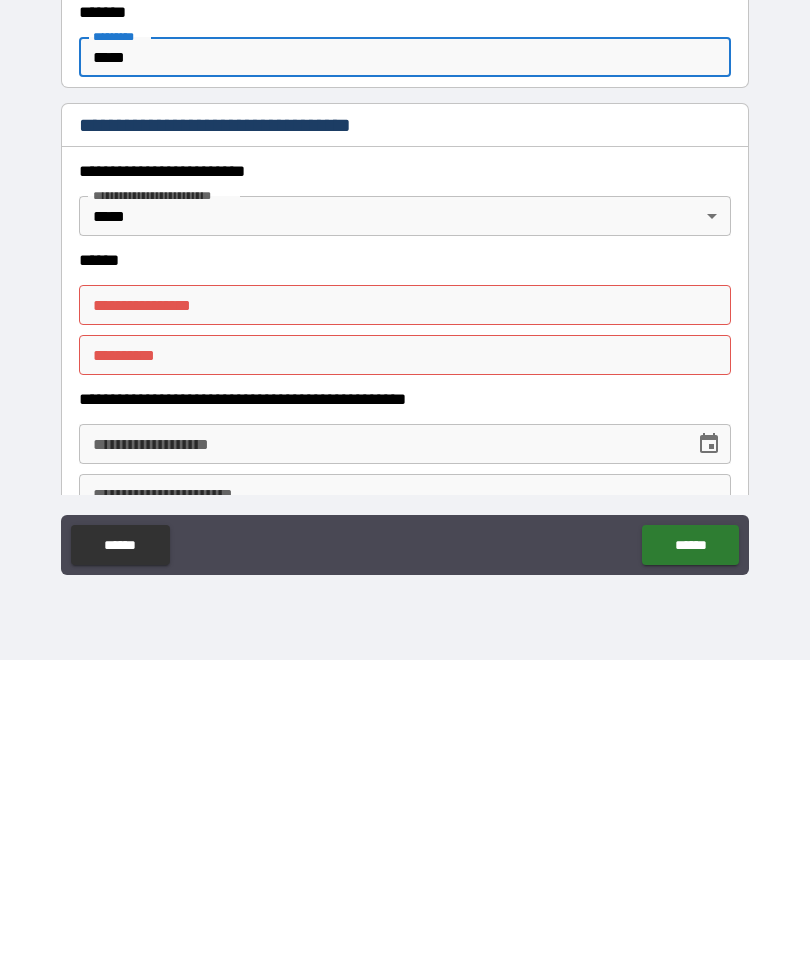 scroll, scrollTop: 531, scrollLeft: 0, axis: vertical 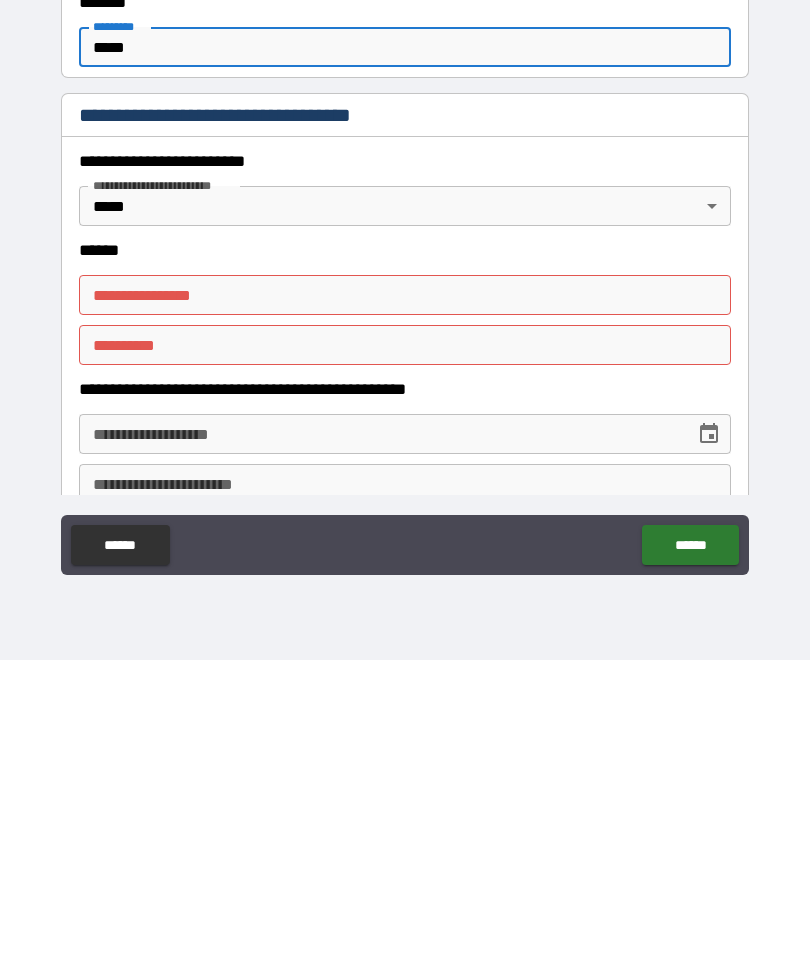 type on "*****" 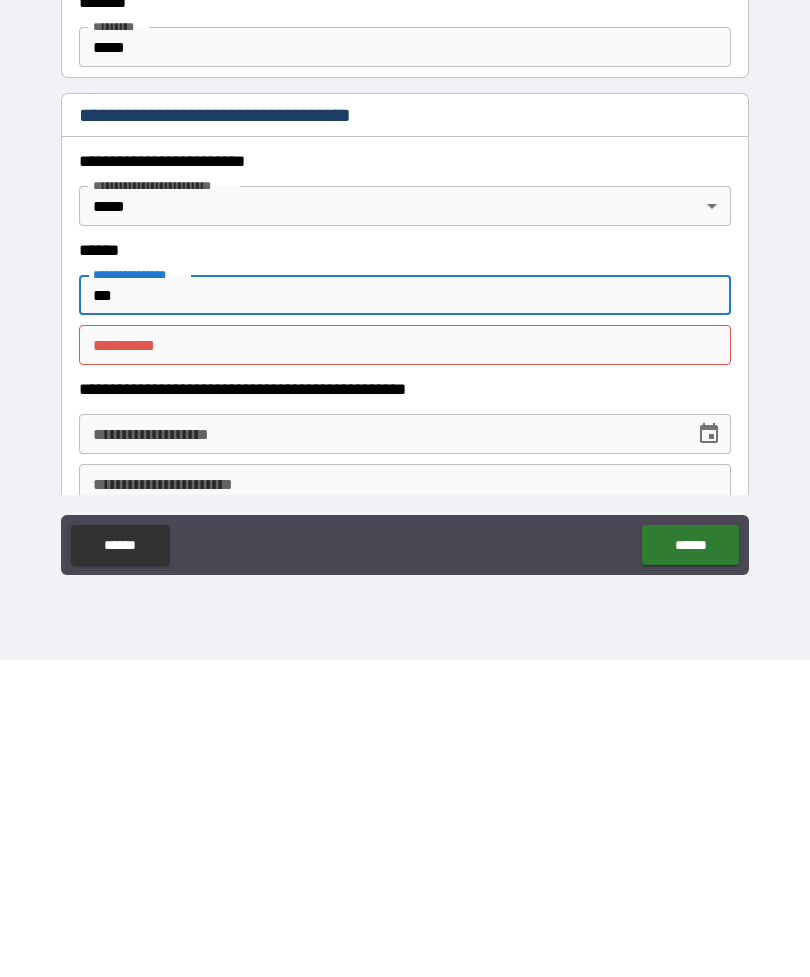 type on "***" 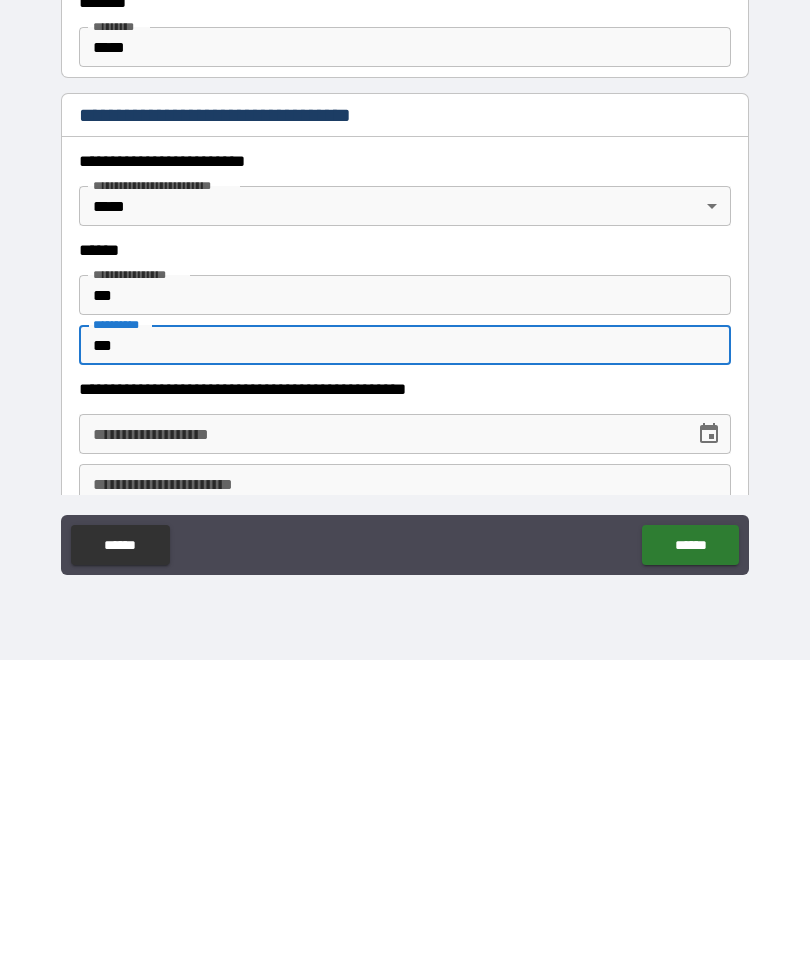 type on "***" 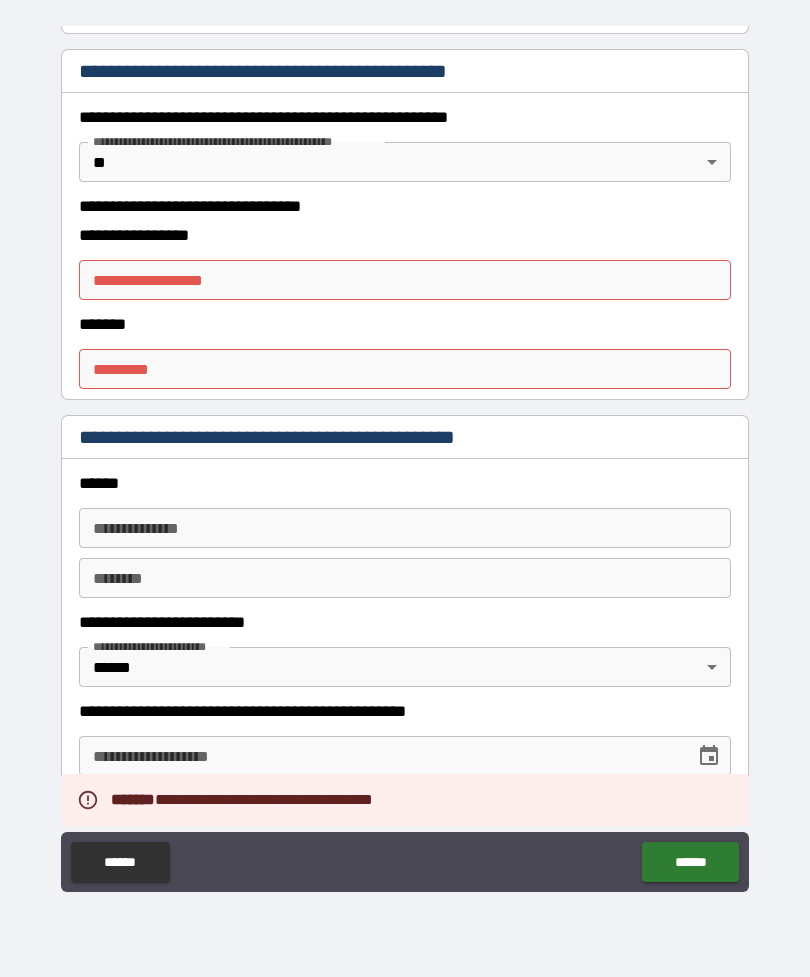 scroll, scrollTop: 1895, scrollLeft: 0, axis: vertical 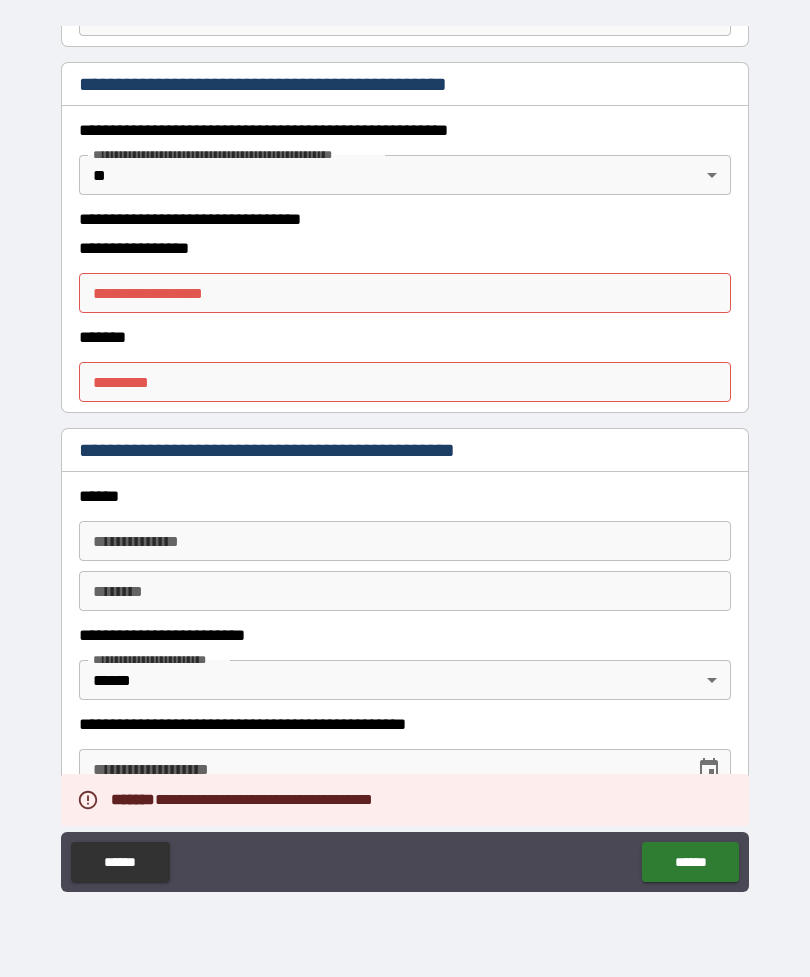 click on "**********" at bounding box center [405, 293] 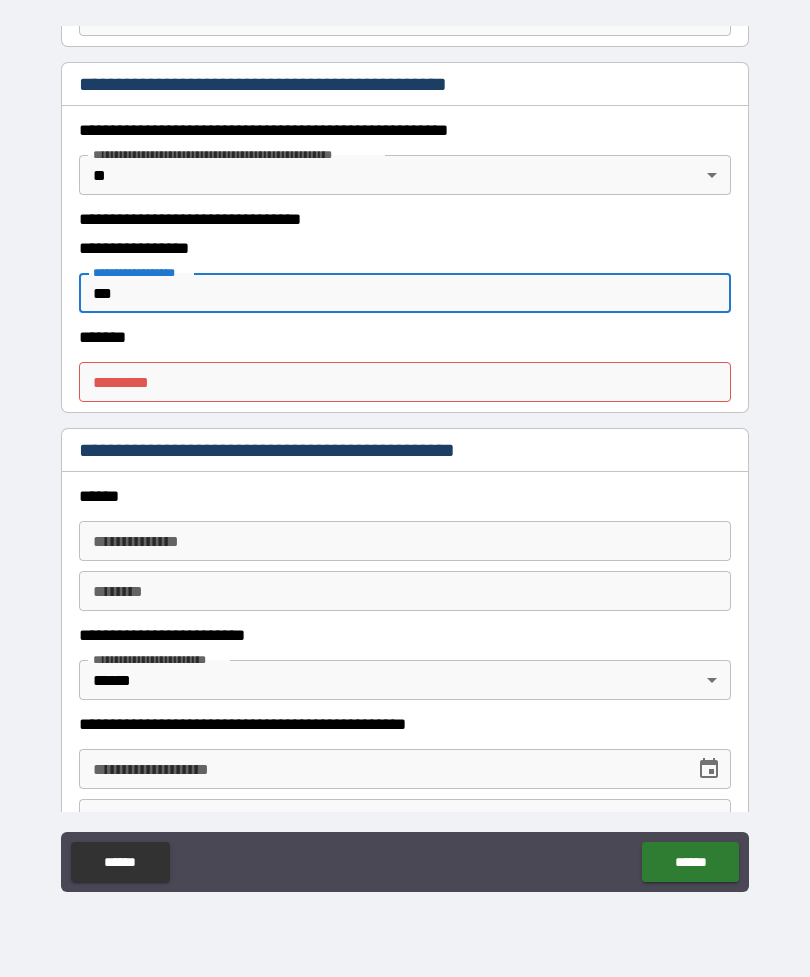 type on "***" 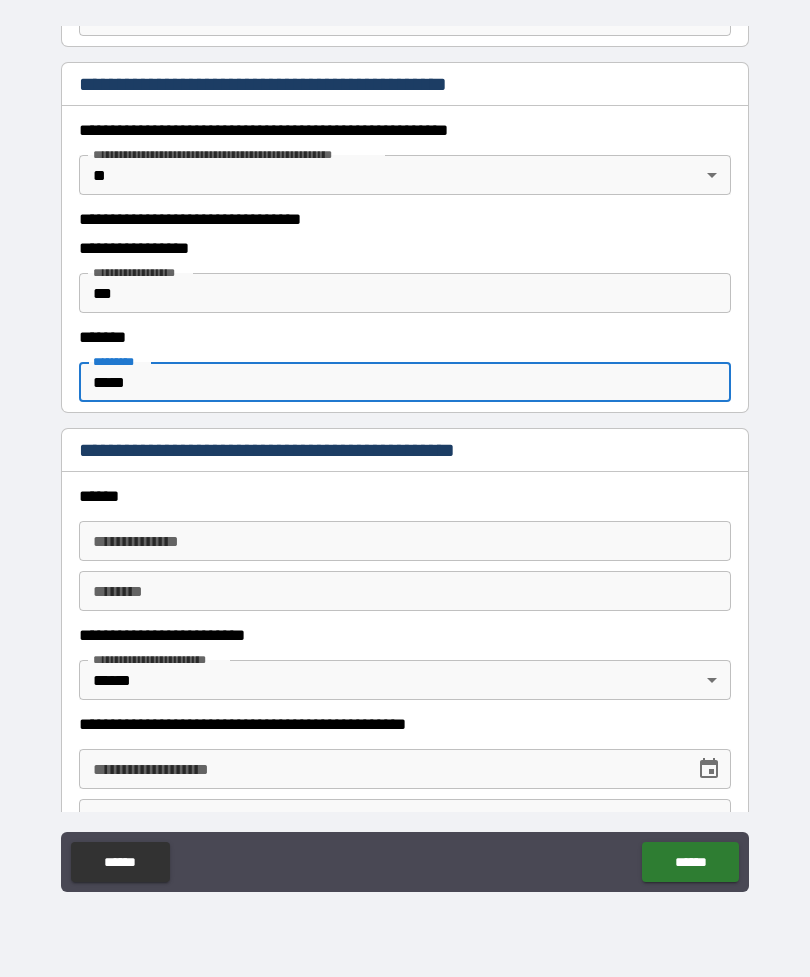 type on "*****" 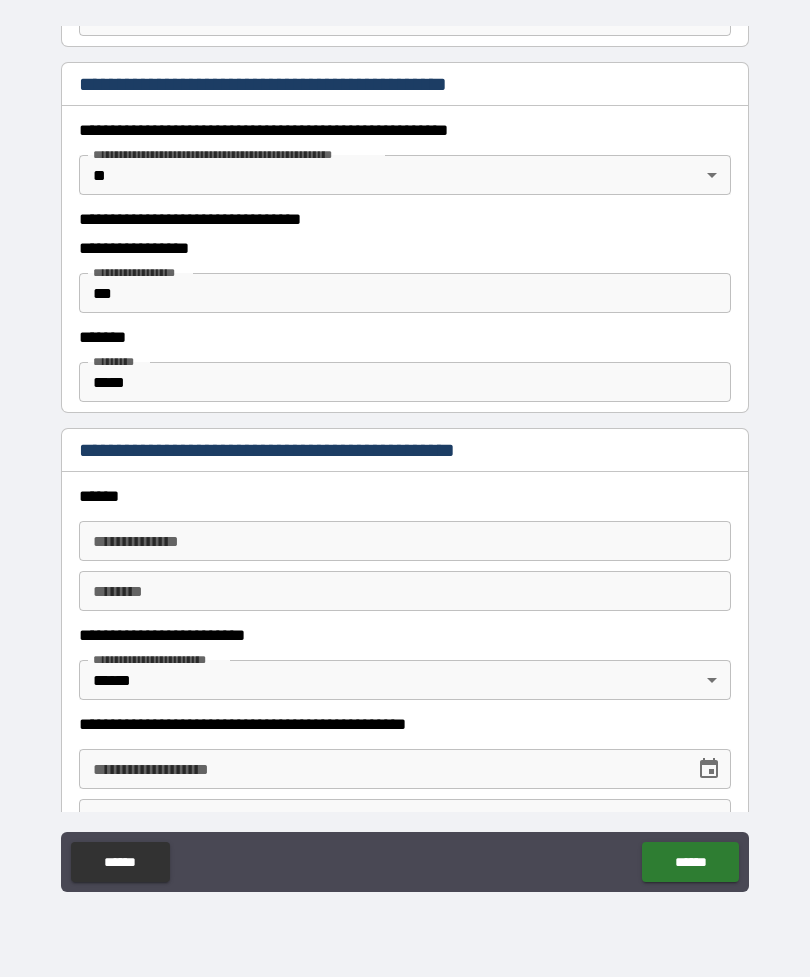 click on "******" at bounding box center [690, 862] 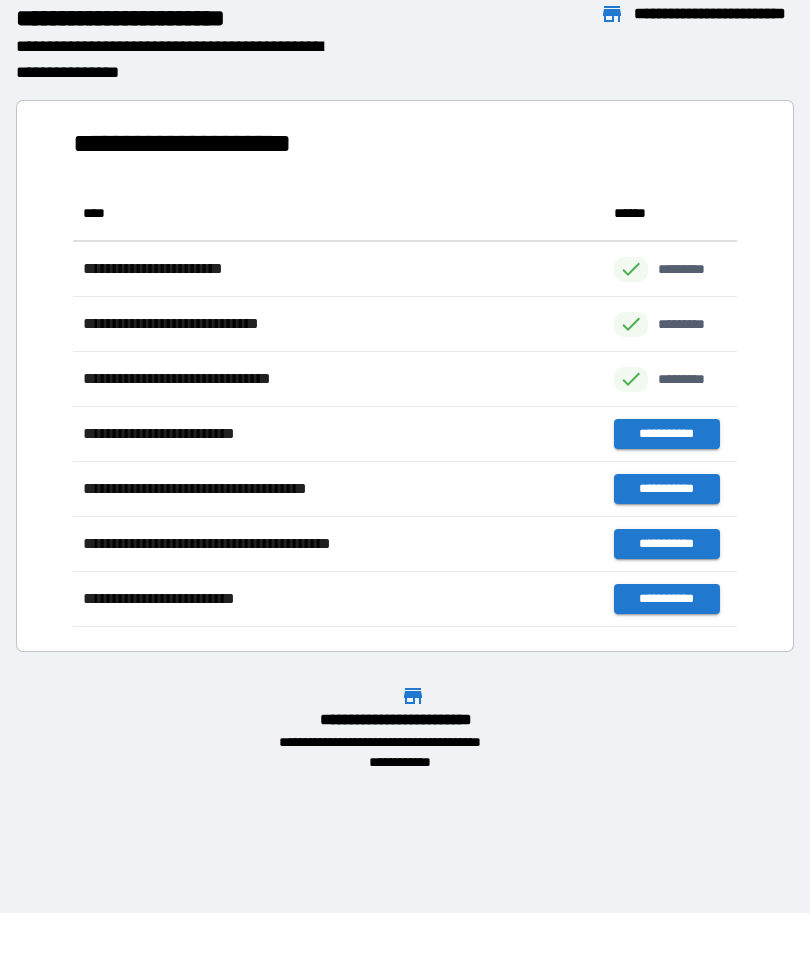 scroll, scrollTop: 1, scrollLeft: 1, axis: both 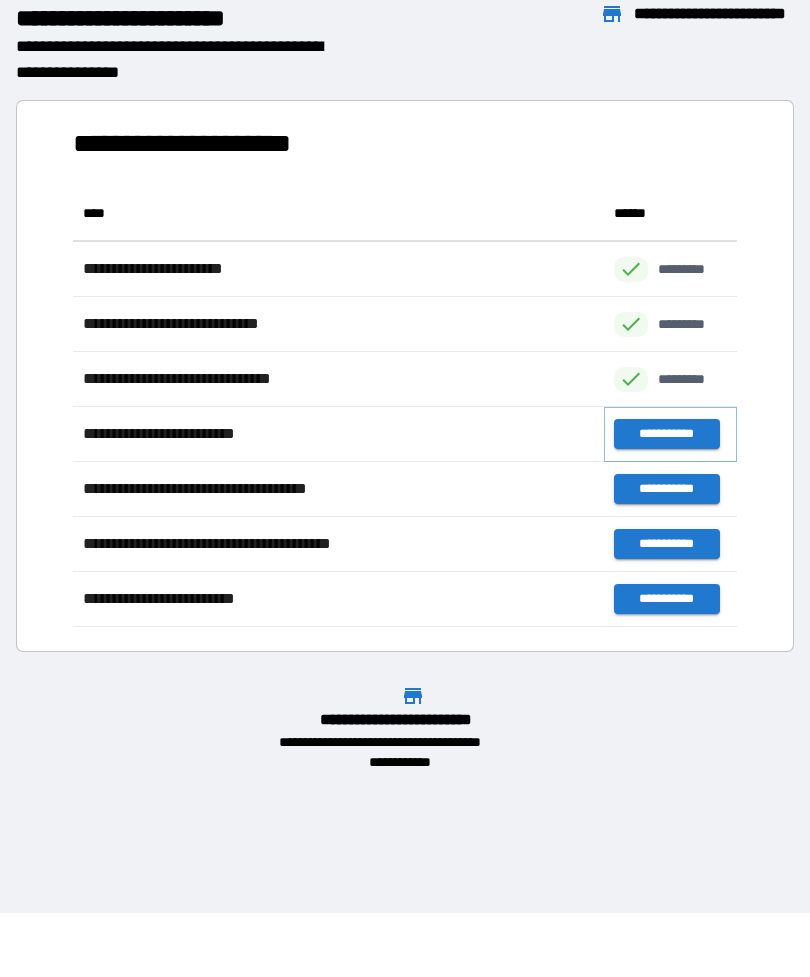 click on "**********" at bounding box center (666, 434) 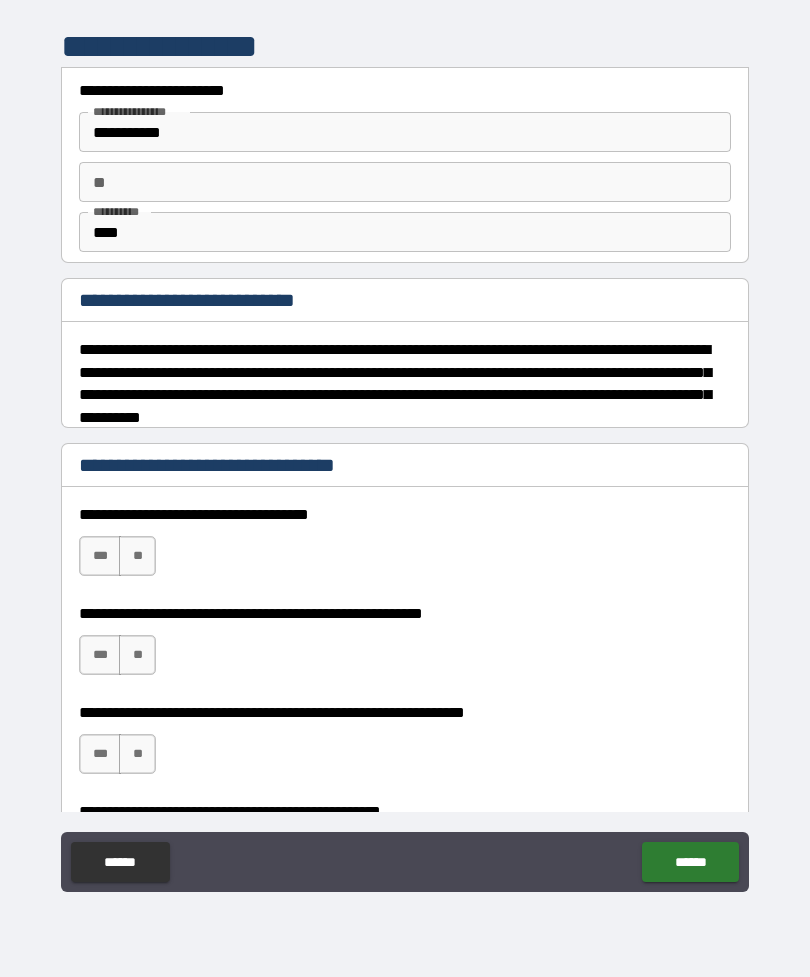 click on "**********" at bounding box center (405, 132) 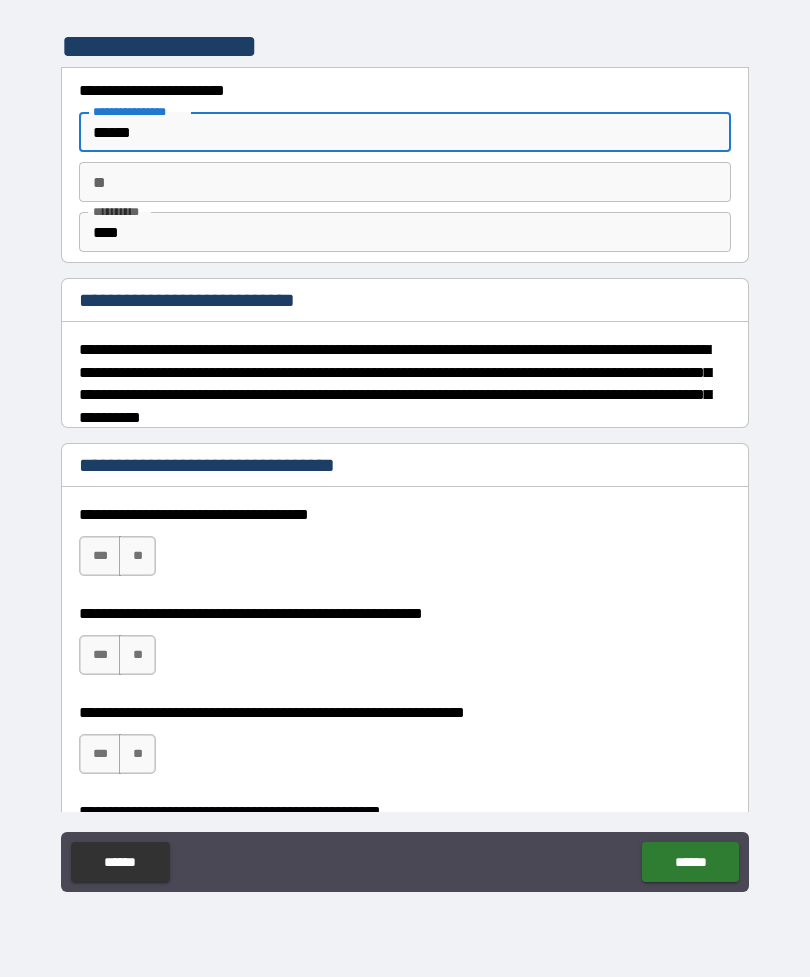 type on "*****" 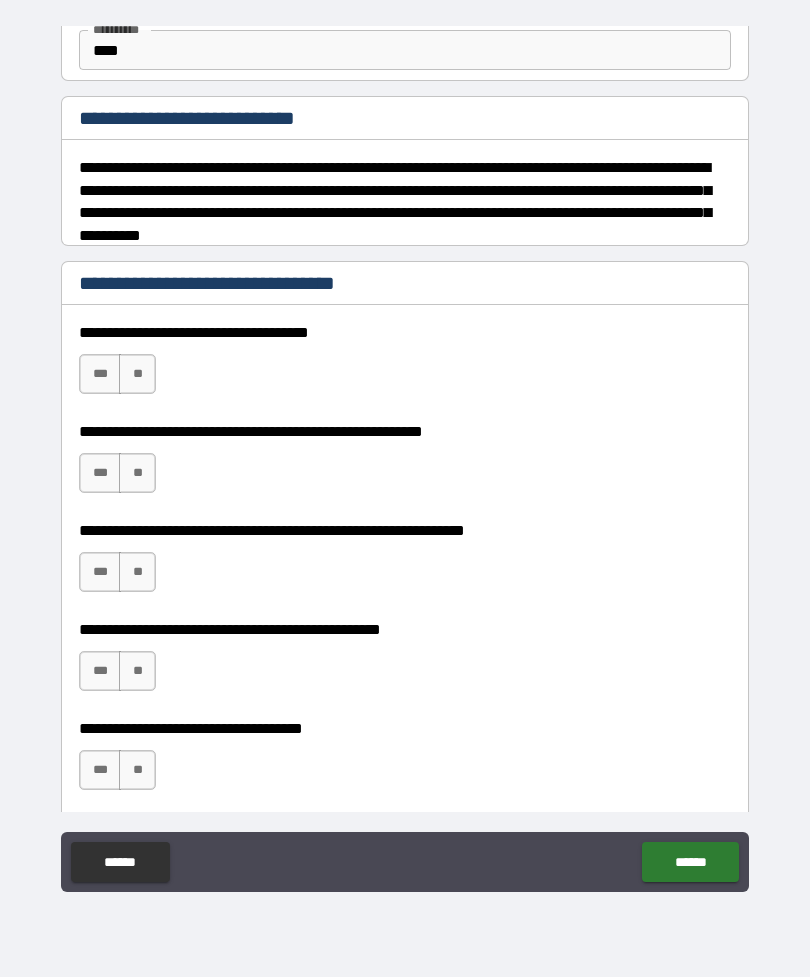 scroll, scrollTop: 183, scrollLeft: 0, axis: vertical 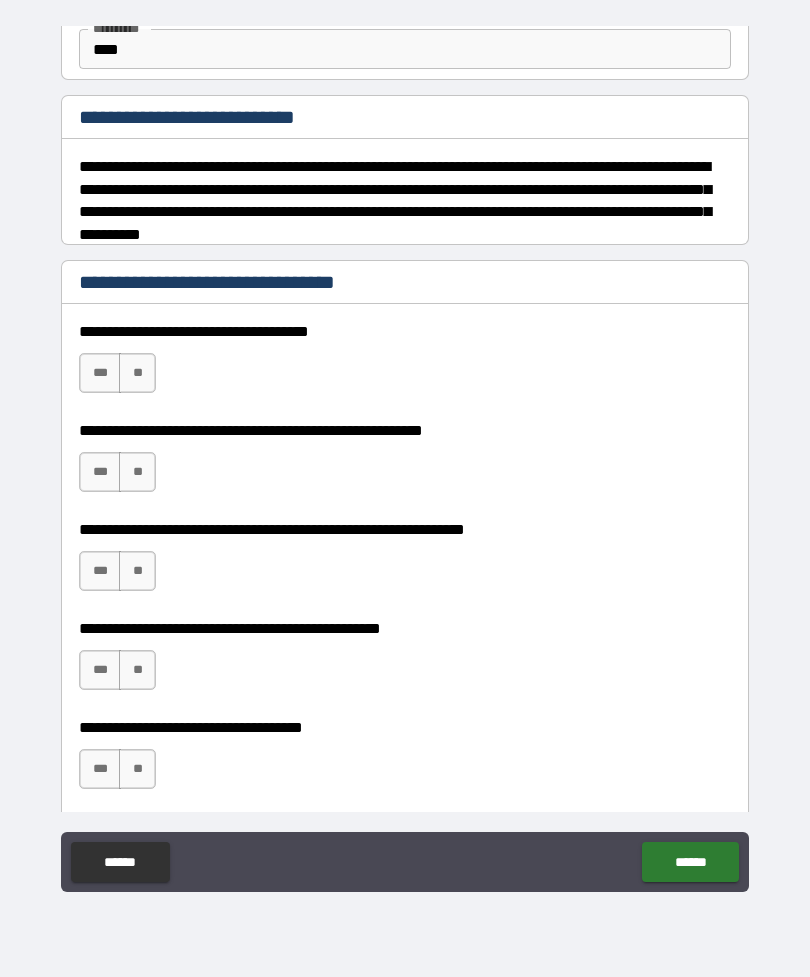 type on "*****" 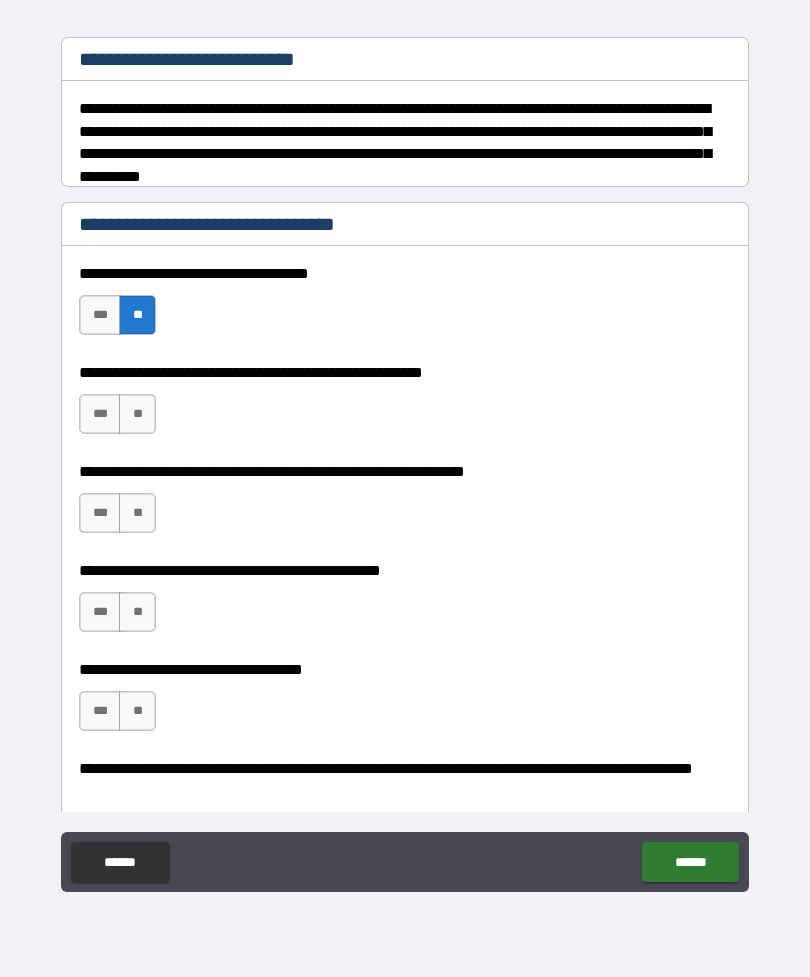 scroll, scrollTop: 247, scrollLeft: 0, axis: vertical 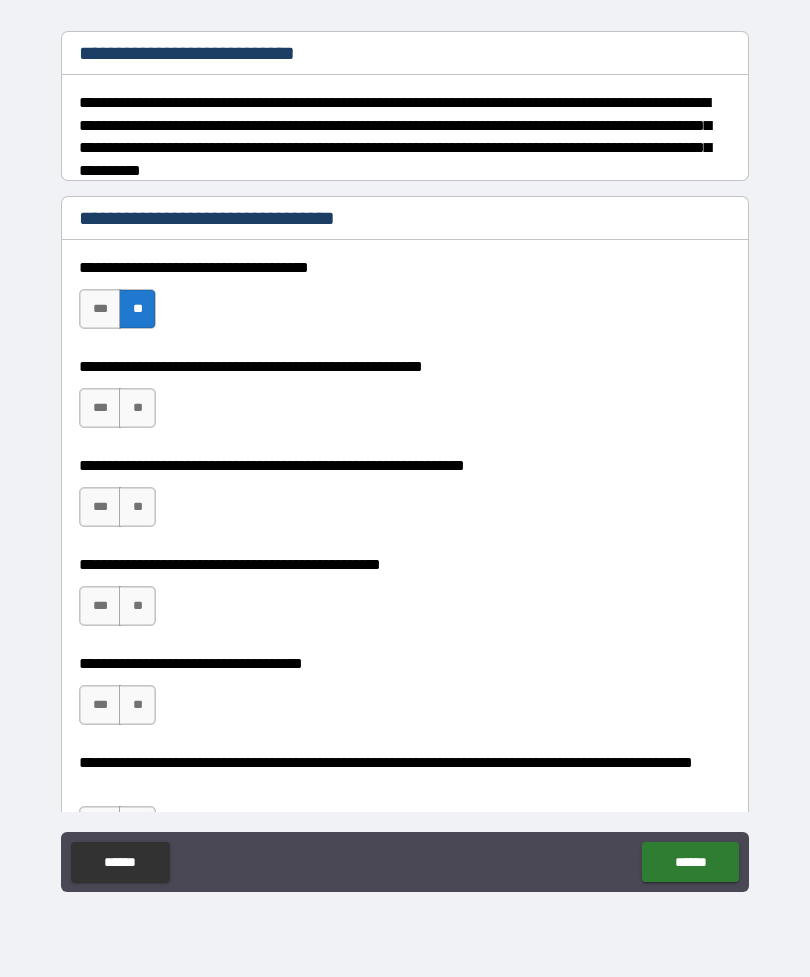 click on "**" at bounding box center [137, 408] 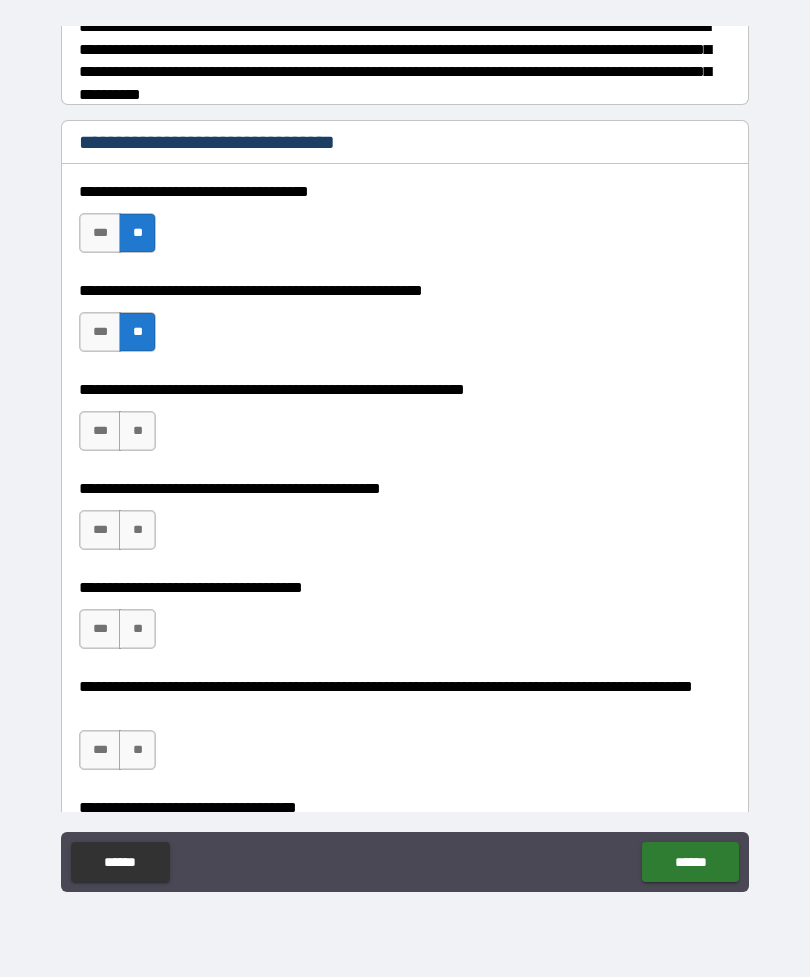 scroll, scrollTop: 324, scrollLeft: 0, axis: vertical 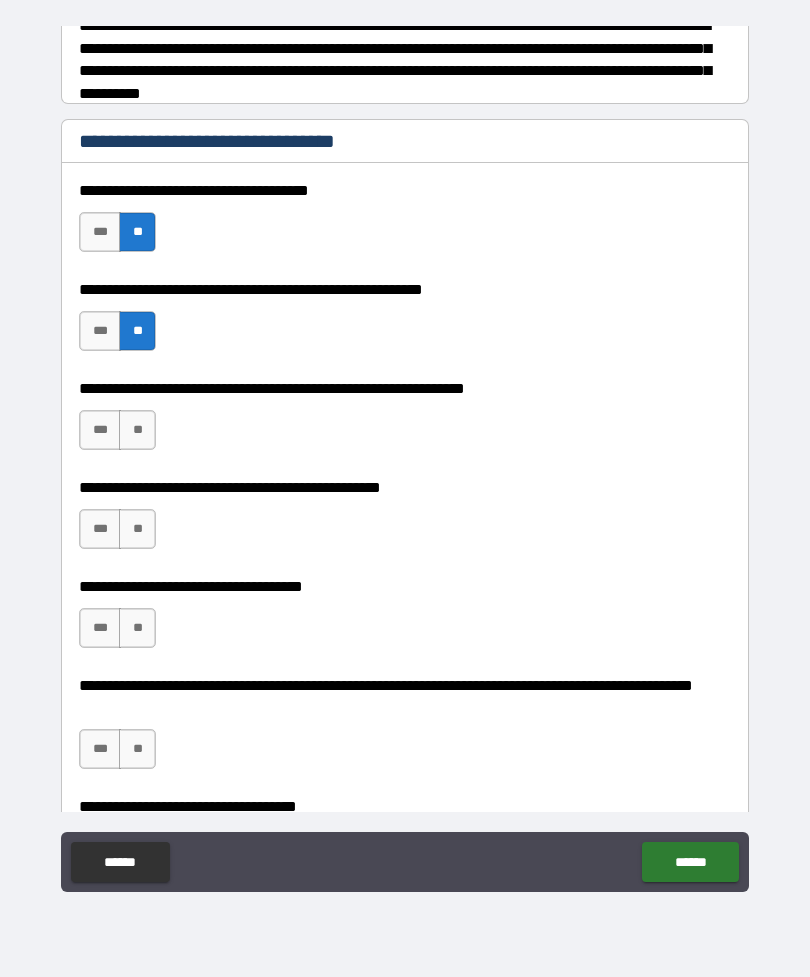 click on "**" at bounding box center [137, 430] 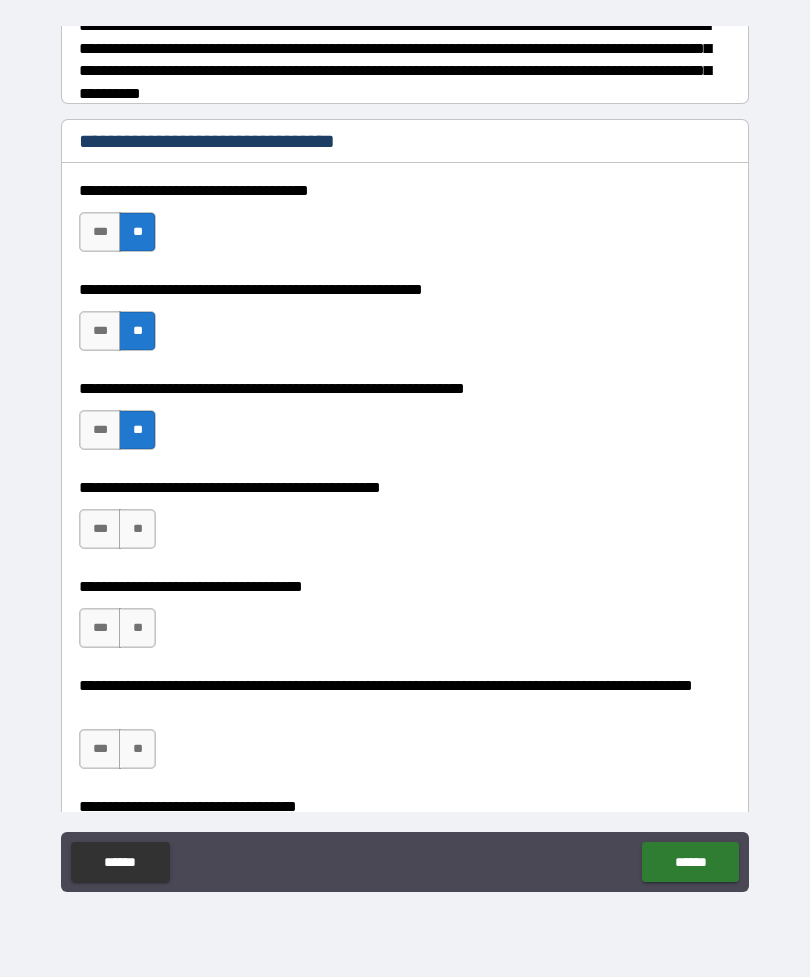 click on "**" at bounding box center (137, 529) 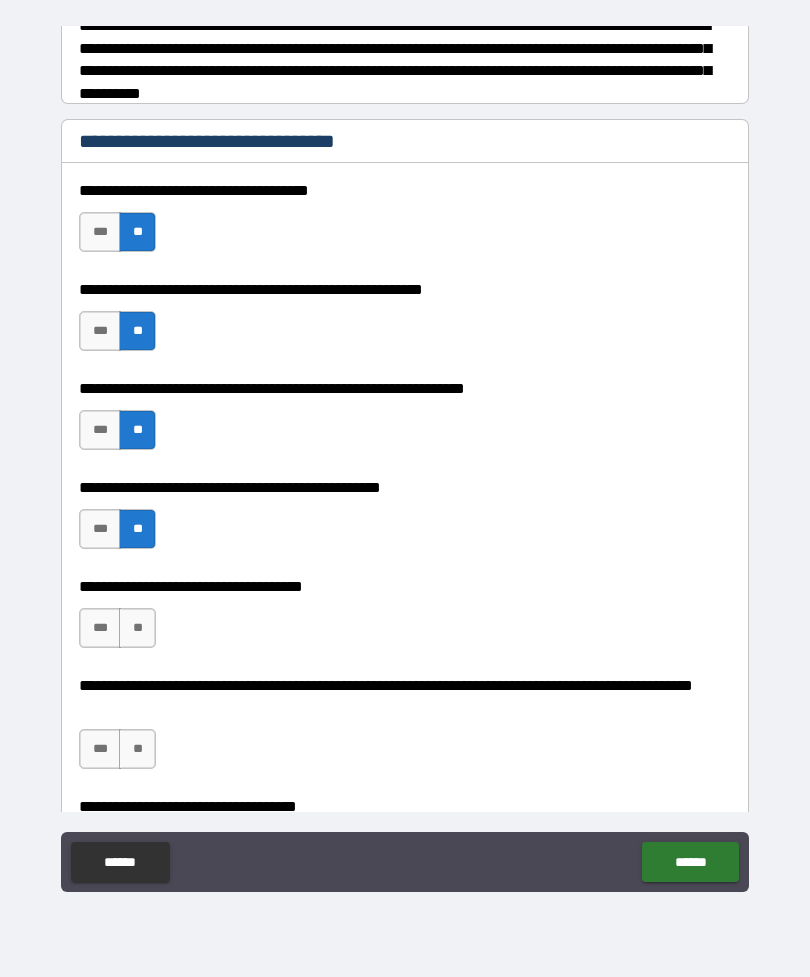 click on "**" at bounding box center (137, 628) 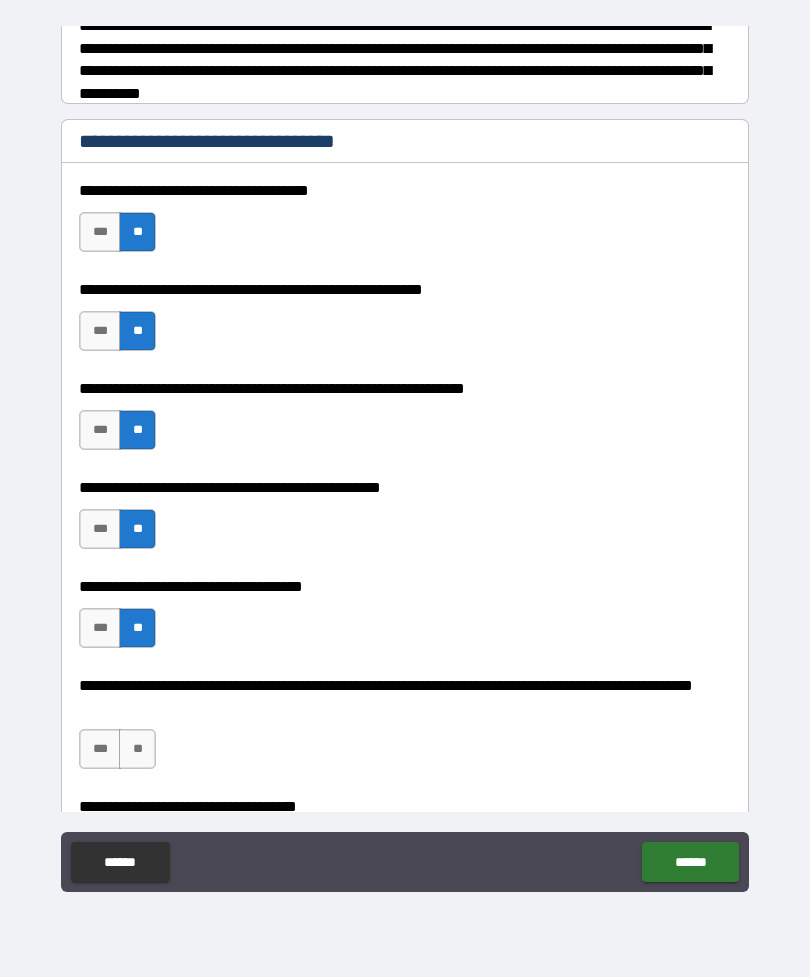 click on "**" at bounding box center (137, 749) 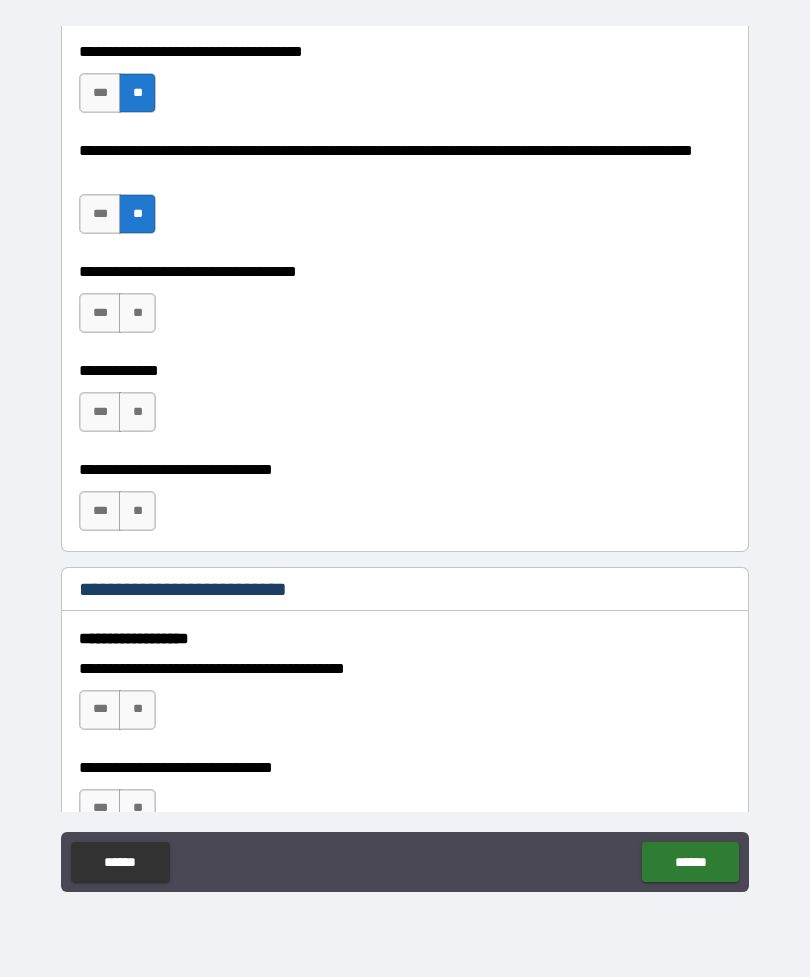 scroll, scrollTop: 860, scrollLeft: 0, axis: vertical 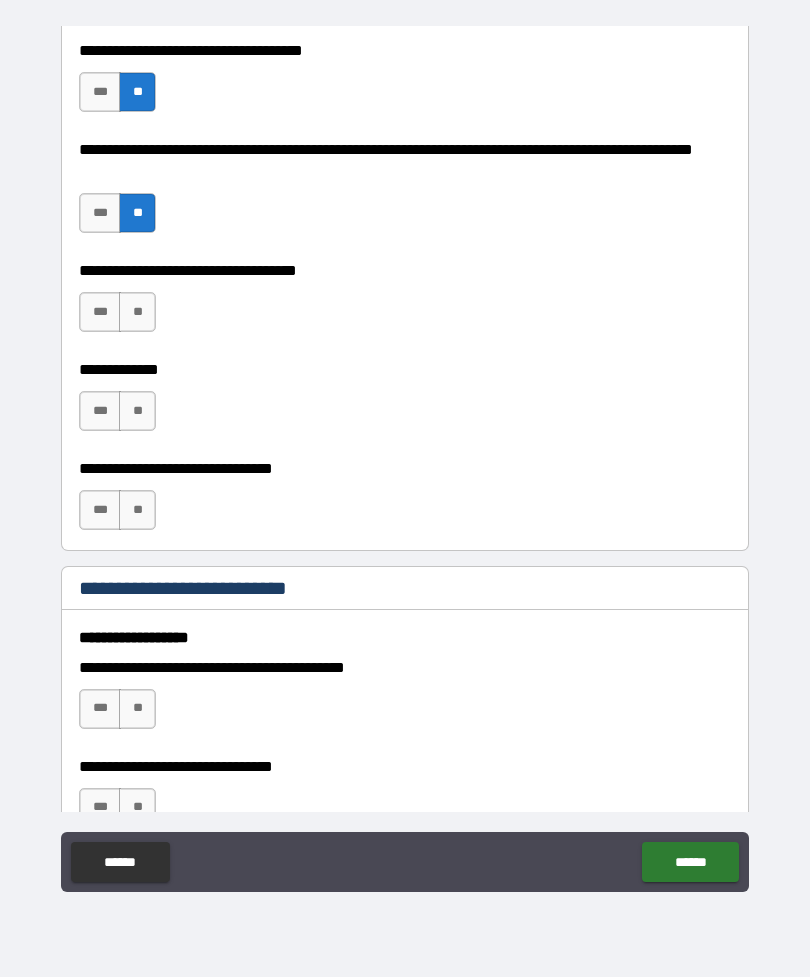 click on "**" at bounding box center (137, 312) 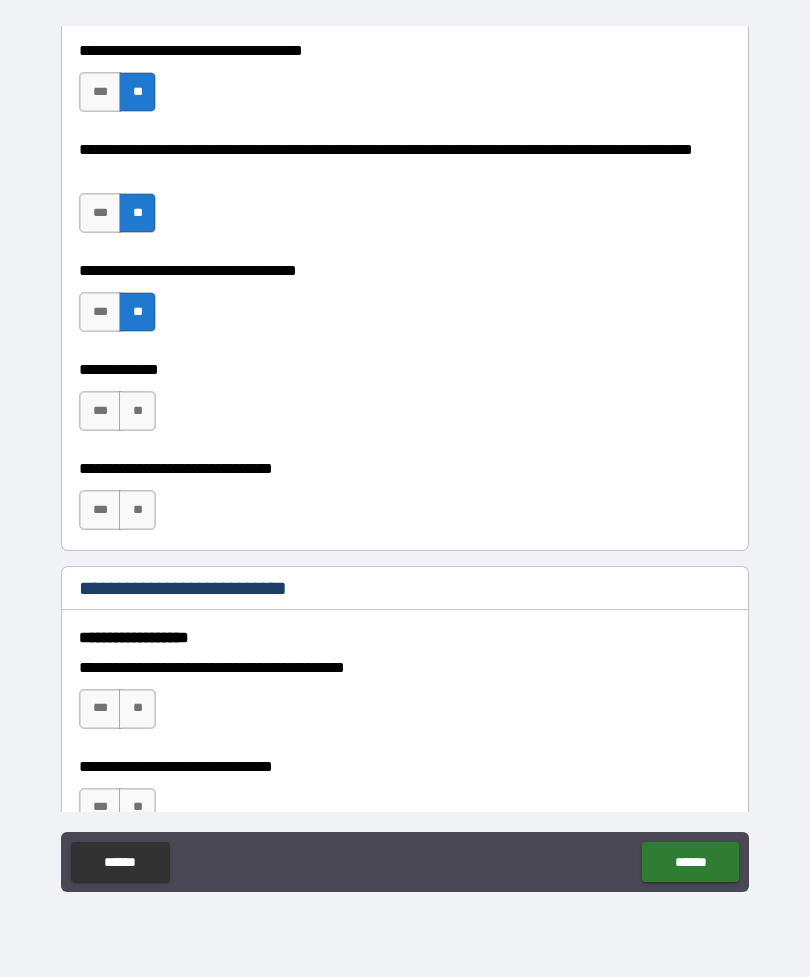 click on "**" at bounding box center (137, 411) 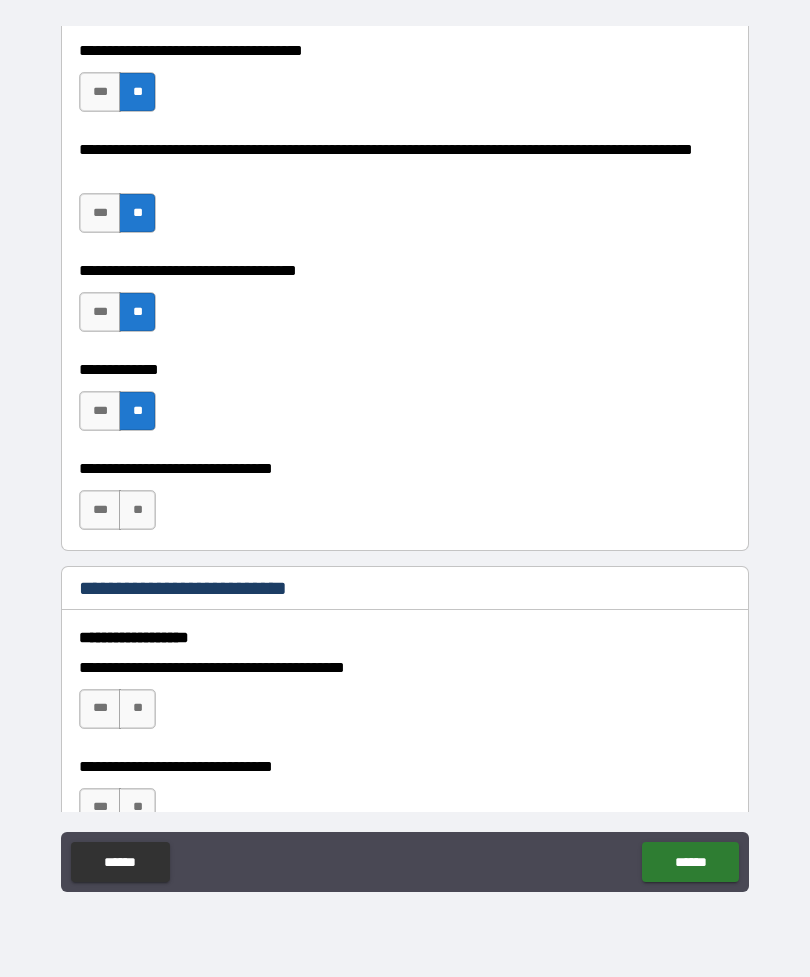 click on "**" at bounding box center (137, 510) 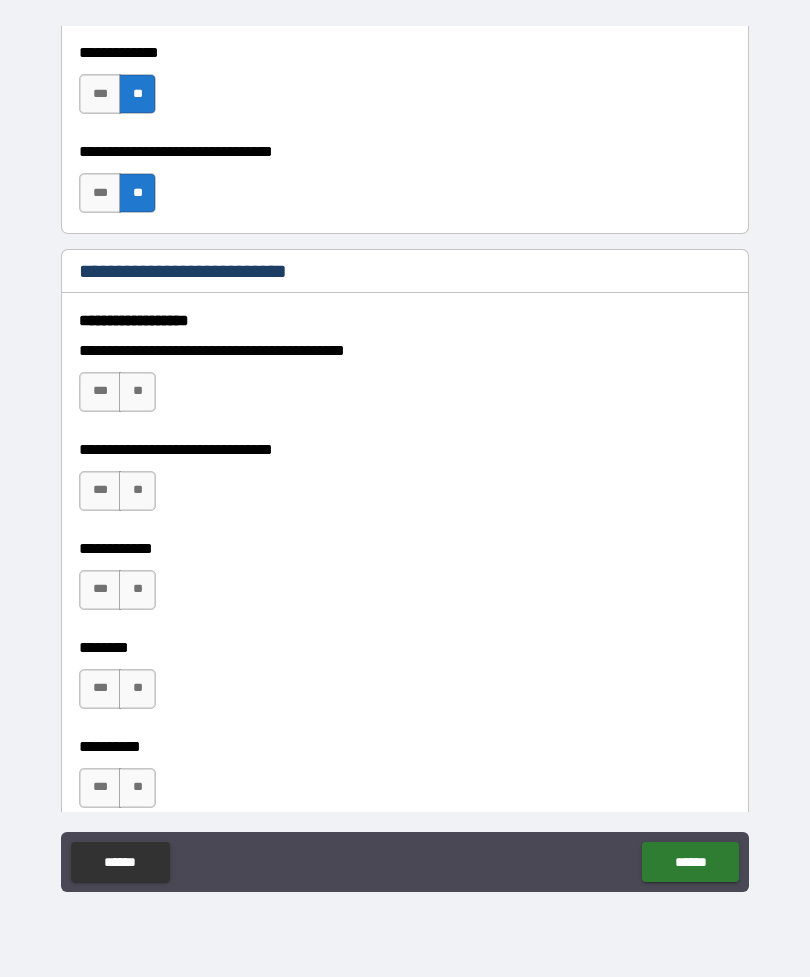 scroll, scrollTop: 1179, scrollLeft: 0, axis: vertical 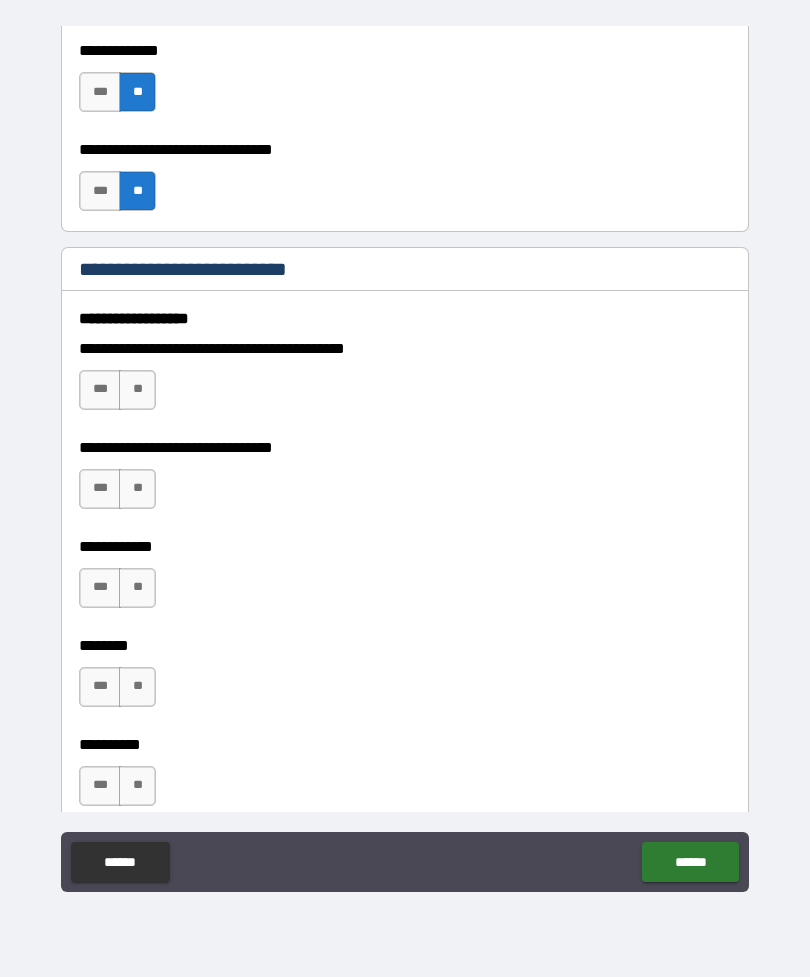 click on "**" at bounding box center [137, 390] 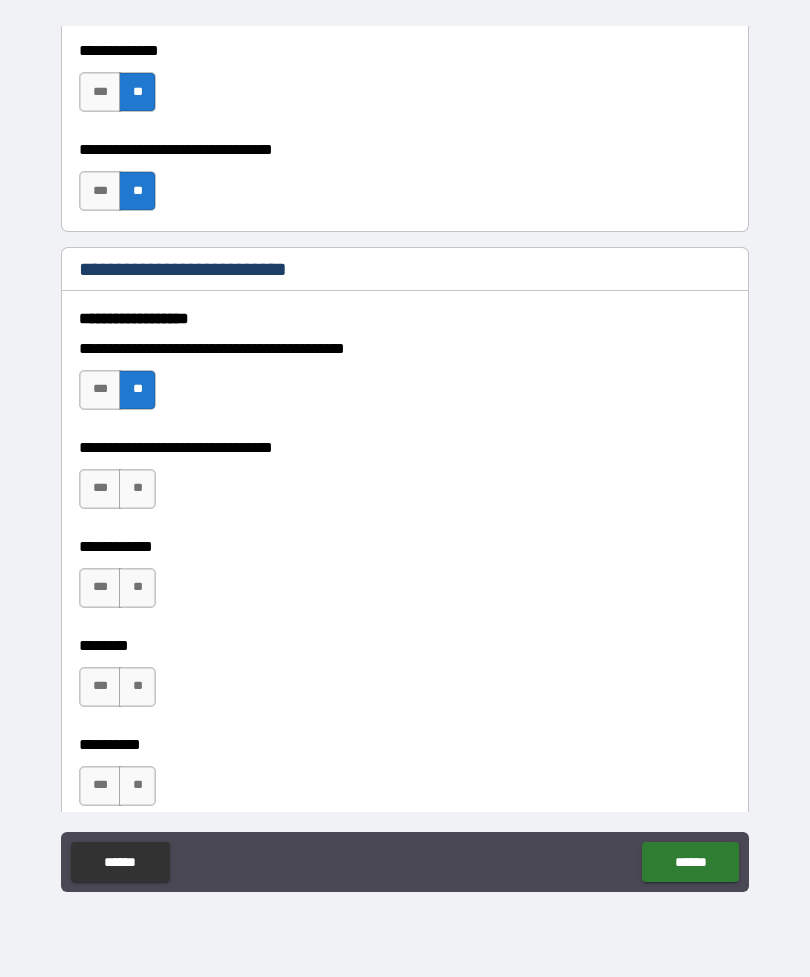 click on "**" at bounding box center (137, 489) 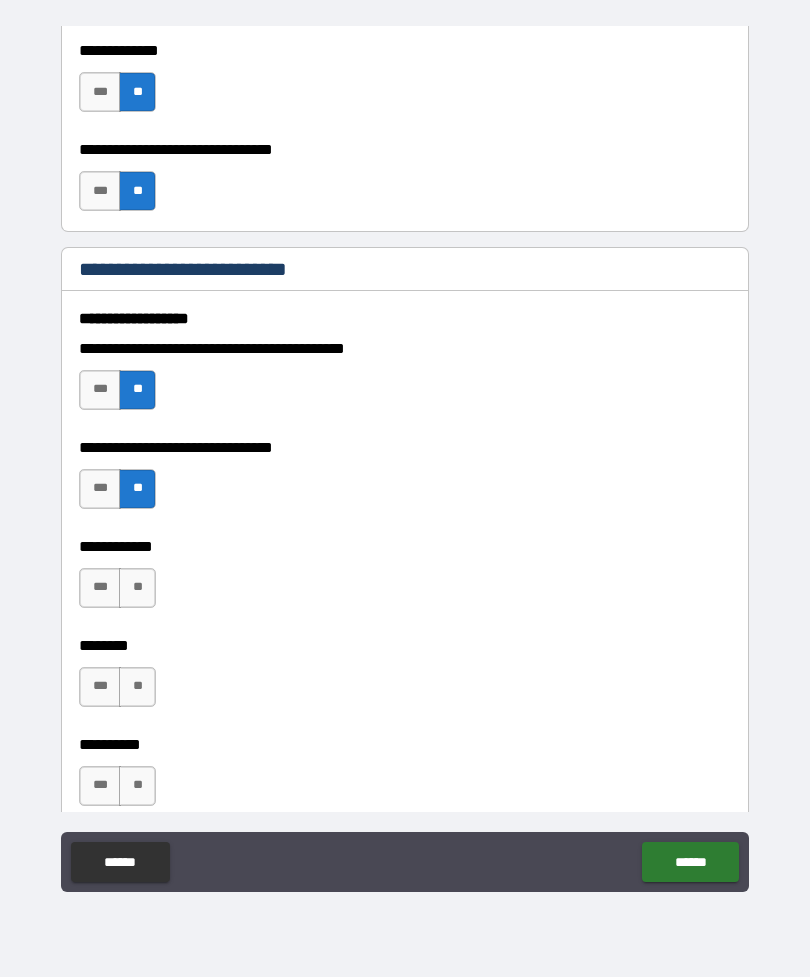 click on "**" at bounding box center (137, 588) 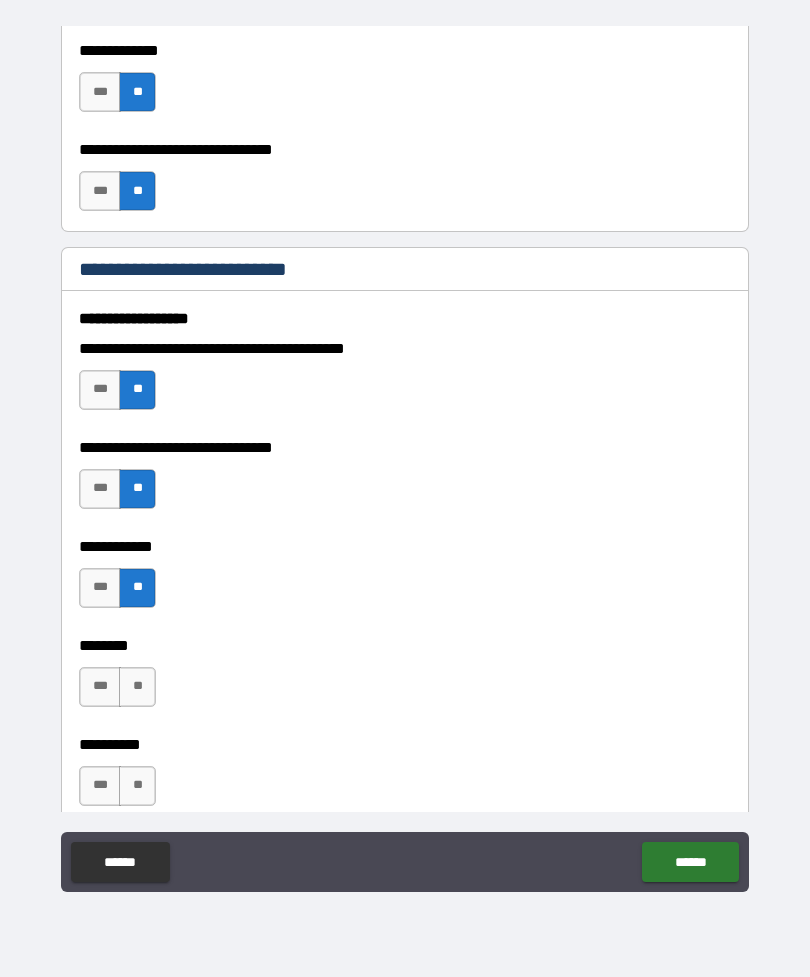 click on "**" at bounding box center [137, 687] 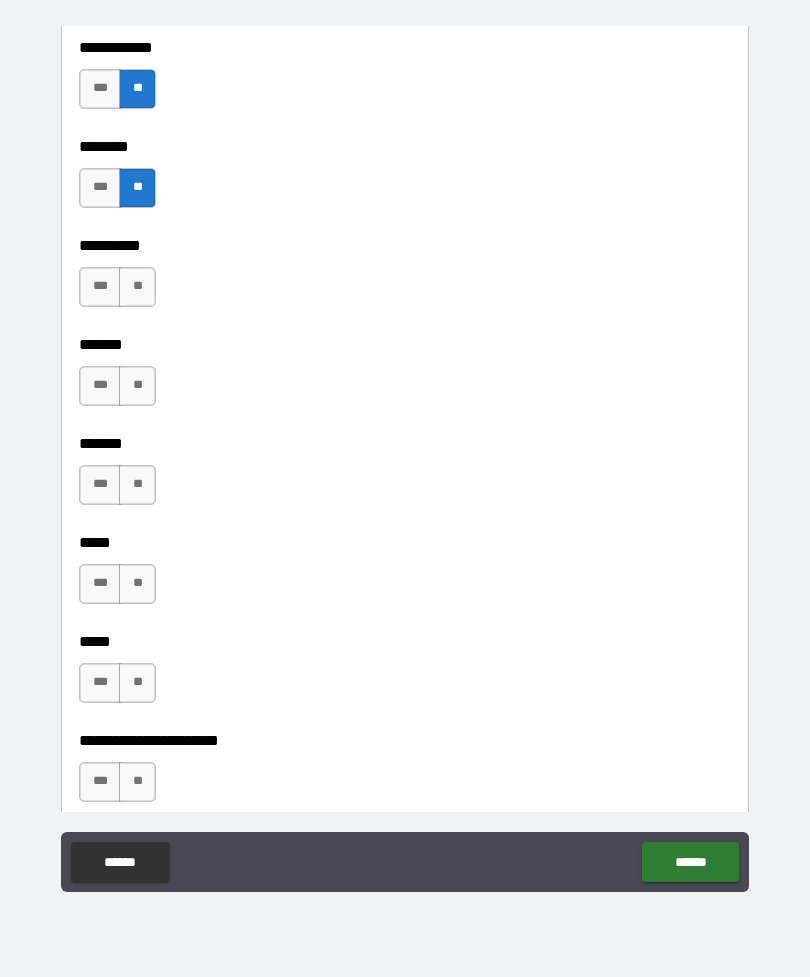 scroll, scrollTop: 1687, scrollLeft: 0, axis: vertical 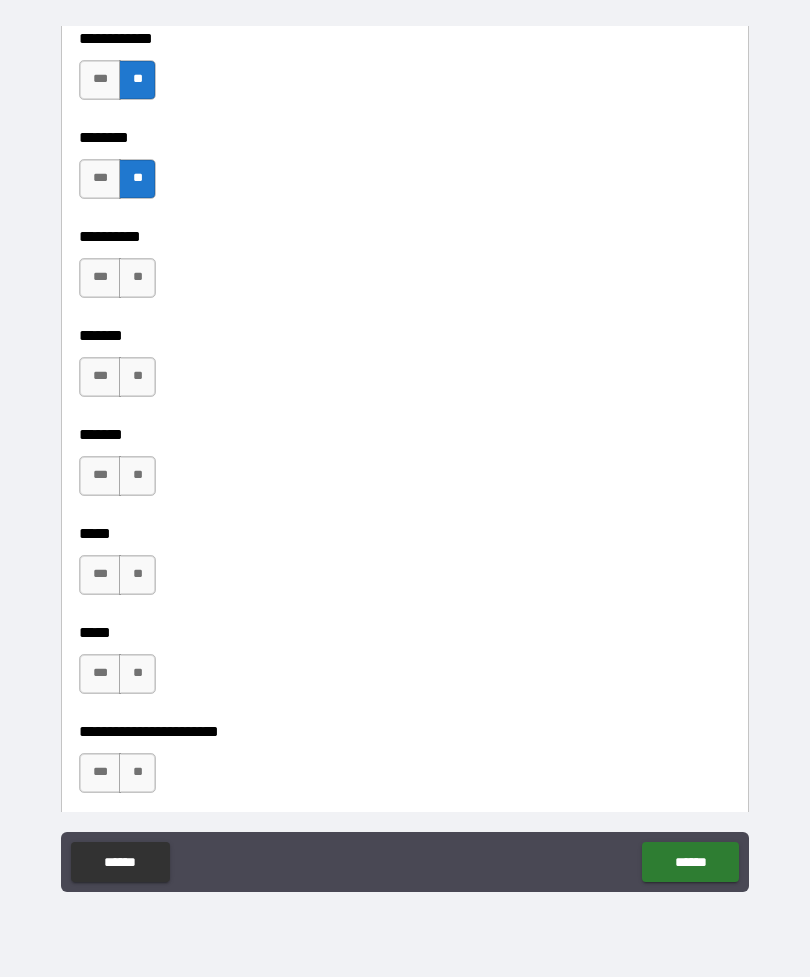 click on "**" at bounding box center (137, 278) 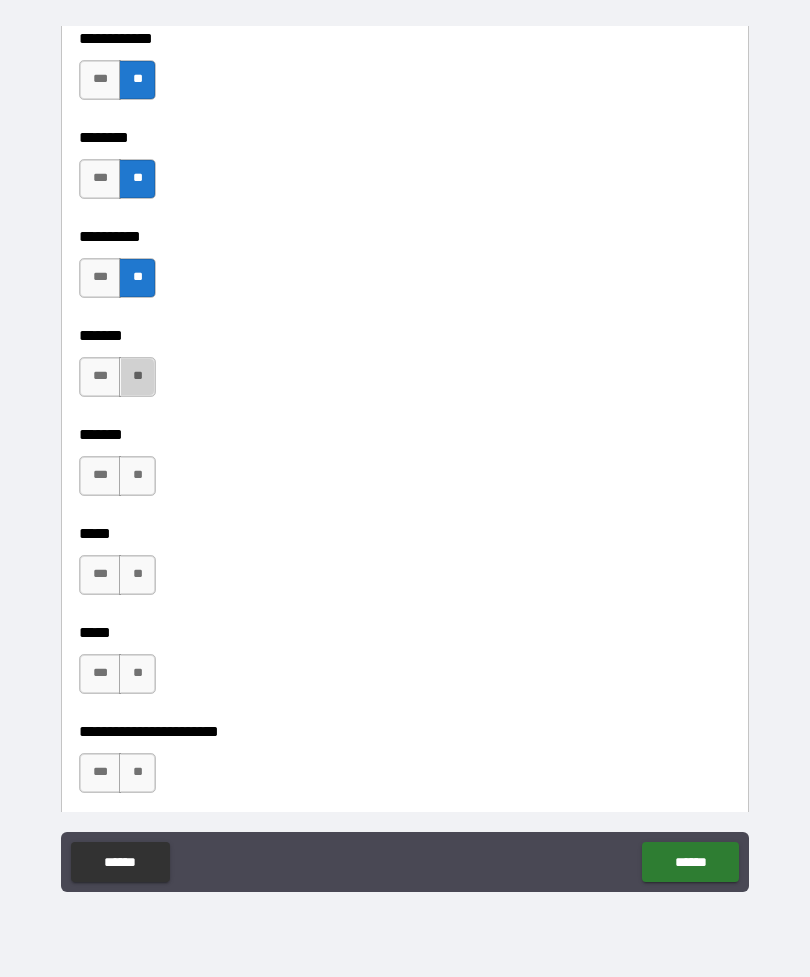 click on "**" at bounding box center [137, 377] 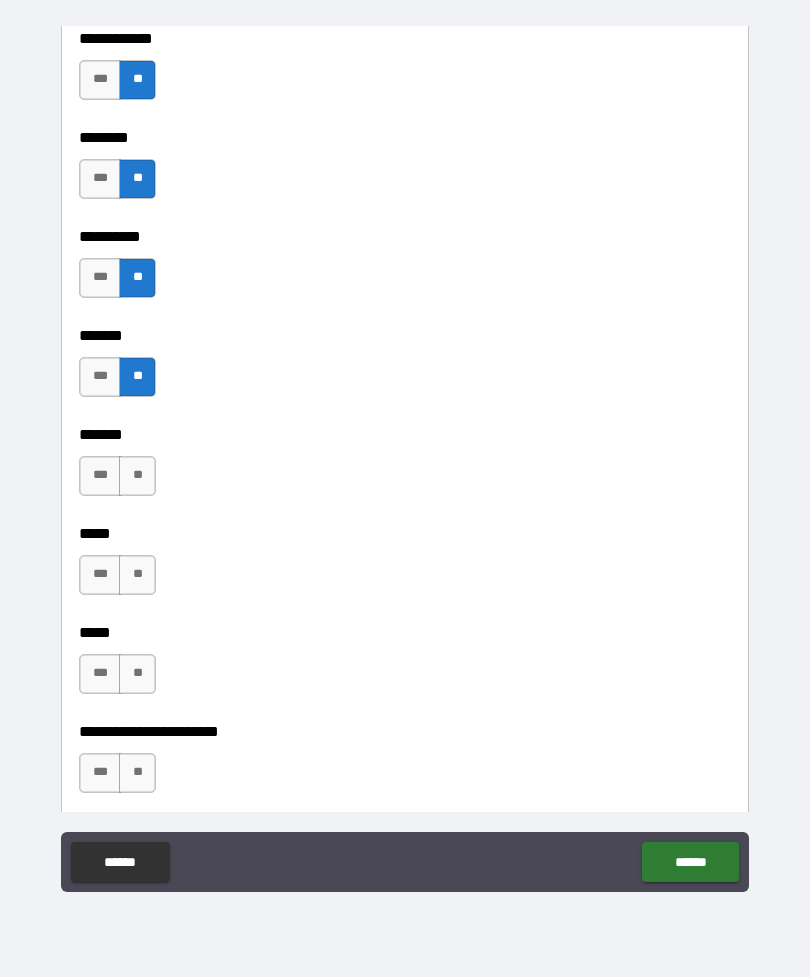 click on "**" at bounding box center [137, 476] 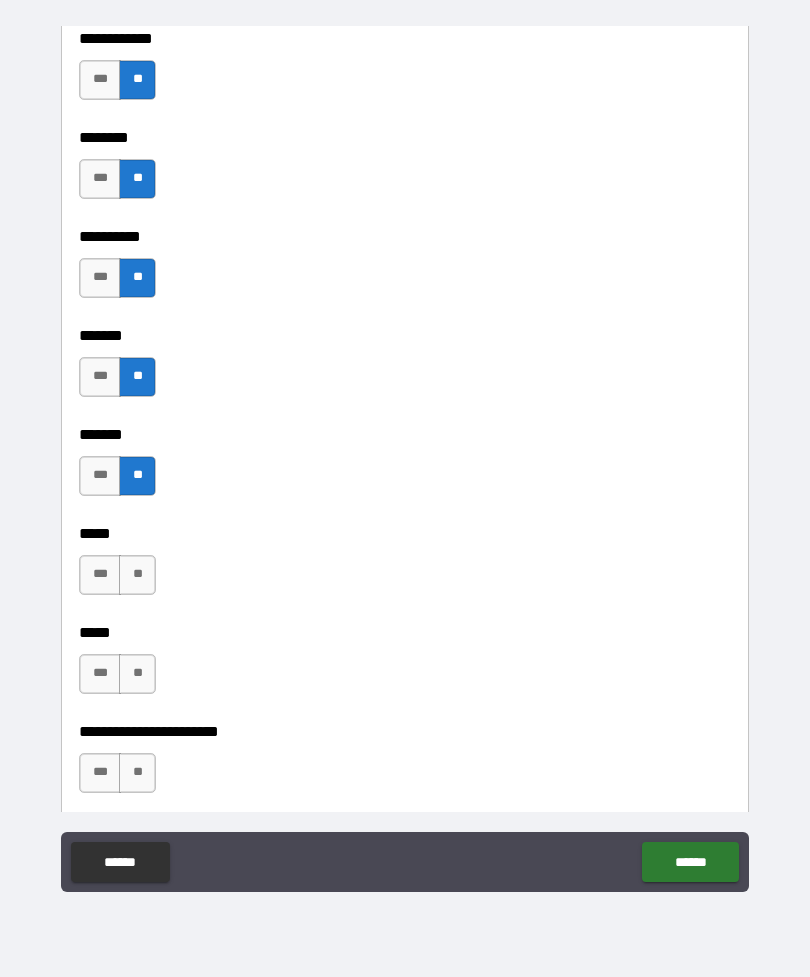 click on "**" at bounding box center (137, 575) 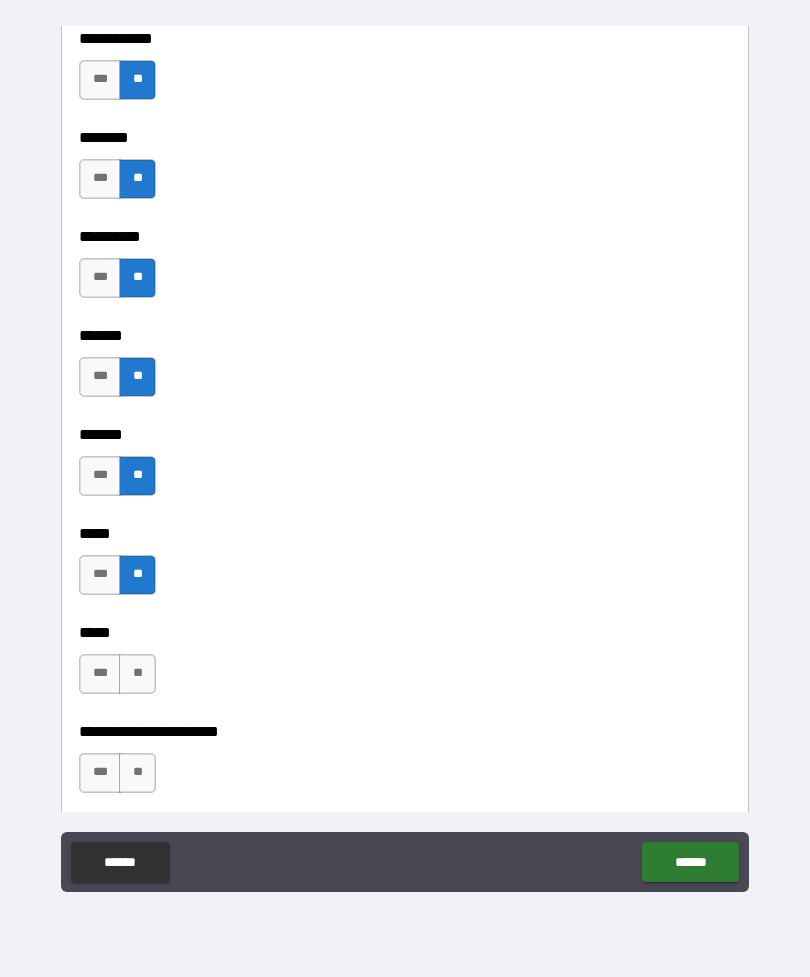 click on "**" at bounding box center [137, 674] 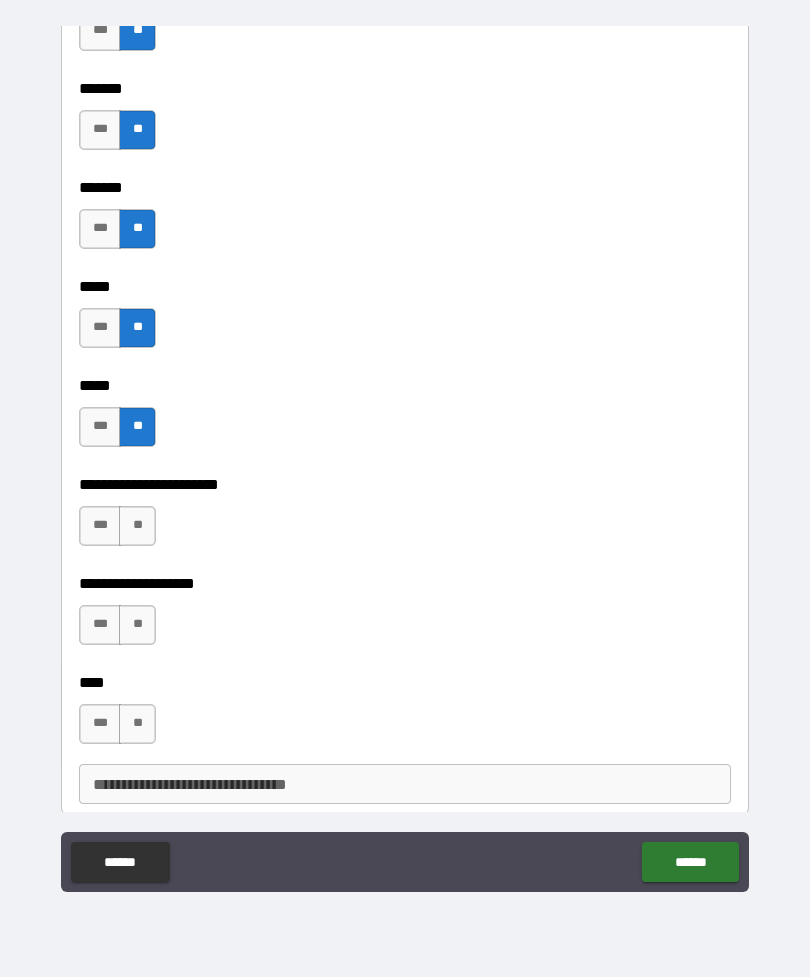 scroll, scrollTop: 1947, scrollLeft: 0, axis: vertical 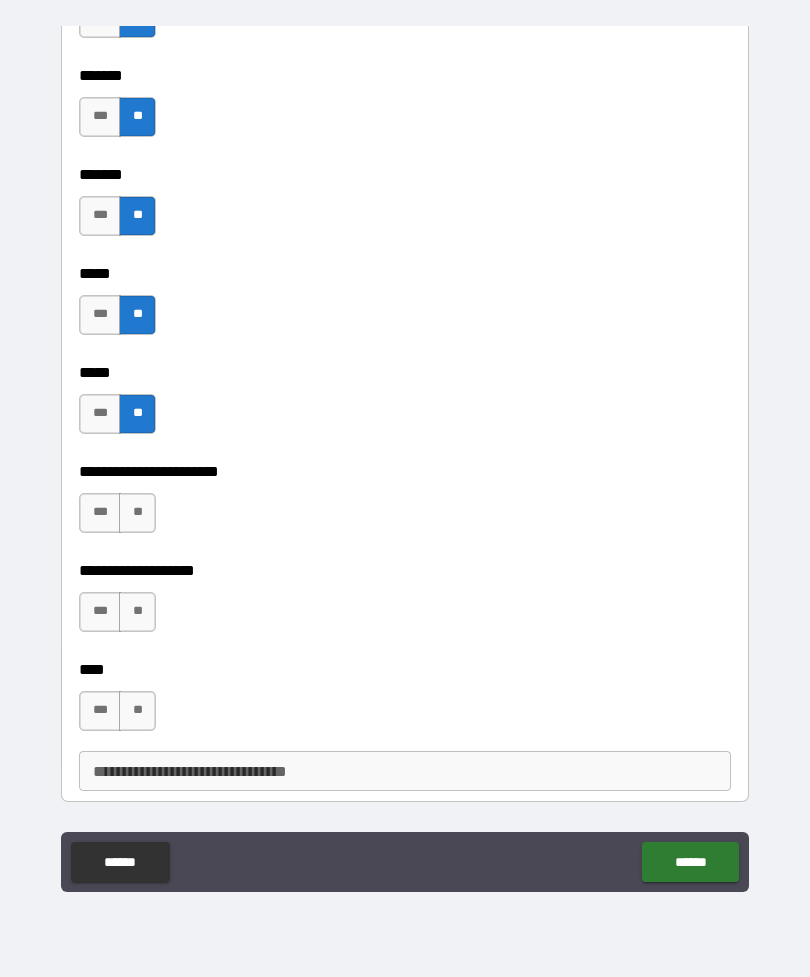click on "**" at bounding box center (137, 513) 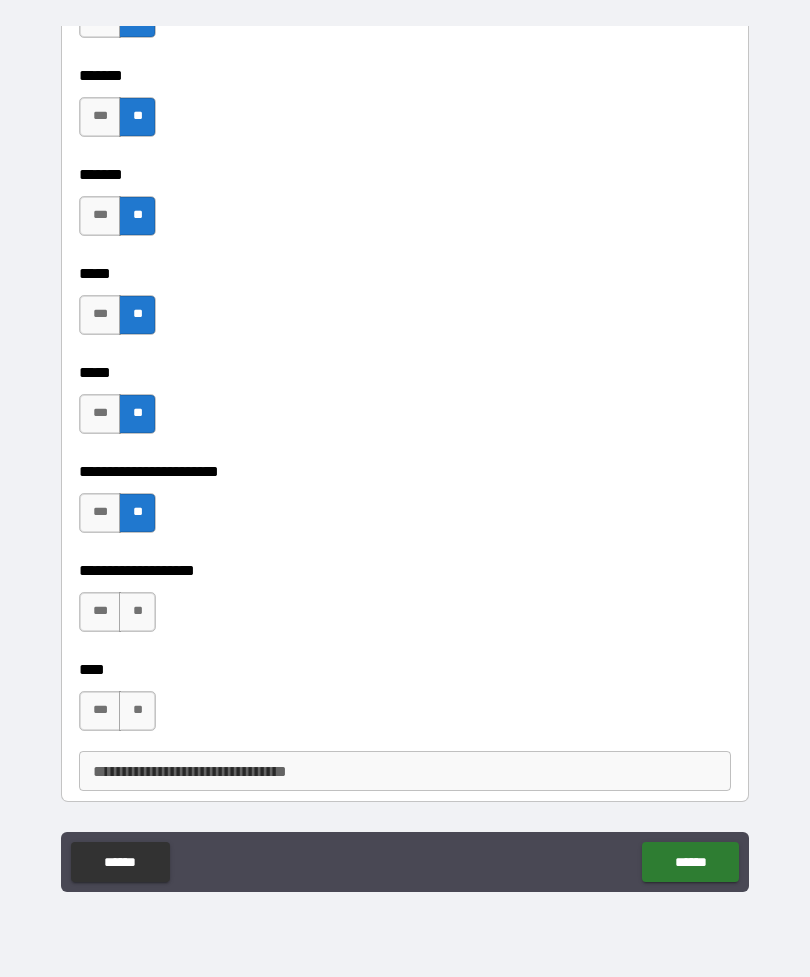 click on "**" at bounding box center (137, 612) 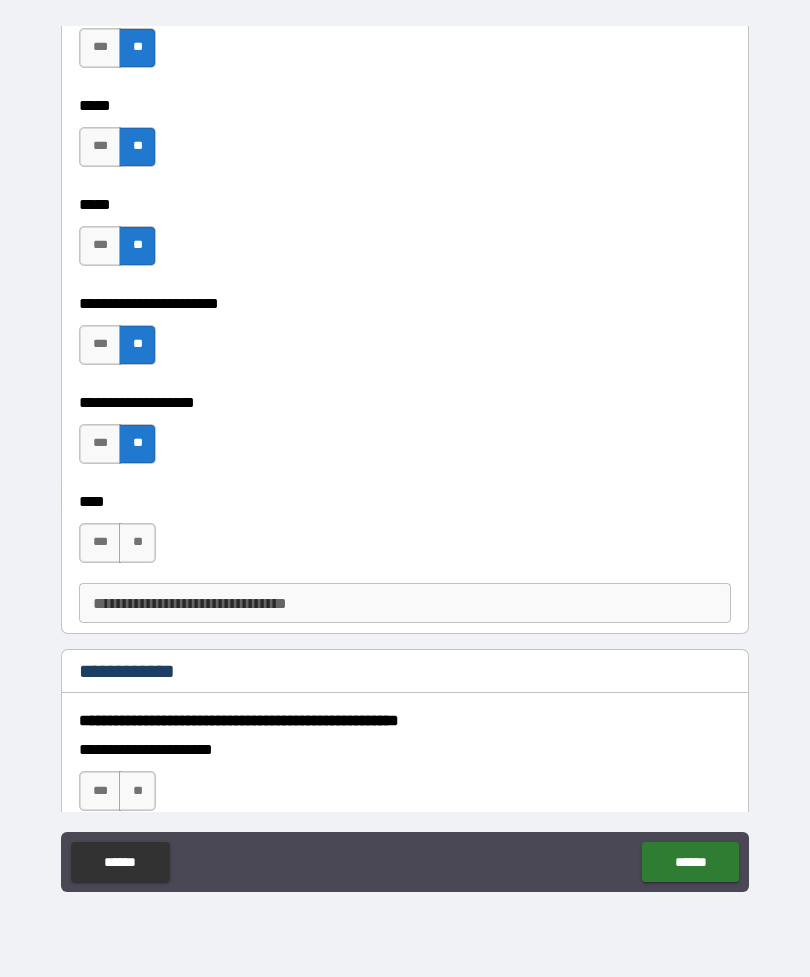 scroll, scrollTop: 2131, scrollLeft: 0, axis: vertical 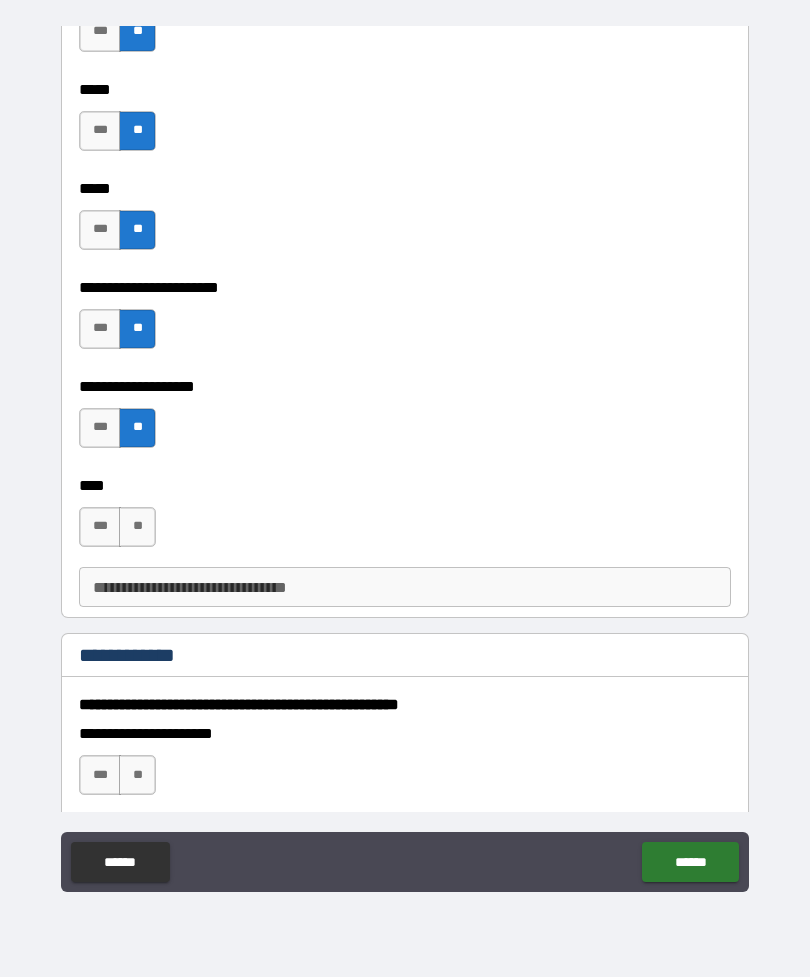 click on "**" at bounding box center [137, 527] 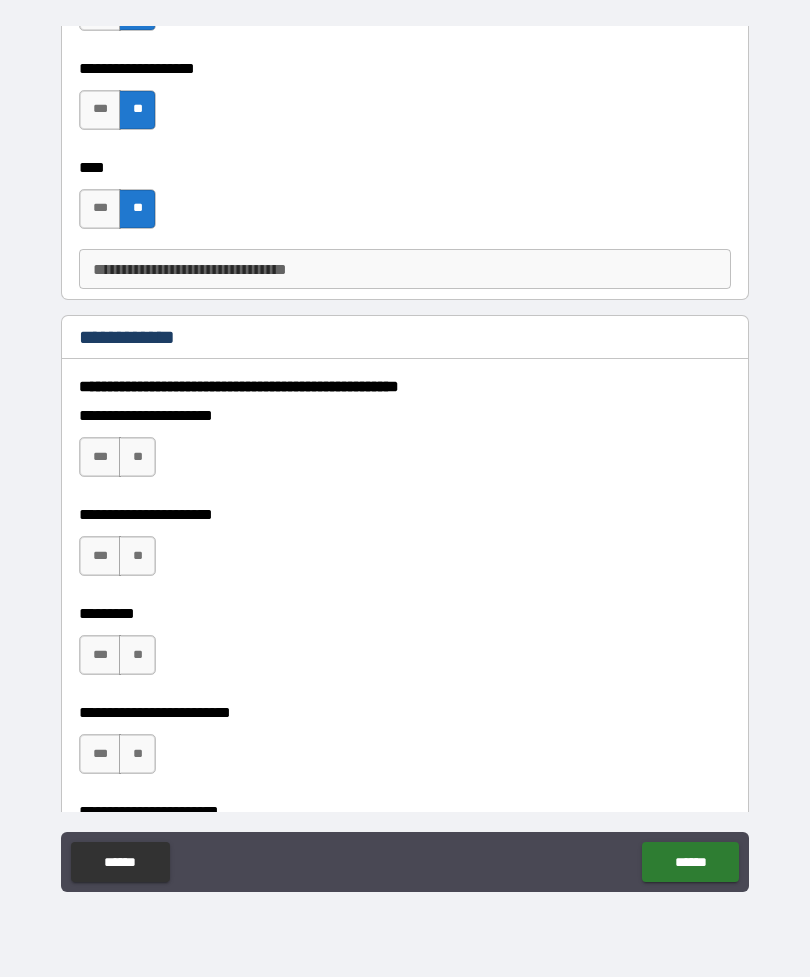 scroll, scrollTop: 2443, scrollLeft: 0, axis: vertical 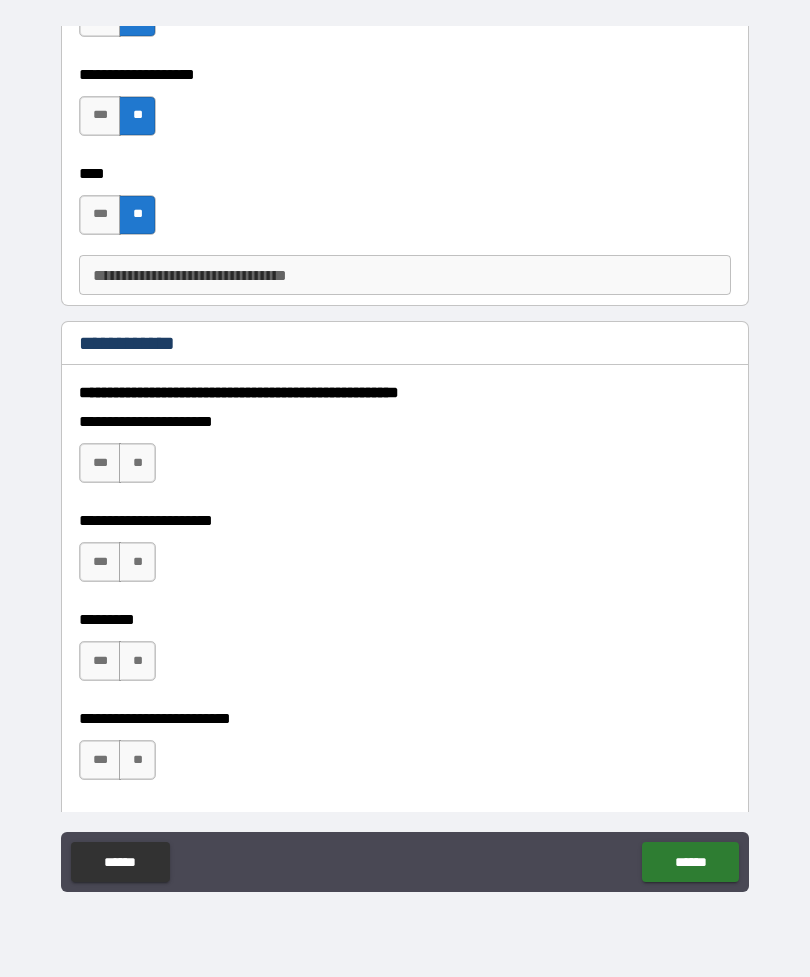click on "**" at bounding box center (137, 463) 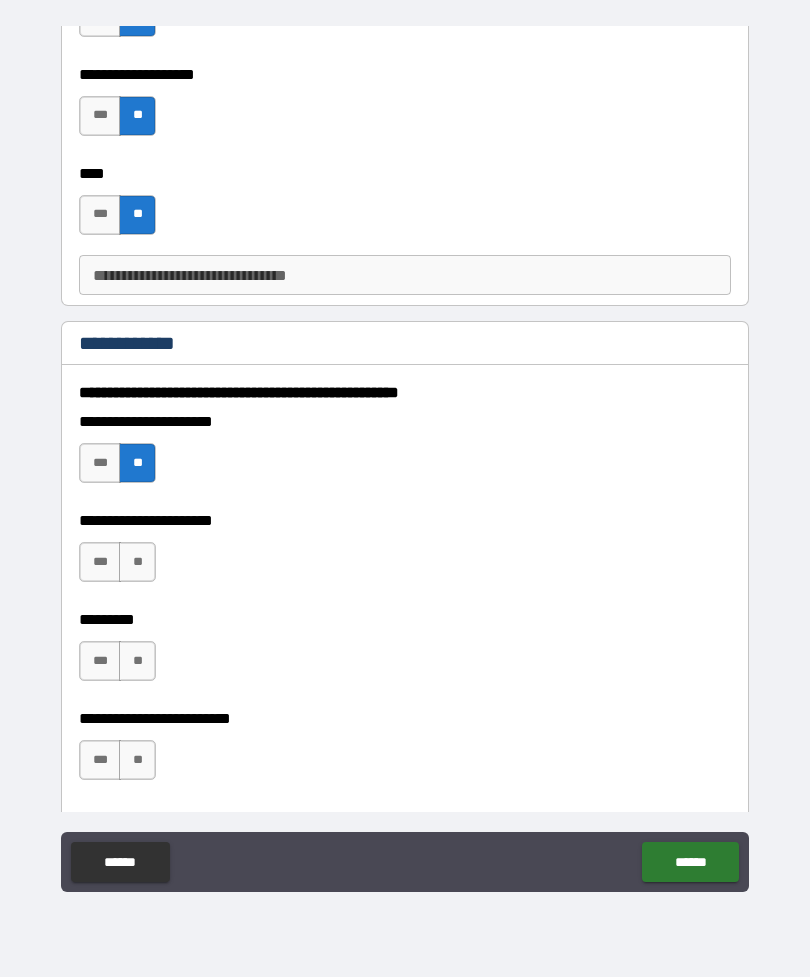 click on "**" at bounding box center [137, 562] 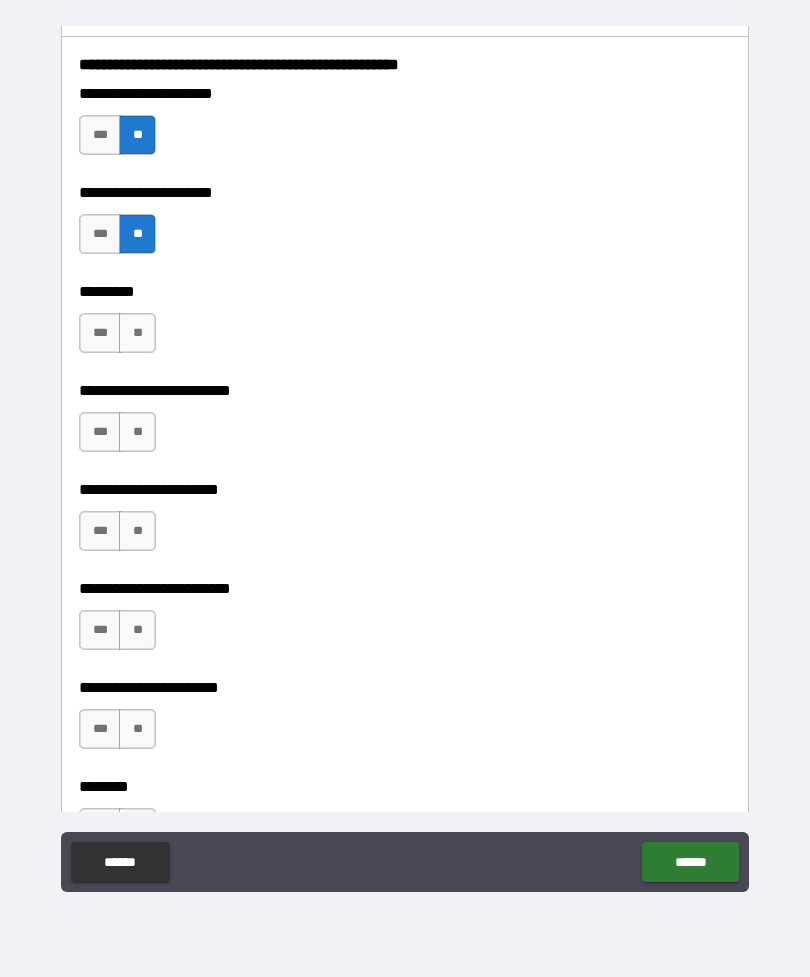 scroll, scrollTop: 2780, scrollLeft: 0, axis: vertical 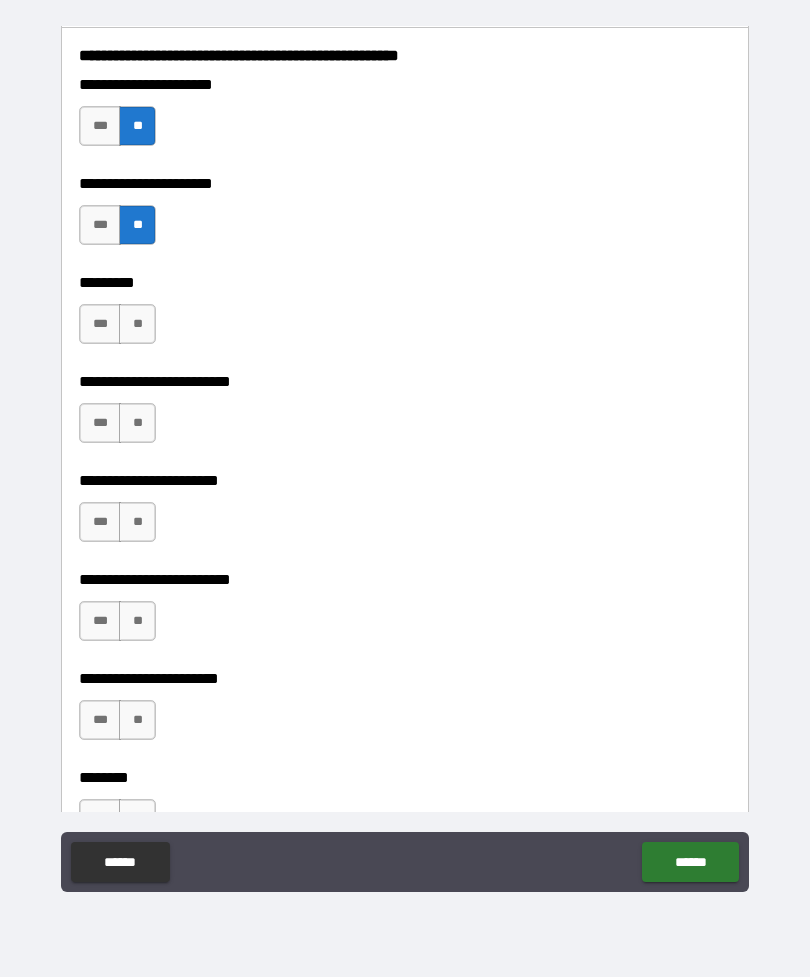 click on "**" at bounding box center (137, 324) 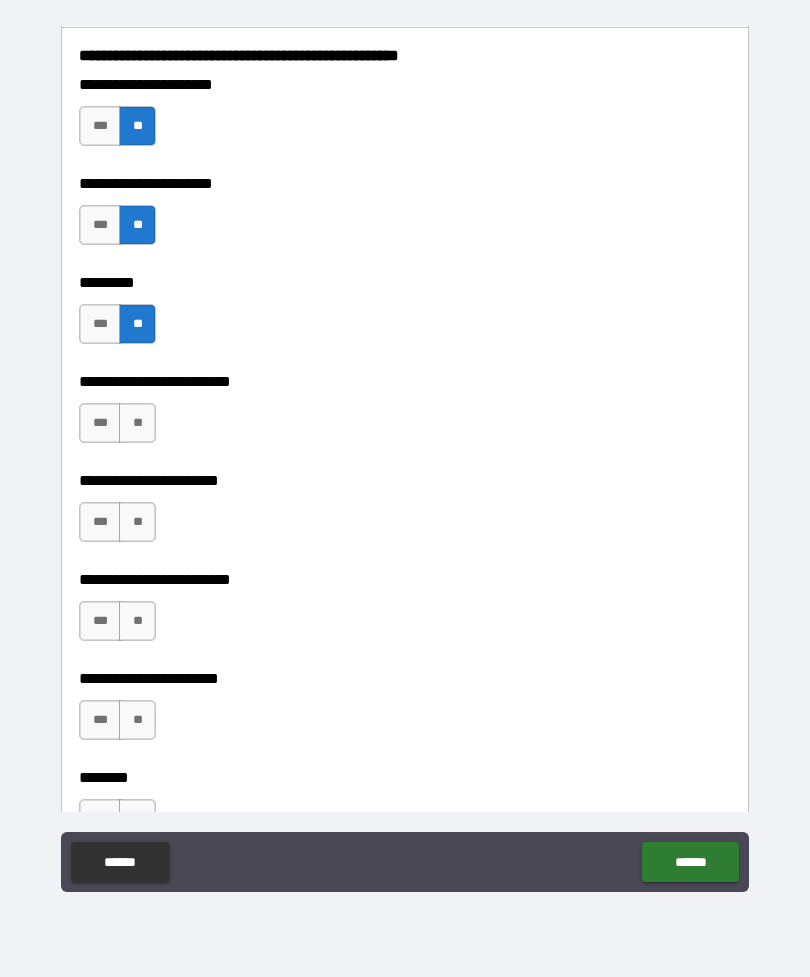 click on "**" at bounding box center [137, 423] 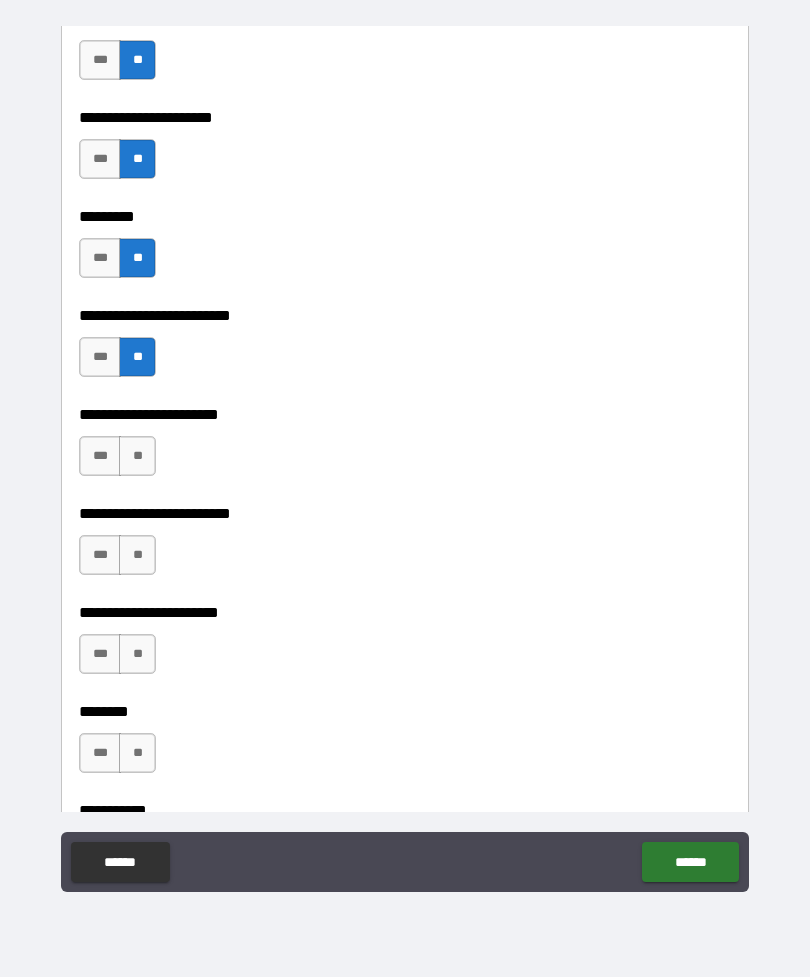 scroll, scrollTop: 2868, scrollLeft: 0, axis: vertical 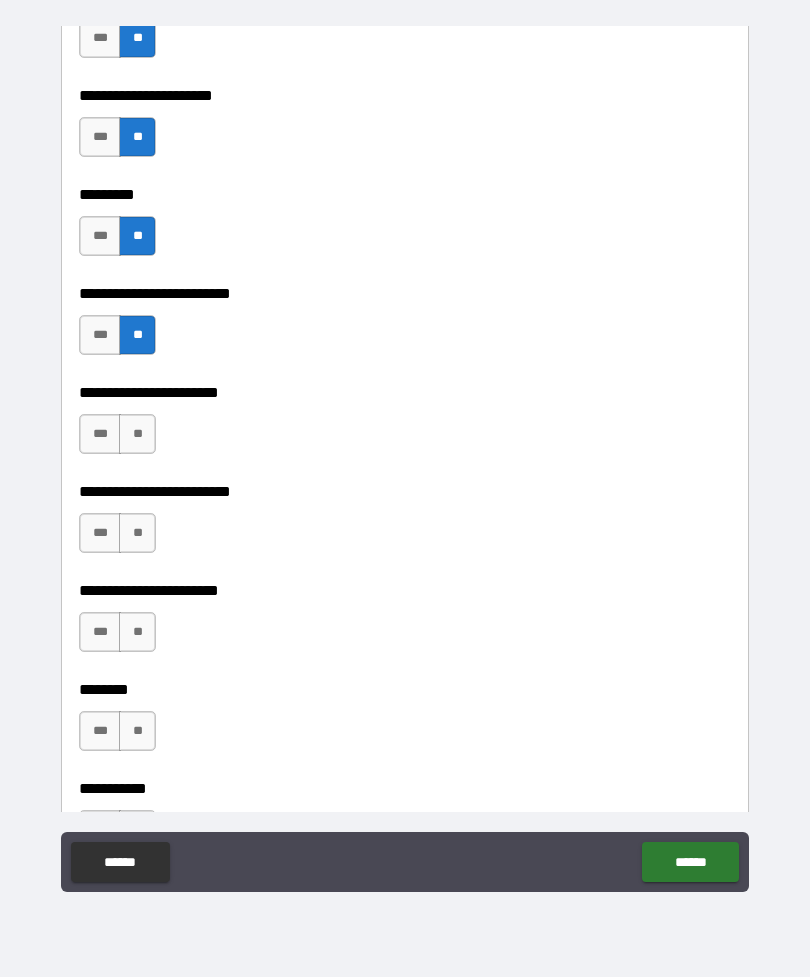 click on "**" at bounding box center [137, 434] 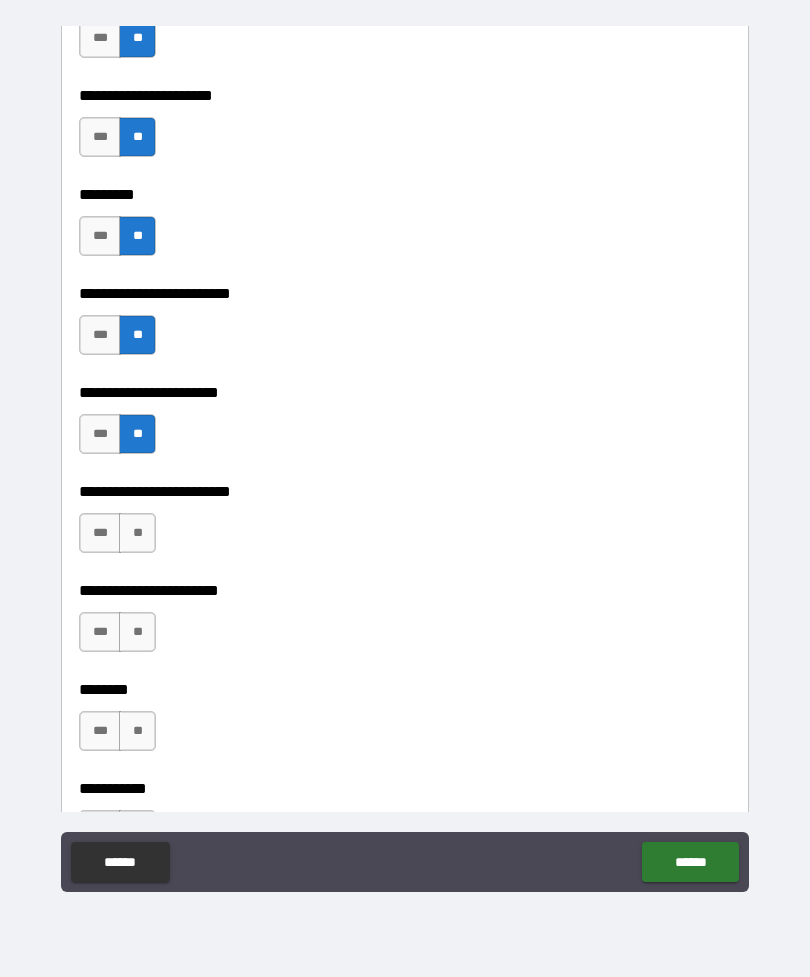 click on "**" at bounding box center (137, 533) 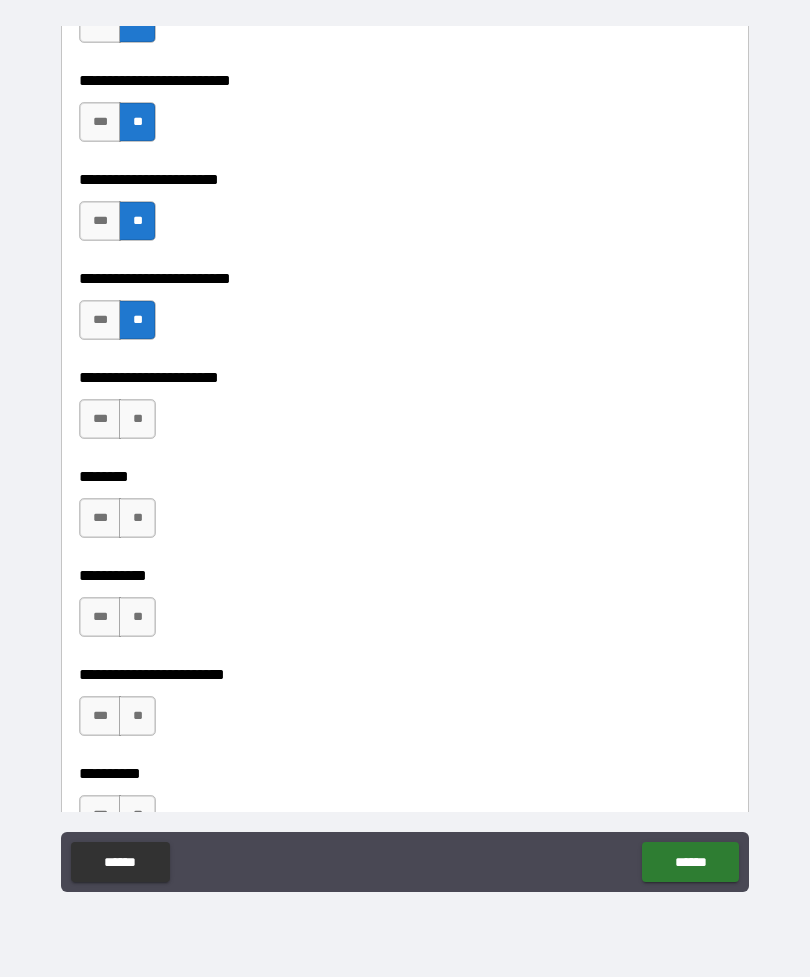 click on "**" at bounding box center [137, 419] 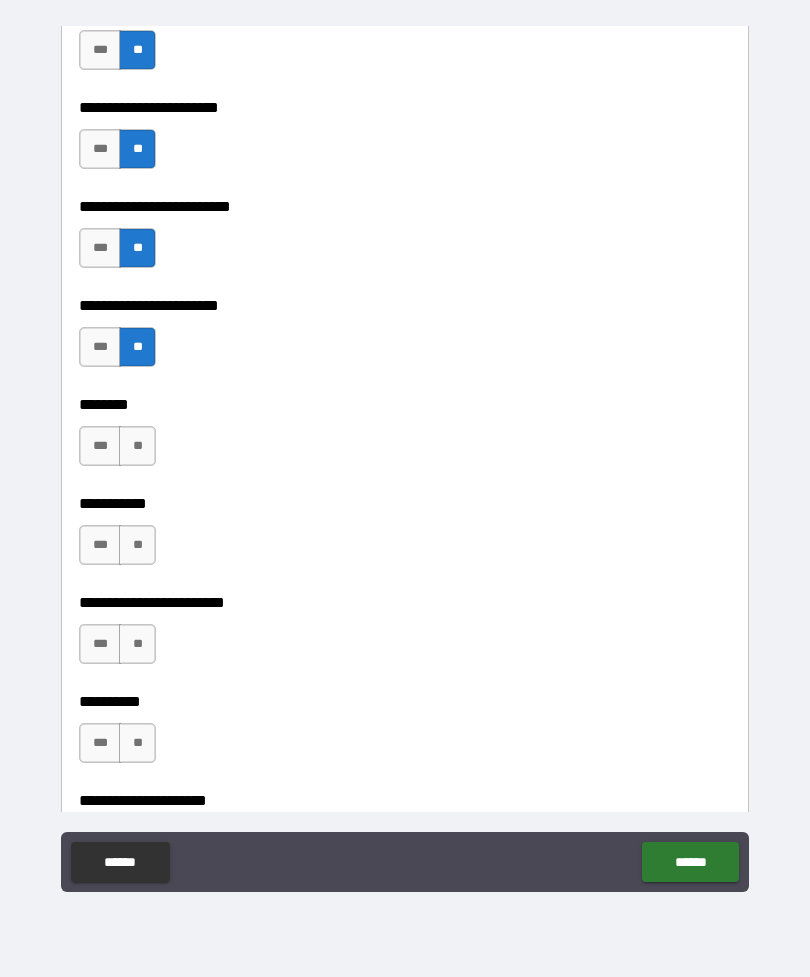 scroll, scrollTop: 3159, scrollLeft: 0, axis: vertical 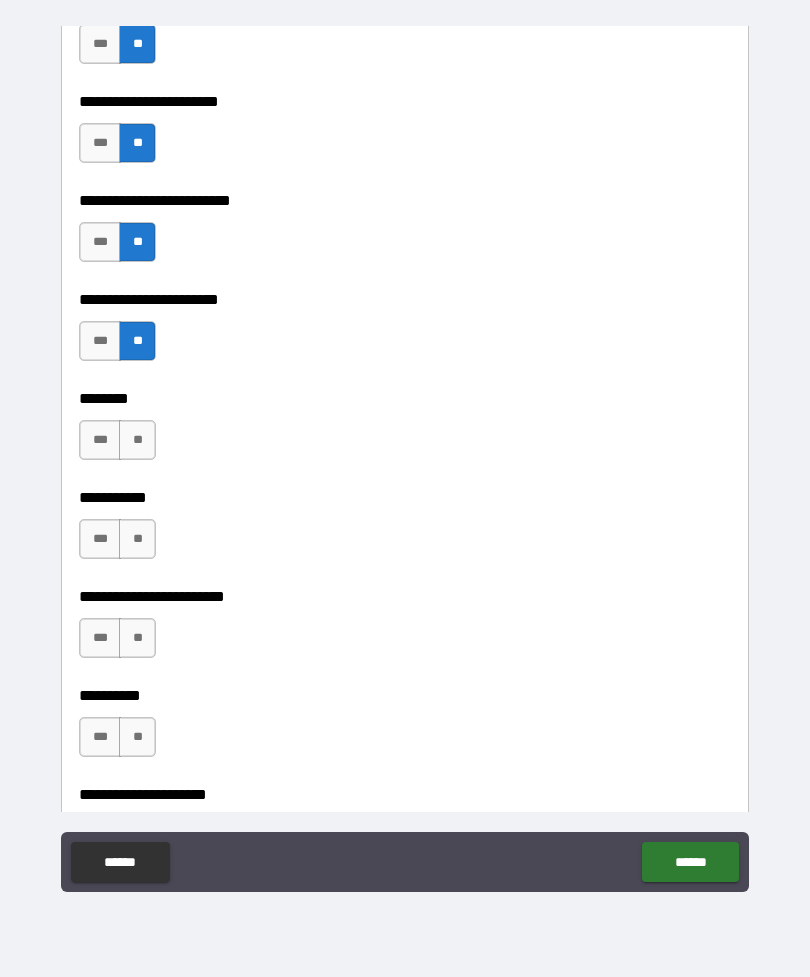 click on "**" at bounding box center [137, 440] 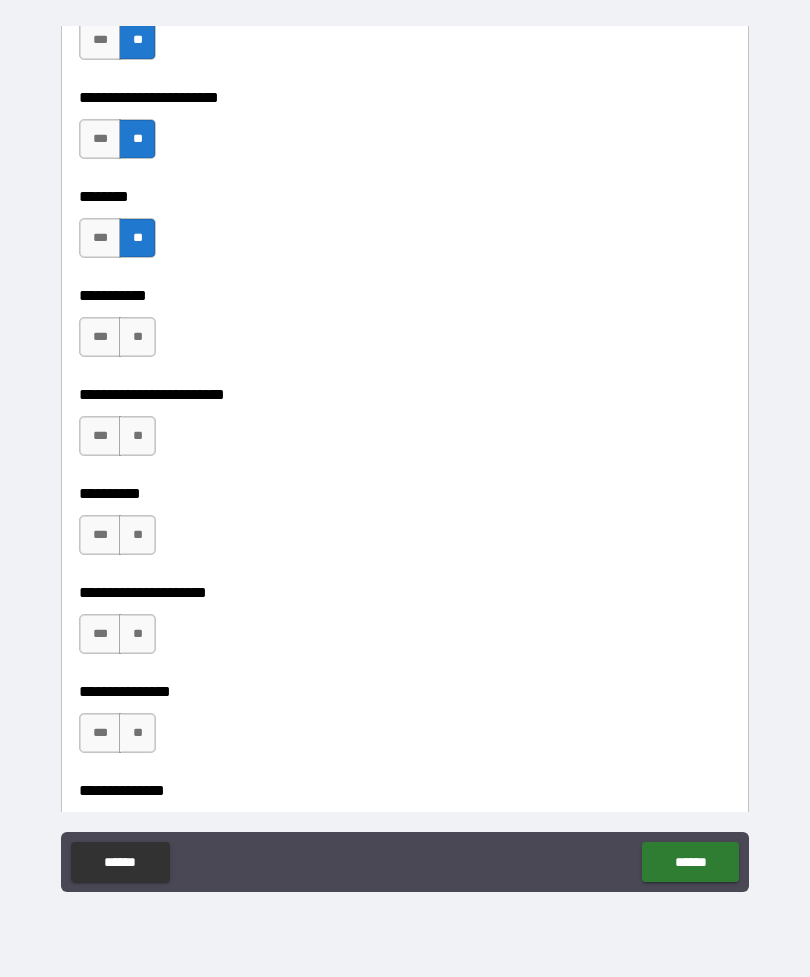 scroll, scrollTop: 3373, scrollLeft: 0, axis: vertical 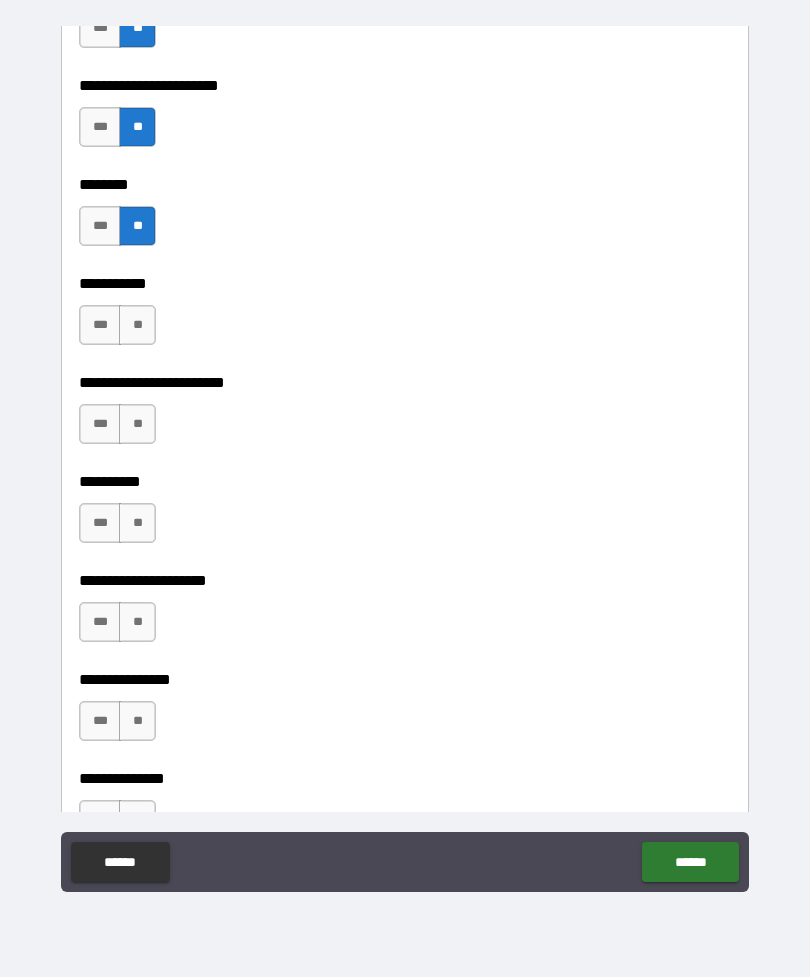 click on "**" at bounding box center [137, 325] 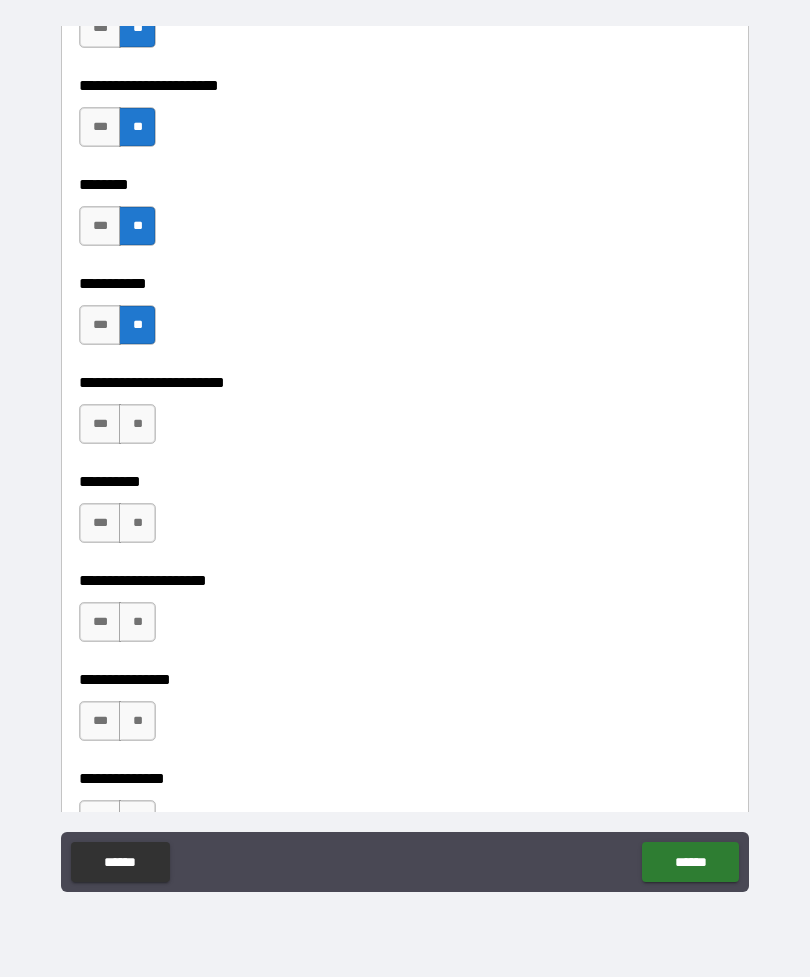 click on "**" at bounding box center [137, 424] 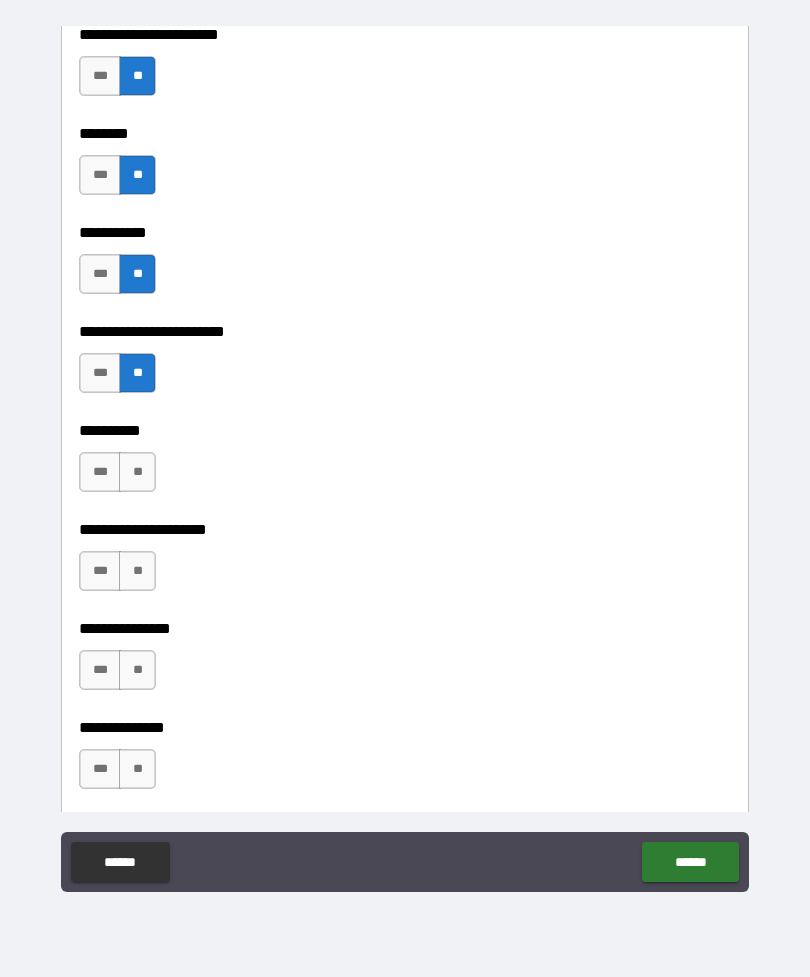 scroll, scrollTop: 3462, scrollLeft: 0, axis: vertical 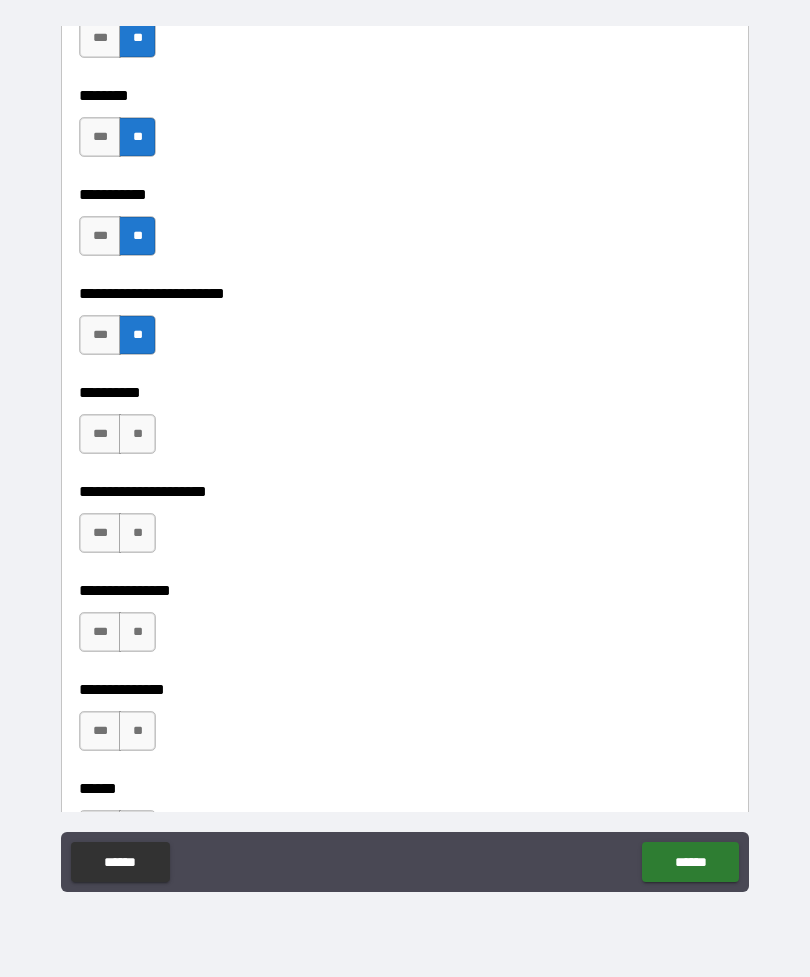 click on "**" at bounding box center (137, 434) 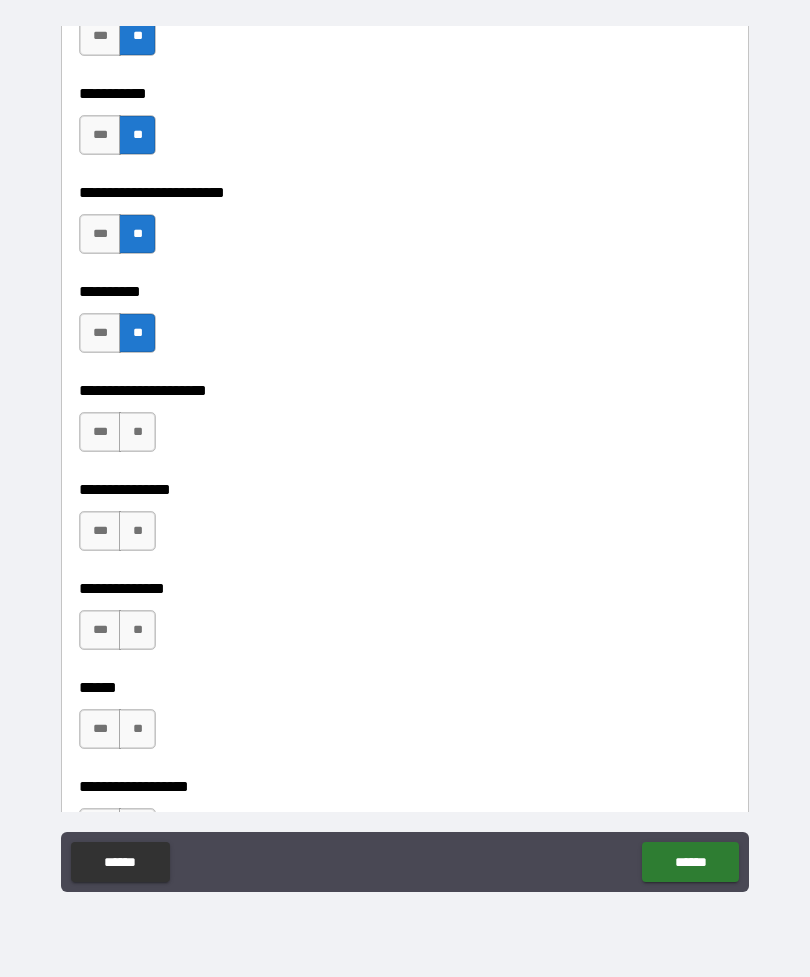 scroll, scrollTop: 3564, scrollLeft: 0, axis: vertical 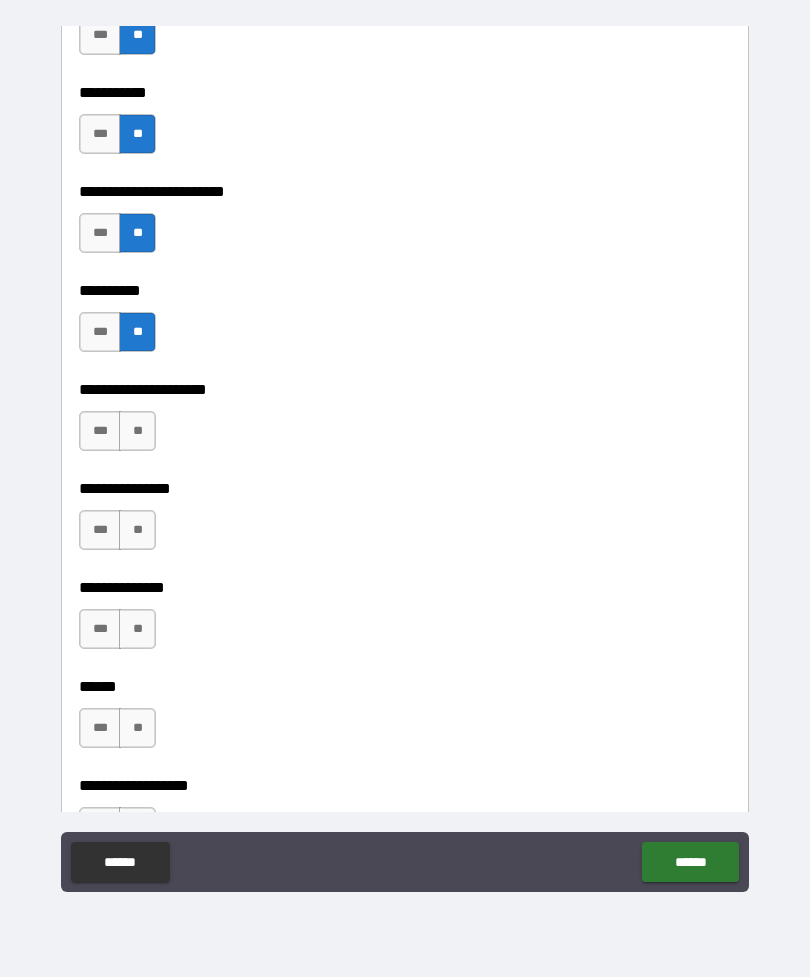 click on "**" at bounding box center (137, 431) 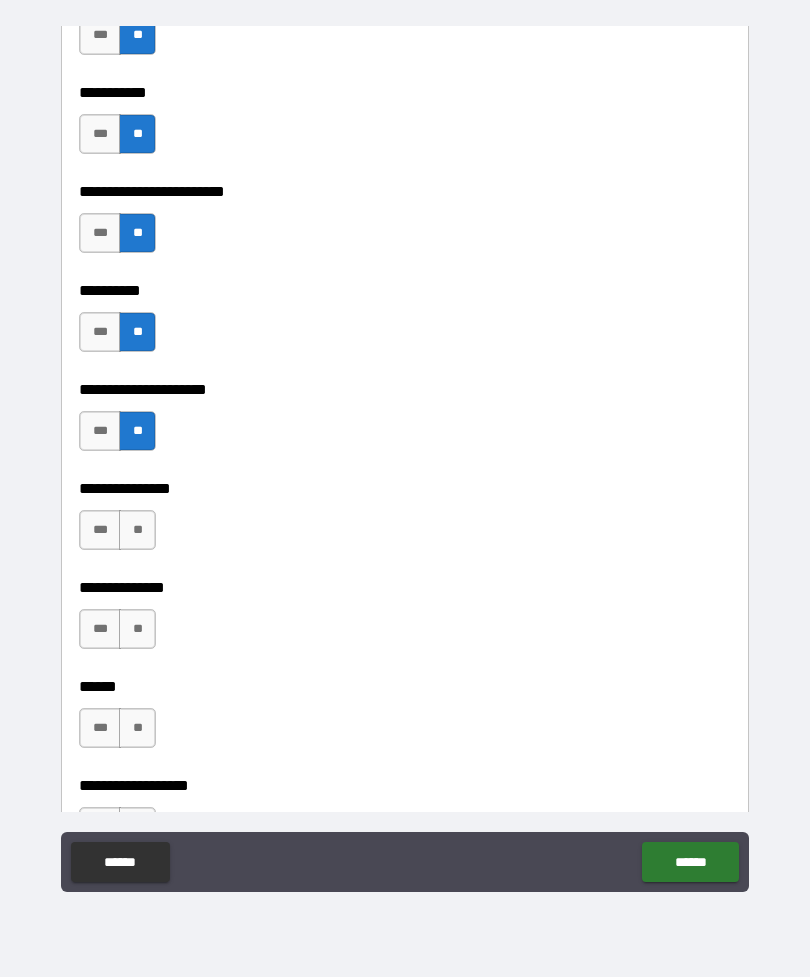 click on "**" at bounding box center (137, 530) 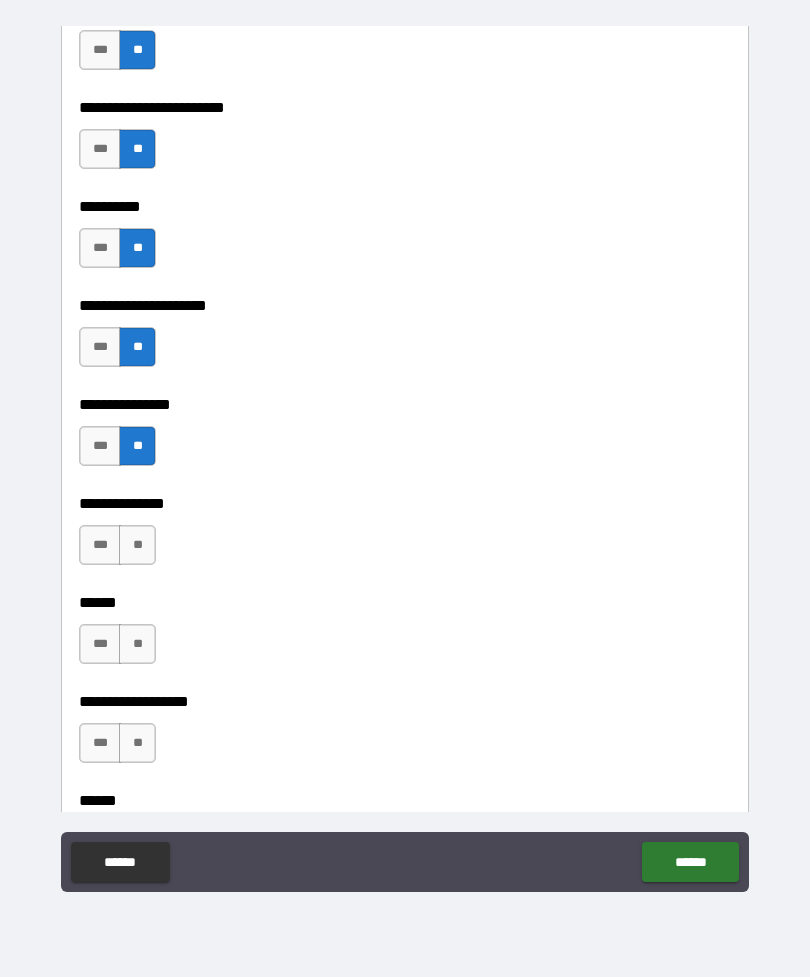 scroll, scrollTop: 3655, scrollLeft: 0, axis: vertical 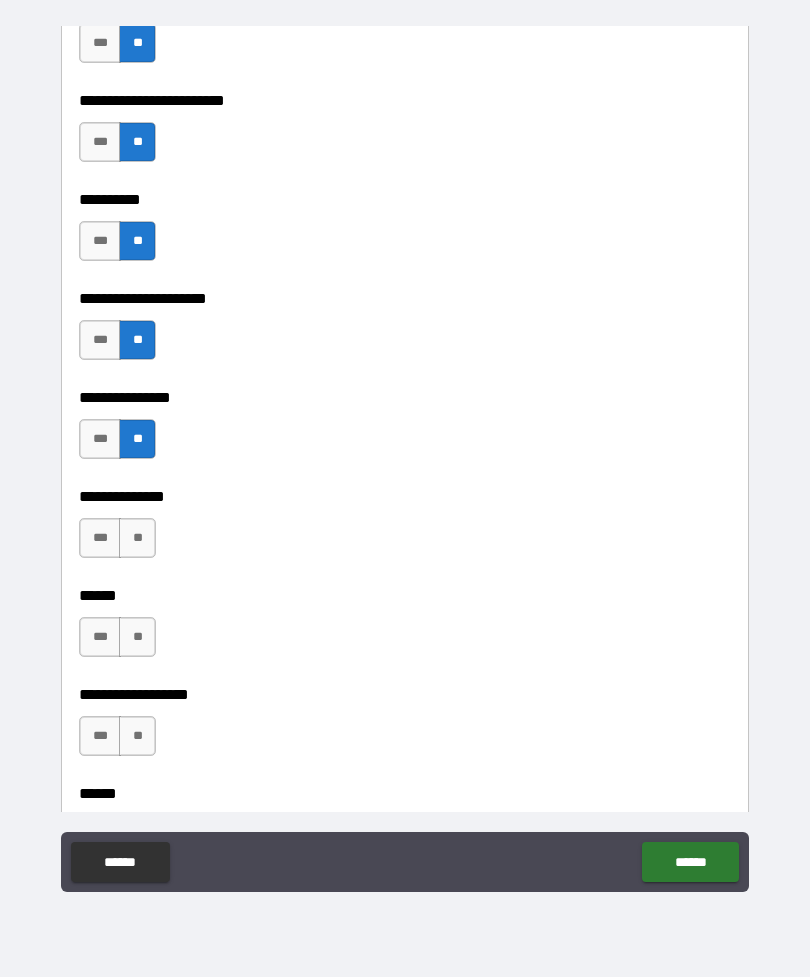 click on "**" at bounding box center [137, 538] 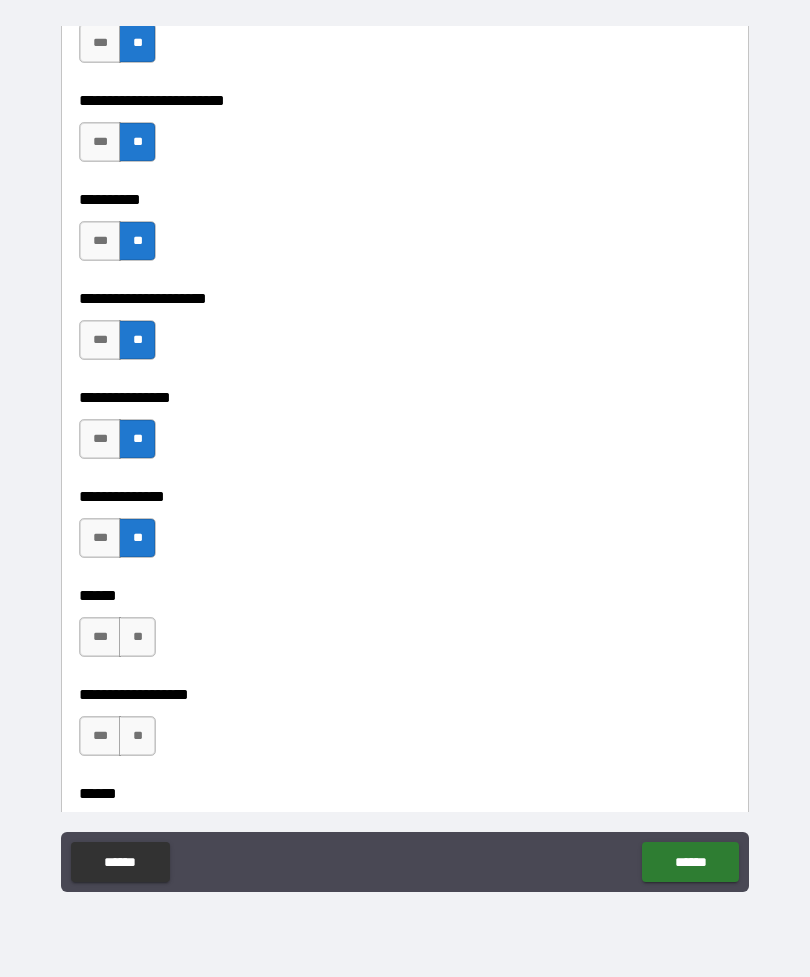 click on "**" at bounding box center [137, 637] 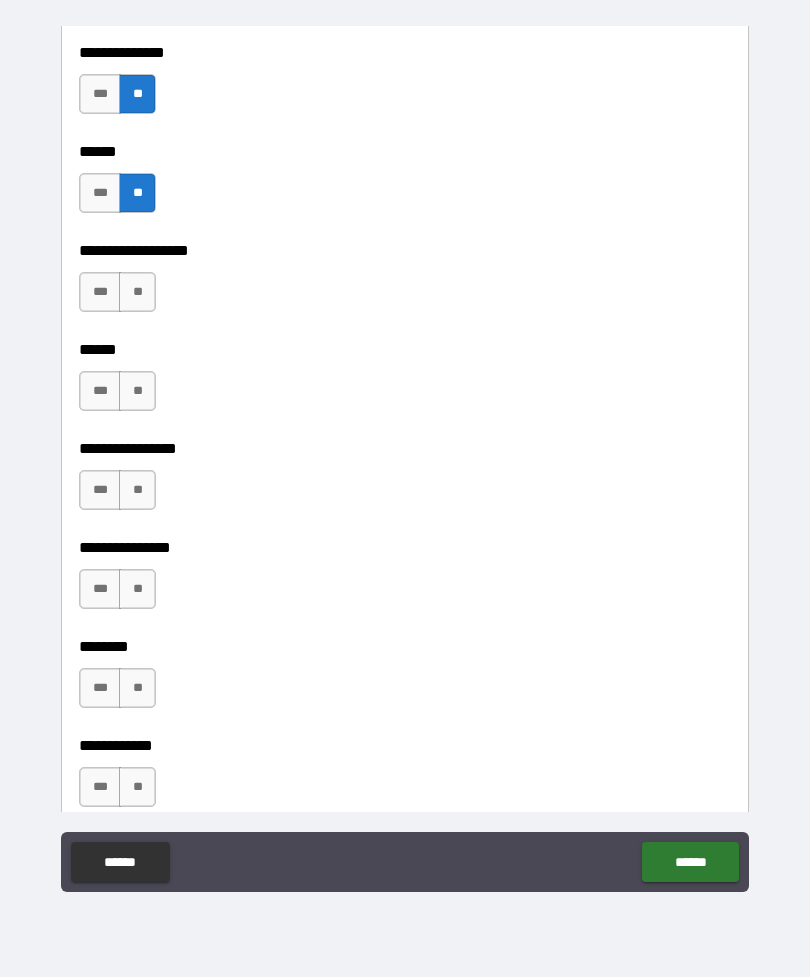 scroll, scrollTop: 4098, scrollLeft: 0, axis: vertical 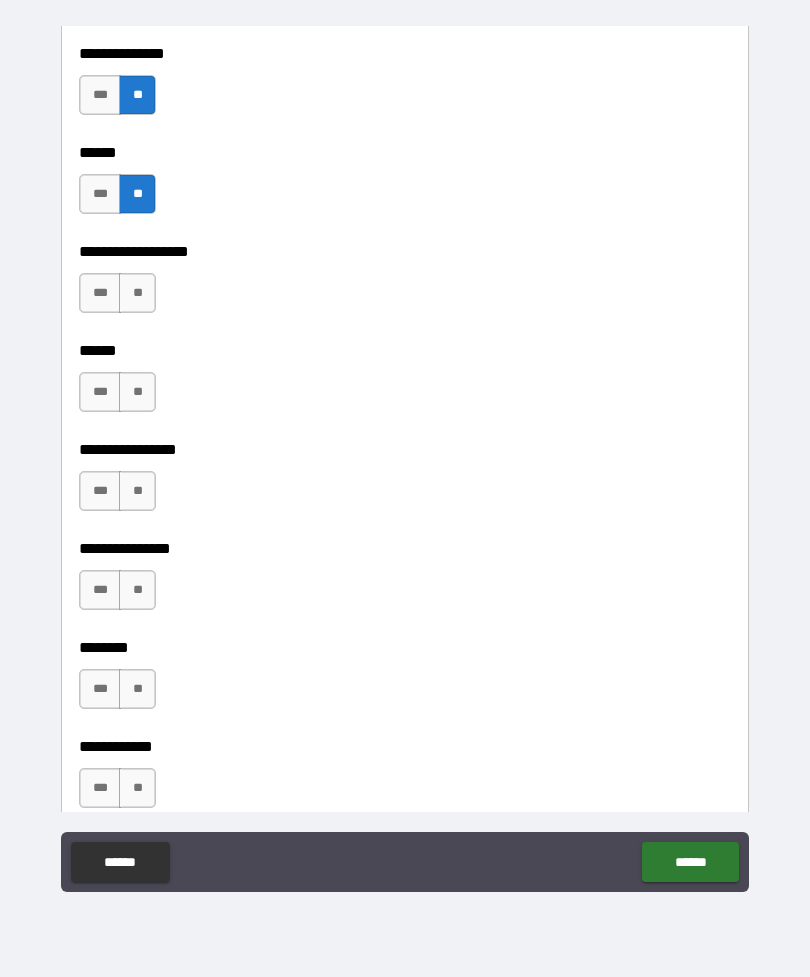 click on "**" at bounding box center [137, 293] 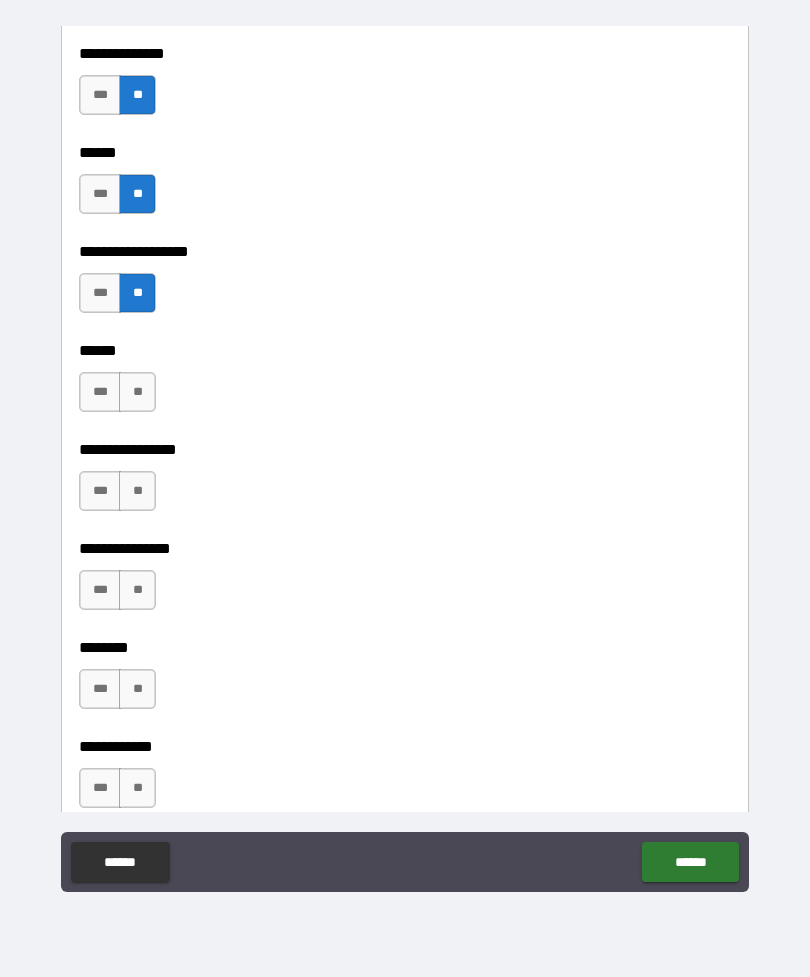 click on "**" at bounding box center (137, 392) 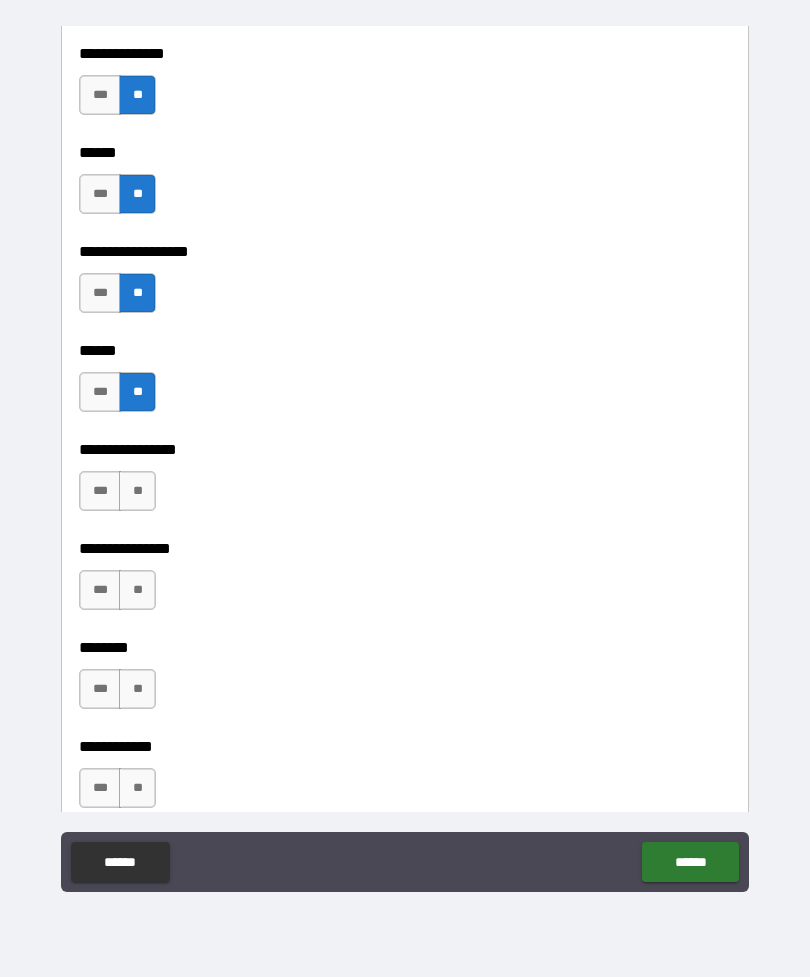 click on "**" at bounding box center (137, 491) 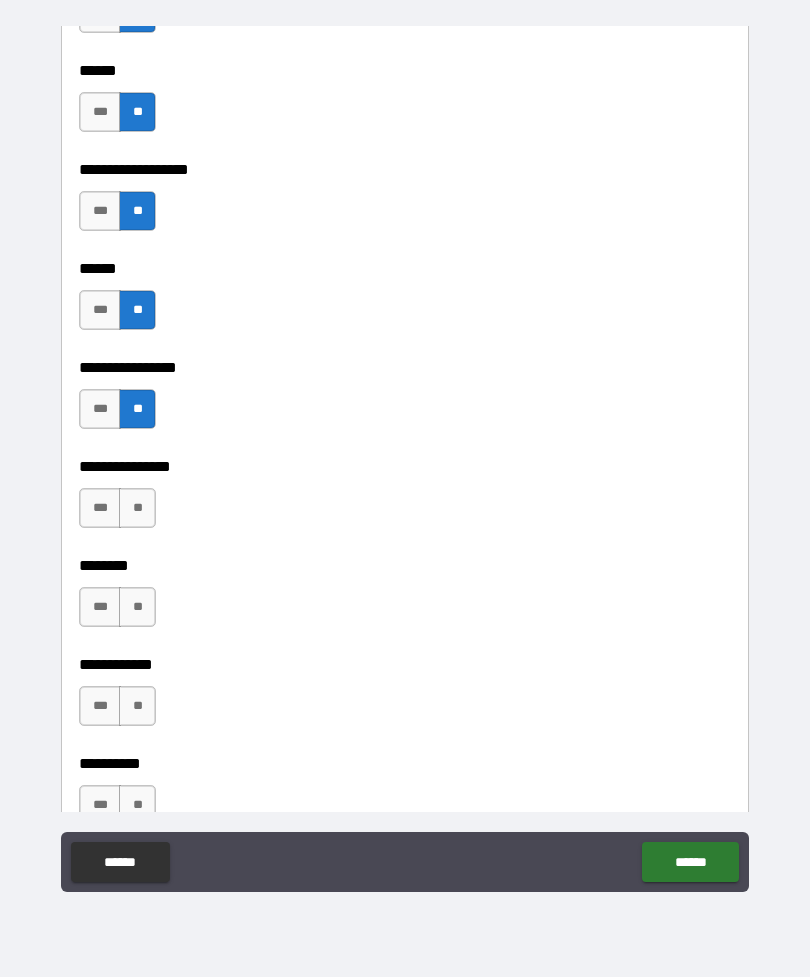 scroll, scrollTop: 4205, scrollLeft: 0, axis: vertical 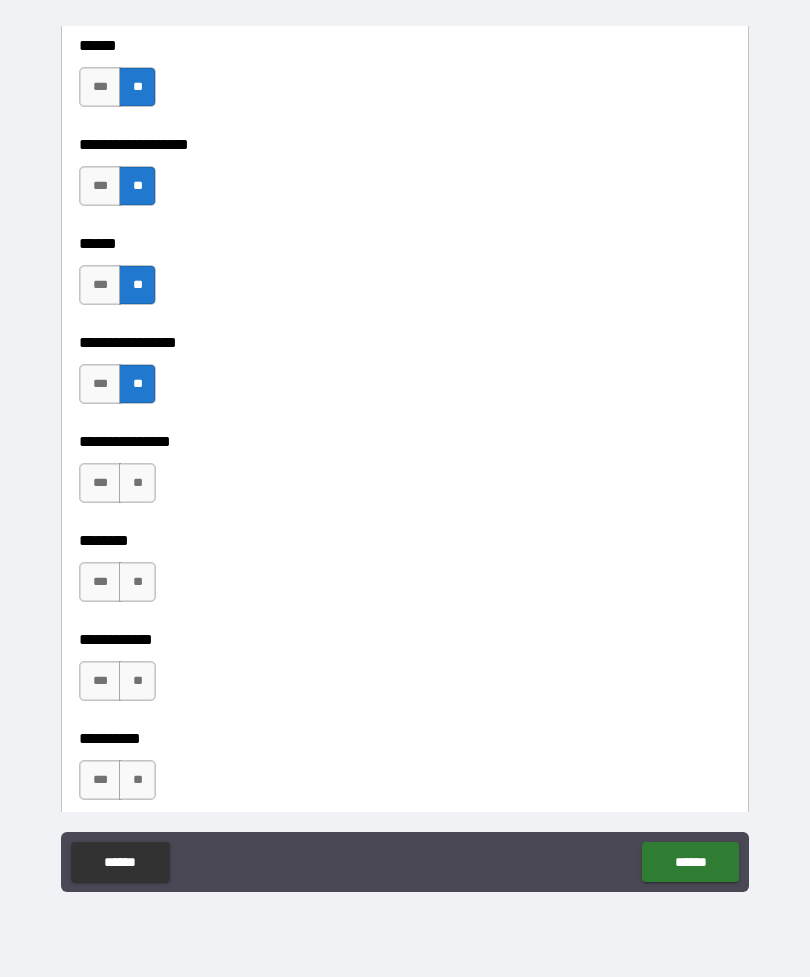click on "**" at bounding box center (137, 483) 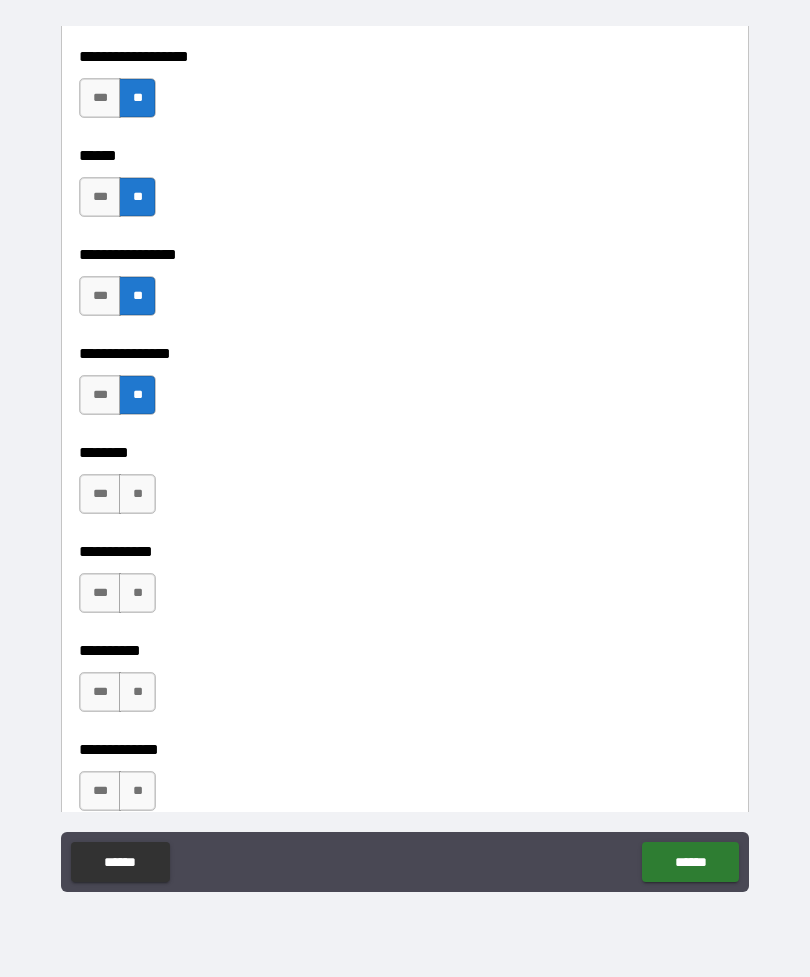 scroll, scrollTop: 4315, scrollLeft: 0, axis: vertical 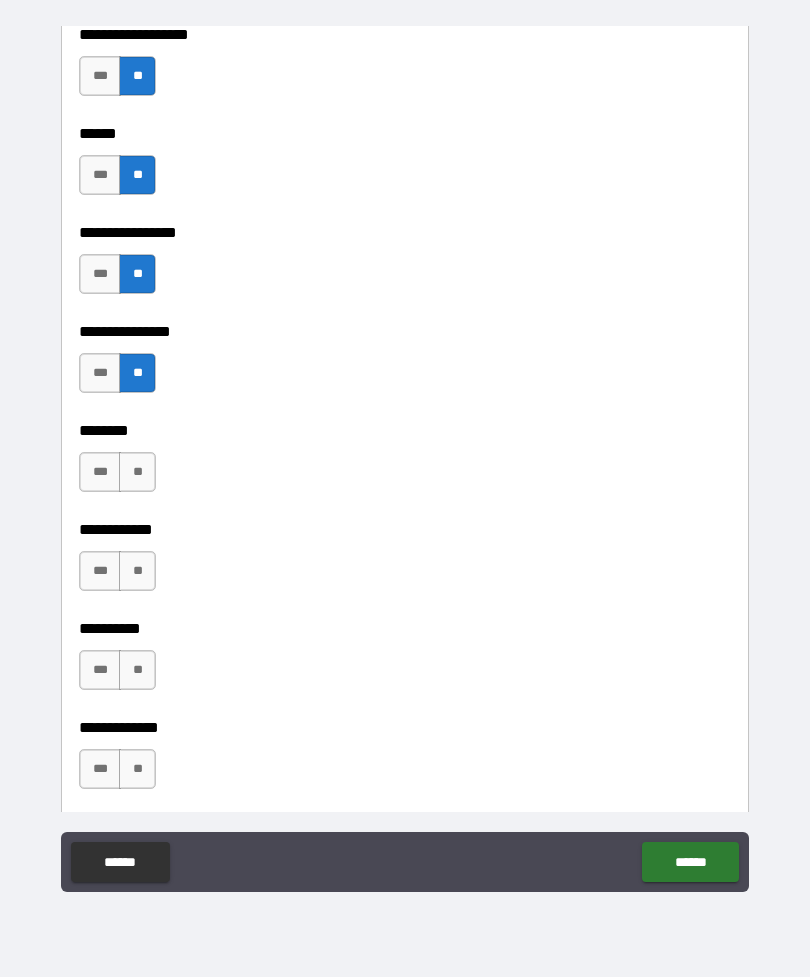 click on "**" at bounding box center [137, 472] 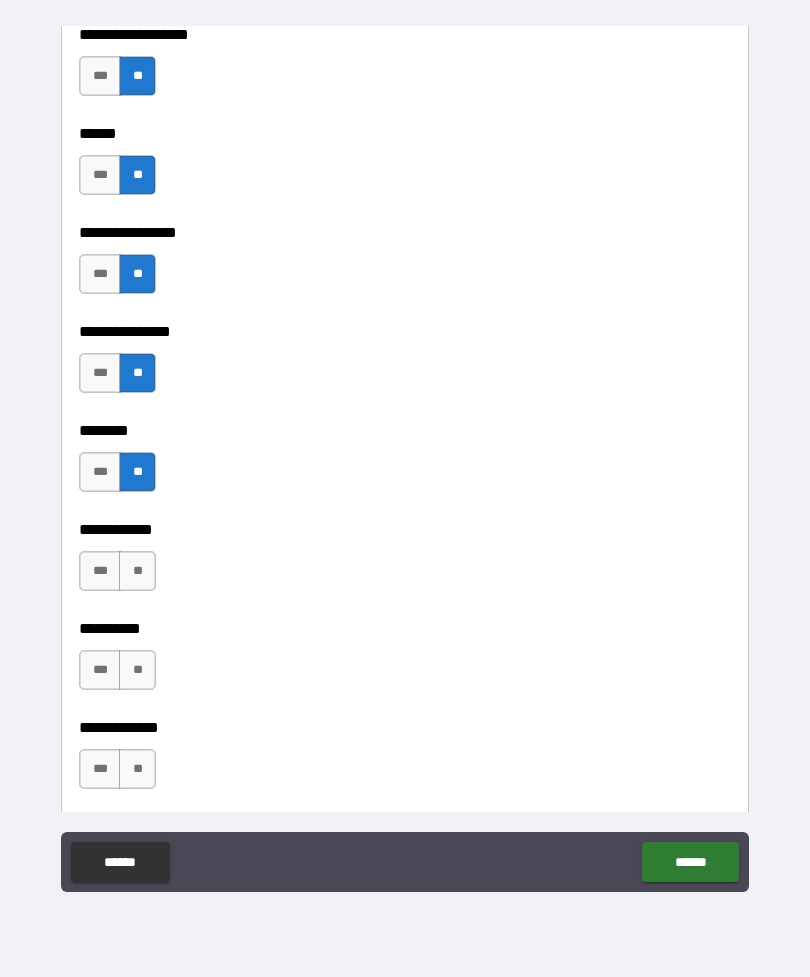 click on "**" at bounding box center [137, 571] 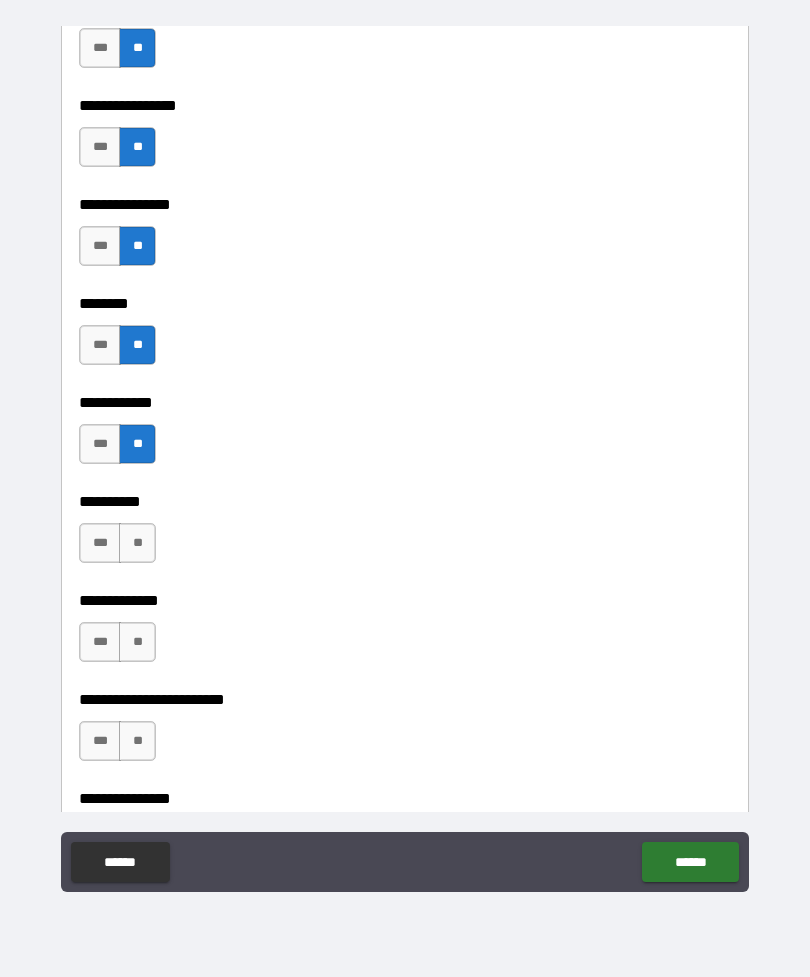 click on "**" at bounding box center [137, 543] 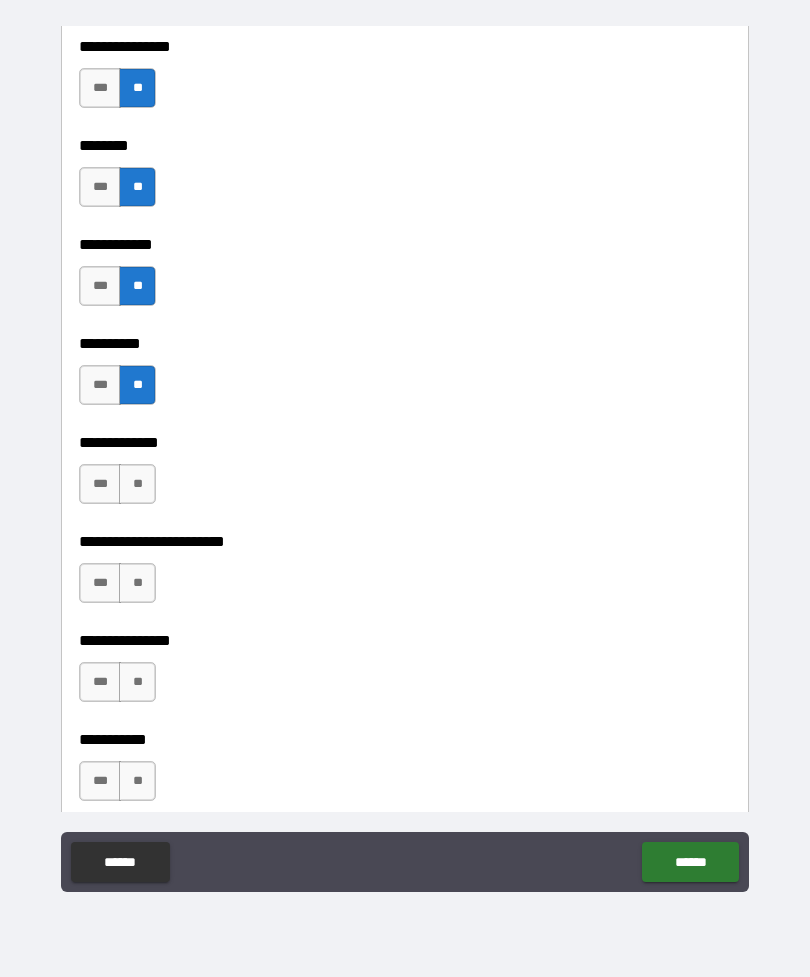 scroll, scrollTop: 4603, scrollLeft: 0, axis: vertical 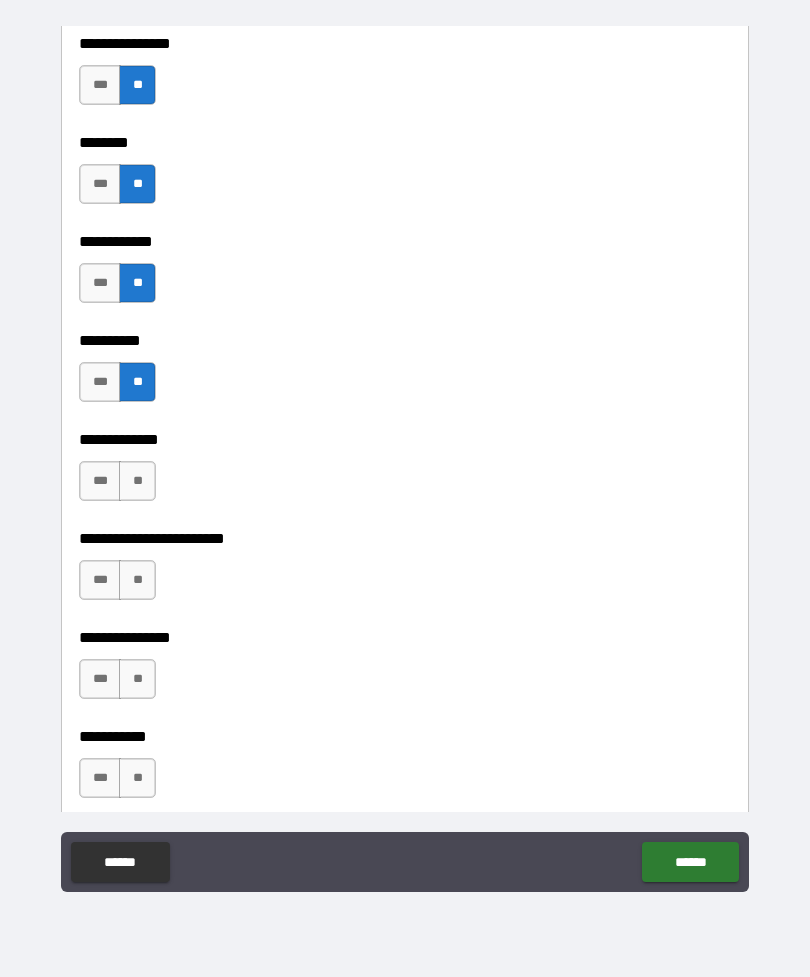 click on "**" at bounding box center [137, 481] 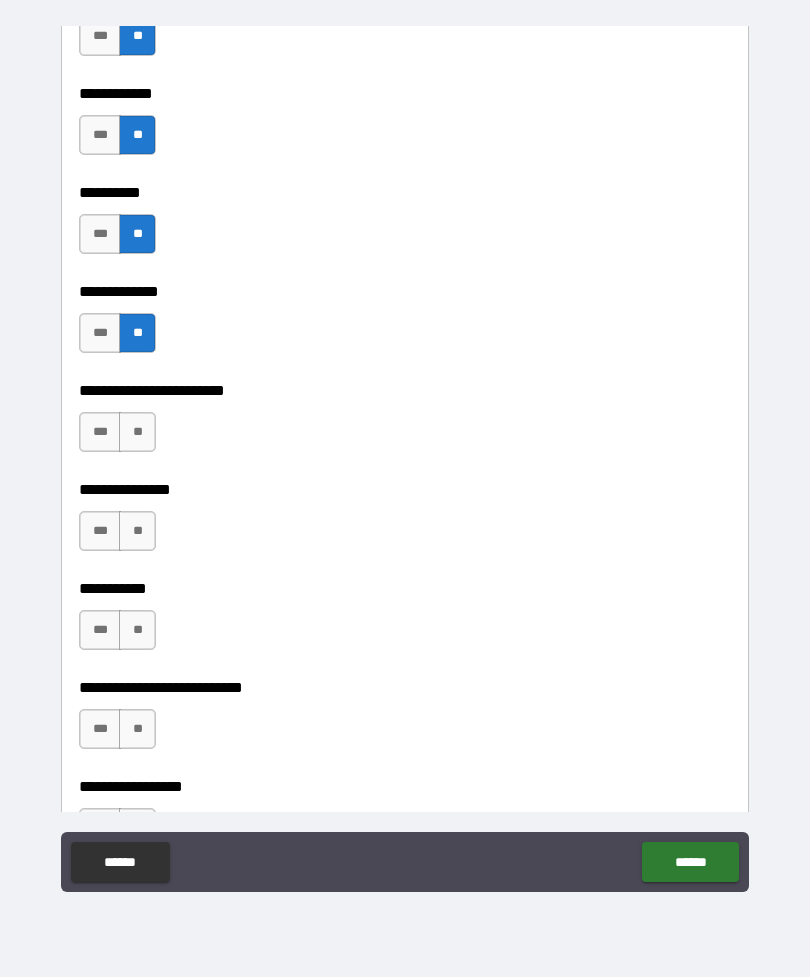 scroll, scrollTop: 4758, scrollLeft: 0, axis: vertical 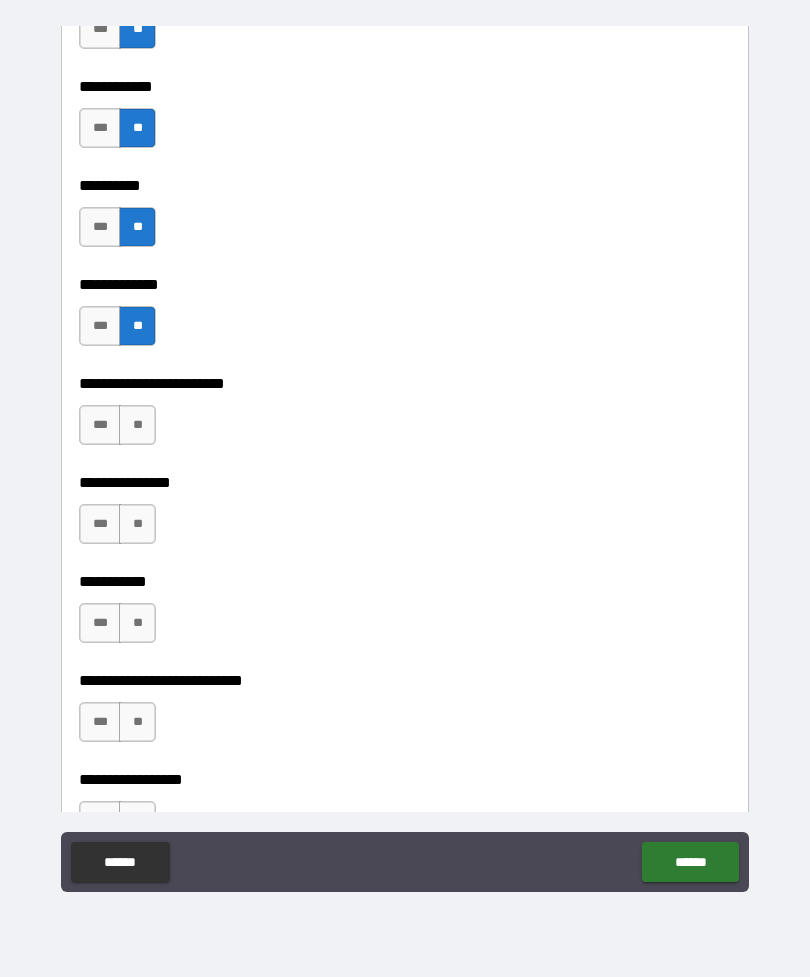 click on "**" at bounding box center [137, 425] 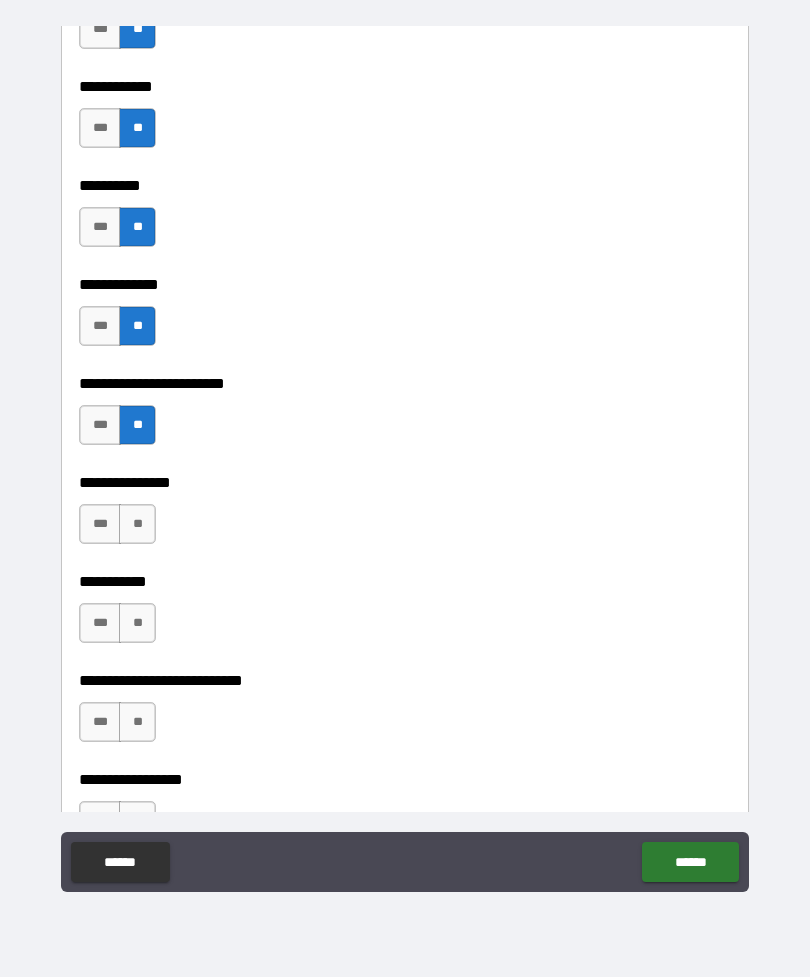 click on "**" at bounding box center (137, 524) 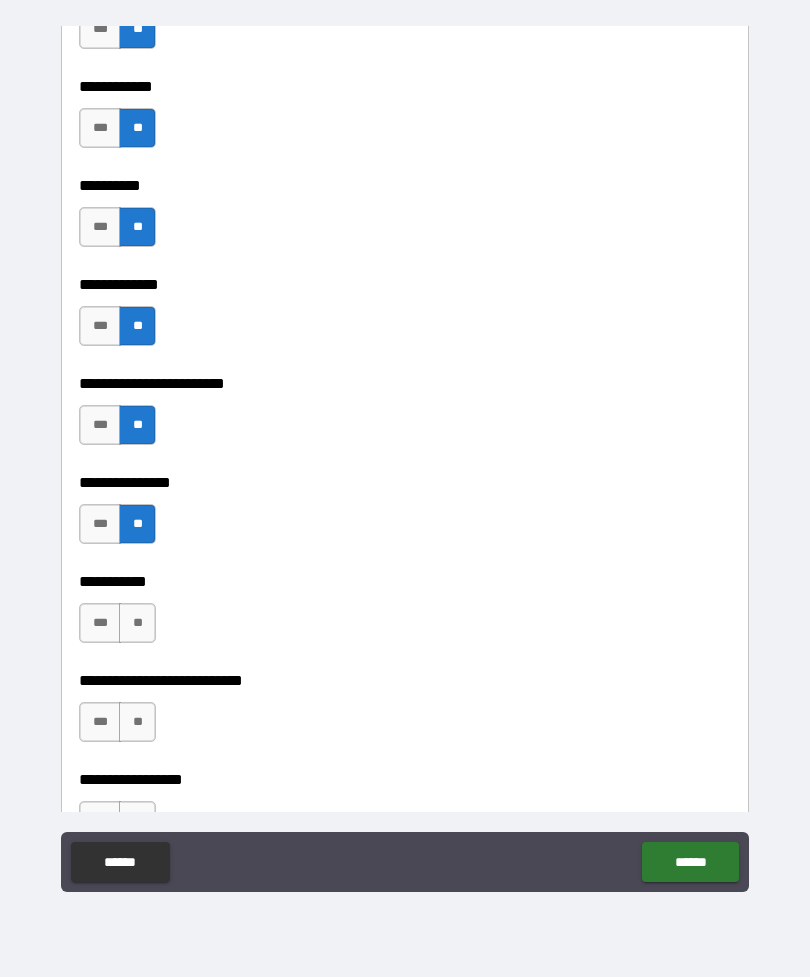 click on "**" at bounding box center [137, 623] 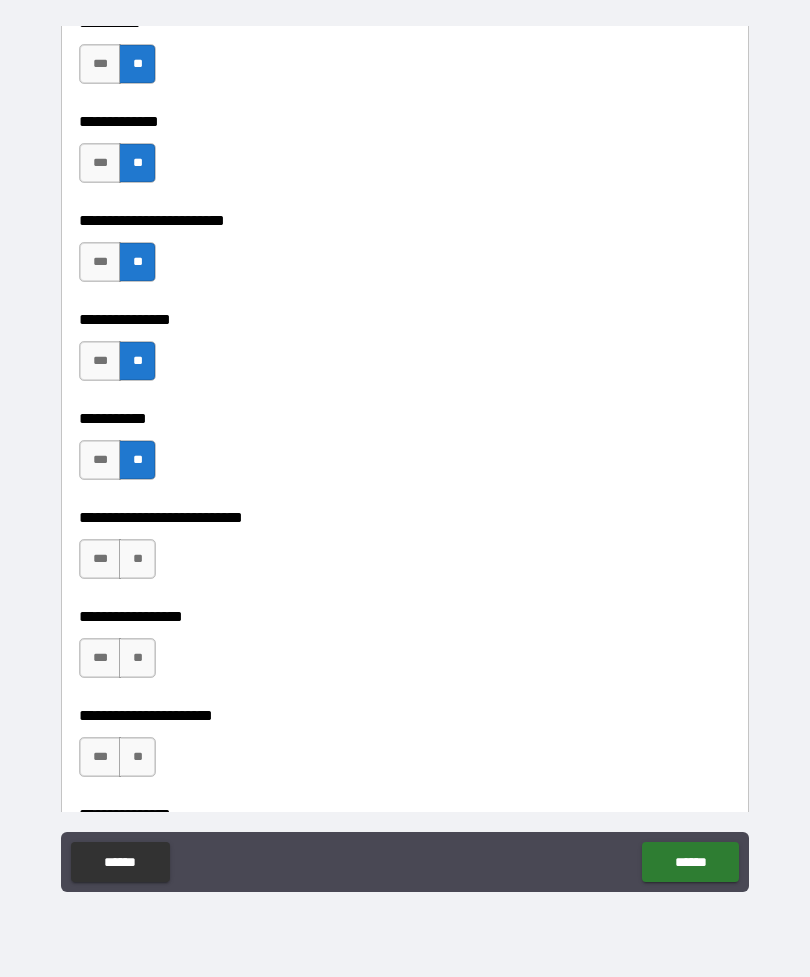 scroll, scrollTop: 4933, scrollLeft: 0, axis: vertical 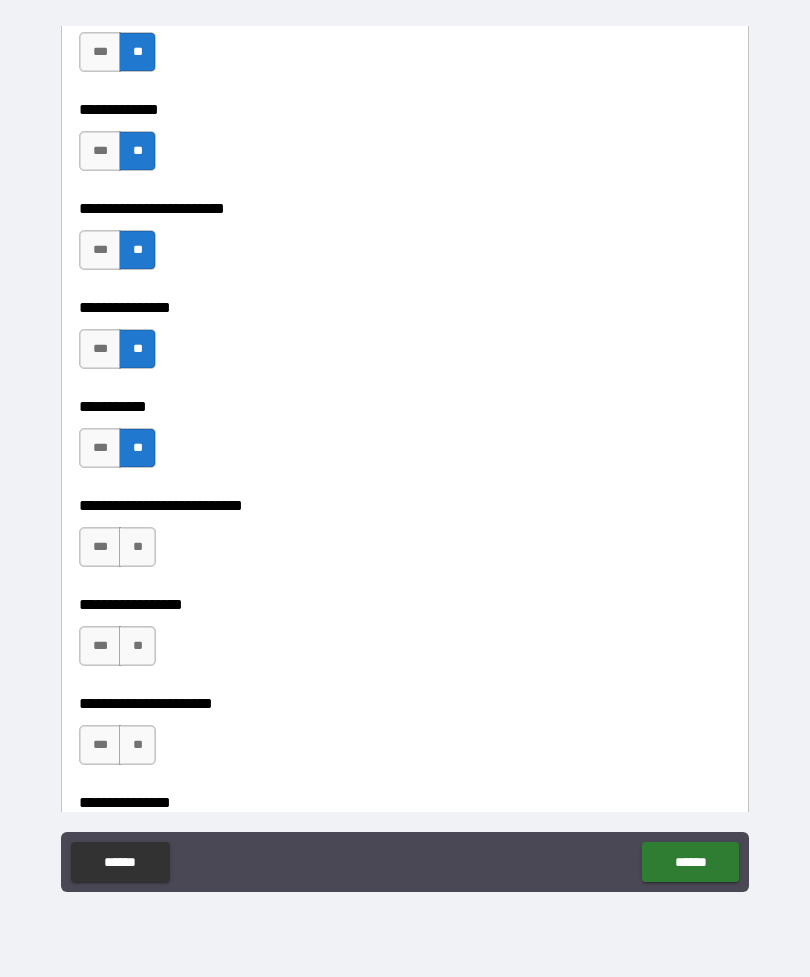 click on "**" at bounding box center [137, 547] 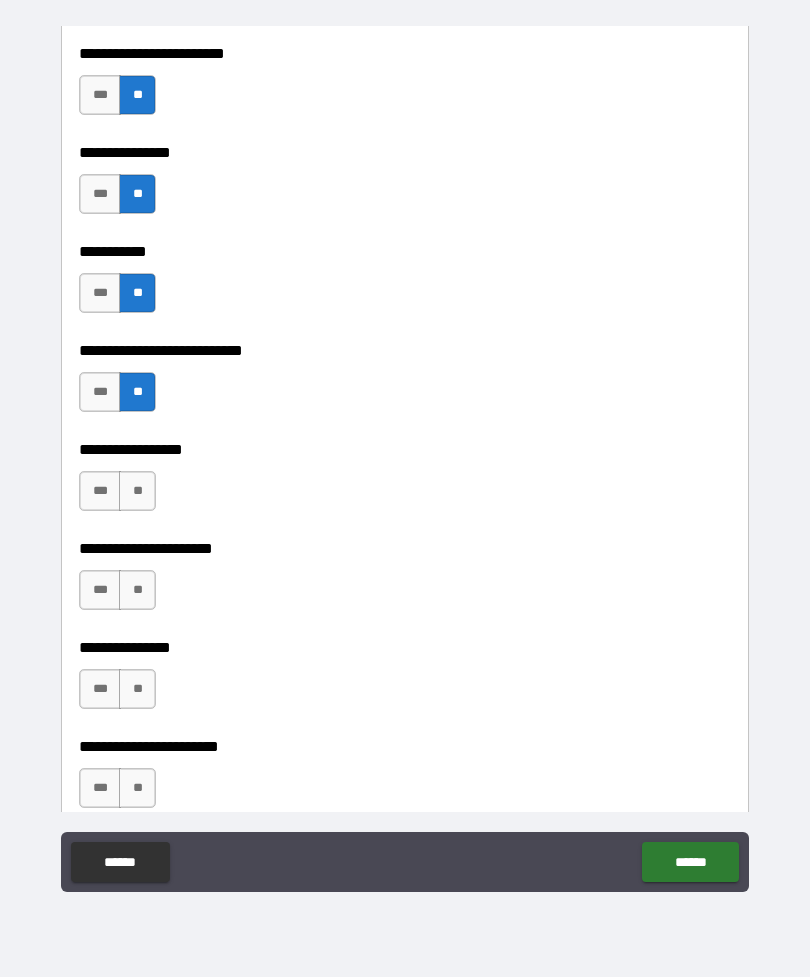 scroll, scrollTop: 5087, scrollLeft: 0, axis: vertical 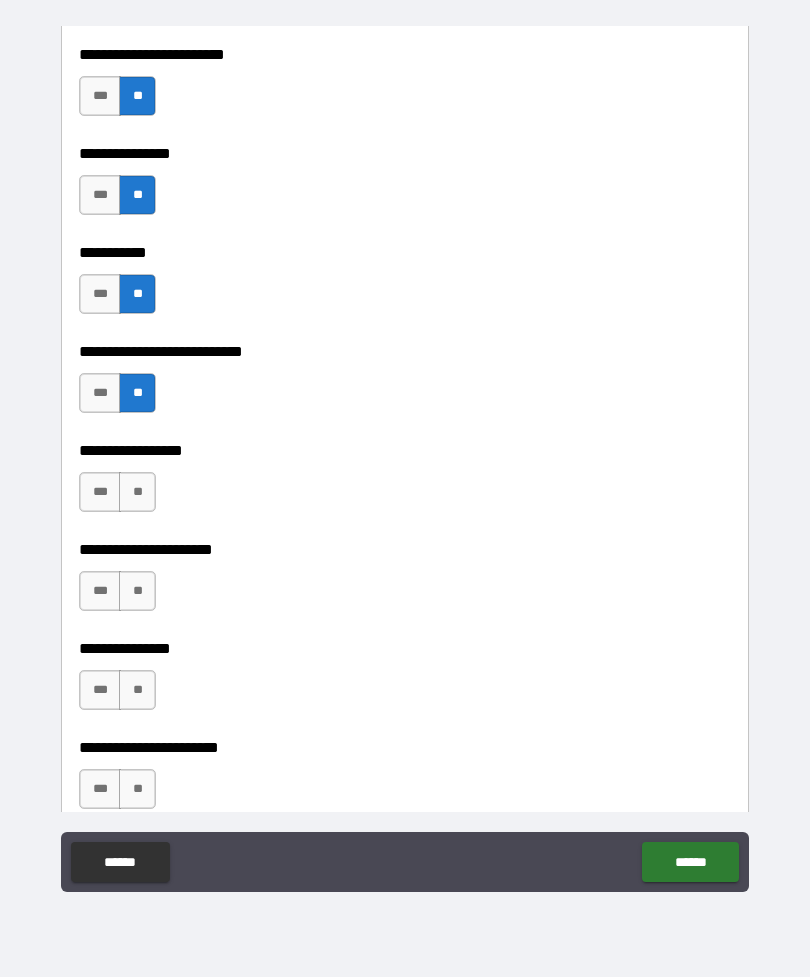 click on "**" at bounding box center (137, 492) 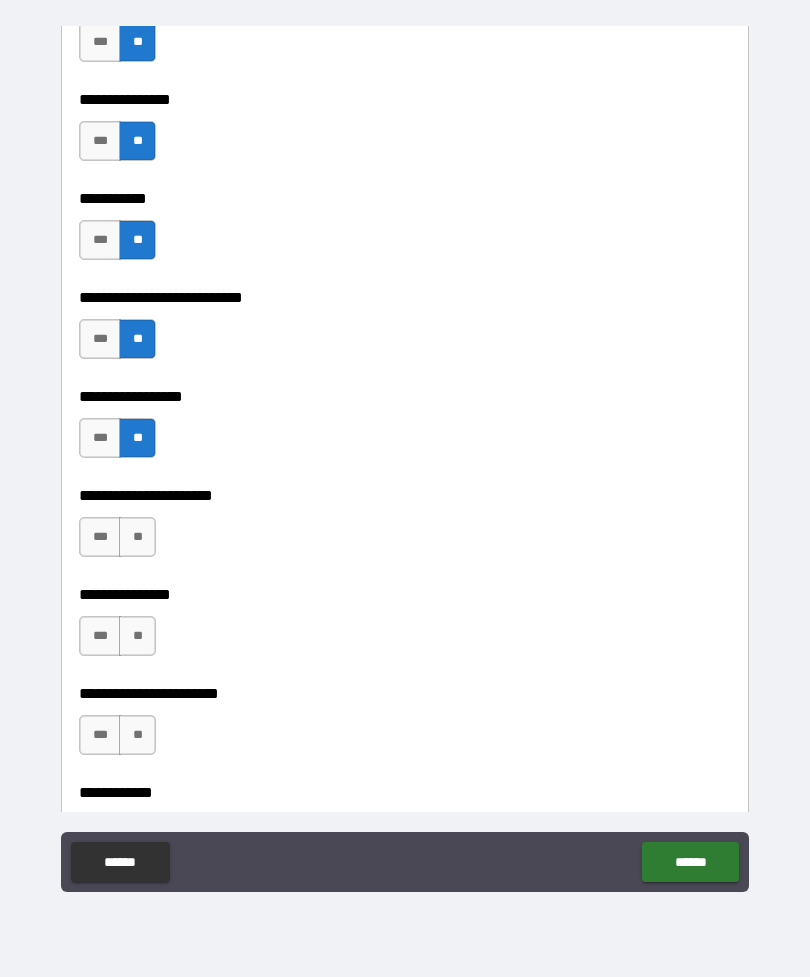 scroll, scrollTop: 5173, scrollLeft: 0, axis: vertical 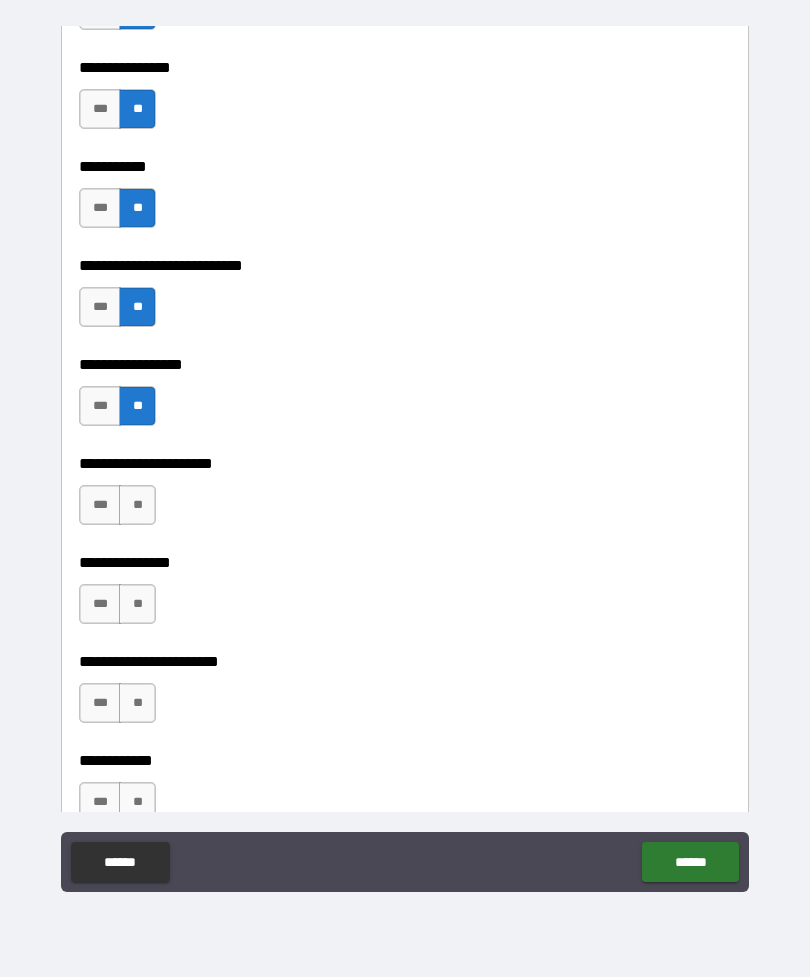 click on "**" at bounding box center [137, 505] 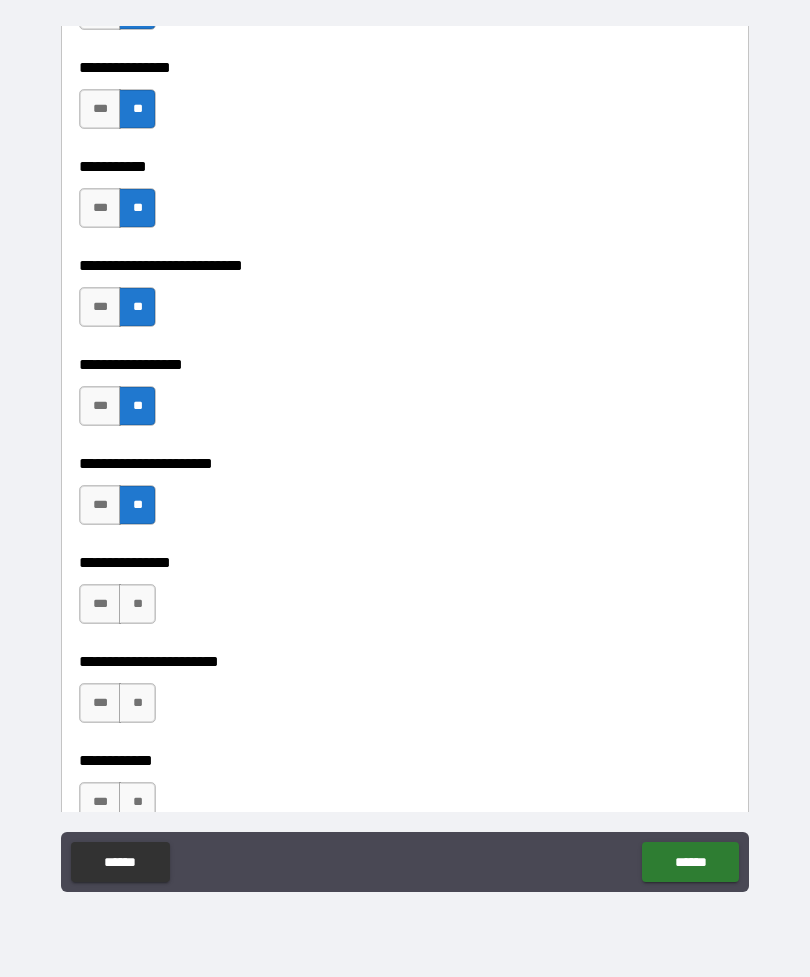click on "**" at bounding box center [137, 604] 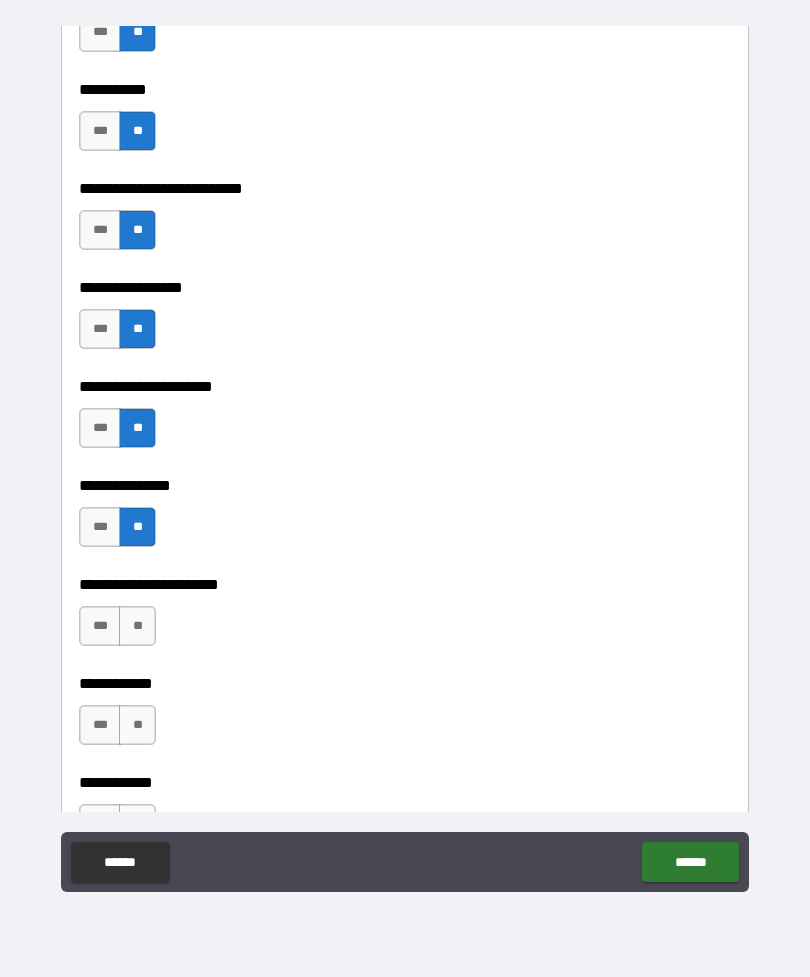 scroll, scrollTop: 5253, scrollLeft: 0, axis: vertical 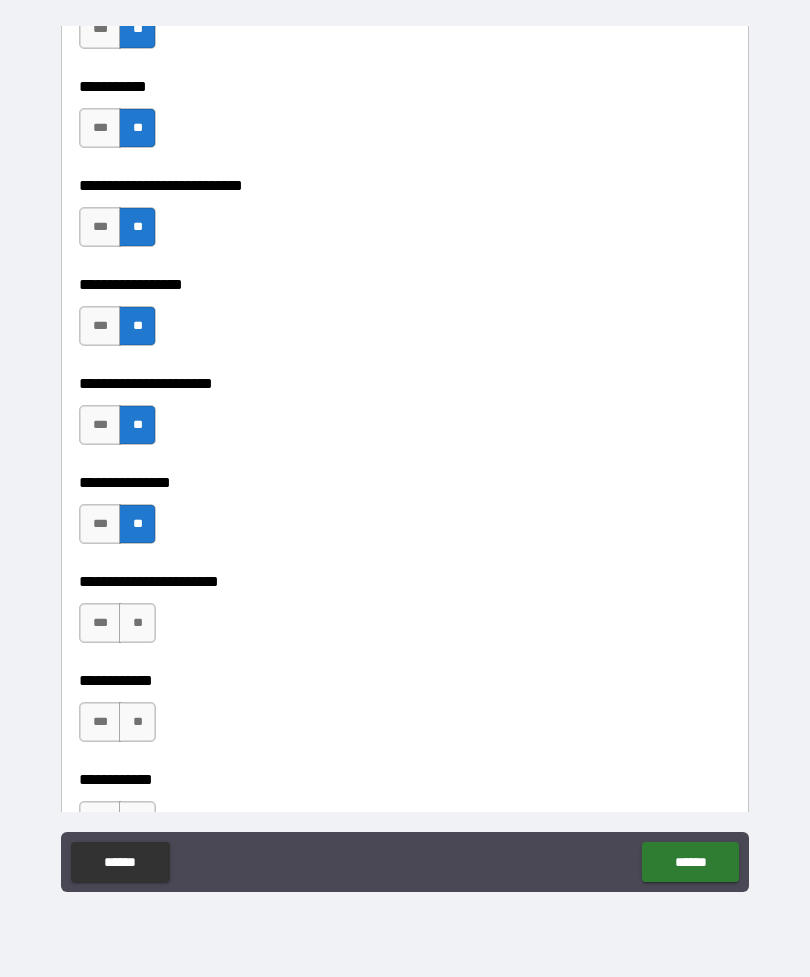 click on "**" at bounding box center [137, 623] 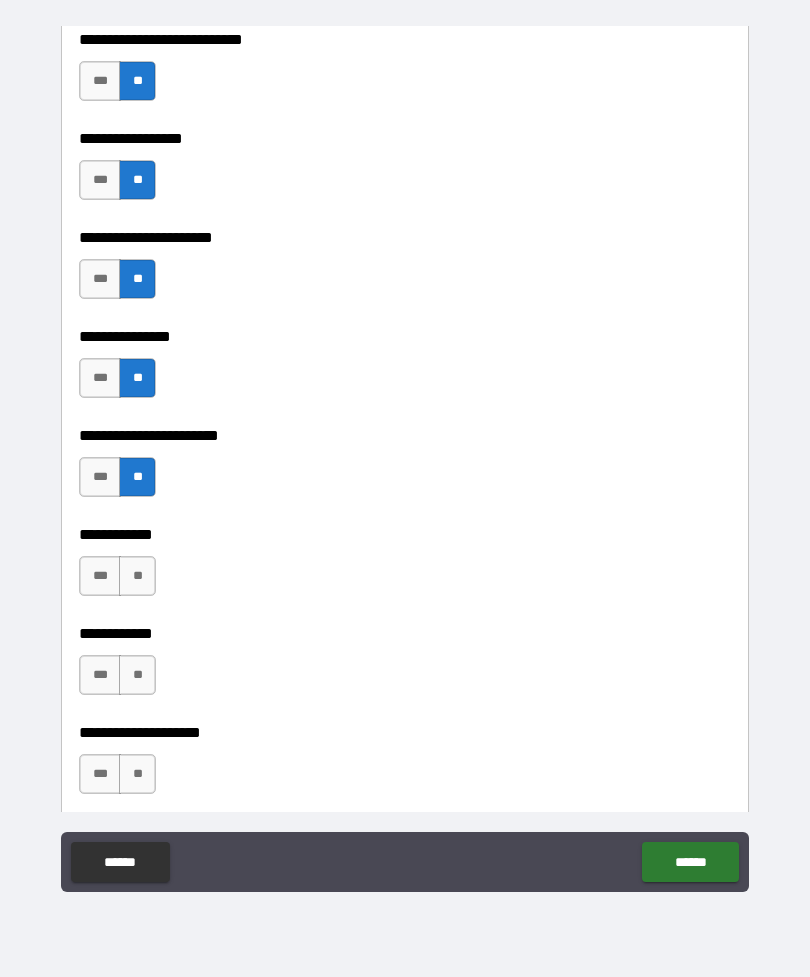 scroll, scrollTop: 5401, scrollLeft: 0, axis: vertical 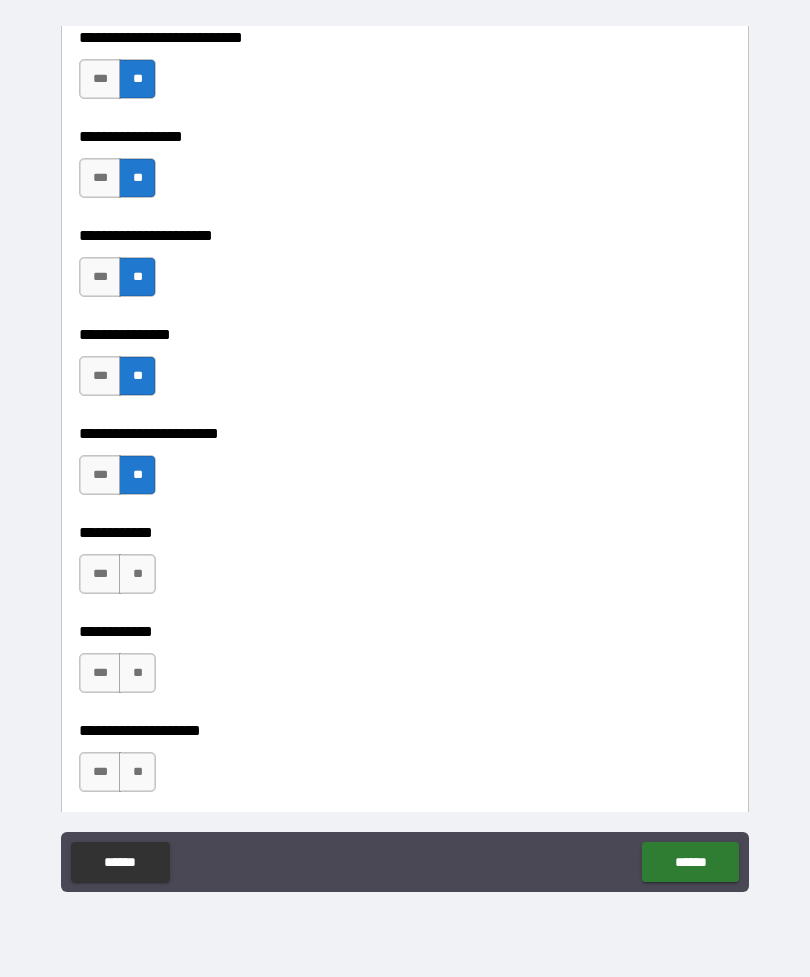 click on "**" at bounding box center (137, 574) 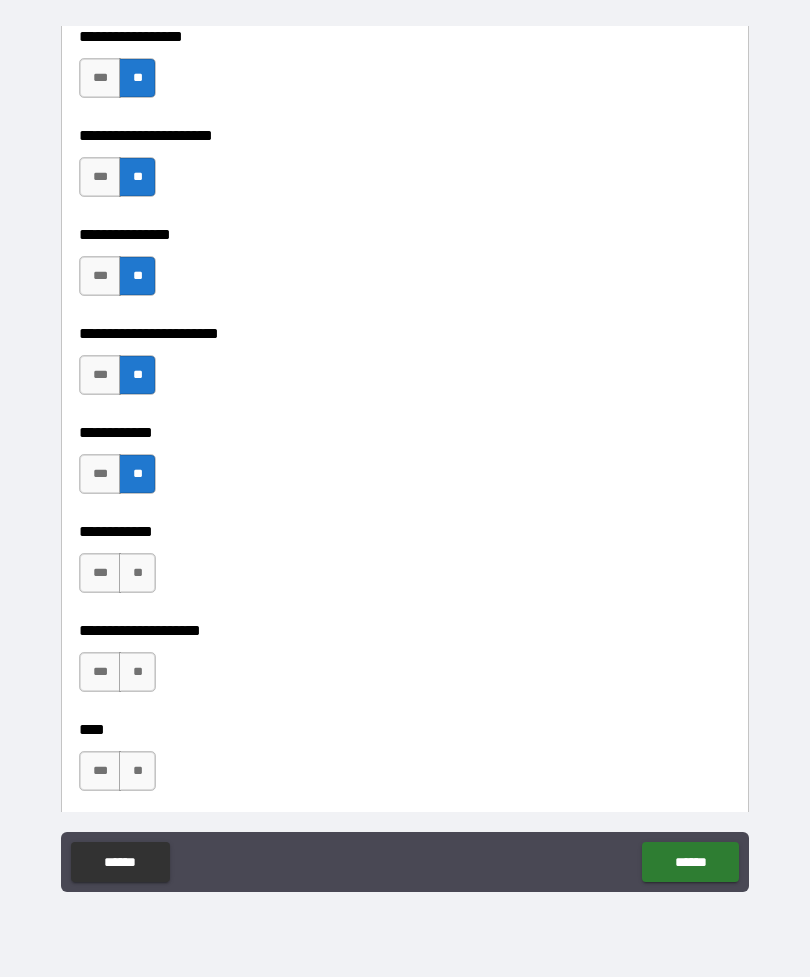 scroll, scrollTop: 5503, scrollLeft: 0, axis: vertical 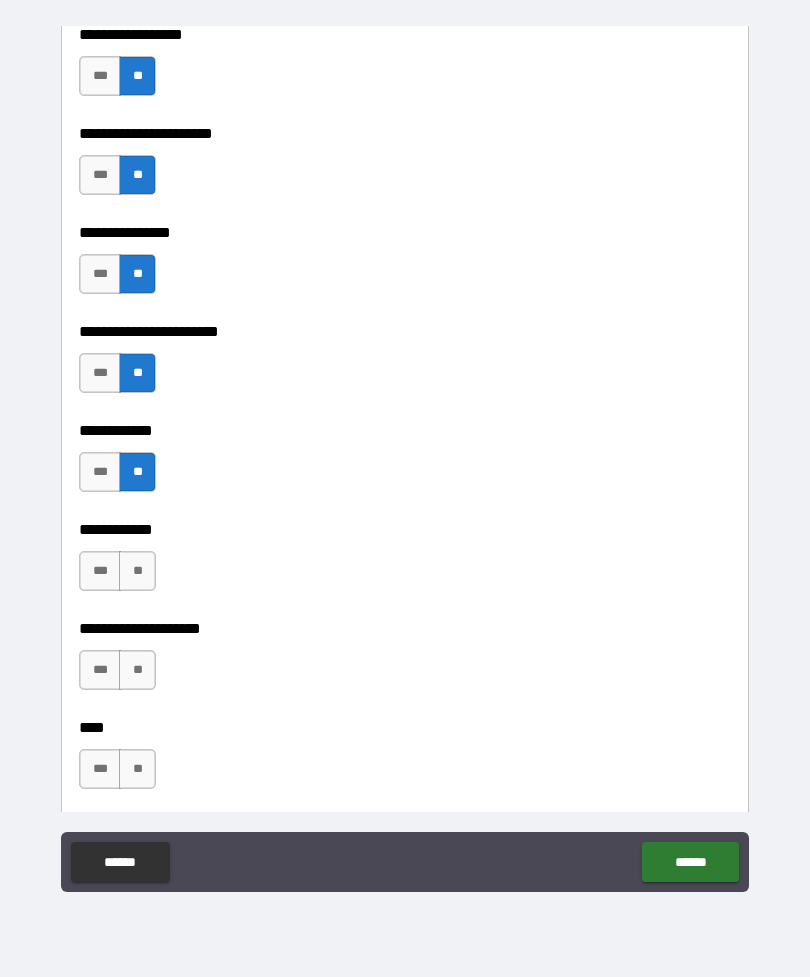 click on "**" at bounding box center (137, 571) 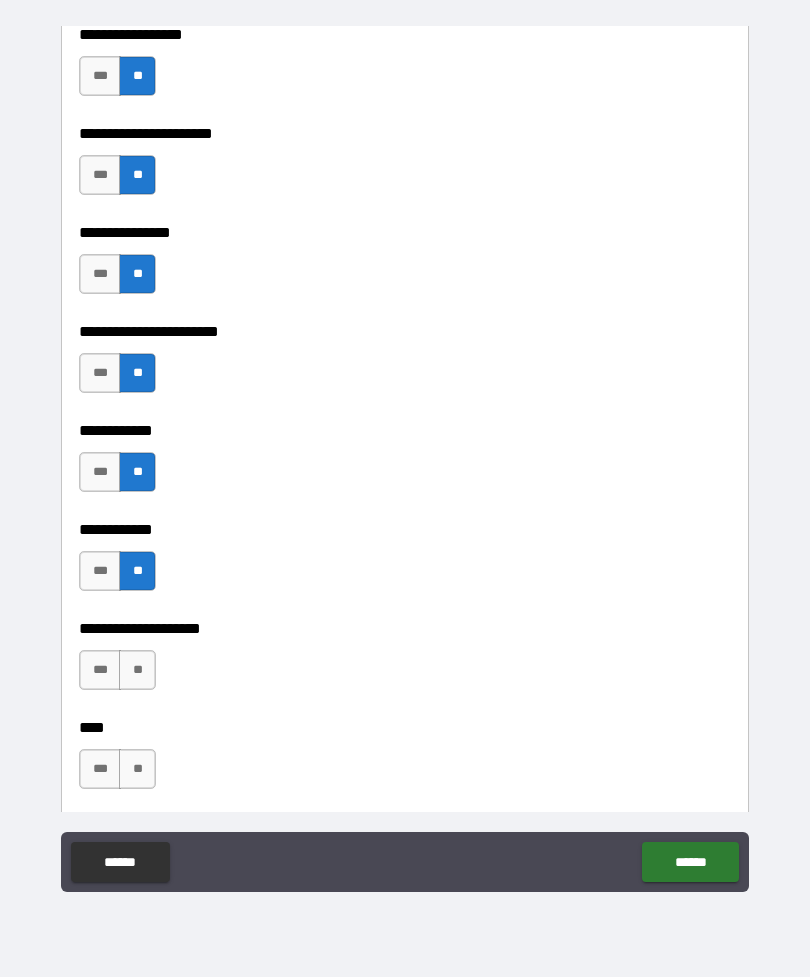 scroll, scrollTop: 5552, scrollLeft: 0, axis: vertical 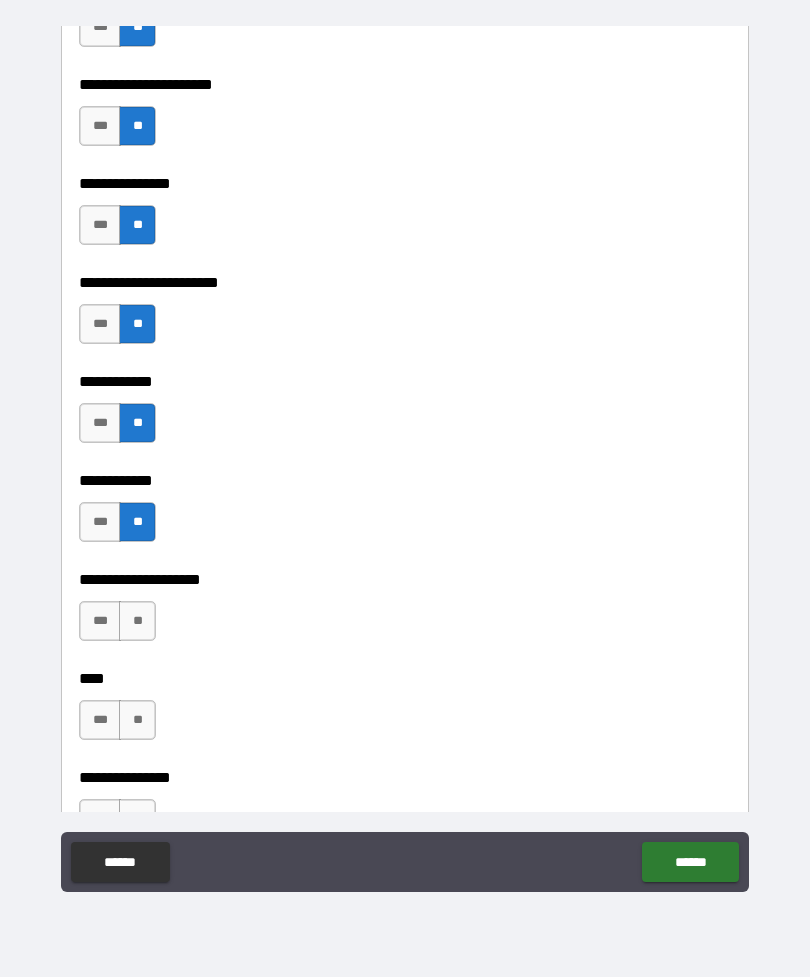 click on "**" at bounding box center (137, 621) 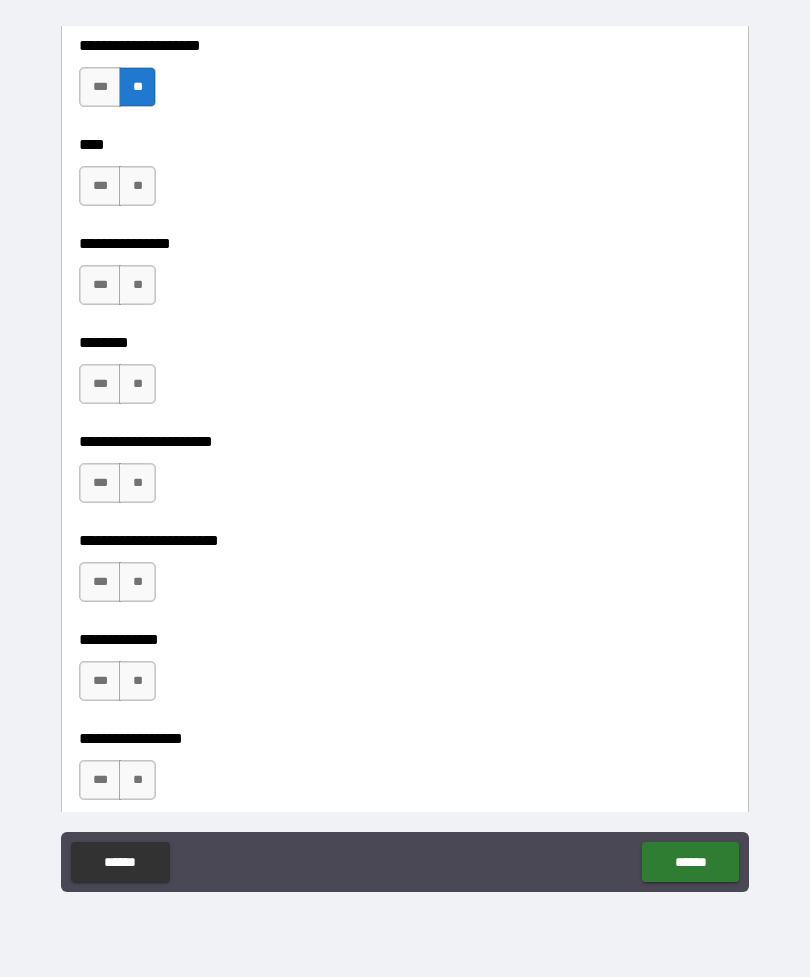 scroll, scrollTop: 6090, scrollLeft: 0, axis: vertical 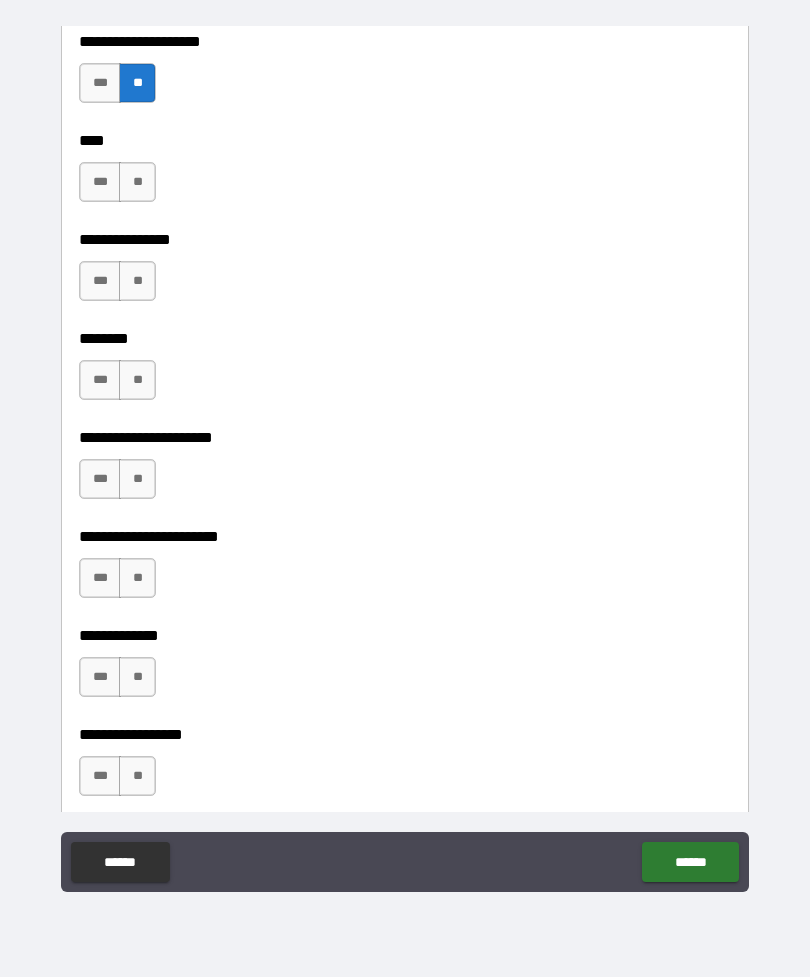 click on "**" at bounding box center [137, 182] 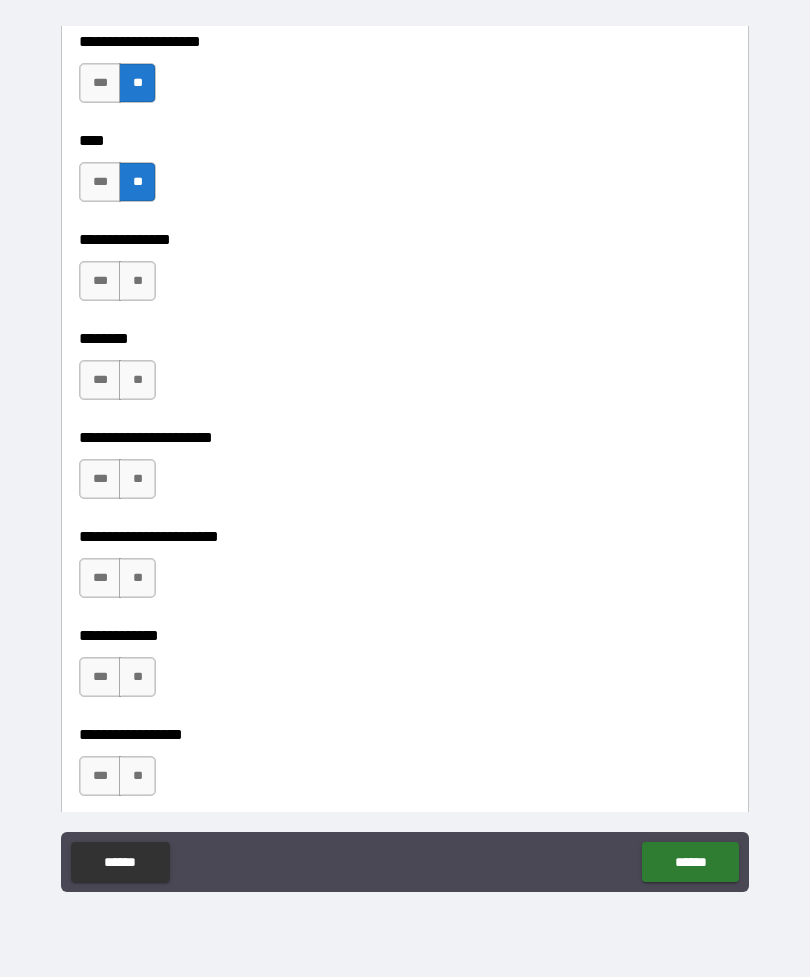 click on "**" at bounding box center (137, 281) 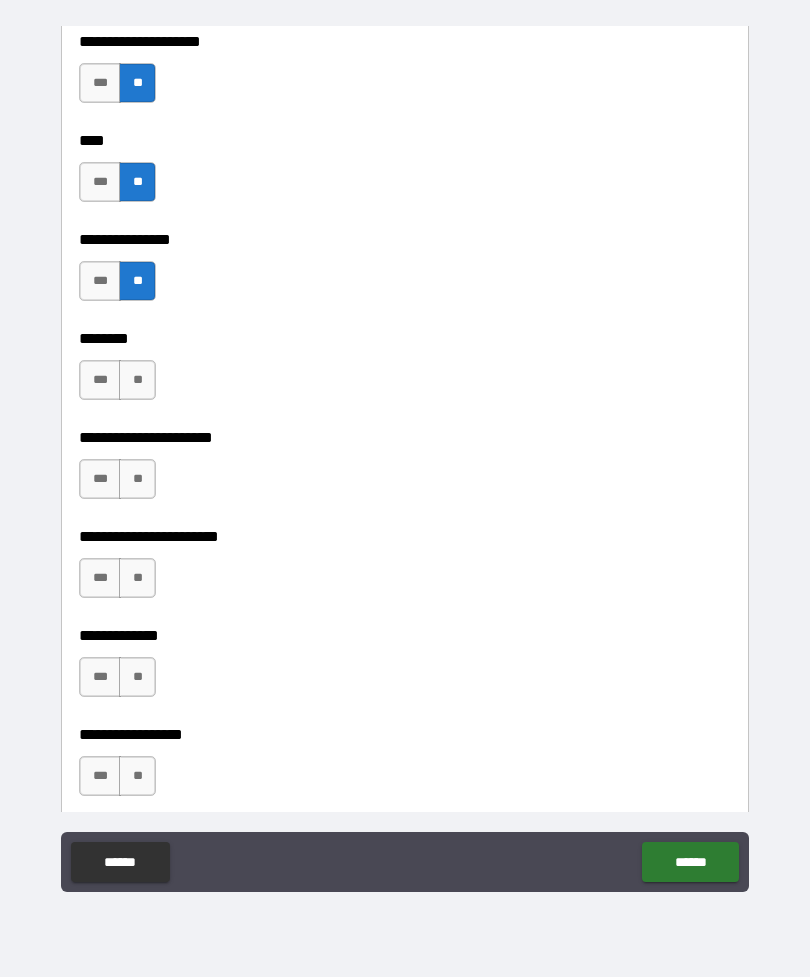 click on "**" at bounding box center [137, 380] 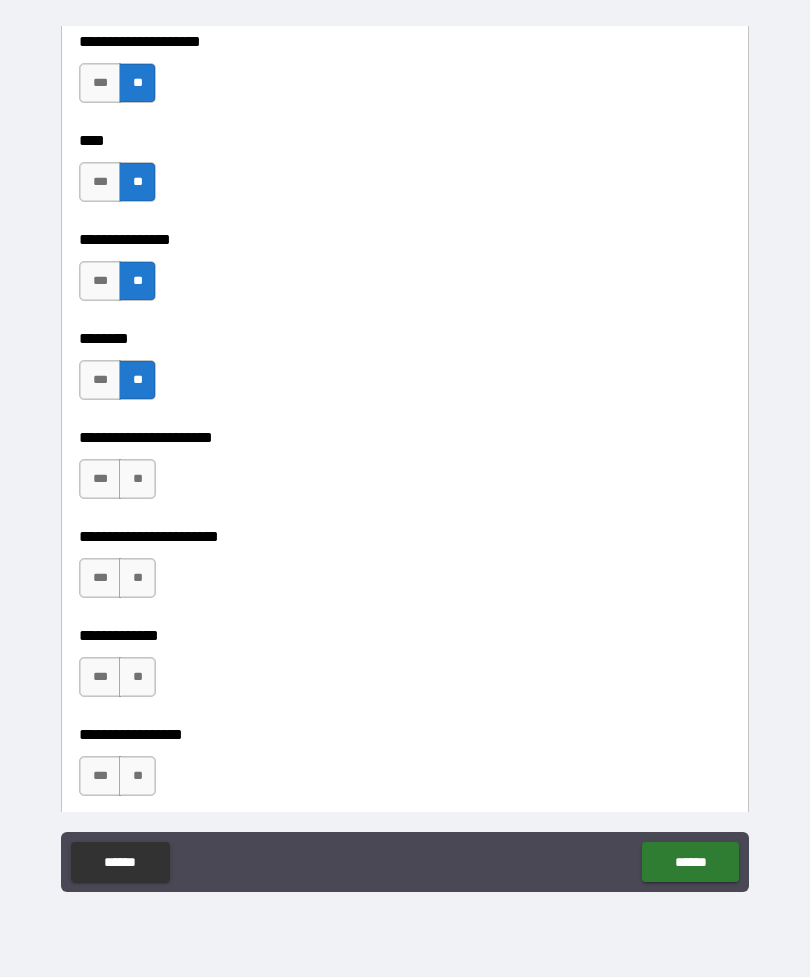 click on "**" at bounding box center (137, 479) 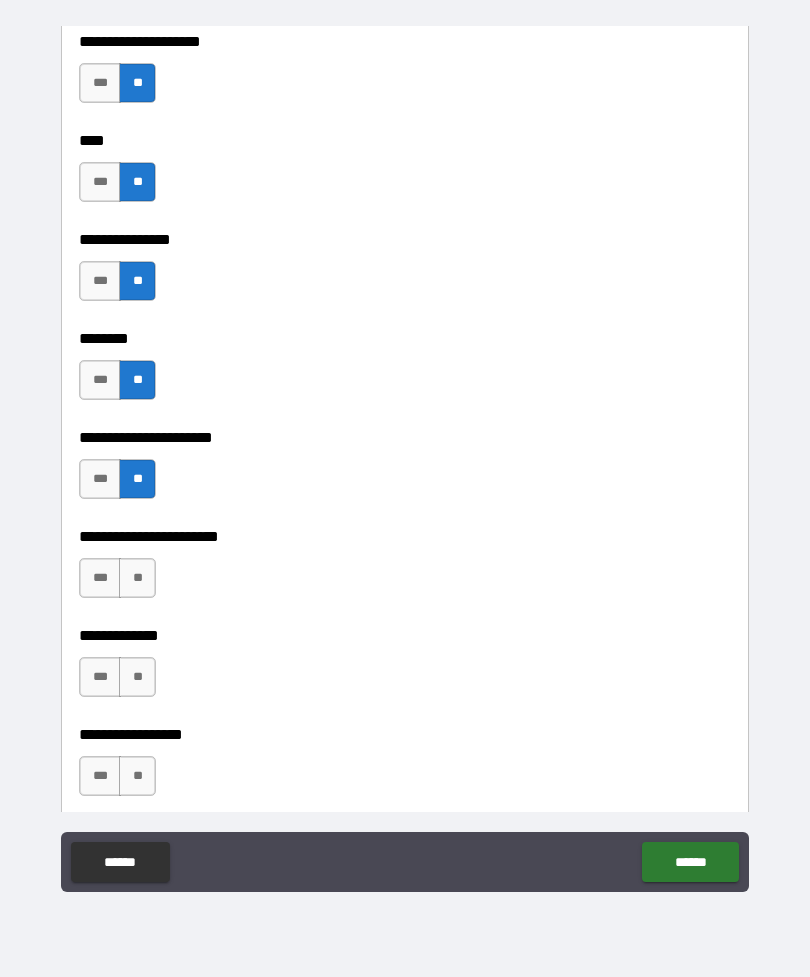 click on "**" at bounding box center (137, 578) 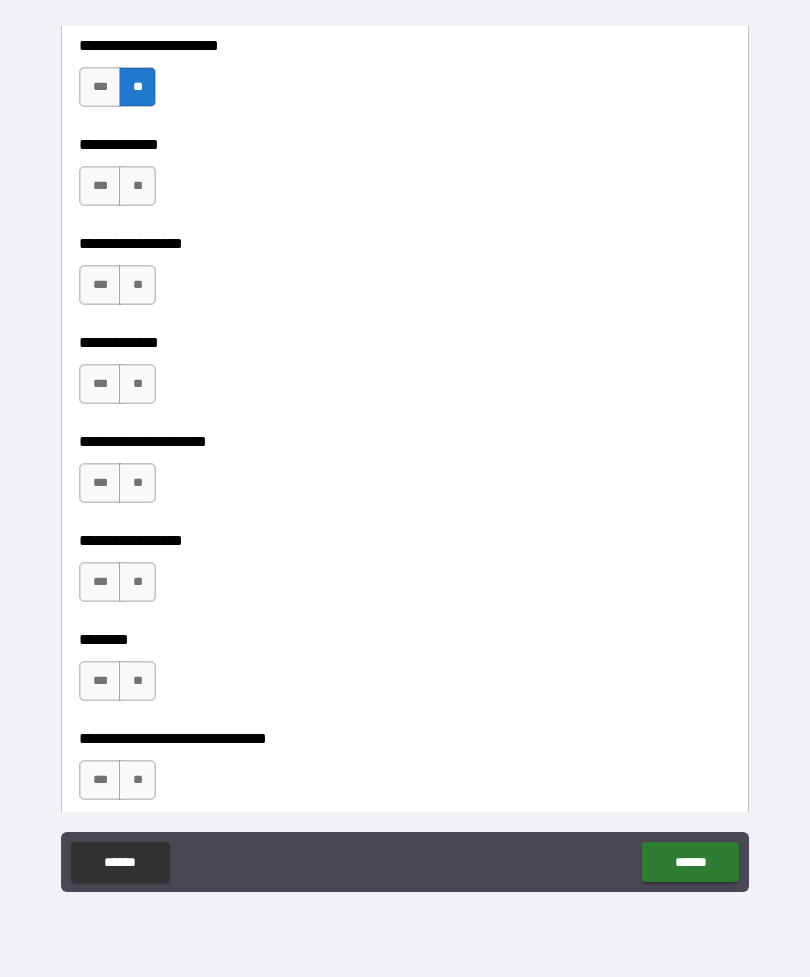 scroll, scrollTop: 6583, scrollLeft: 0, axis: vertical 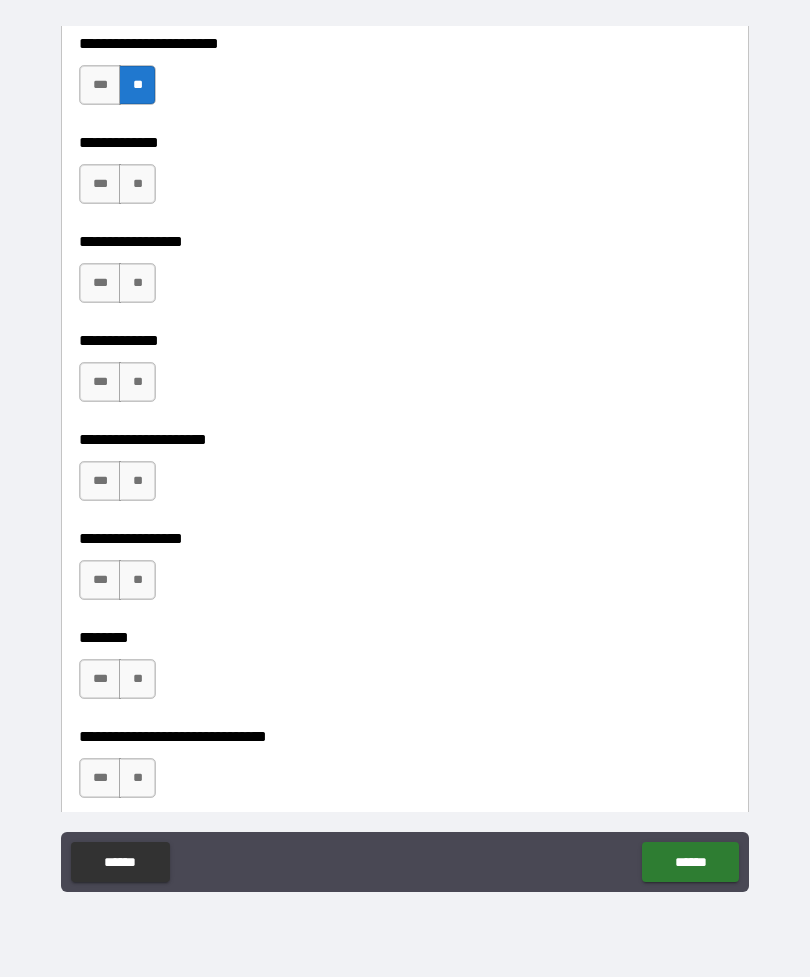 click on "**" at bounding box center (137, 184) 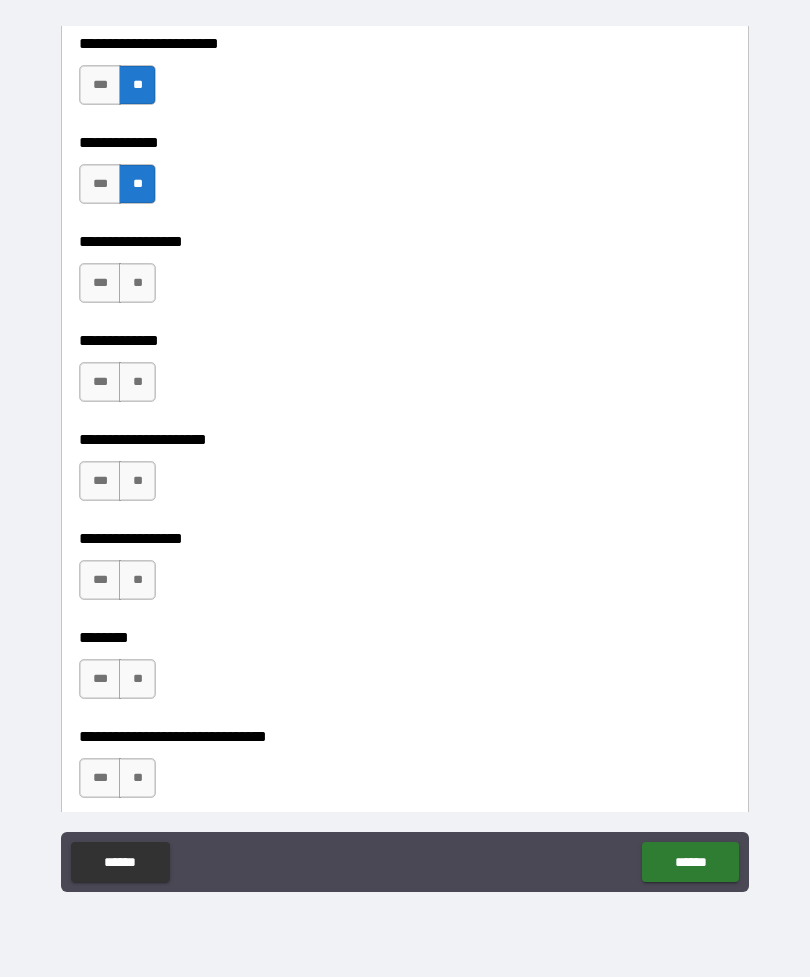 click on "**" at bounding box center [137, 283] 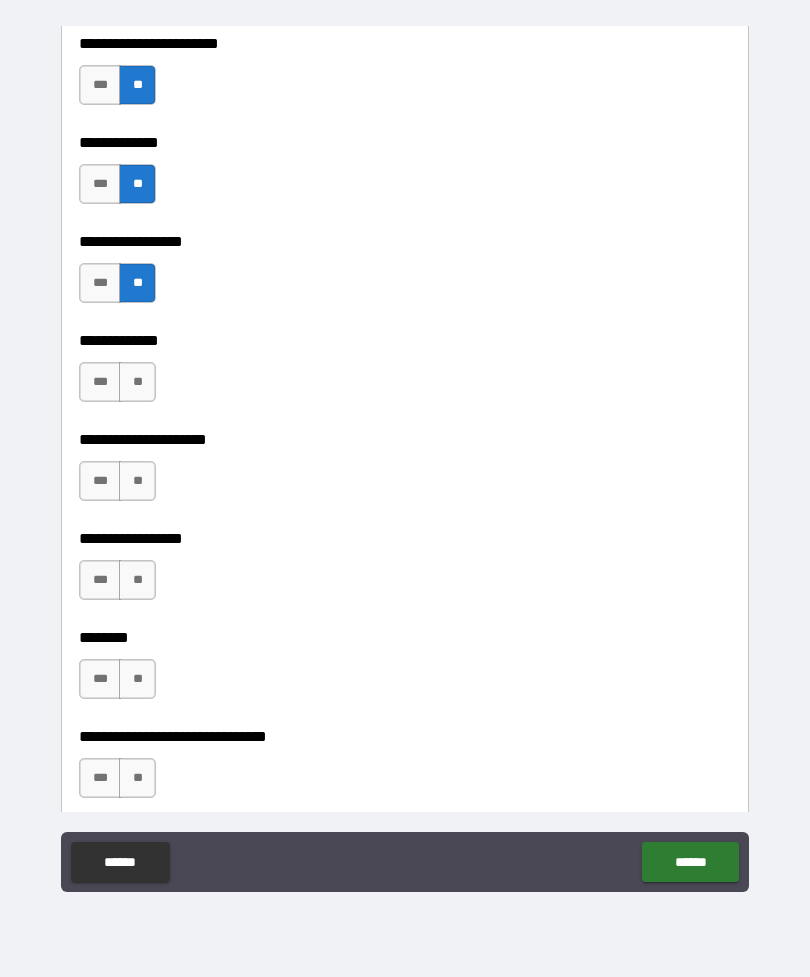 click on "**" at bounding box center (137, 382) 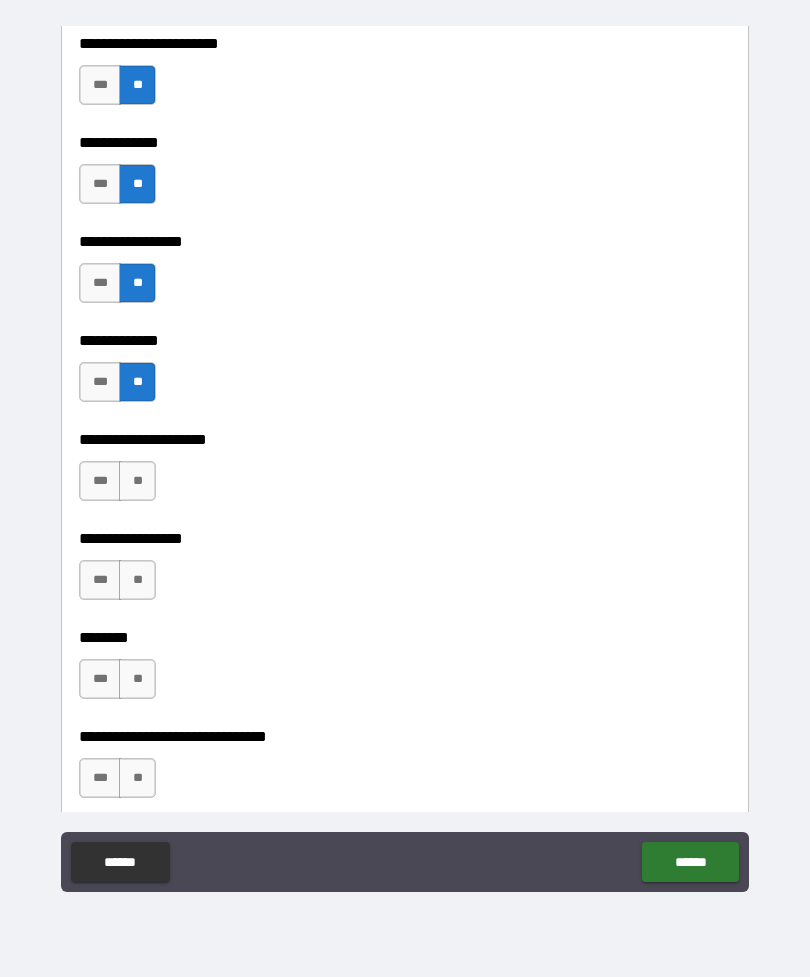 click on "**" at bounding box center (137, 481) 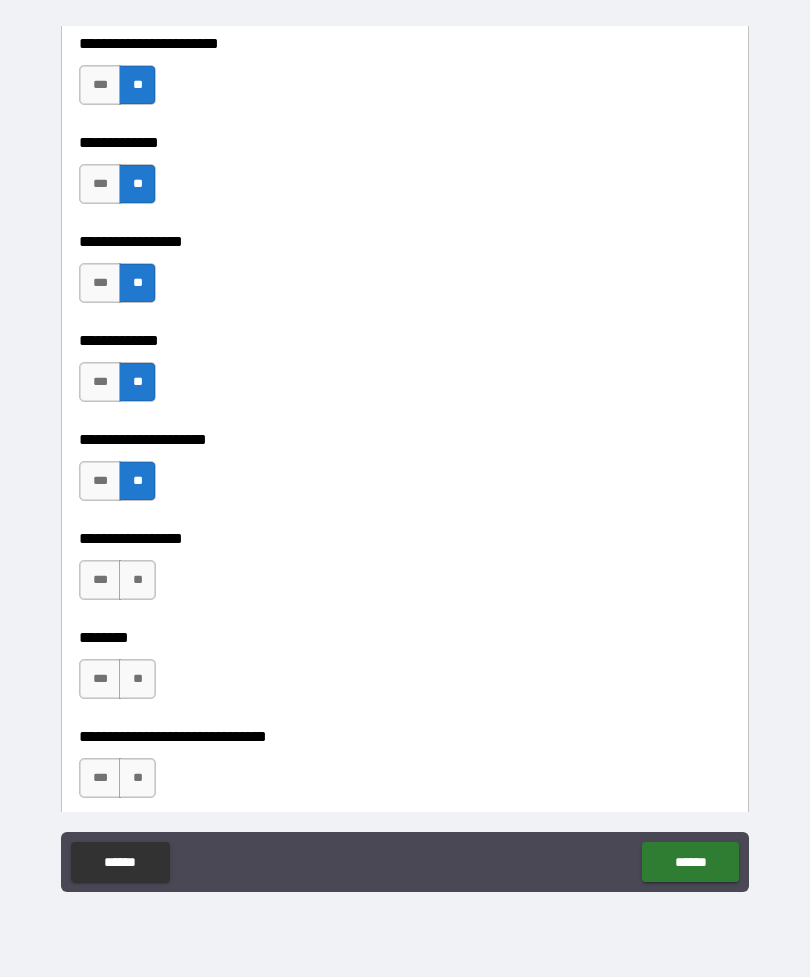 click on "**" at bounding box center [137, 580] 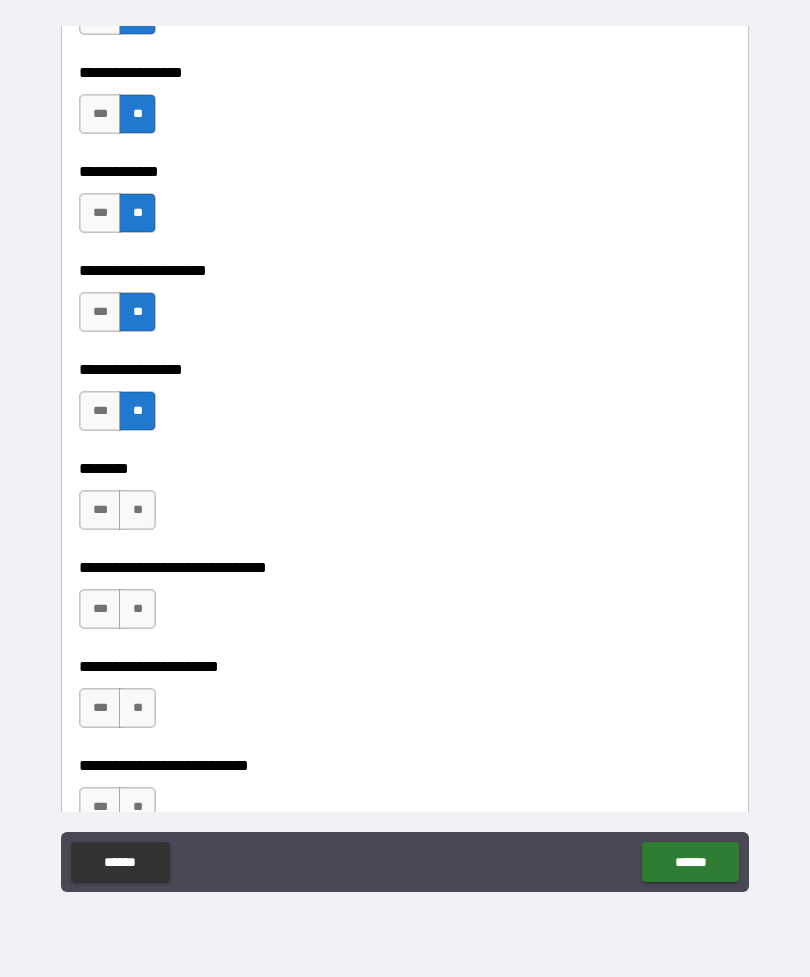 scroll, scrollTop: 6759, scrollLeft: 0, axis: vertical 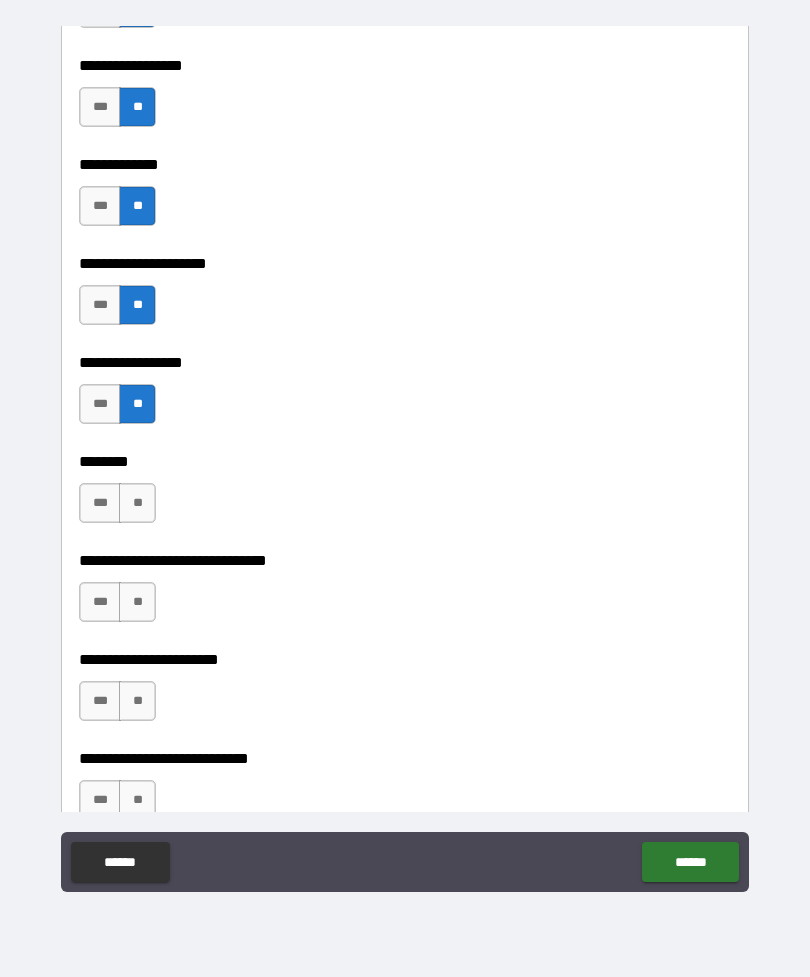 click on "**" at bounding box center (137, 503) 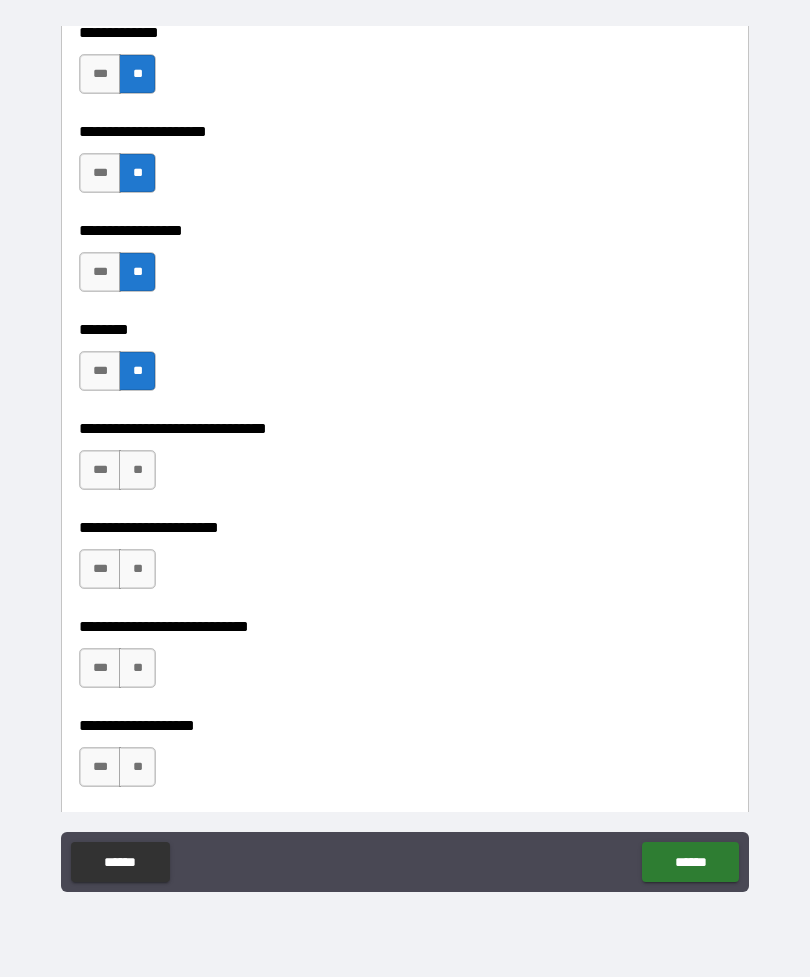 scroll, scrollTop: 6905, scrollLeft: 0, axis: vertical 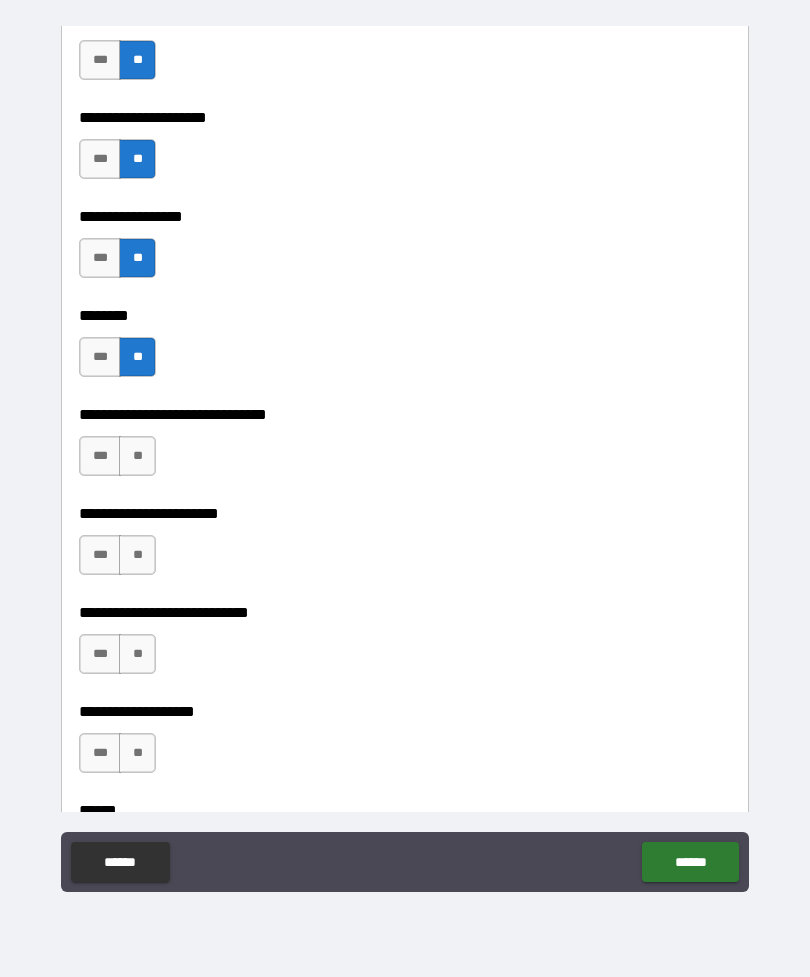 click on "**" at bounding box center [137, 456] 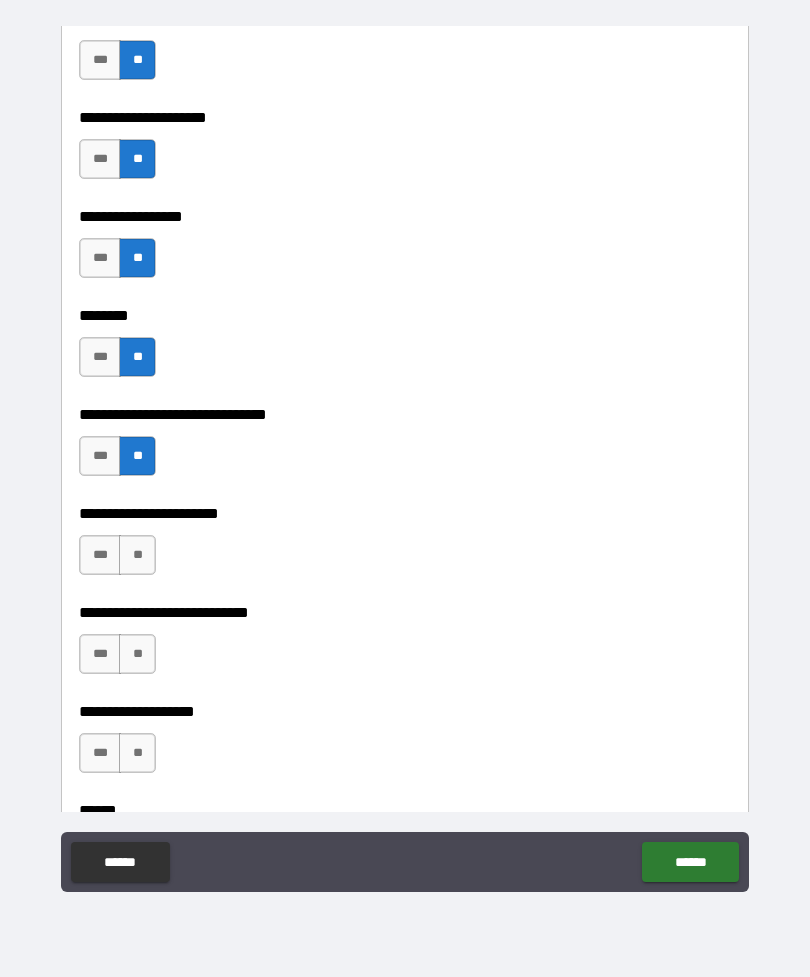 click on "**" at bounding box center [137, 555] 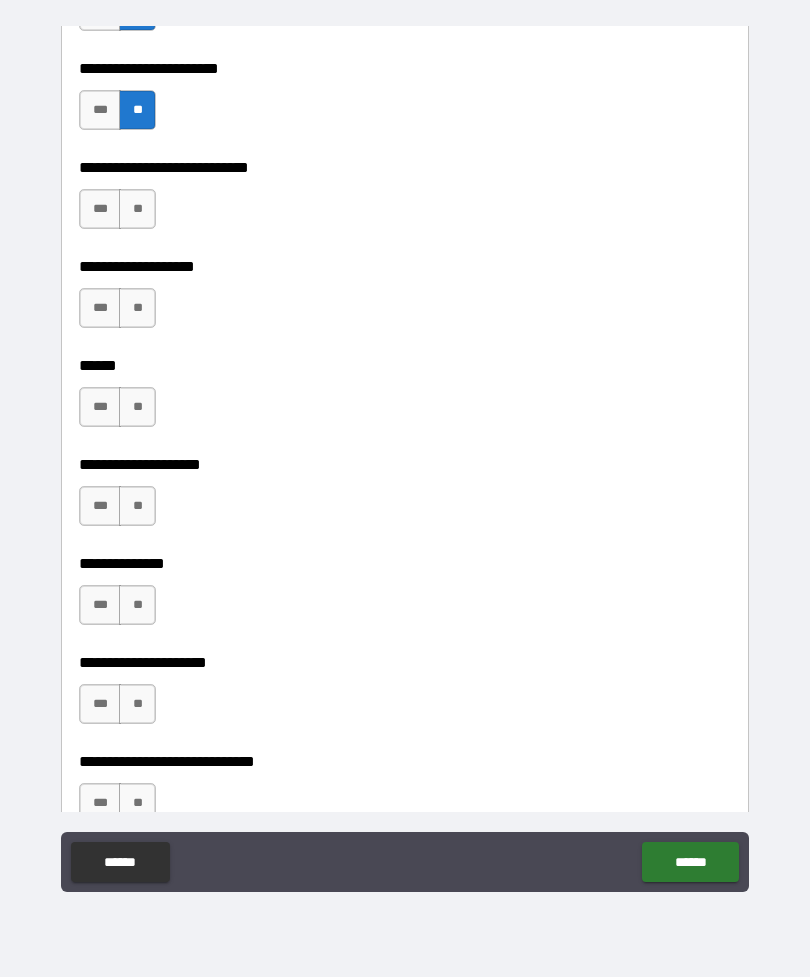 scroll, scrollTop: 7352, scrollLeft: 0, axis: vertical 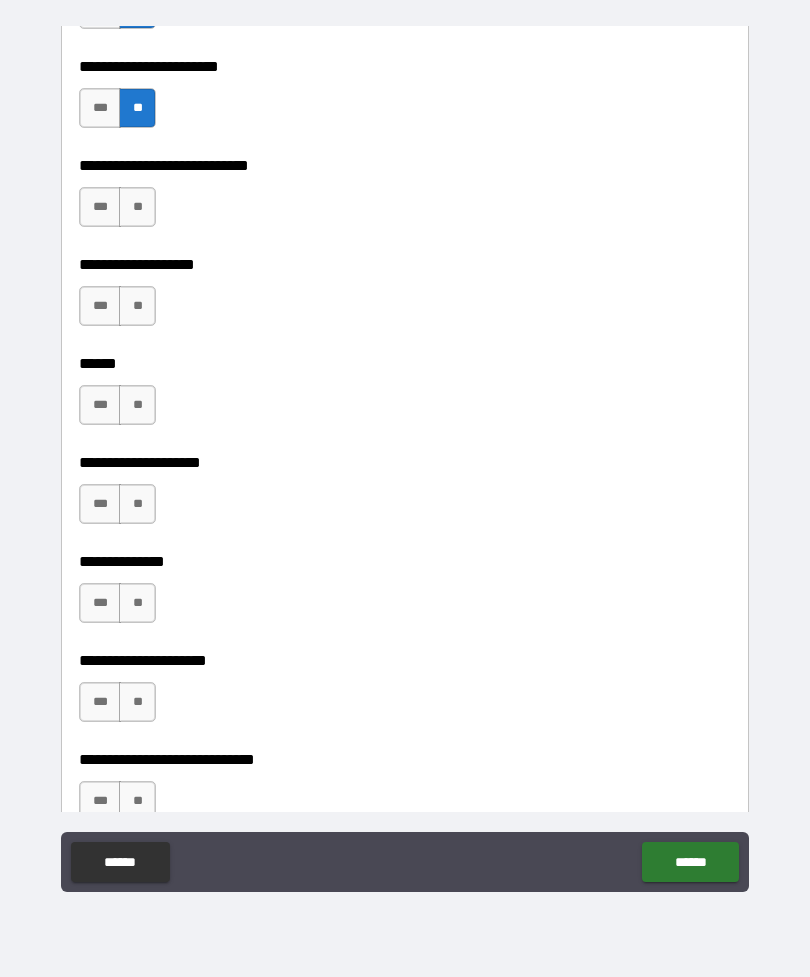 click on "**" at bounding box center (137, 207) 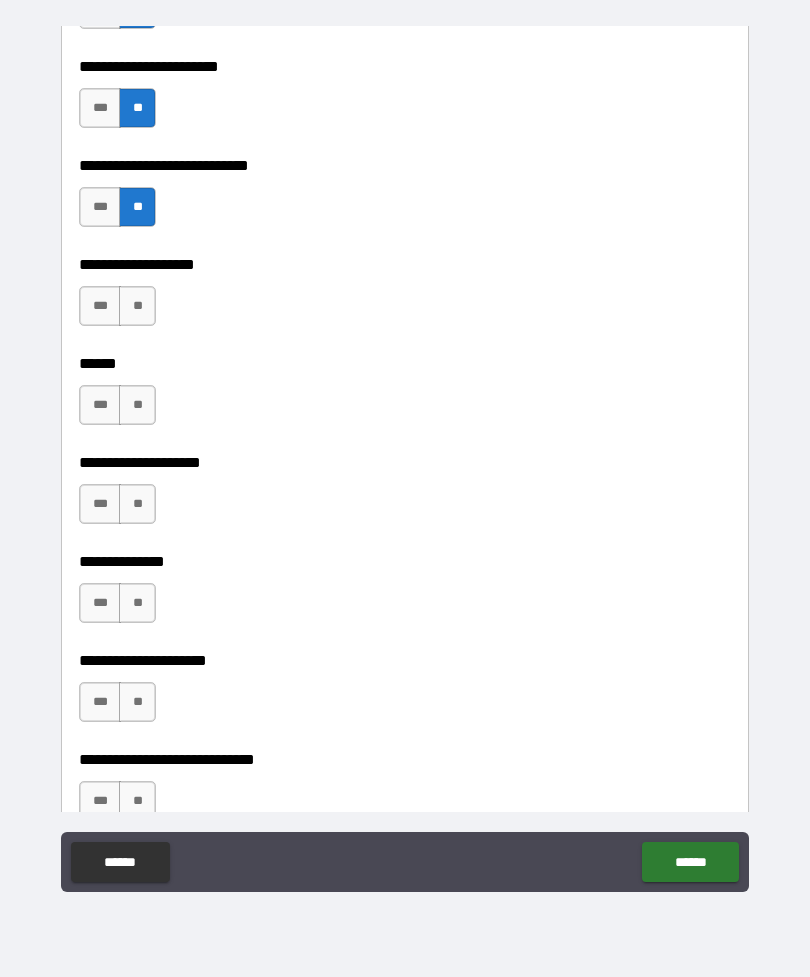 click on "**" at bounding box center [137, 306] 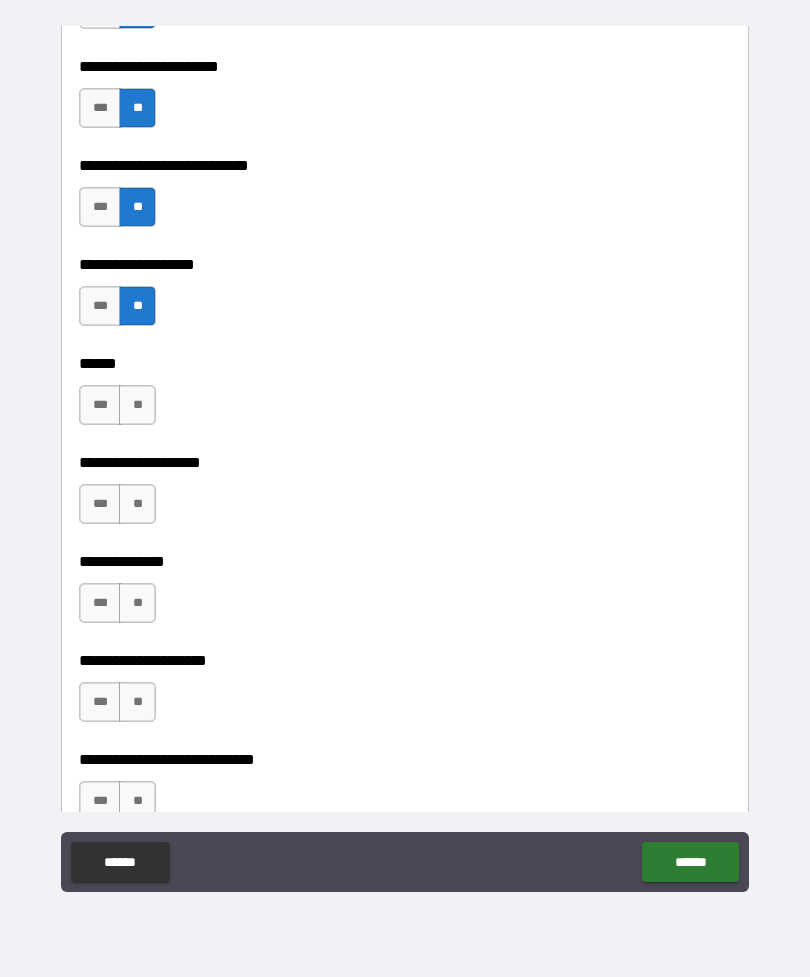click on "**" at bounding box center [137, 405] 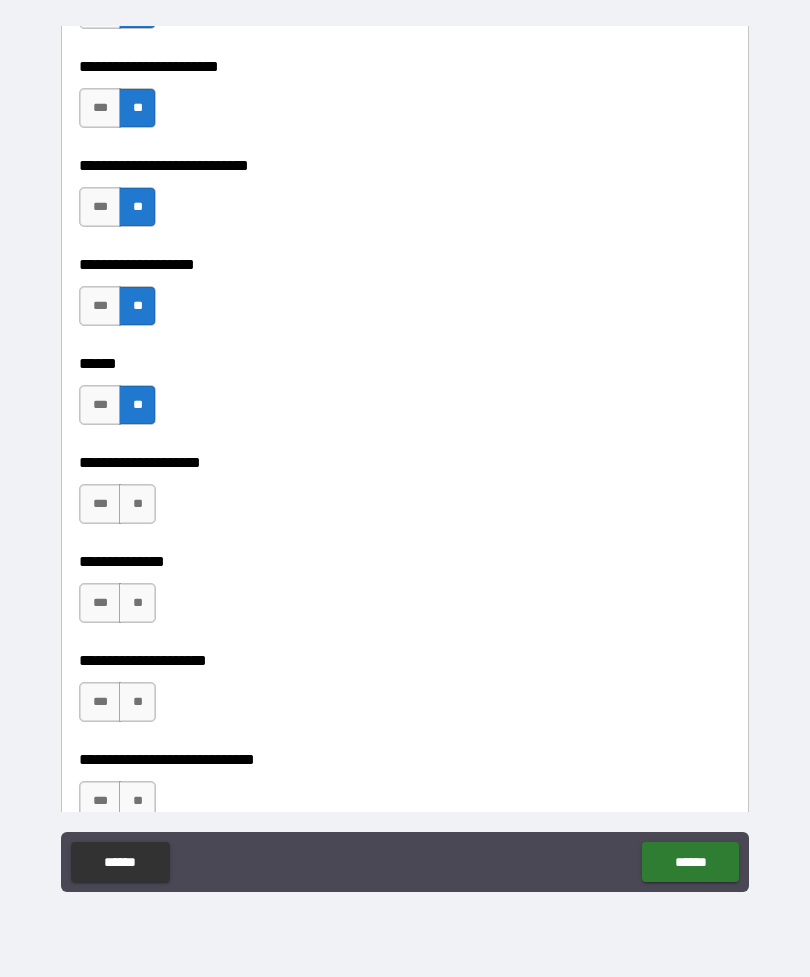 click on "**" at bounding box center (137, 504) 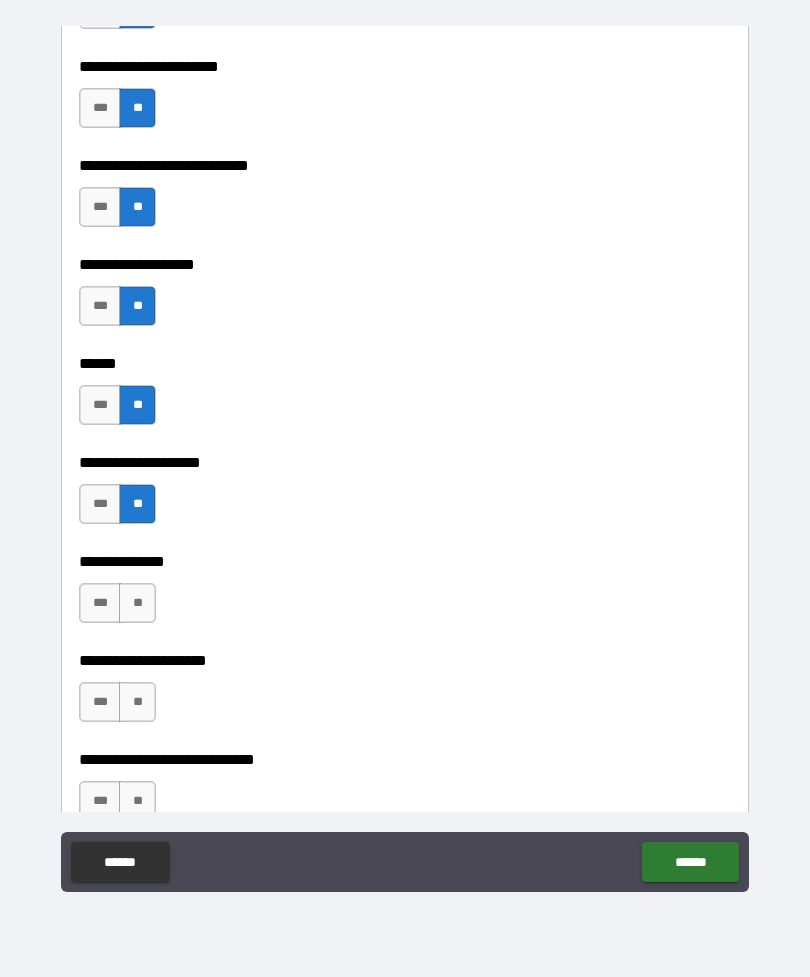 click on "**" at bounding box center (137, 603) 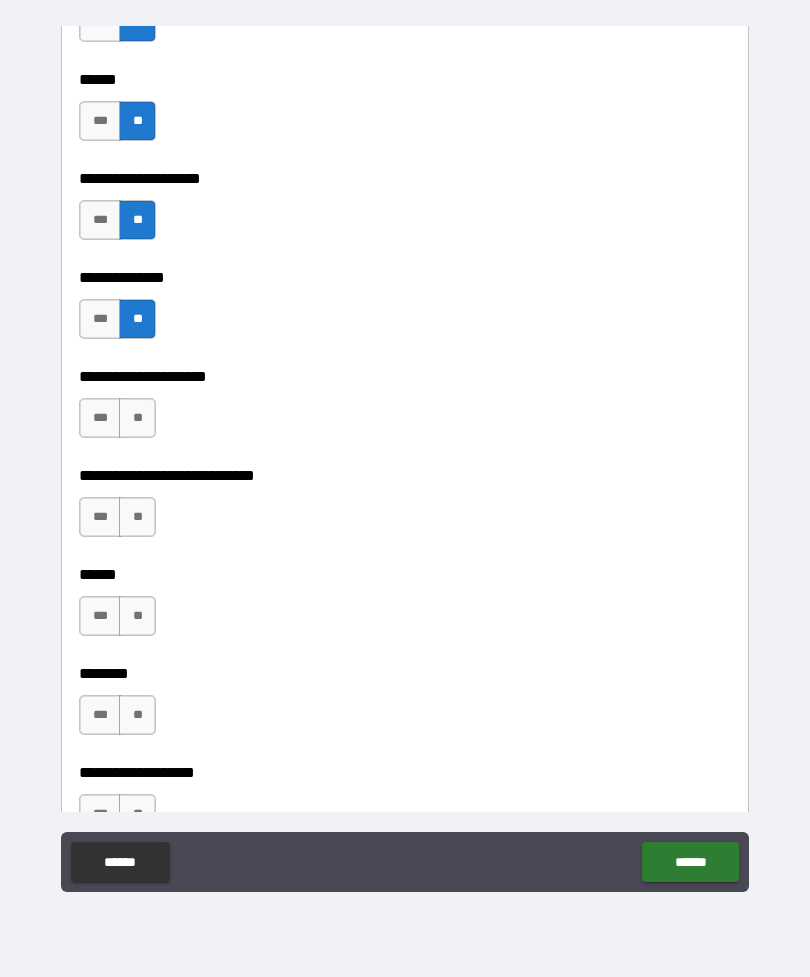 scroll, scrollTop: 7639, scrollLeft: 0, axis: vertical 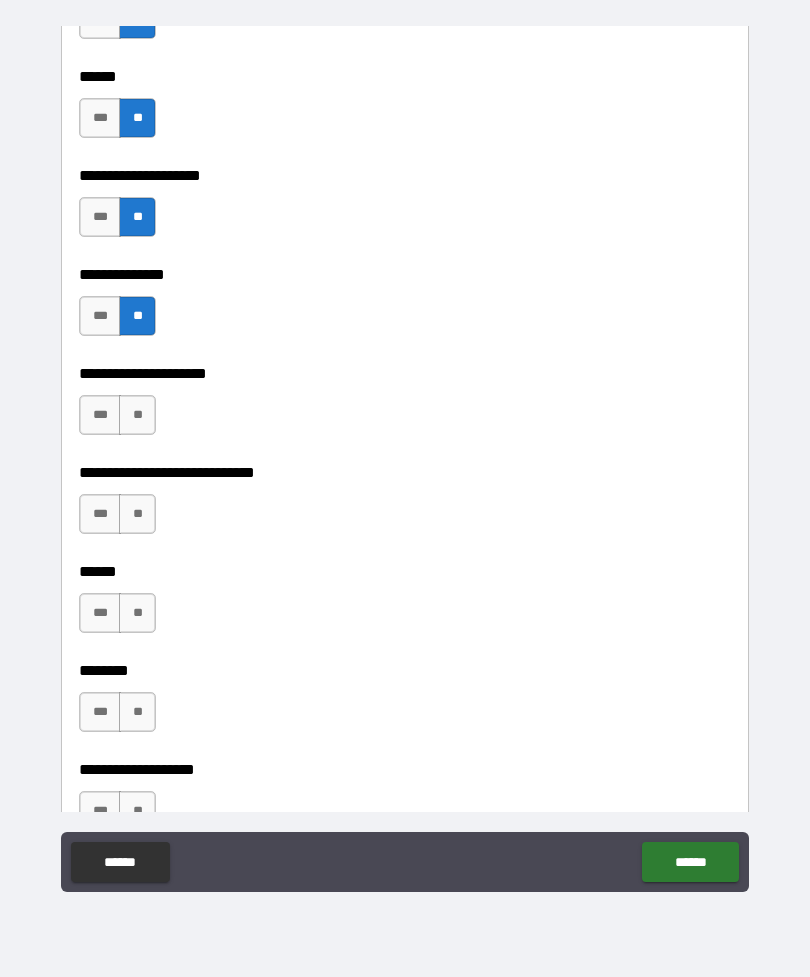 click on "**" at bounding box center (137, 415) 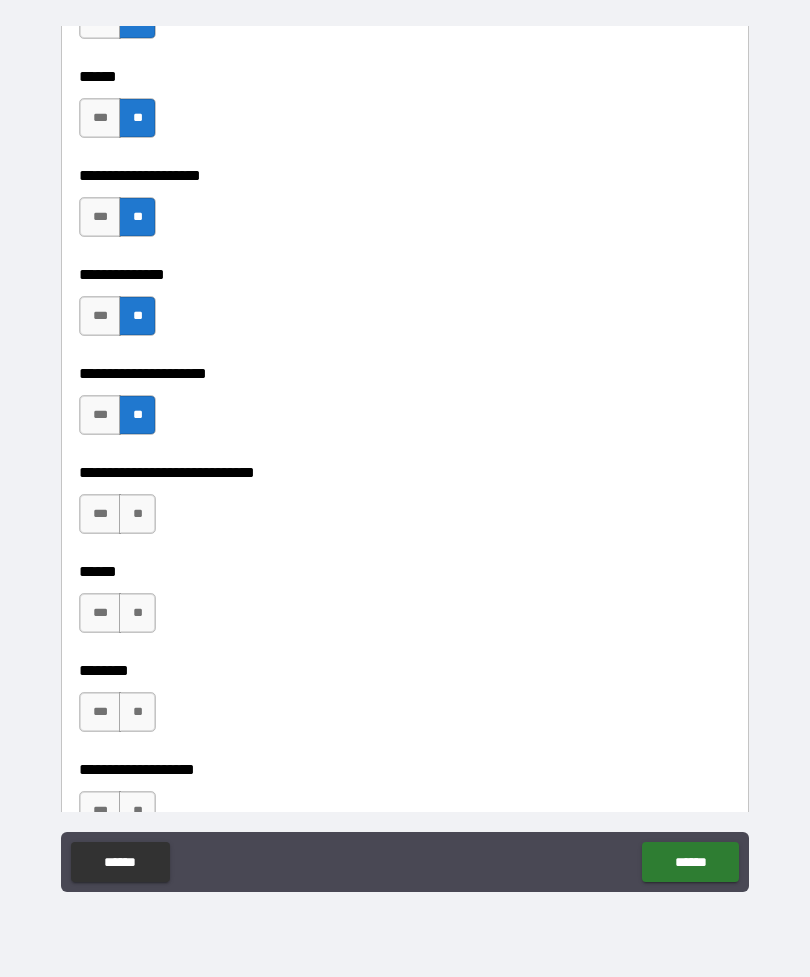 click on "**" at bounding box center (137, 514) 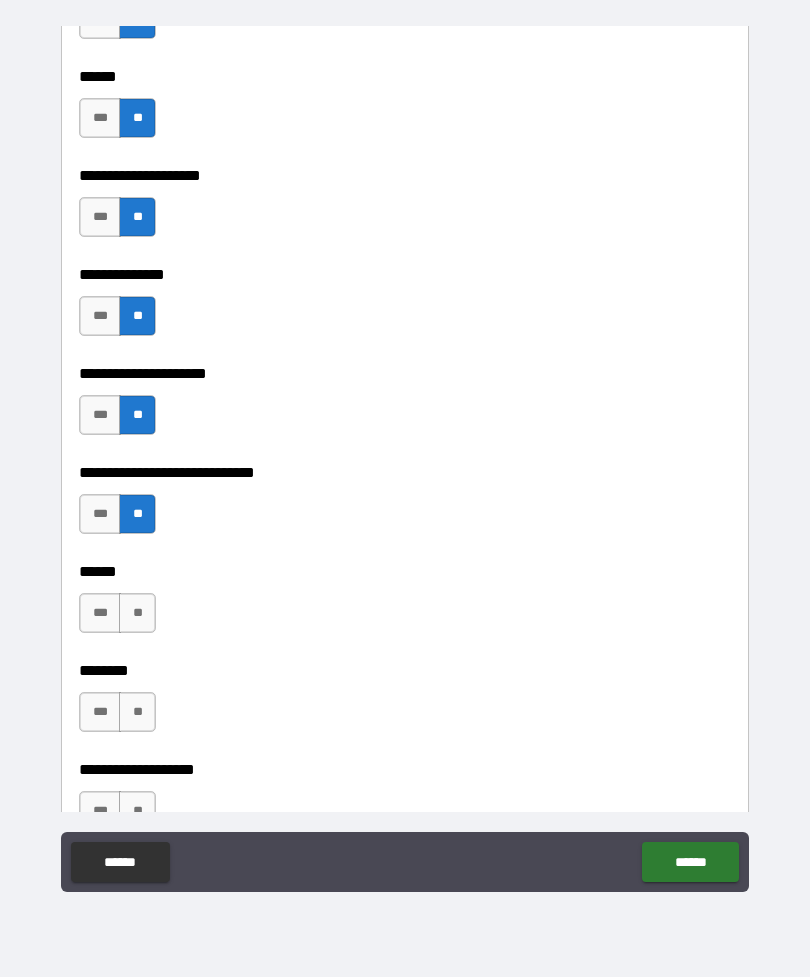 click on "**" at bounding box center (137, 613) 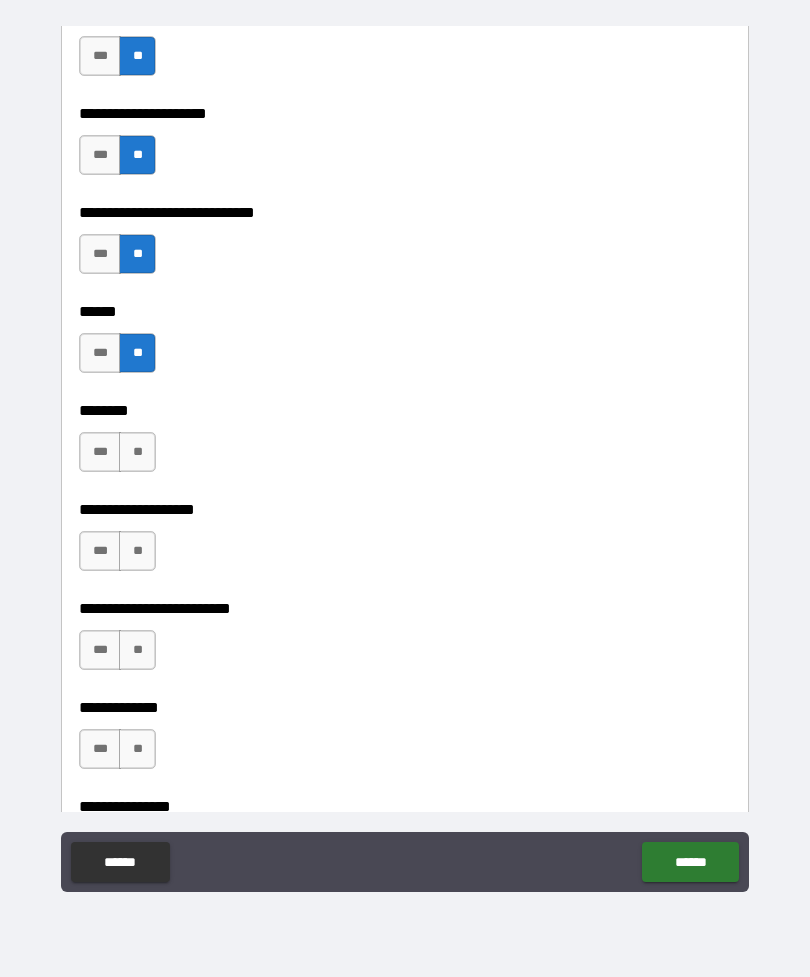 scroll, scrollTop: 7898, scrollLeft: 0, axis: vertical 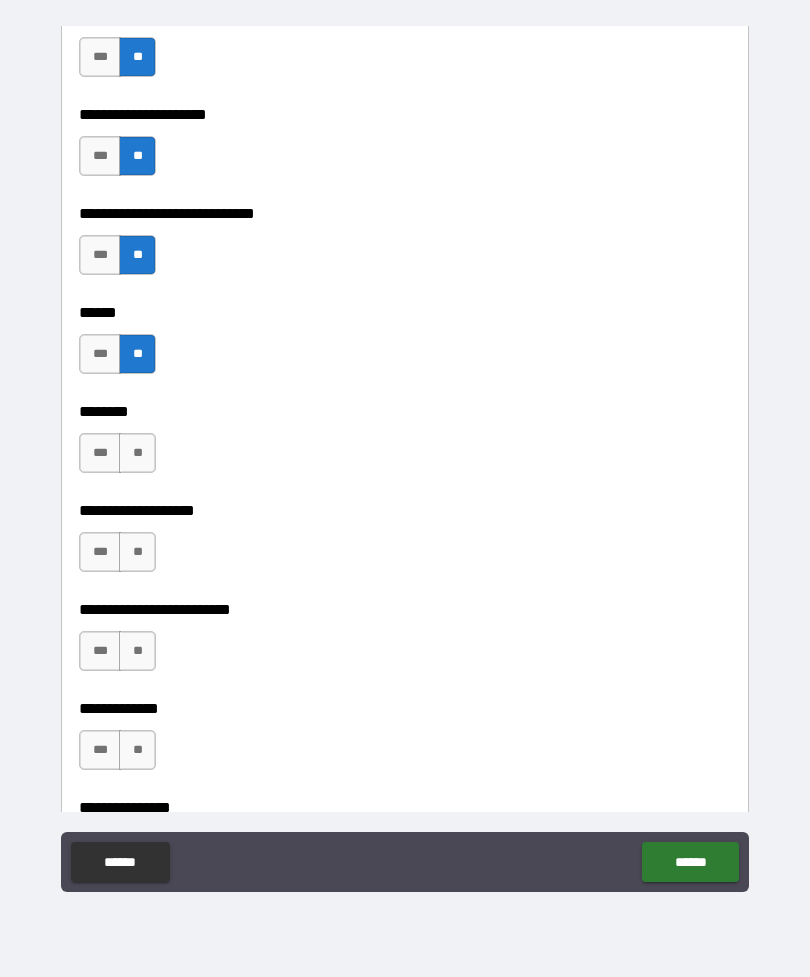 click on "**" at bounding box center (137, 453) 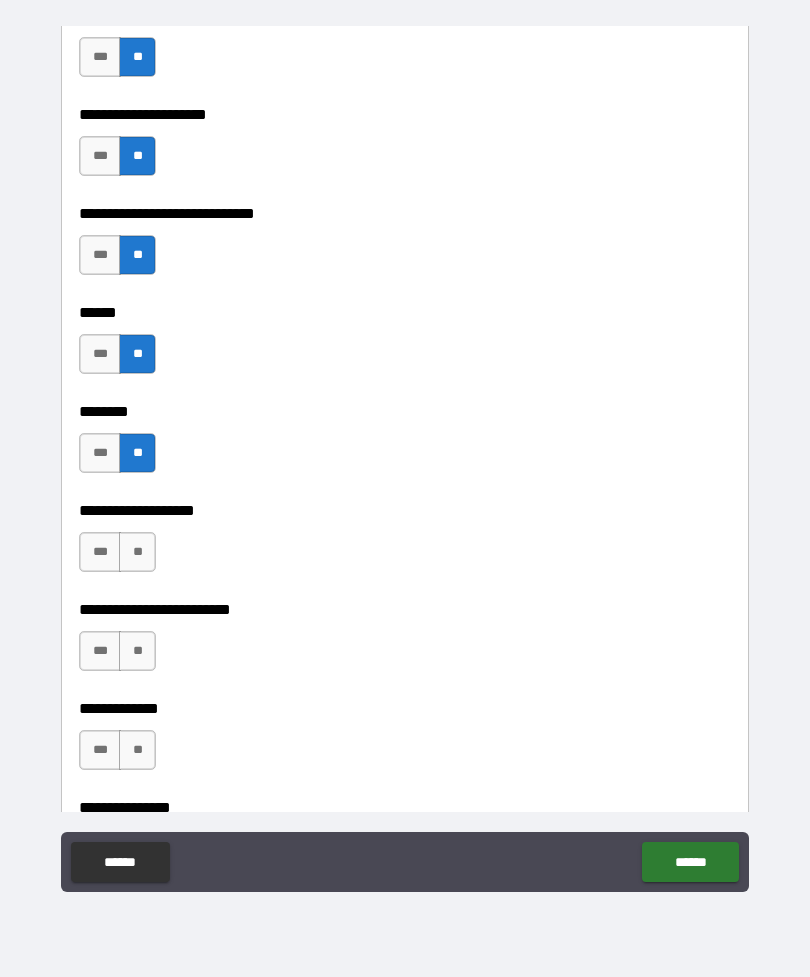 click on "**" at bounding box center [137, 552] 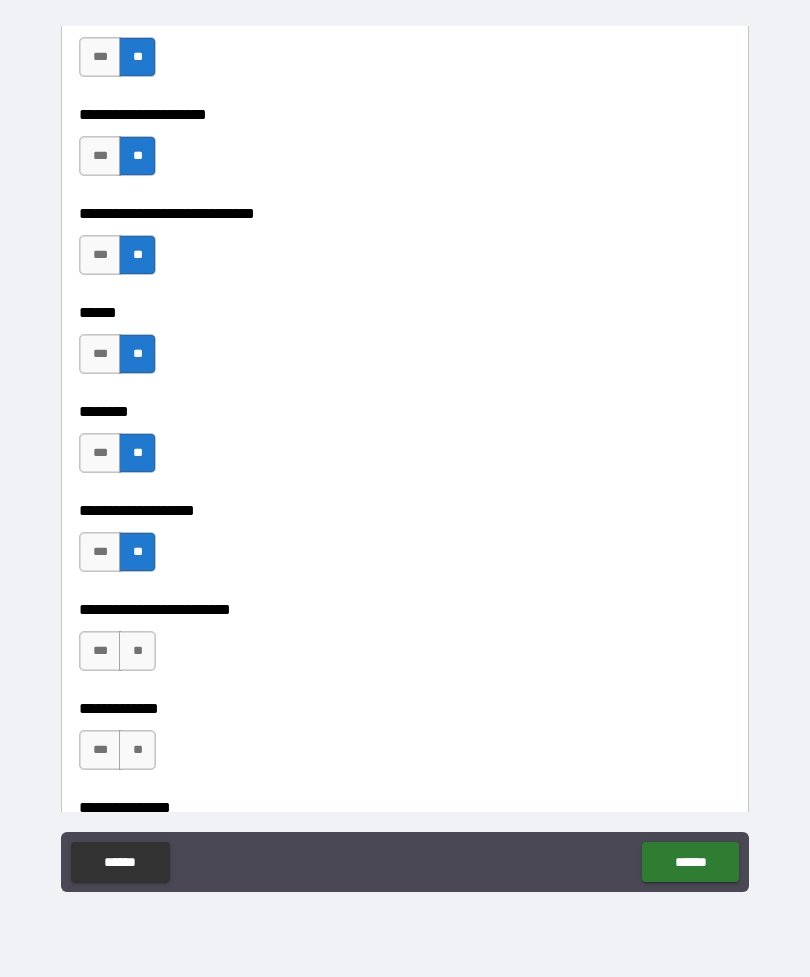 click on "**" at bounding box center [137, 651] 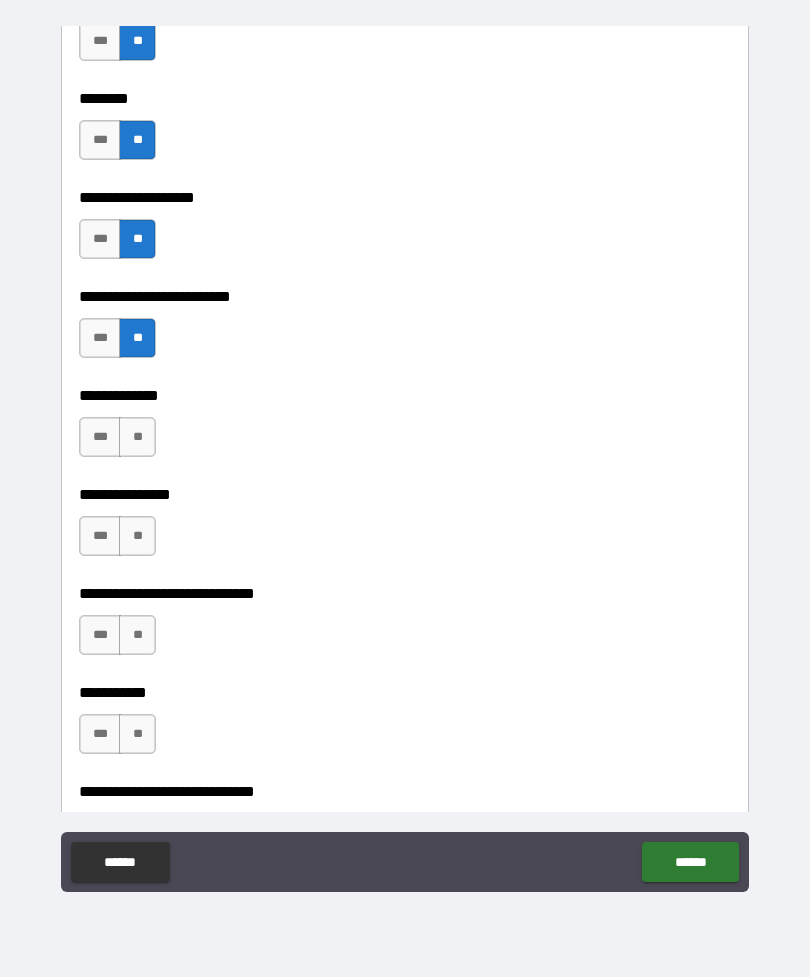 scroll, scrollTop: 8244, scrollLeft: 0, axis: vertical 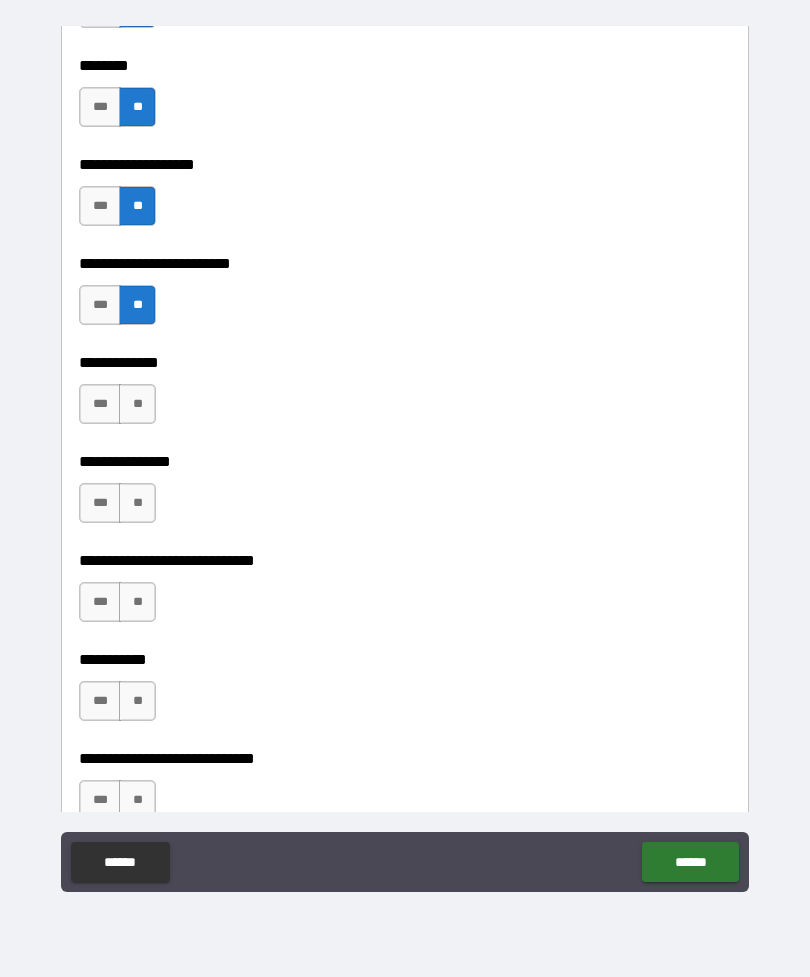 click on "**" at bounding box center (137, 404) 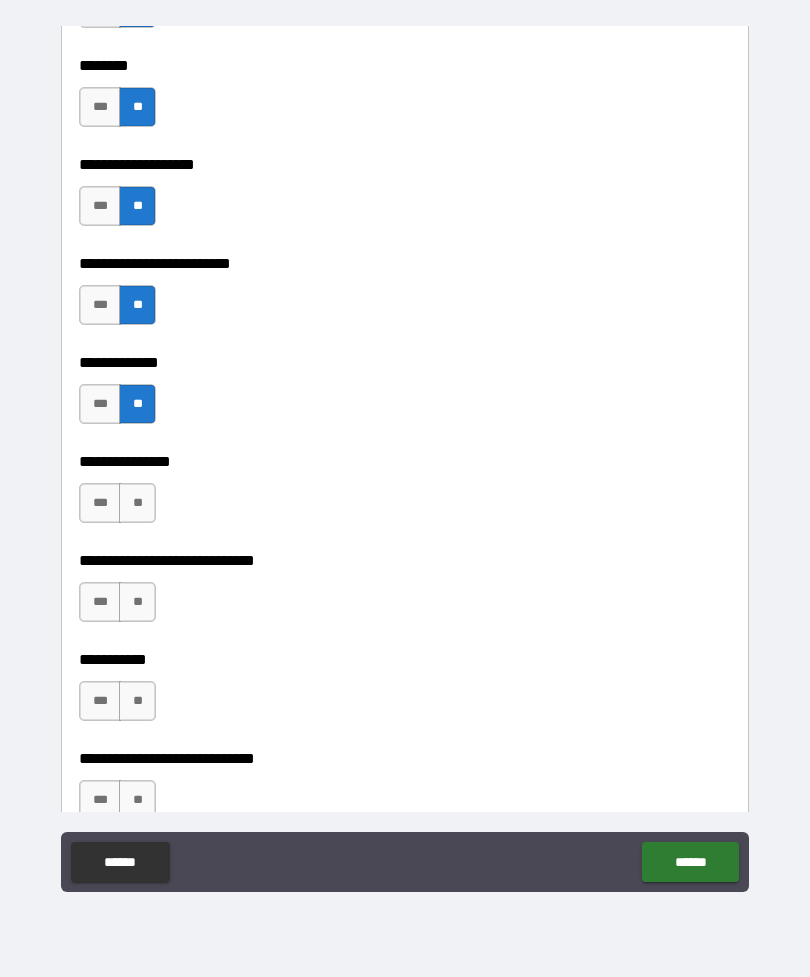 click on "**" at bounding box center (137, 503) 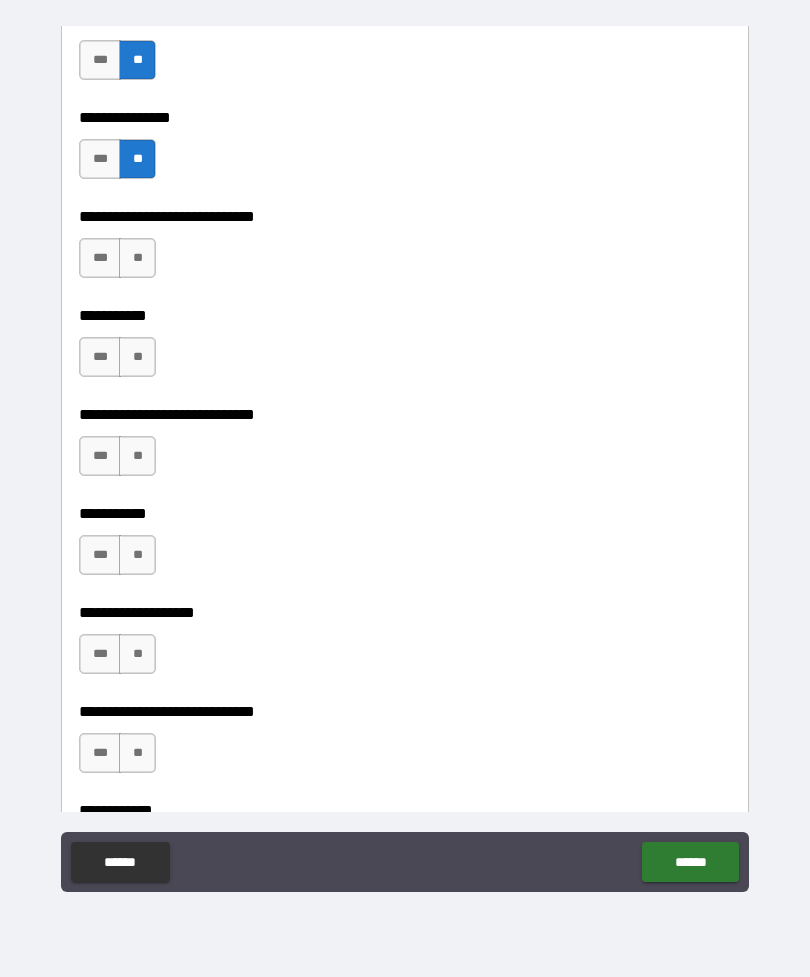 scroll, scrollTop: 8587, scrollLeft: 0, axis: vertical 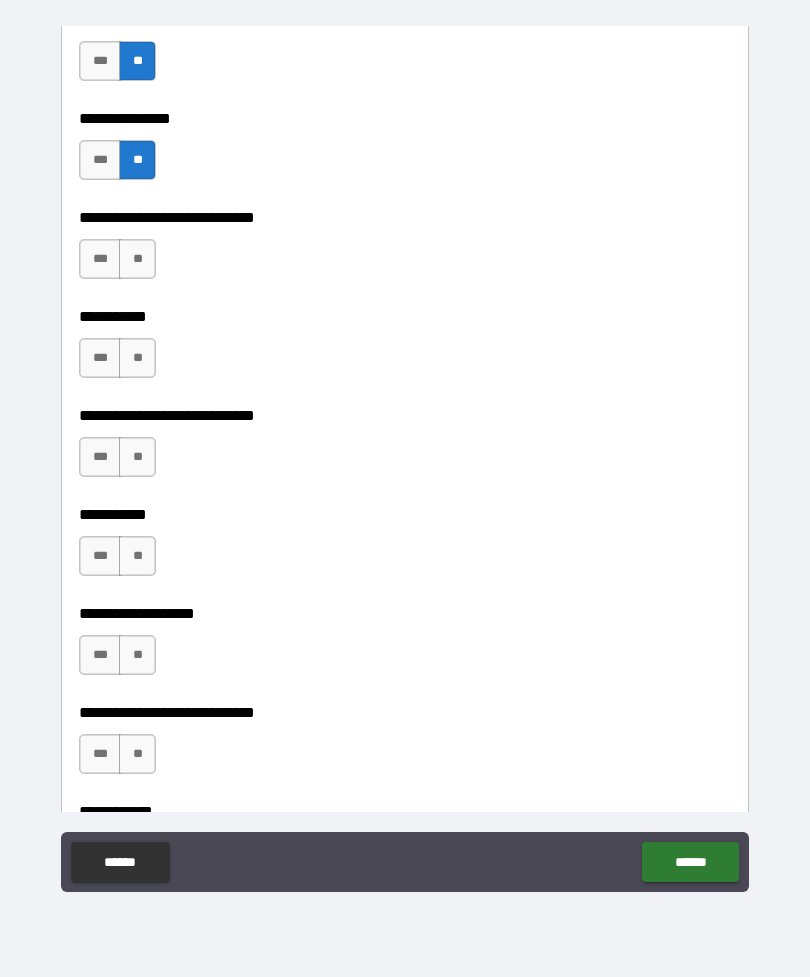 click on "**" at bounding box center [137, 259] 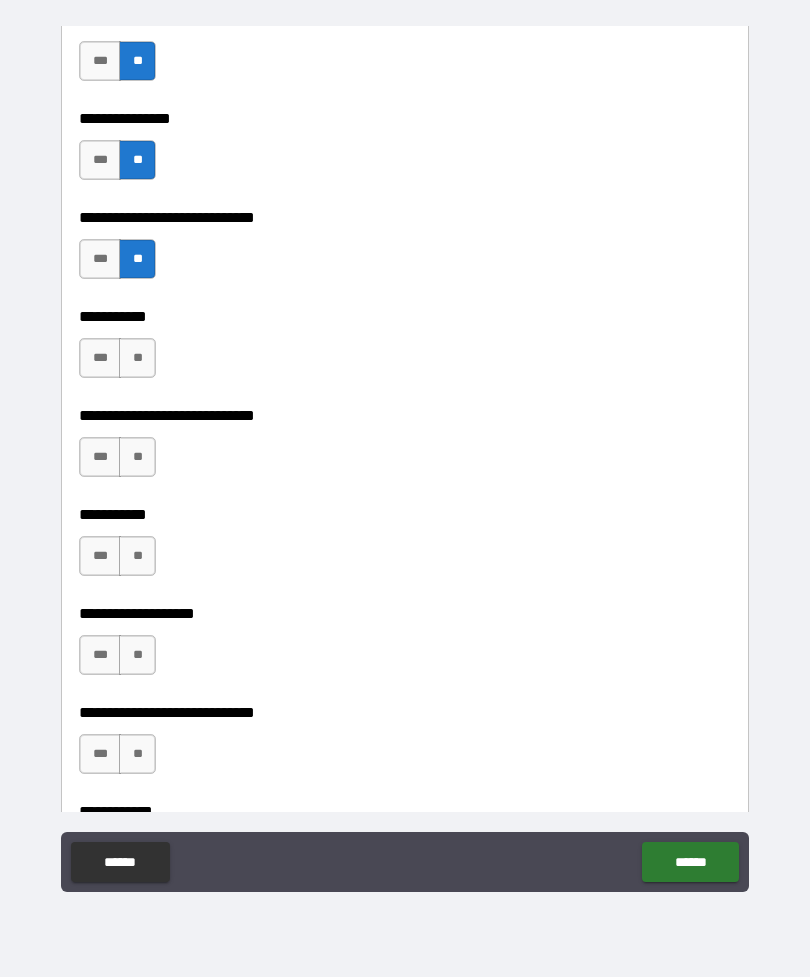 click on "**" at bounding box center [137, 358] 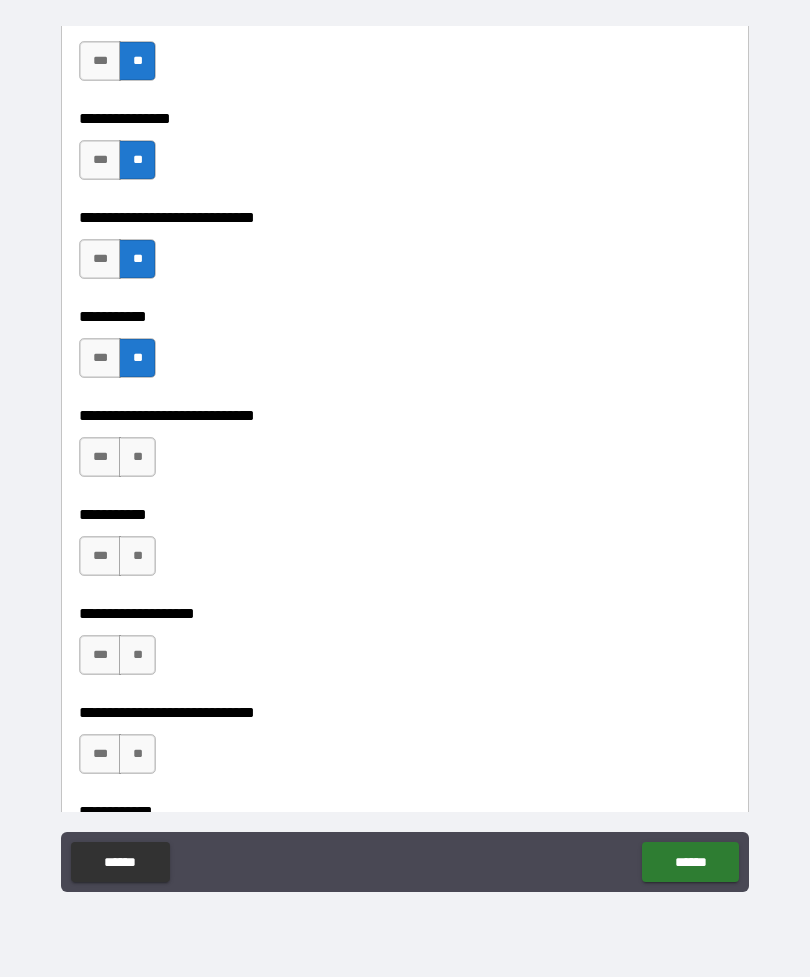 click on "**" at bounding box center [137, 457] 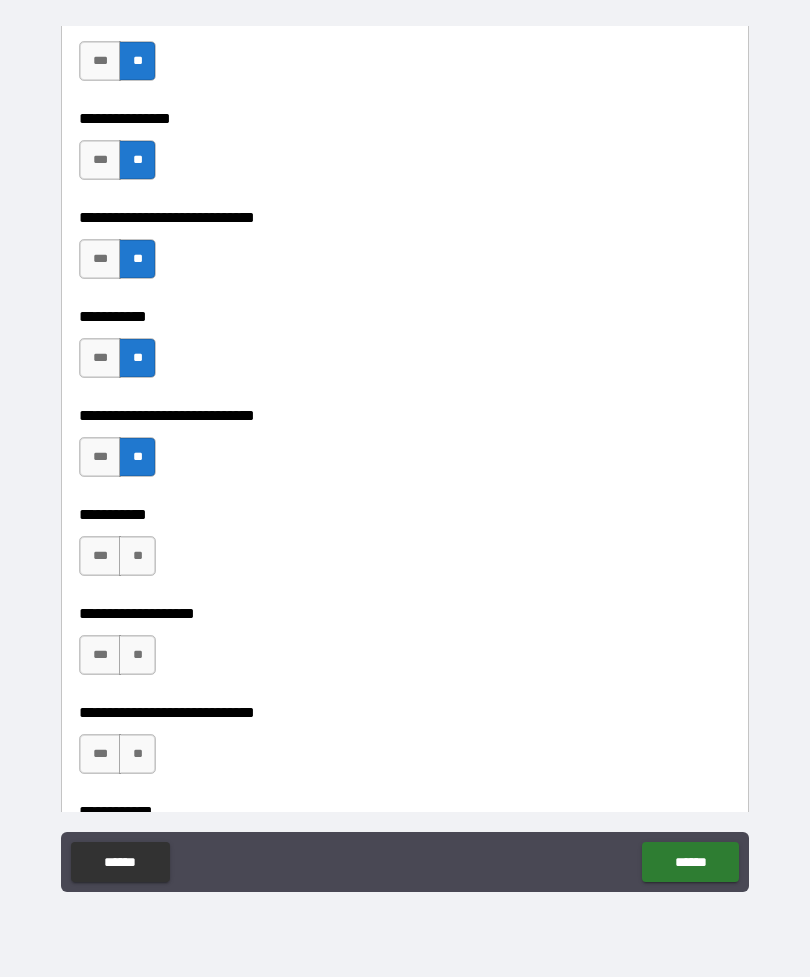 click on "**" at bounding box center [137, 556] 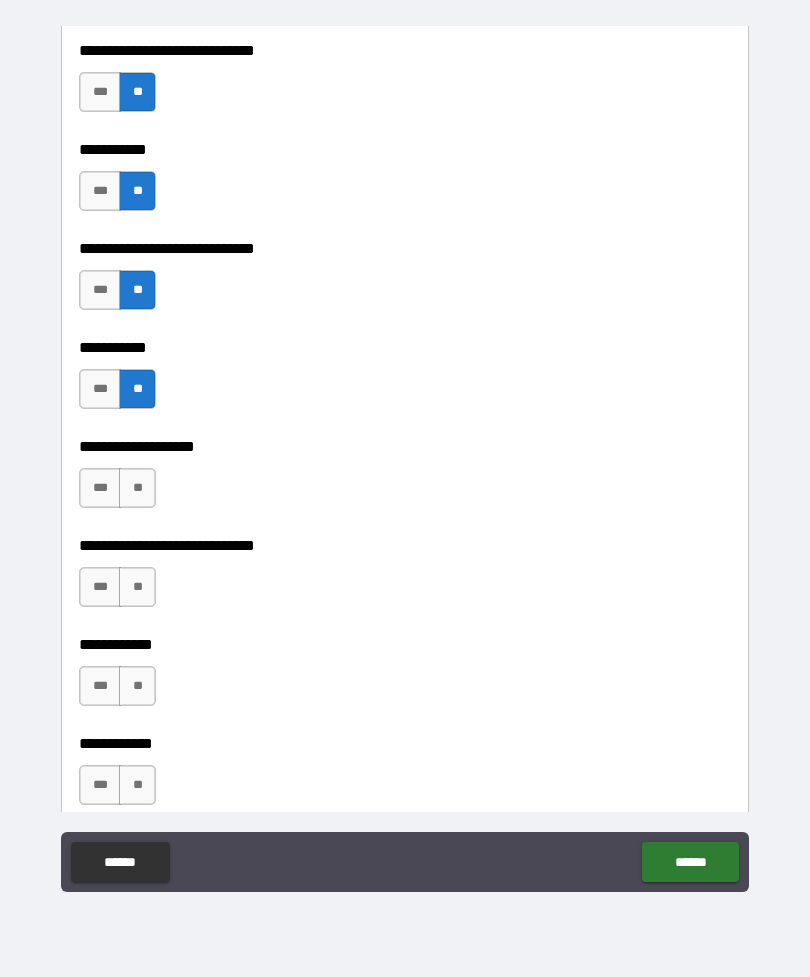 scroll, scrollTop: 8796, scrollLeft: 0, axis: vertical 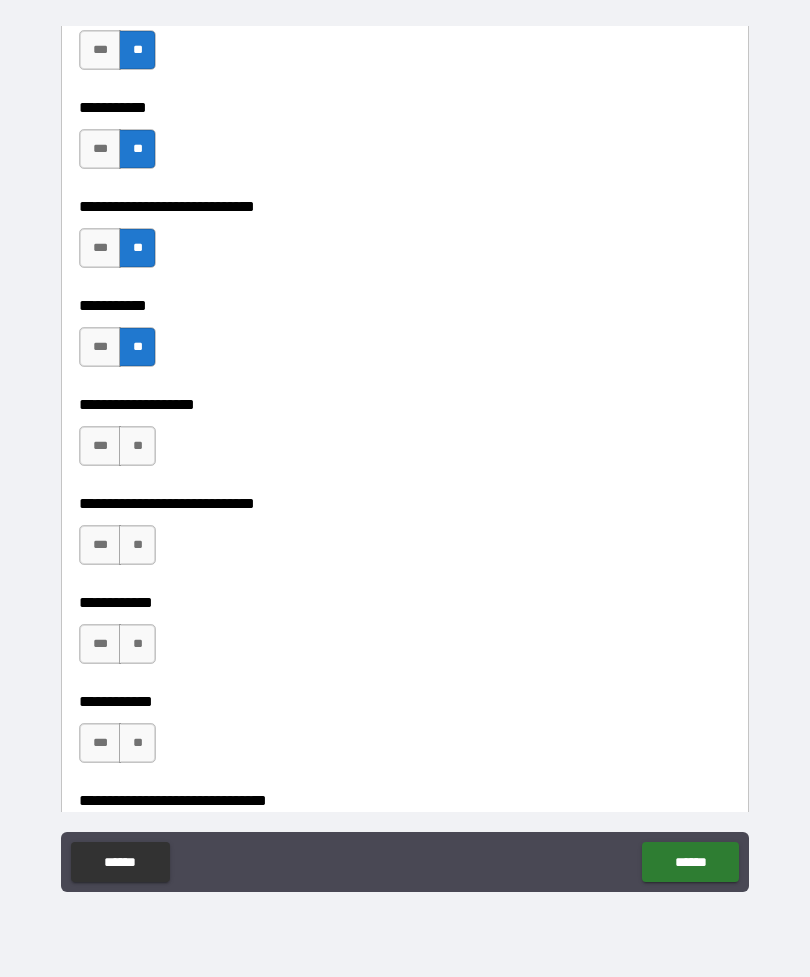 click on "**" at bounding box center (137, 446) 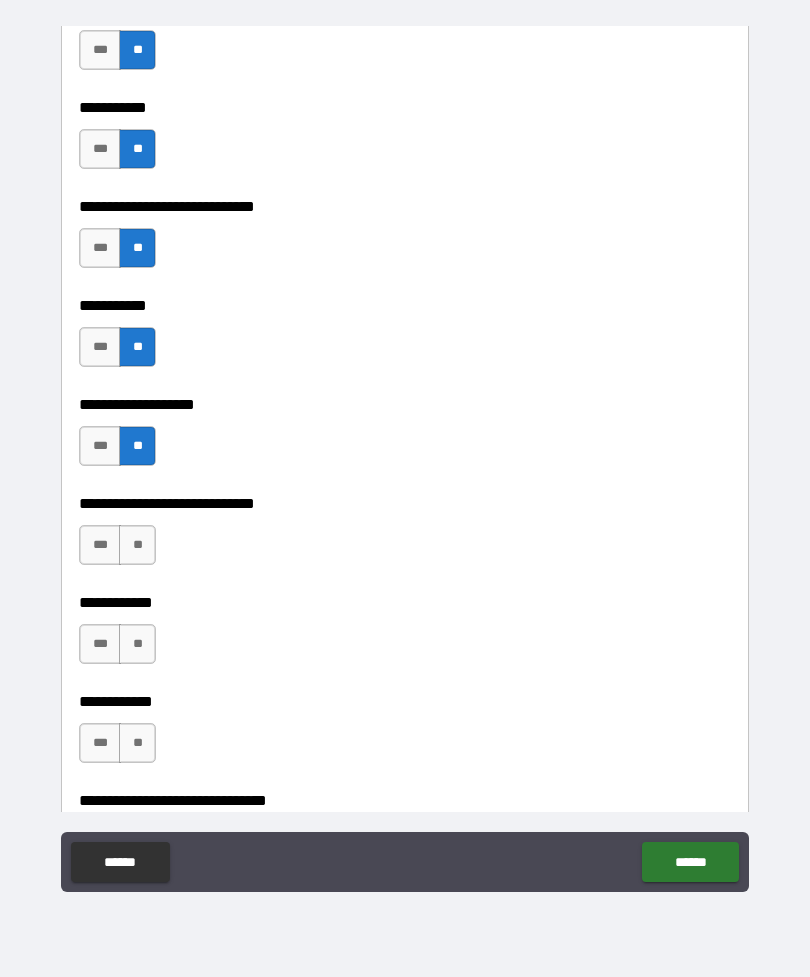 click on "**" at bounding box center (137, 545) 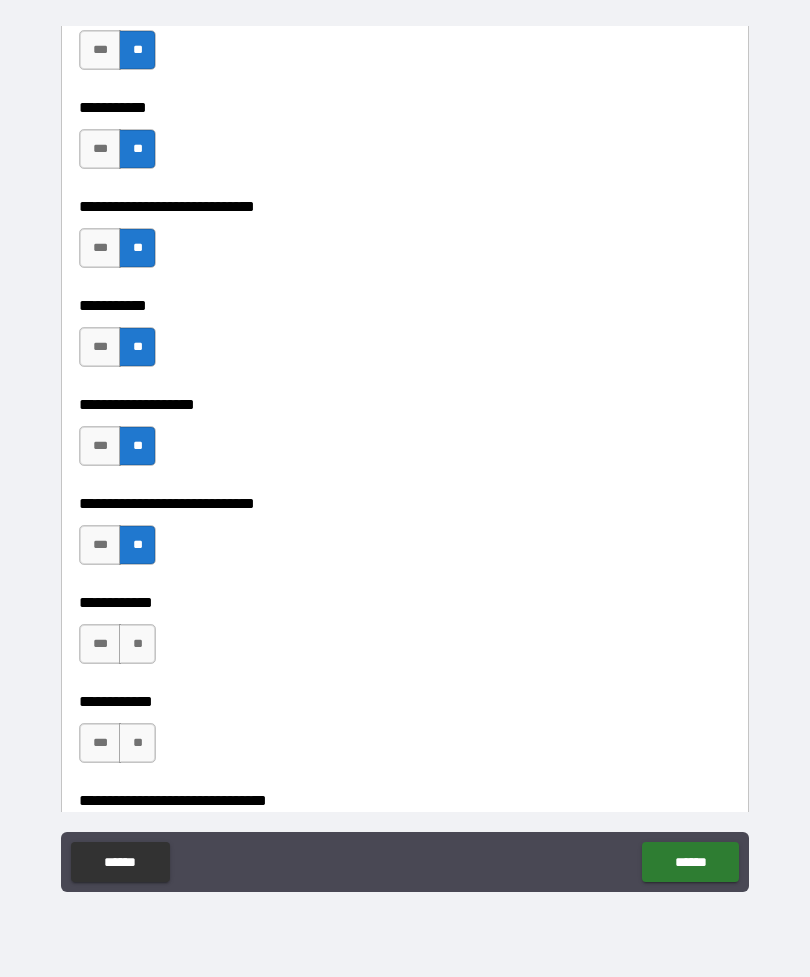 click on "**" at bounding box center (137, 644) 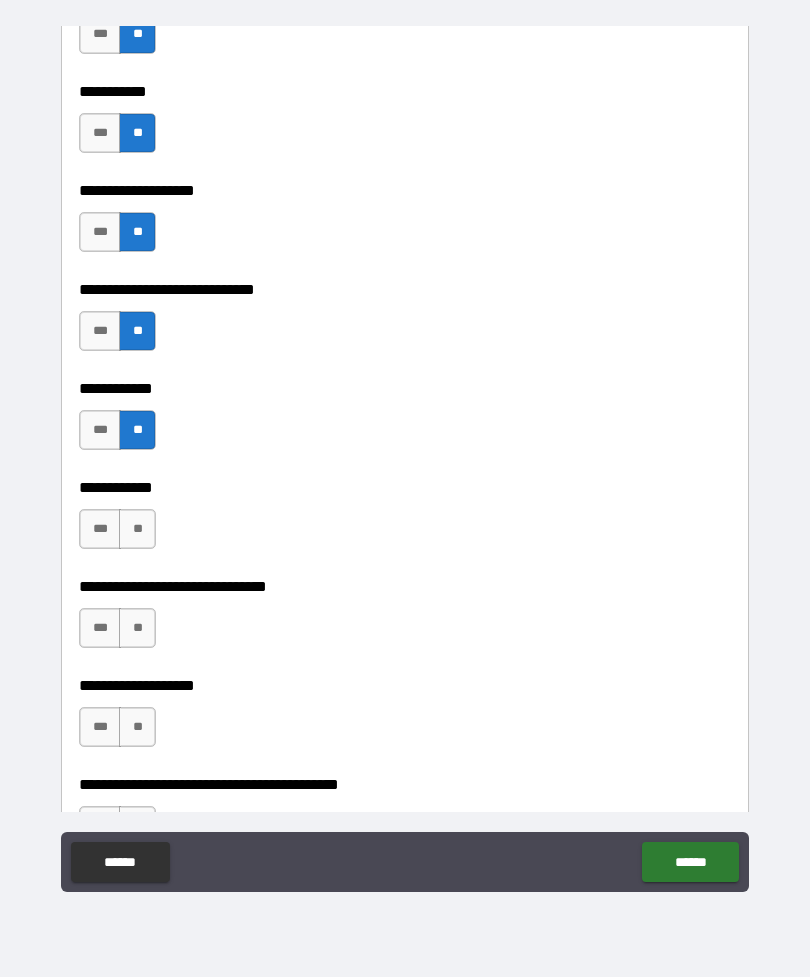 scroll, scrollTop: 9025, scrollLeft: 0, axis: vertical 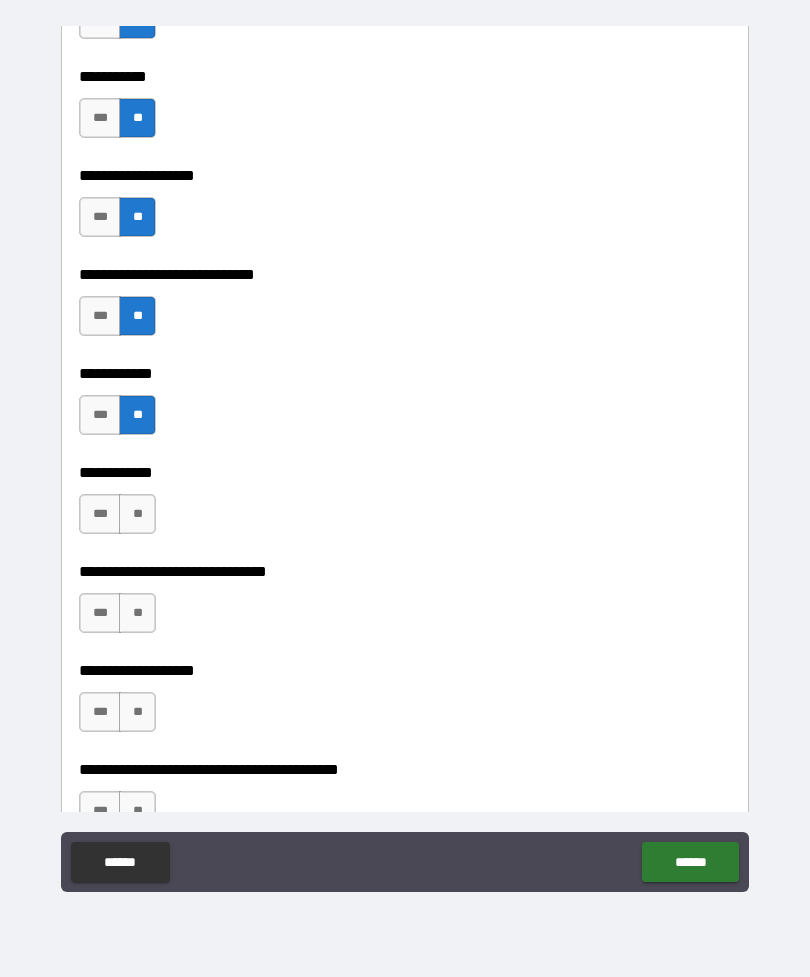 click on "**" at bounding box center (137, 514) 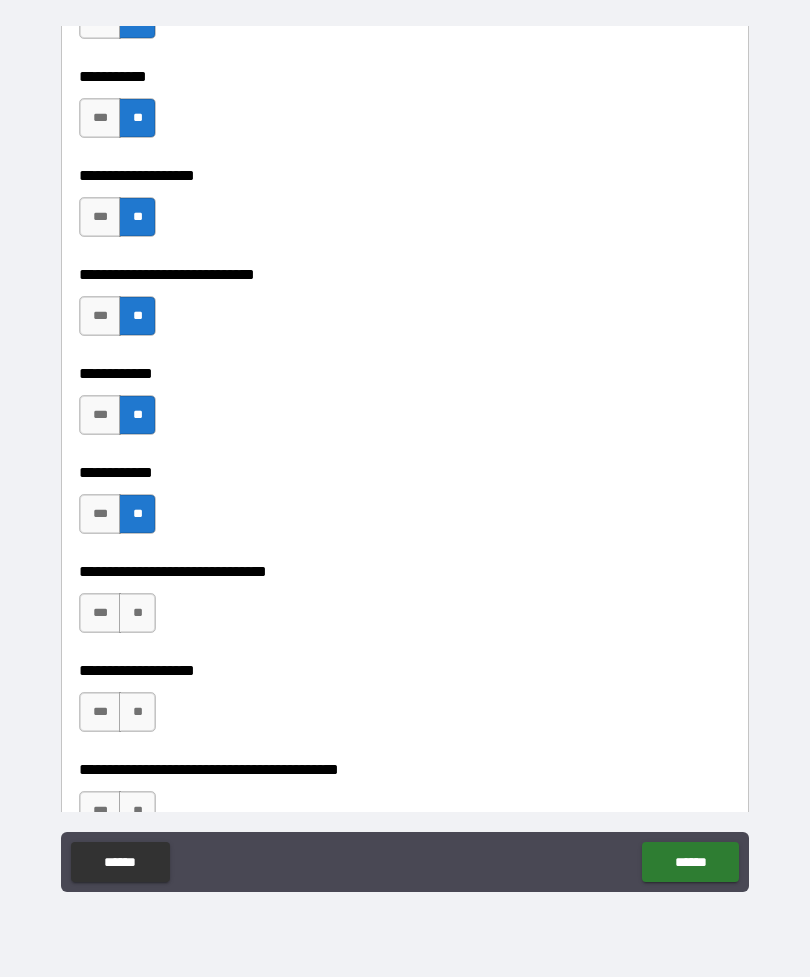 click on "**" at bounding box center (137, 613) 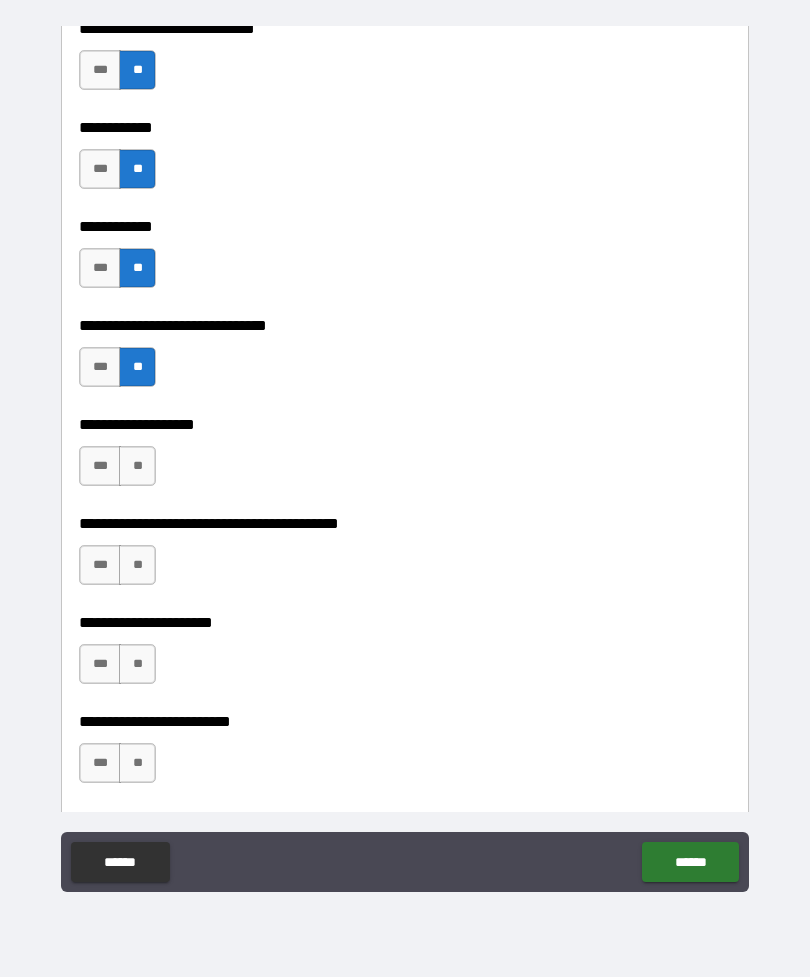 scroll, scrollTop: 9274, scrollLeft: 0, axis: vertical 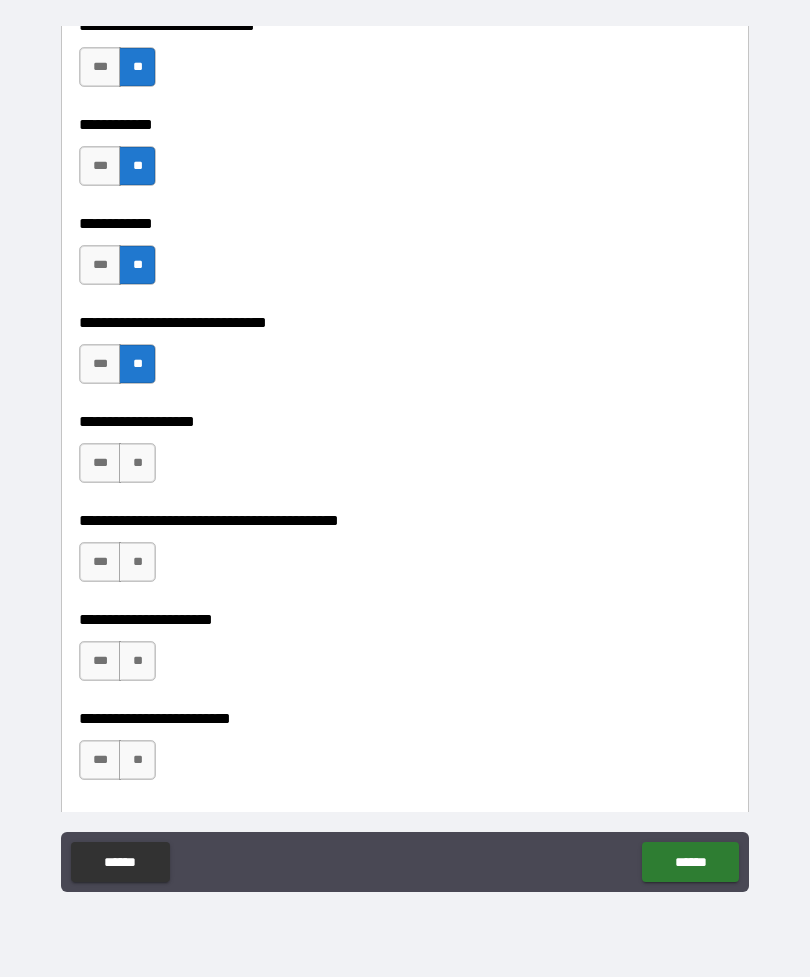 click on "**" at bounding box center (137, 463) 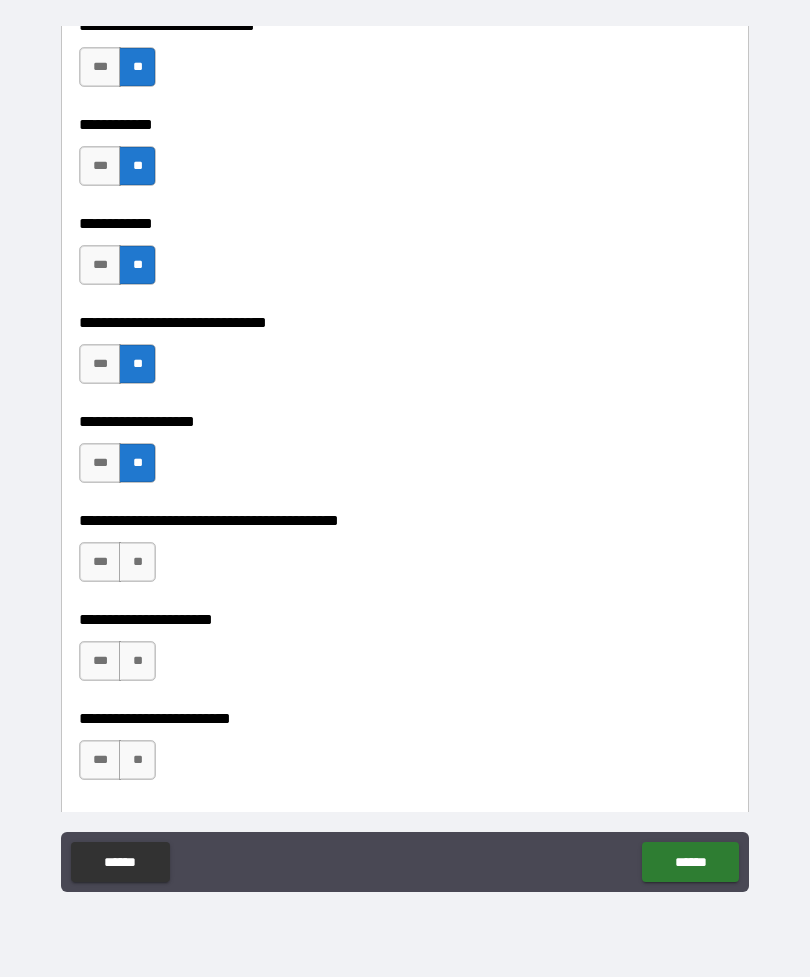 click on "**********" at bounding box center [405, 602] 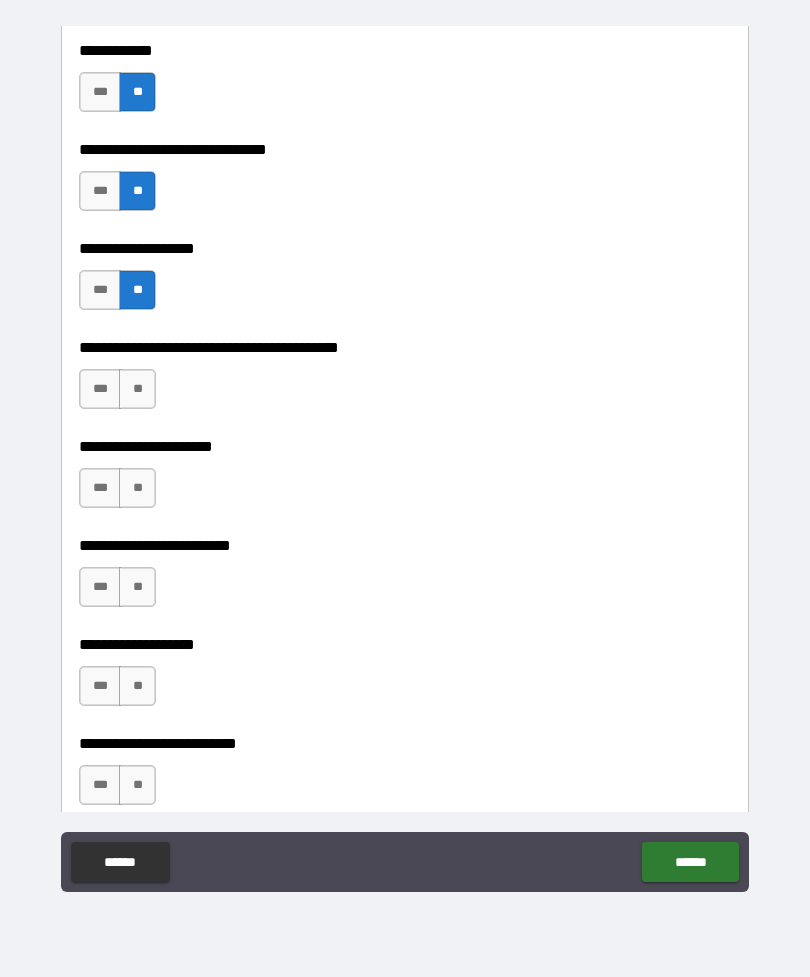 scroll, scrollTop: 9496, scrollLeft: 0, axis: vertical 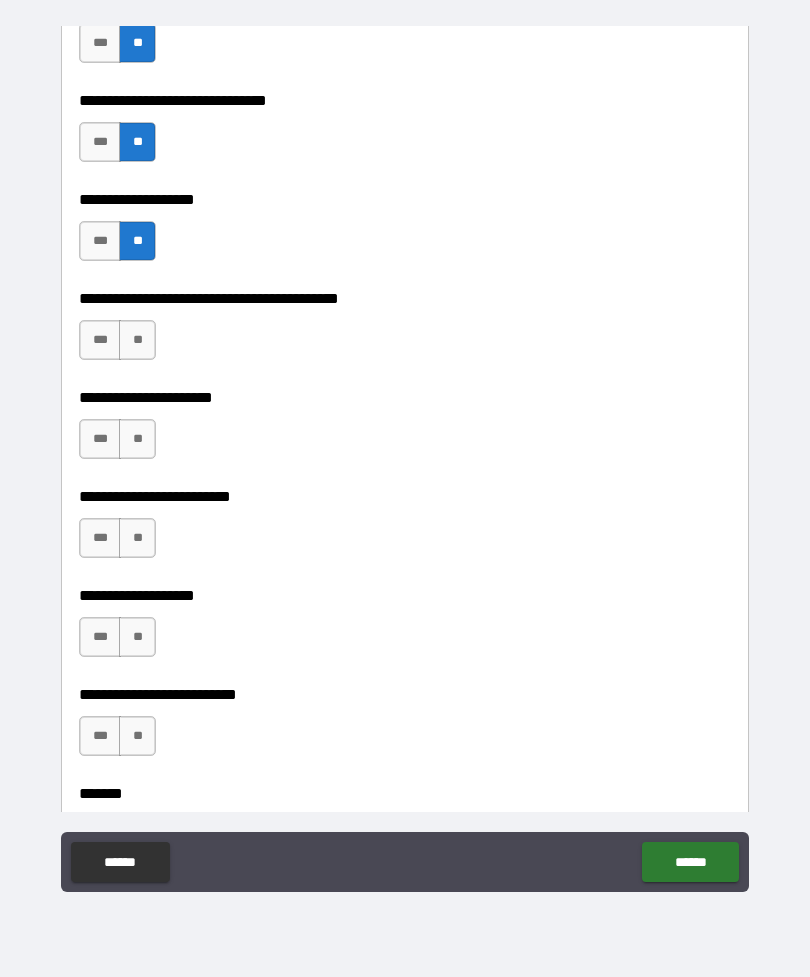 click on "**" at bounding box center (137, 340) 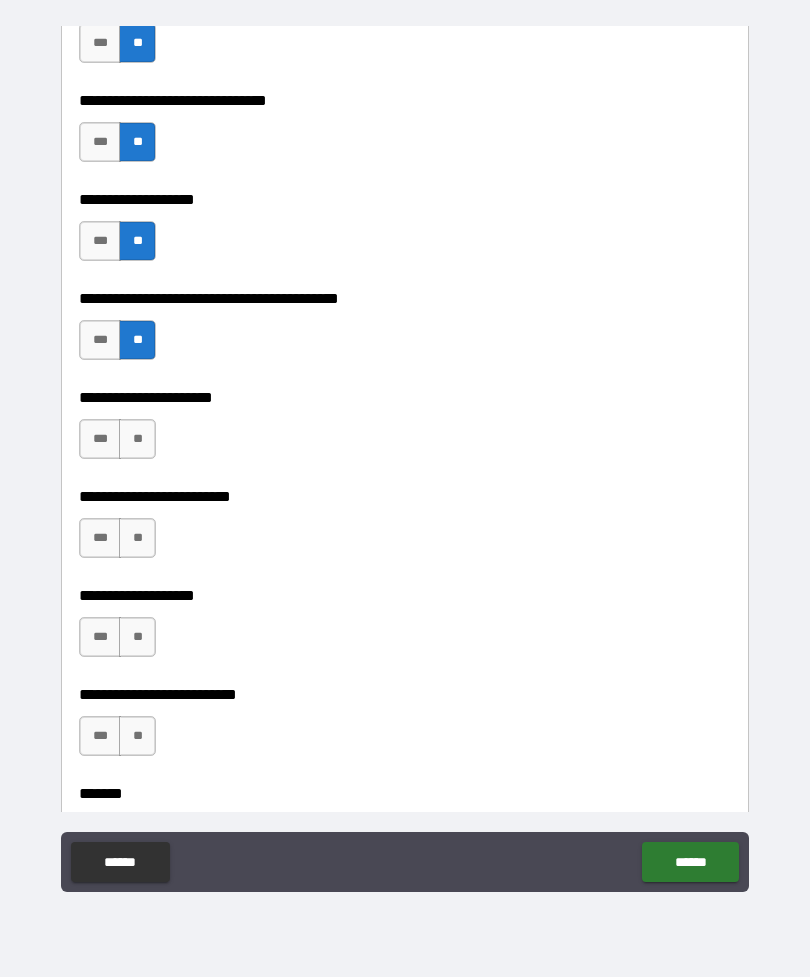 click on "**" at bounding box center [137, 439] 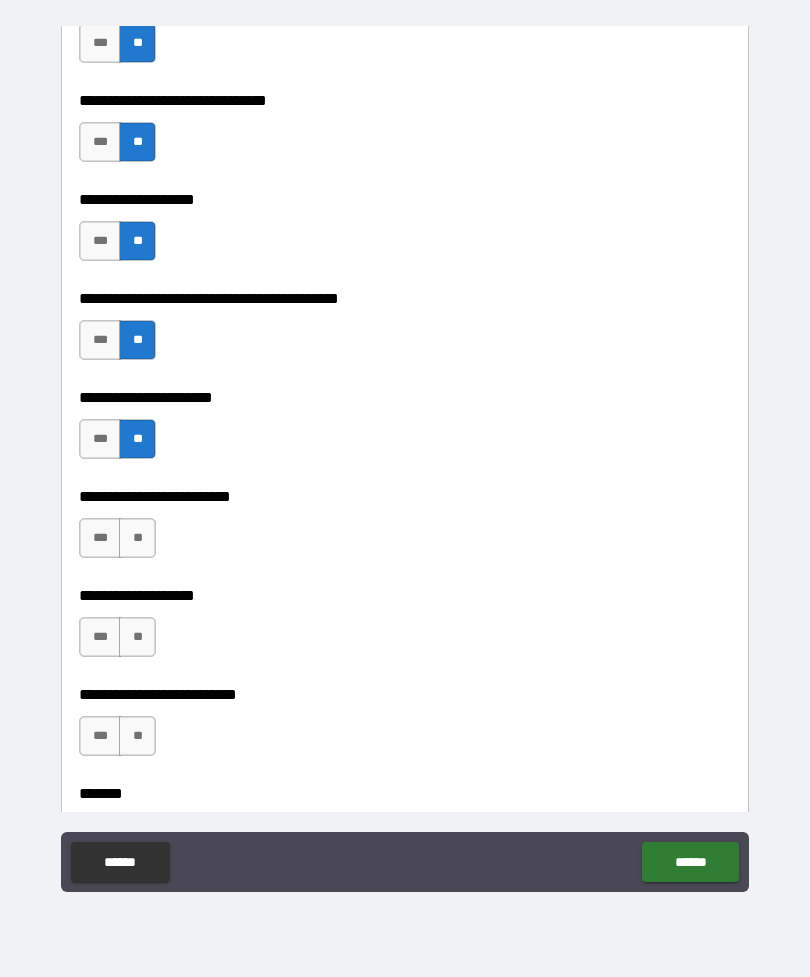 click on "**" at bounding box center (137, 538) 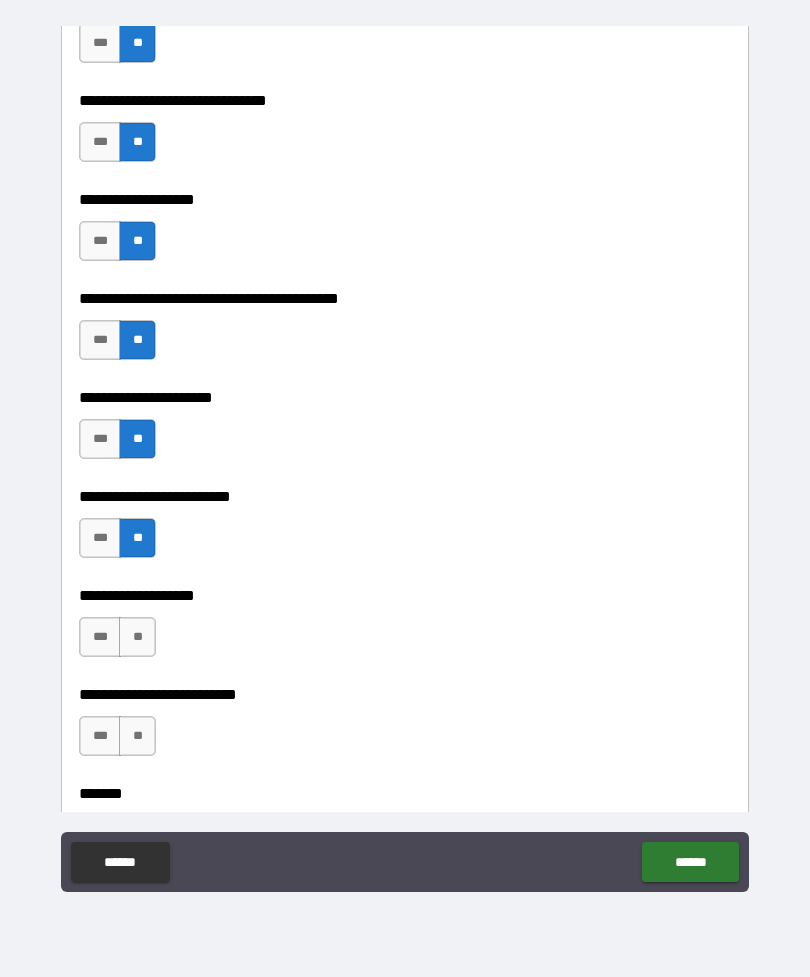 click on "**" at bounding box center (137, 637) 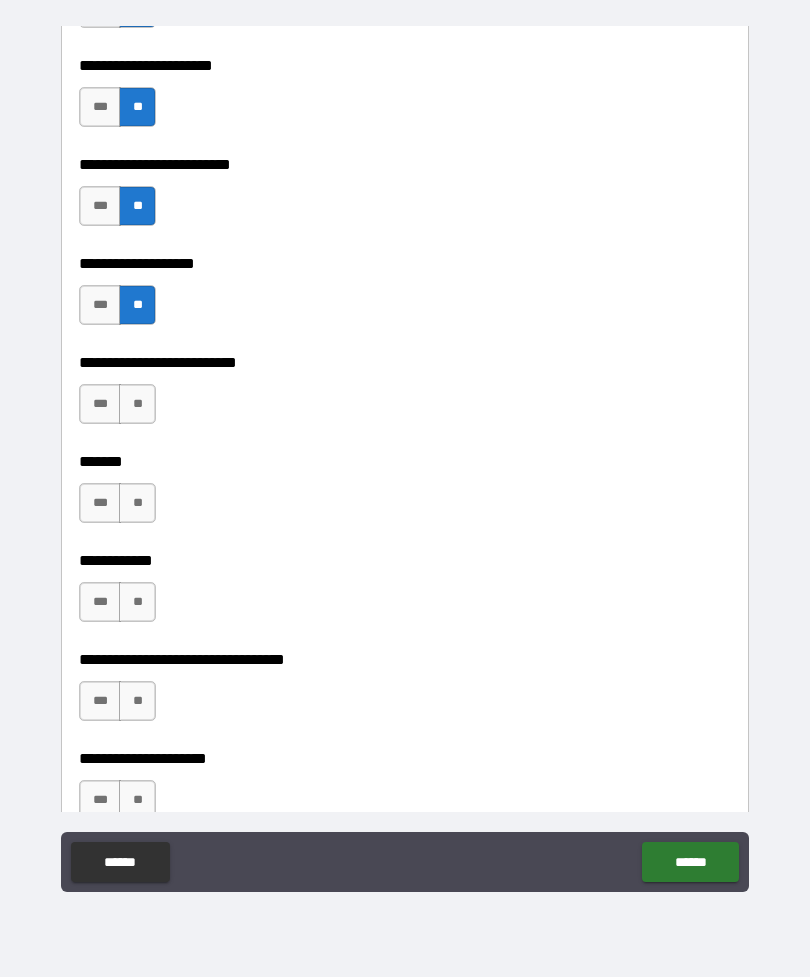 scroll, scrollTop: 9827, scrollLeft: 0, axis: vertical 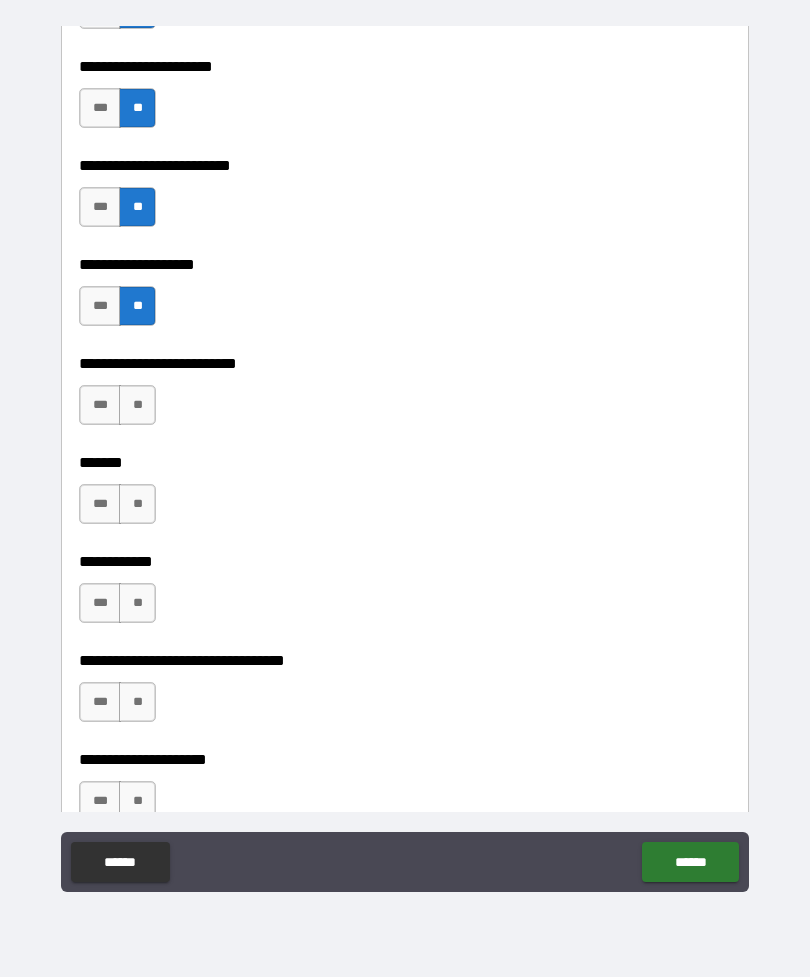 click on "**" at bounding box center (137, 405) 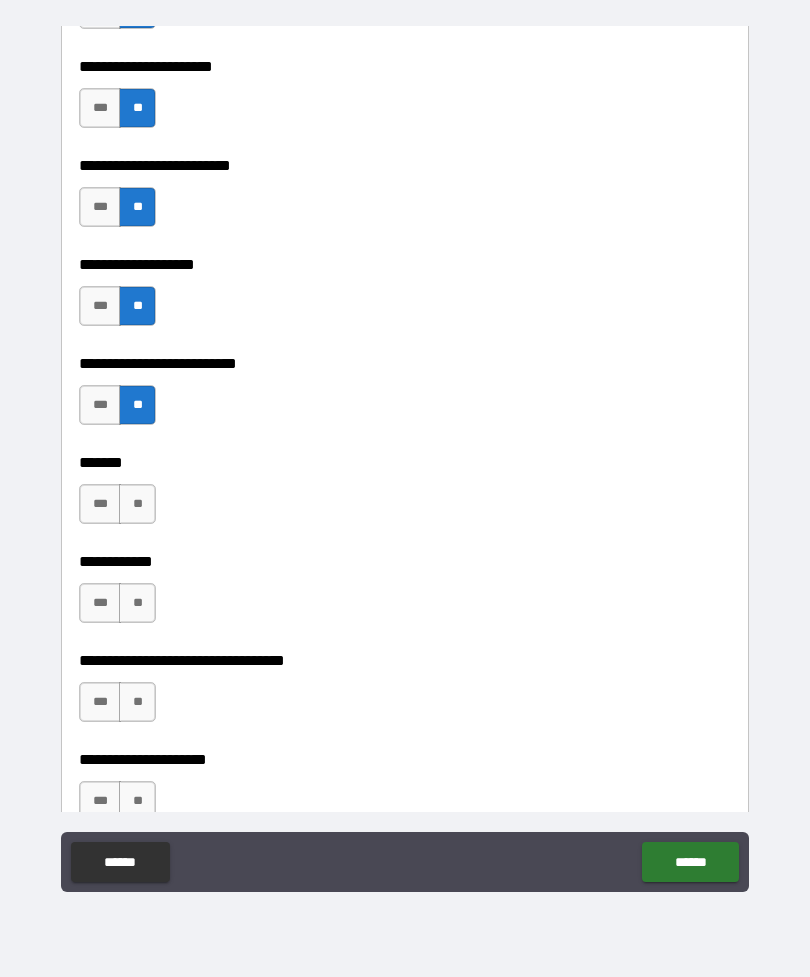 click on "**" at bounding box center (137, 504) 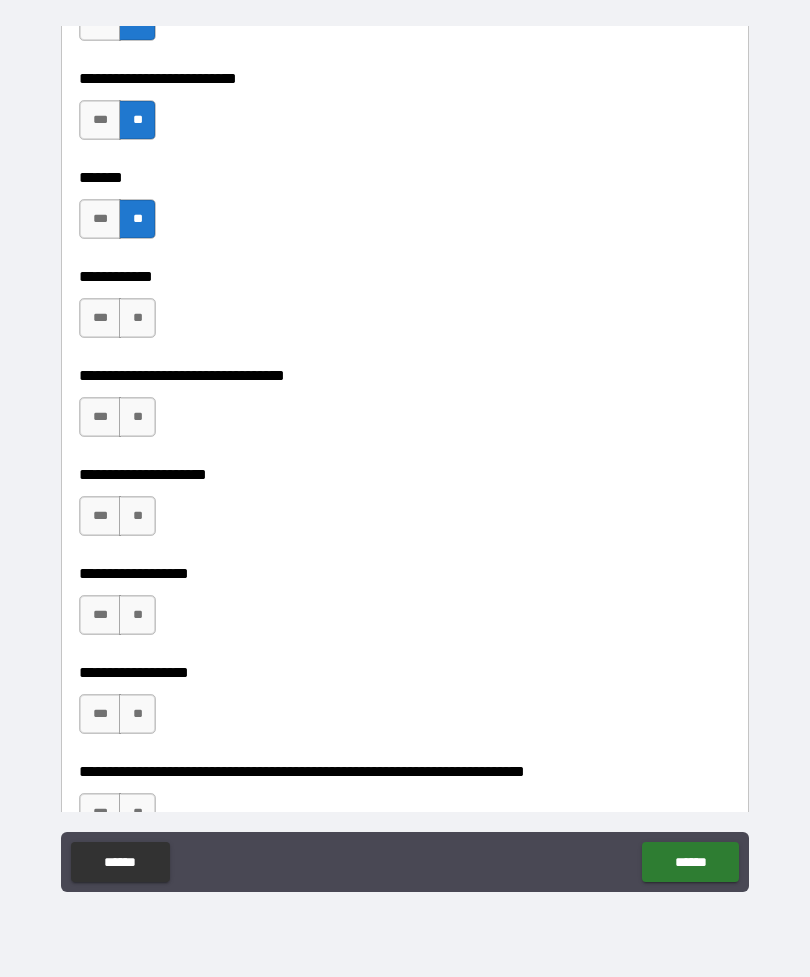 scroll, scrollTop: 10114, scrollLeft: 0, axis: vertical 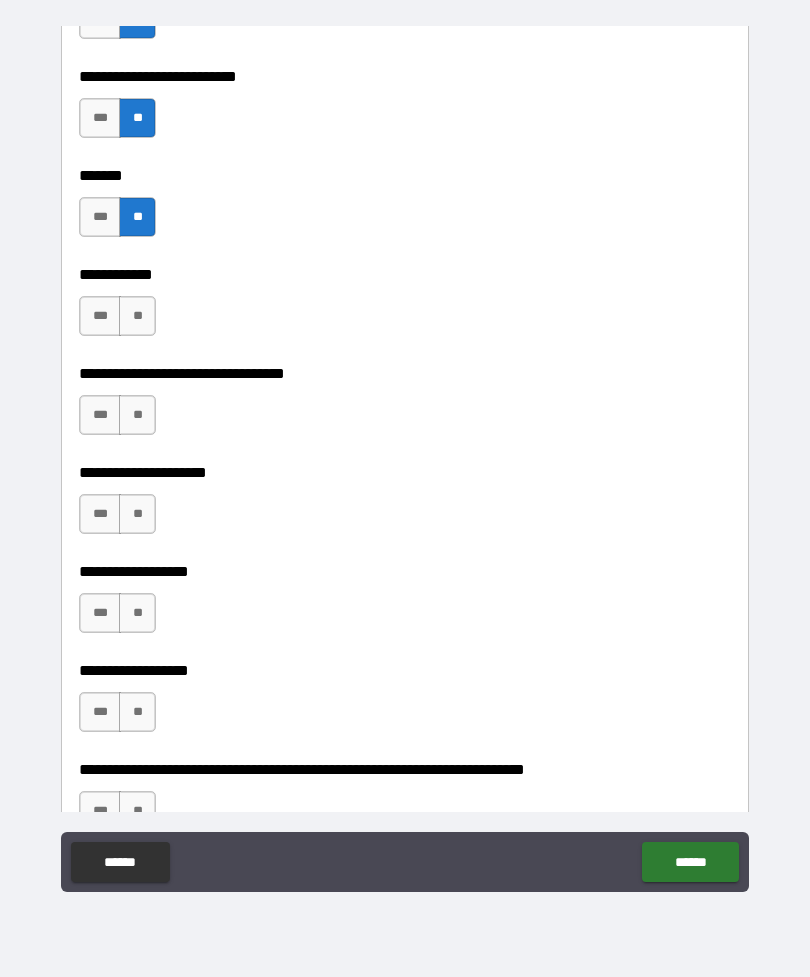 click on "**" at bounding box center [137, 316] 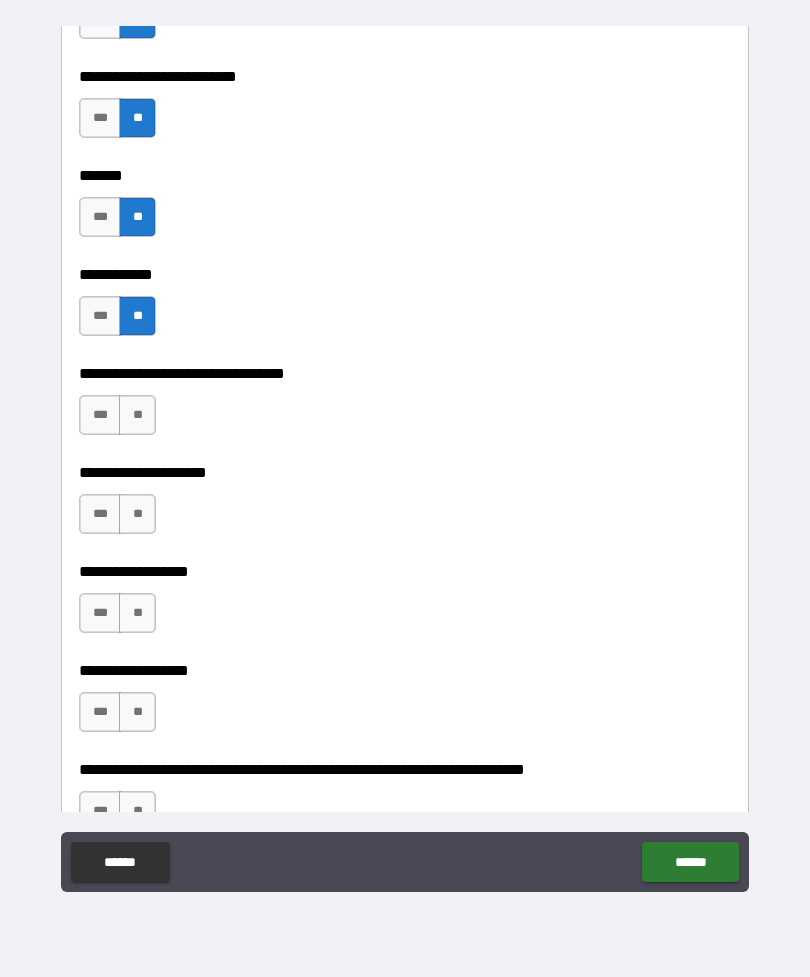 click on "**" at bounding box center [137, 415] 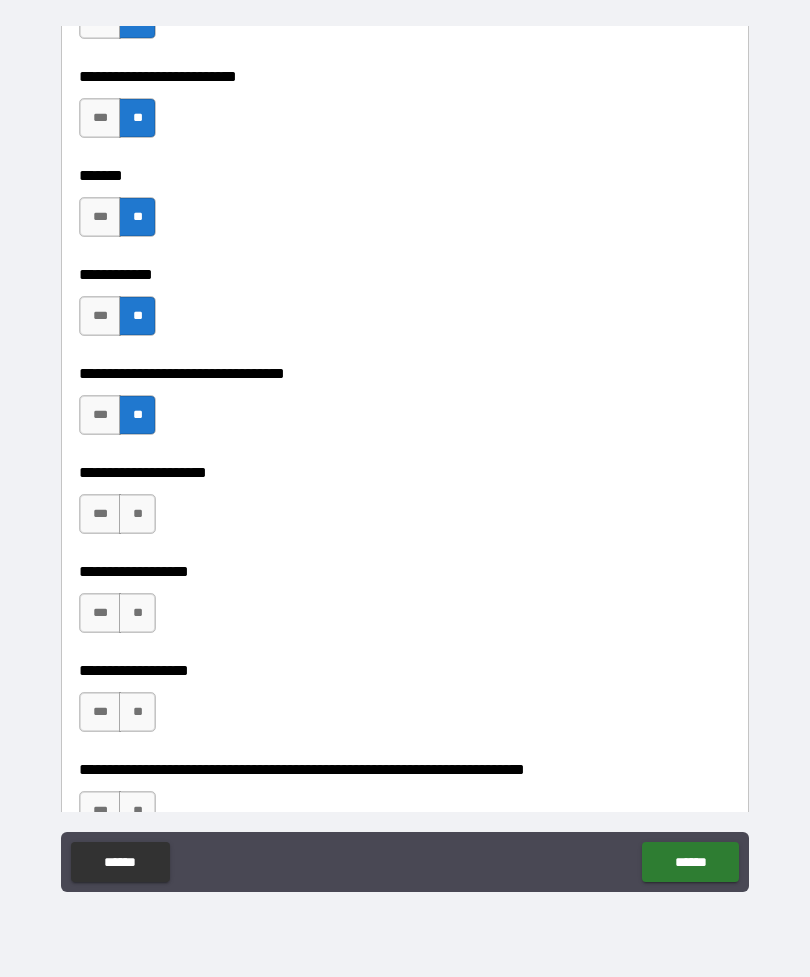 click on "**" at bounding box center [137, 514] 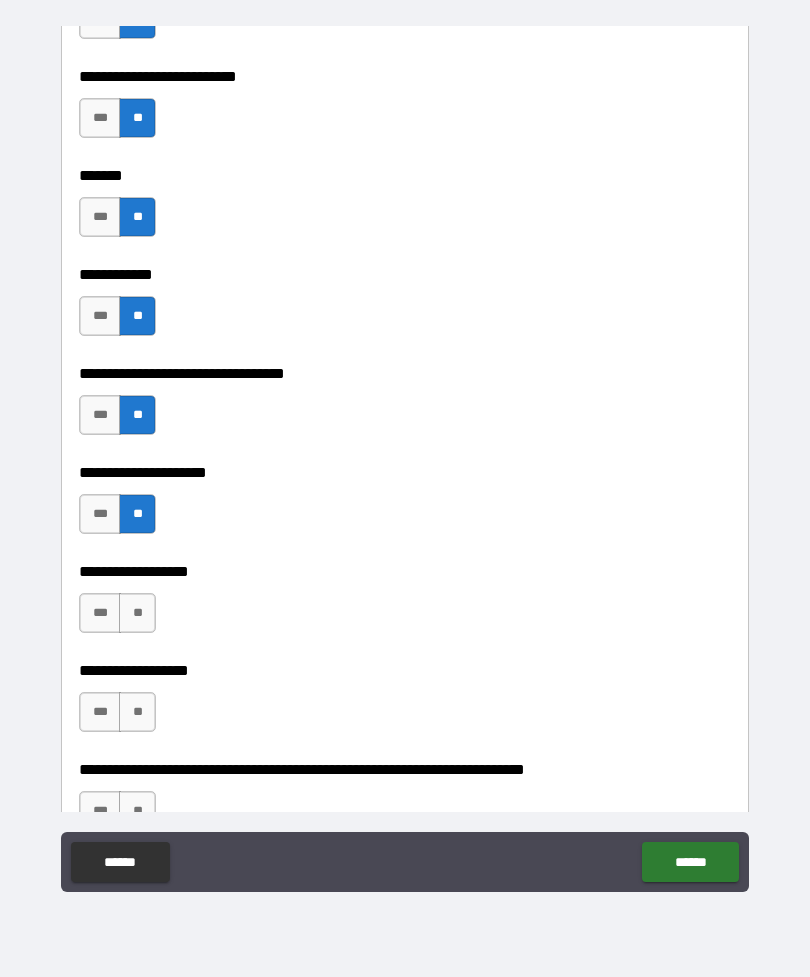 click on "**" at bounding box center [137, 613] 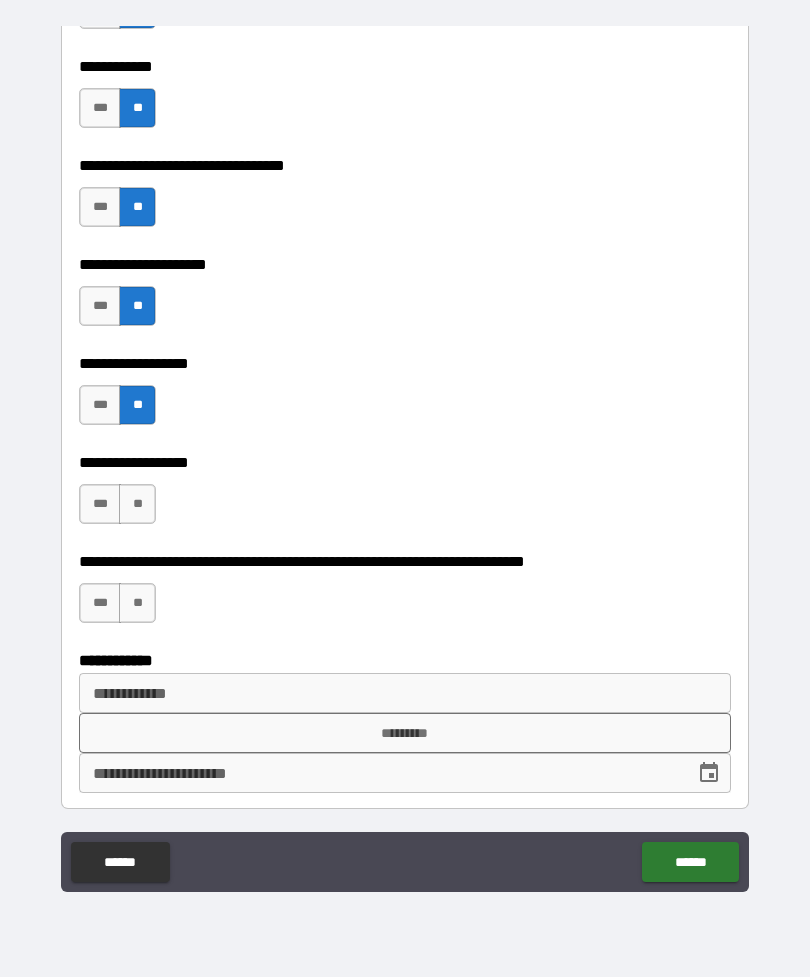 scroll, scrollTop: 10322, scrollLeft: 0, axis: vertical 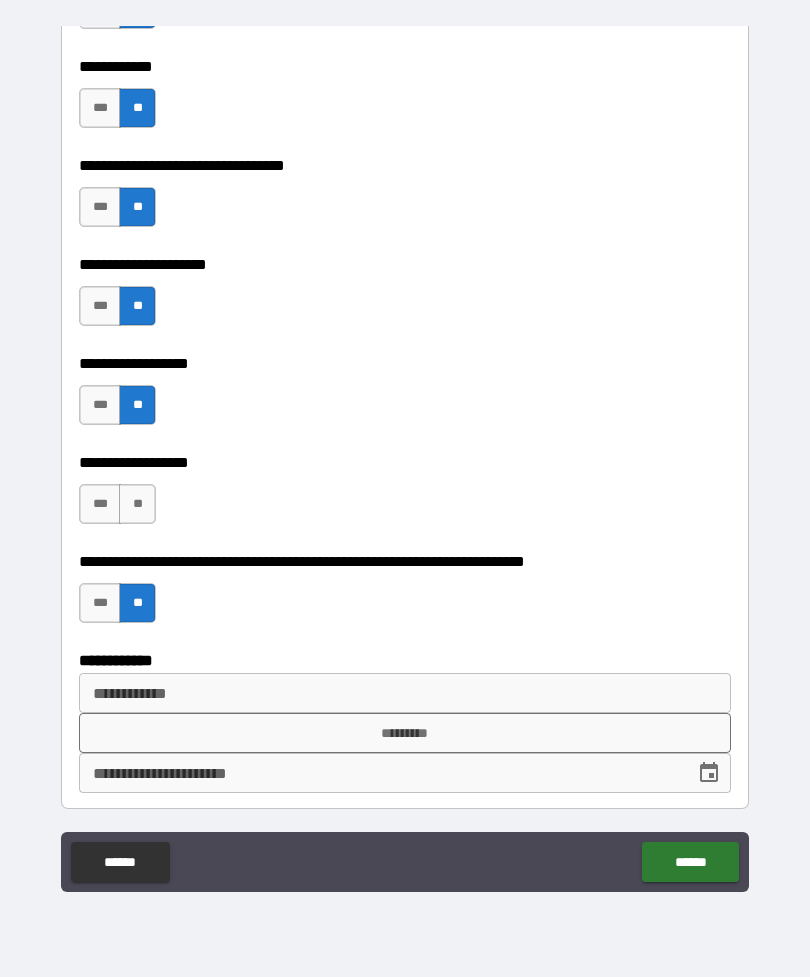 click on "*********" at bounding box center (405, 733) 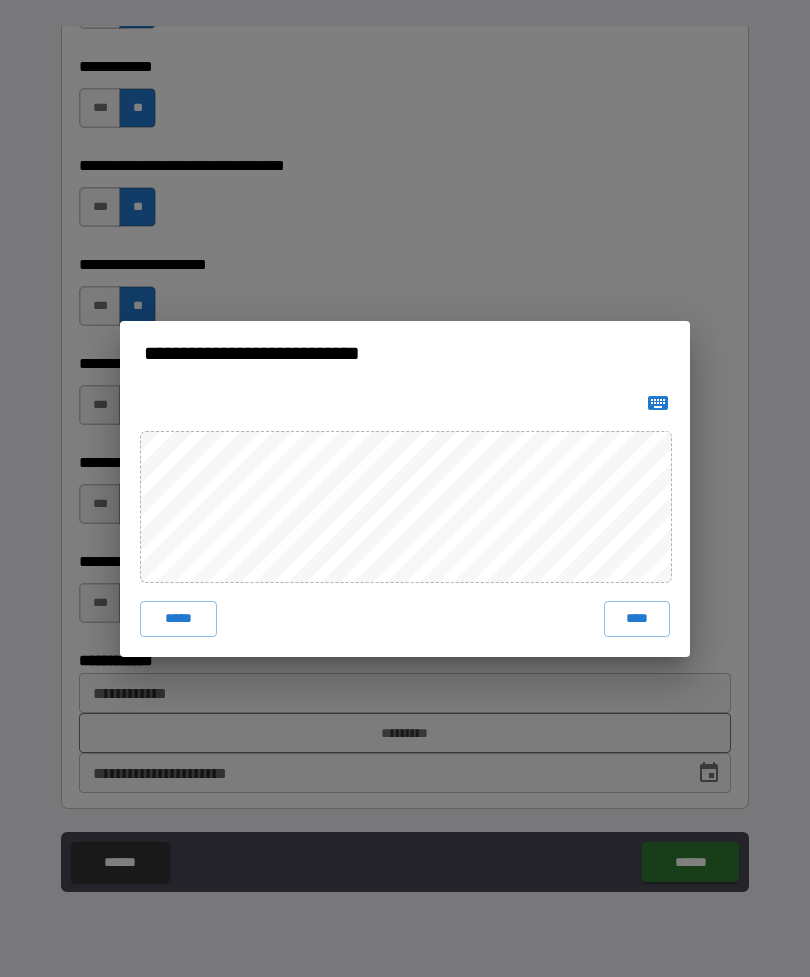 click on "****" at bounding box center [637, 619] 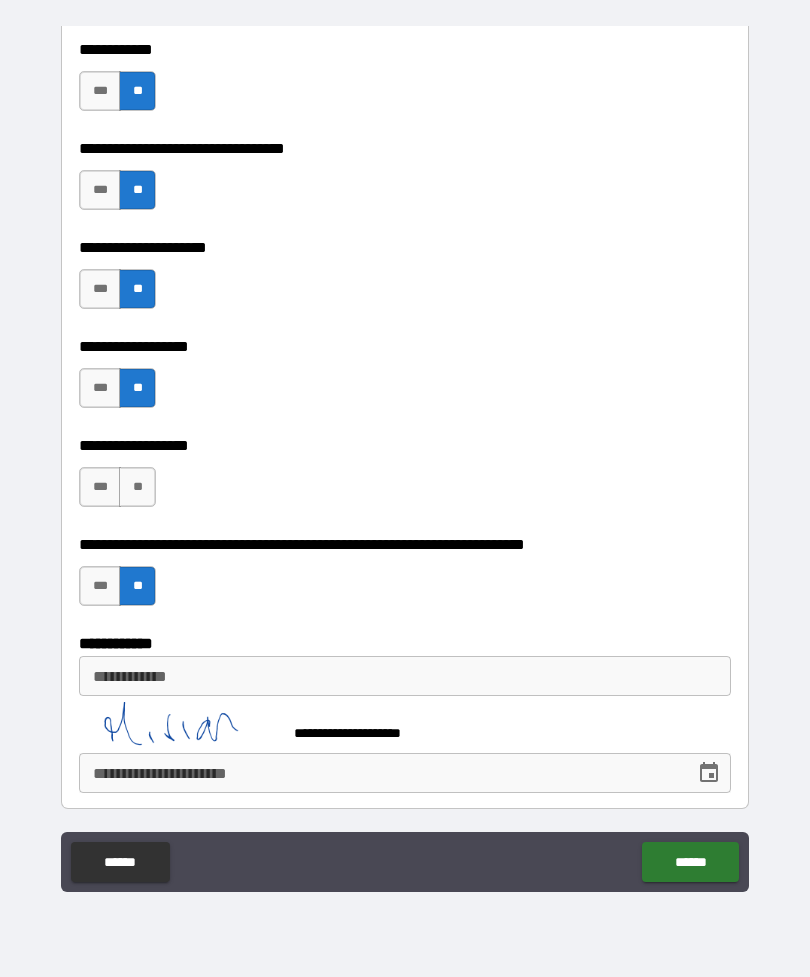 scroll, scrollTop: 10339, scrollLeft: 0, axis: vertical 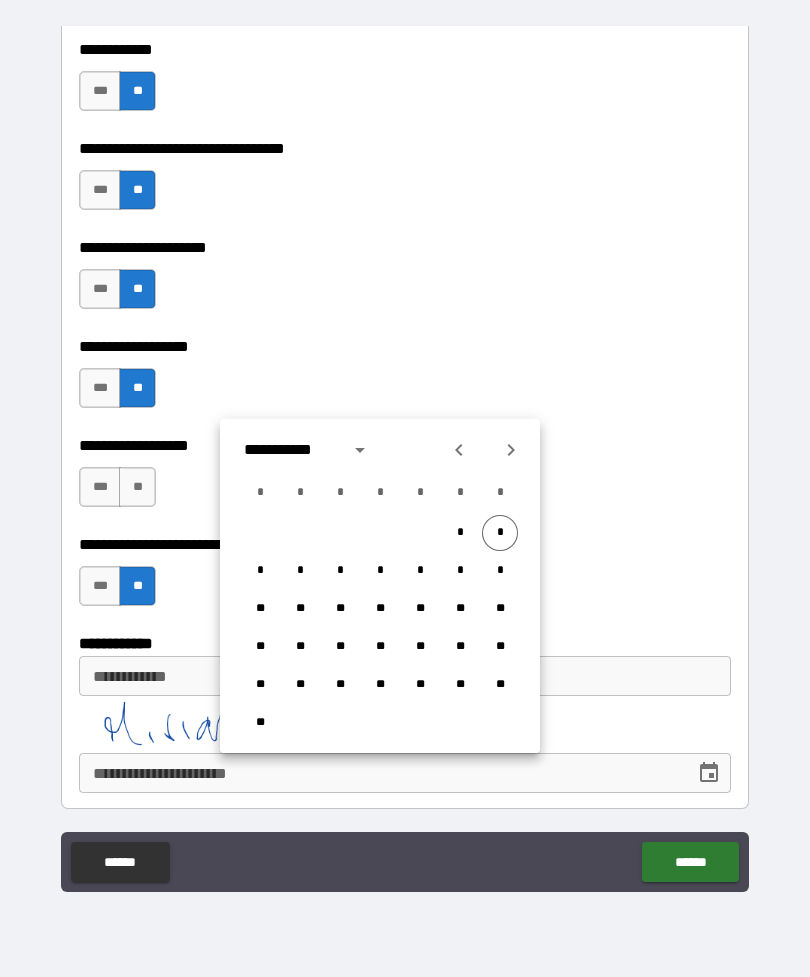 click on "*" at bounding box center [500, 533] 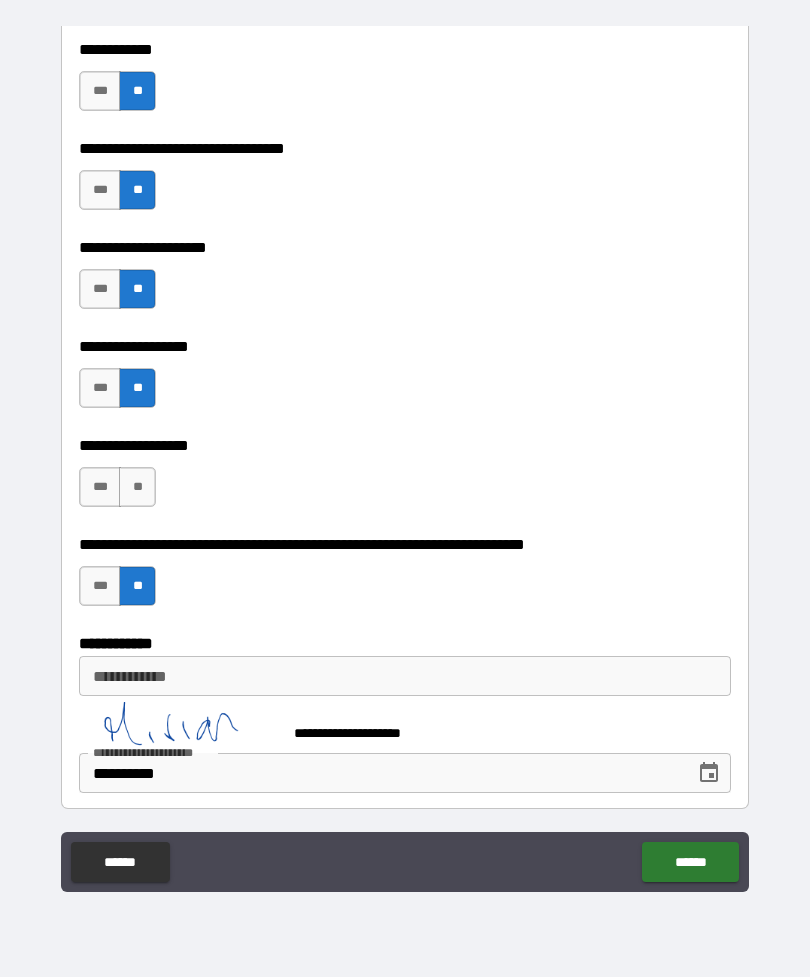 type on "**********" 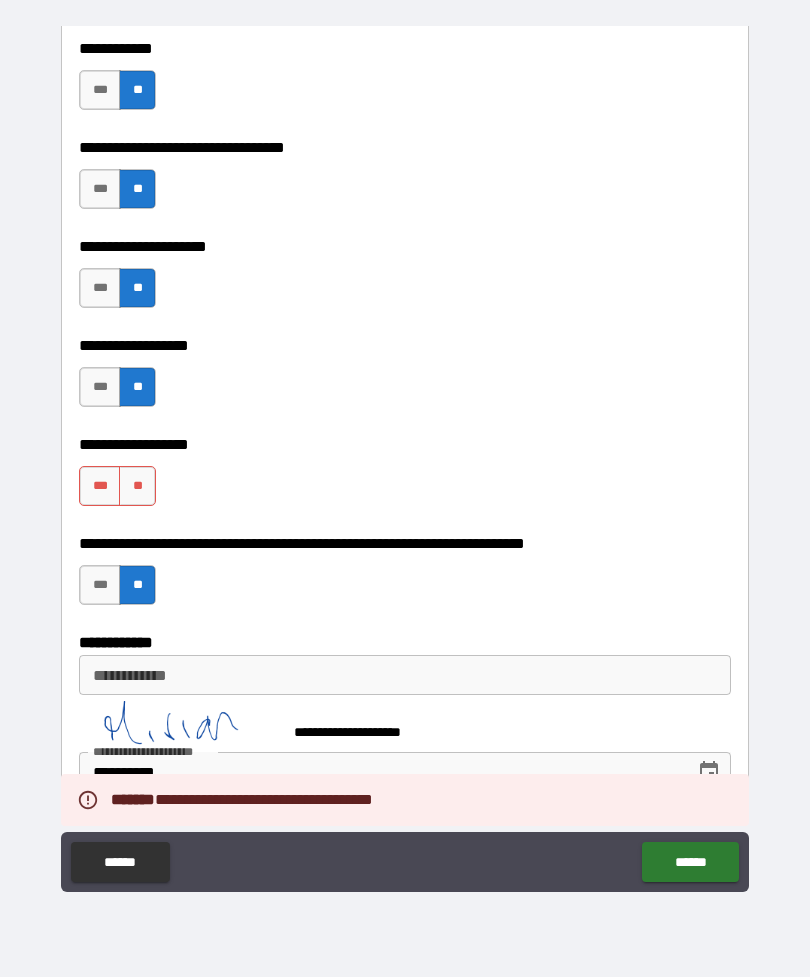 scroll, scrollTop: 10339, scrollLeft: 0, axis: vertical 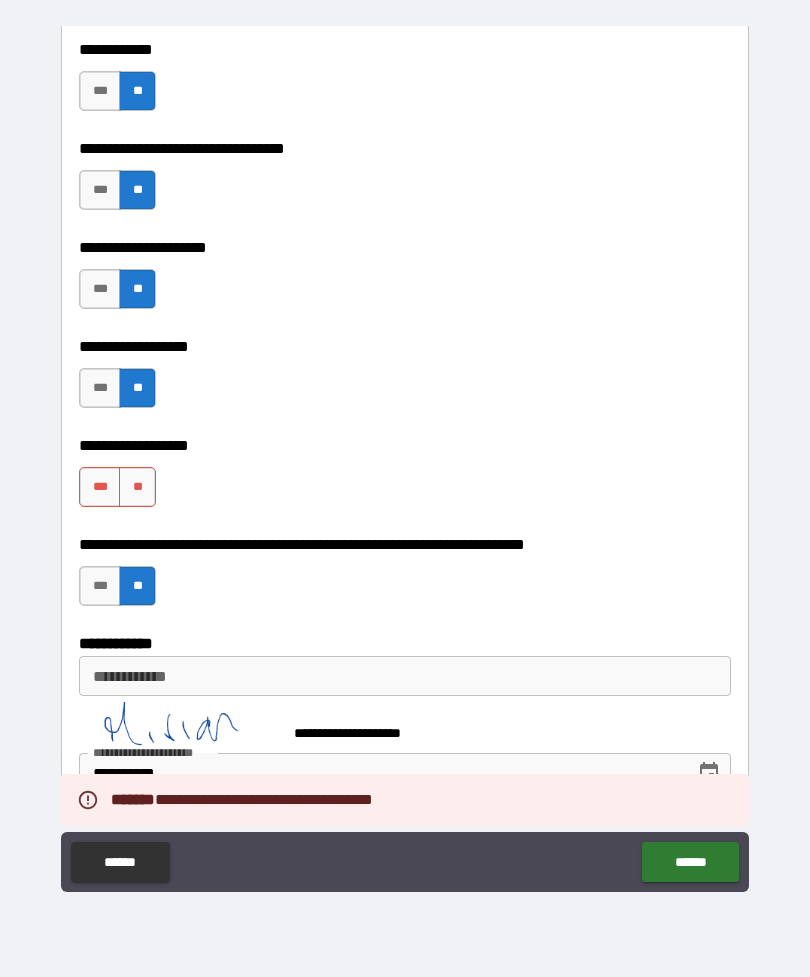 click on "**" at bounding box center [137, 487] 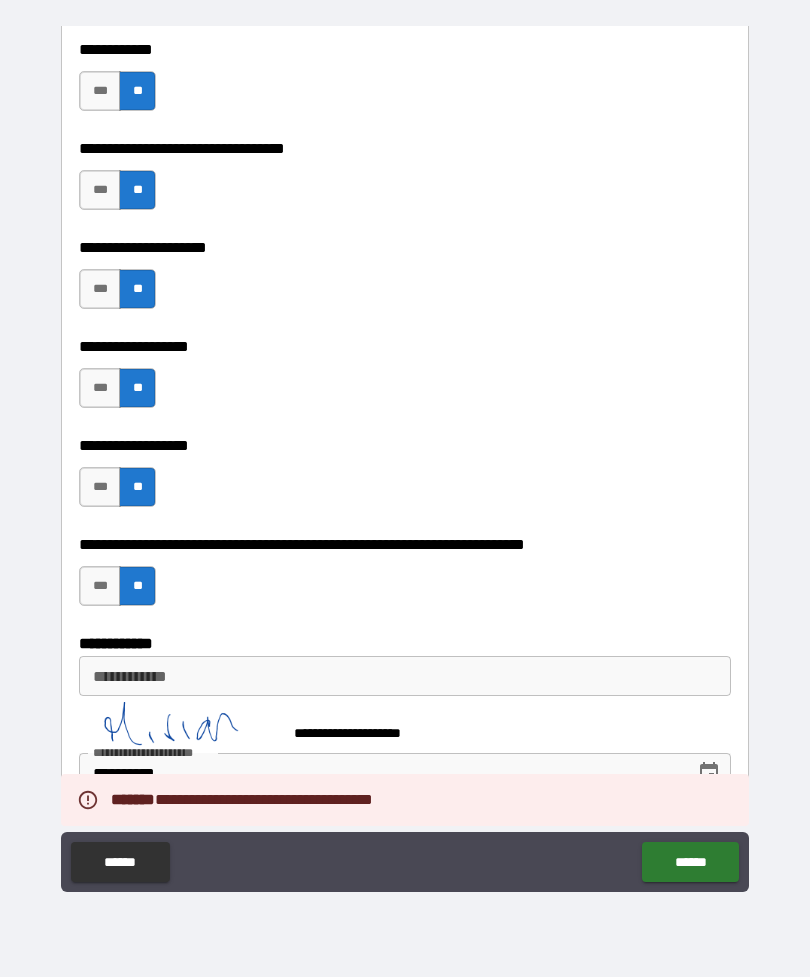 click on "******" at bounding box center [690, 862] 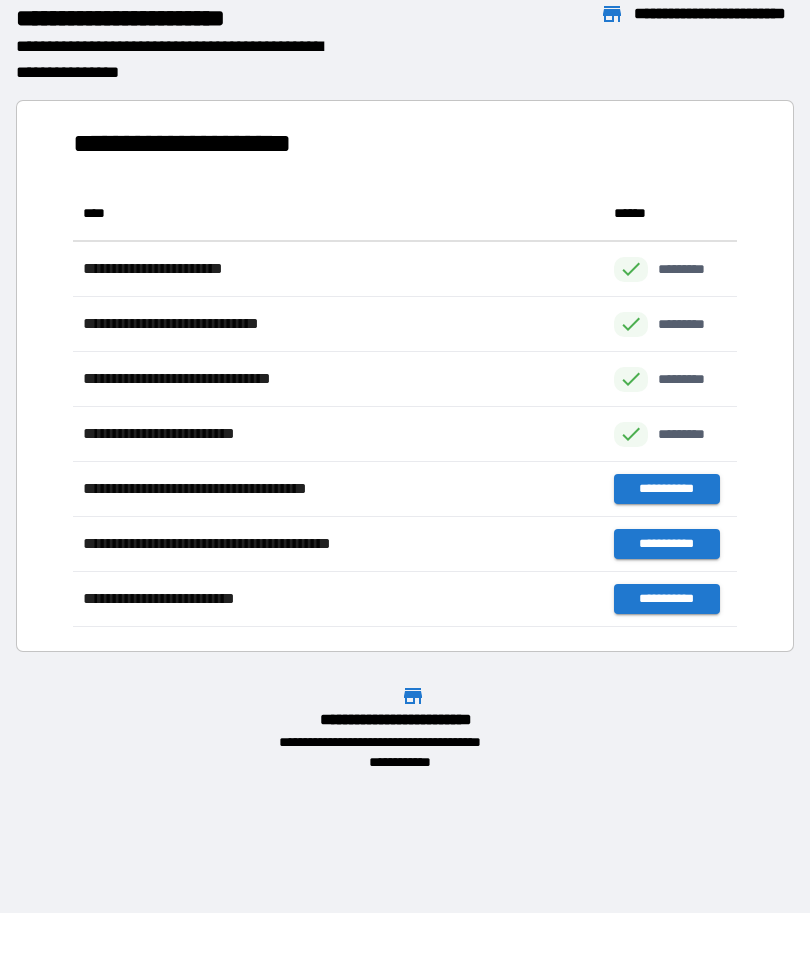 scroll, scrollTop: 1, scrollLeft: 1, axis: both 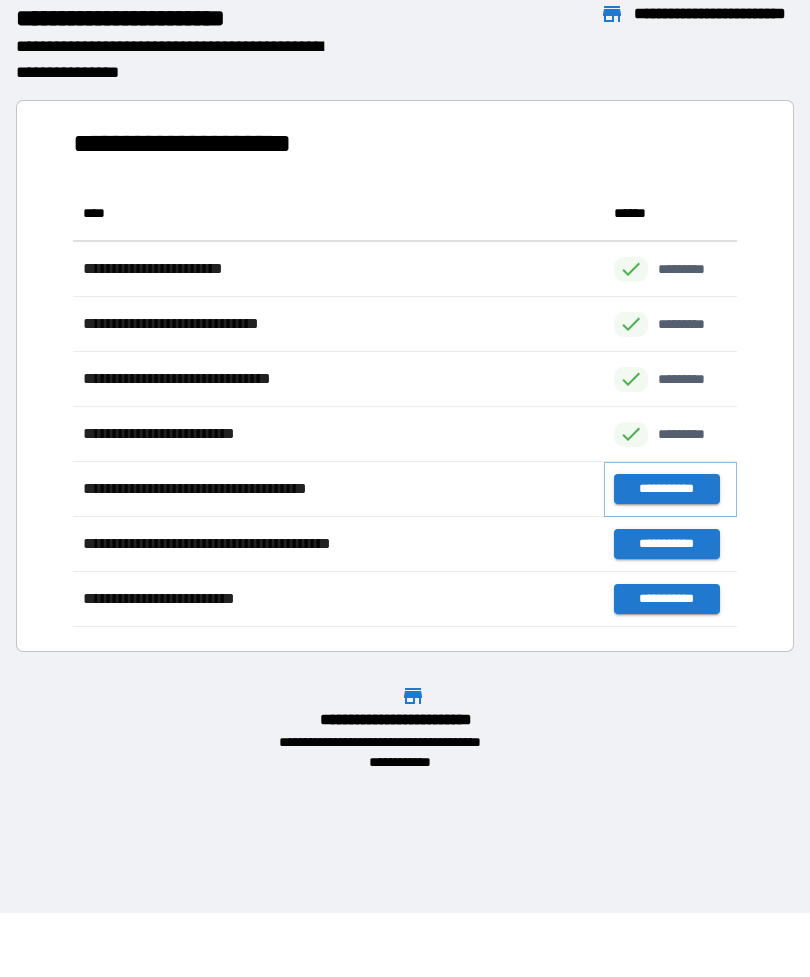 click on "**********" at bounding box center [666, 489] 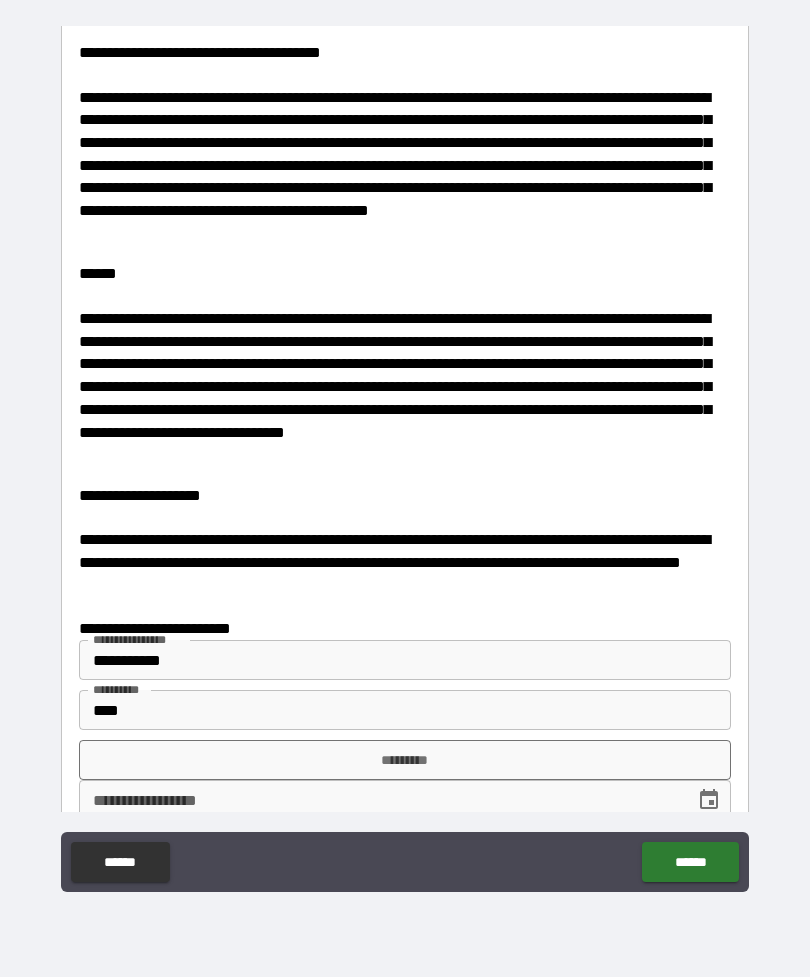 scroll, scrollTop: 3898, scrollLeft: 0, axis: vertical 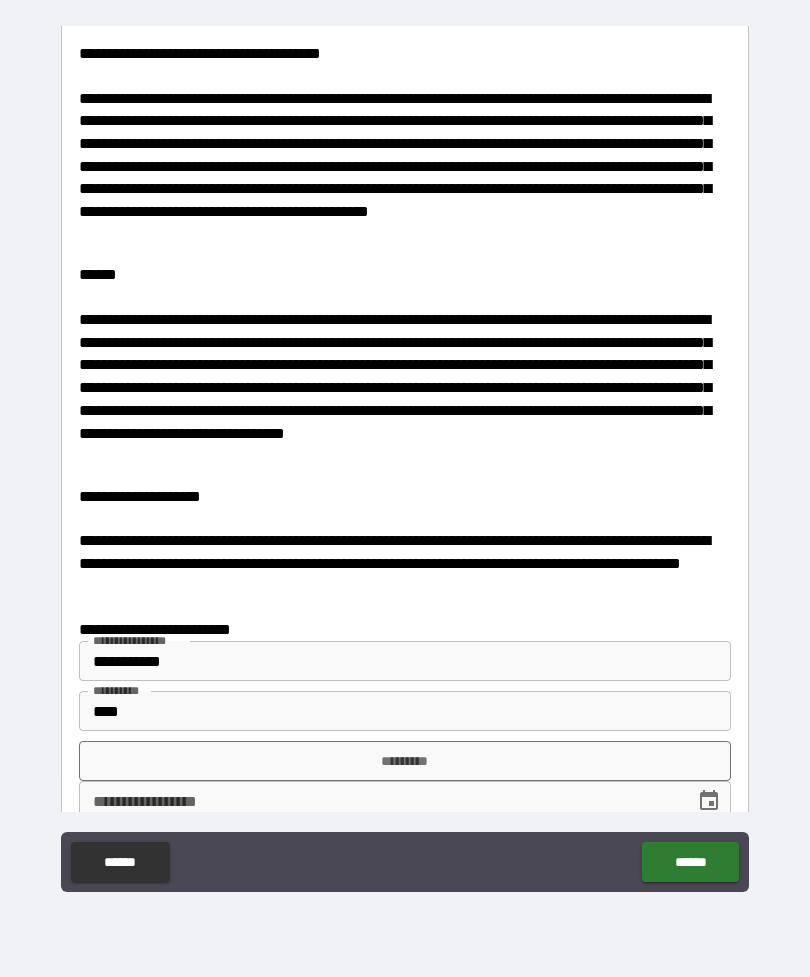 click on "*********" at bounding box center (405, 761) 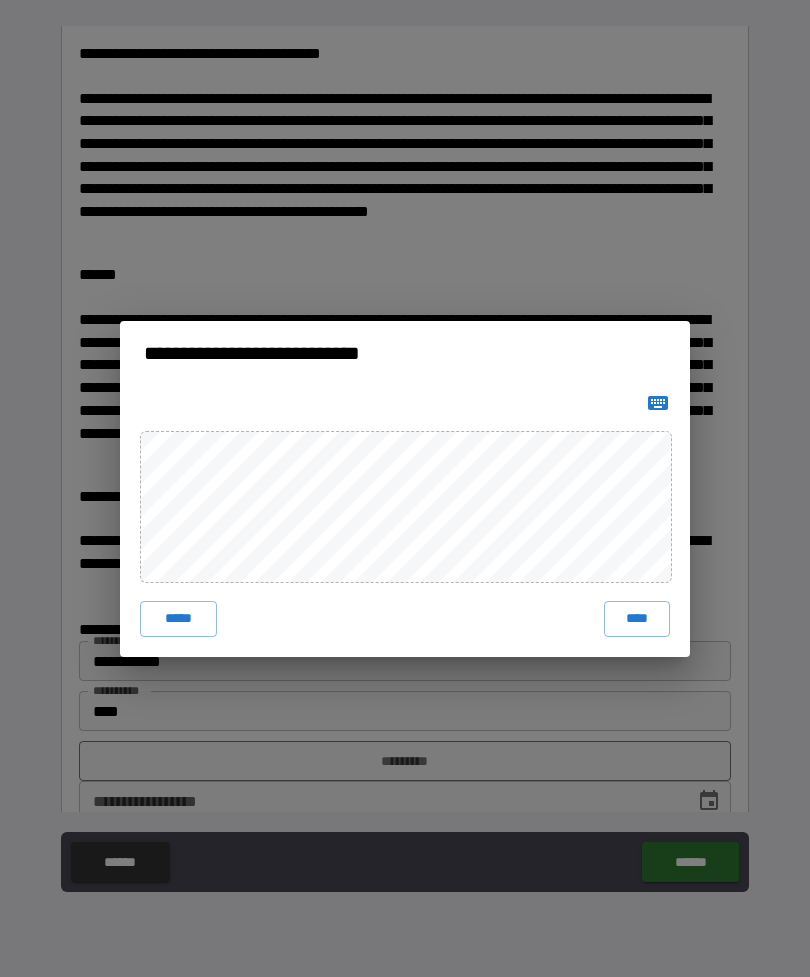 click on "****" at bounding box center (637, 619) 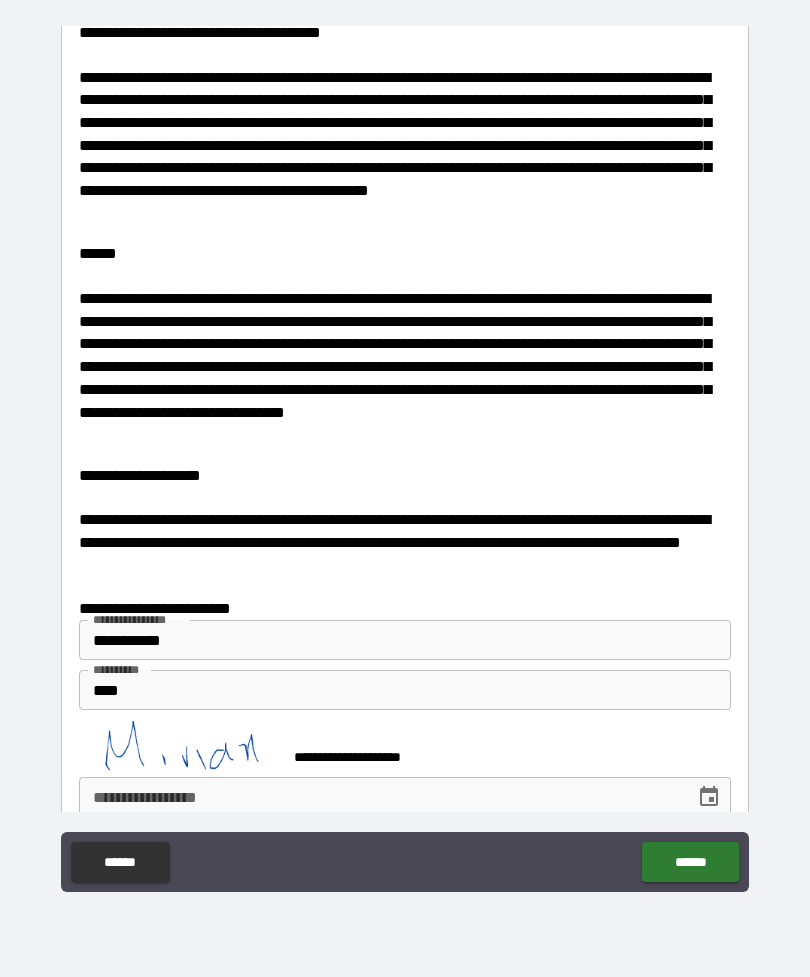 scroll, scrollTop: 3915, scrollLeft: 0, axis: vertical 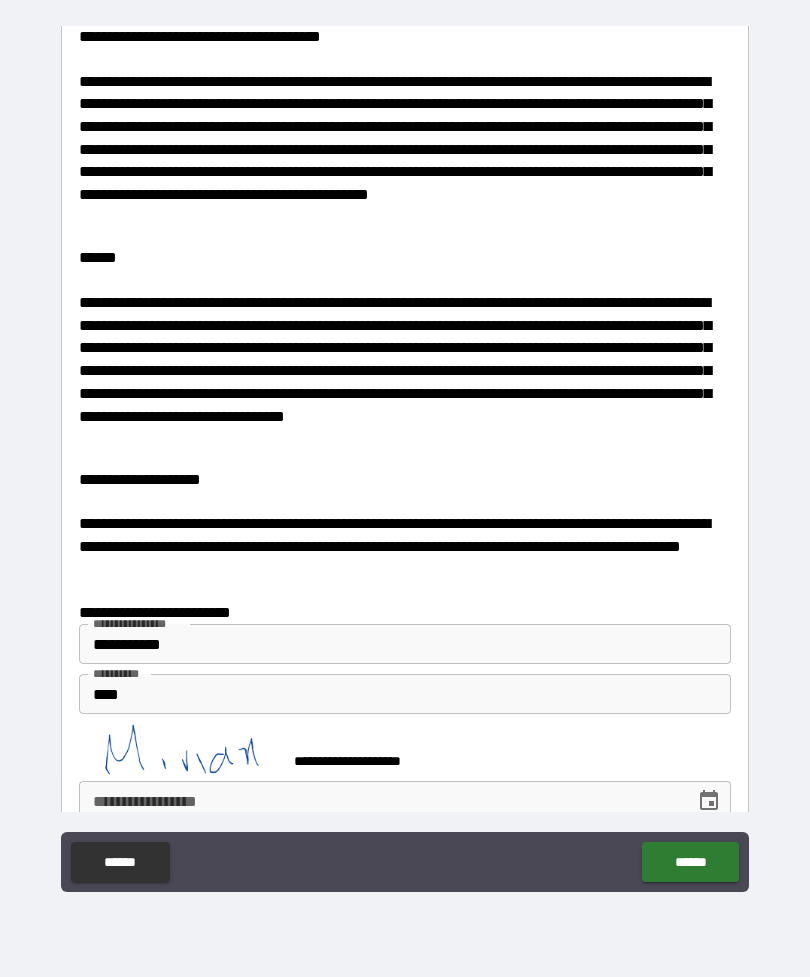 click 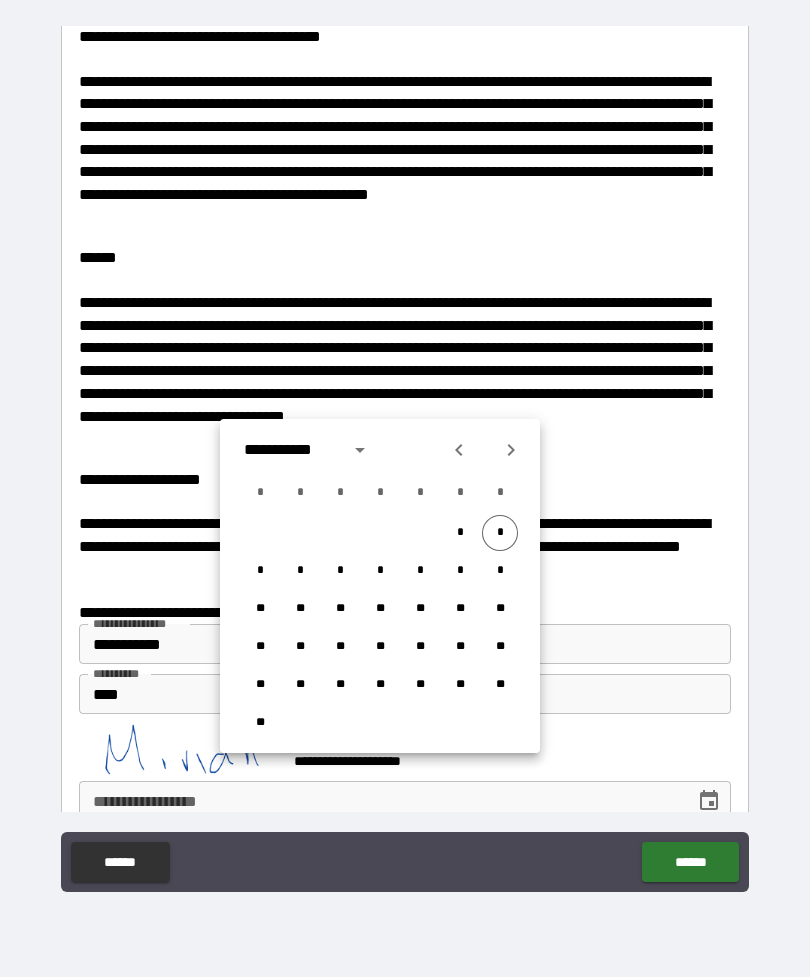 click on "*" at bounding box center (500, 533) 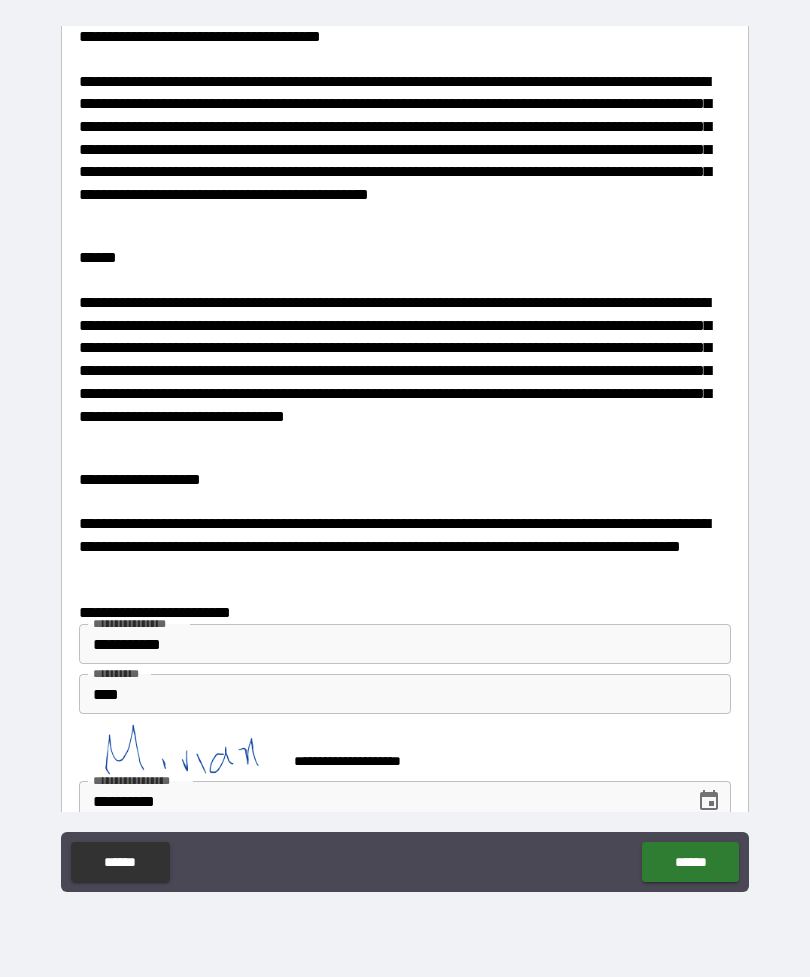 click on "******" at bounding box center (690, 862) 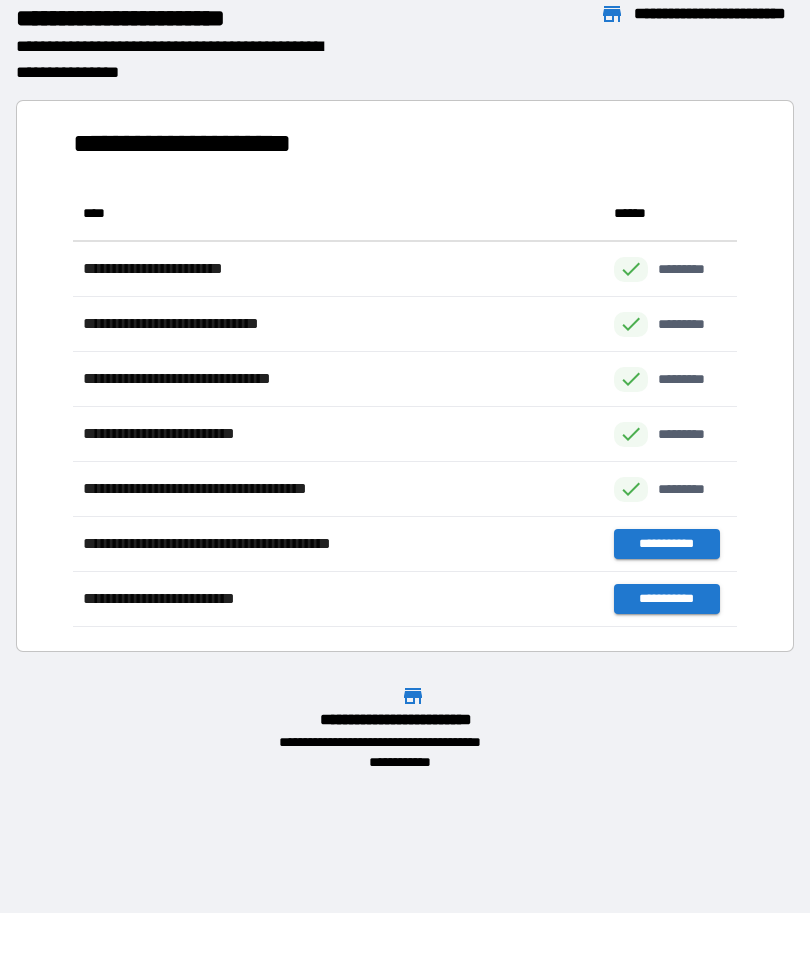 scroll, scrollTop: 441, scrollLeft: 664, axis: both 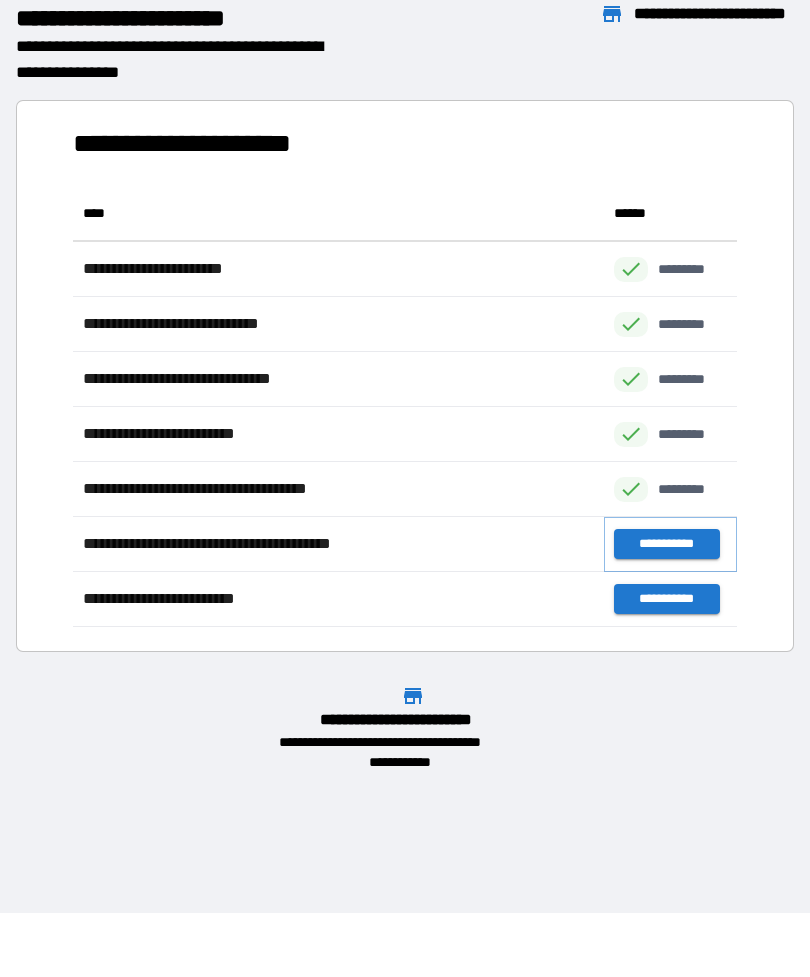 click on "**********" at bounding box center [666, 544] 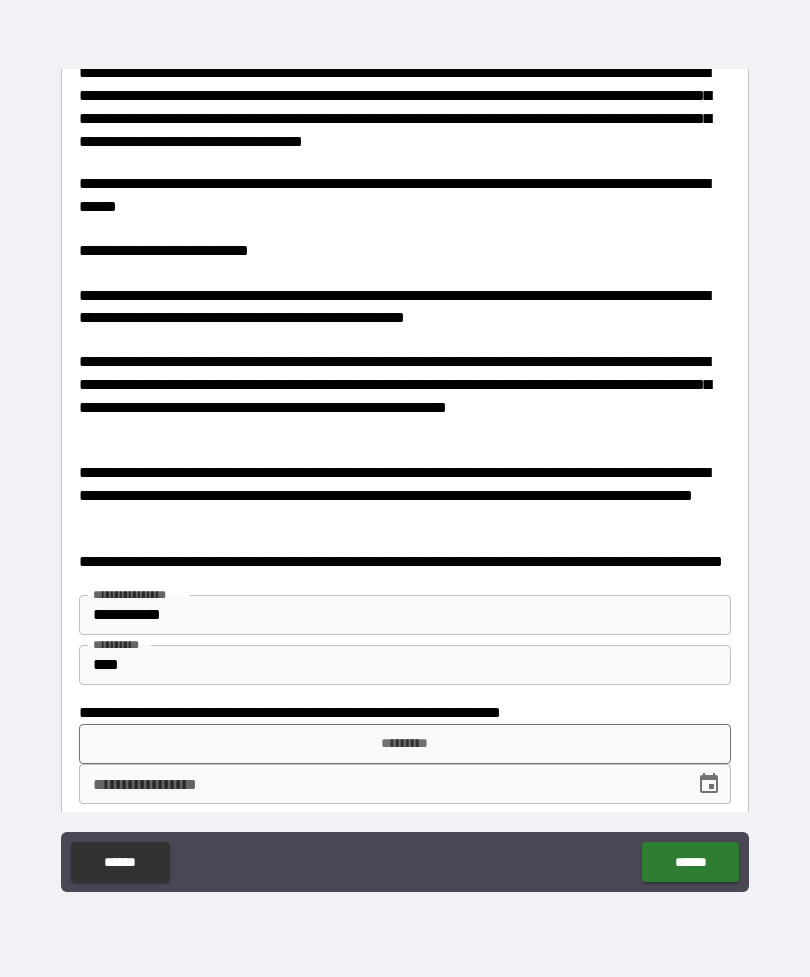 scroll, scrollTop: 1191, scrollLeft: 0, axis: vertical 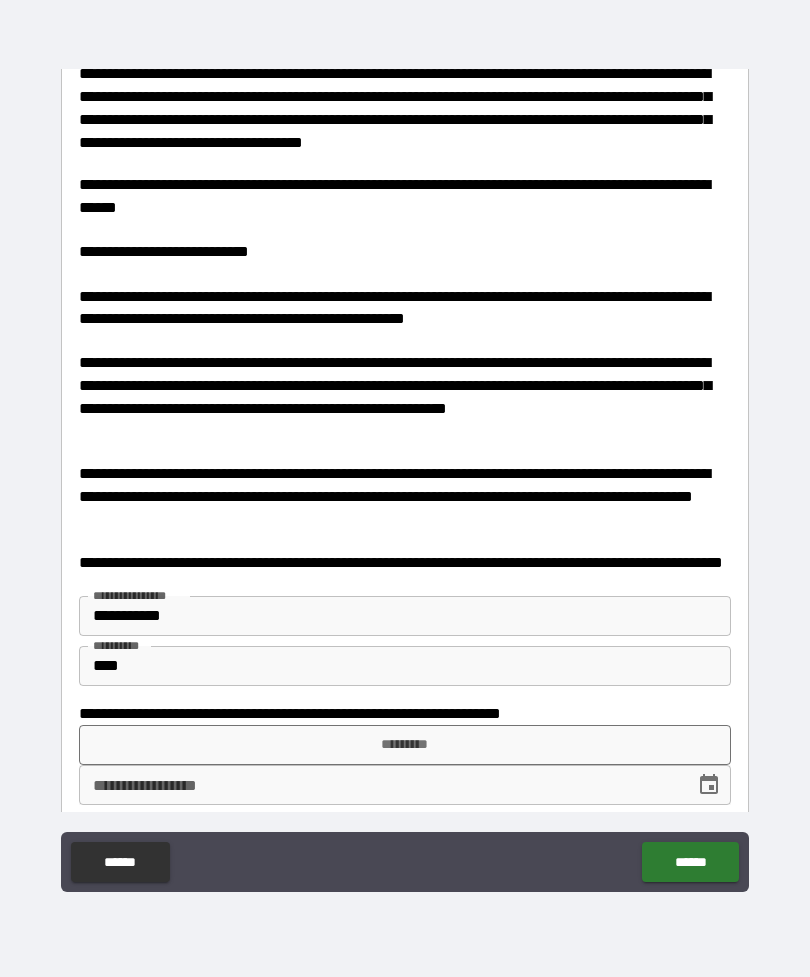 click on "**********" at bounding box center (405, 616) 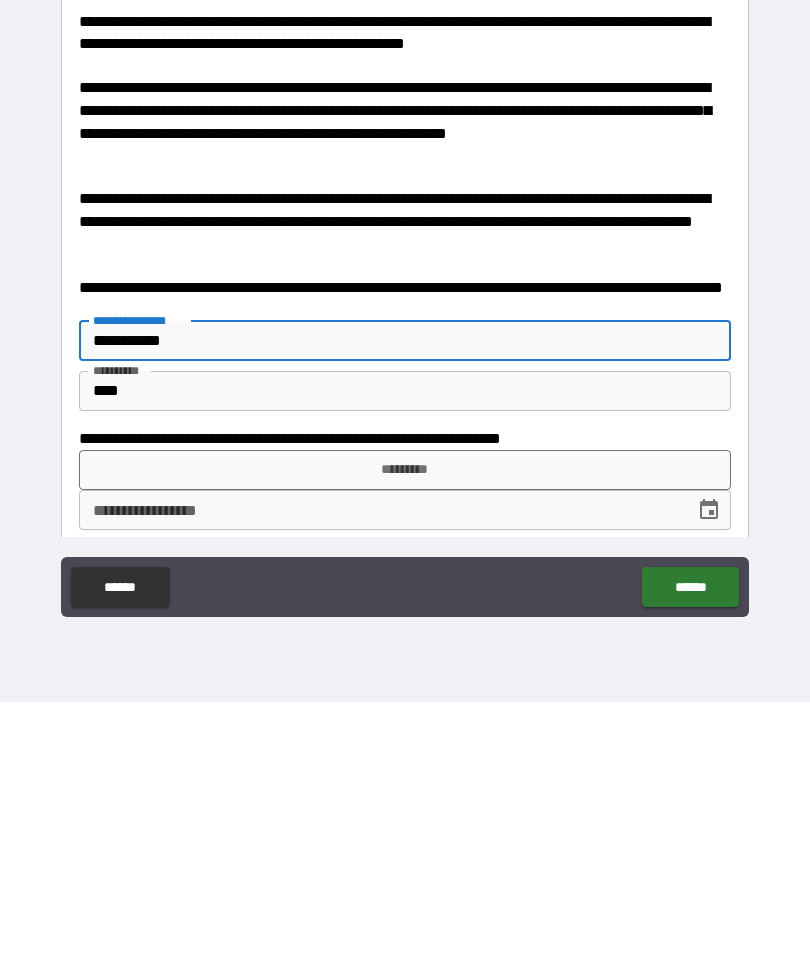 type on "**********" 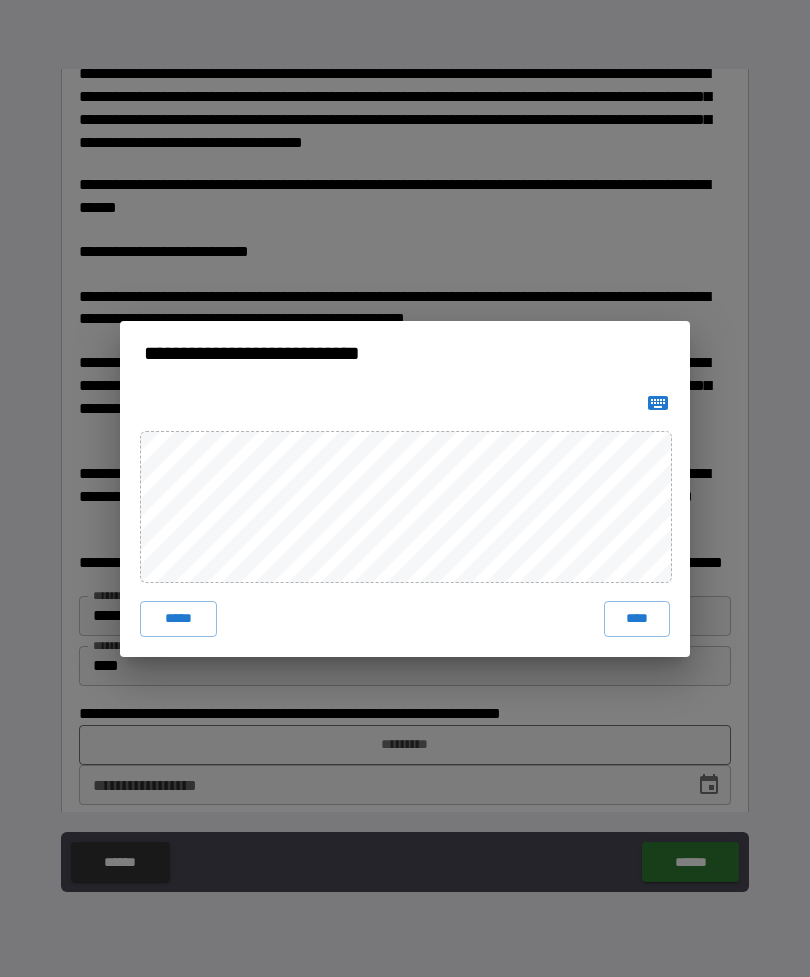 click on "****" at bounding box center (637, 619) 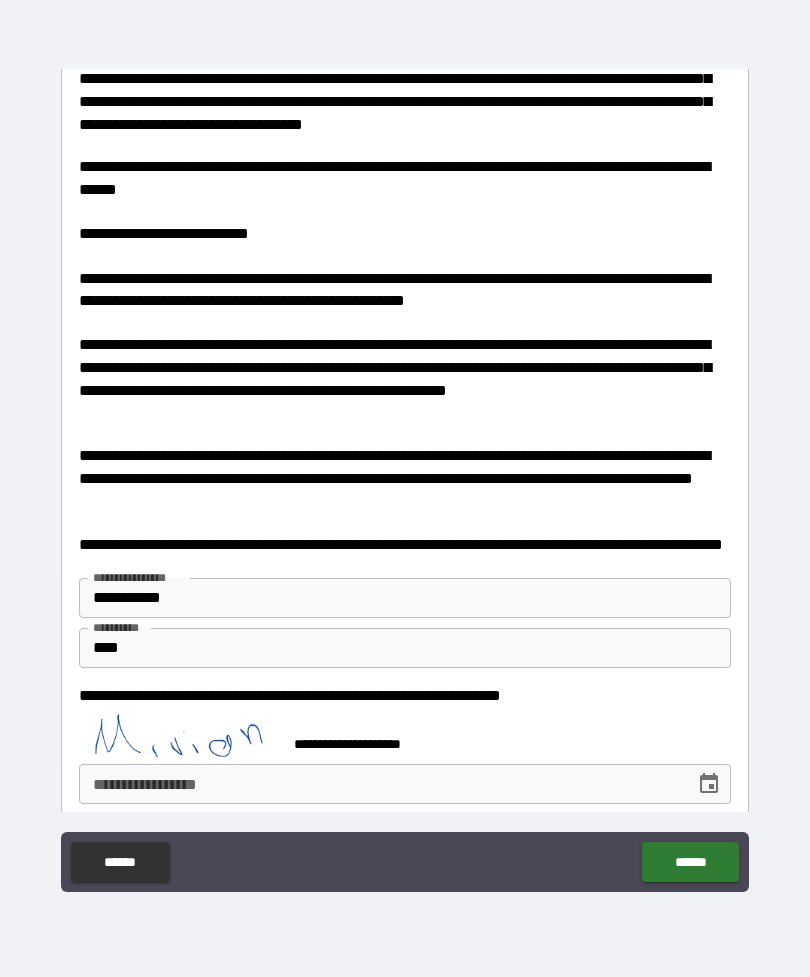 scroll, scrollTop: 1208, scrollLeft: 0, axis: vertical 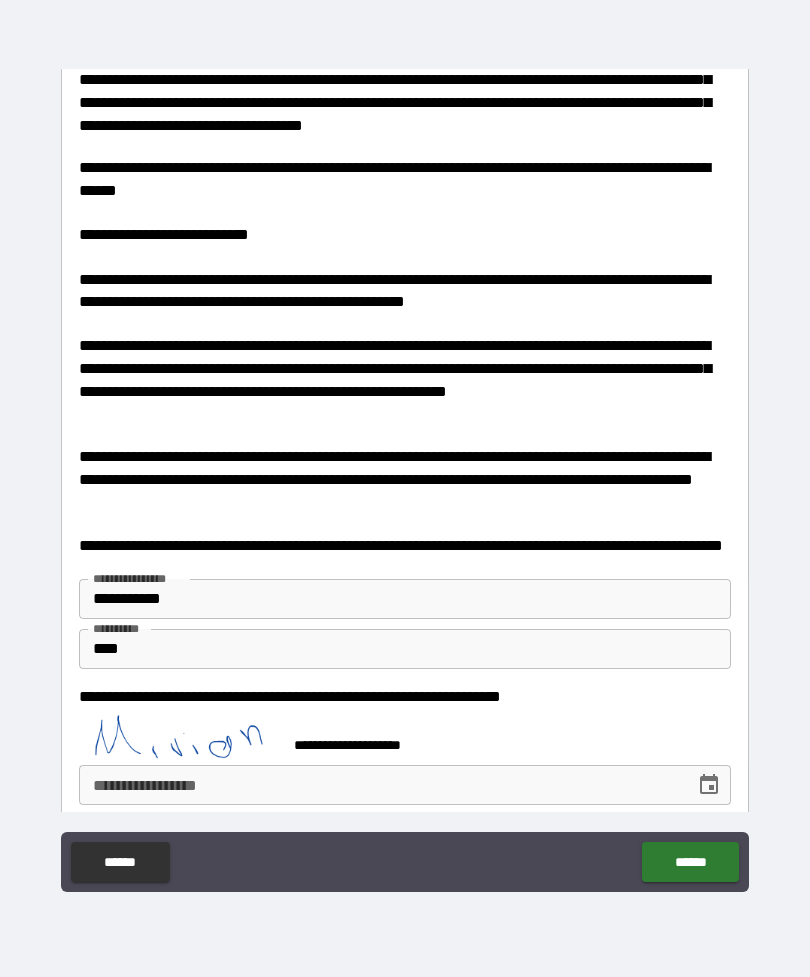 click 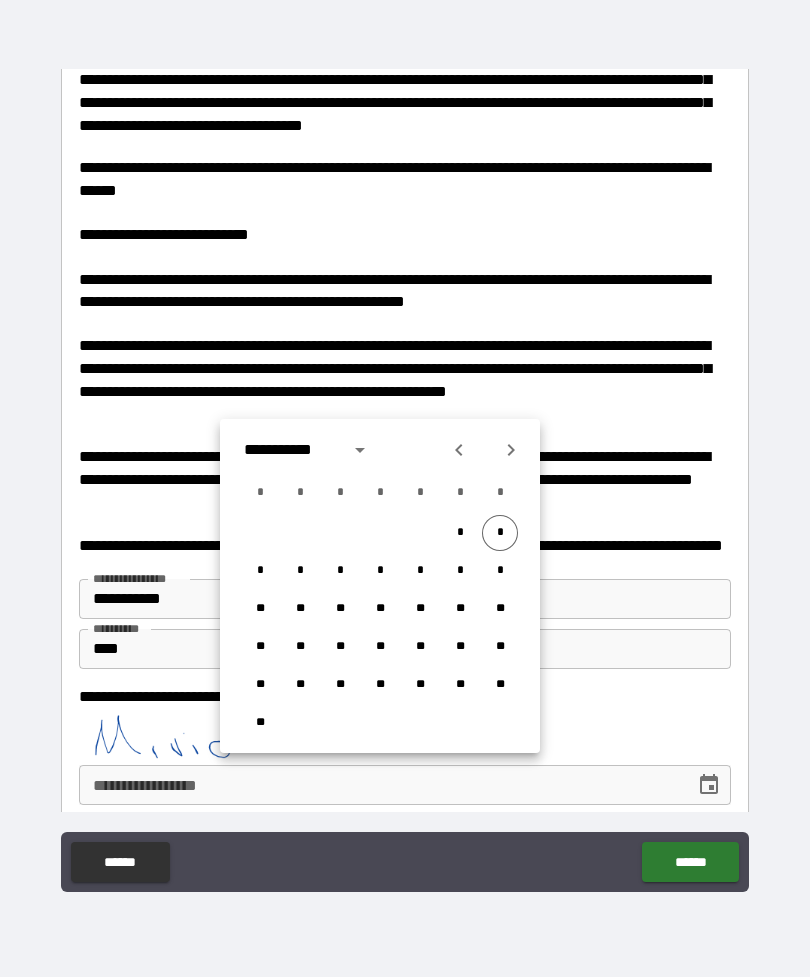 click on "*" at bounding box center [500, 533] 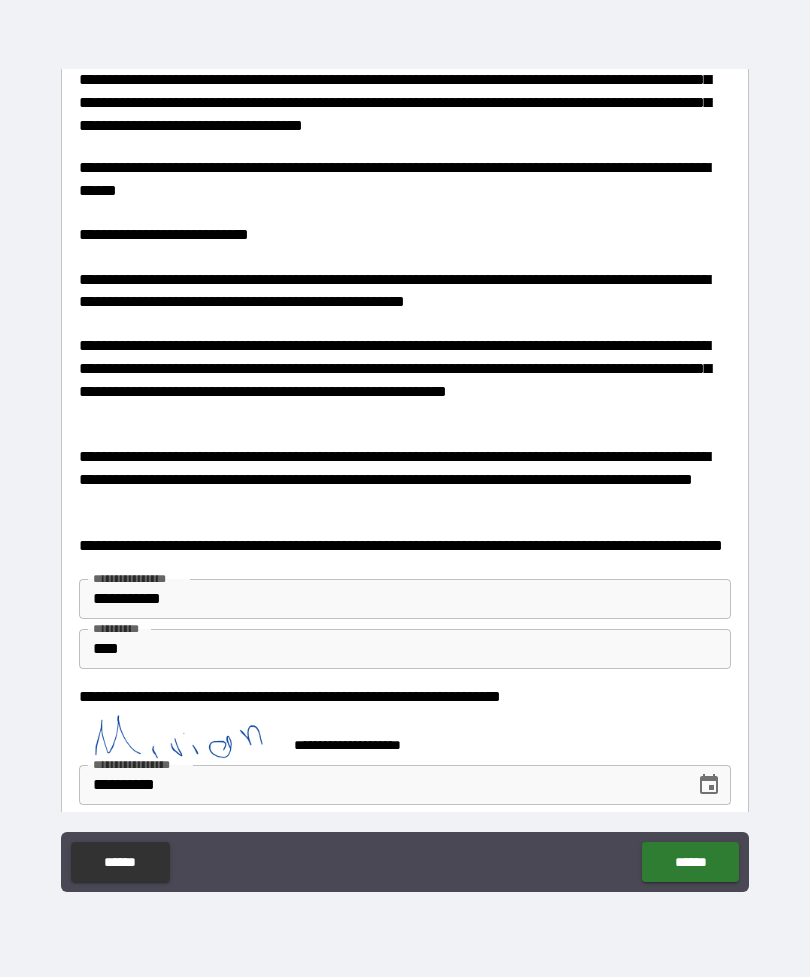 type on "**********" 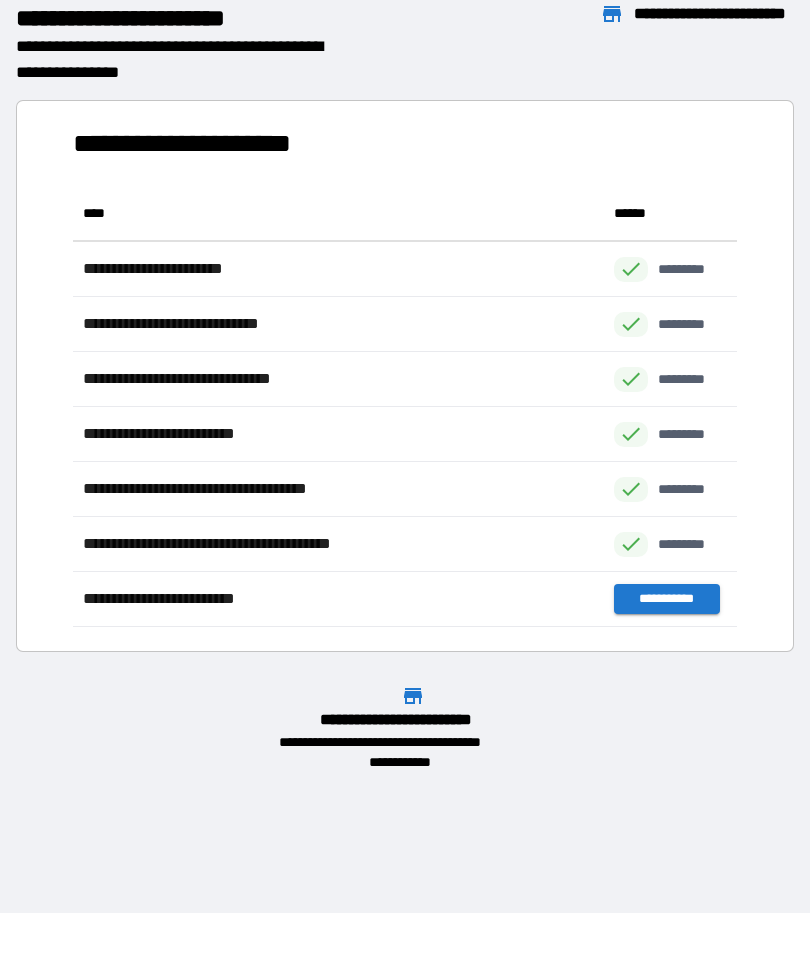 scroll, scrollTop: 1, scrollLeft: 1, axis: both 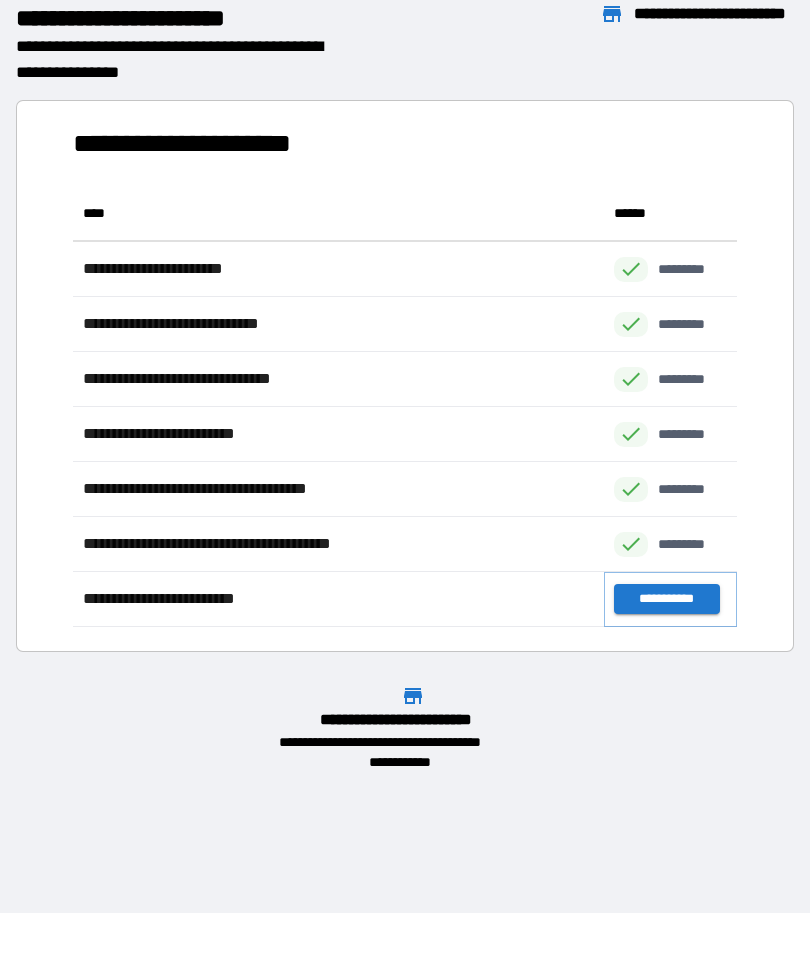 click on "**********" at bounding box center (666, 599) 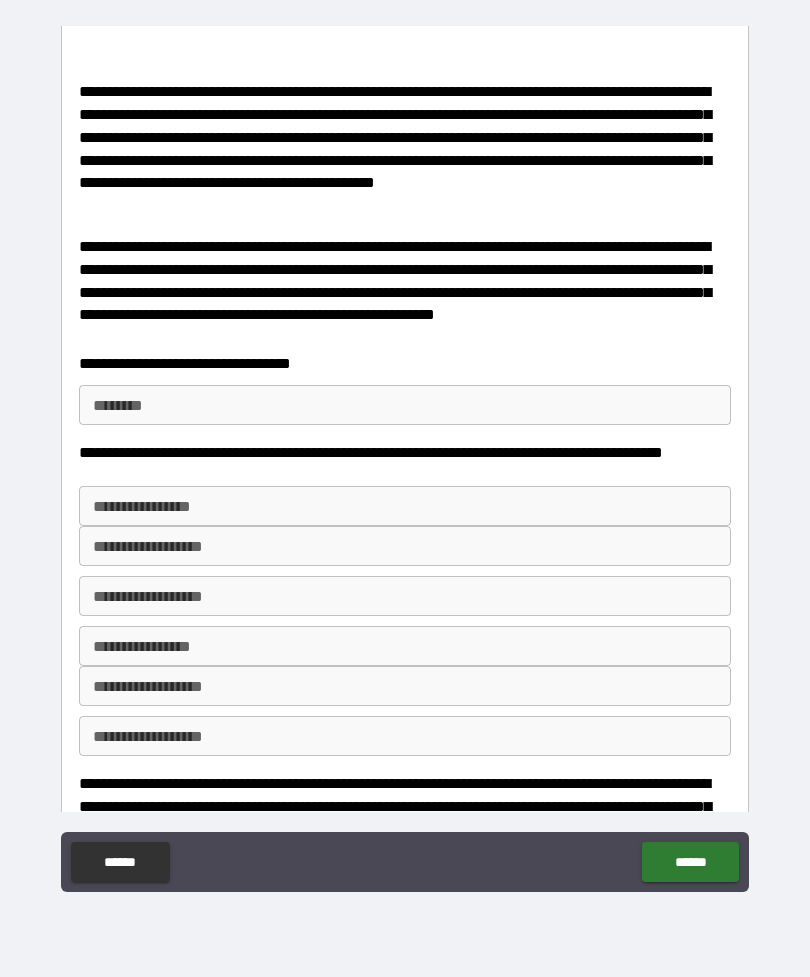 scroll, scrollTop: 353, scrollLeft: 0, axis: vertical 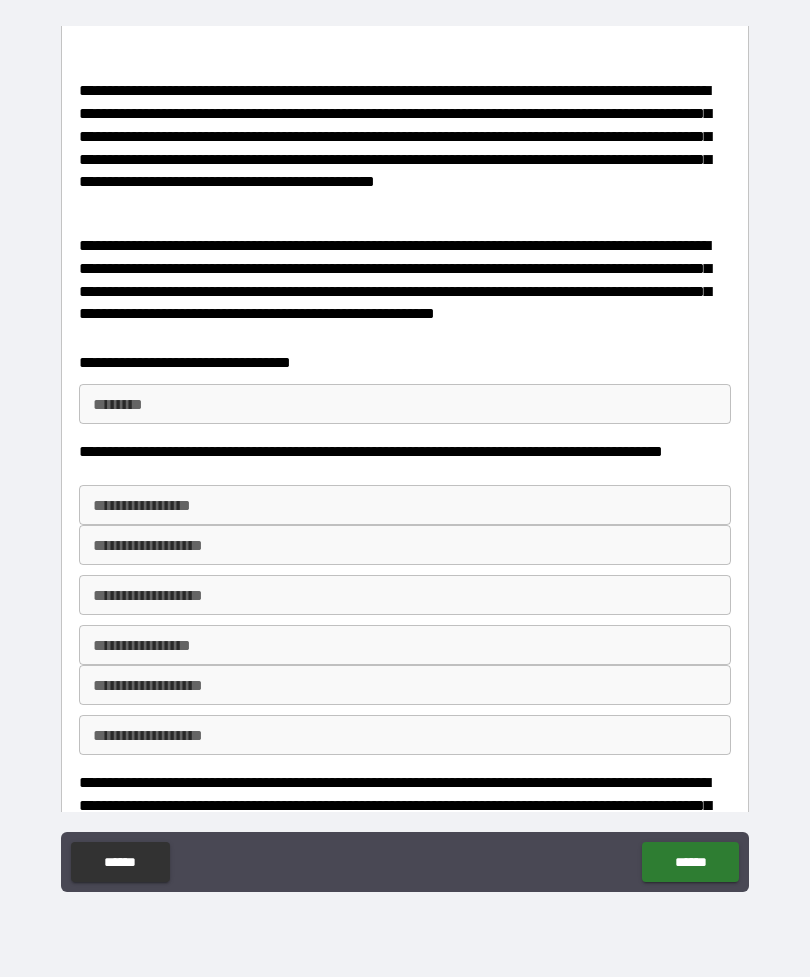 click on "******   *" at bounding box center [405, 404] 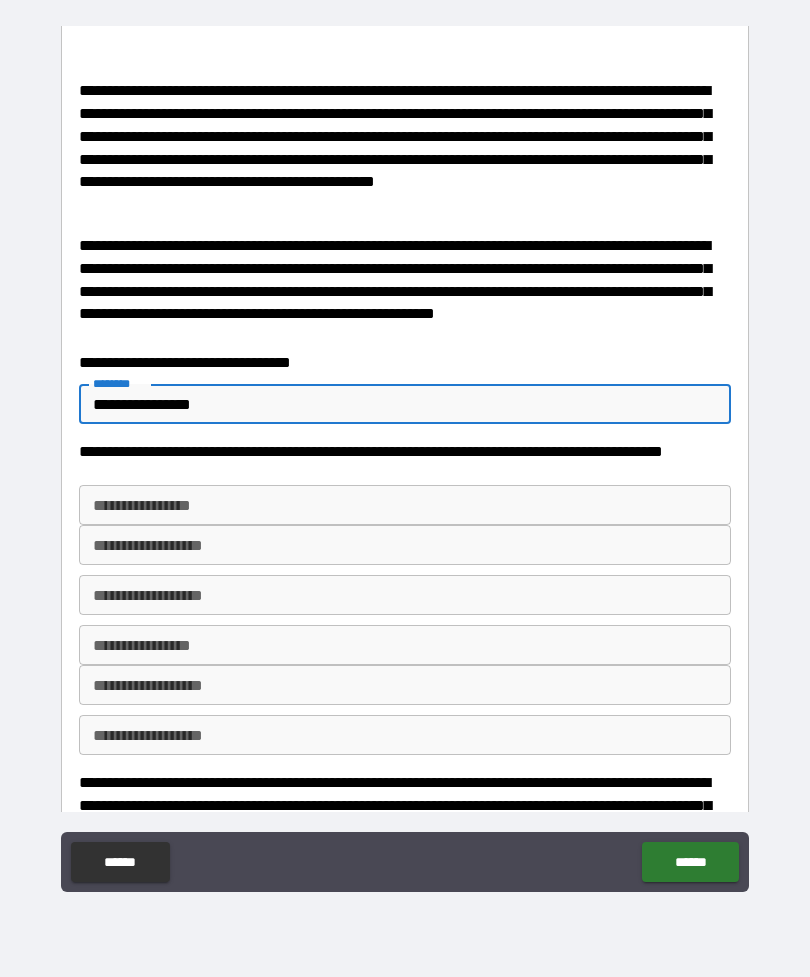 type on "**********" 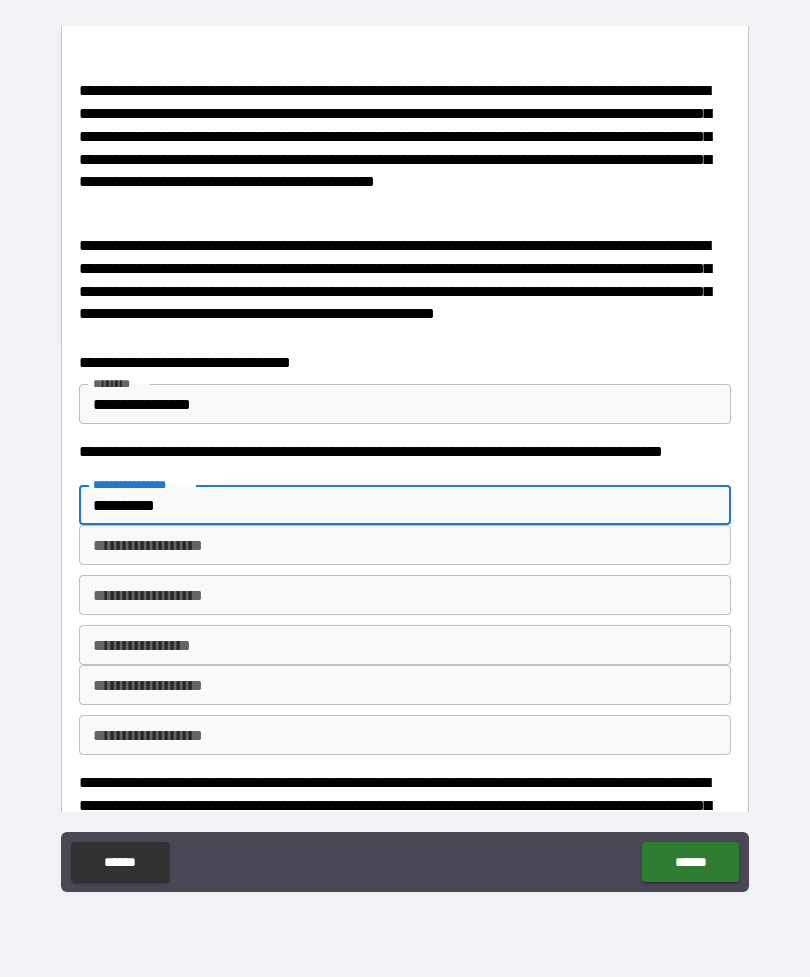 type on "*********" 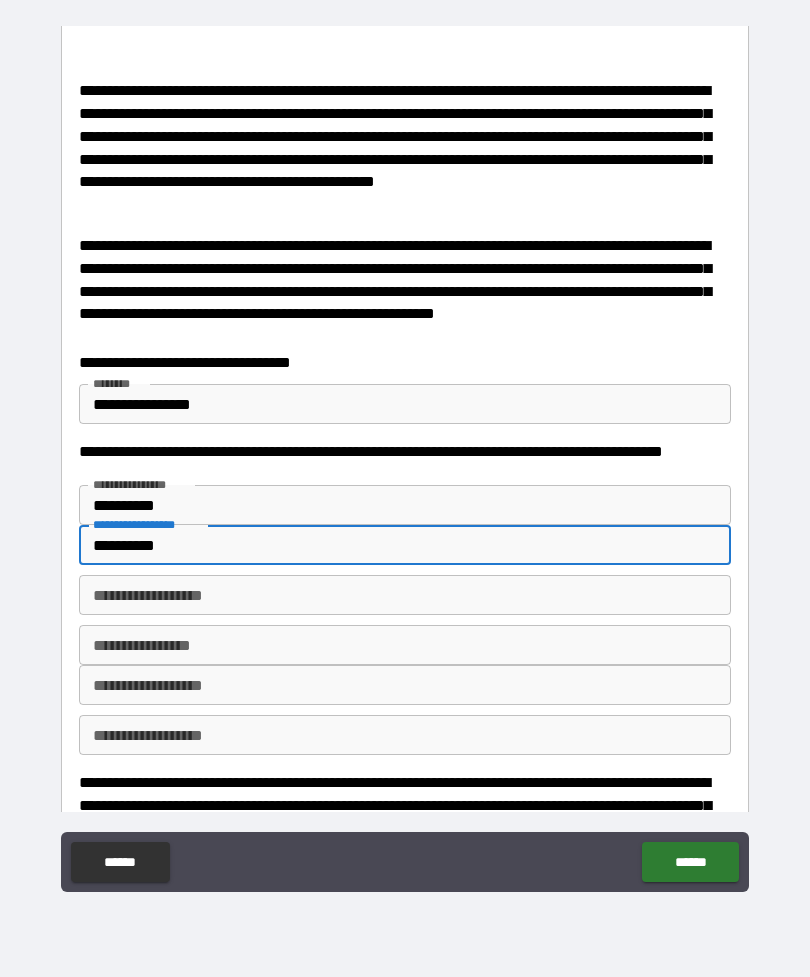 type on "**********" 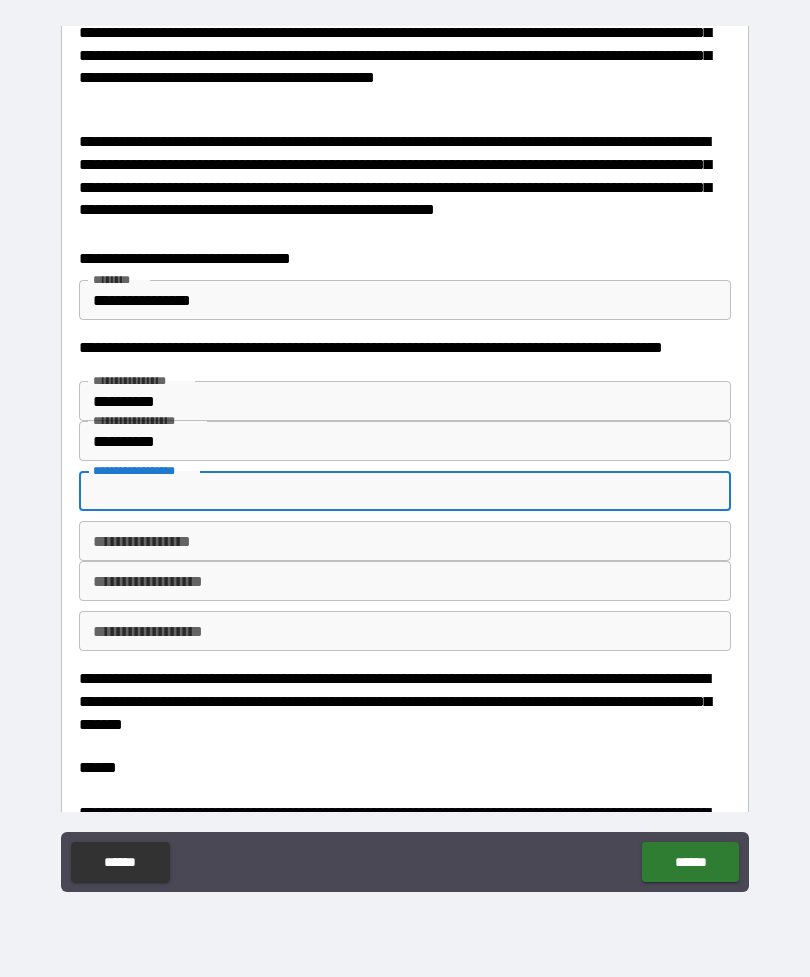 scroll, scrollTop: 454, scrollLeft: 0, axis: vertical 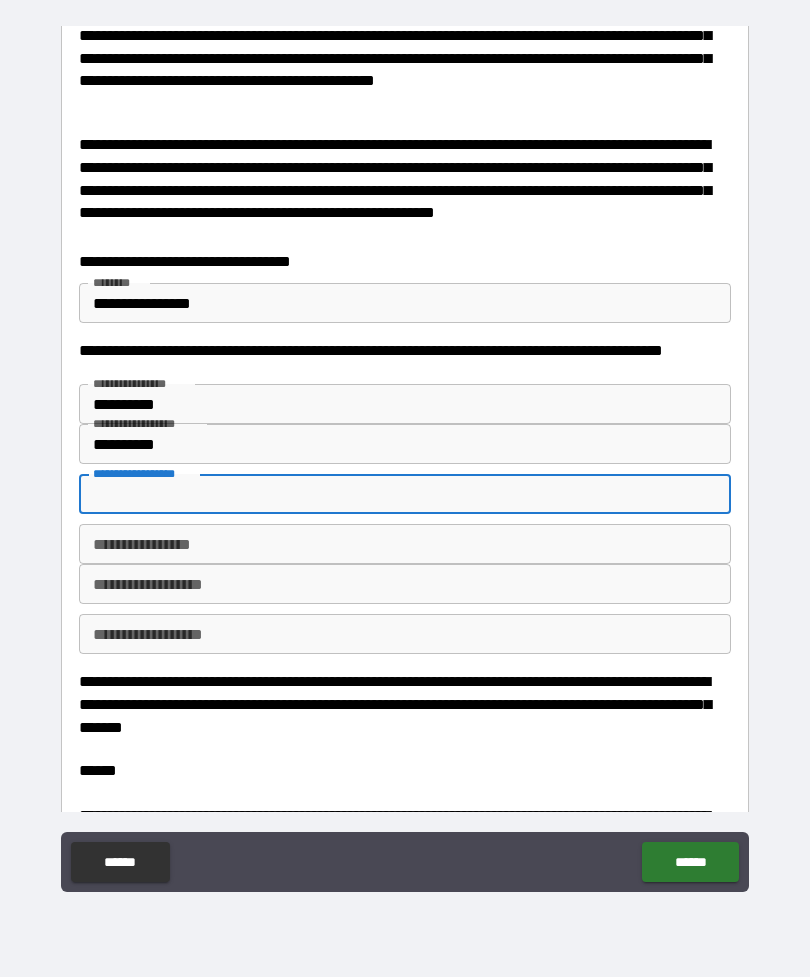 click on "**********" at bounding box center [405, 544] 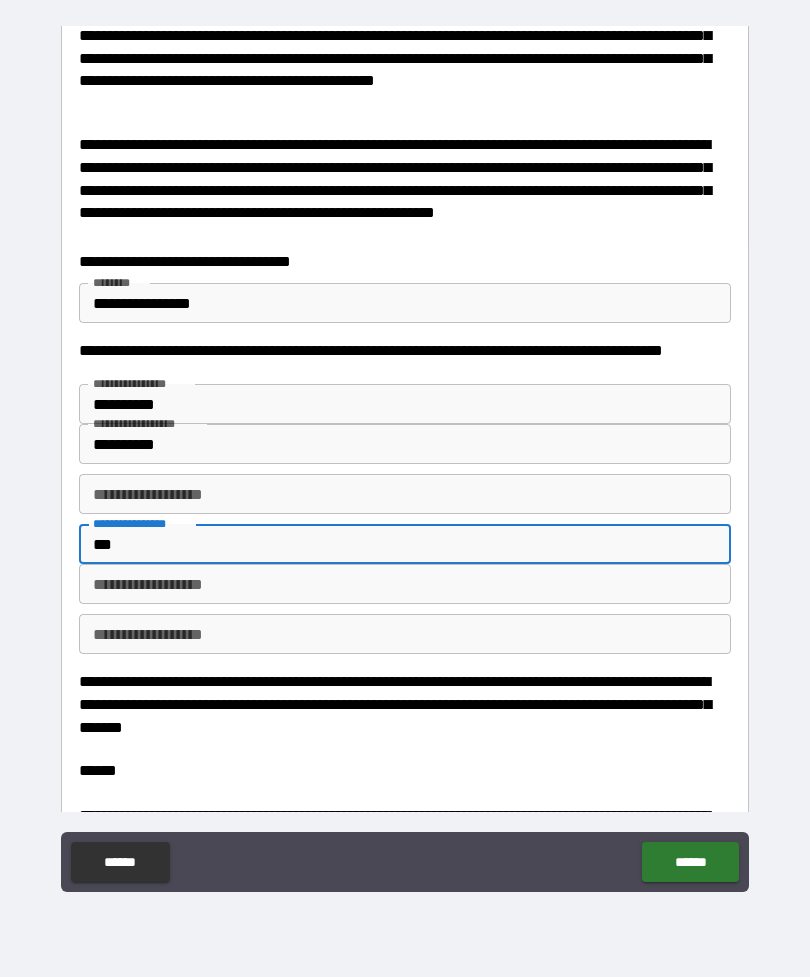 type on "*" 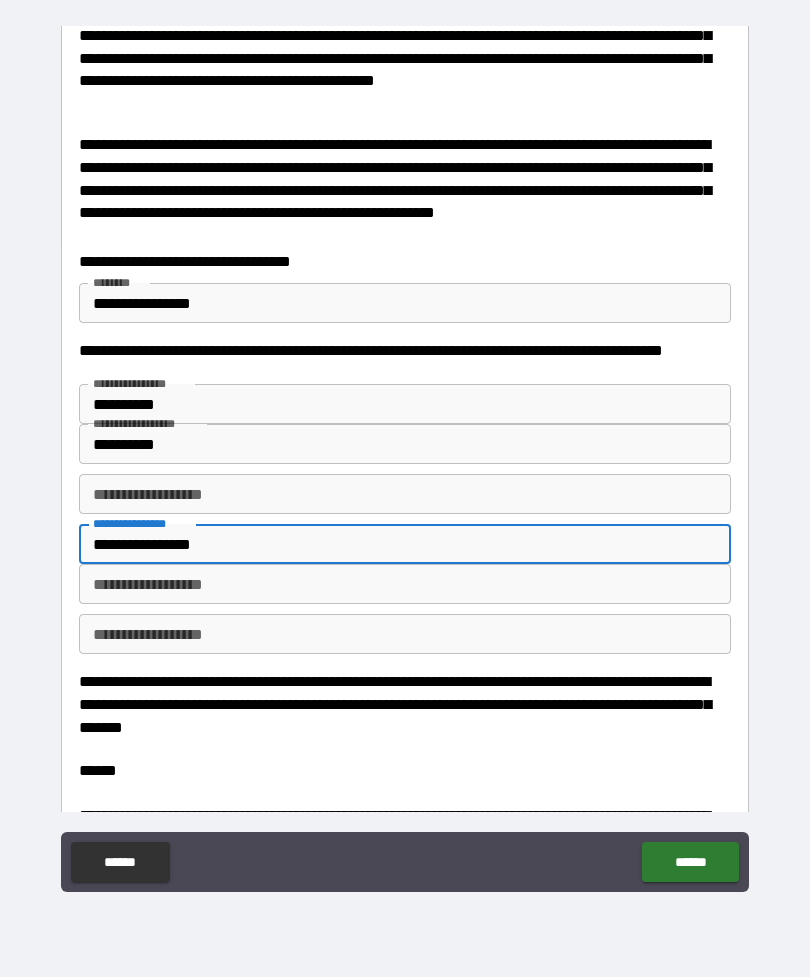 type on "**********" 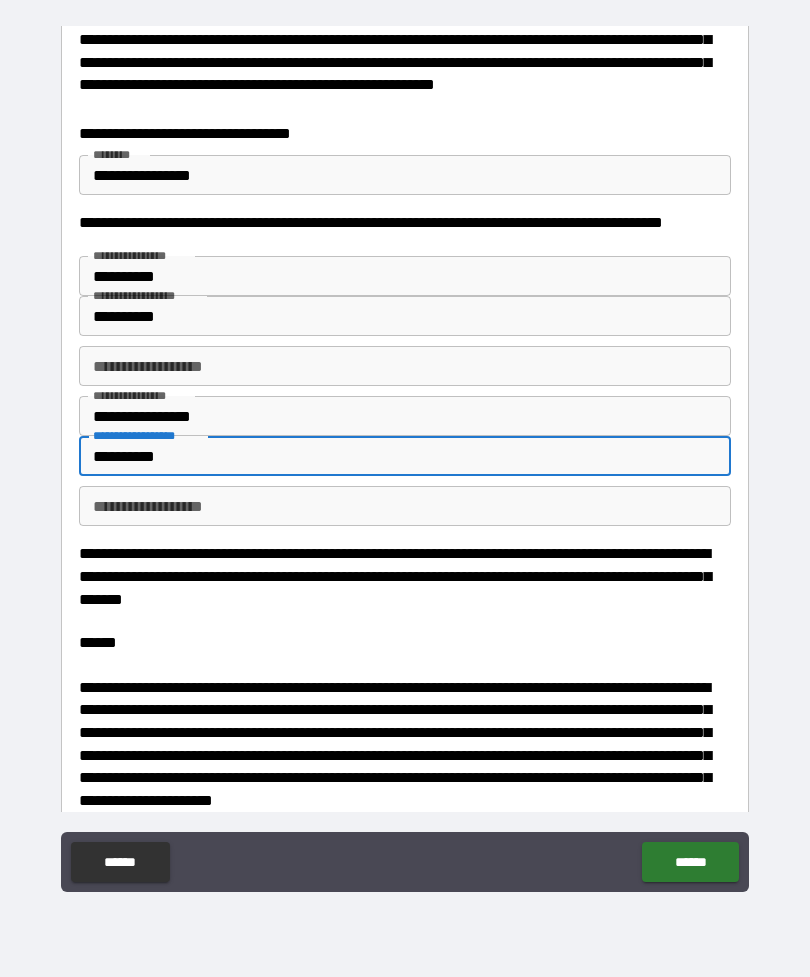 scroll, scrollTop: 580, scrollLeft: 0, axis: vertical 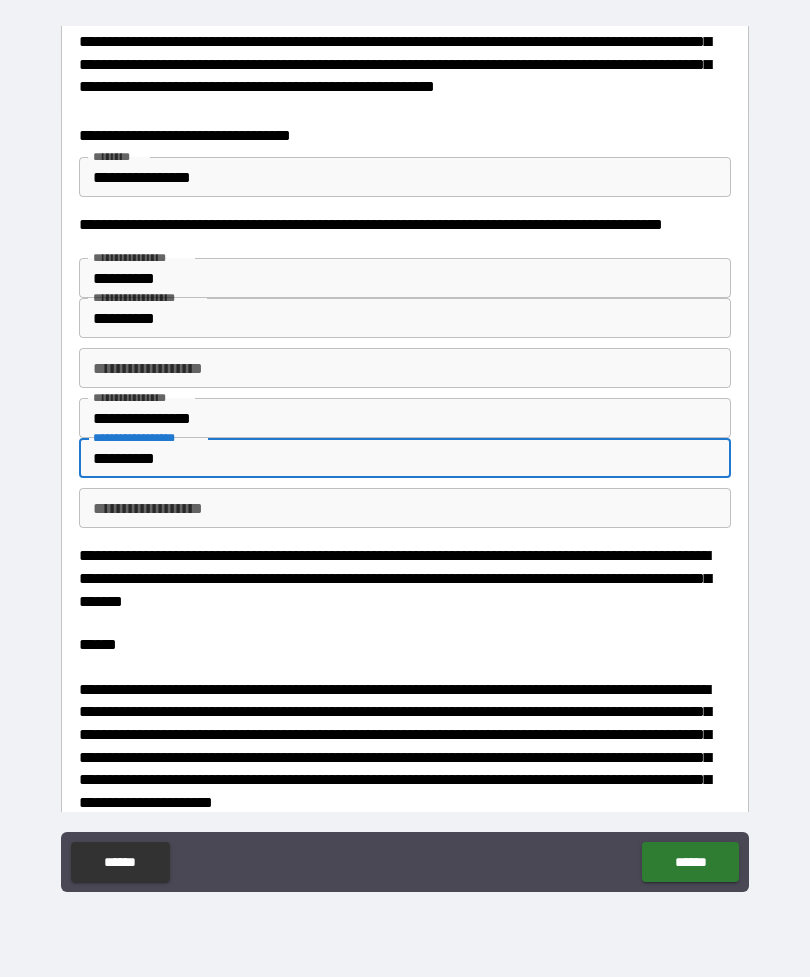type on "**********" 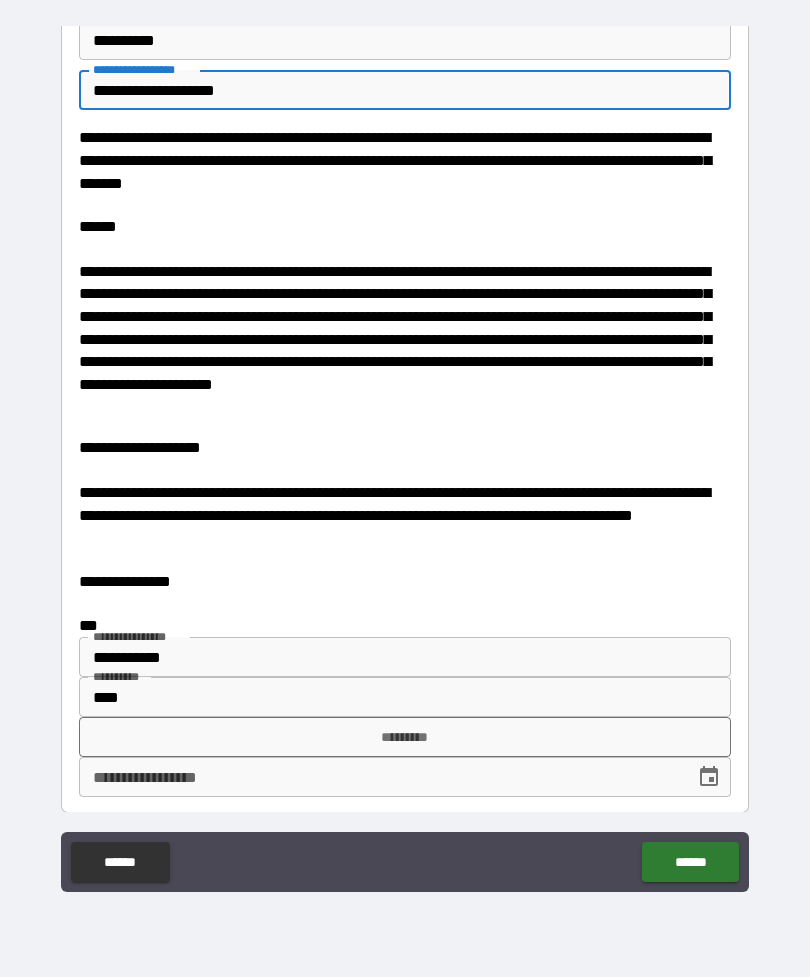 scroll, scrollTop: 998, scrollLeft: 0, axis: vertical 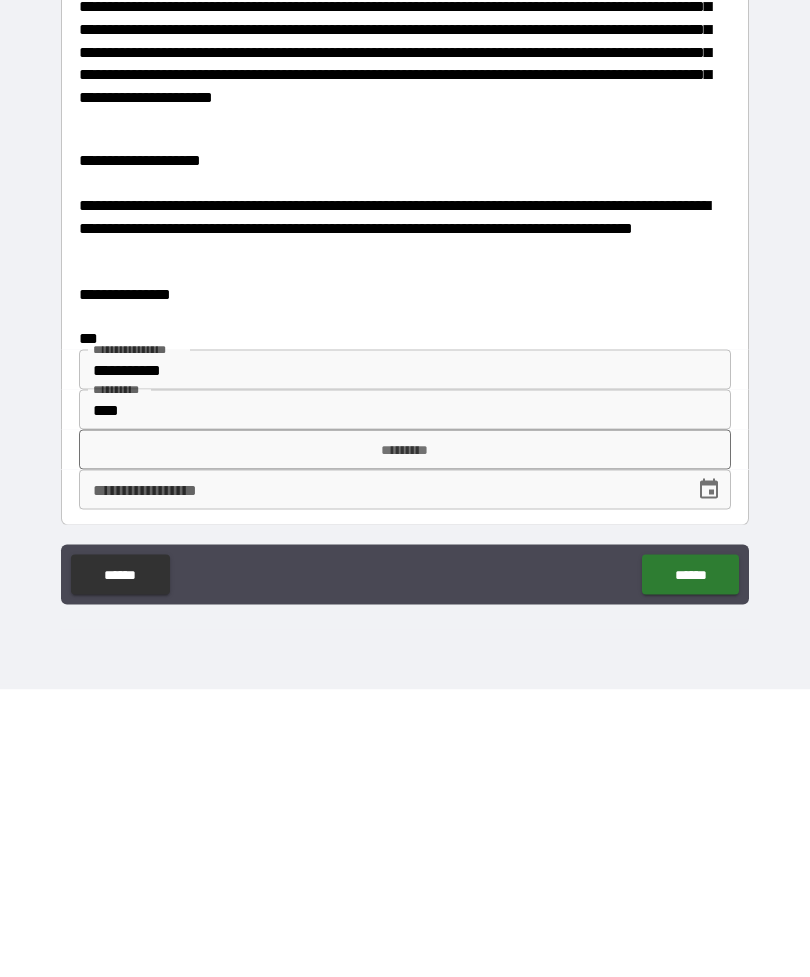 type on "**********" 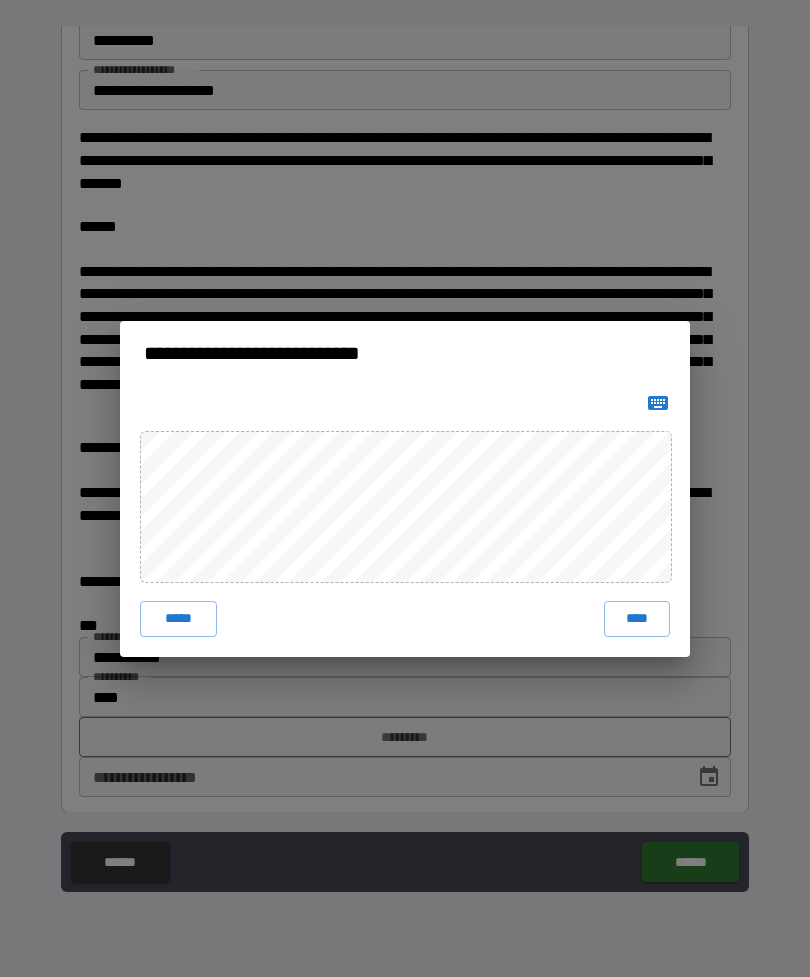 click on "****" at bounding box center (637, 619) 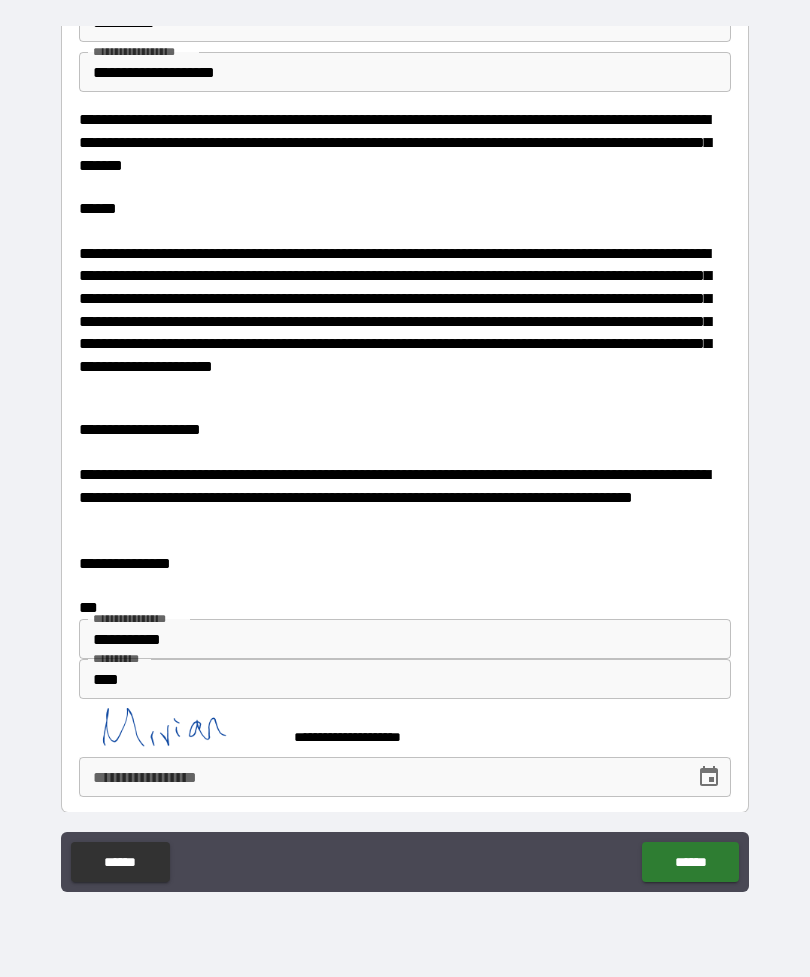 scroll, scrollTop: 1015, scrollLeft: 0, axis: vertical 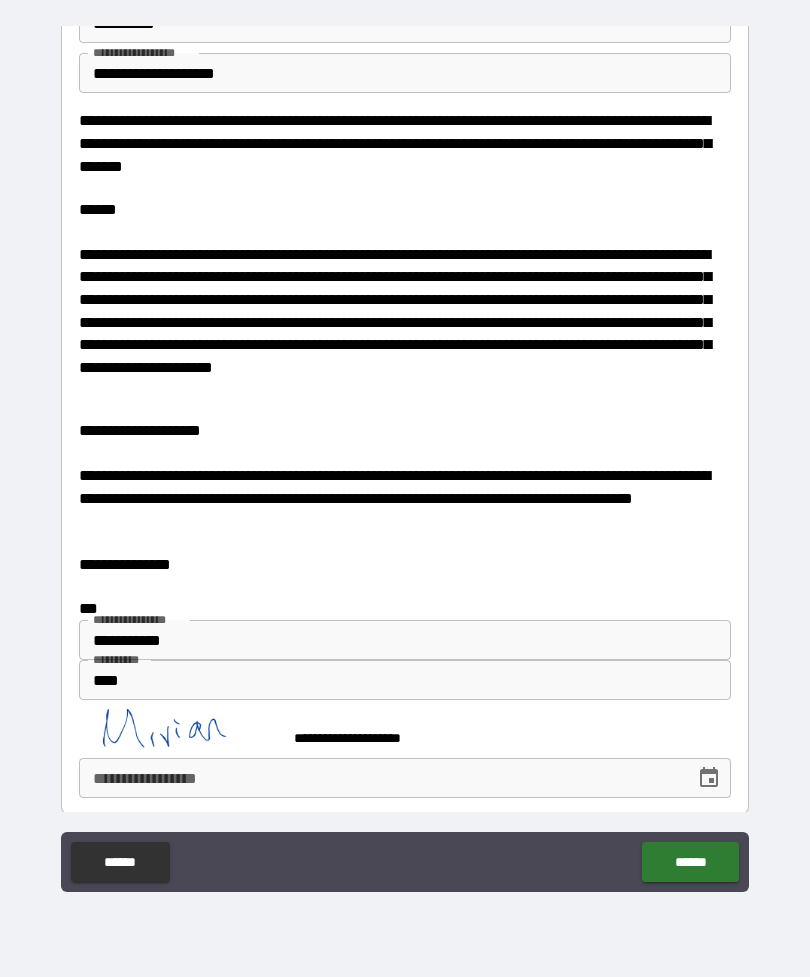 click 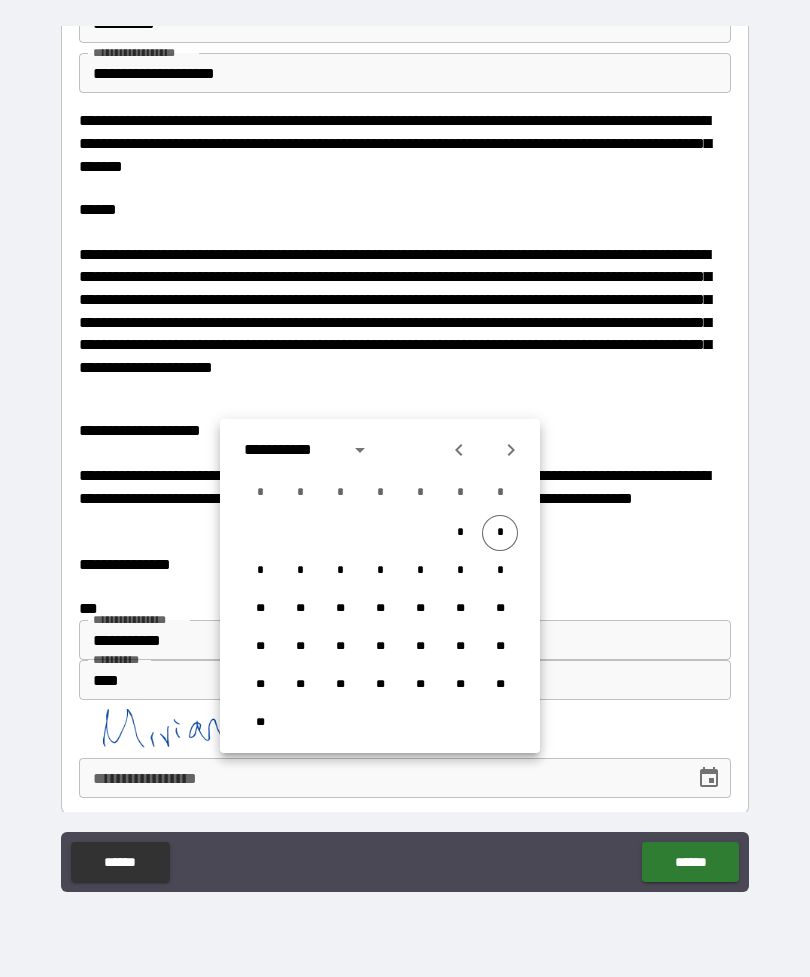 click on "*" at bounding box center (500, 533) 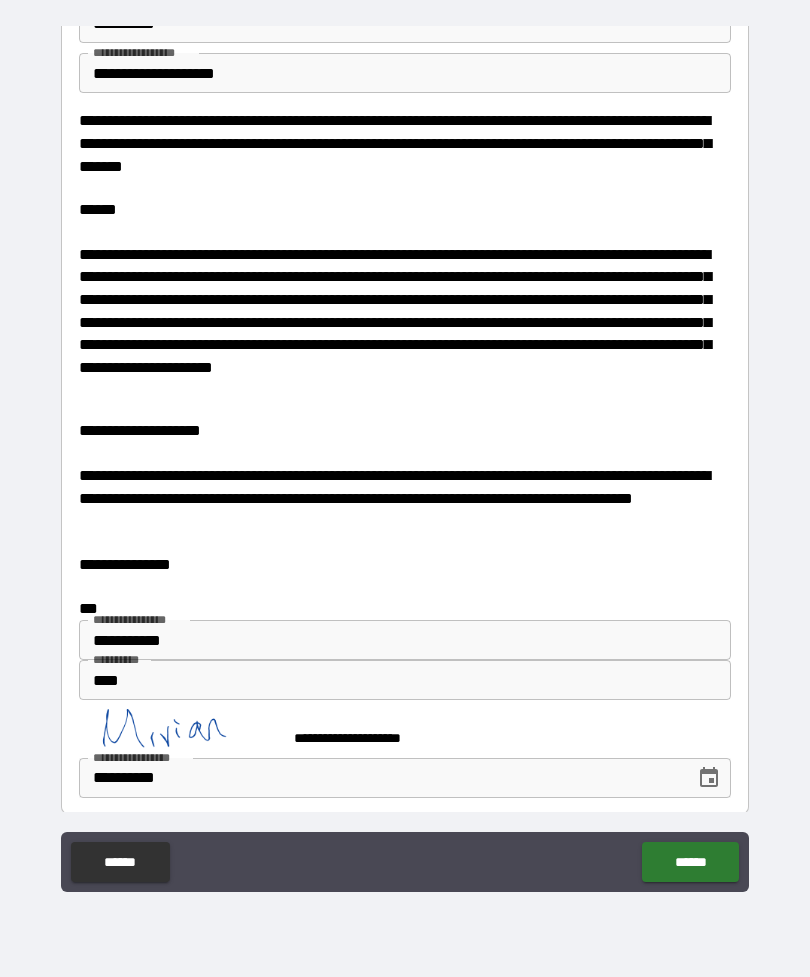 type on "**********" 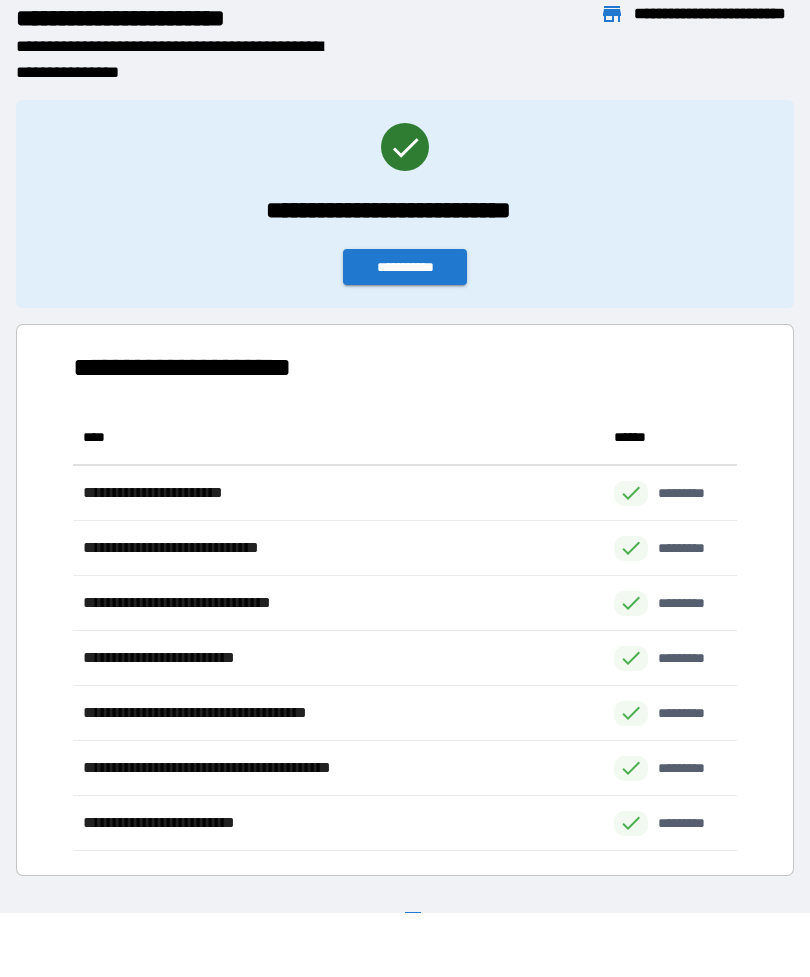 scroll, scrollTop: 1, scrollLeft: 1, axis: both 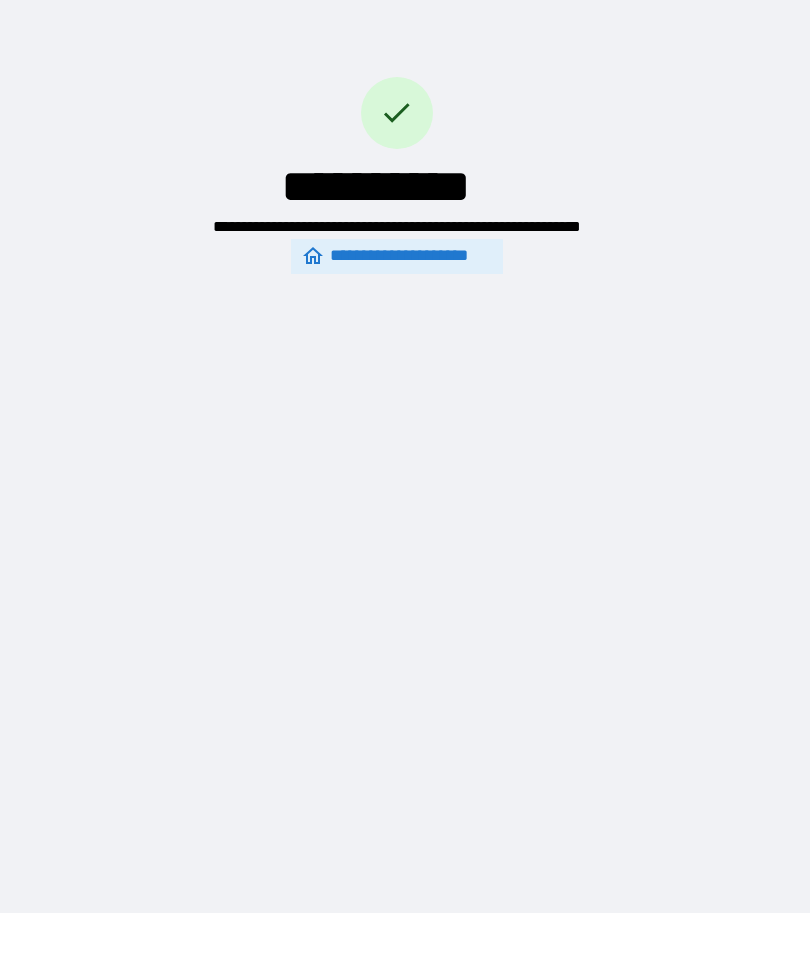 click on "**********" at bounding box center [397, 256] 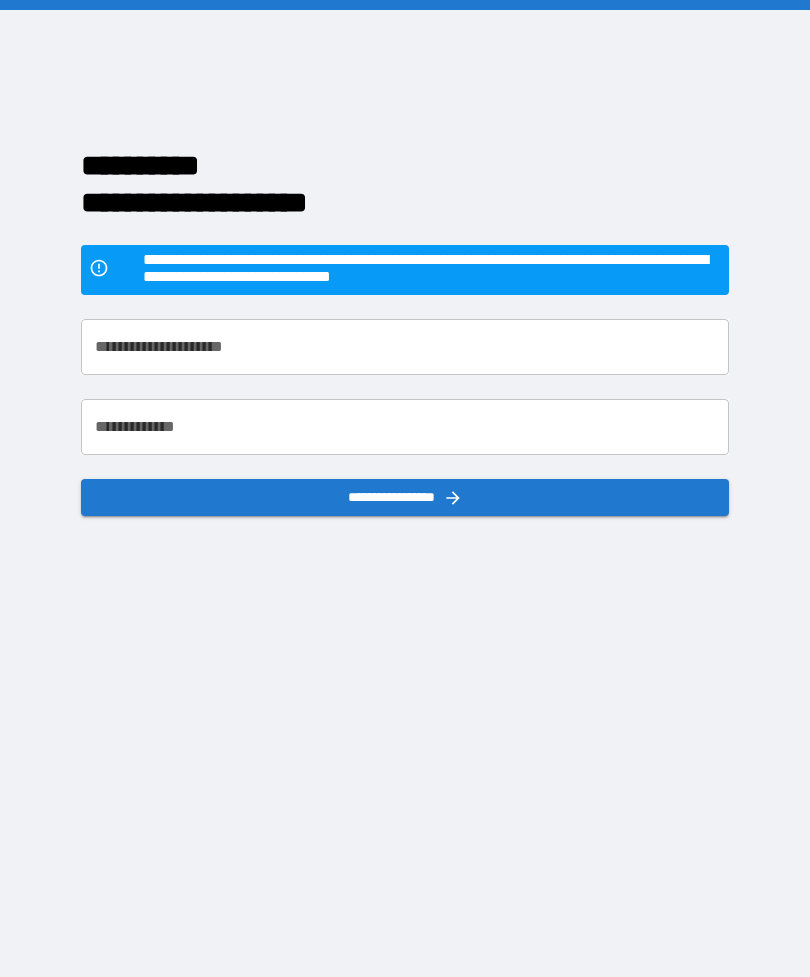 scroll, scrollTop: 64, scrollLeft: 0, axis: vertical 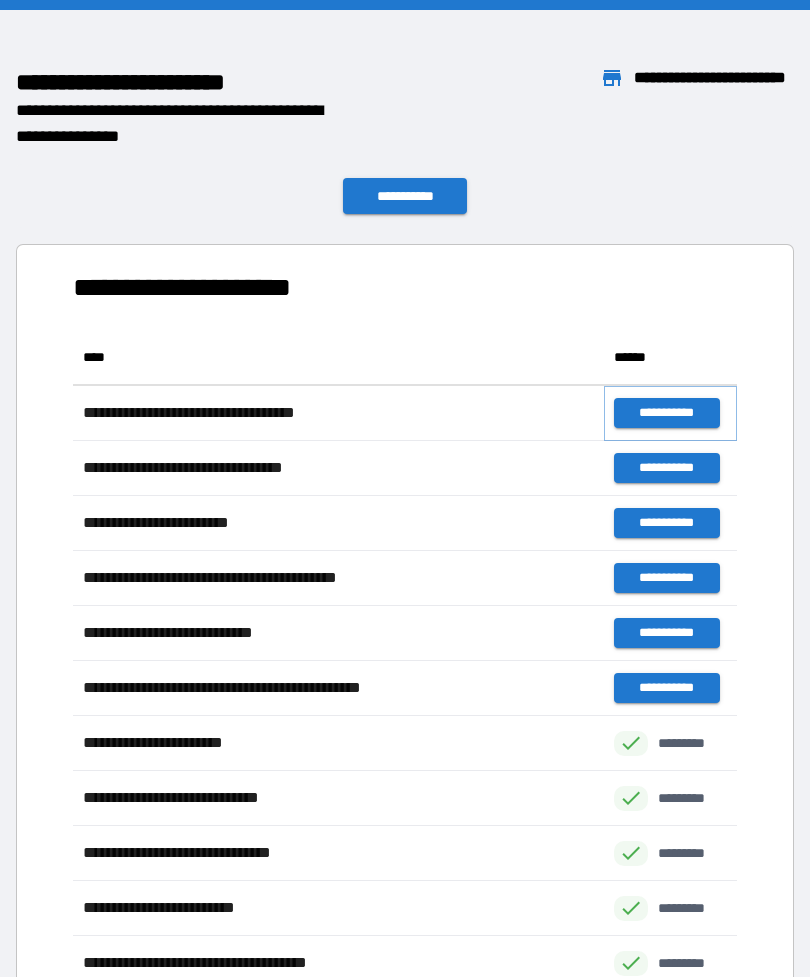click on "**********" at bounding box center [666, 413] 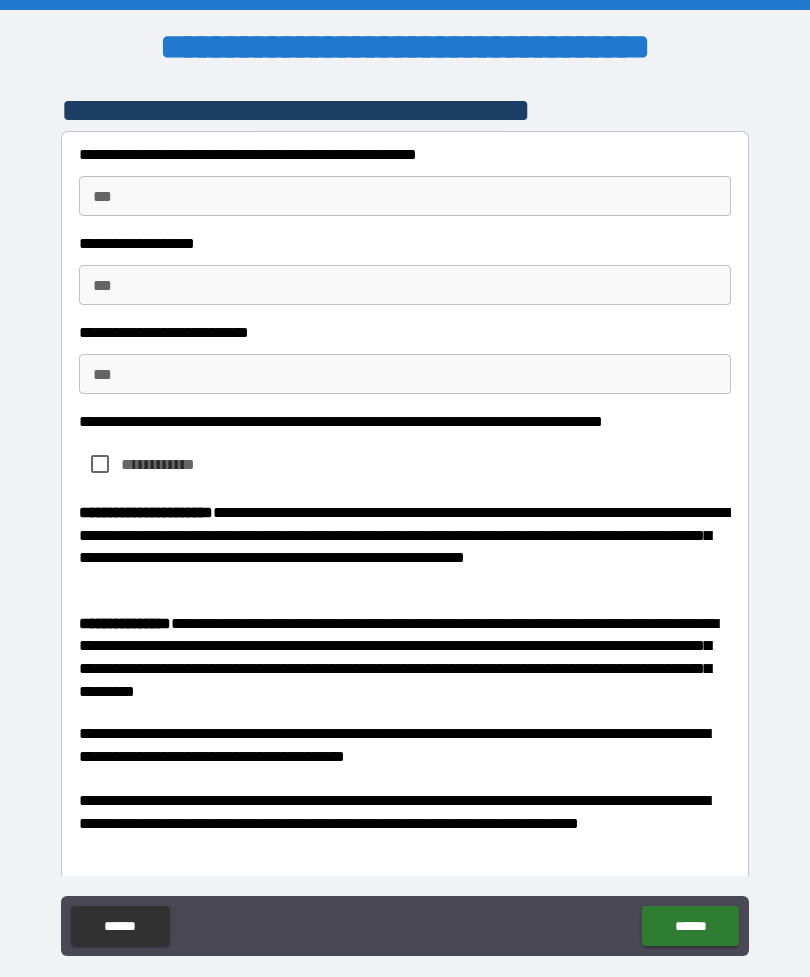 click on "*   *" at bounding box center (405, 196) 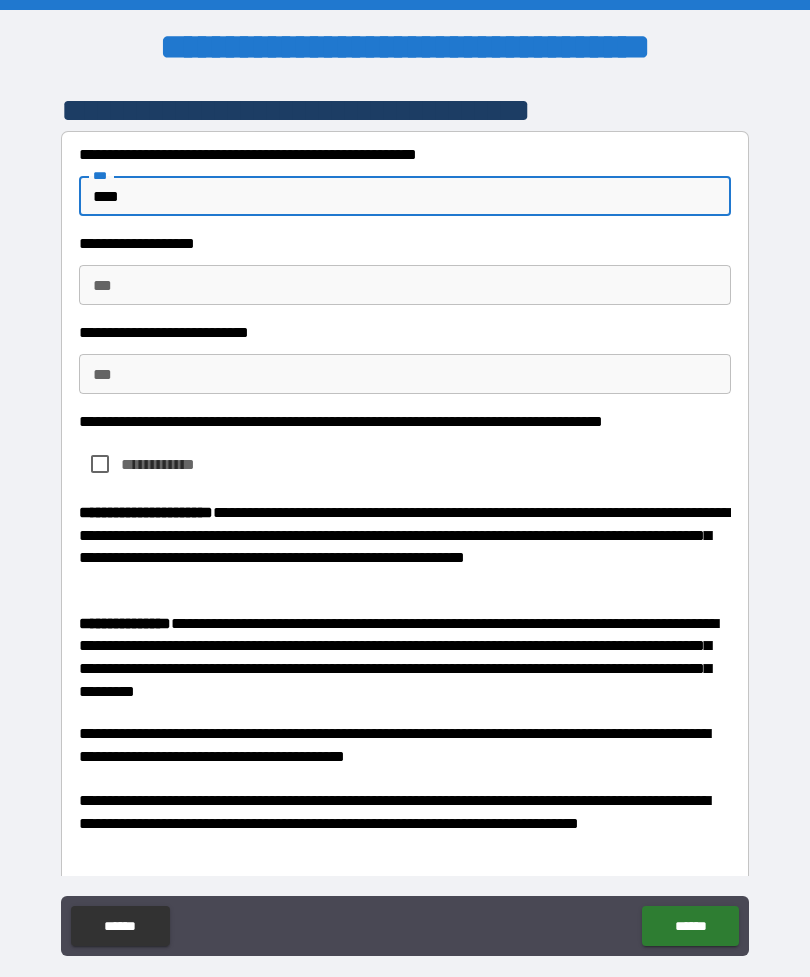 type on "****" 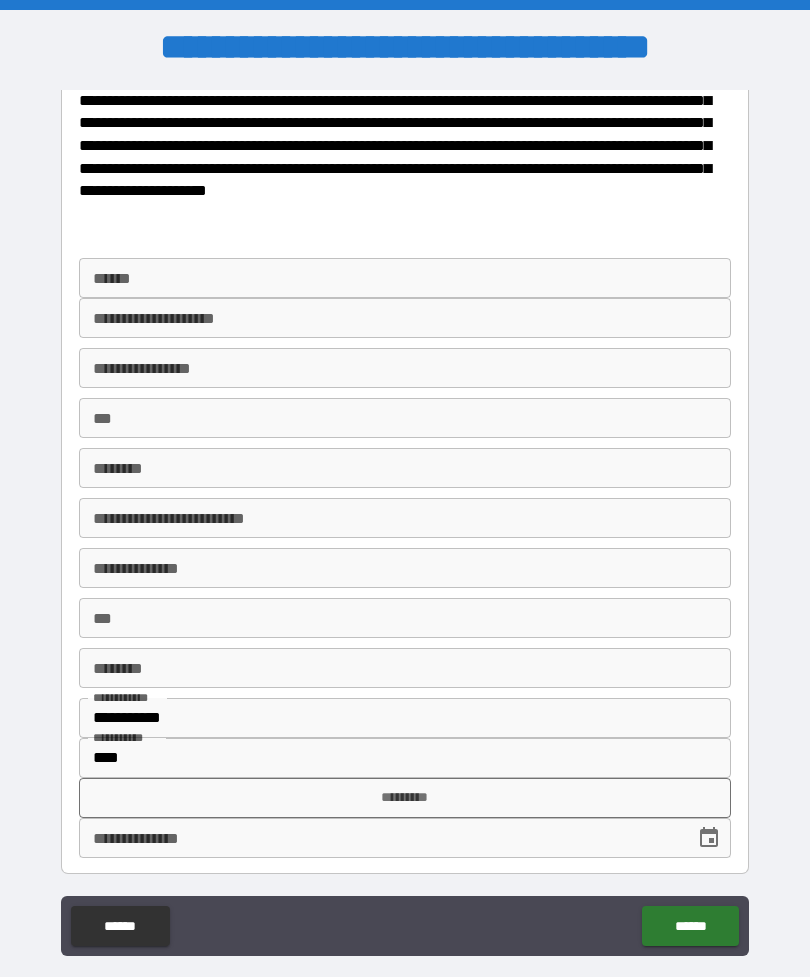 scroll, scrollTop: 1215, scrollLeft: 0, axis: vertical 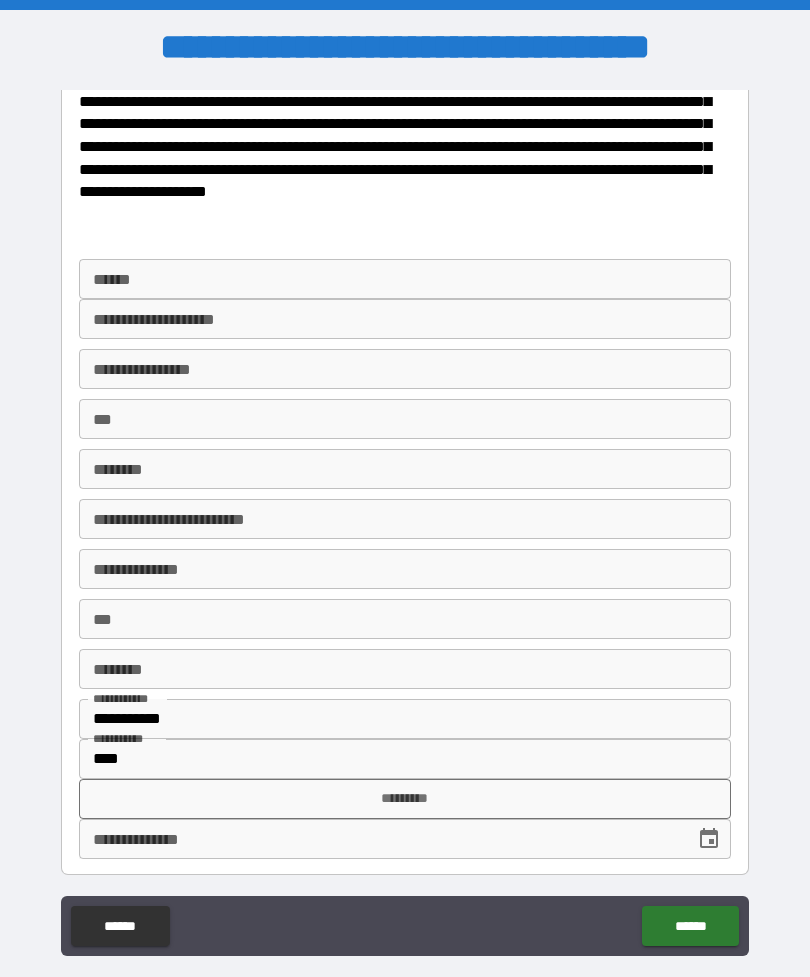 type on "****" 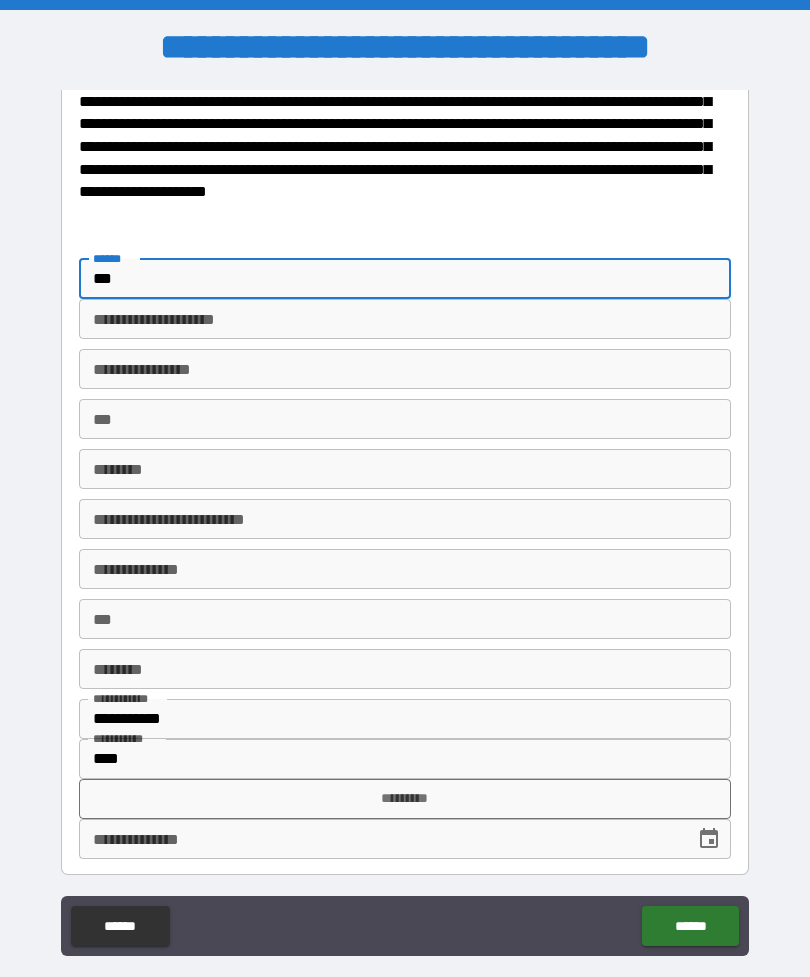 type on "***" 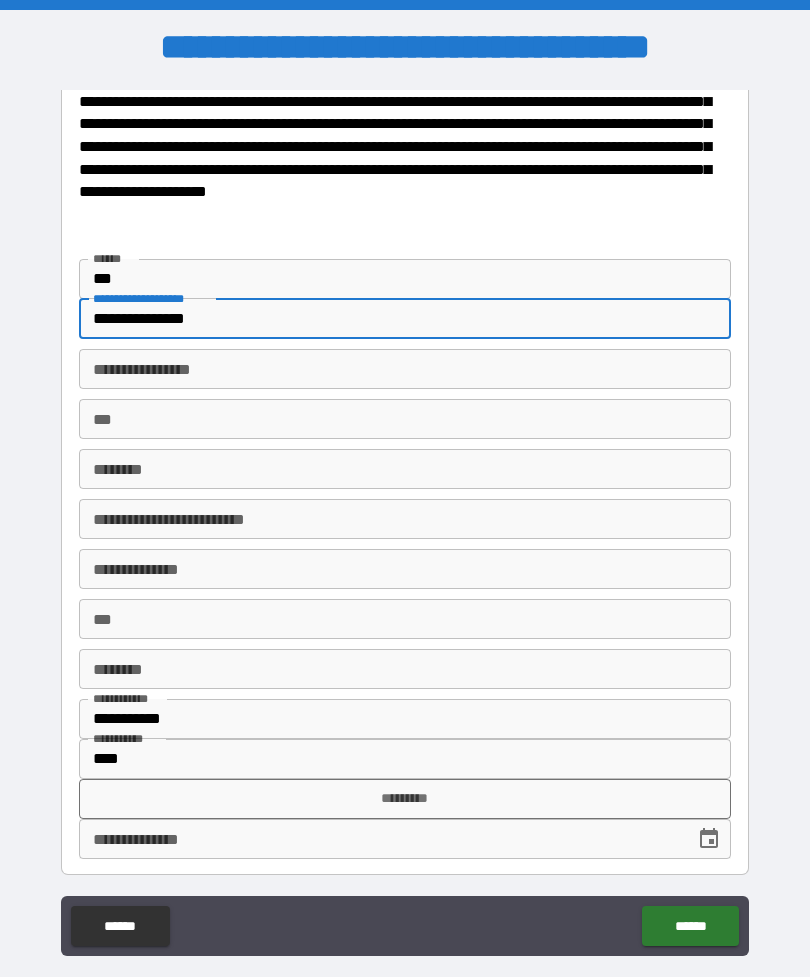 type on "**********" 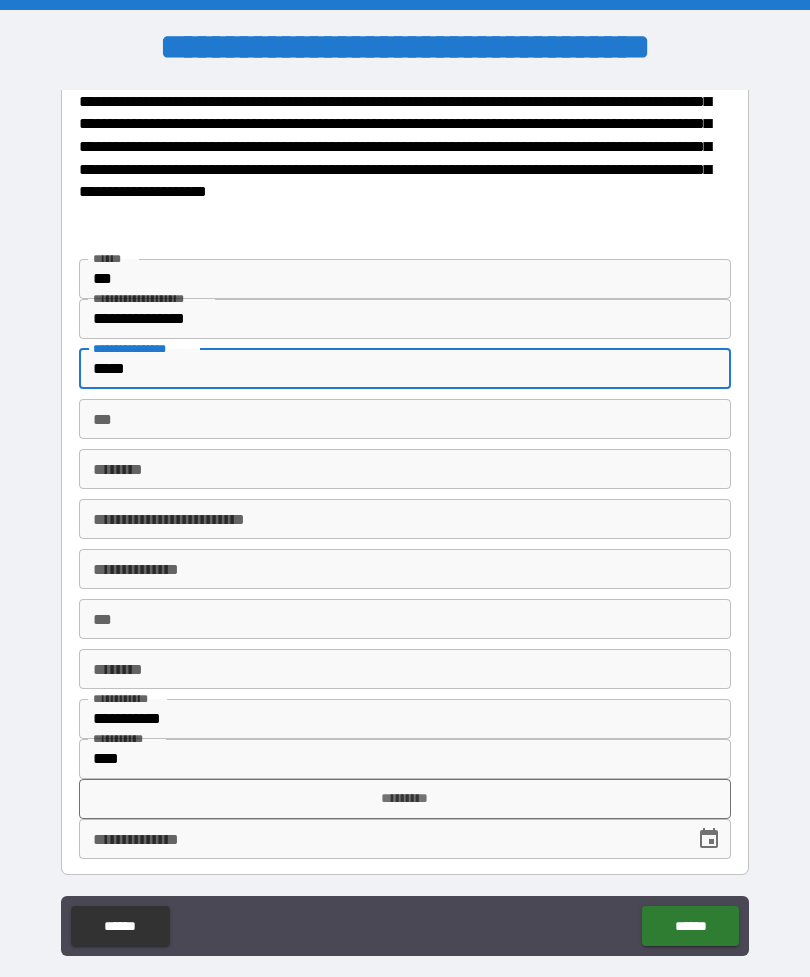 type on "*****" 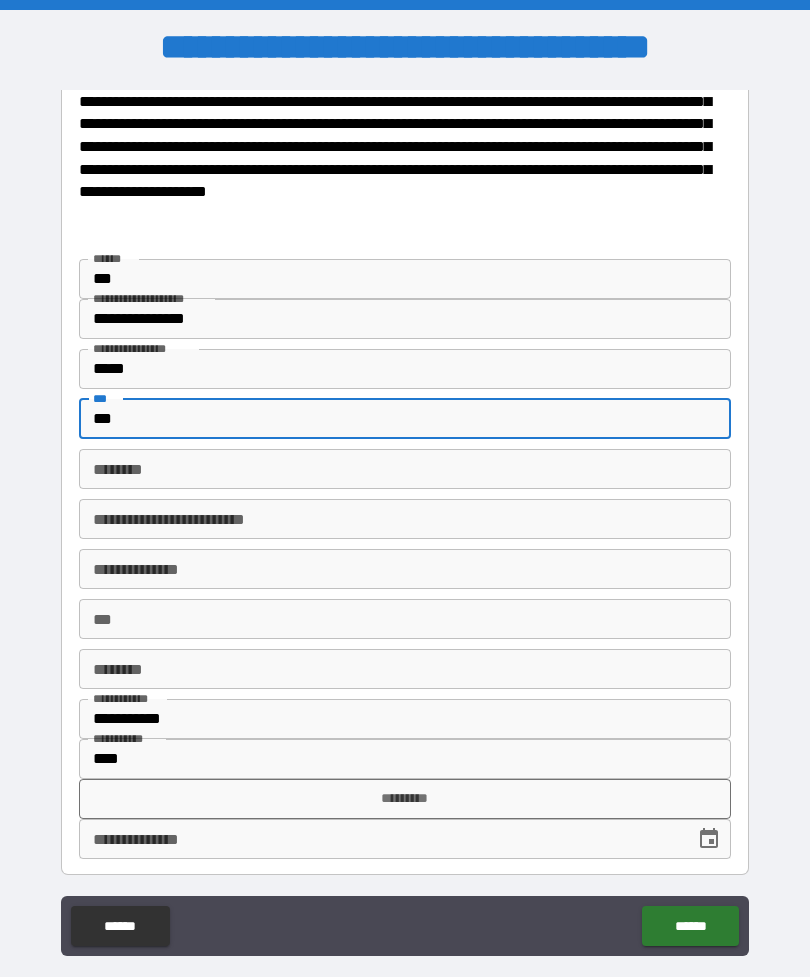 type on "***" 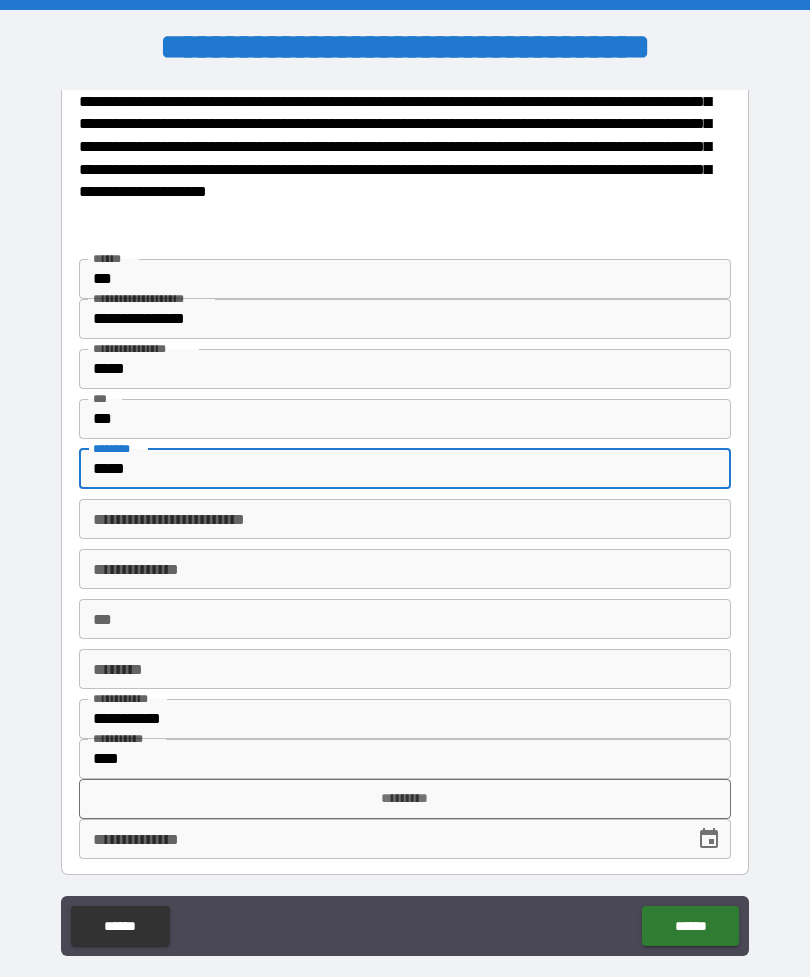 type on "*****" 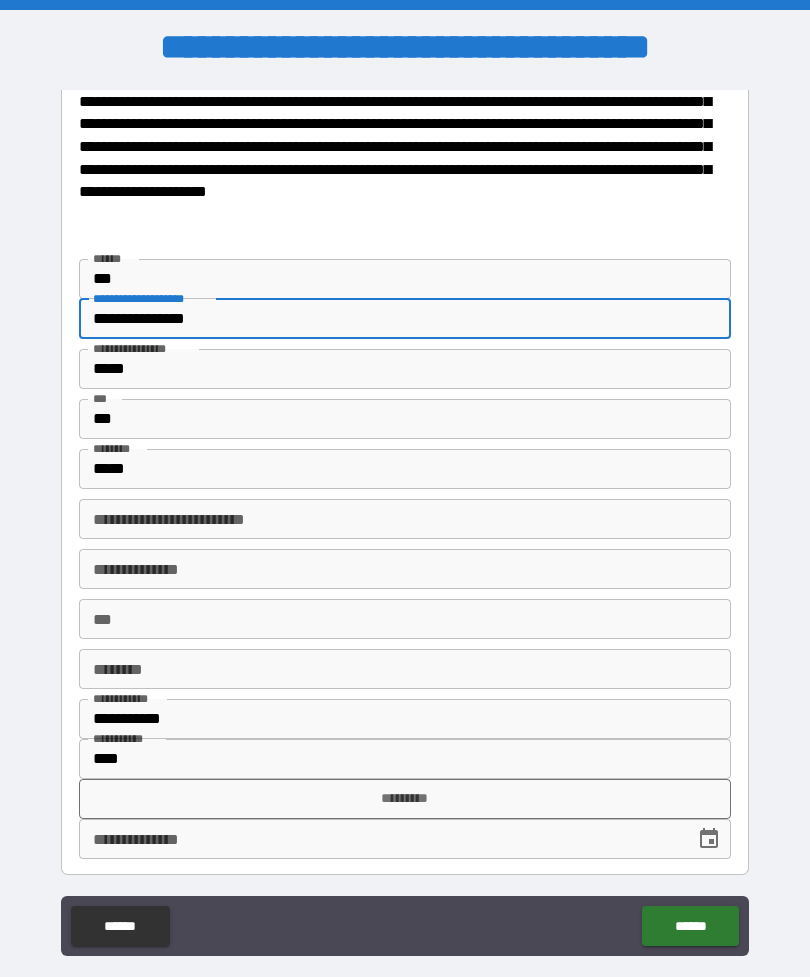 click on "**********" at bounding box center [405, 319] 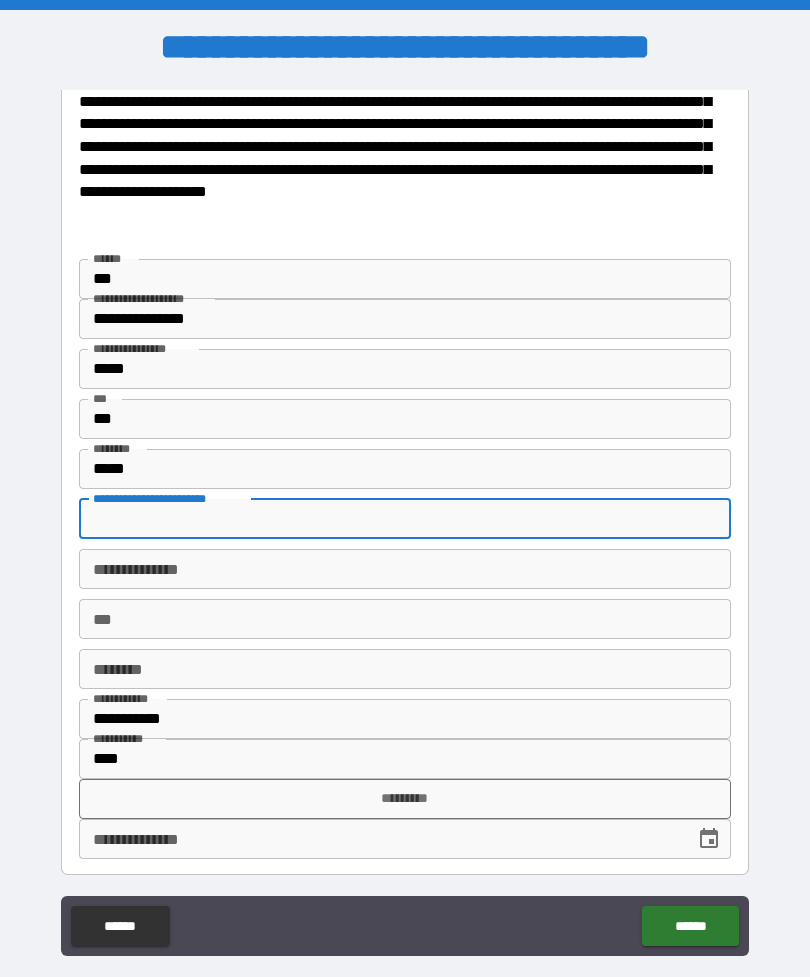 click on "**********" at bounding box center (405, 519) 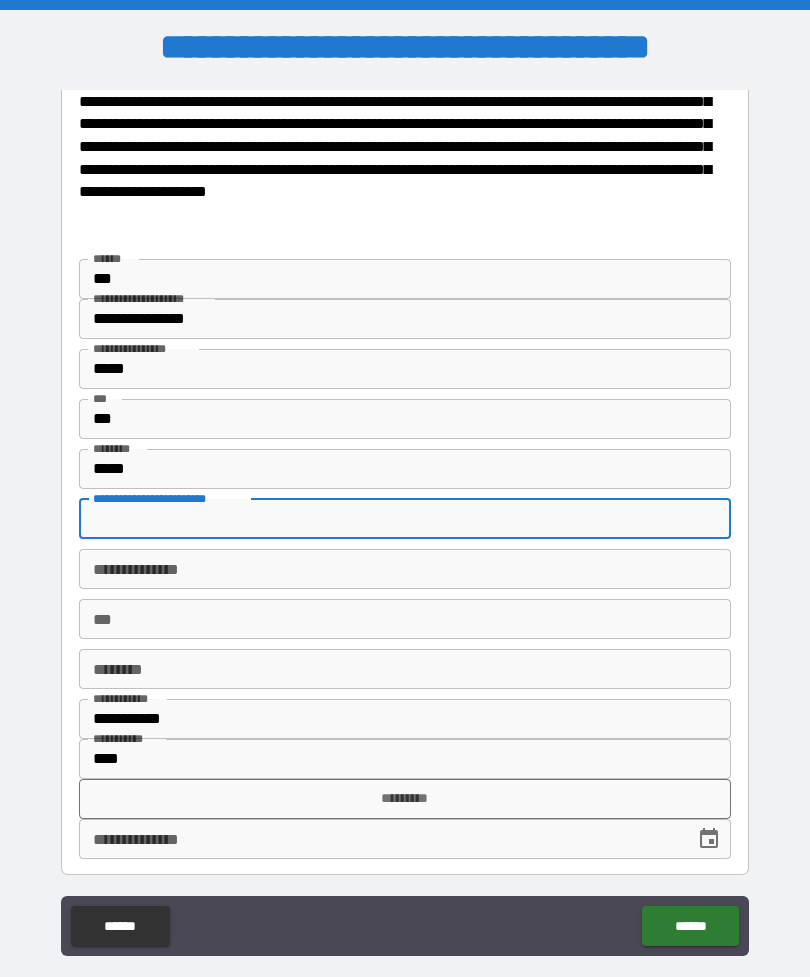 click on "**********" at bounding box center (405, 519) 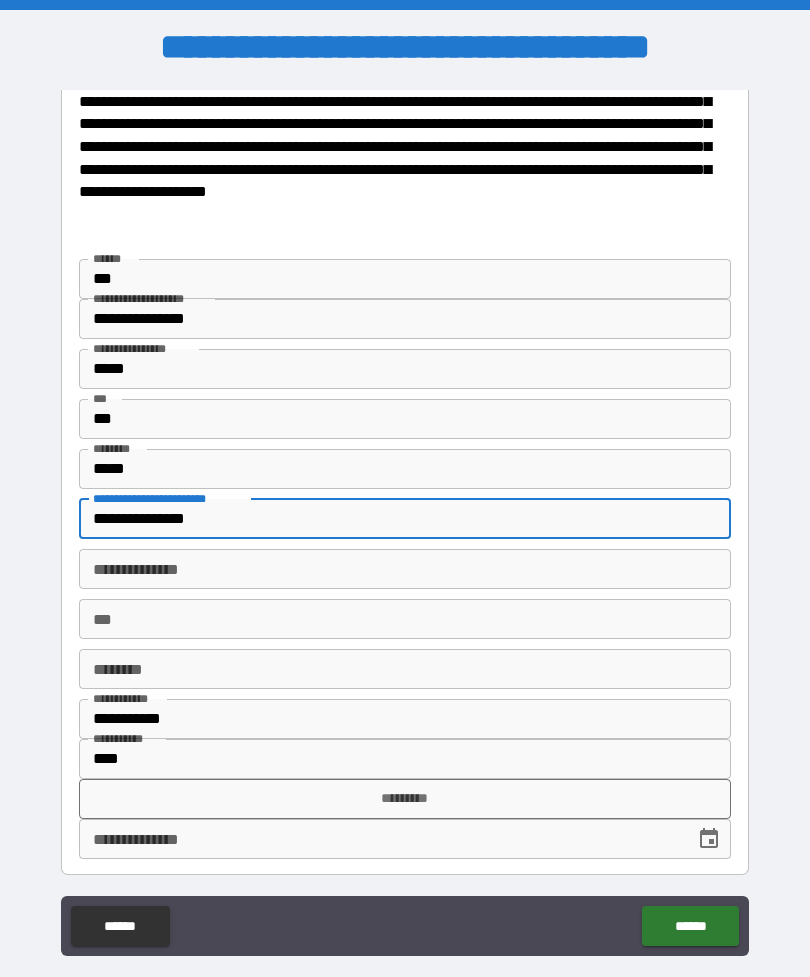 type on "**********" 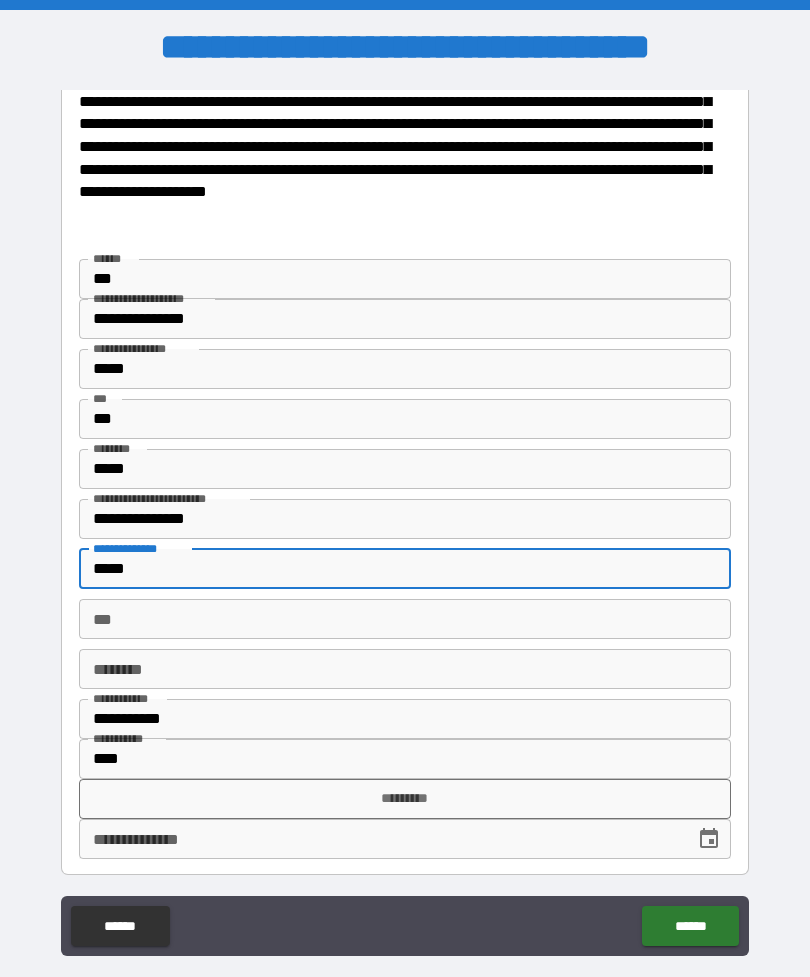type on "*****" 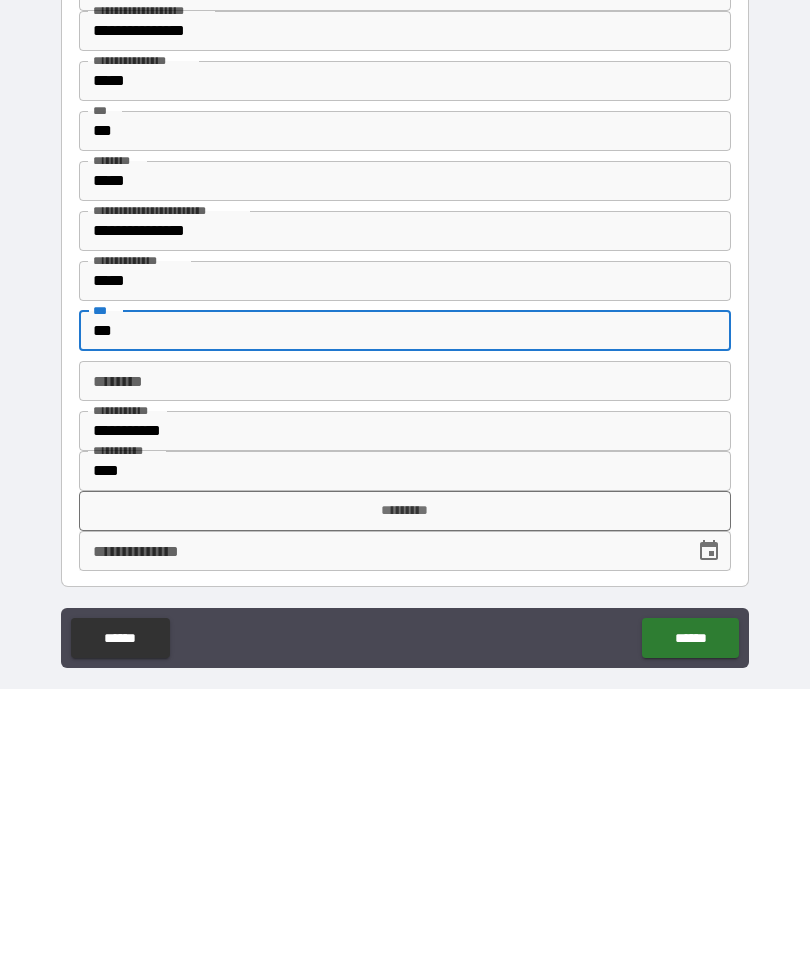 type on "***" 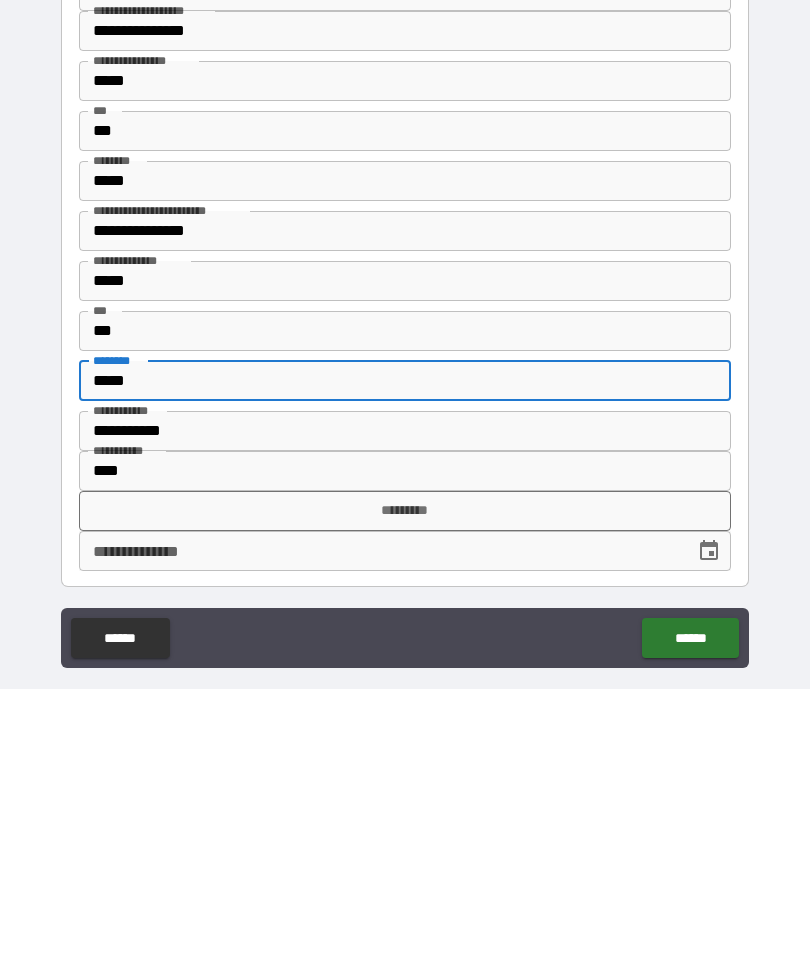 type on "*****" 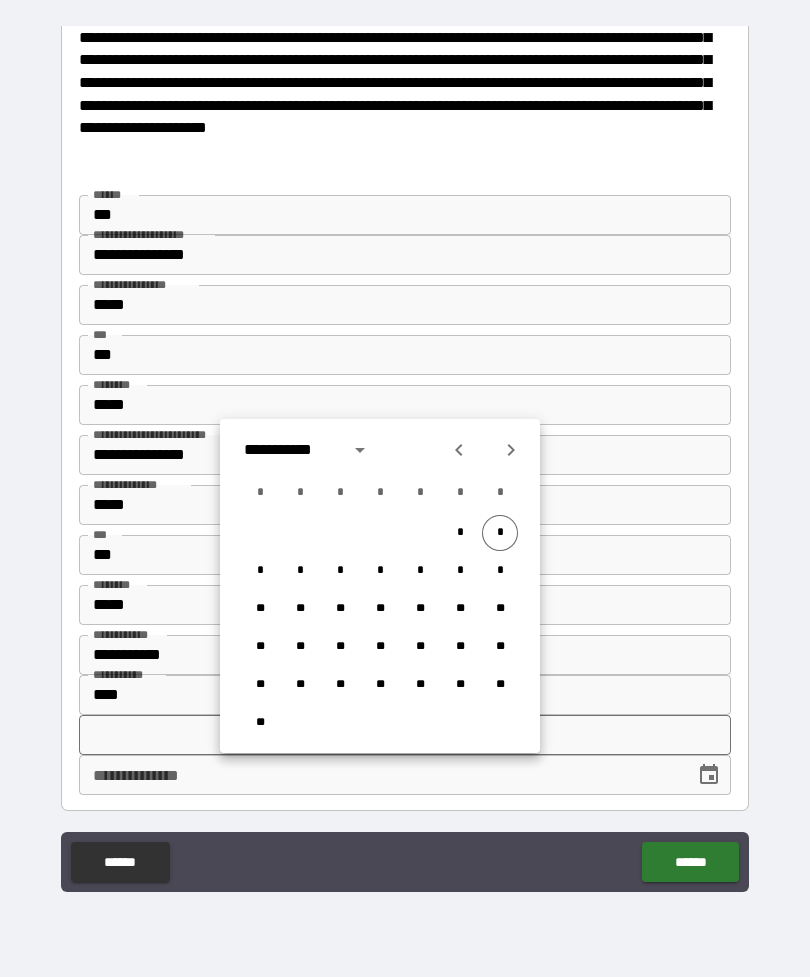 click on "*" at bounding box center (500, 533) 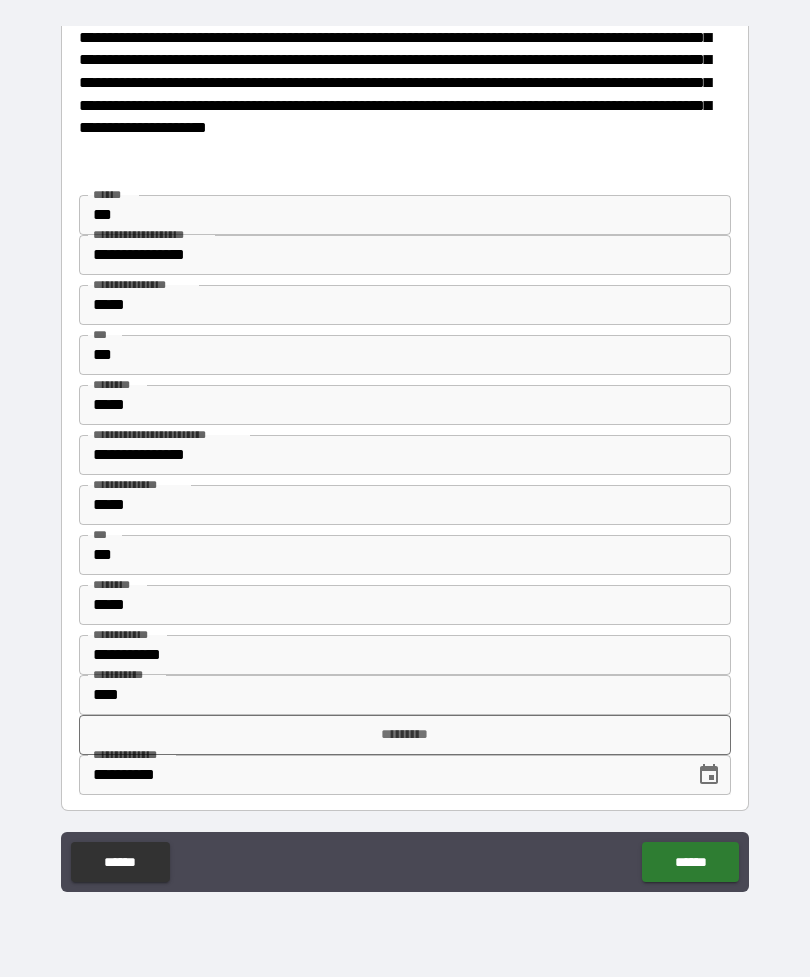 type on "**********" 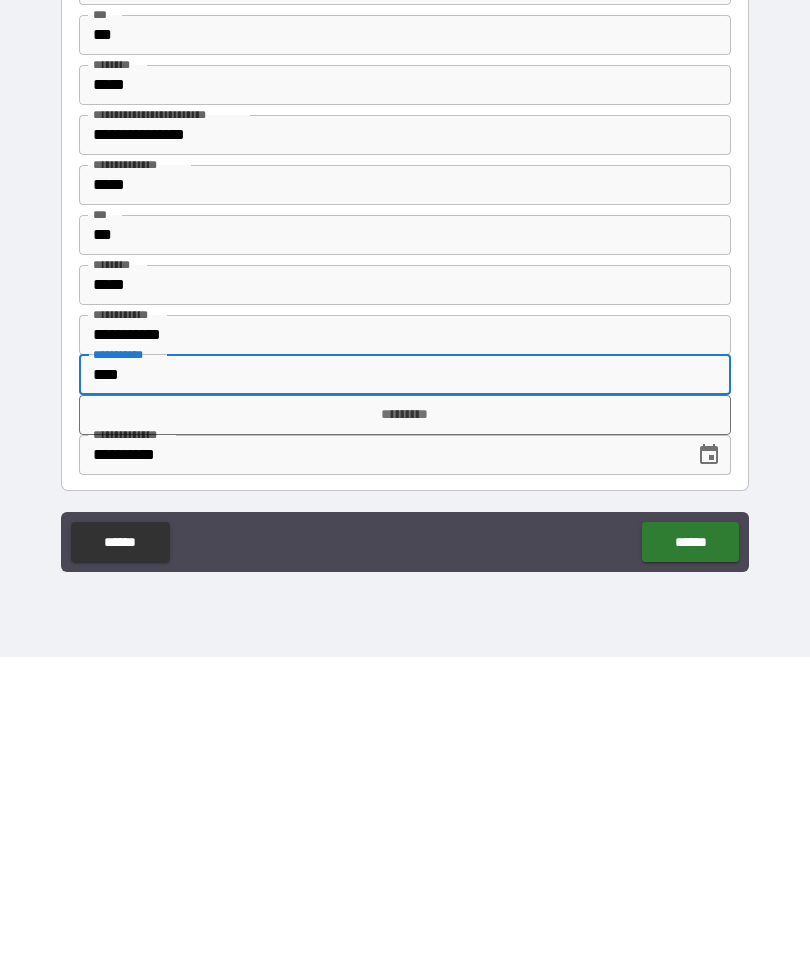 click on "*********" at bounding box center [405, 735] 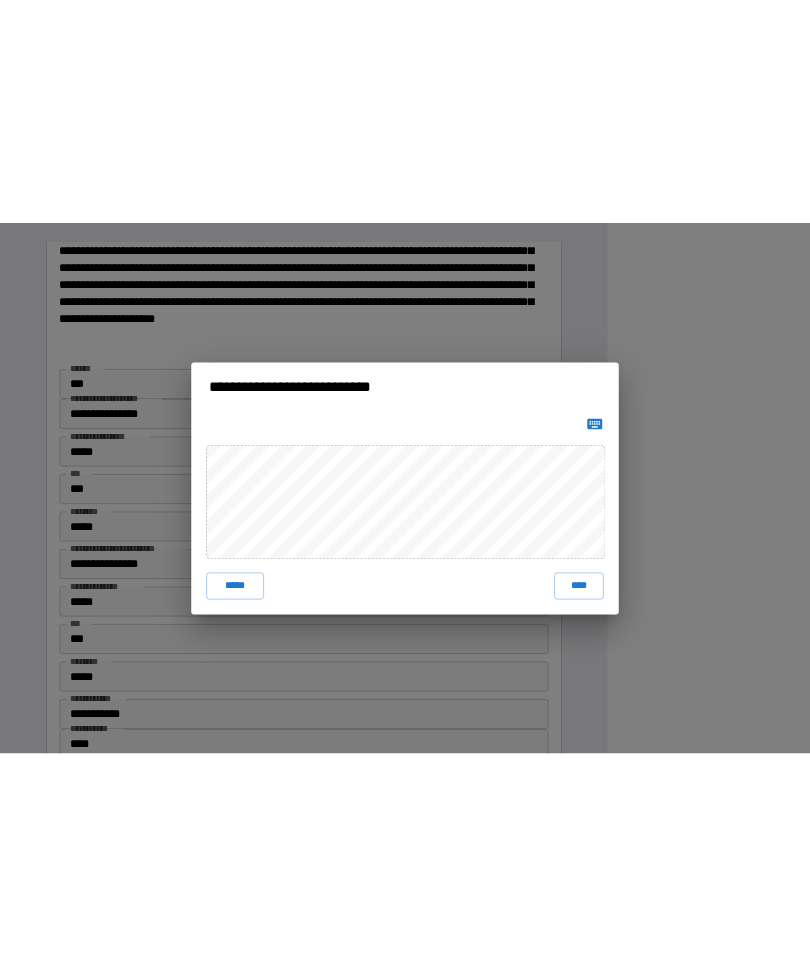 scroll, scrollTop: 1194, scrollLeft: 0, axis: vertical 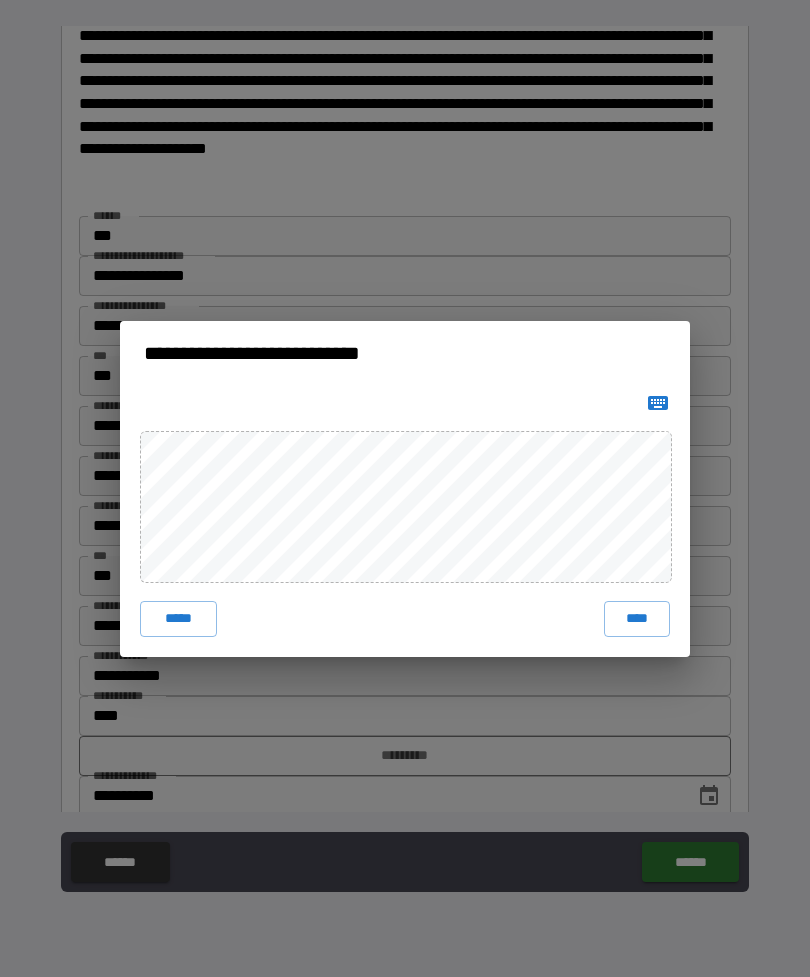 click on "****" at bounding box center [637, 619] 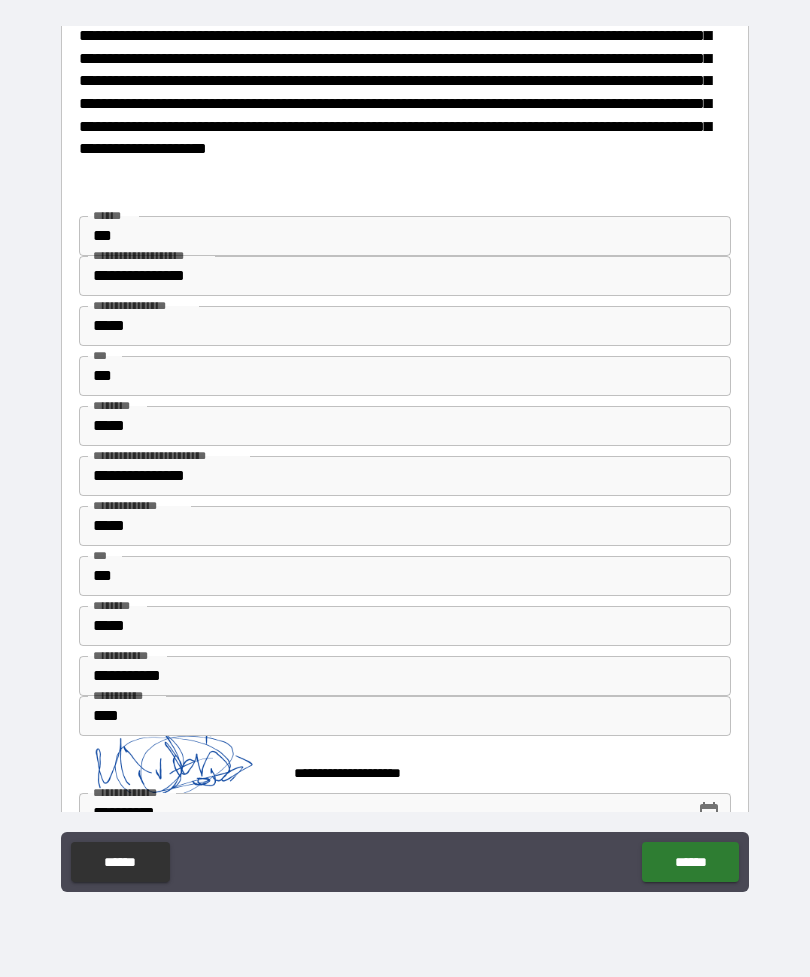 click on "******" at bounding box center [690, 862] 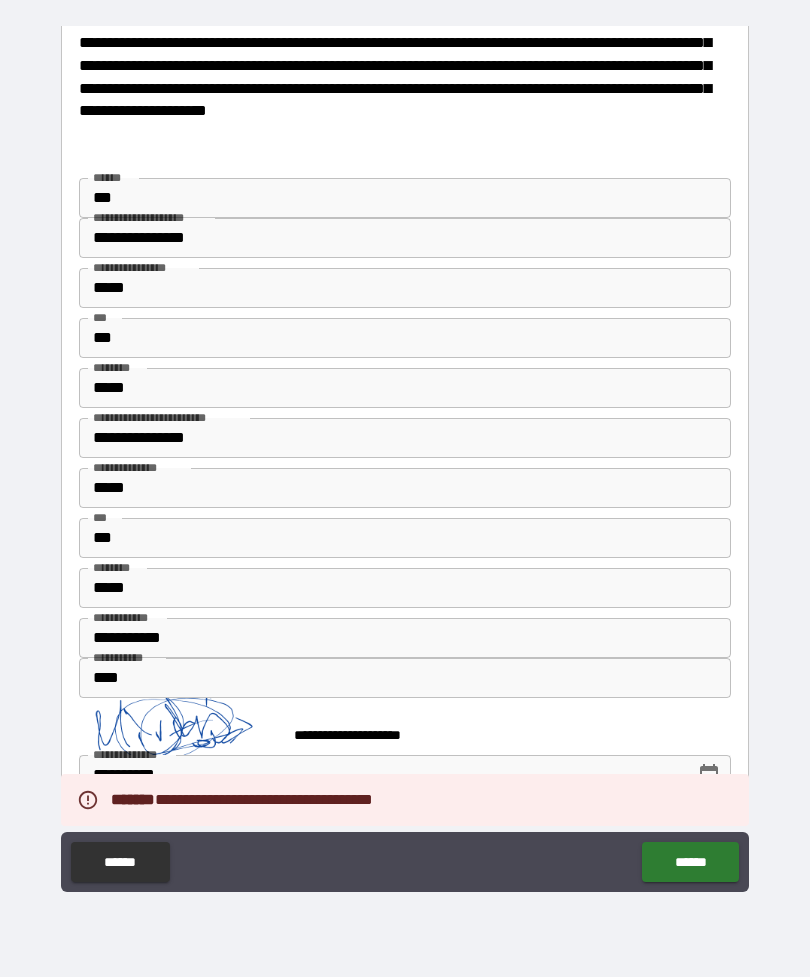 scroll, scrollTop: 1232, scrollLeft: 0, axis: vertical 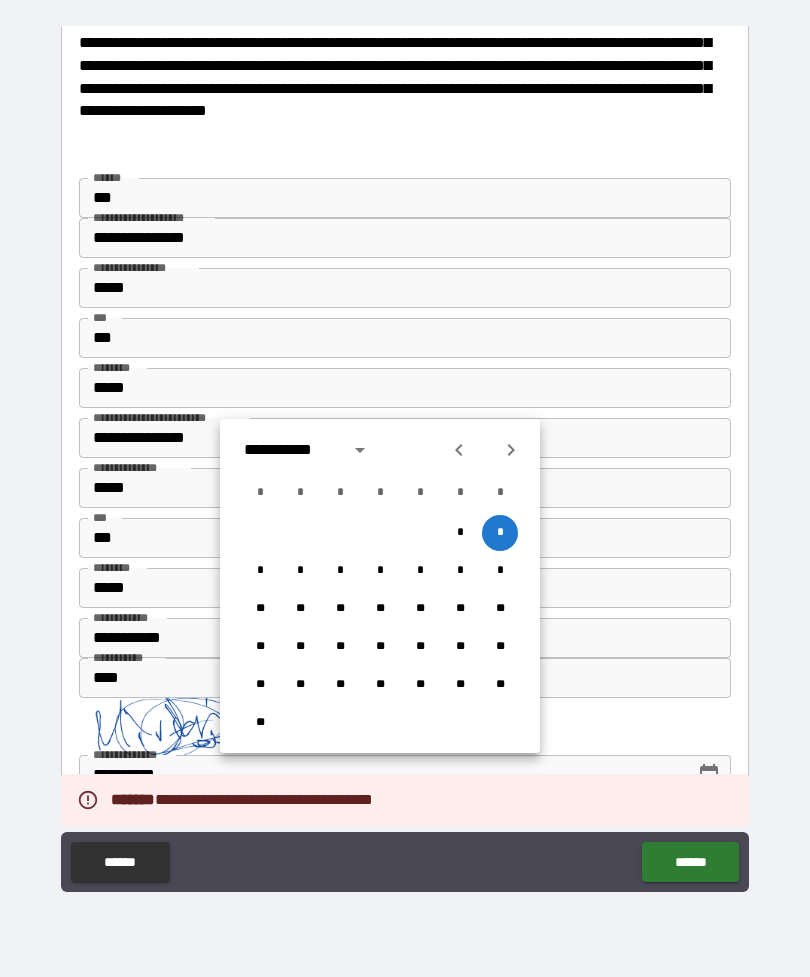 click on "*" at bounding box center (500, 533) 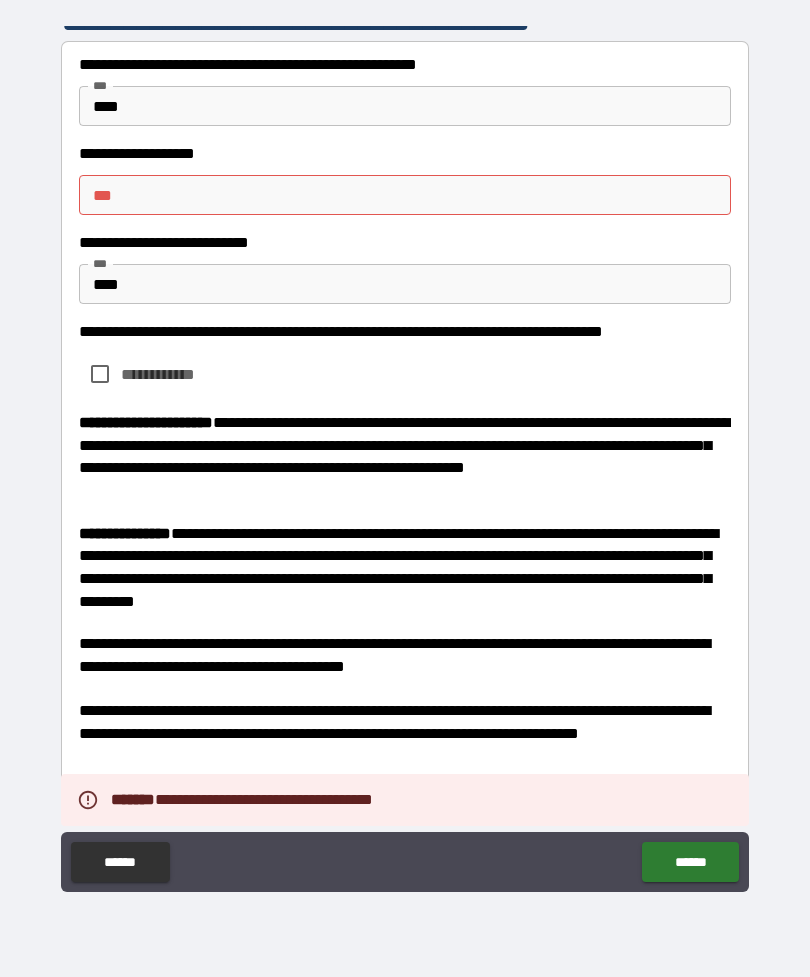 scroll, scrollTop: 28, scrollLeft: 0, axis: vertical 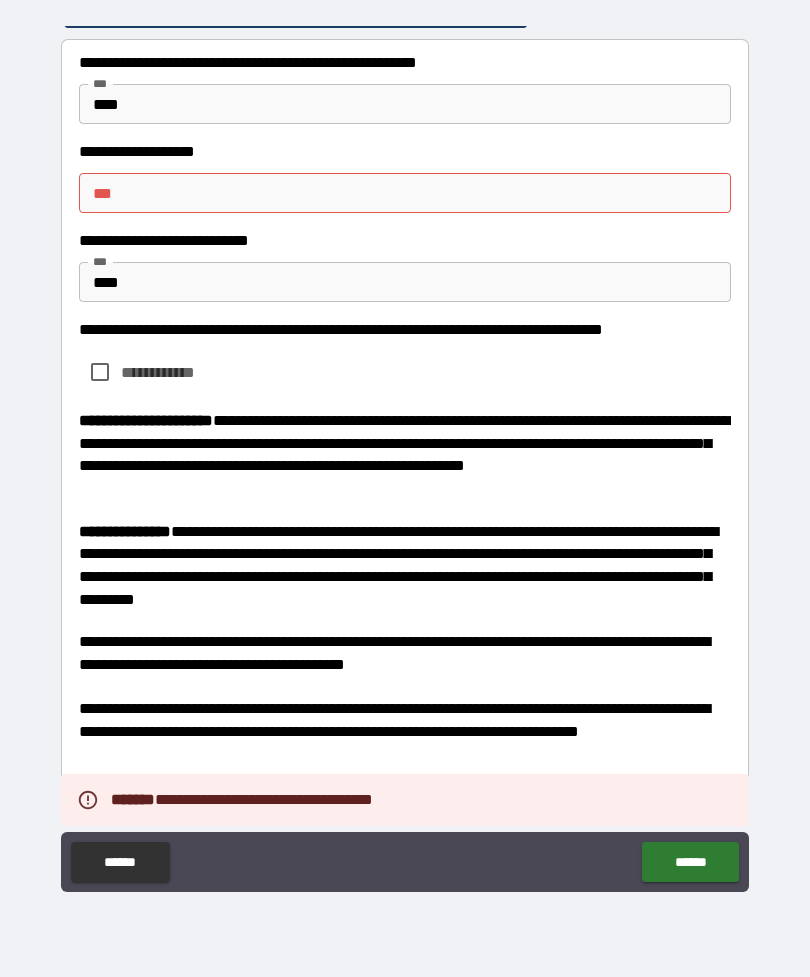 click on "*   *" at bounding box center [405, 193] 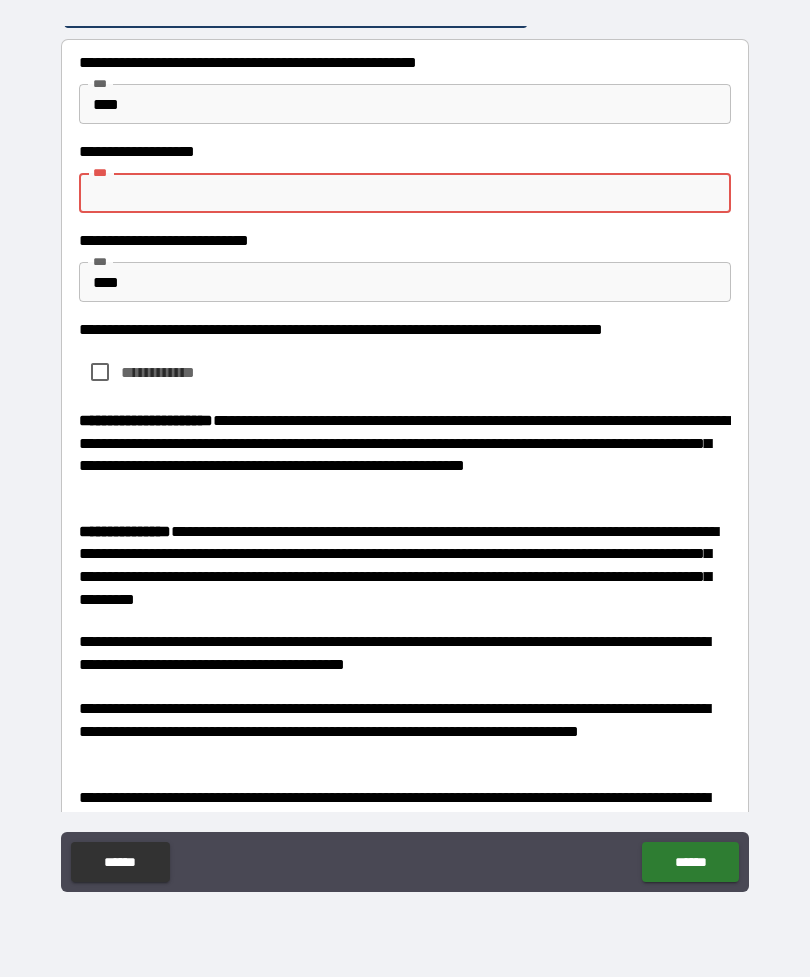 type on "*" 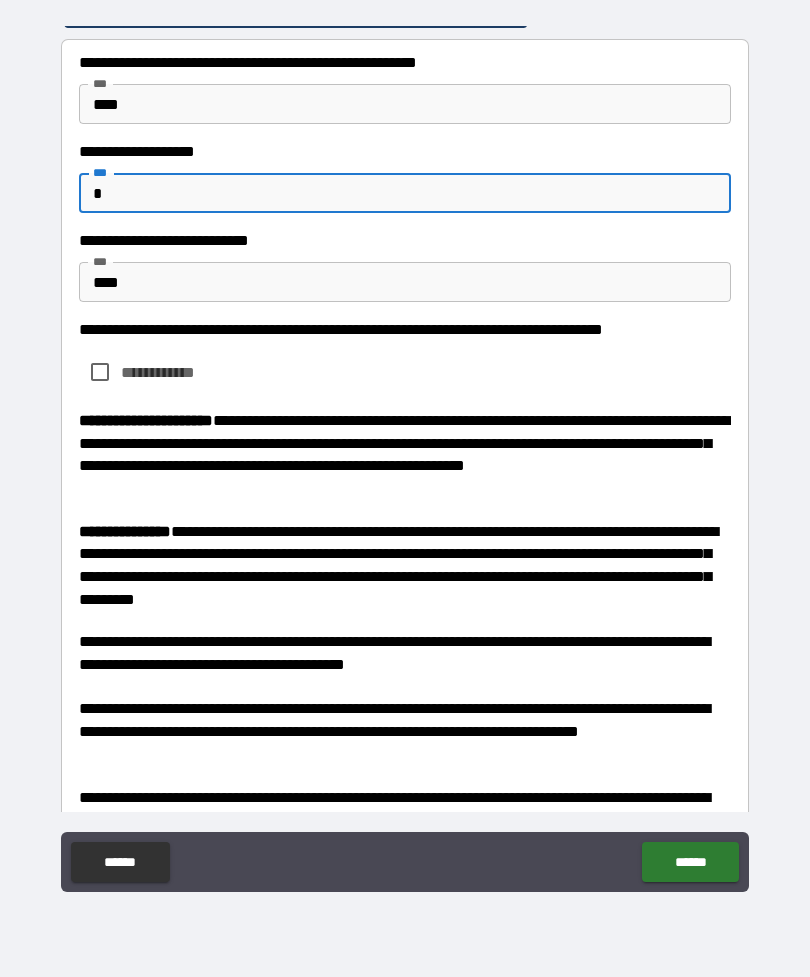 click on "******" at bounding box center (690, 862) 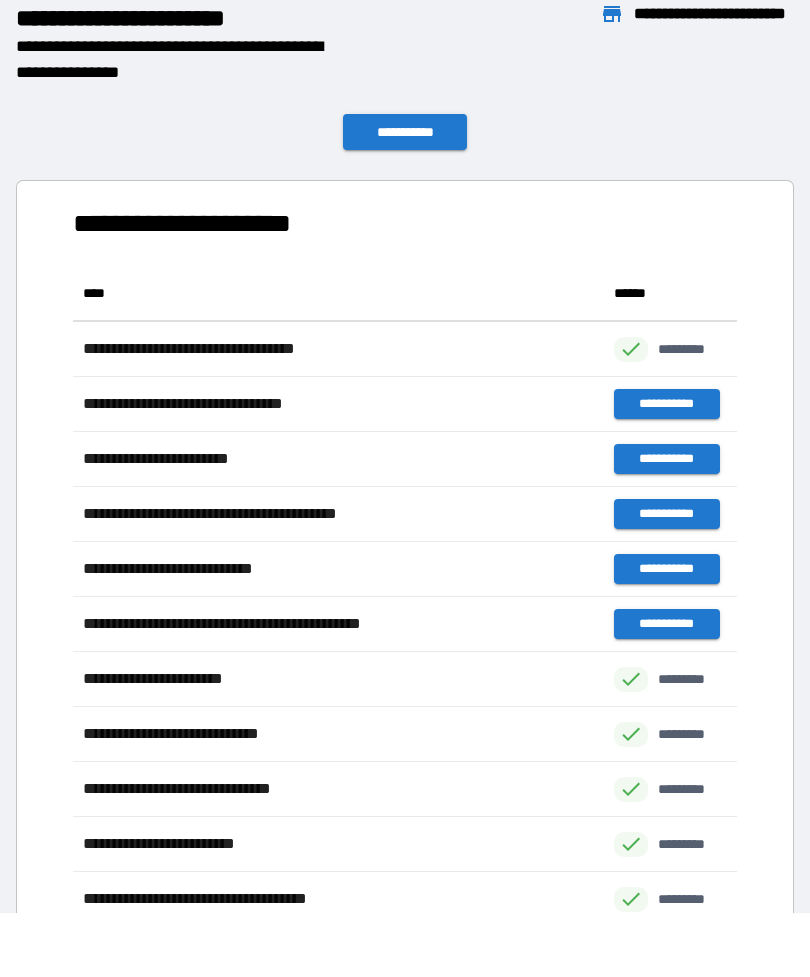 scroll, scrollTop: 771, scrollLeft: 664, axis: both 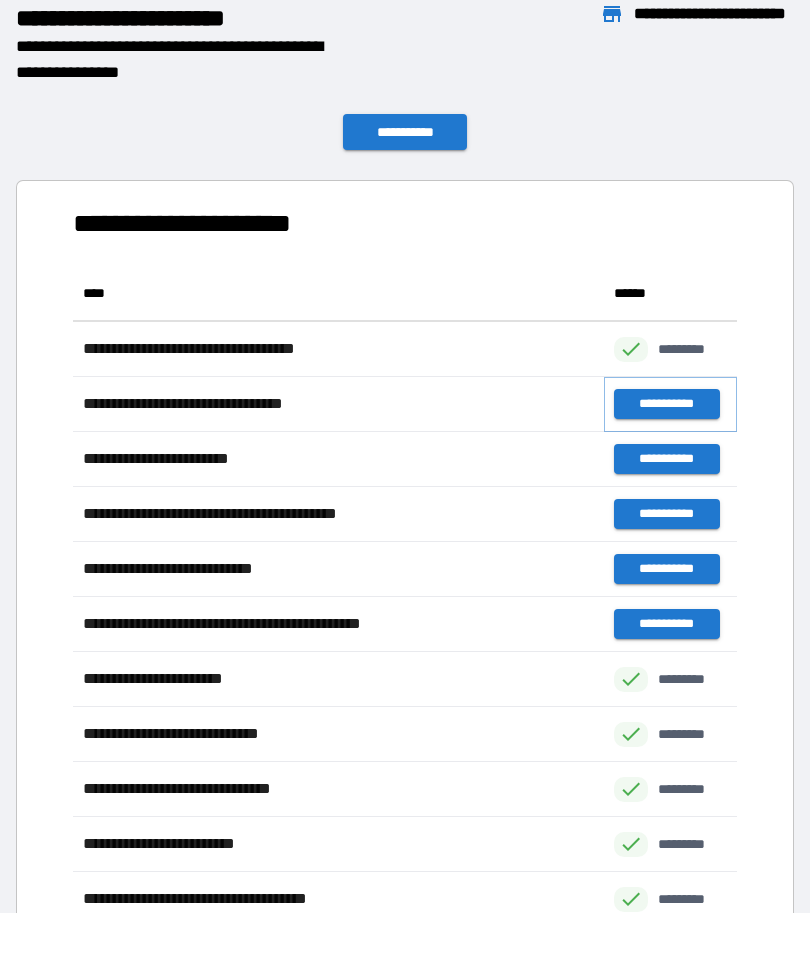 click on "**********" at bounding box center (666, 404) 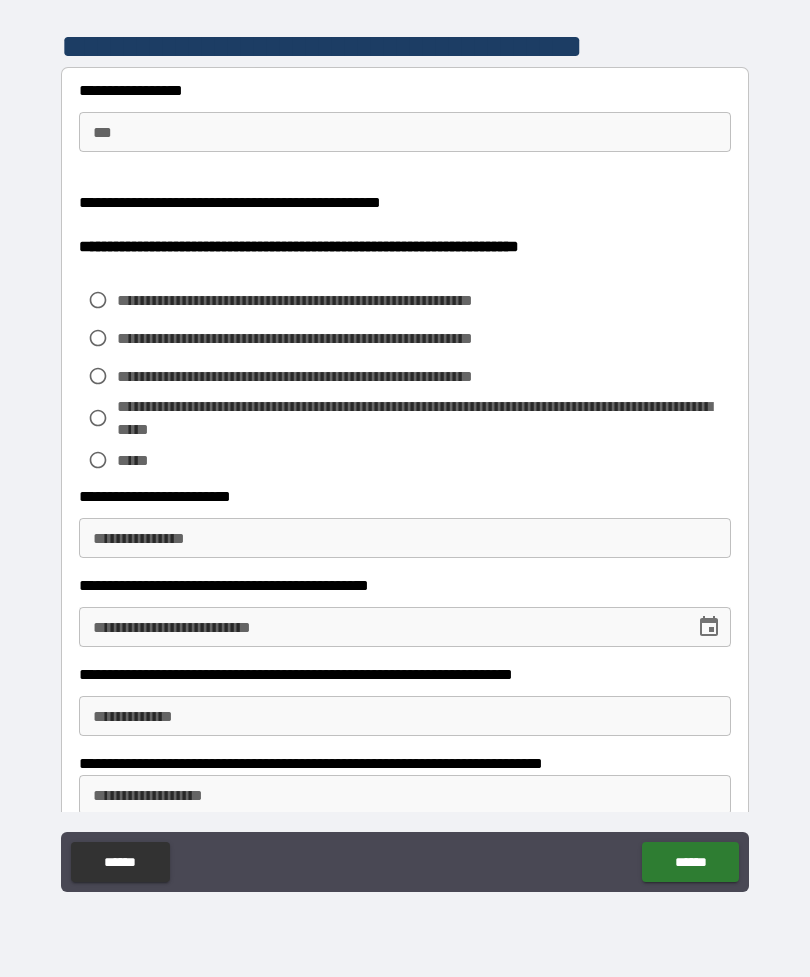 scroll, scrollTop: 0, scrollLeft: 0, axis: both 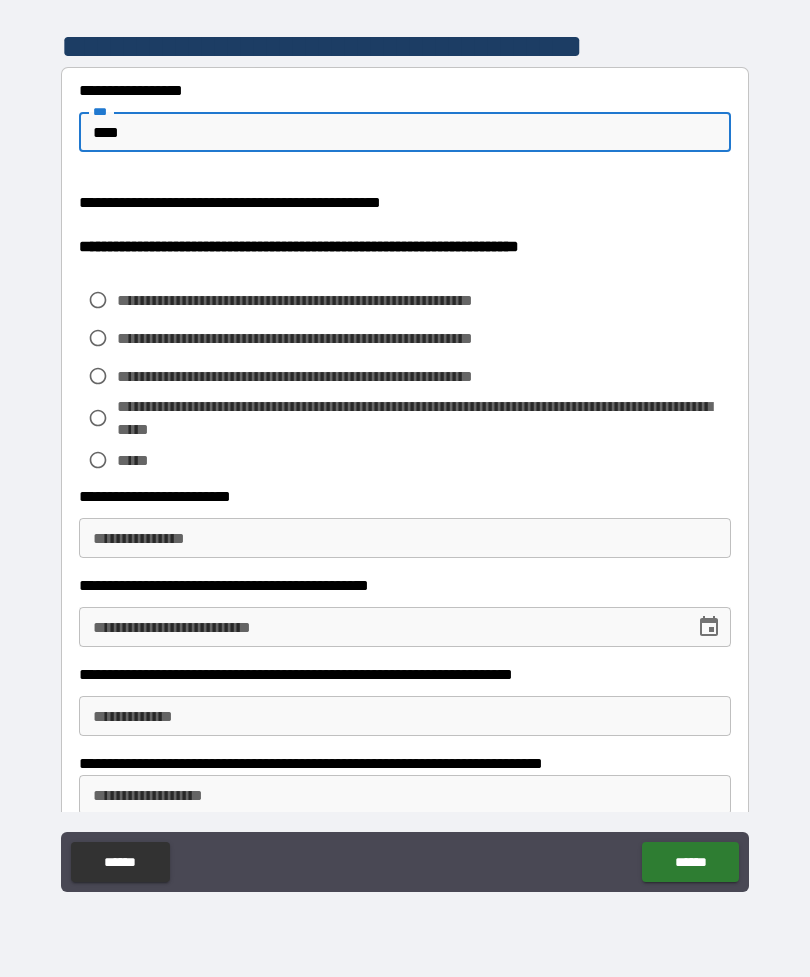 type on "****" 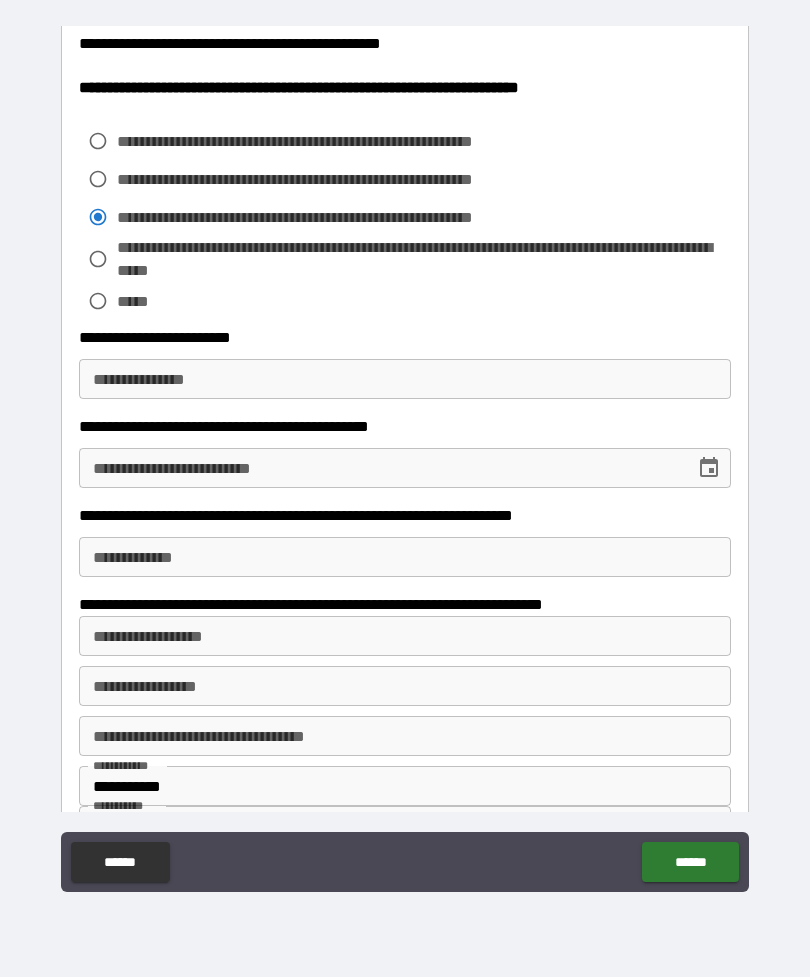 scroll, scrollTop: 159, scrollLeft: 0, axis: vertical 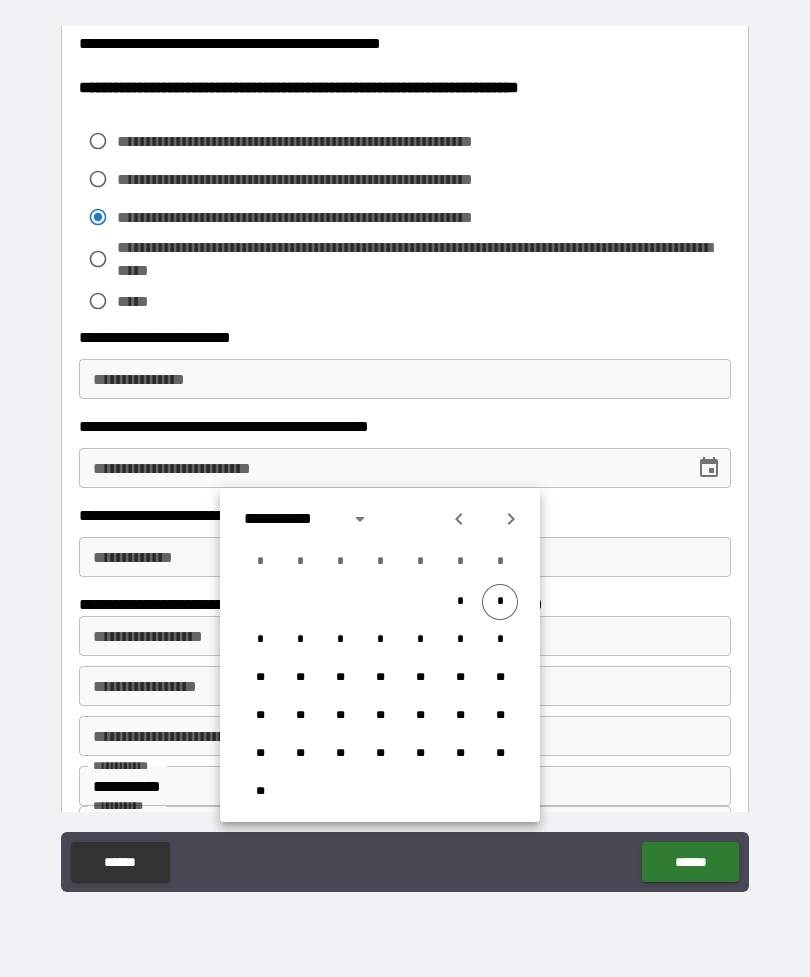 click 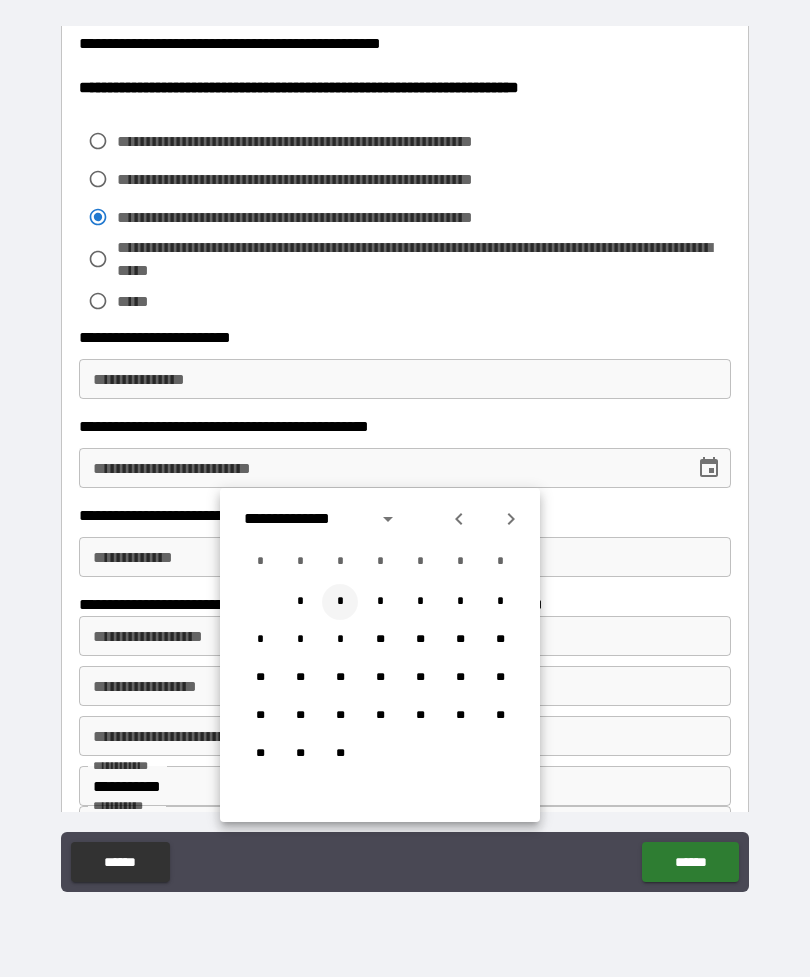 click on "*" at bounding box center (340, 602) 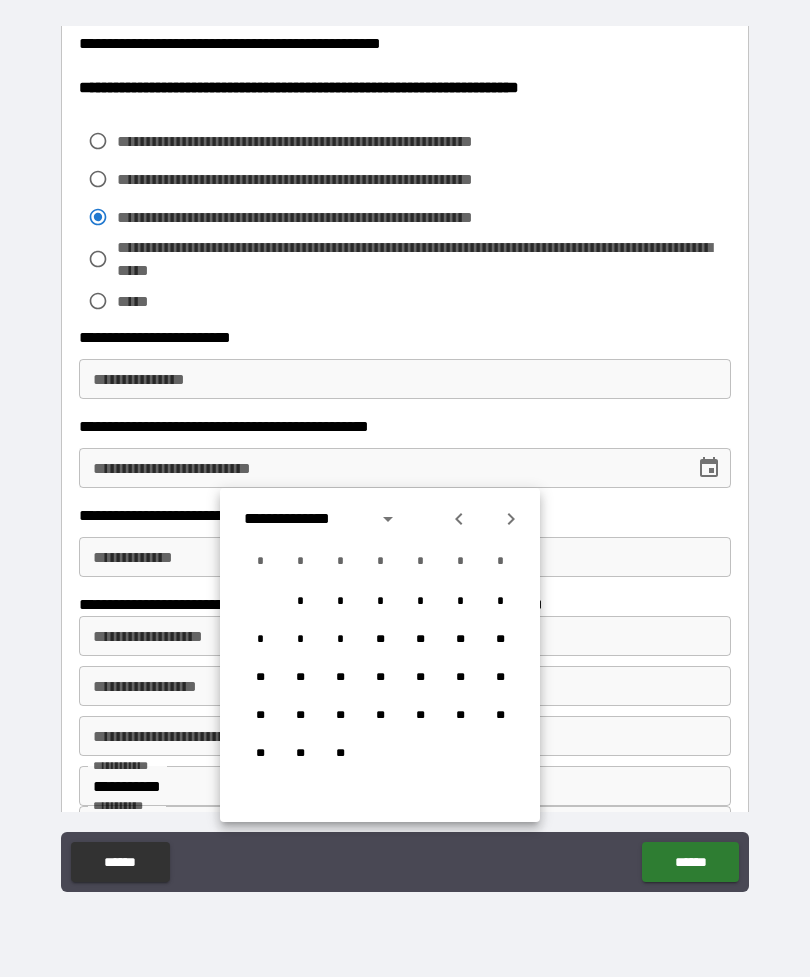 type on "**********" 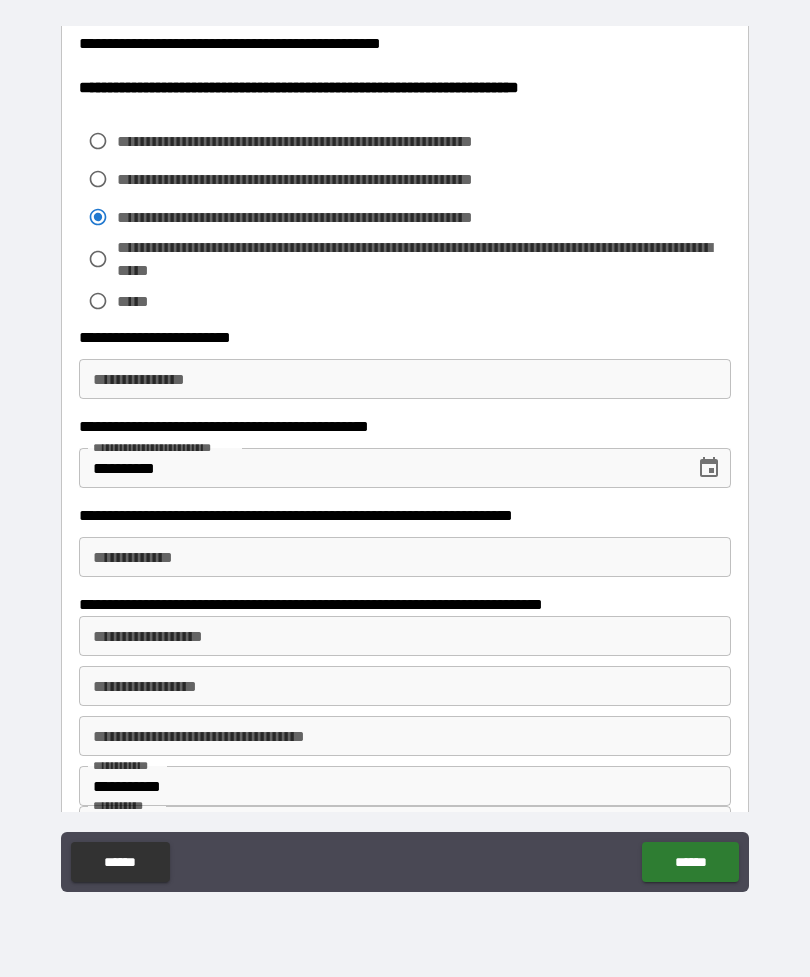 click on "**********" at bounding box center (405, 557) 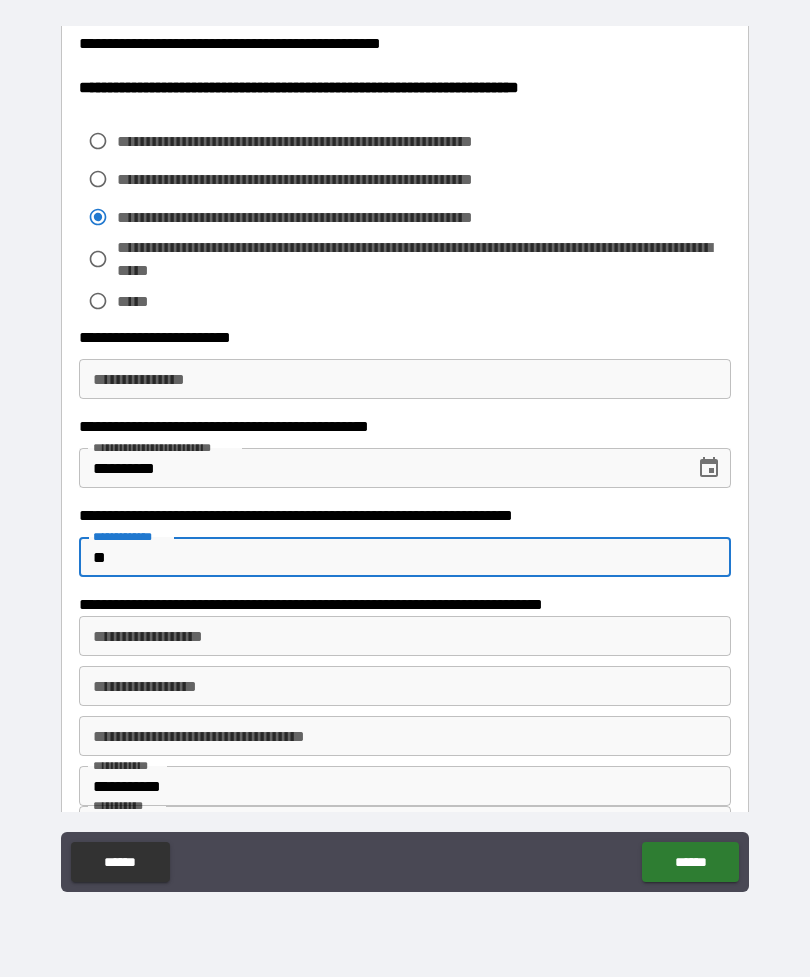 type on "**" 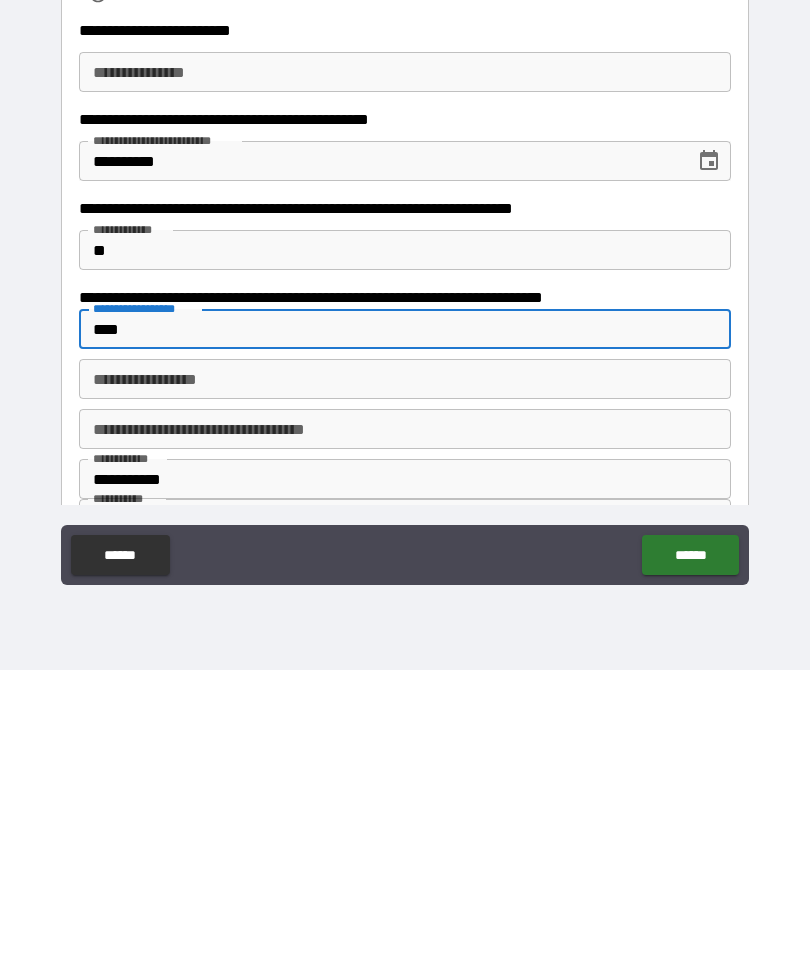 type on "****" 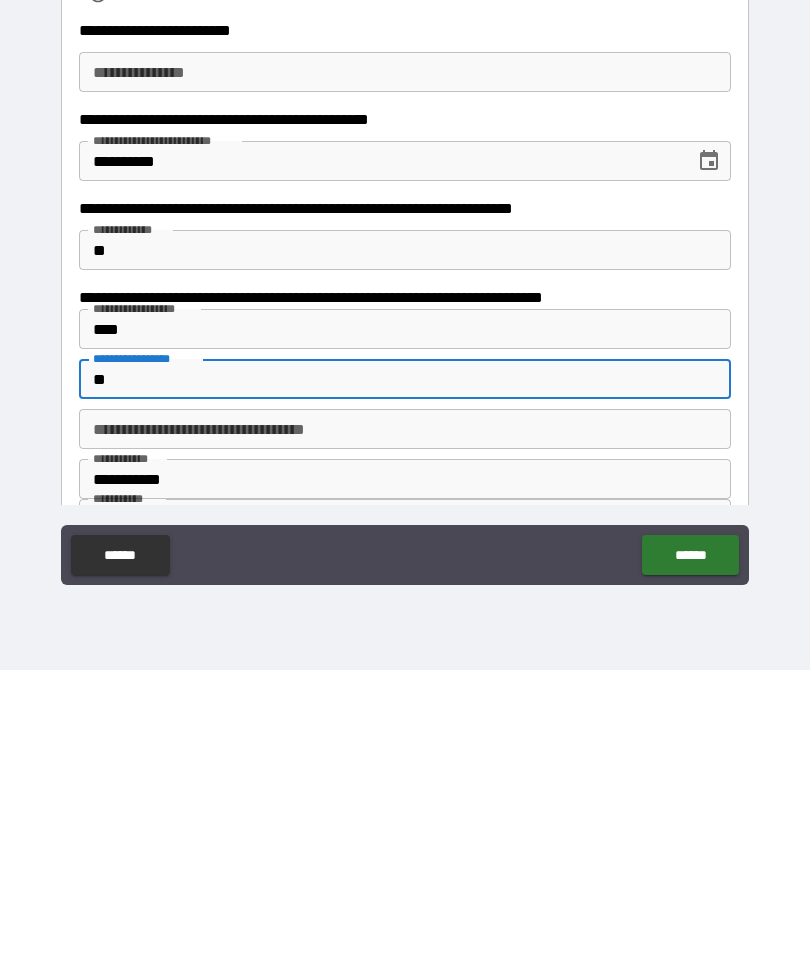 type on "**" 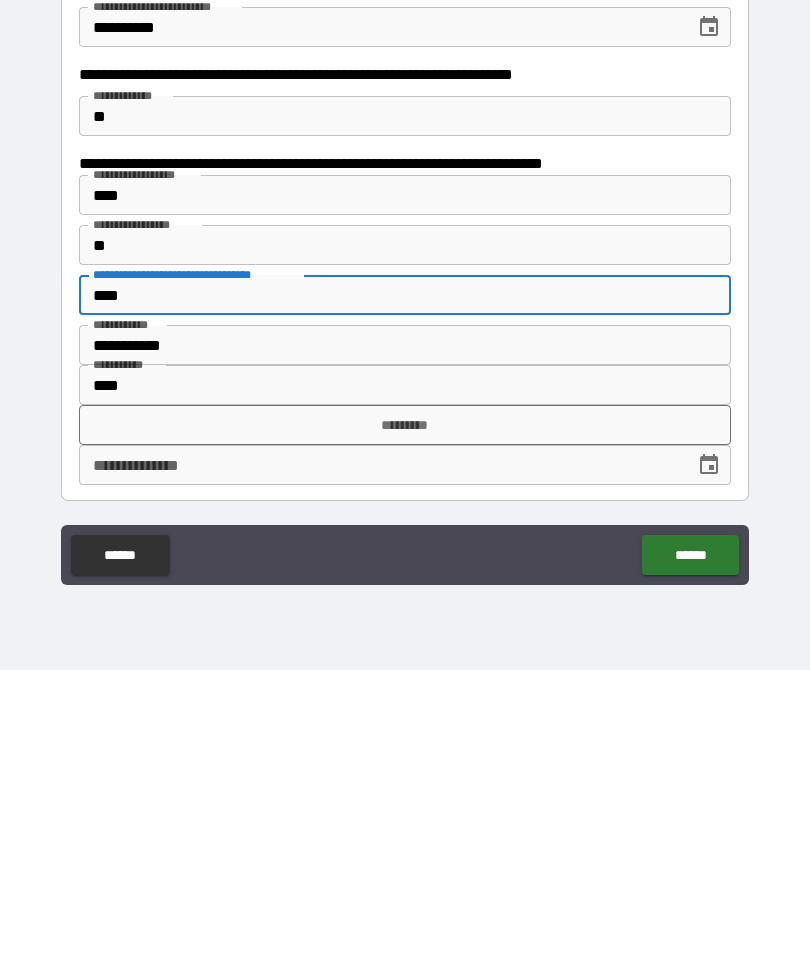 type on "****" 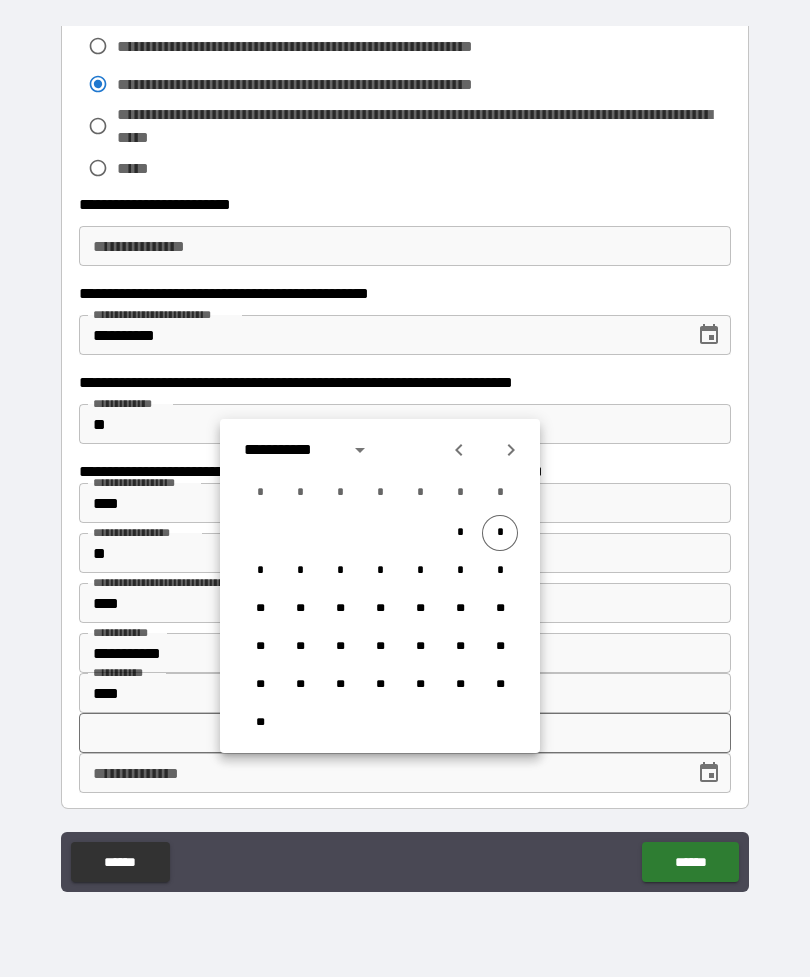 click on "*" at bounding box center (500, 533) 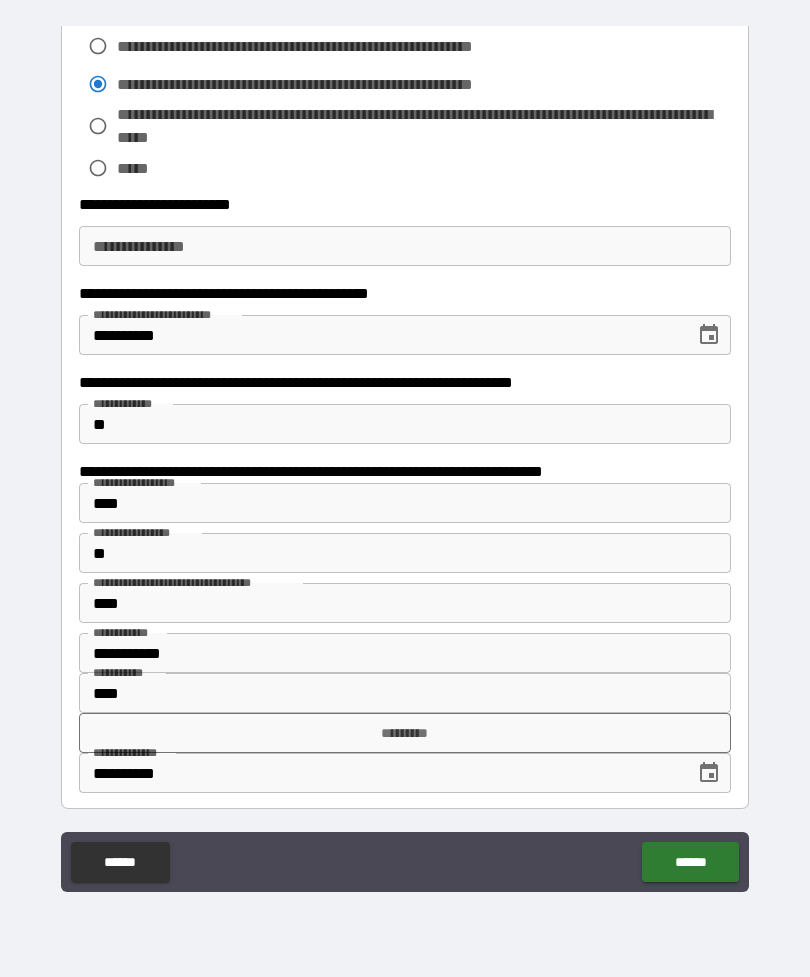 type on "**********" 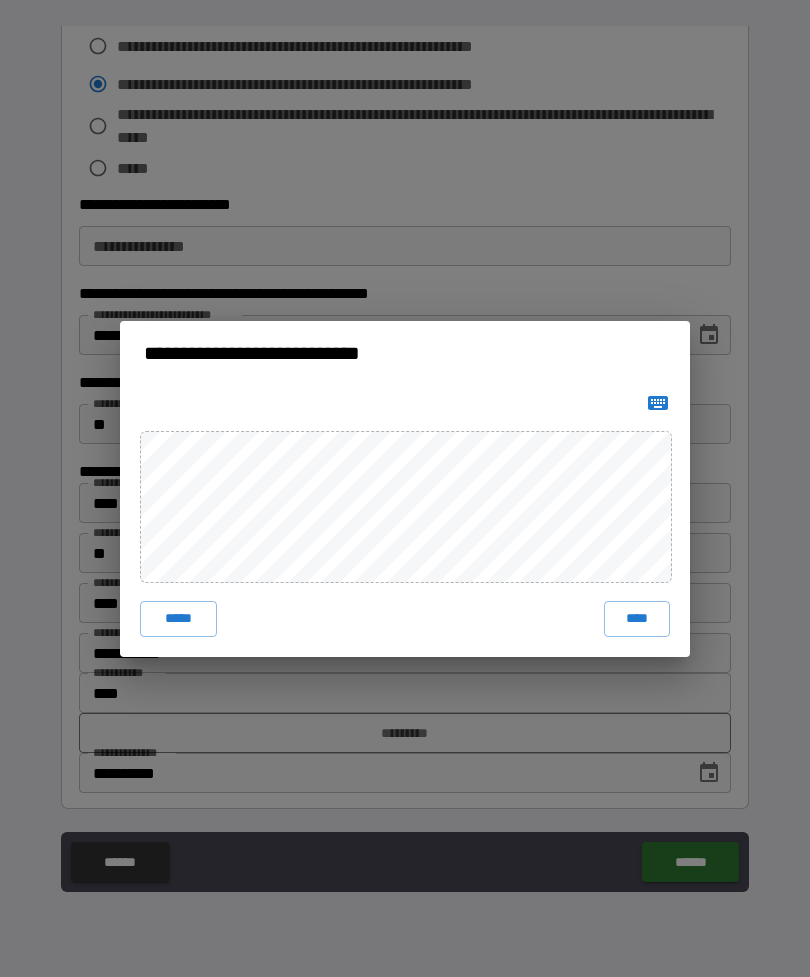 click on "****" at bounding box center (637, 619) 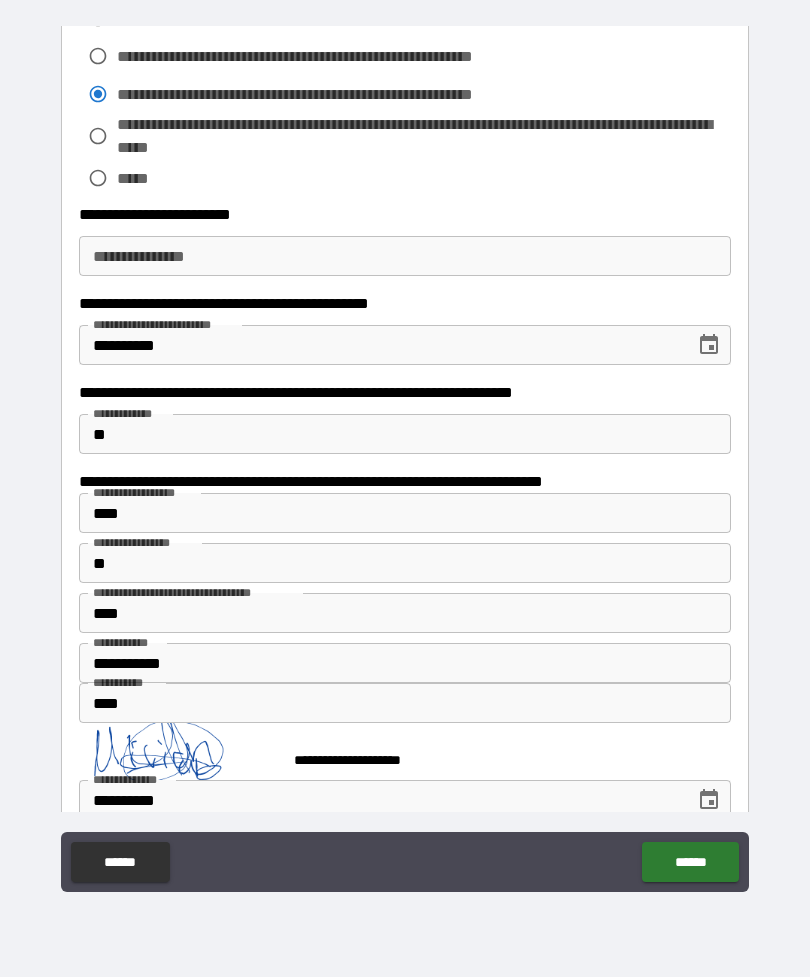 click on "******" at bounding box center (690, 862) 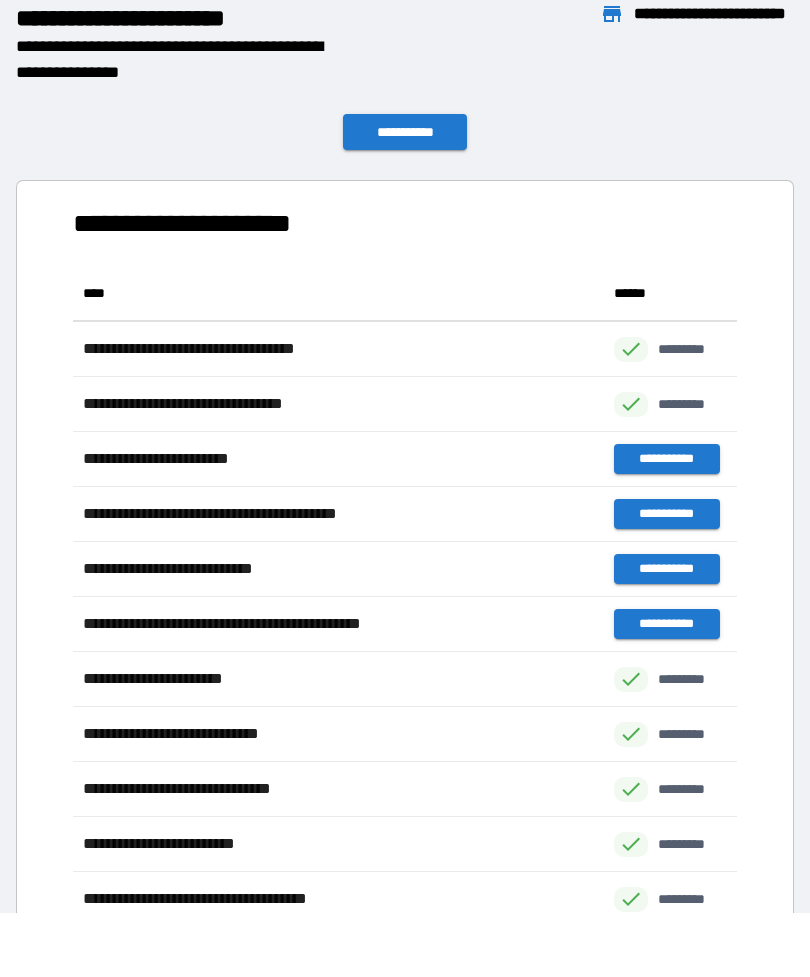 scroll, scrollTop: 1, scrollLeft: 1, axis: both 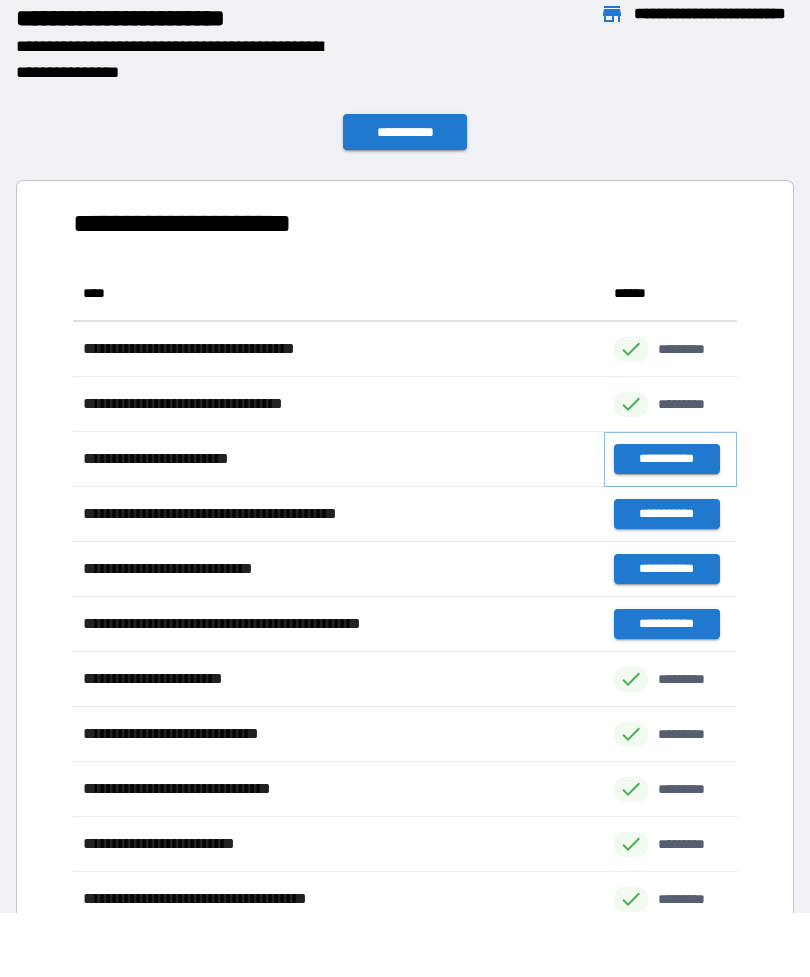 click on "**********" at bounding box center (666, 459) 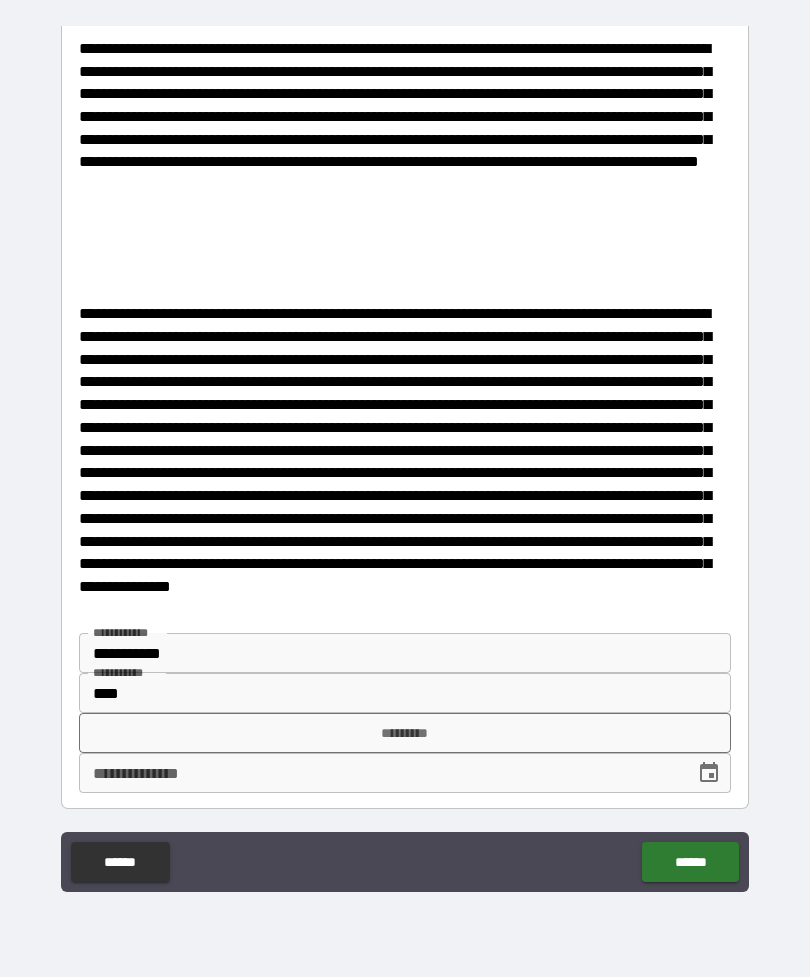 scroll, scrollTop: 483, scrollLeft: 0, axis: vertical 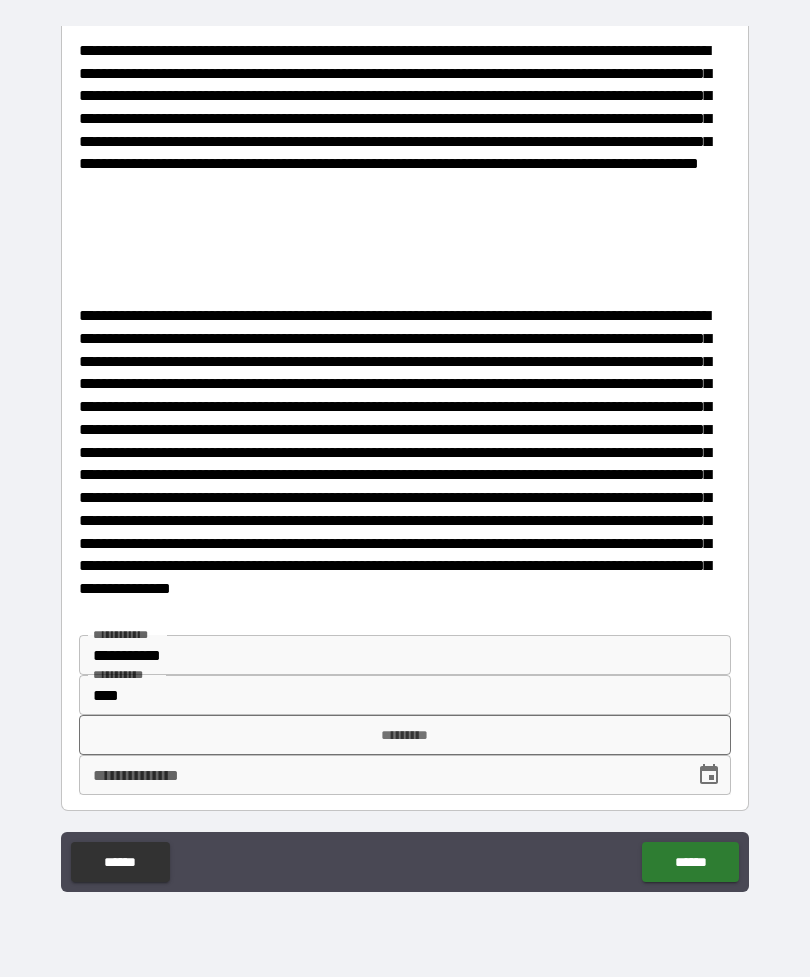 click 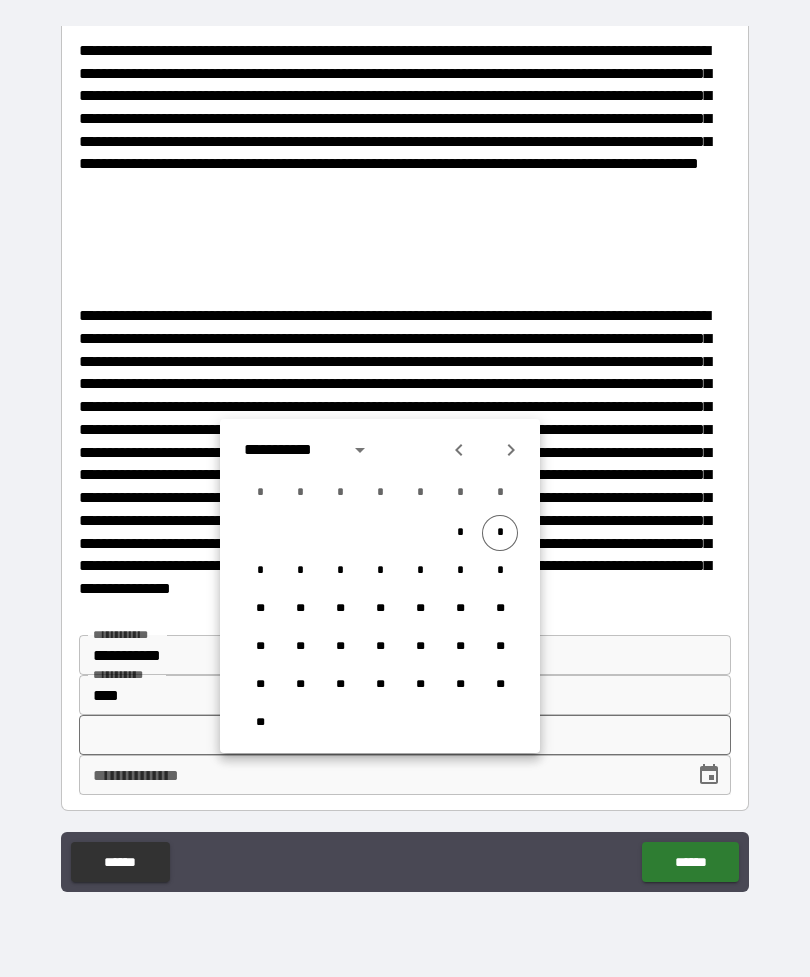 click on "*" at bounding box center (500, 533) 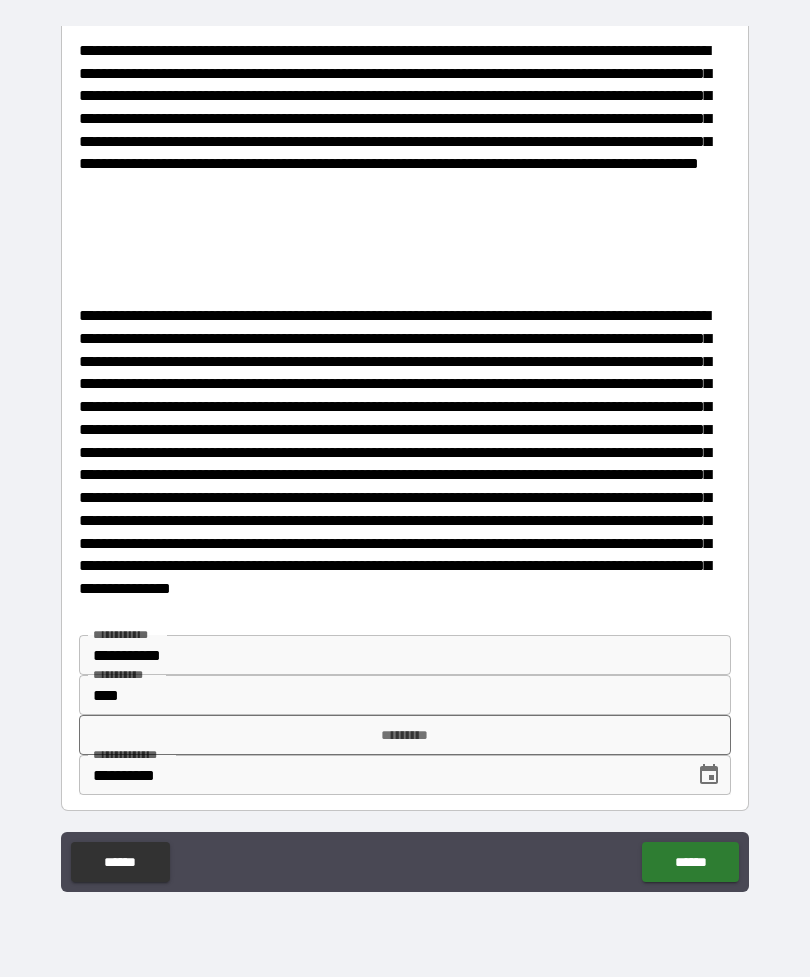 click on "*********" at bounding box center [405, 735] 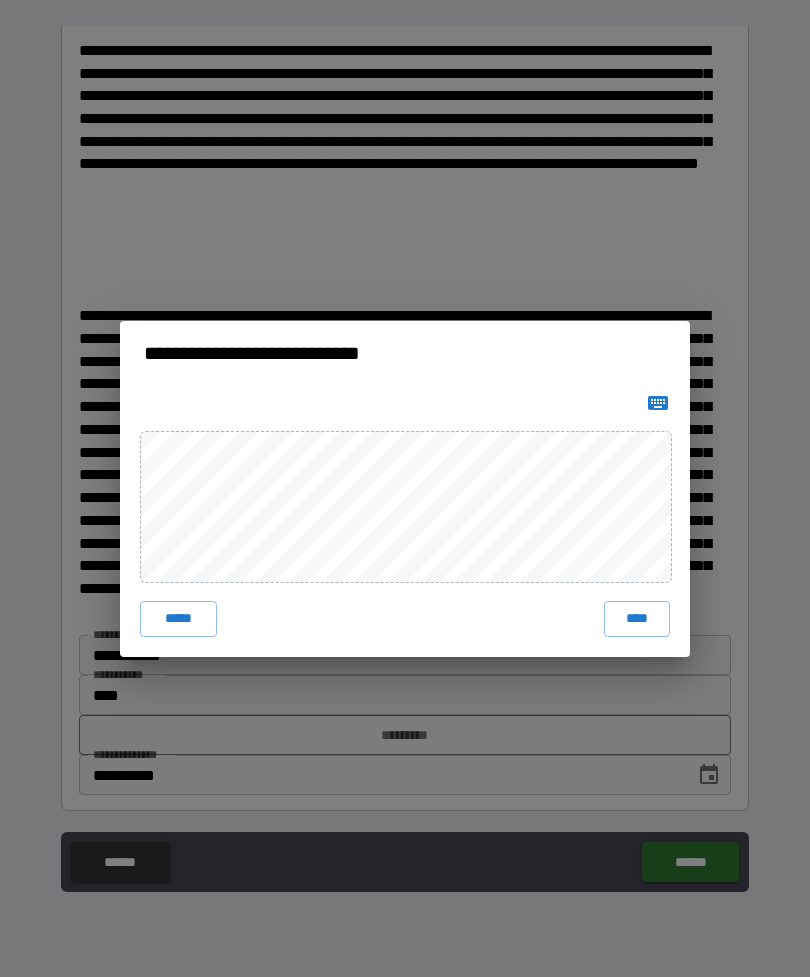 click on "****" at bounding box center [637, 619] 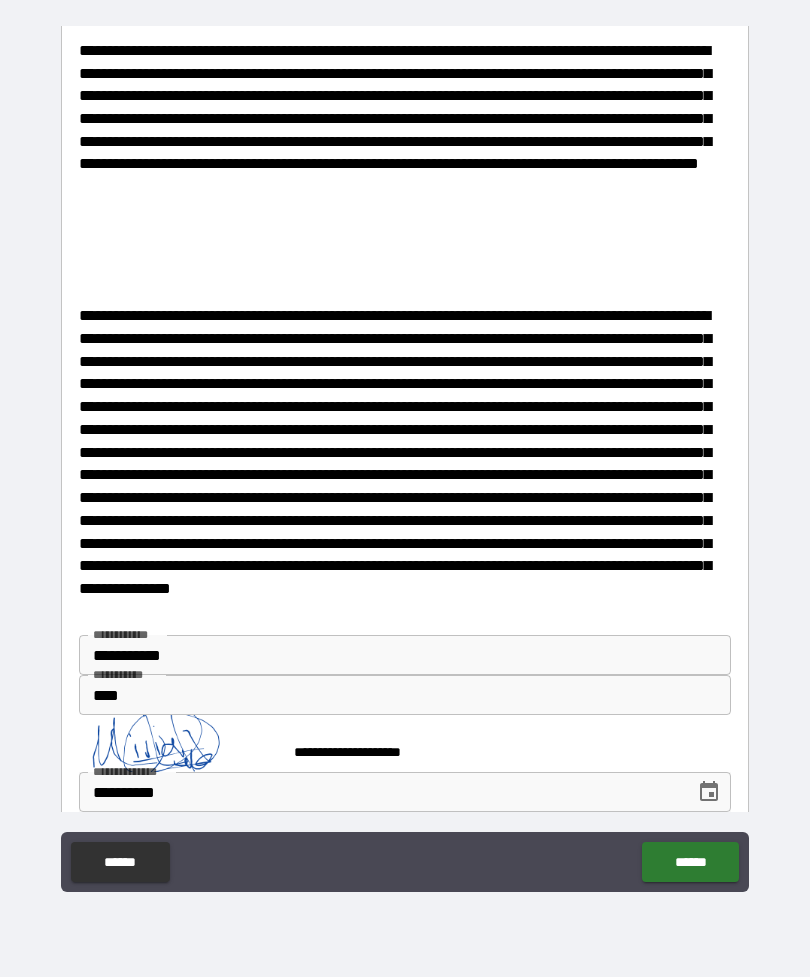 click on "******" at bounding box center [690, 862] 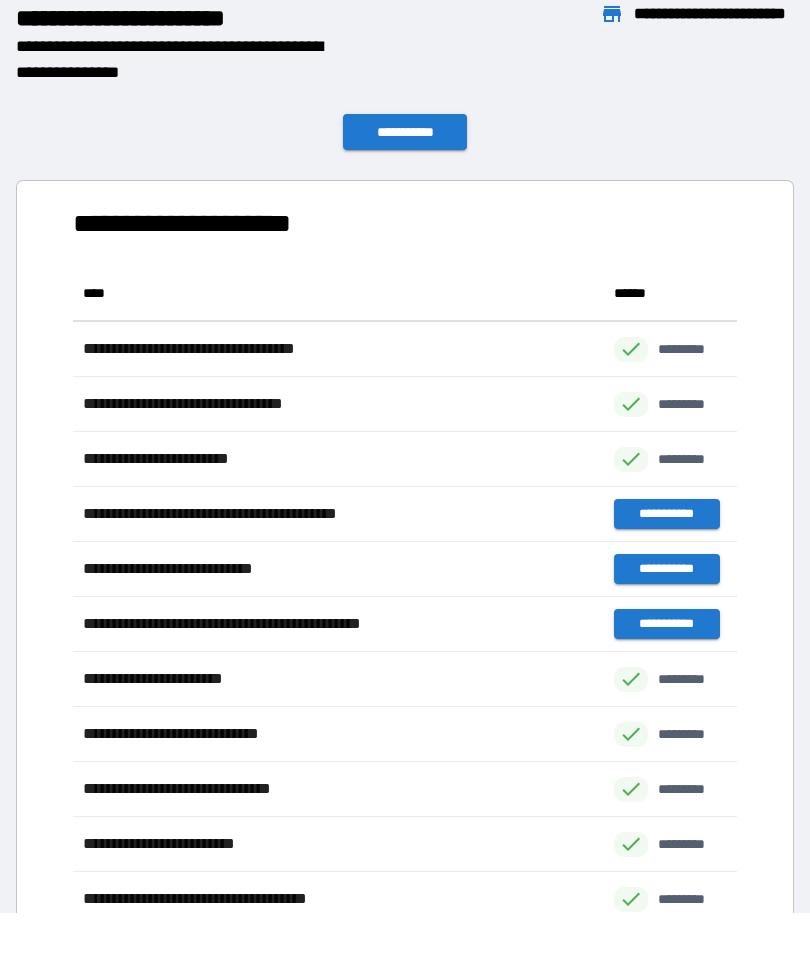 scroll, scrollTop: 1, scrollLeft: 1, axis: both 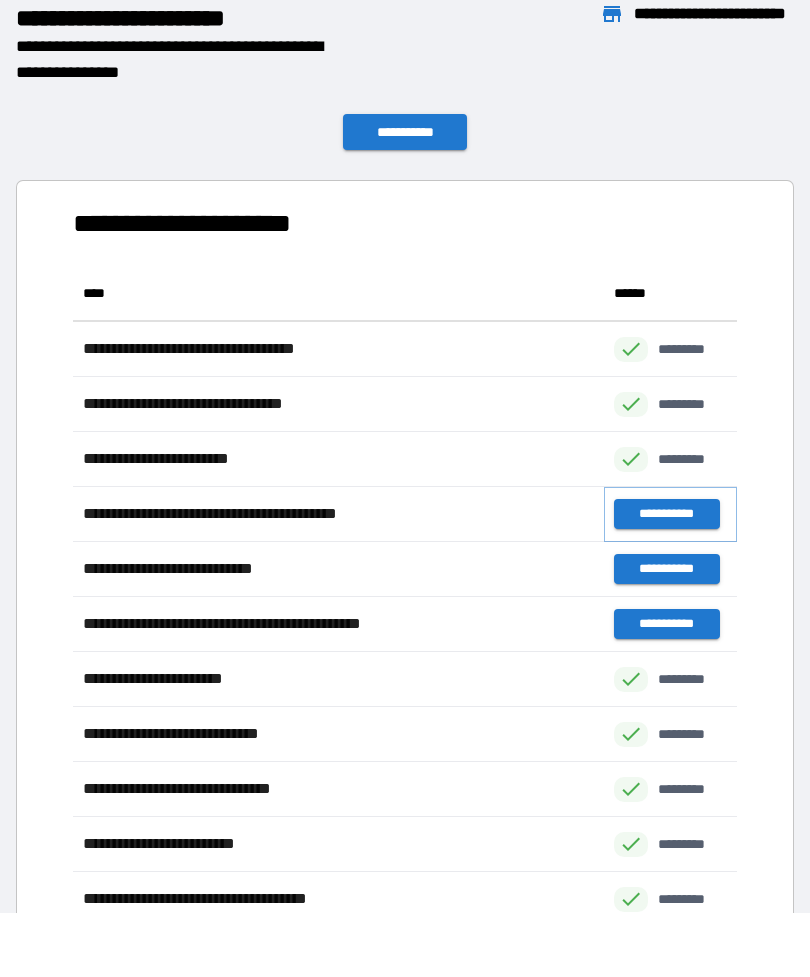 click on "**********" at bounding box center (666, 514) 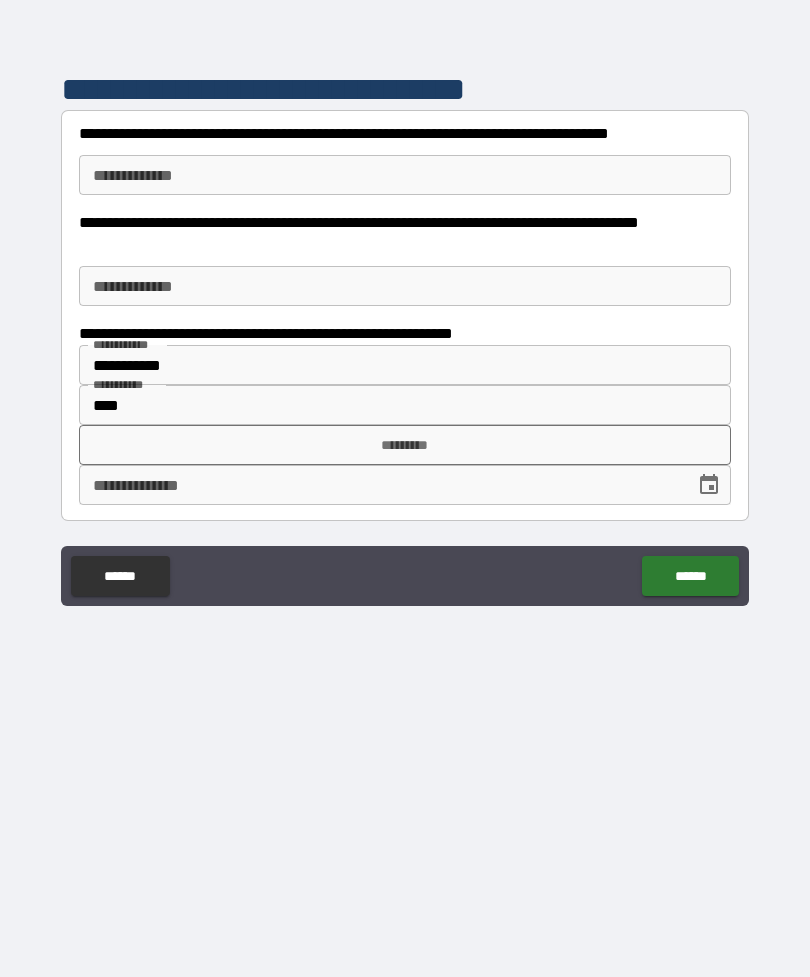 click on "**********" at bounding box center [405, 175] 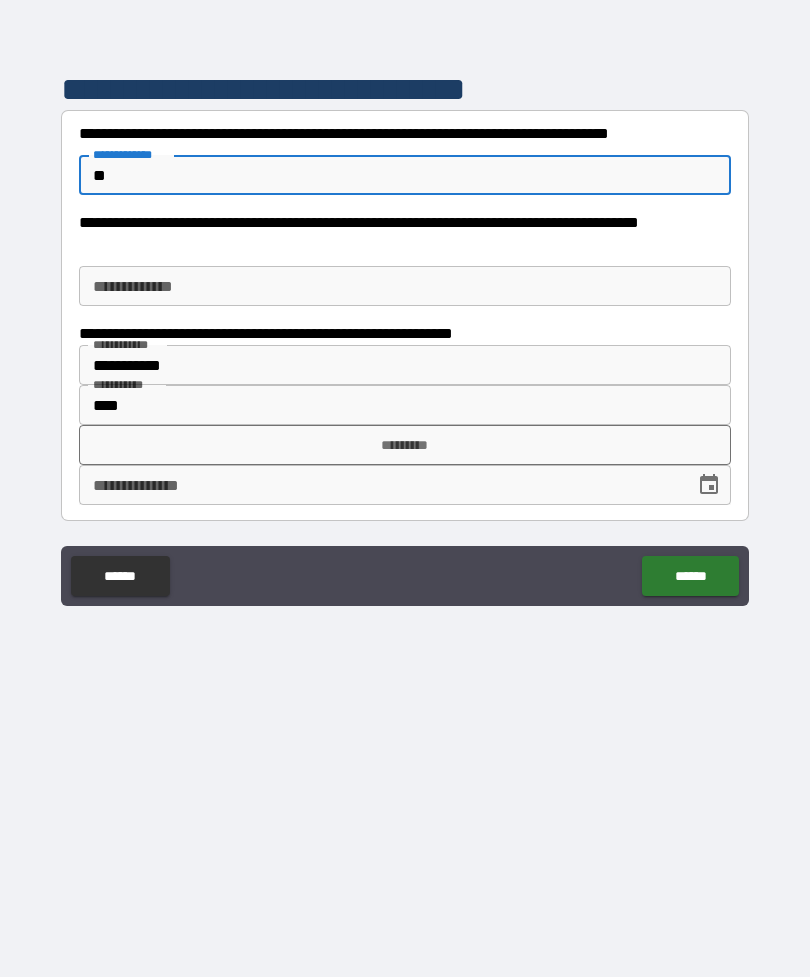 type on "**" 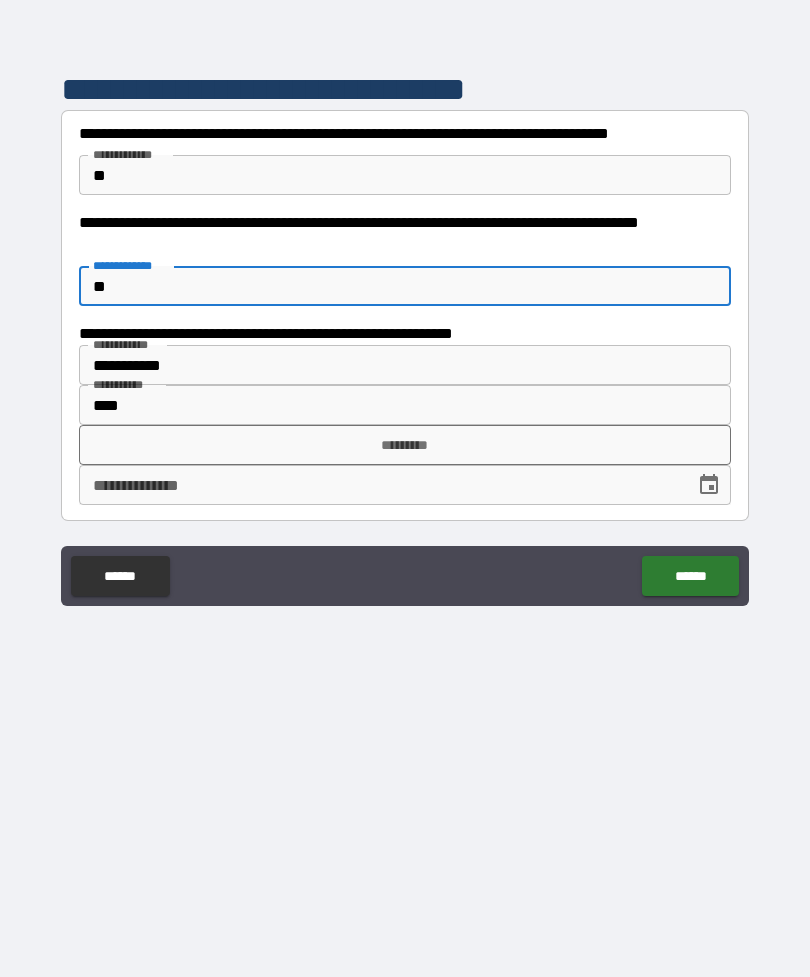 type on "**" 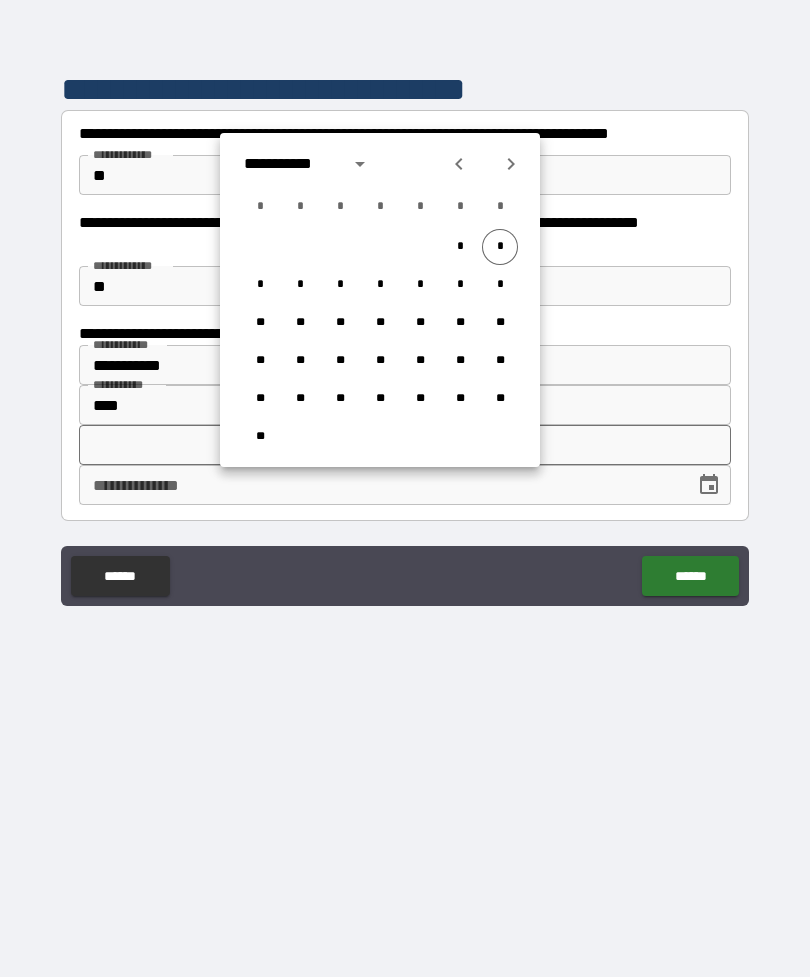 click on "*" at bounding box center (500, 247) 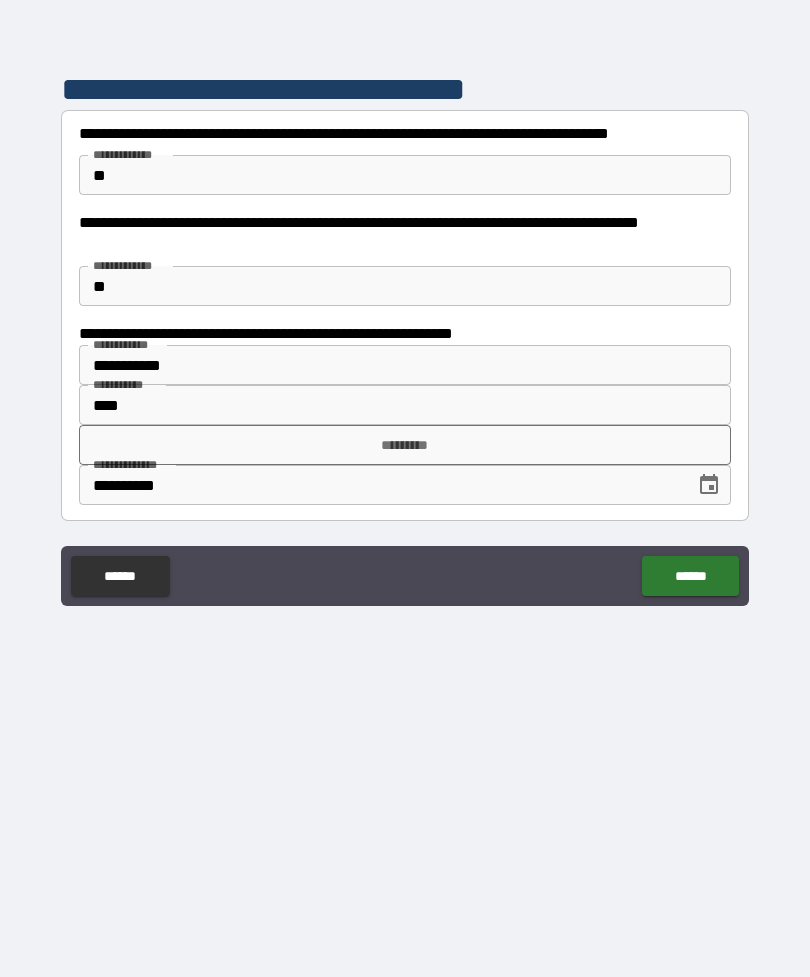 click on "*********" at bounding box center (405, 445) 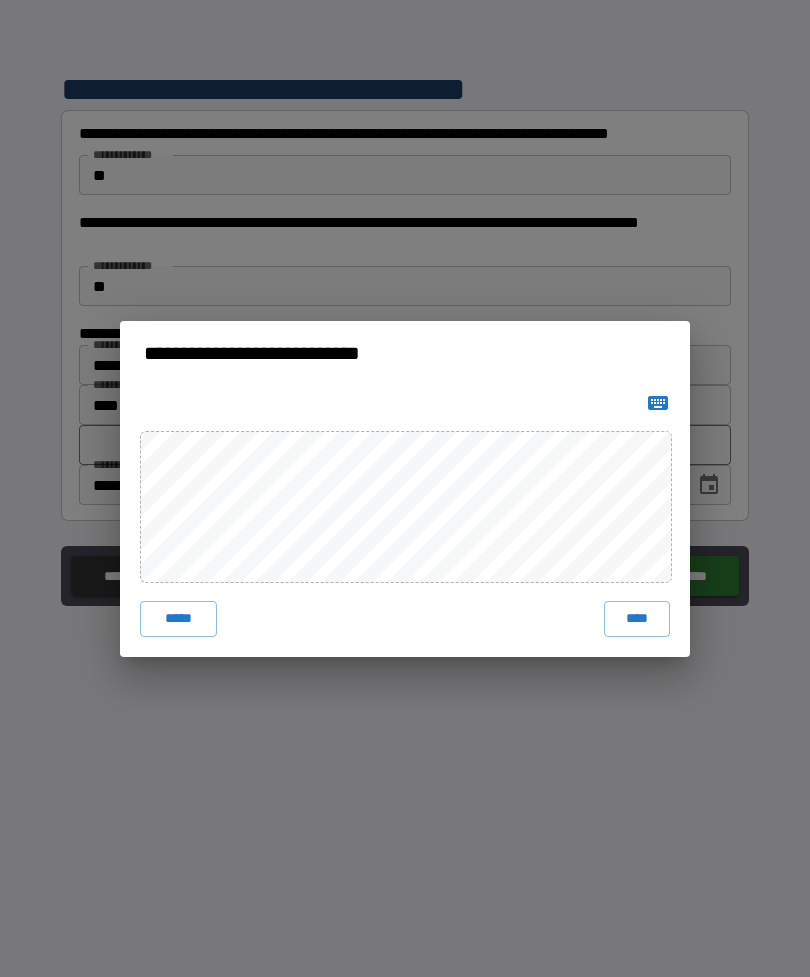click on "****" at bounding box center [637, 619] 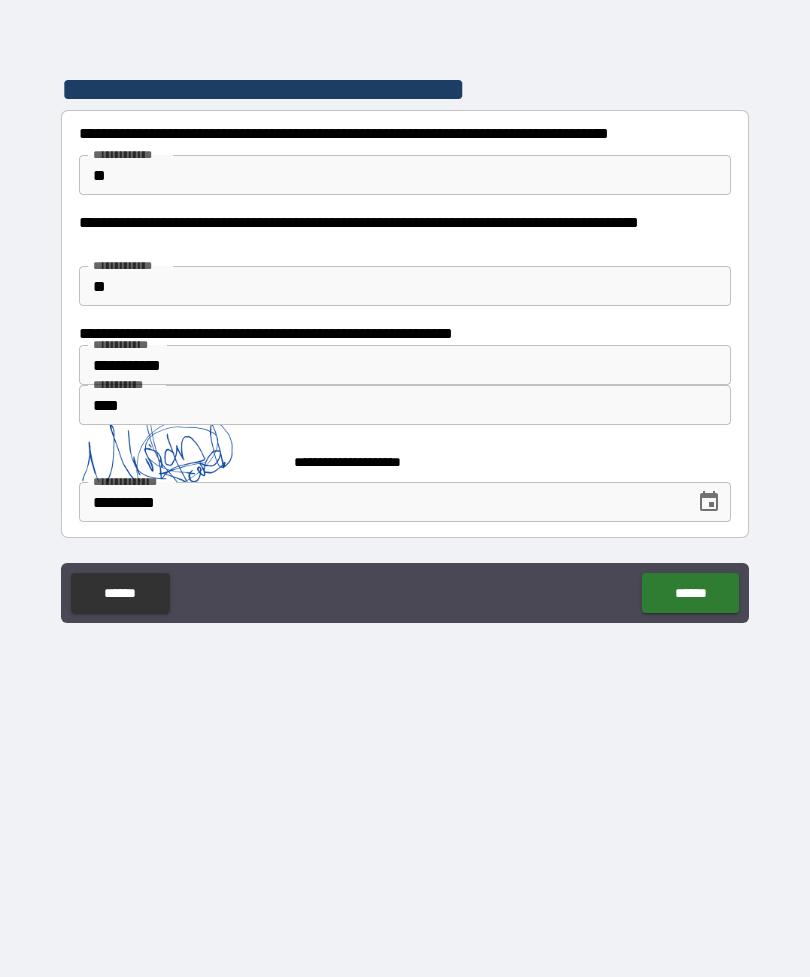 click on "******" at bounding box center [690, 593] 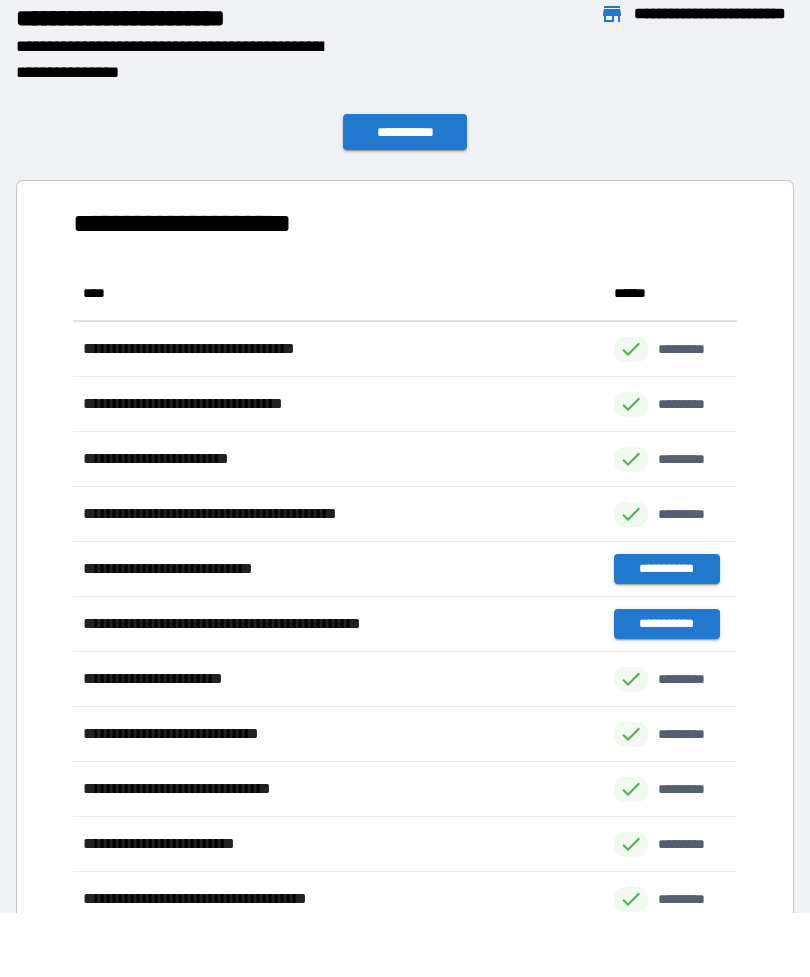 scroll, scrollTop: 1, scrollLeft: 1, axis: both 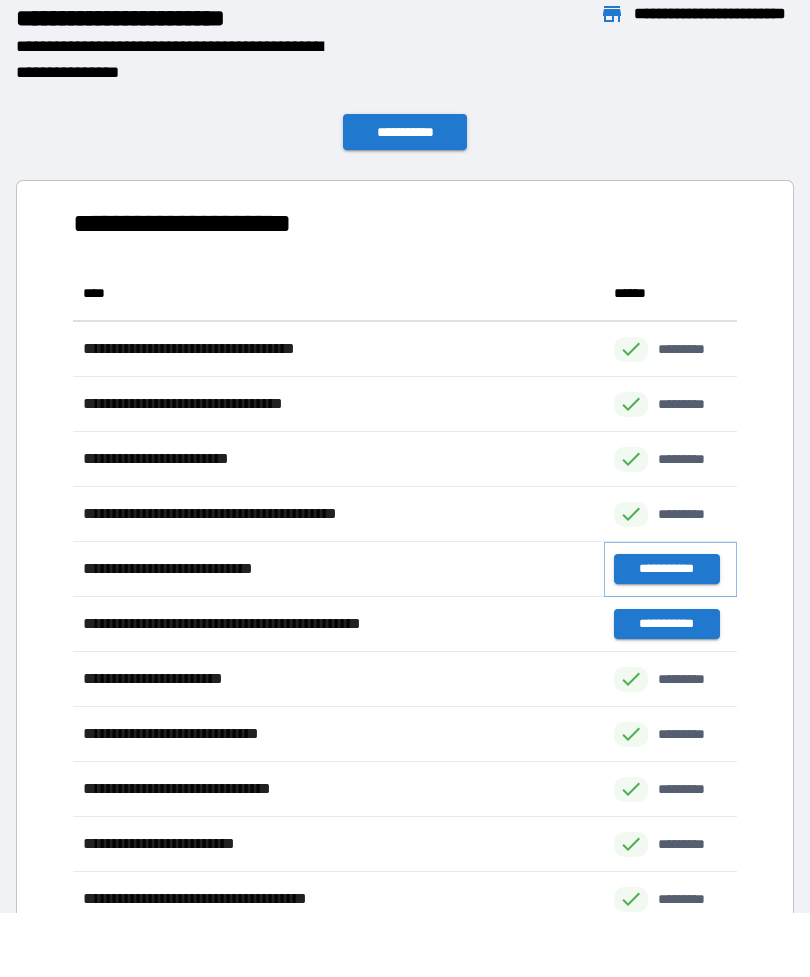 click on "**********" at bounding box center (666, 569) 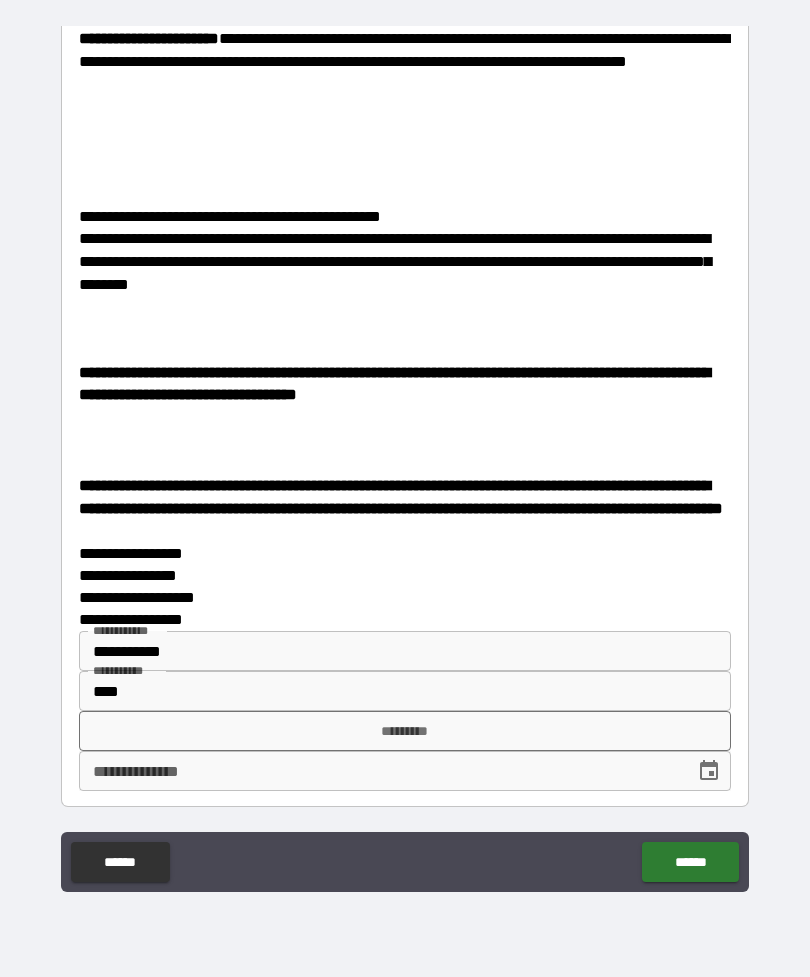 scroll, scrollTop: 1891, scrollLeft: 0, axis: vertical 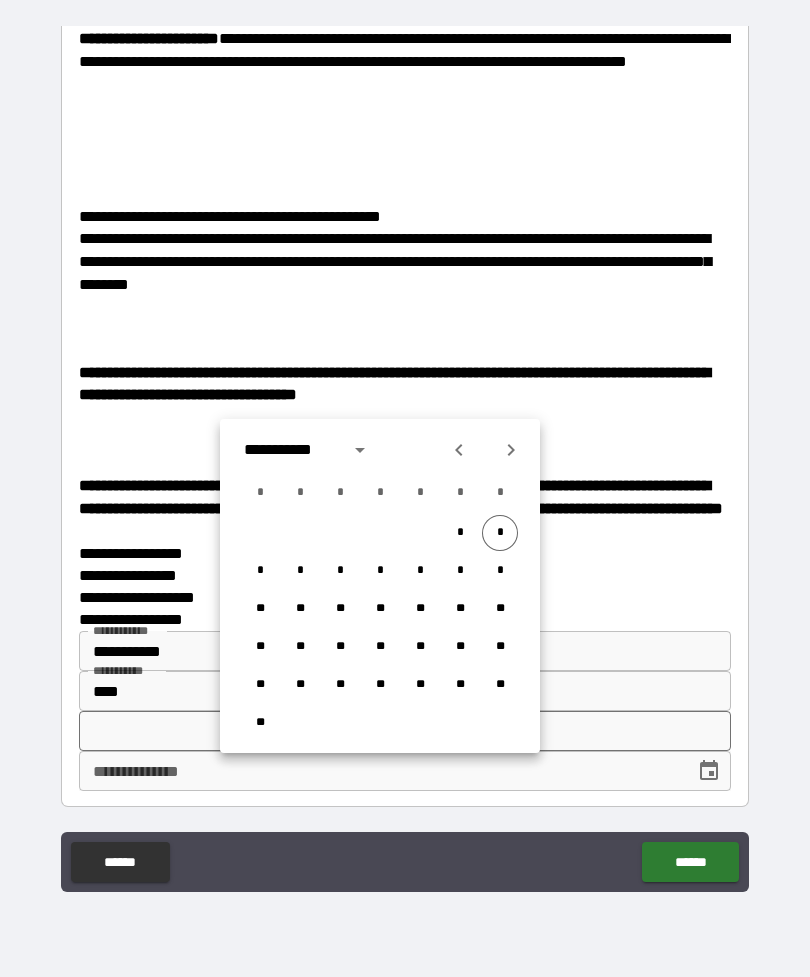 click on "*" at bounding box center (500, 533) 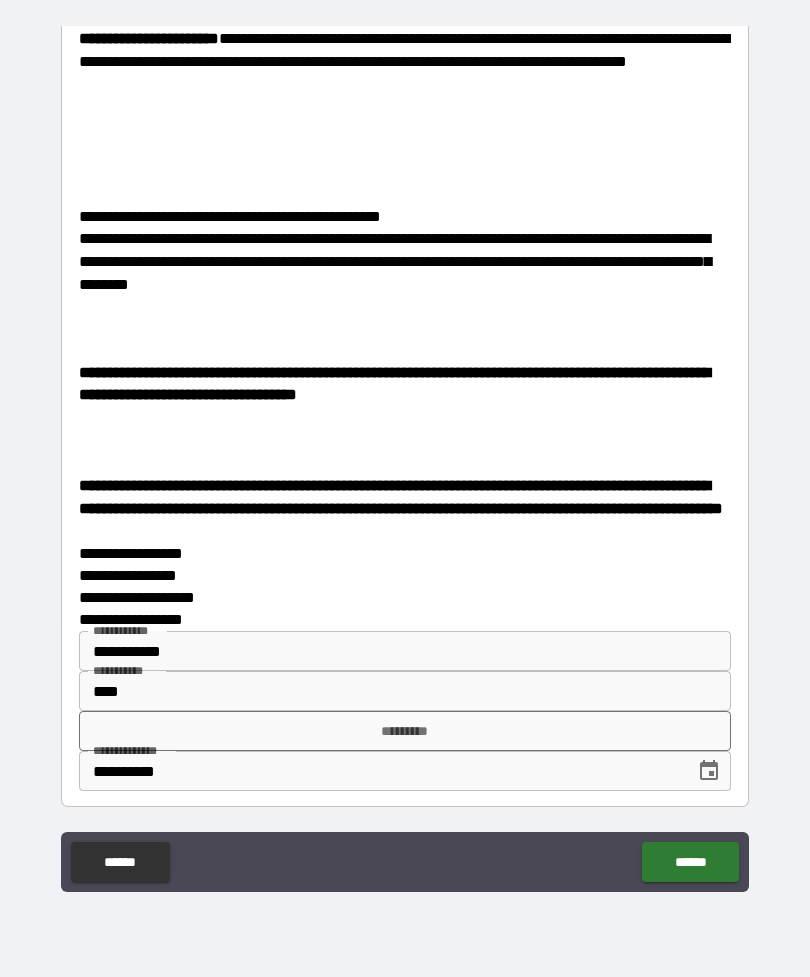 click at bounding box center (709, 771) 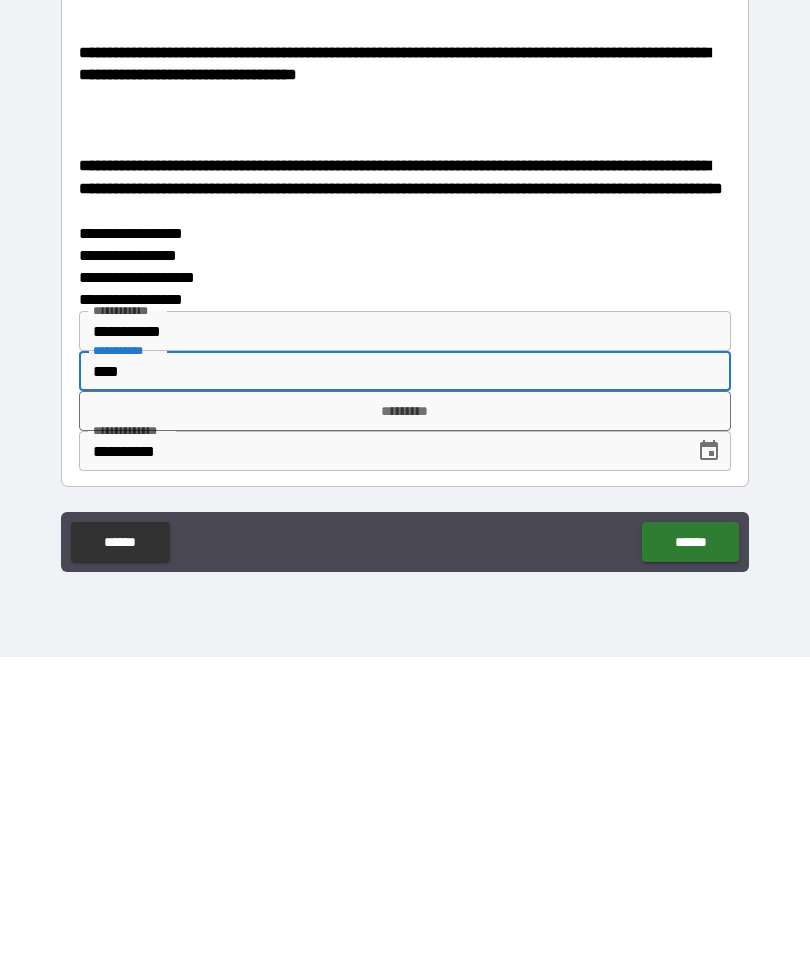 click on "*********" at bounding box center (405, 731) 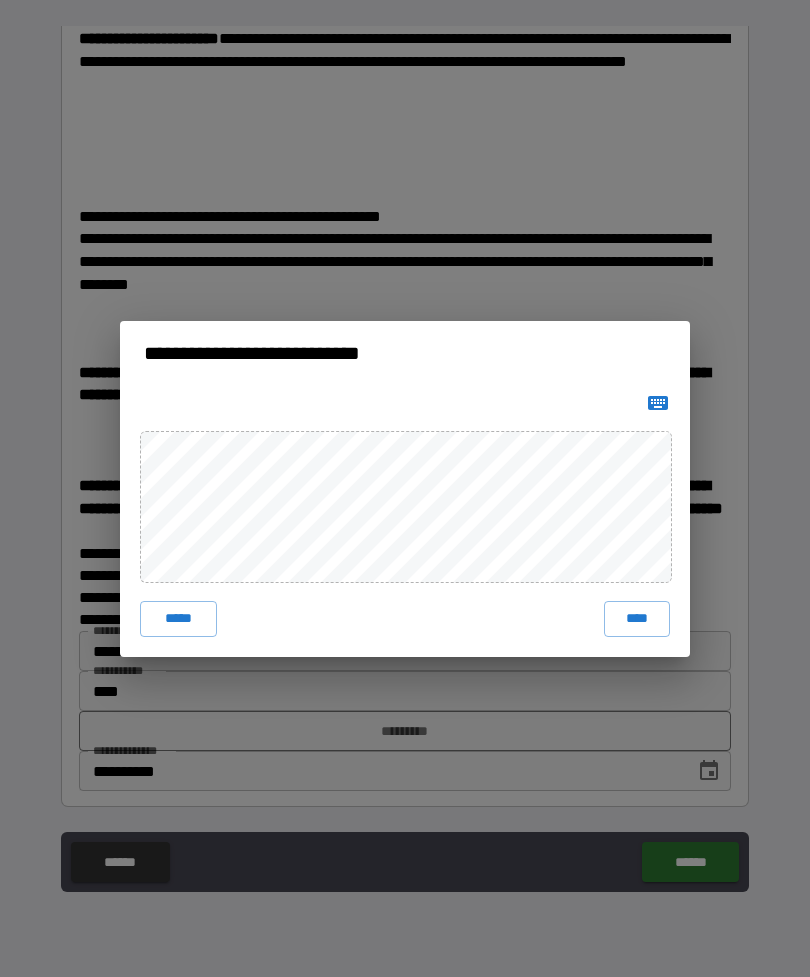 click on "****" at bounding box center [637, 619] 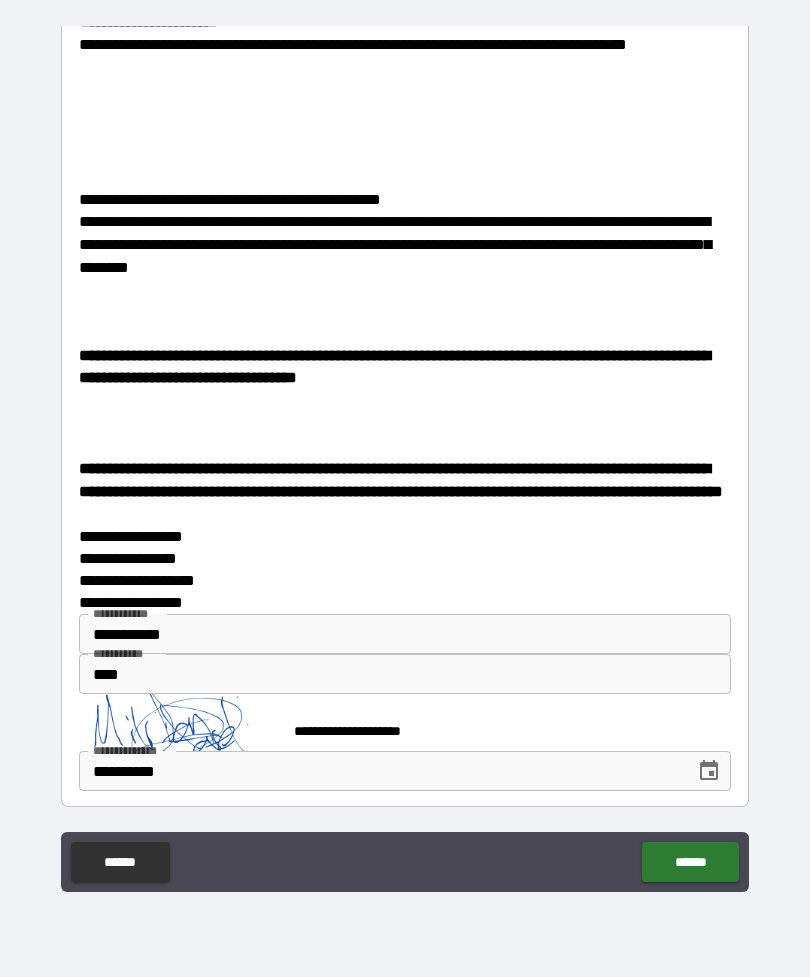 click on "******" at bounding box center [690, 862] 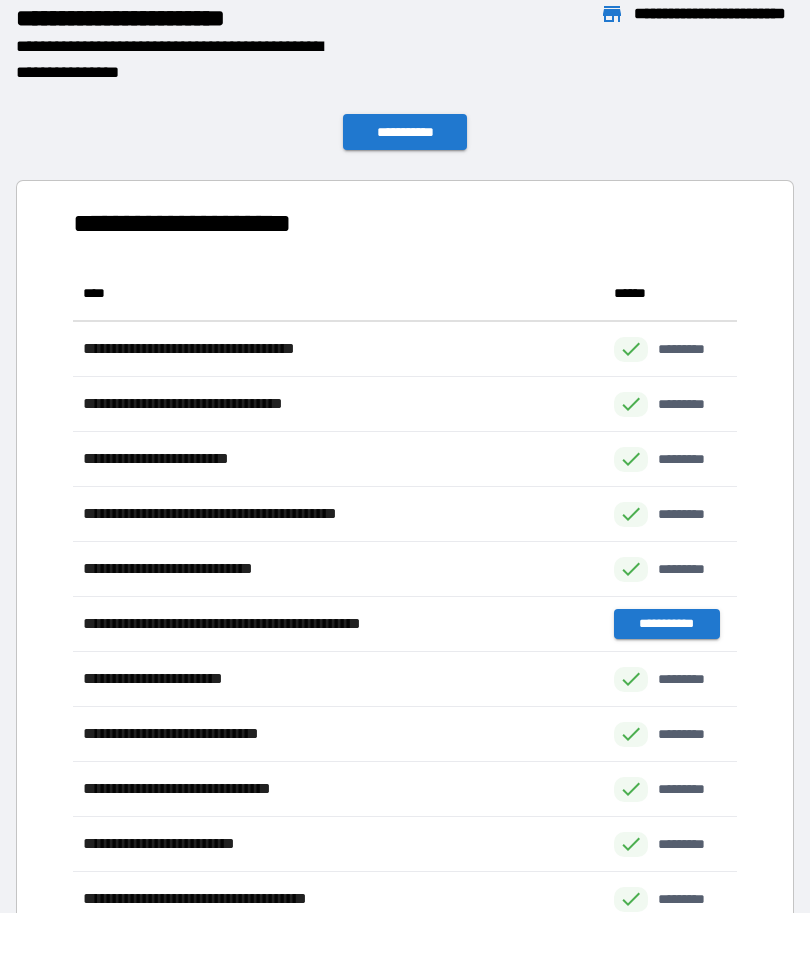 scroll, scrollTop: 771, scrollLeft: 664, axis: both 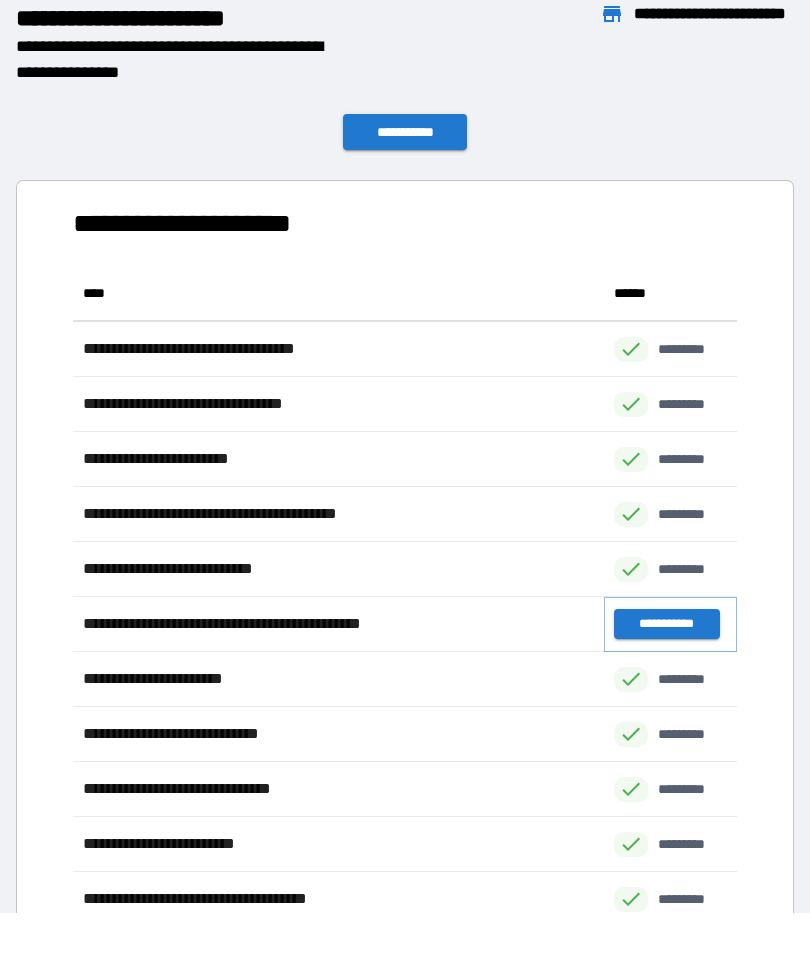 click on "**********" at bounding box center [666, 624] 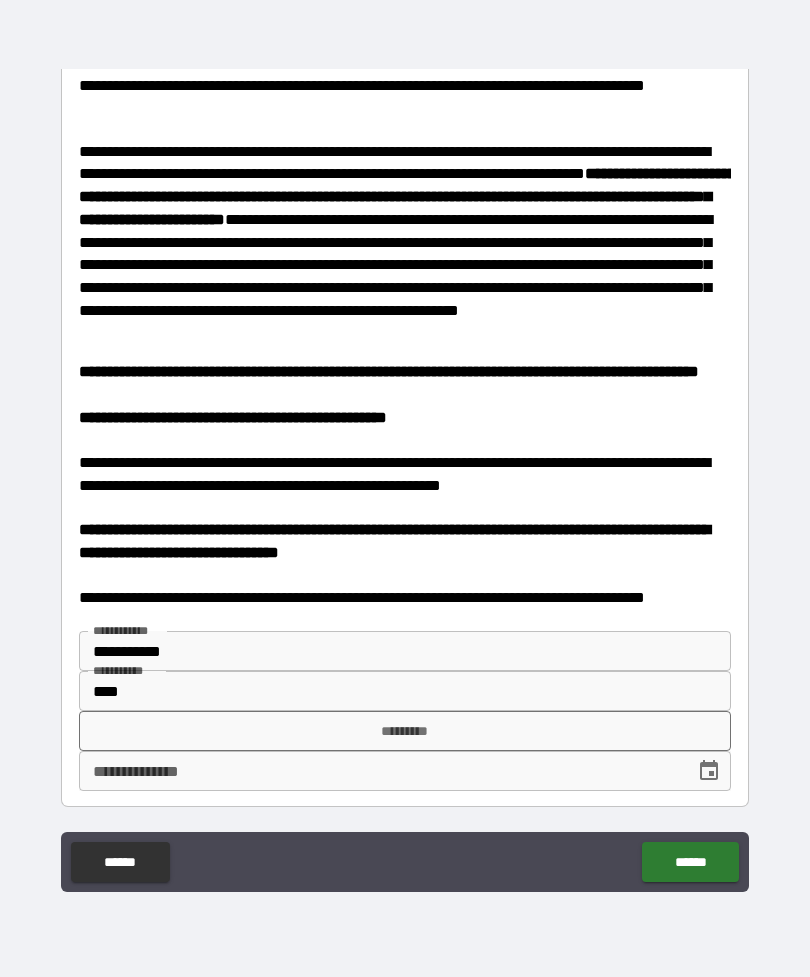 scroll, scrollTop: 86, scrollLeft: 0, axis: vertical 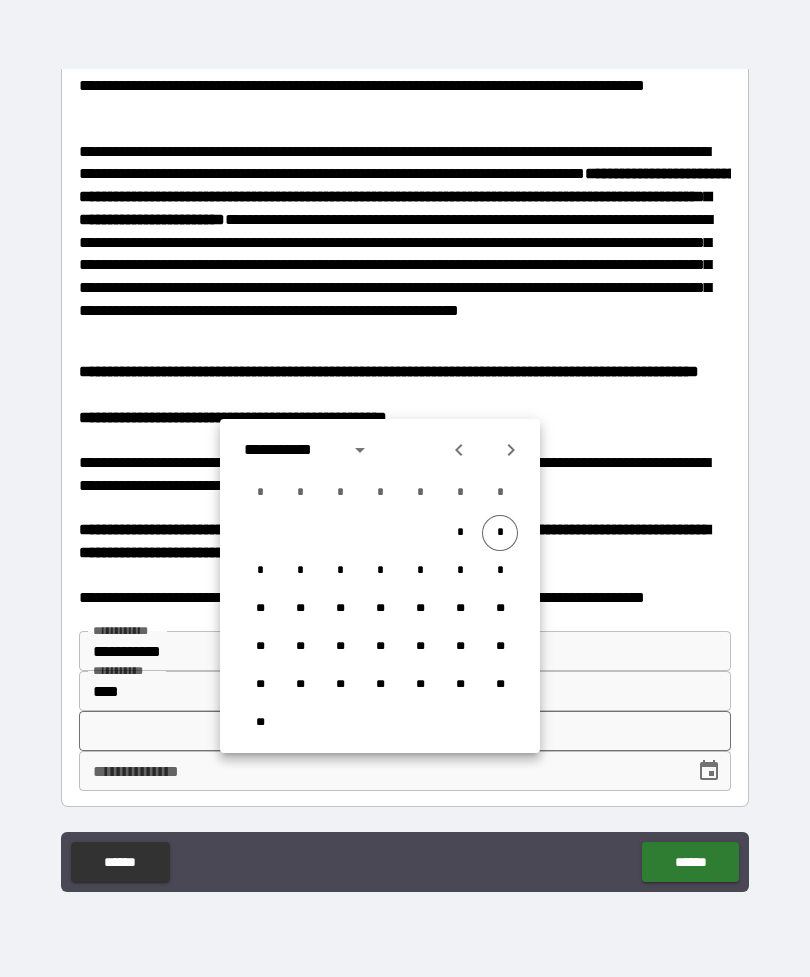 click on "*" at bounding box center (500, 533) 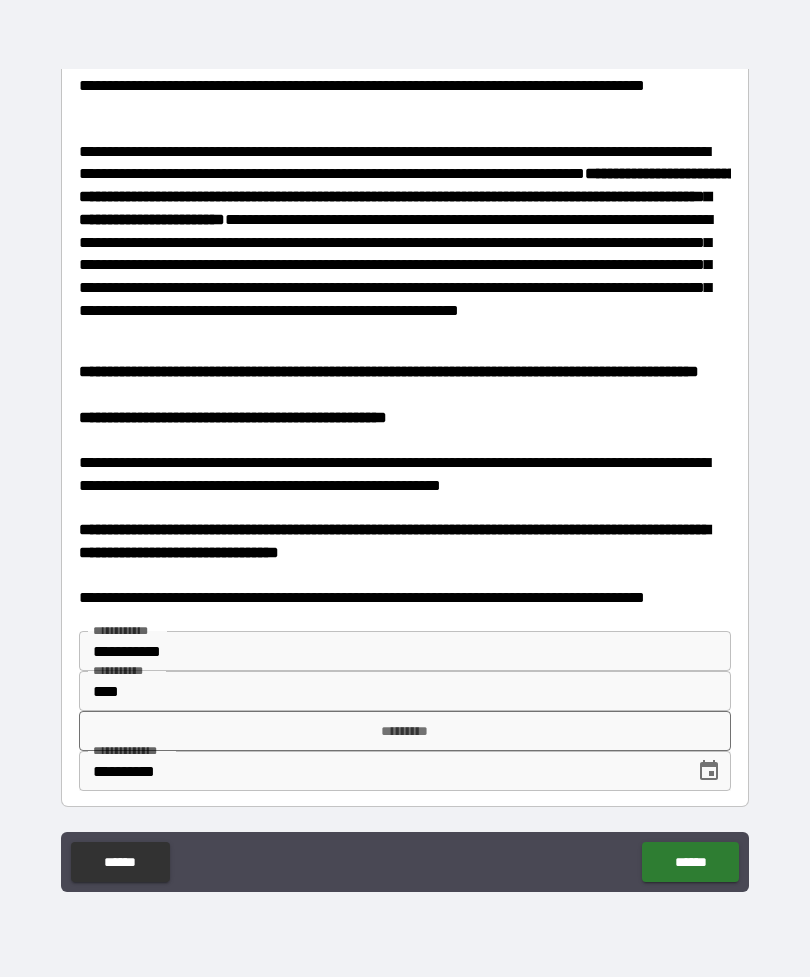 click on "*********" at bounding box center (405, 731) 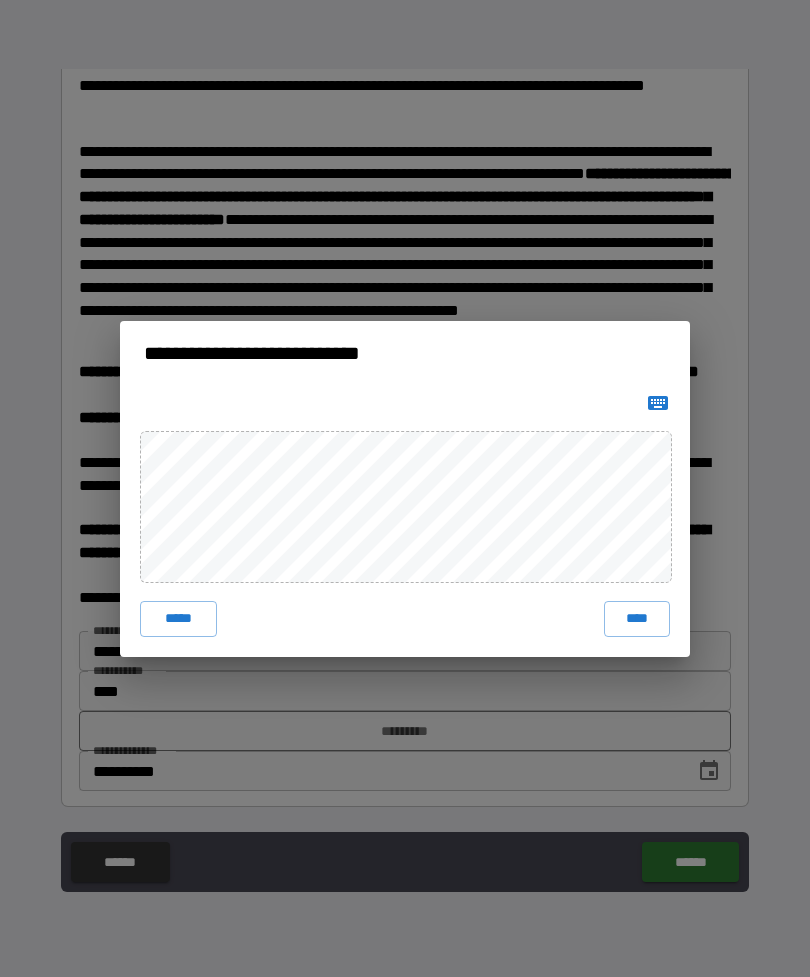click on "****" at bounding box center [637, 619] 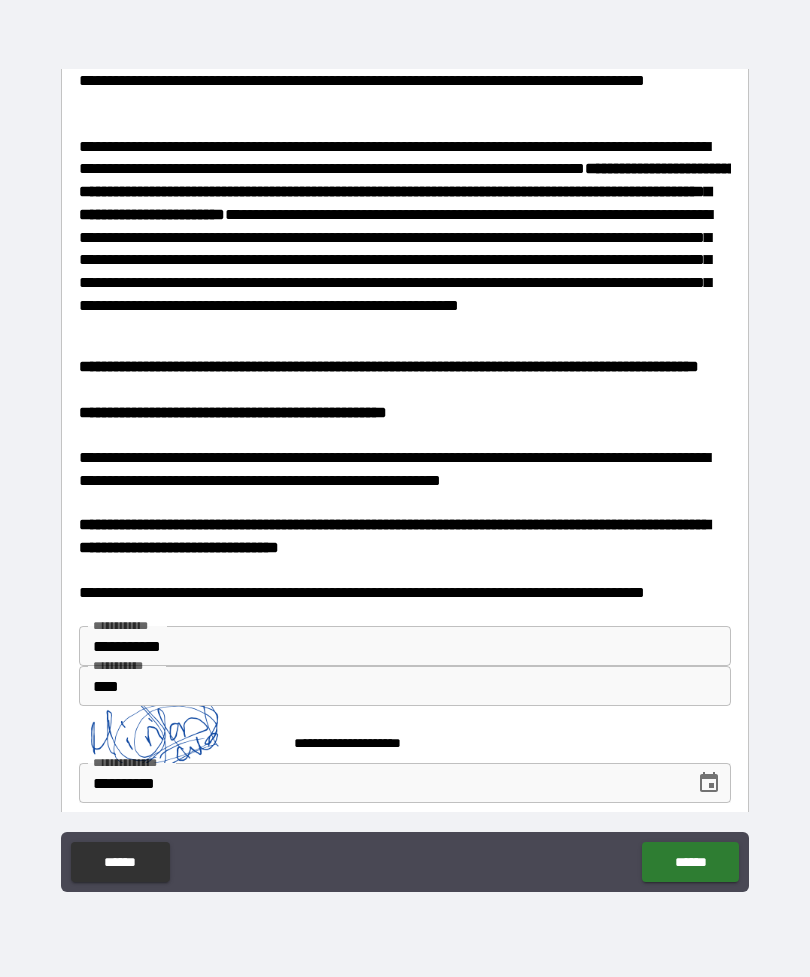 click on "******" at bounding box center [690, 862] 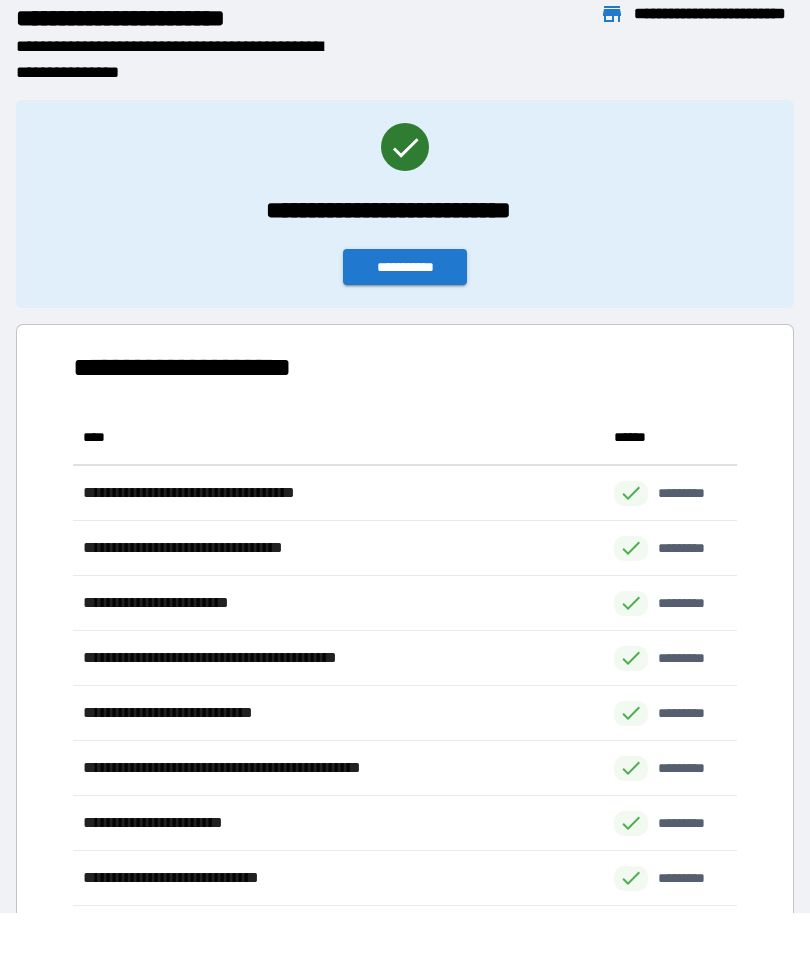 scroll, scrollTop: 1, scrollLeft: 1, axis: both 